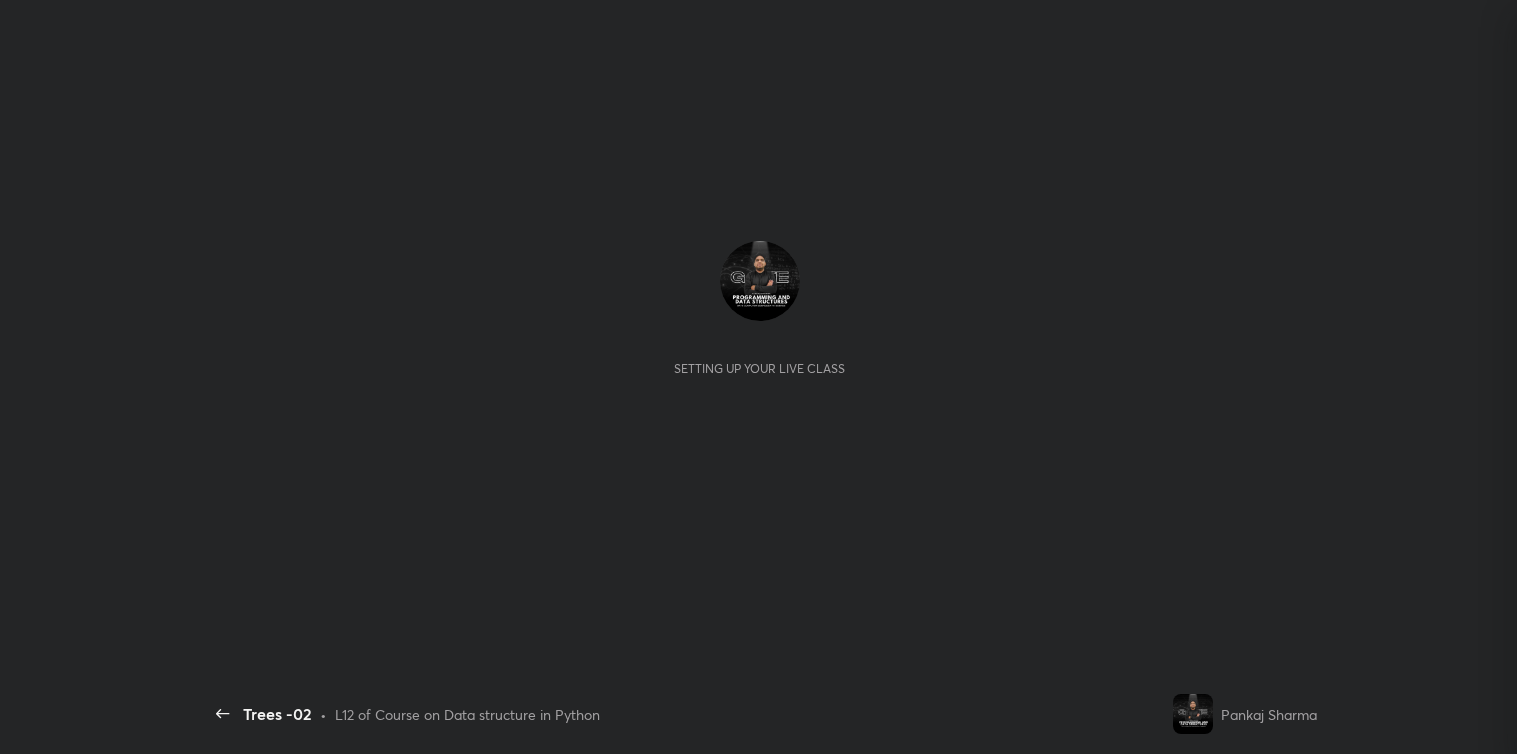 scroll, scrollTop: 0, scrollLeft: 0, axis: both 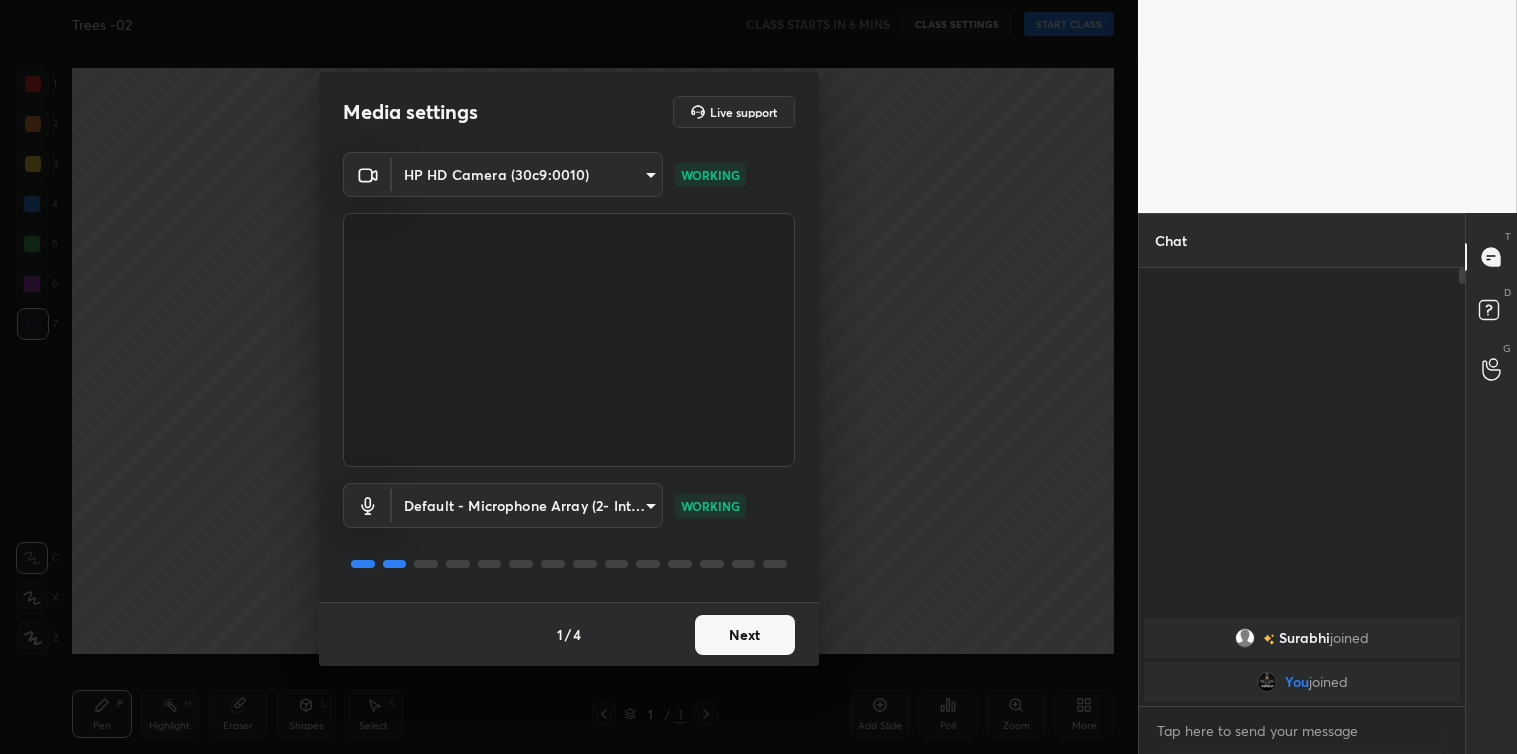 click on "Next" at bounding box center (745, 635) 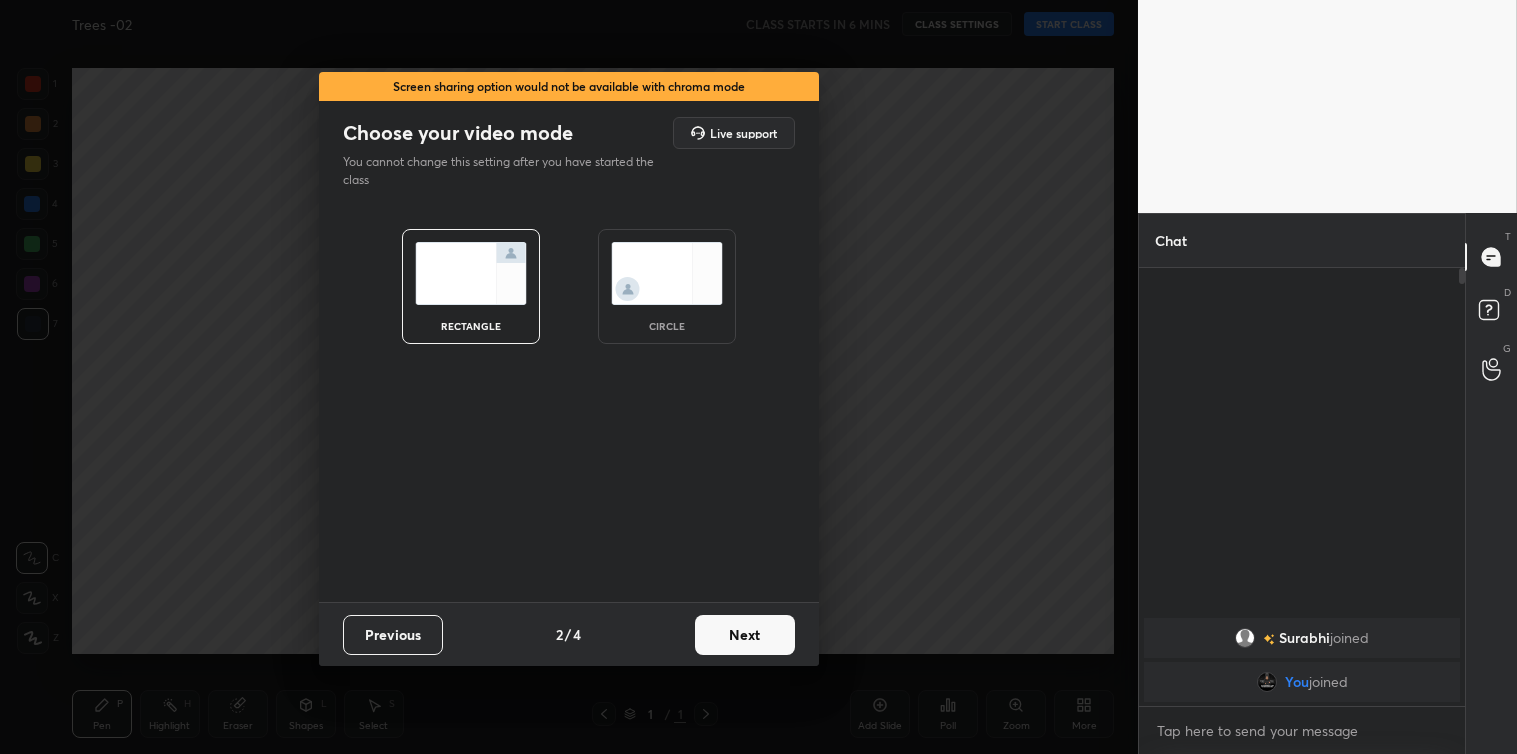 click on "Next" at bounding box center [745, 635] 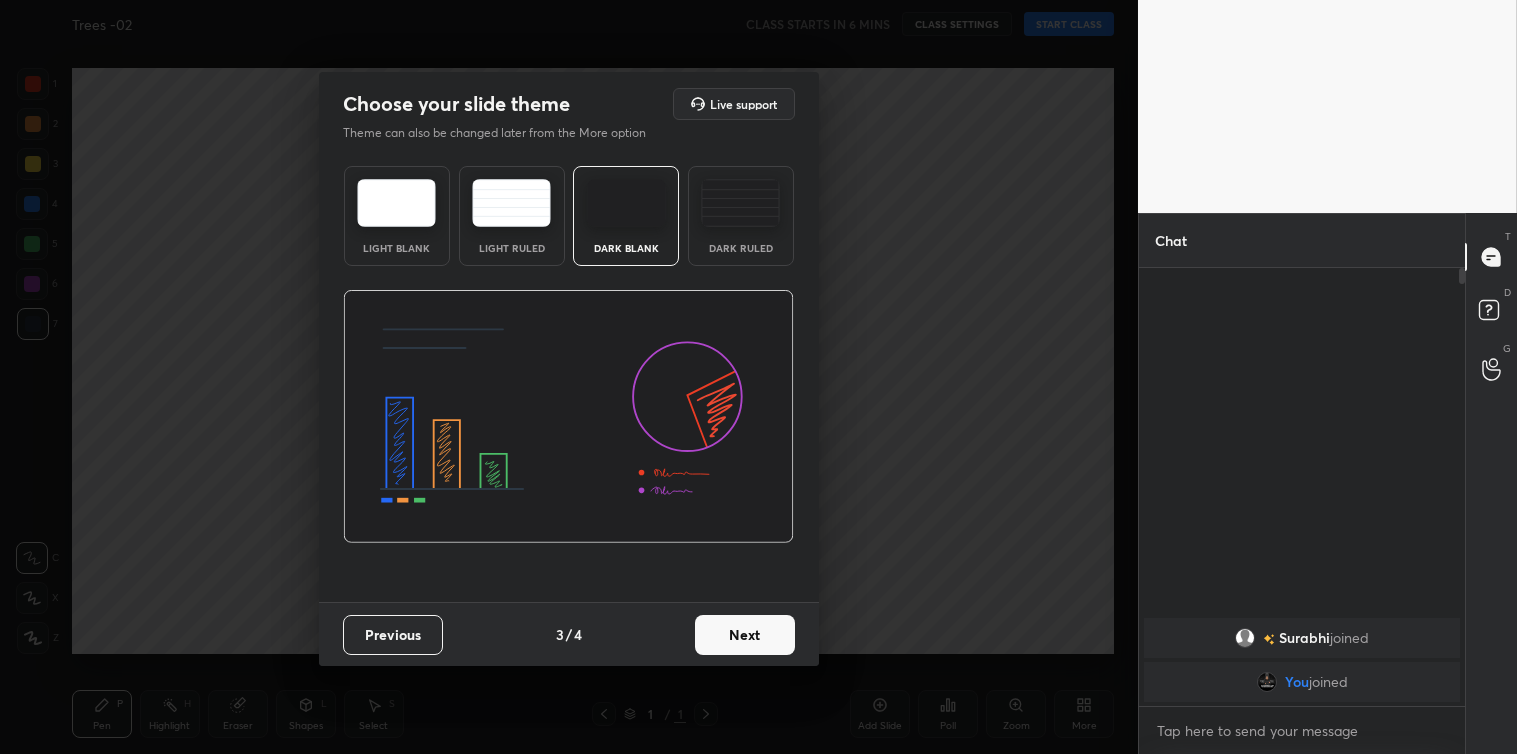 click on "Next" at bounding box center [745, 635] 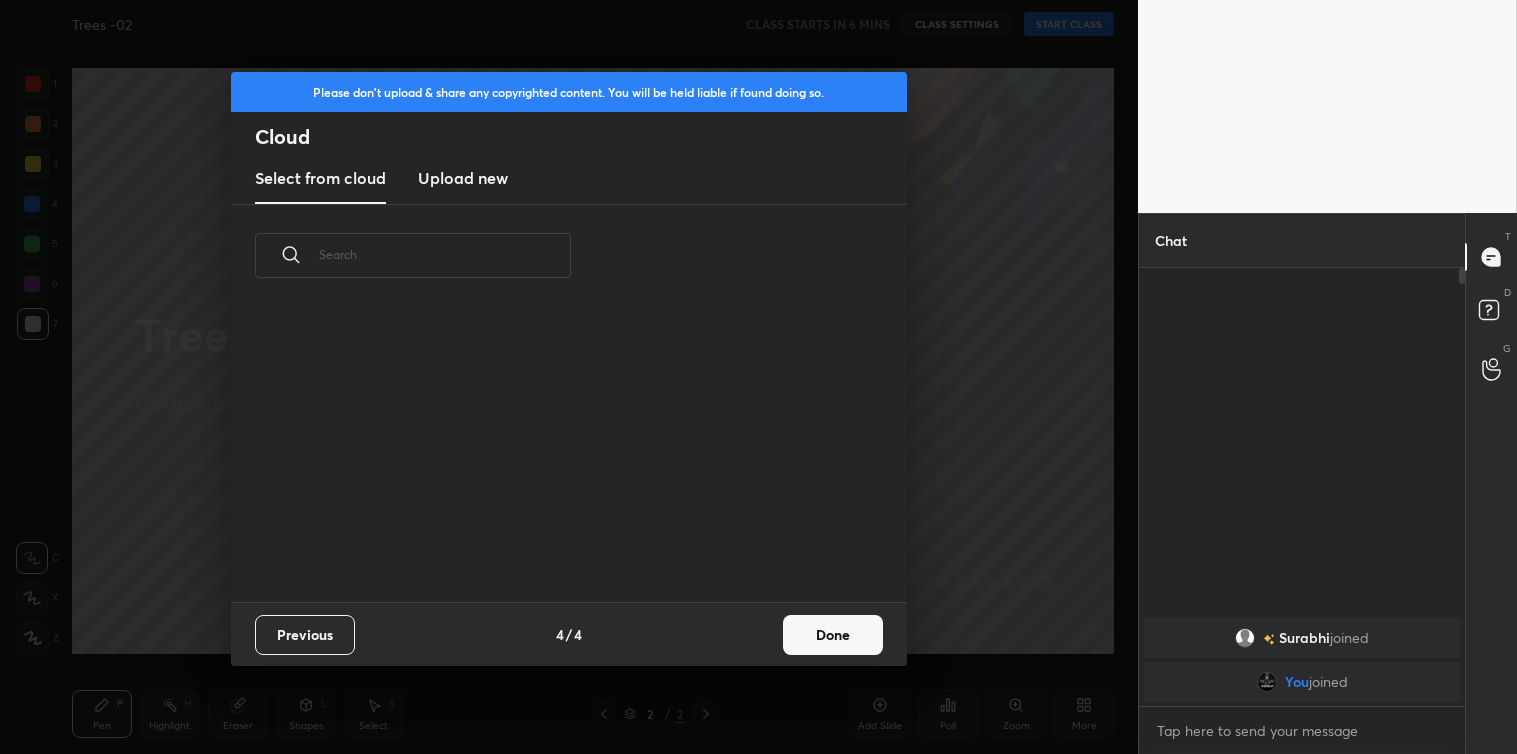 scroll, scrollTop: 6, scrollLeft: 11, axis: both 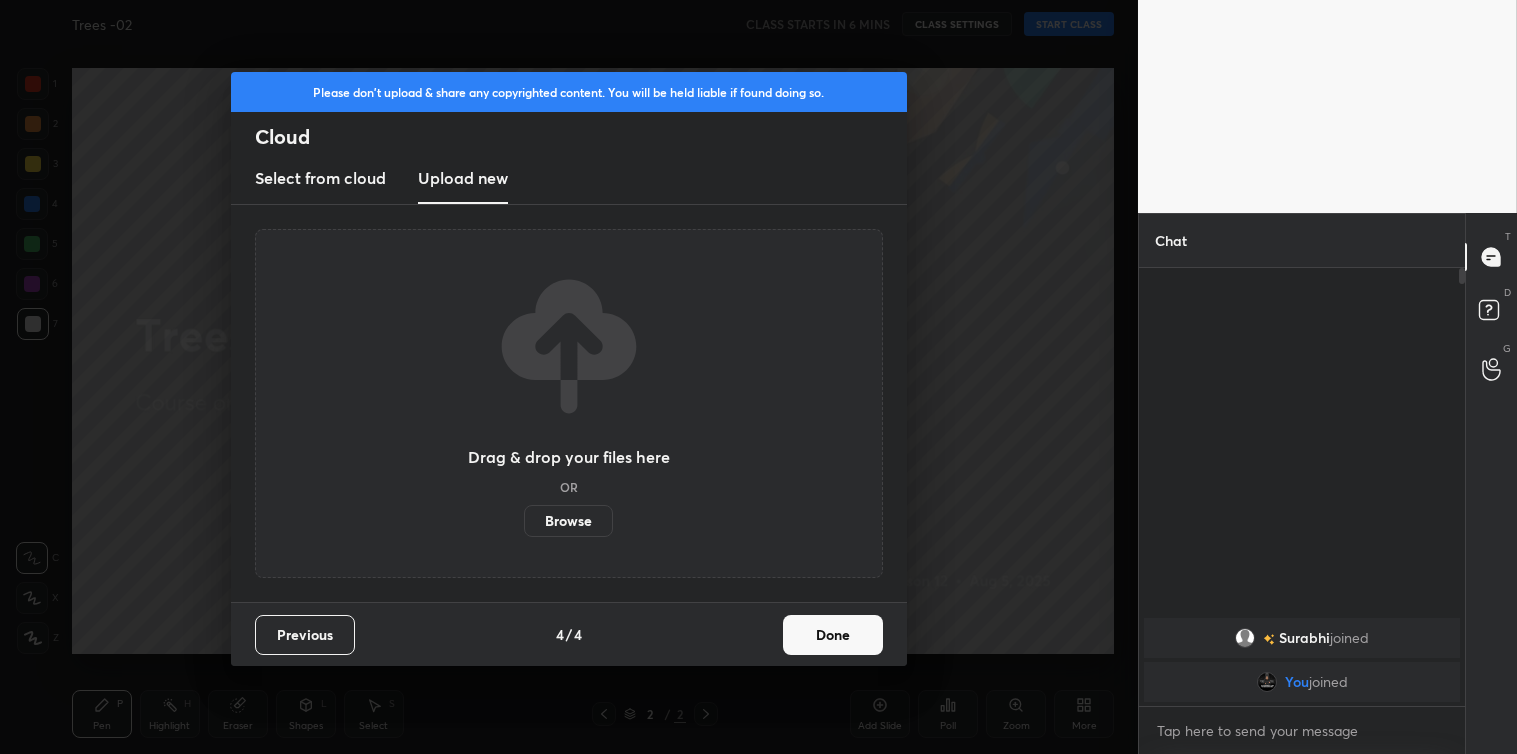 click on "Browse" at bounding box center (568, 521) 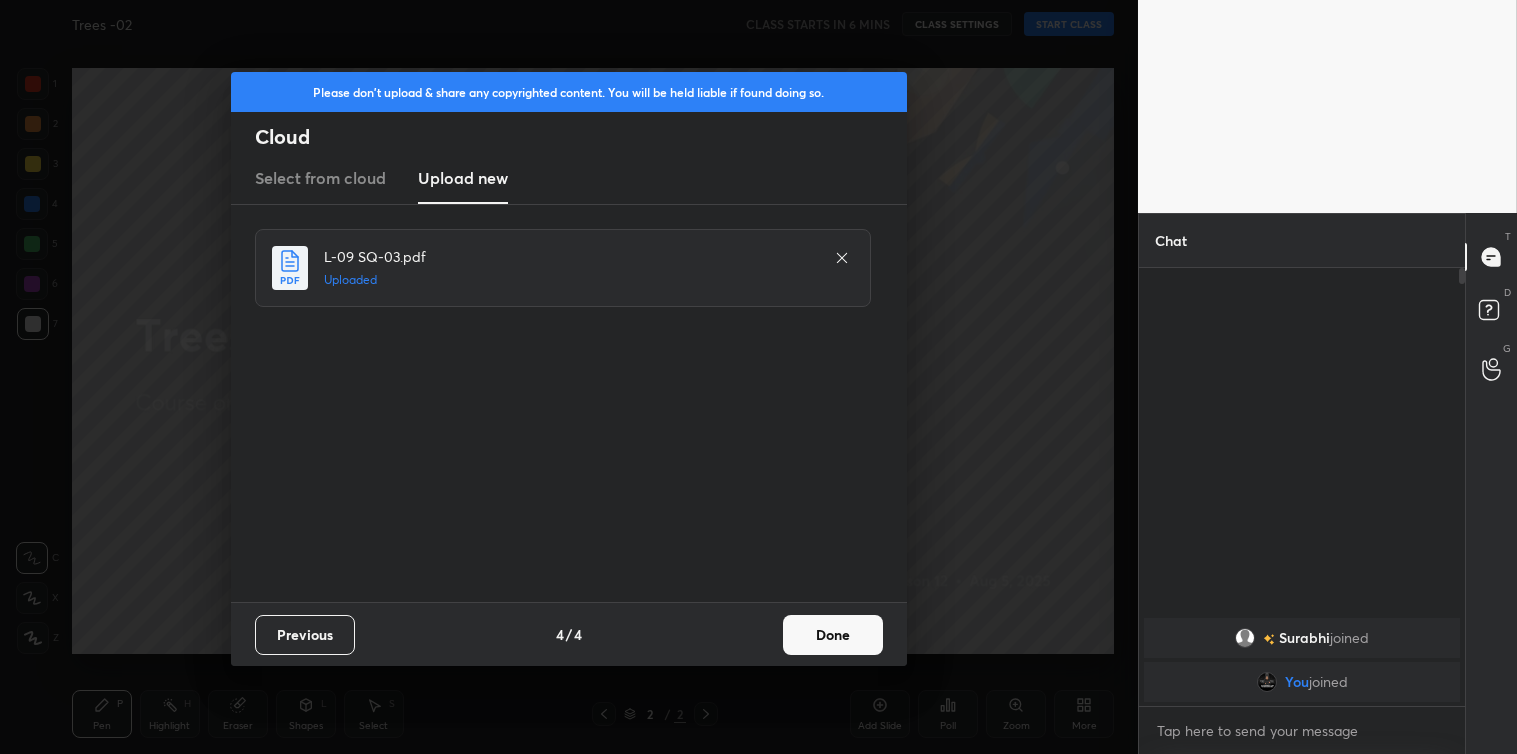 click on "Done" at bounding box center (833, 635) 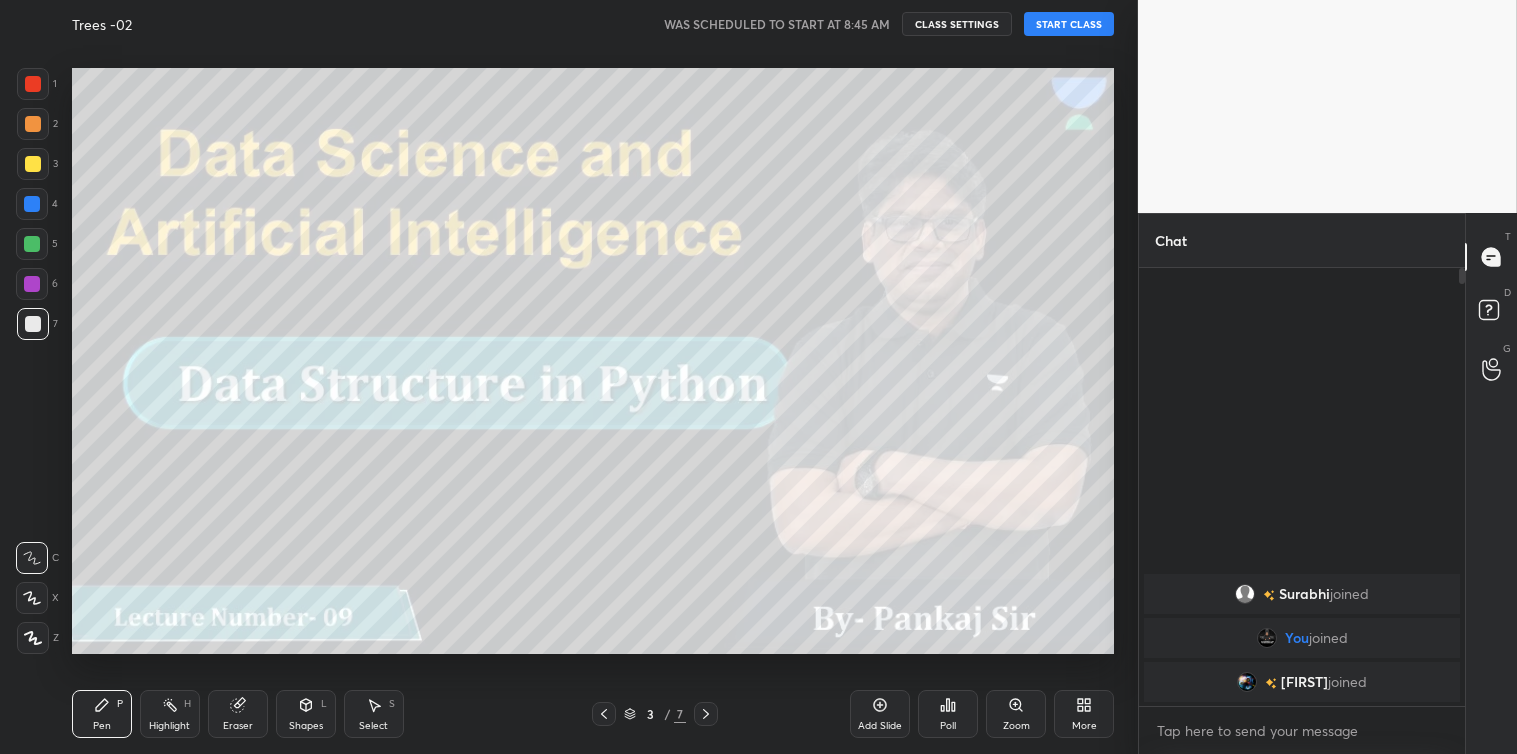 click on "START CLASS" at bounding box center [1069, 24] 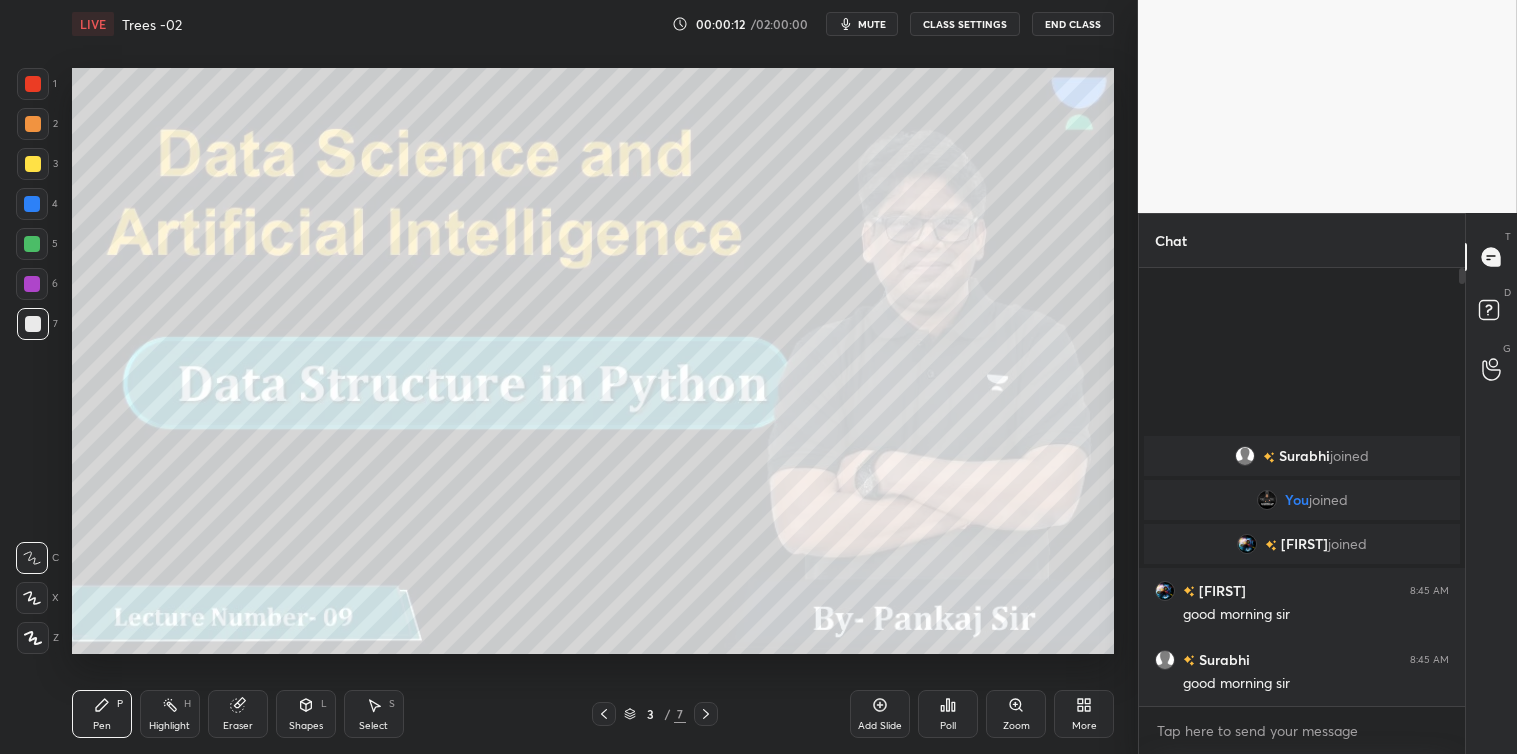 click at bounding box center [33, 164] 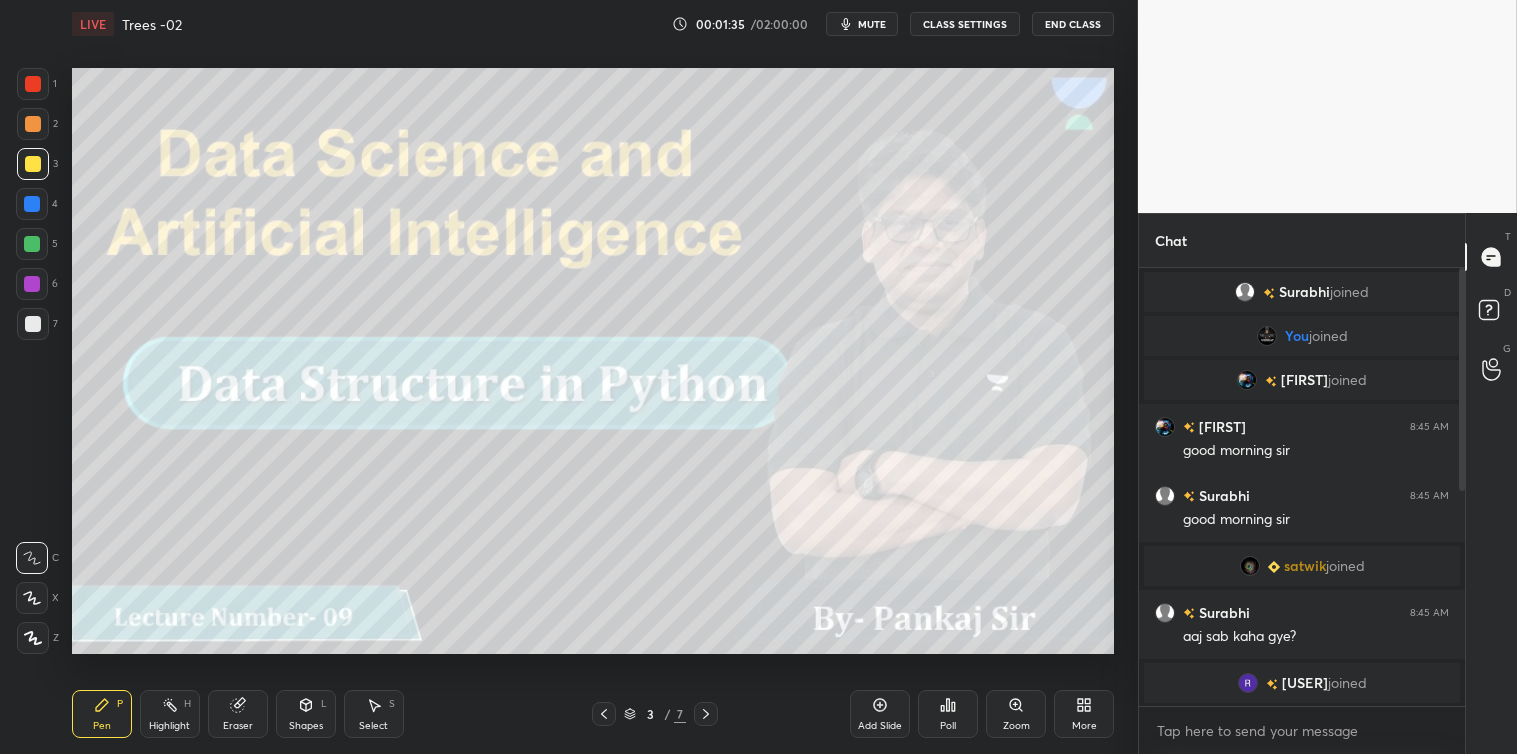 scroll, scrollTop: 442, scrollLeft: 0, axis: vertical 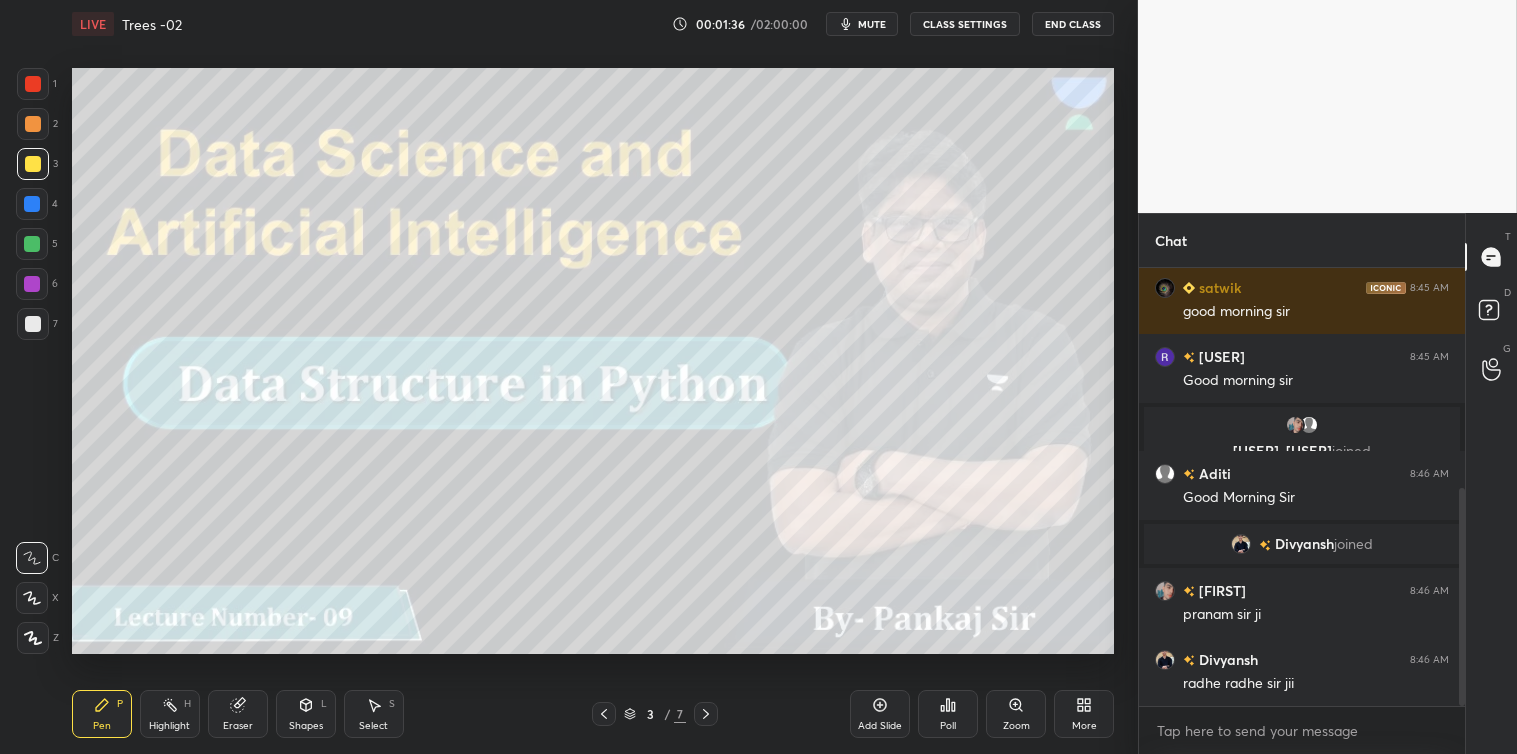 drag, startPoint x: 1462, startPoint y: 394, endPoint x: 1451, endPoint y: 558, distance: 164.36848 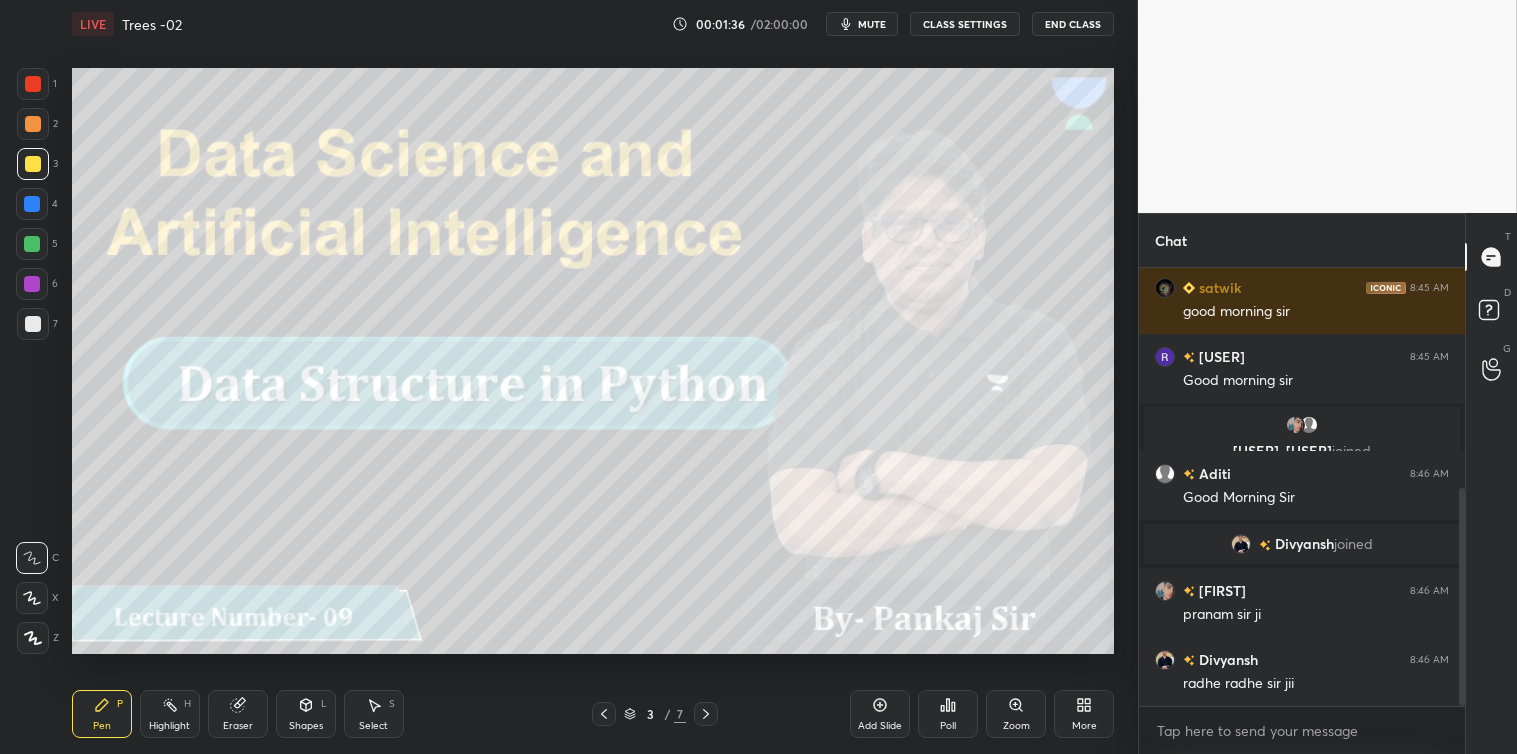 click on "[PERSON]  joined [PERSON] 8:45 AM good morning sir [PERSON] 8:45 AM Good morning sir [PERSON], [PERSON]  joined [PERSON] 8:46 AM Good Morning Sir [PERSON]  joined [PERSON] 8:46 AM pranam sir ji [PERSON] 8:46 AM radhe radhe sir jii JUMP TO LATEST" at bounding box center [1302, 487] 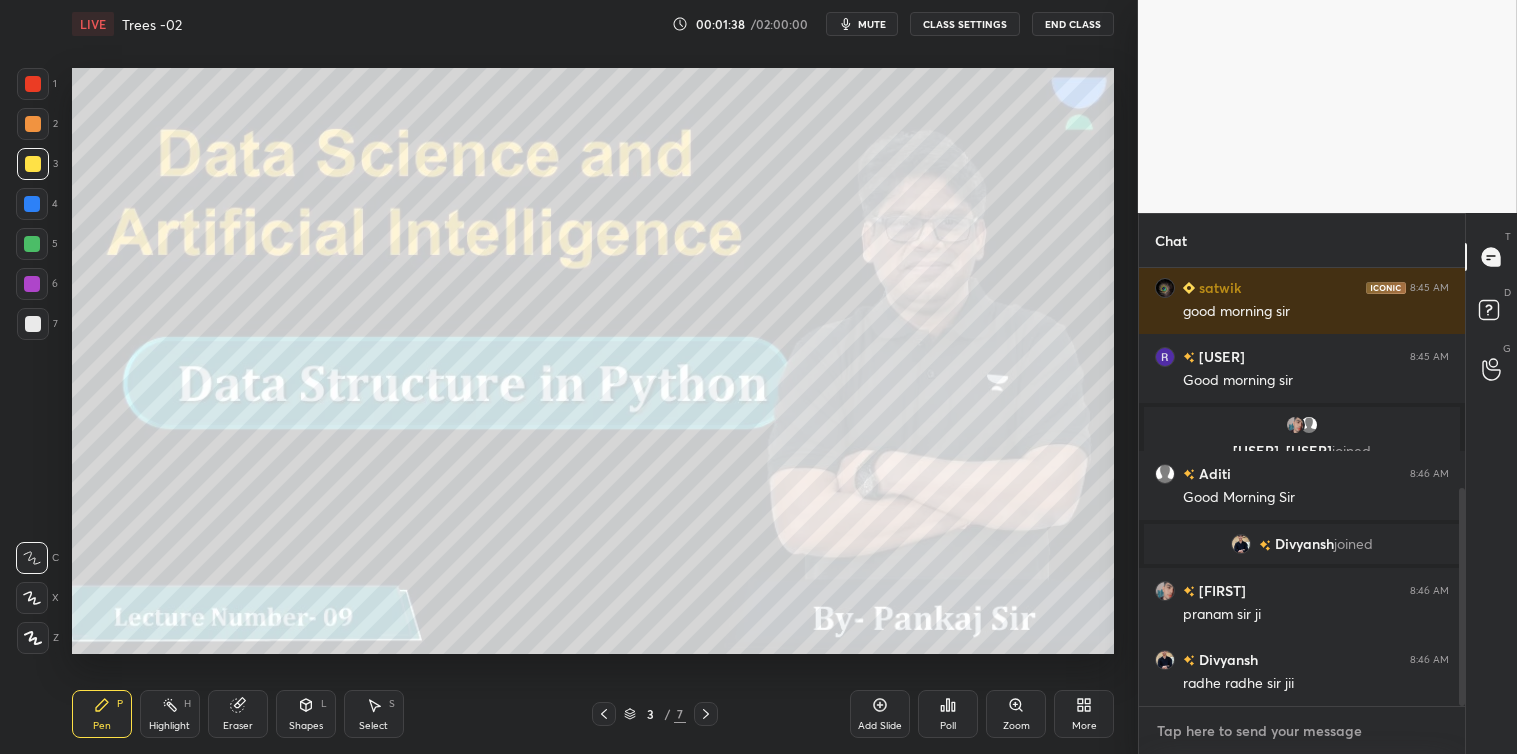 click at bounding box center (1302, 731) 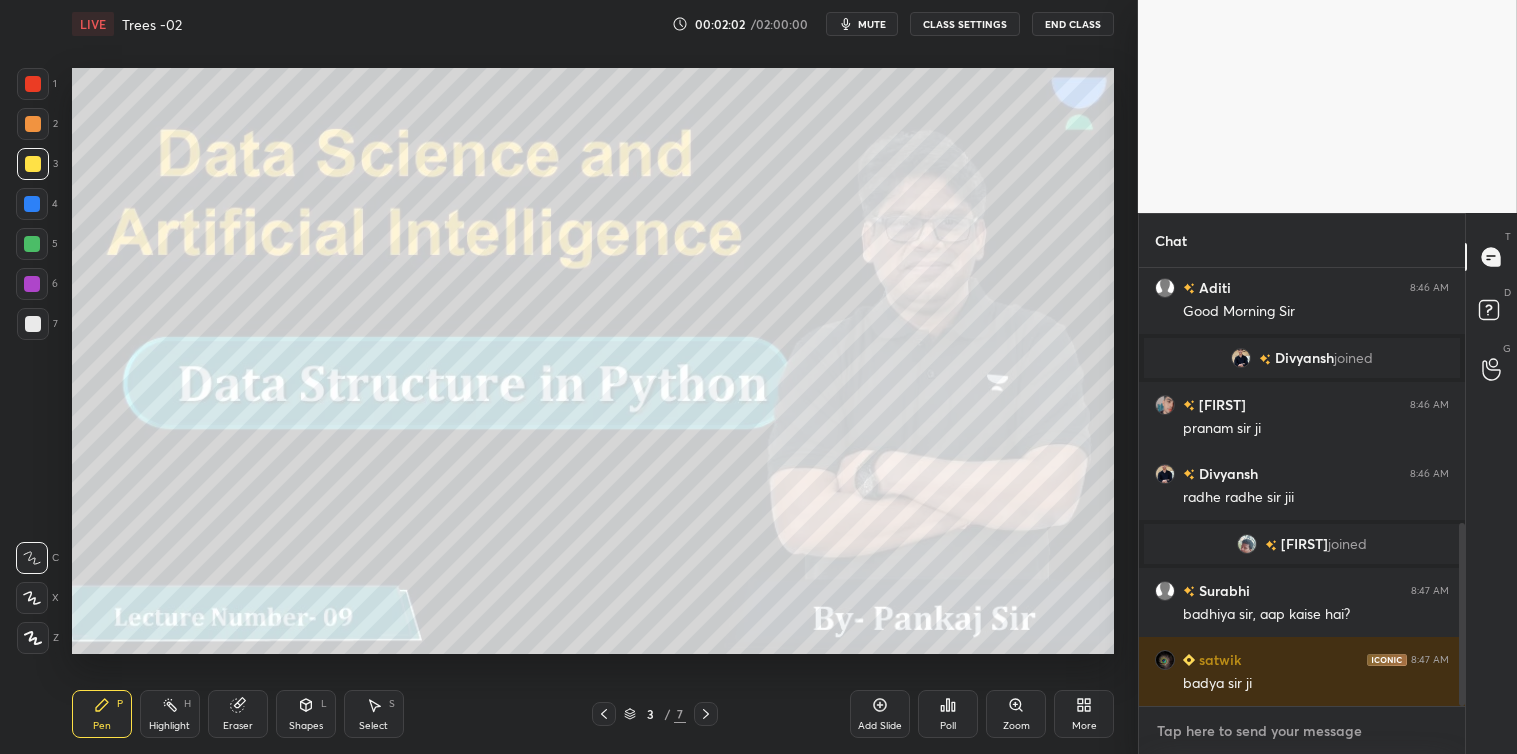 scroll, scrollTop: 697, scrollLeft: 0, axis: vertical 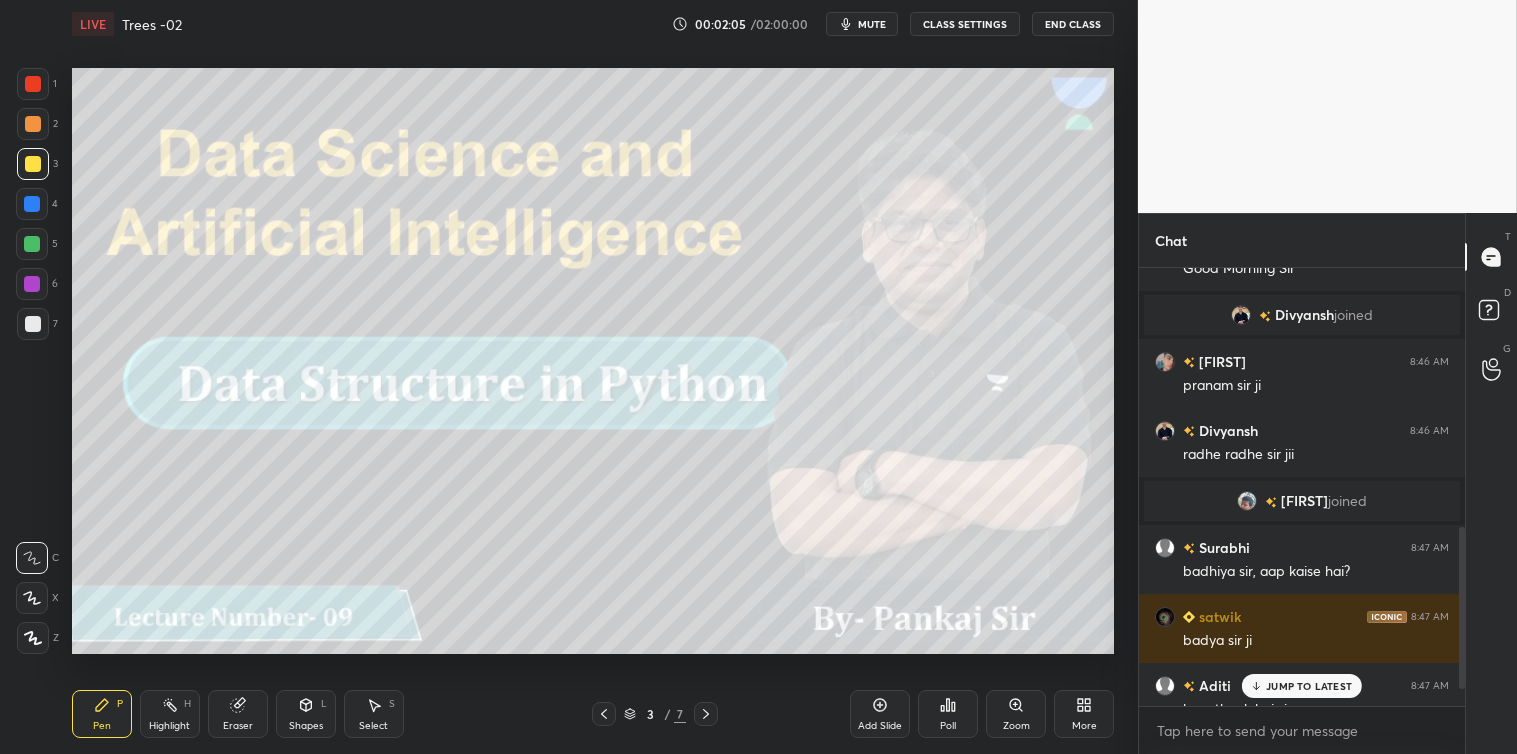 click on "JUMP TO LATEST" at bounding box center [1309, 686] 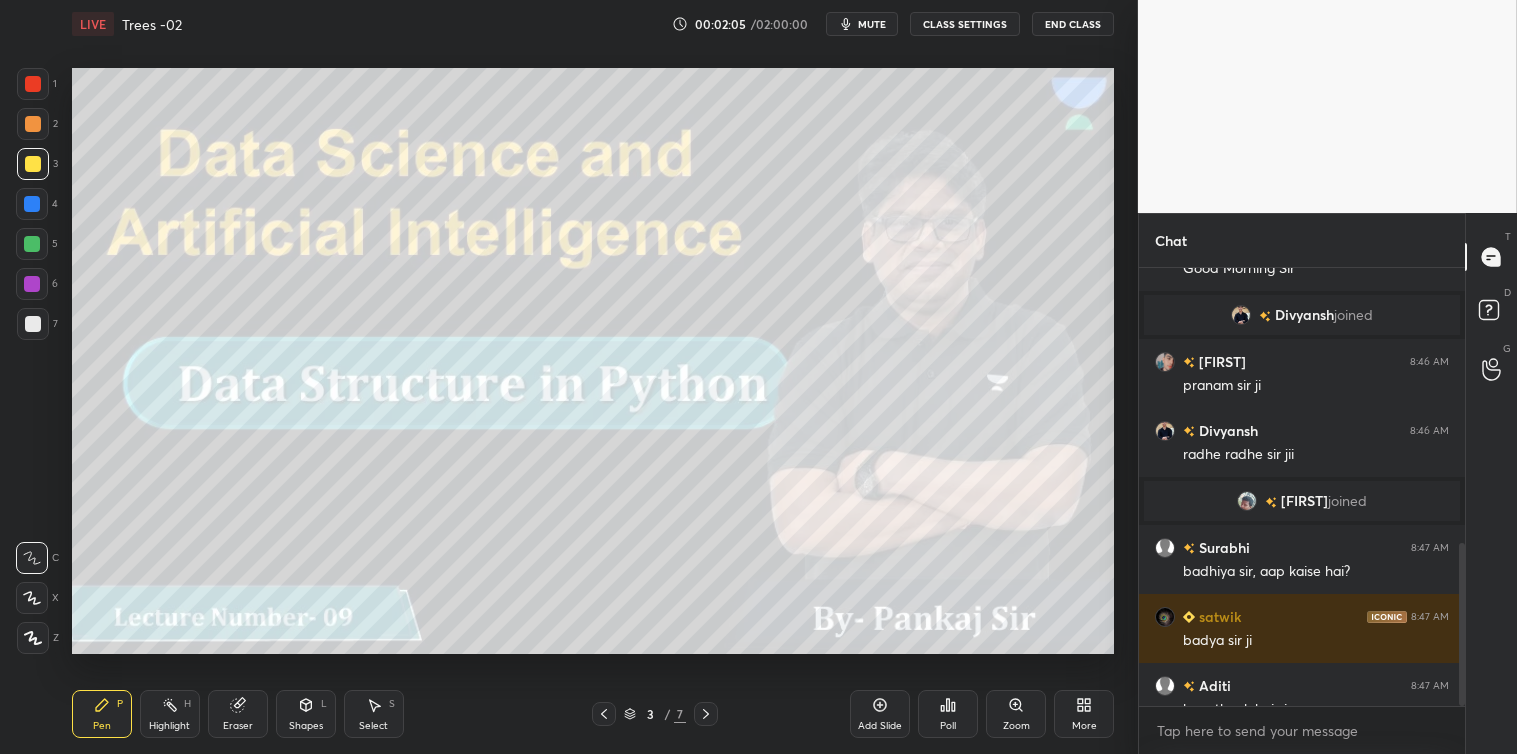 scroll, scrollTop: 741, scrollLeft: 0, axis: vertical 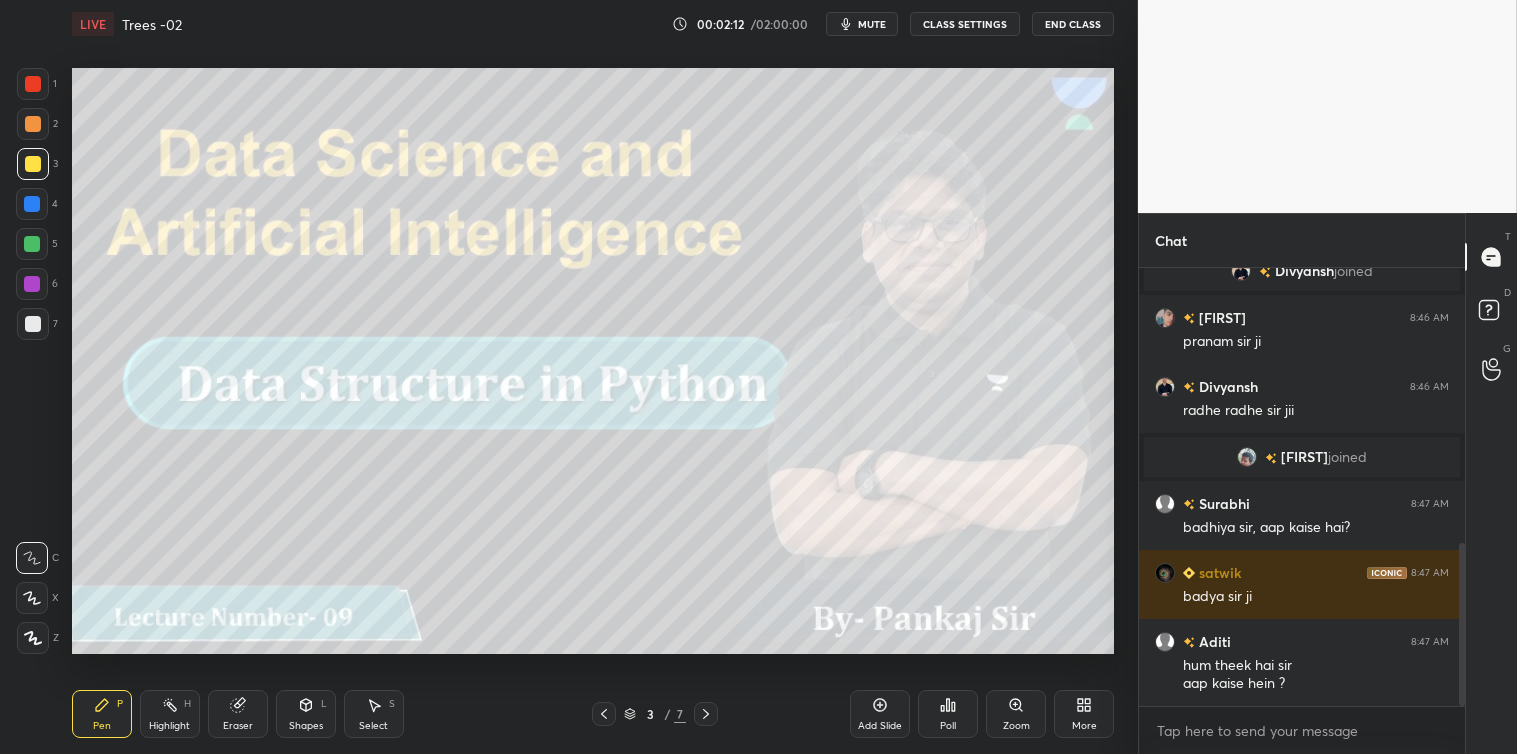 click 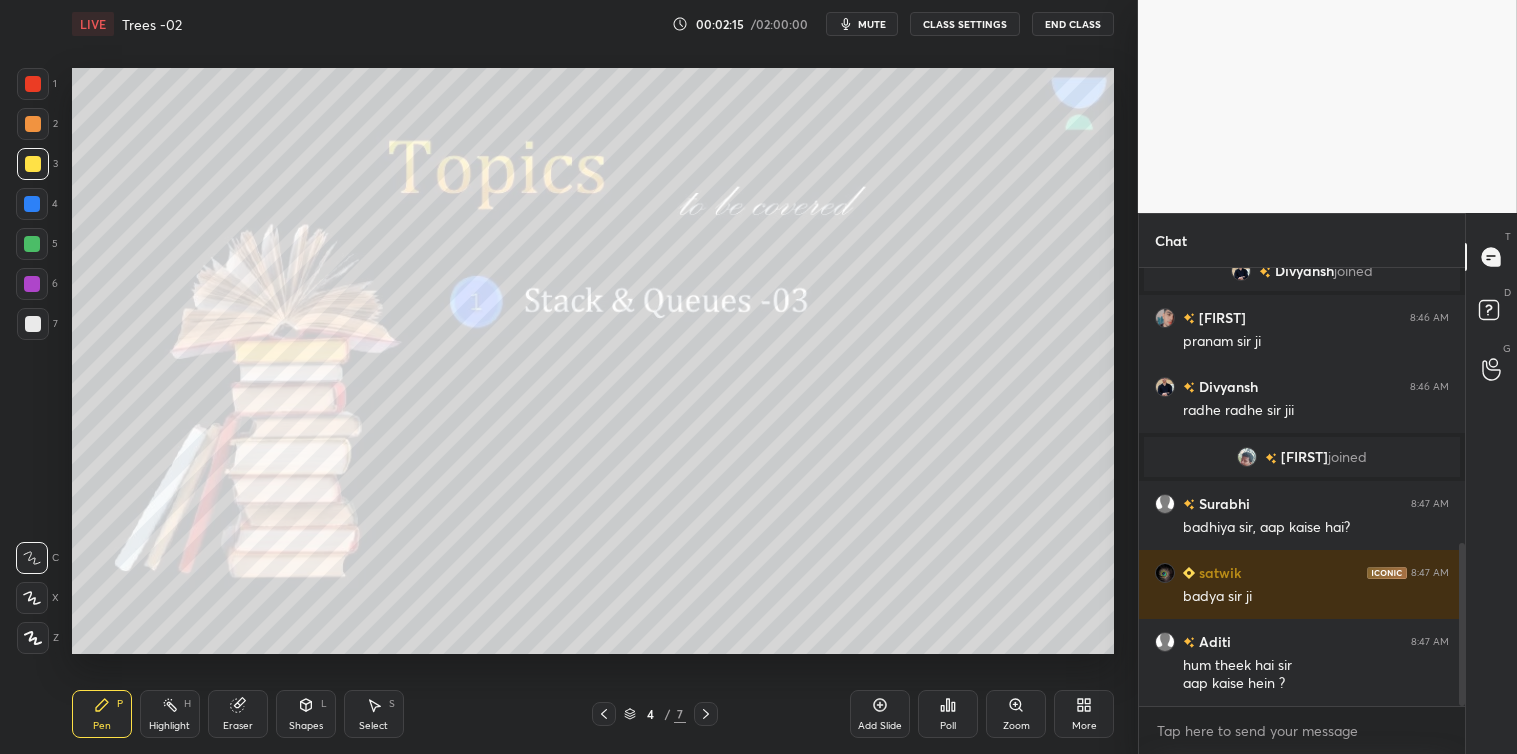 click on "Add Slide" at bounding box center [880, 714] 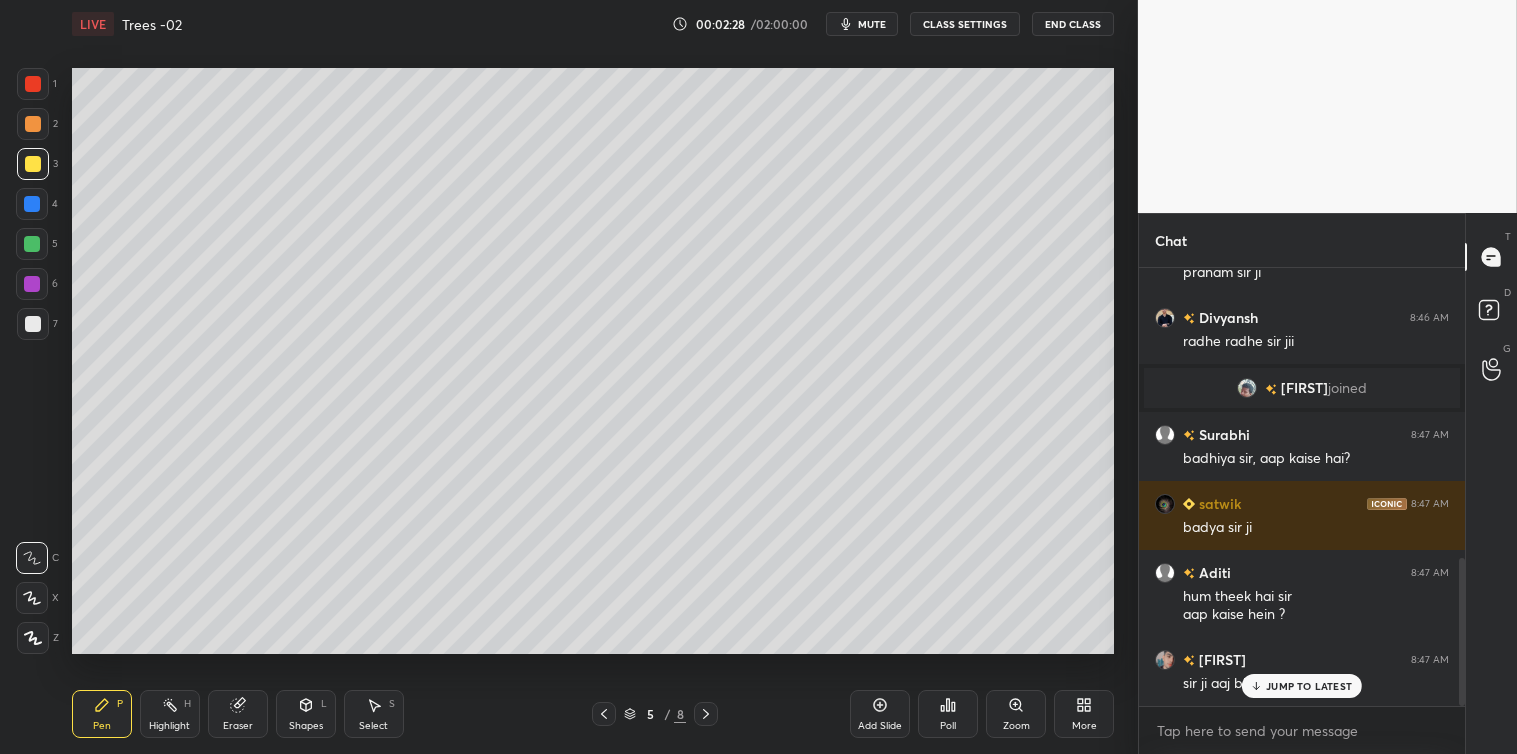 scroll, scrollTop: 857, scrollLeft: 0, axis: vertical 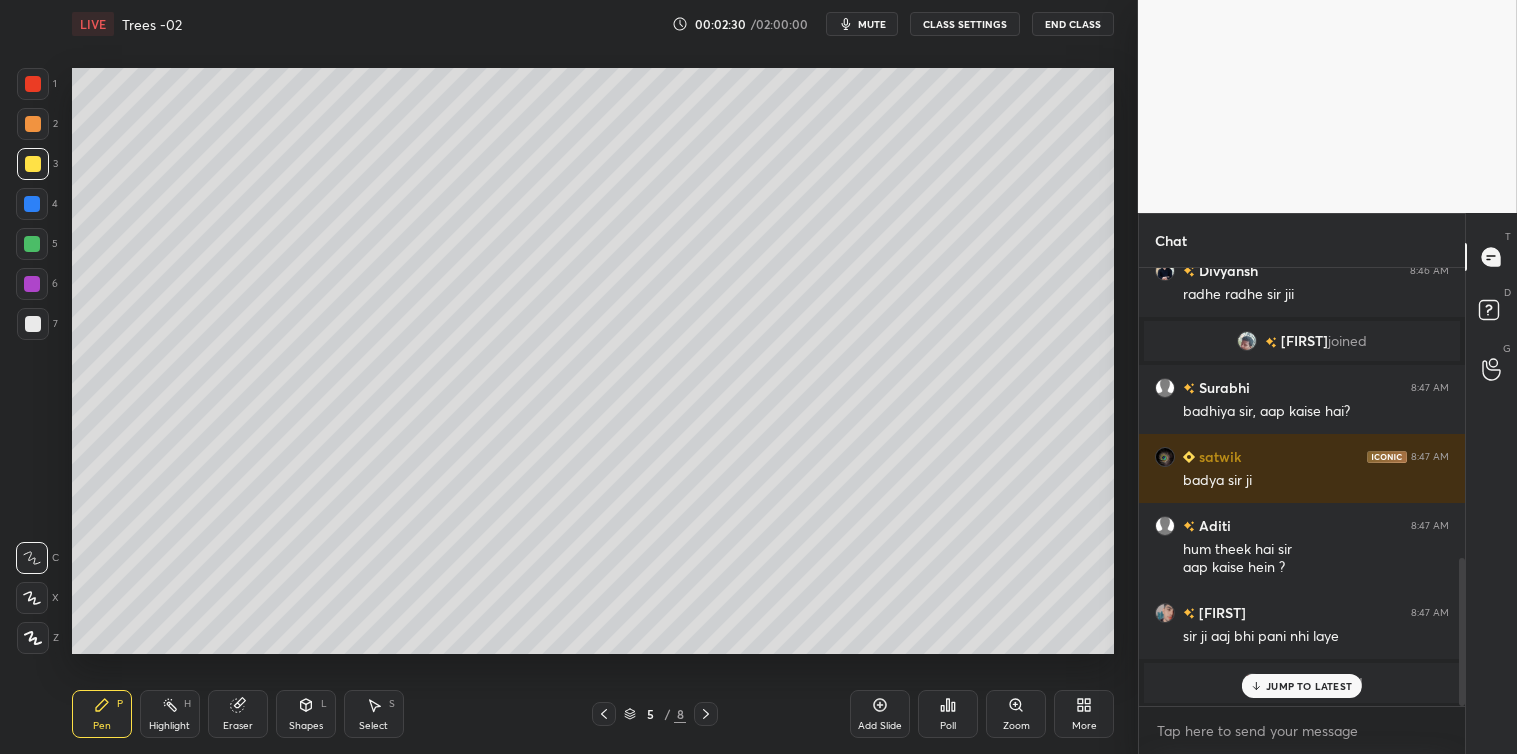 click on "JUMP TO LATEST" at bounding box center [1309, 686] 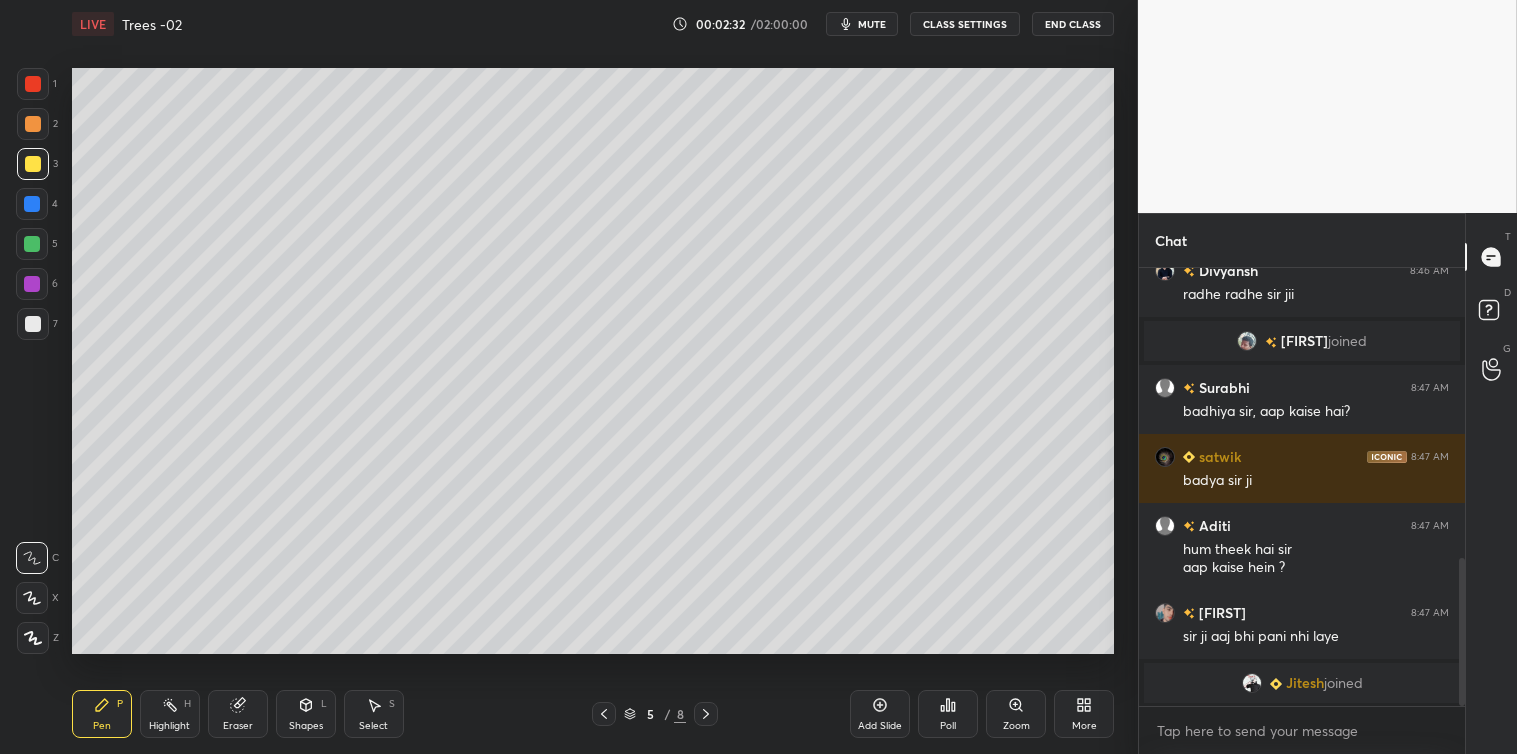 click on "Shapes L" at bounding box center (306, 714) 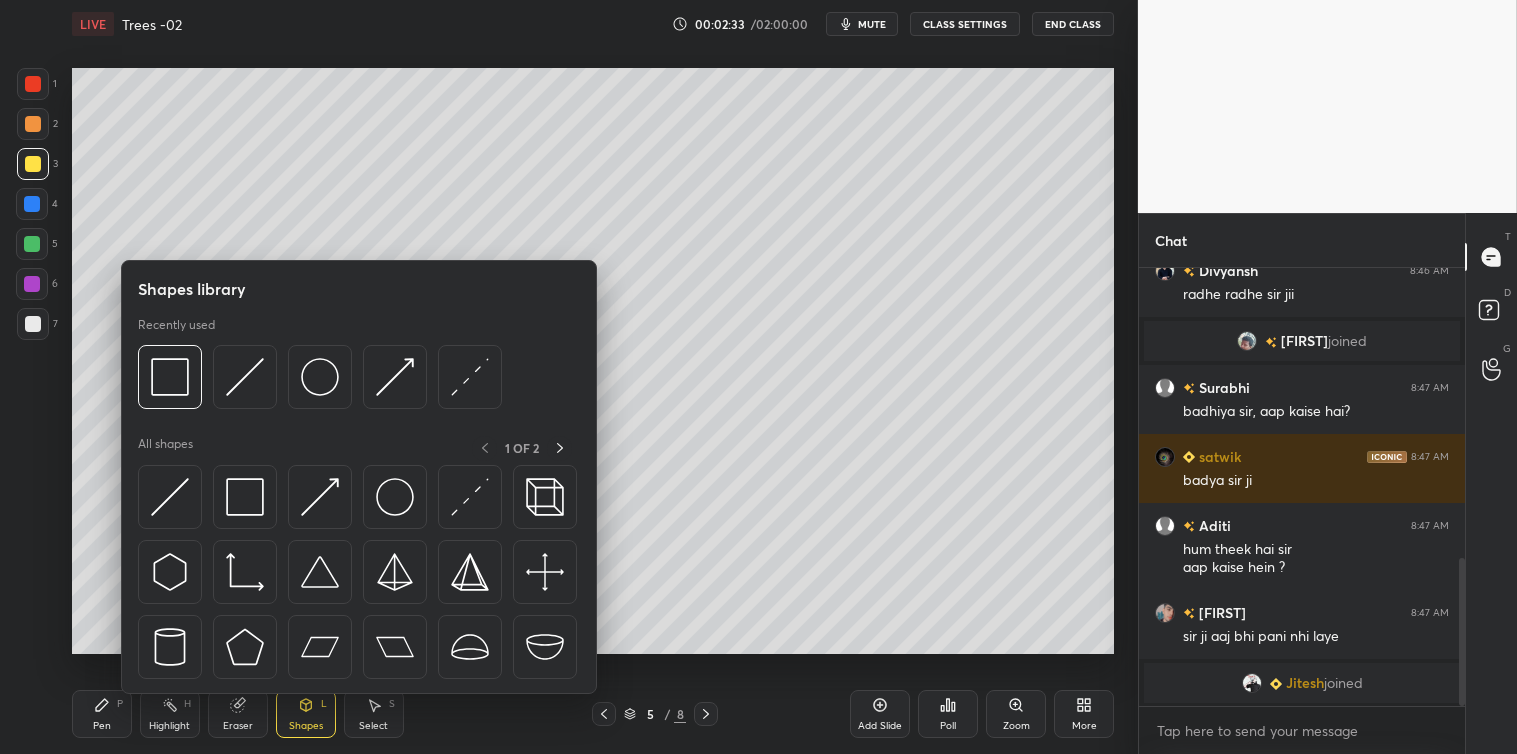 click at bounding box center (170, 497) 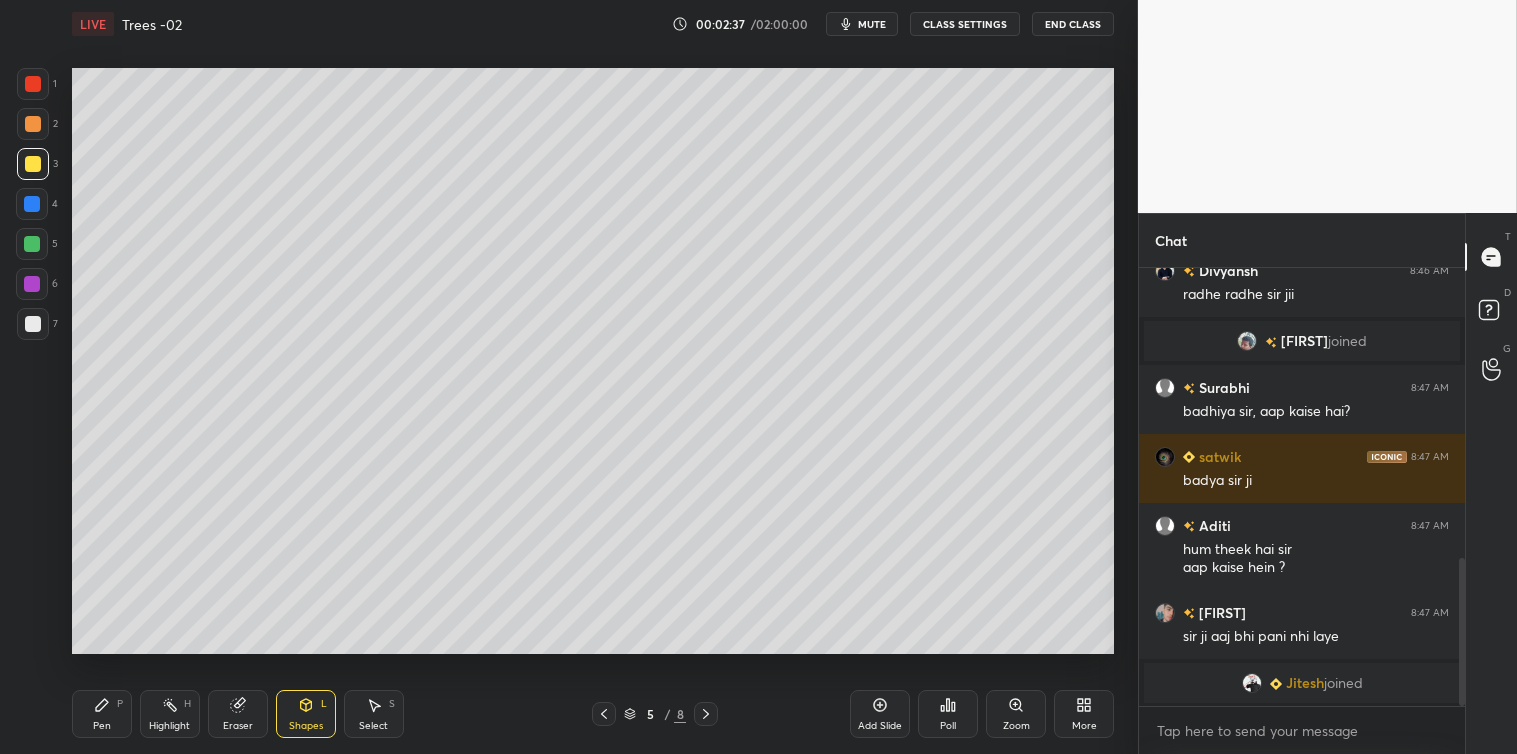 click on "Pen P" at bounding box center (102, 714) 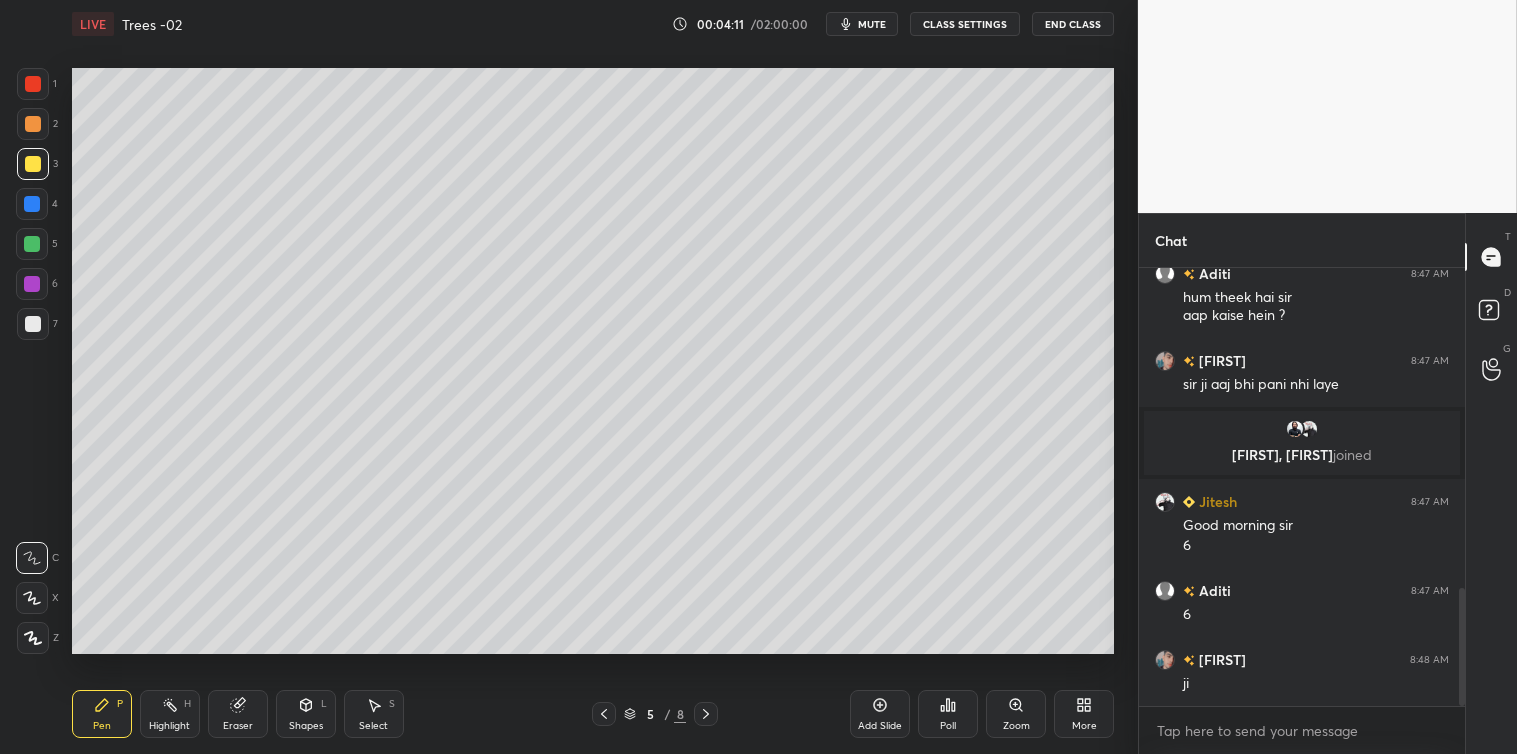 scroll, scrollTop: 1190, scrollLeft: 0, axis: vertical 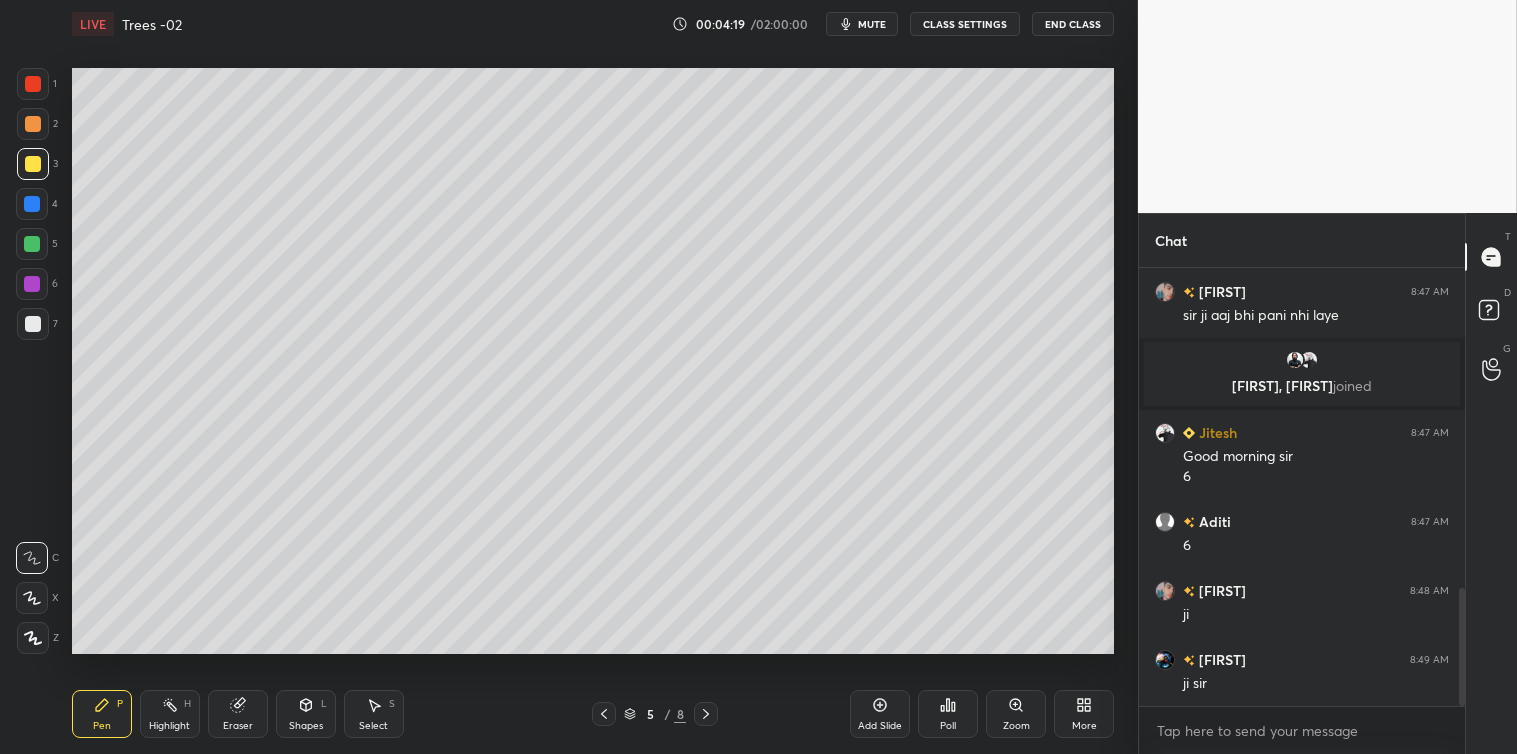 click on "Add Slide" at bounding box center [880, 714] 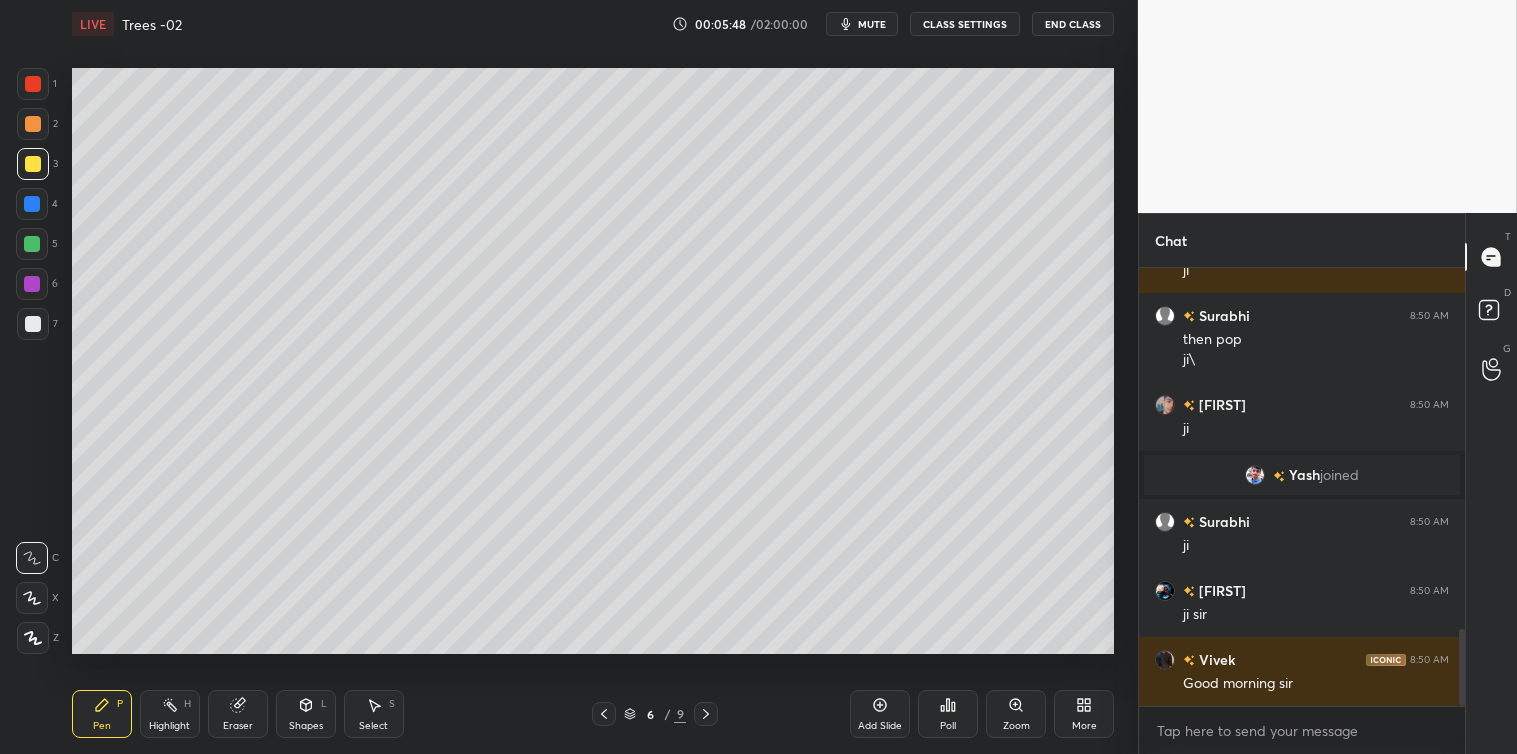 scroll, scrollTop: 2113, scrollLeft: 0, axis: vertical 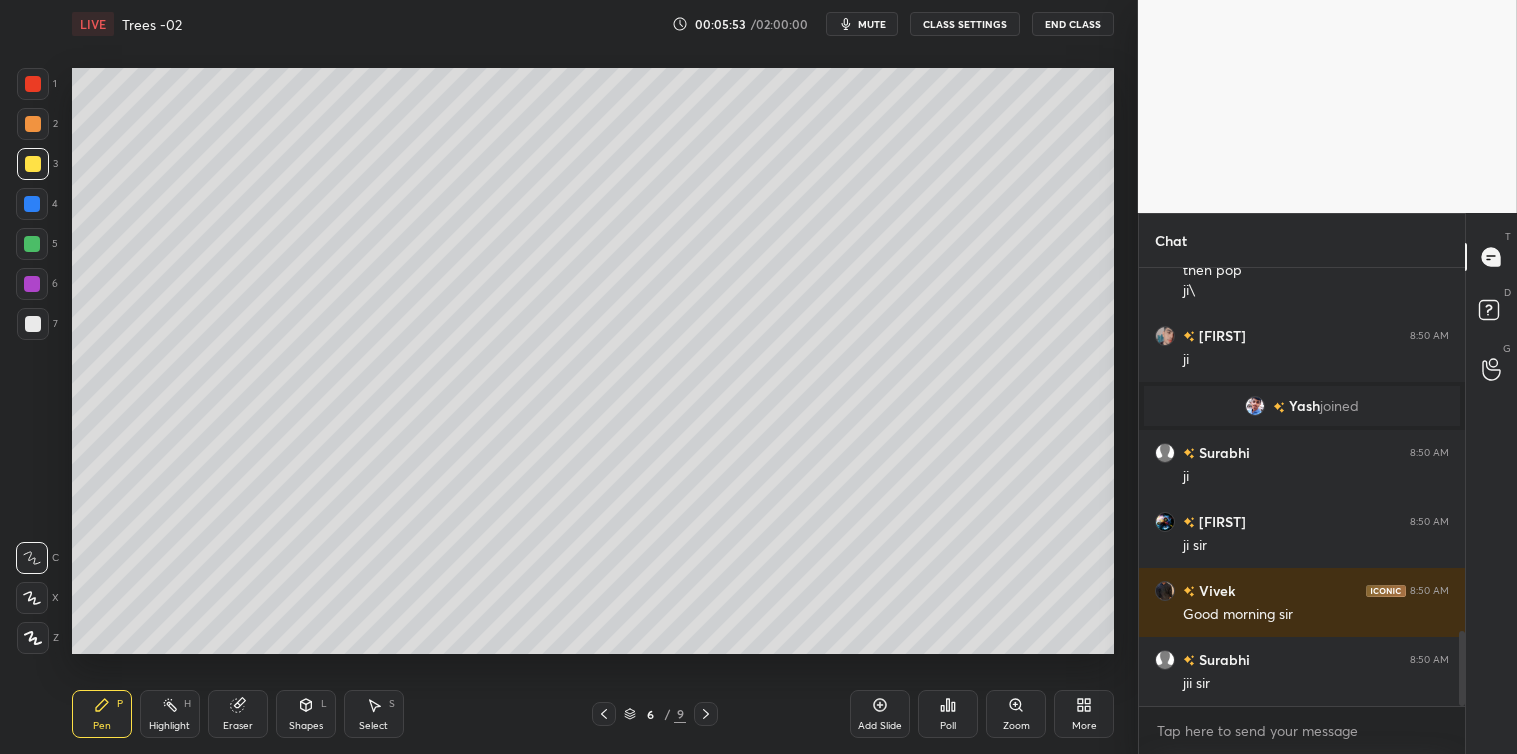 click on "Add Slide" at bounding box center [880, 714] 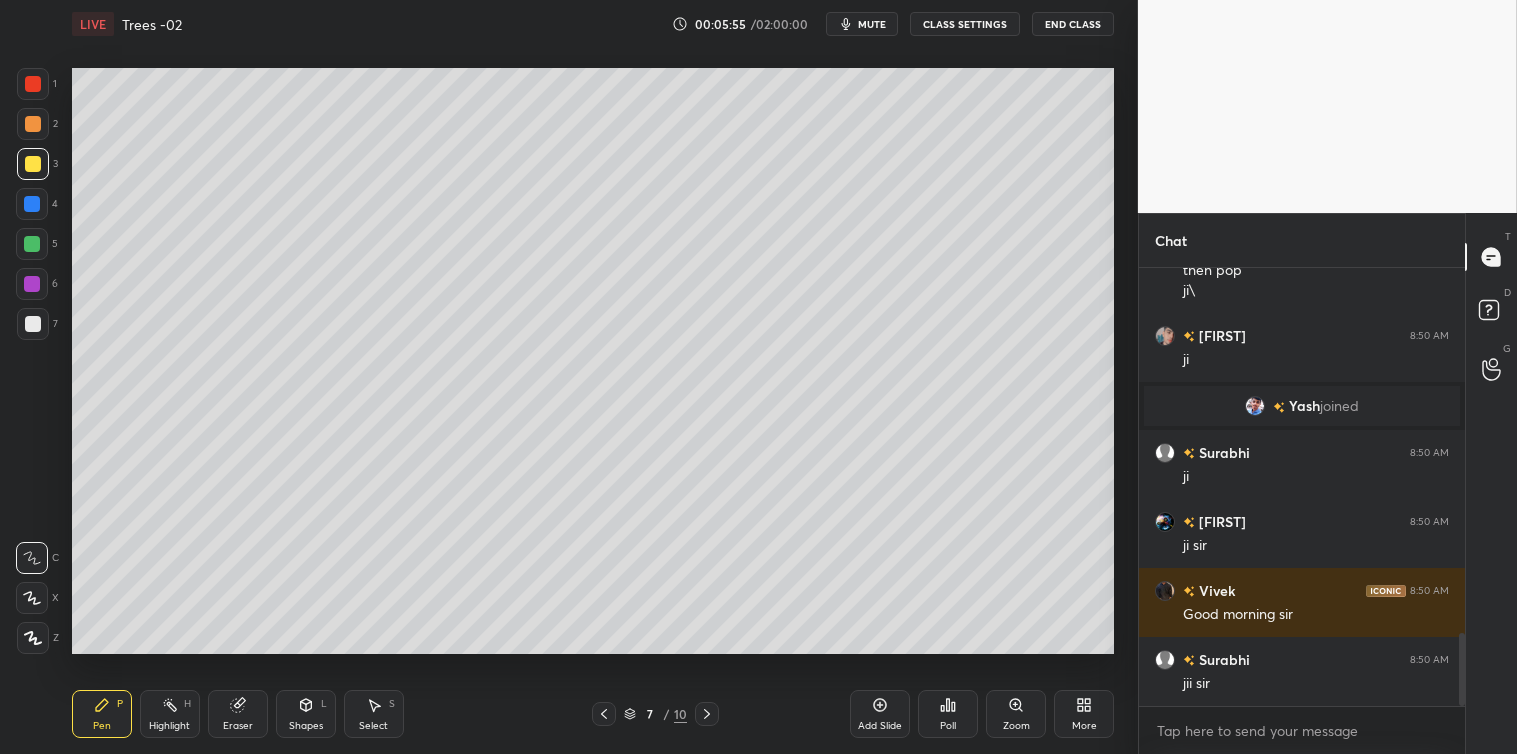 scroll, scrollTop: 2182, scrollLeft: 0, axis: vertical 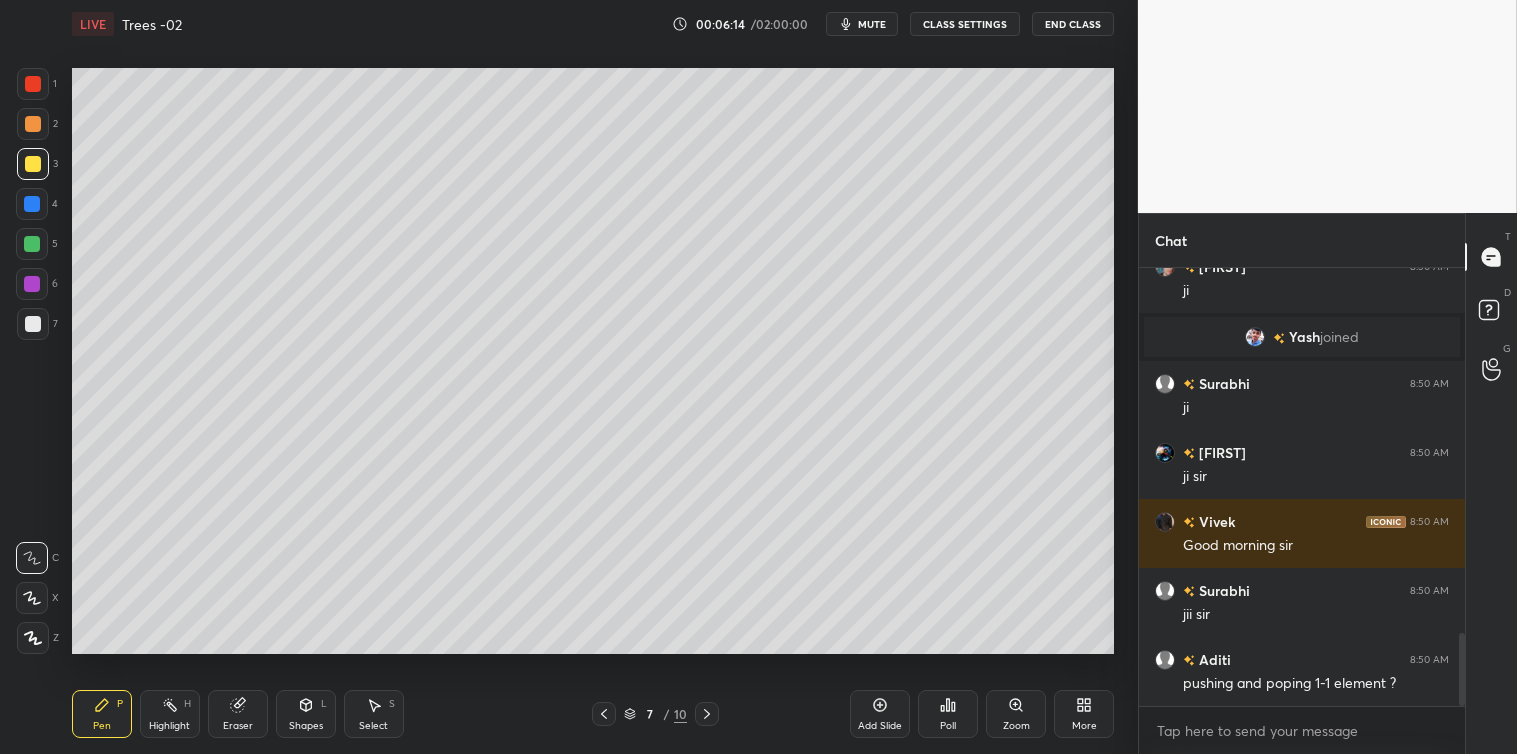 click at bounding box center [33, 324] 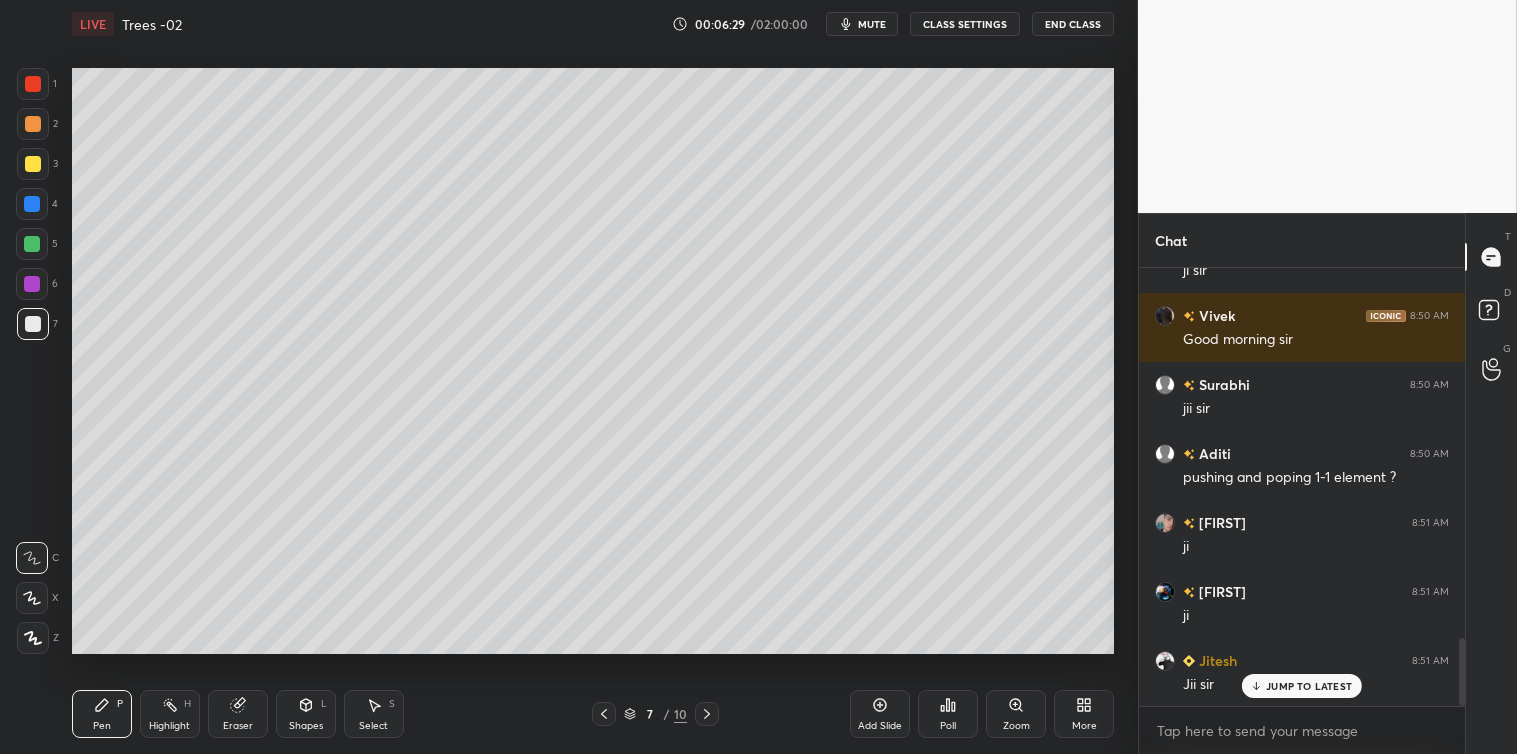 scroll, scrollTop: 2457, scrollLeft: 0, axis: vertical 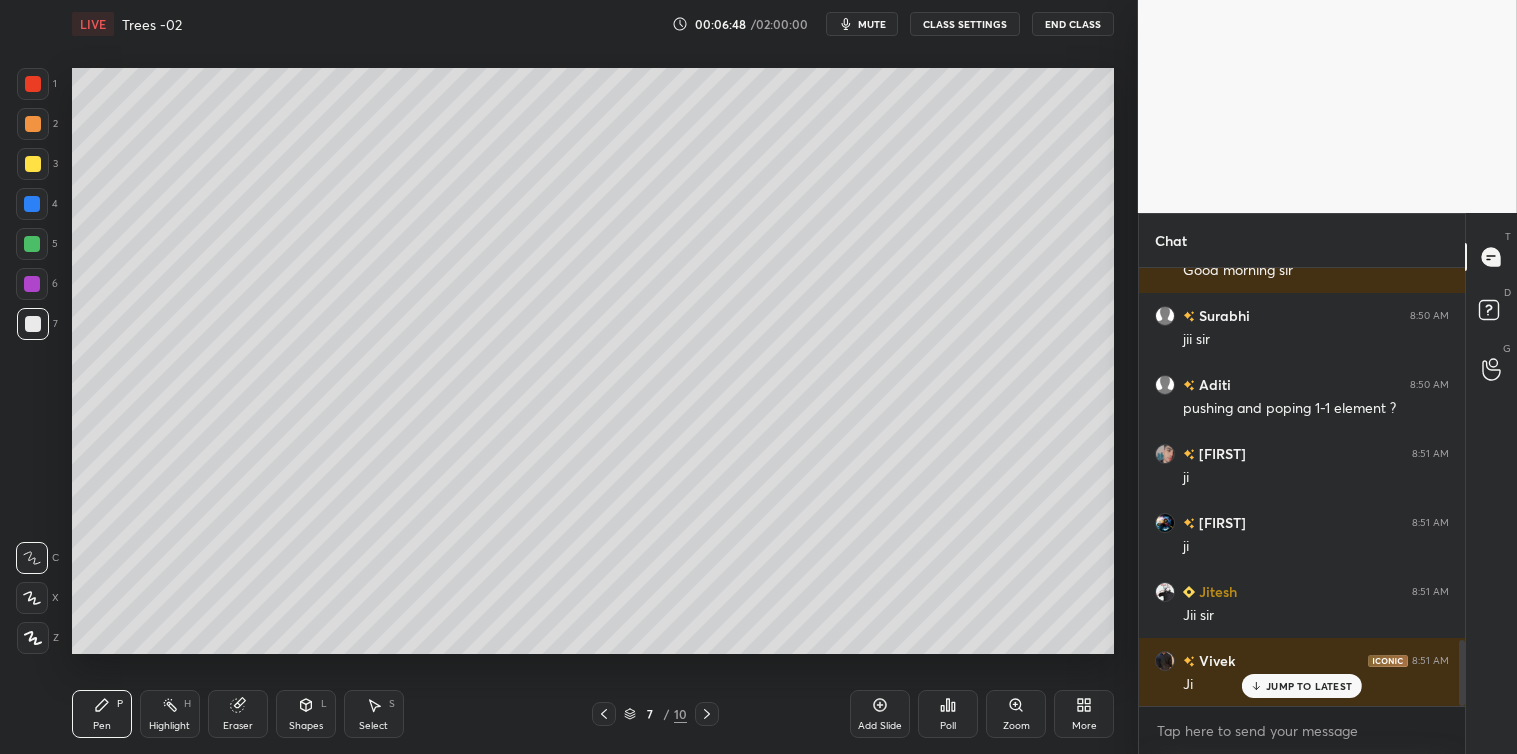 click at bounding box center [33, 84] 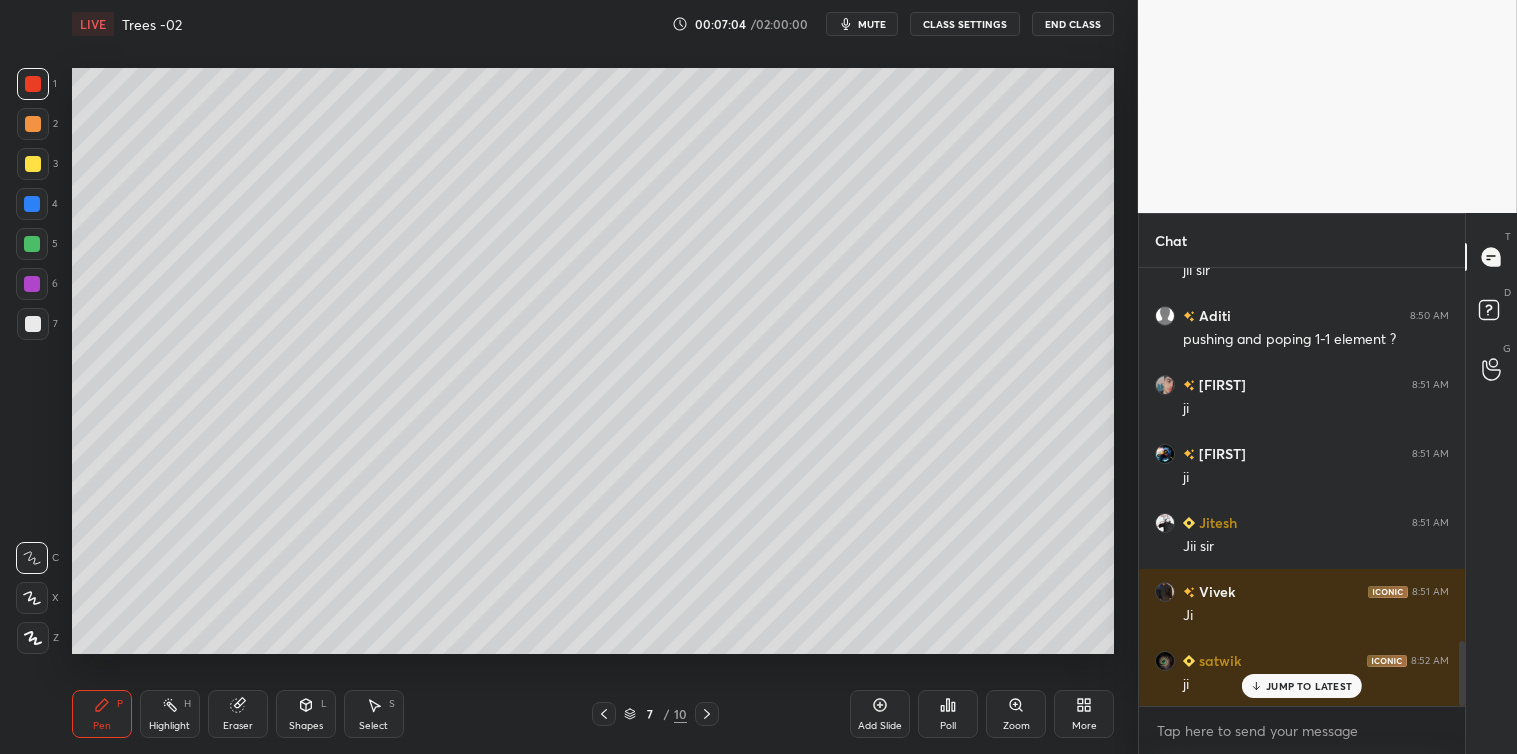 scroll, scrollTop: 2595, scrollLeft: 0, axis: vertical 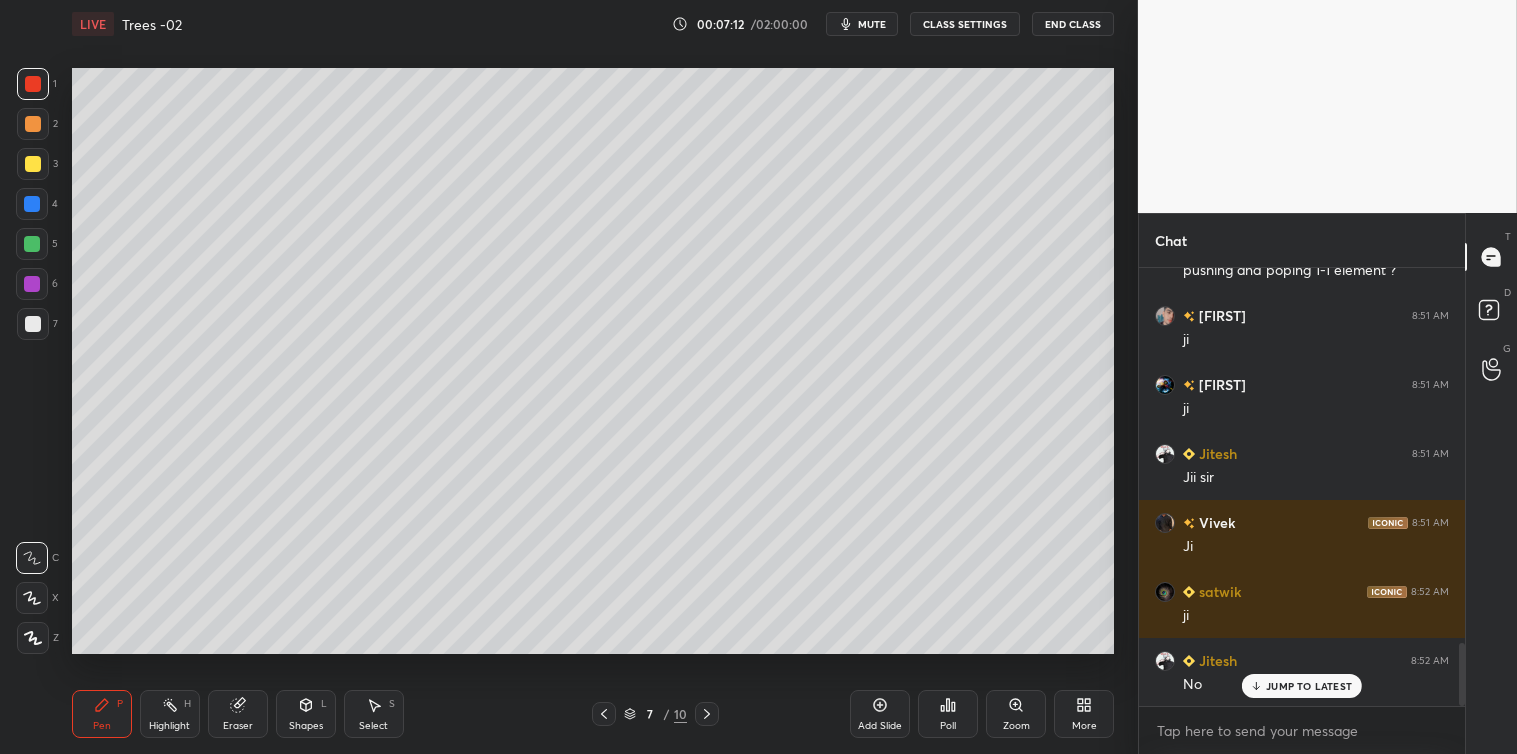 click at bounding box center [33, 324] 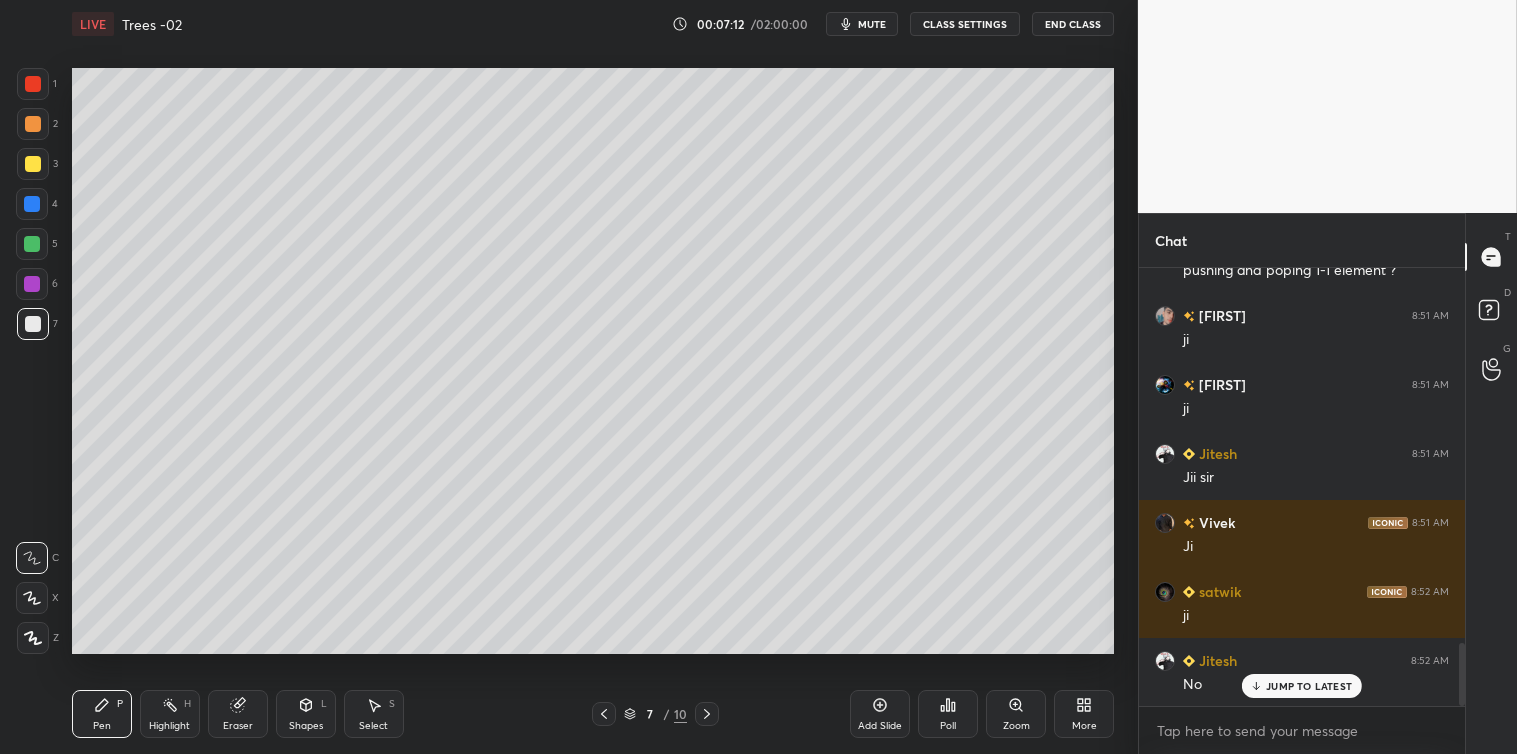 click 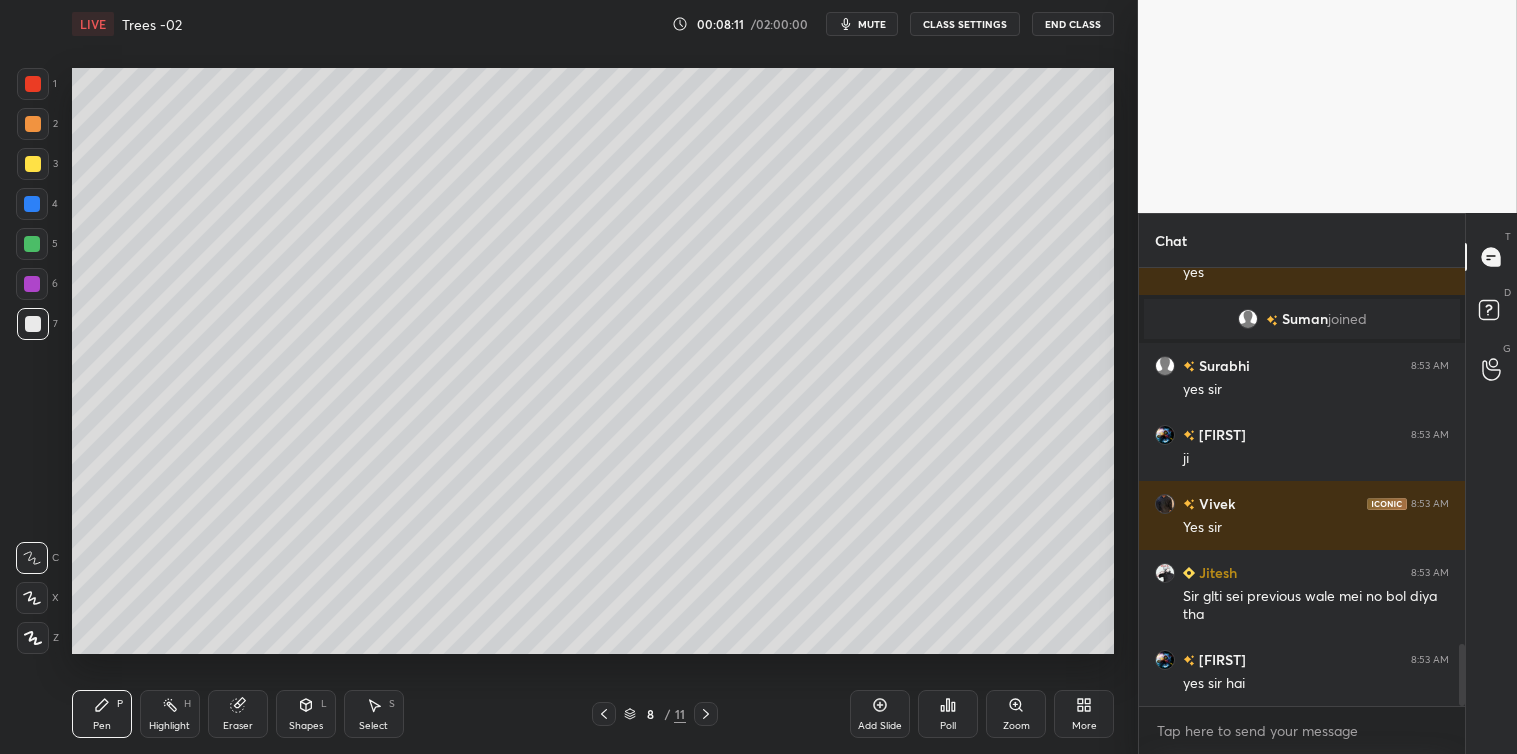scroll, scrollTop: 2765, scrollLeft: 0, axis: vertical 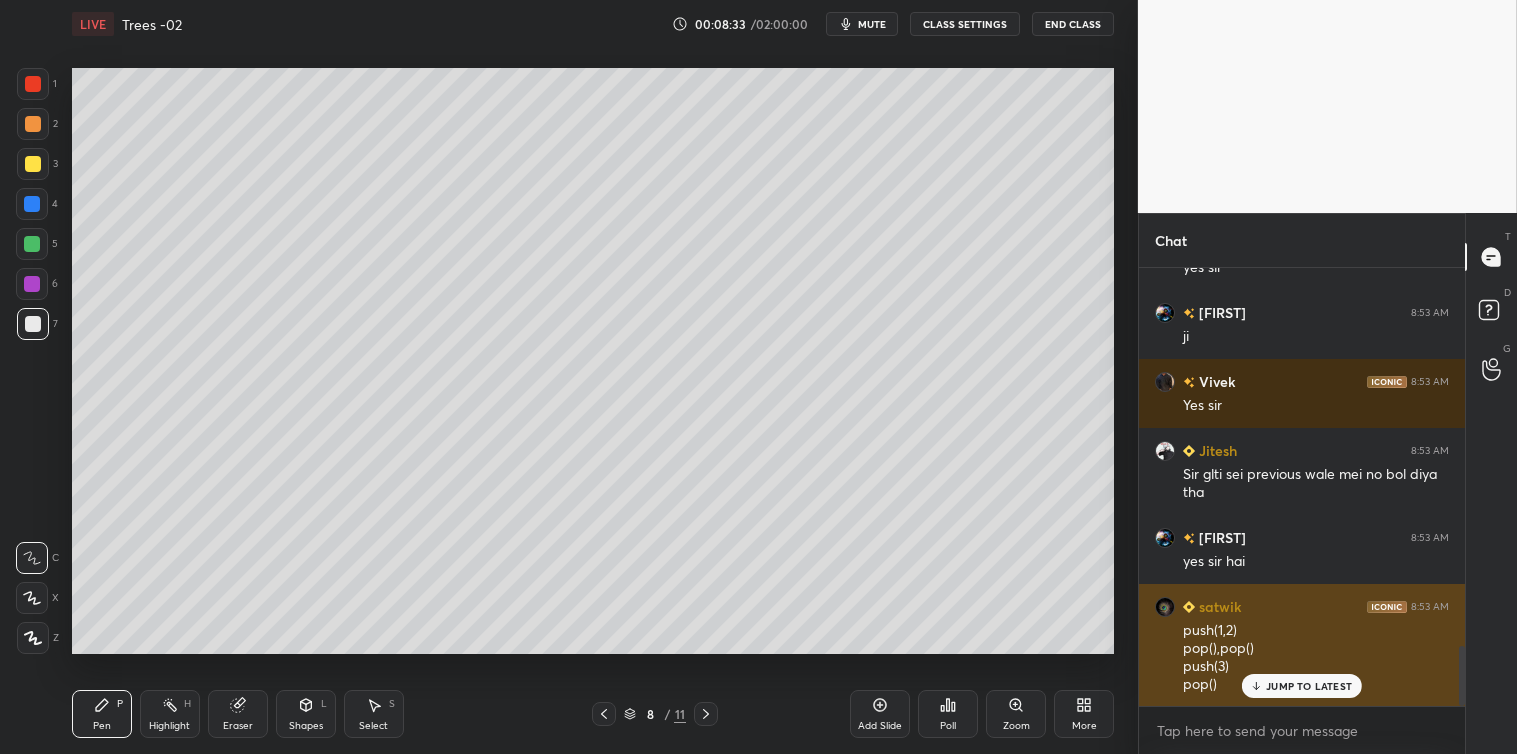 click on "JUMP TO LATEST" at bounding box center (1309, 686) 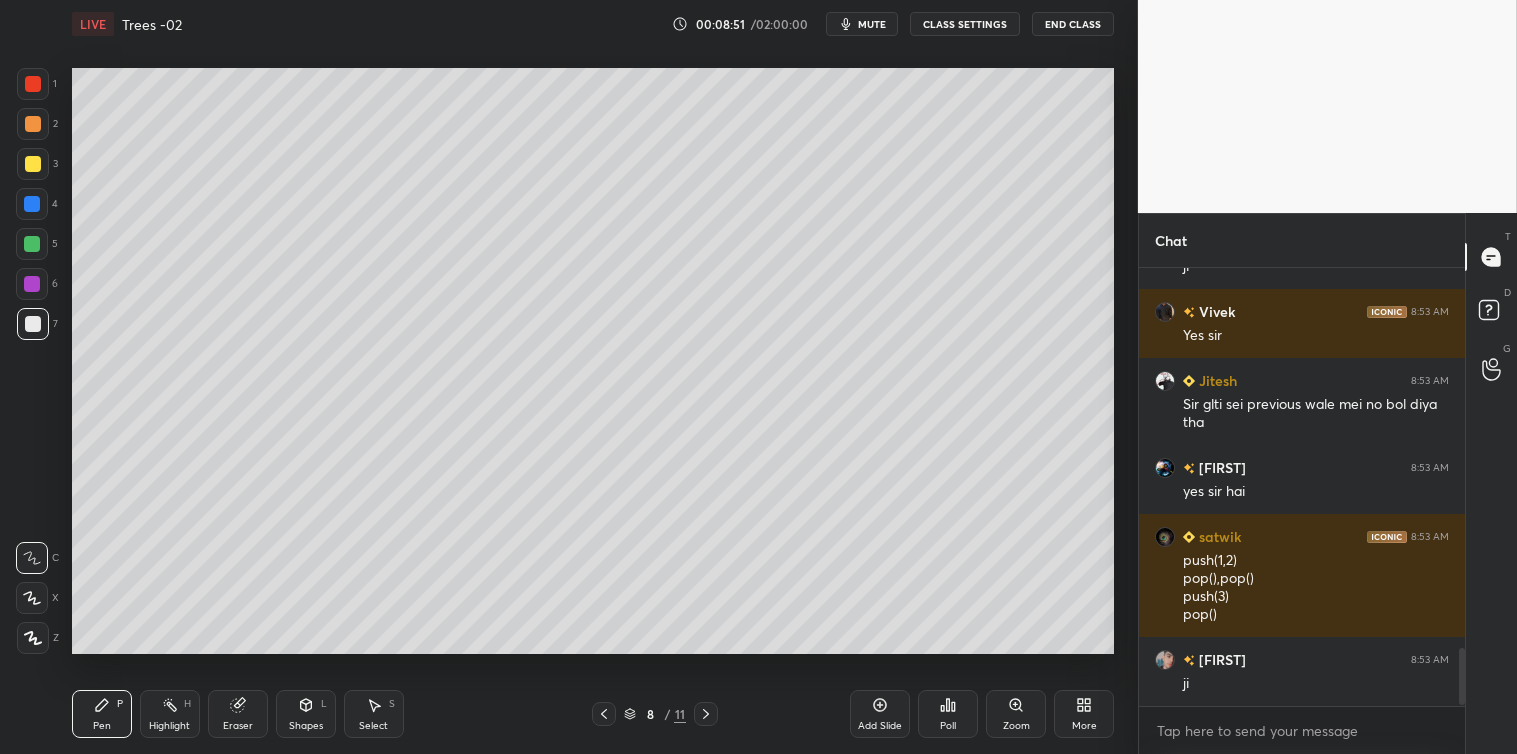 scroll, scrollTop: 2994, scrollLeft: 0, axis: vertical 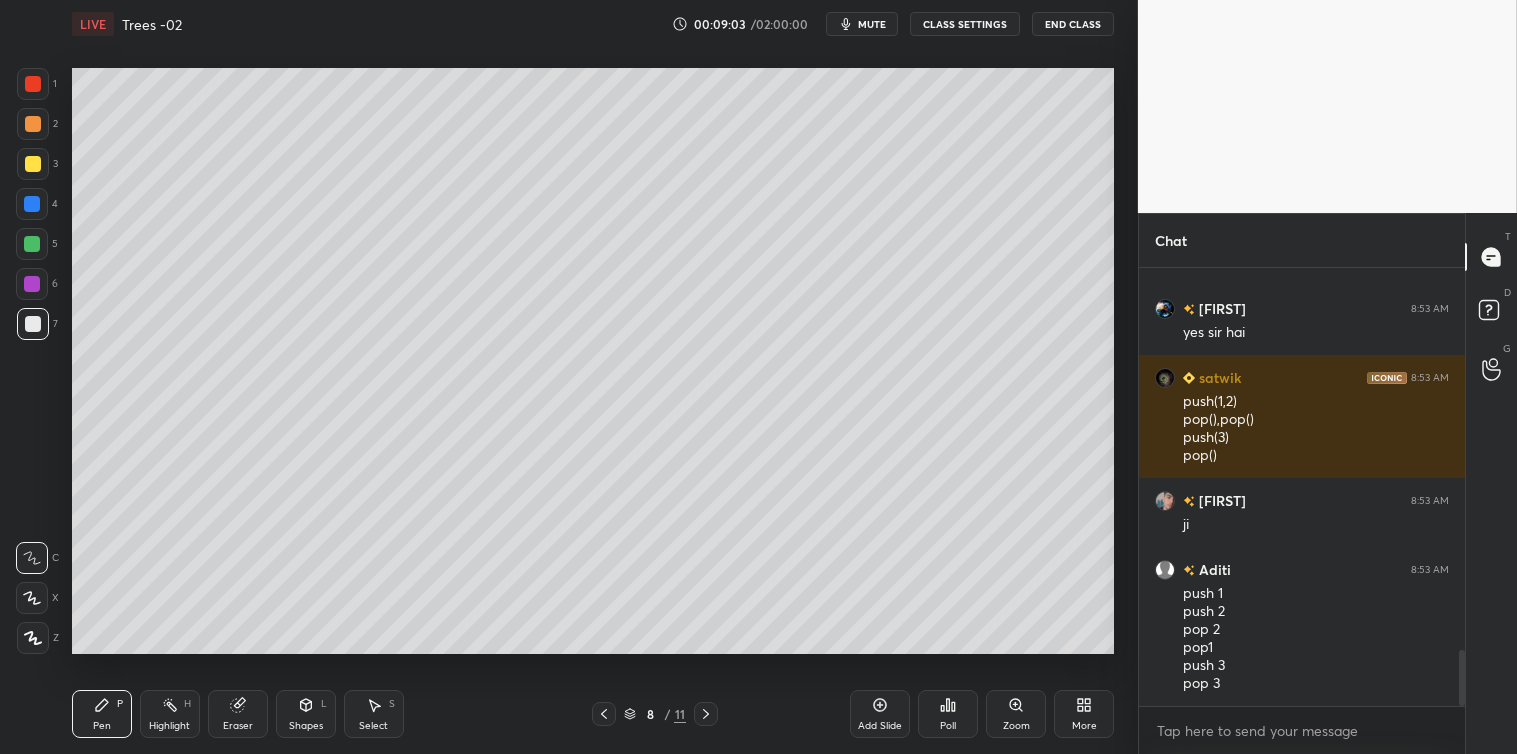 click at bounding box center (33, 164) 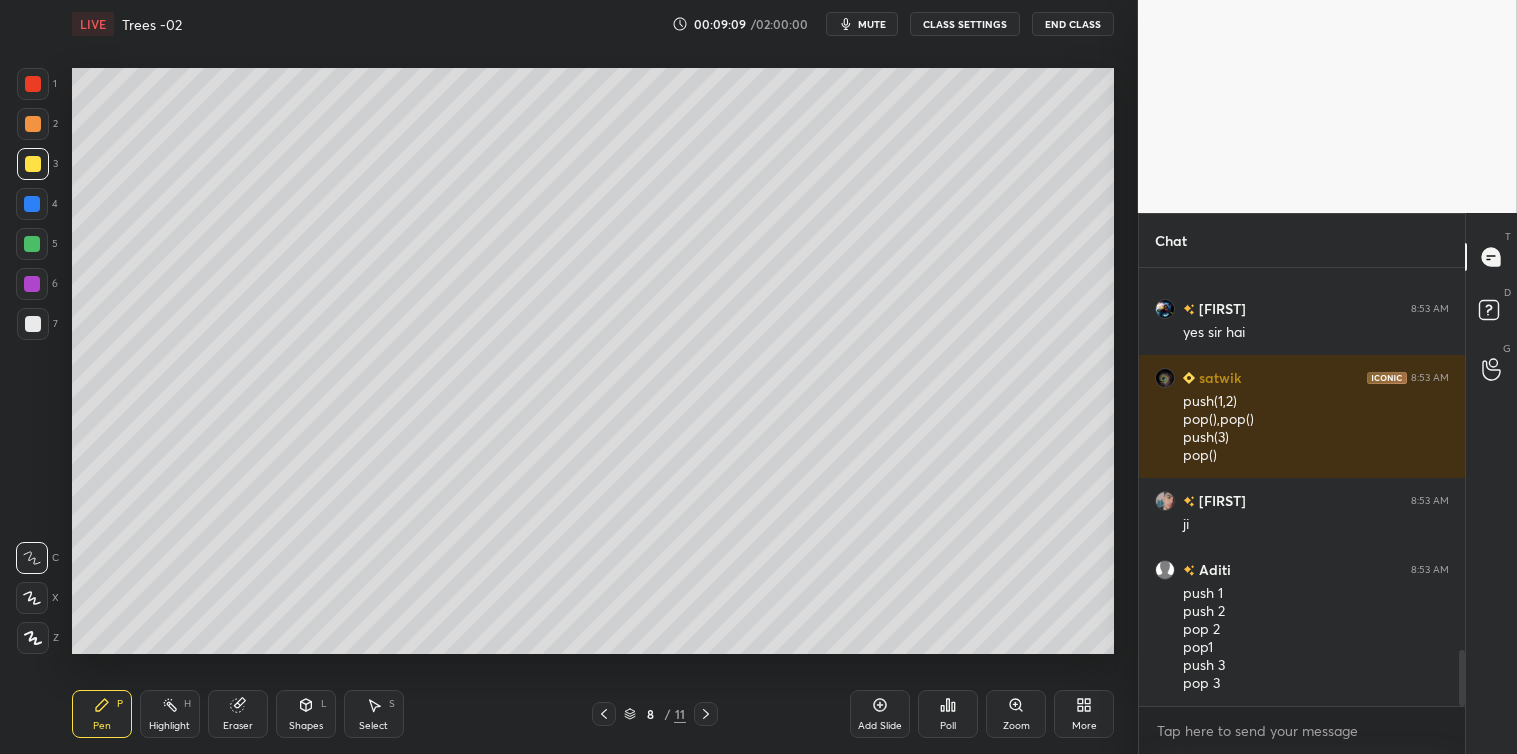 click at bounding box center [33, 84] 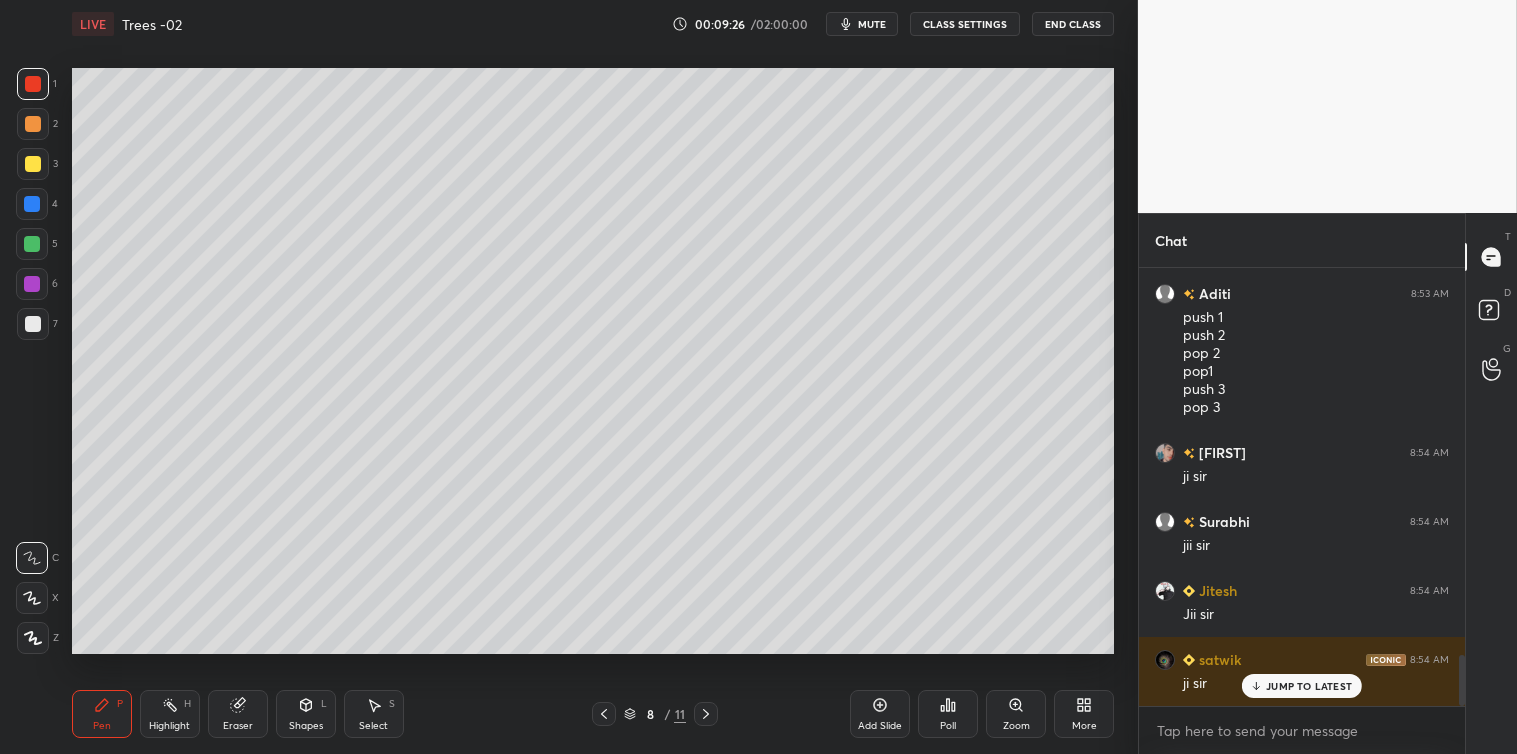 scroll, scrollTop: 3338, scrollLeft: 0, axis: vertical 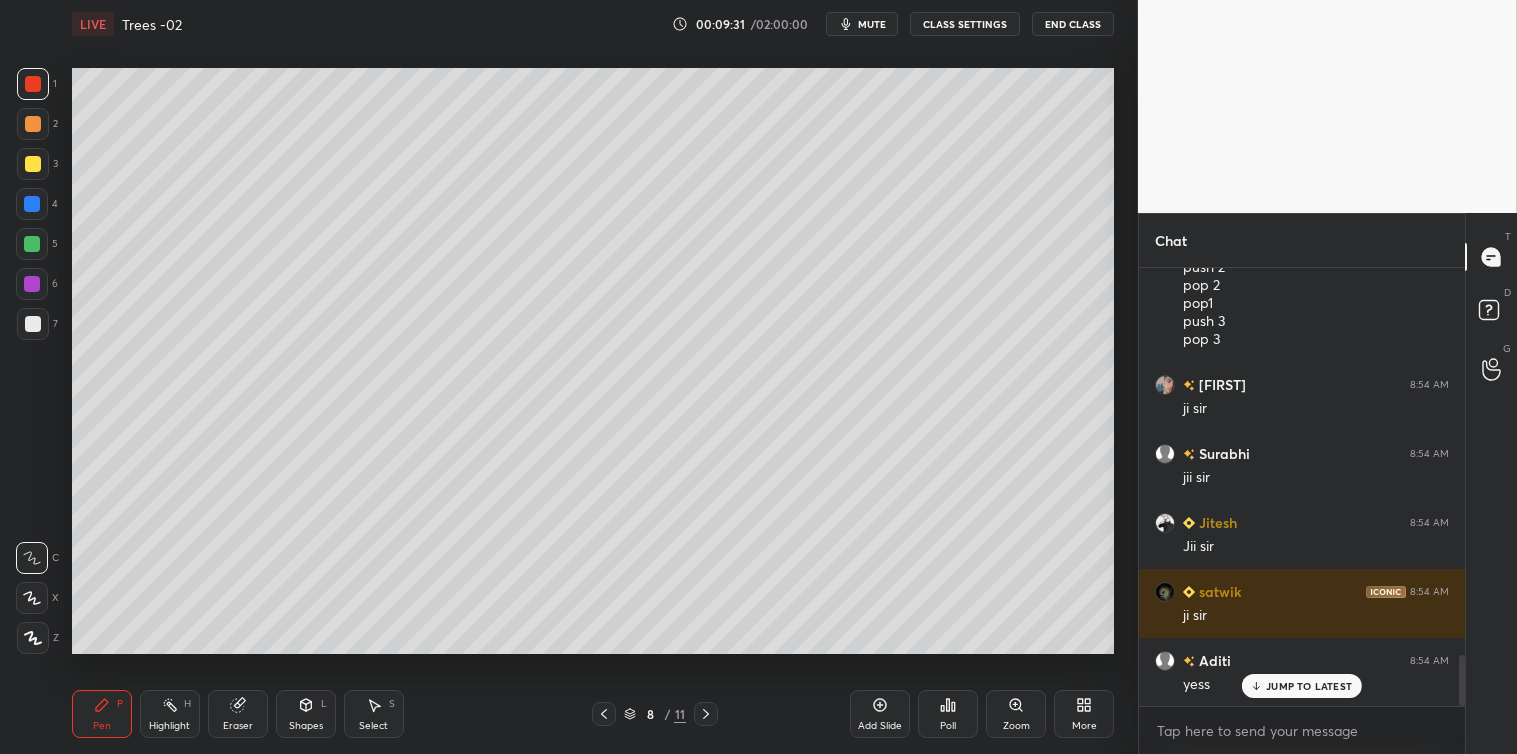 click 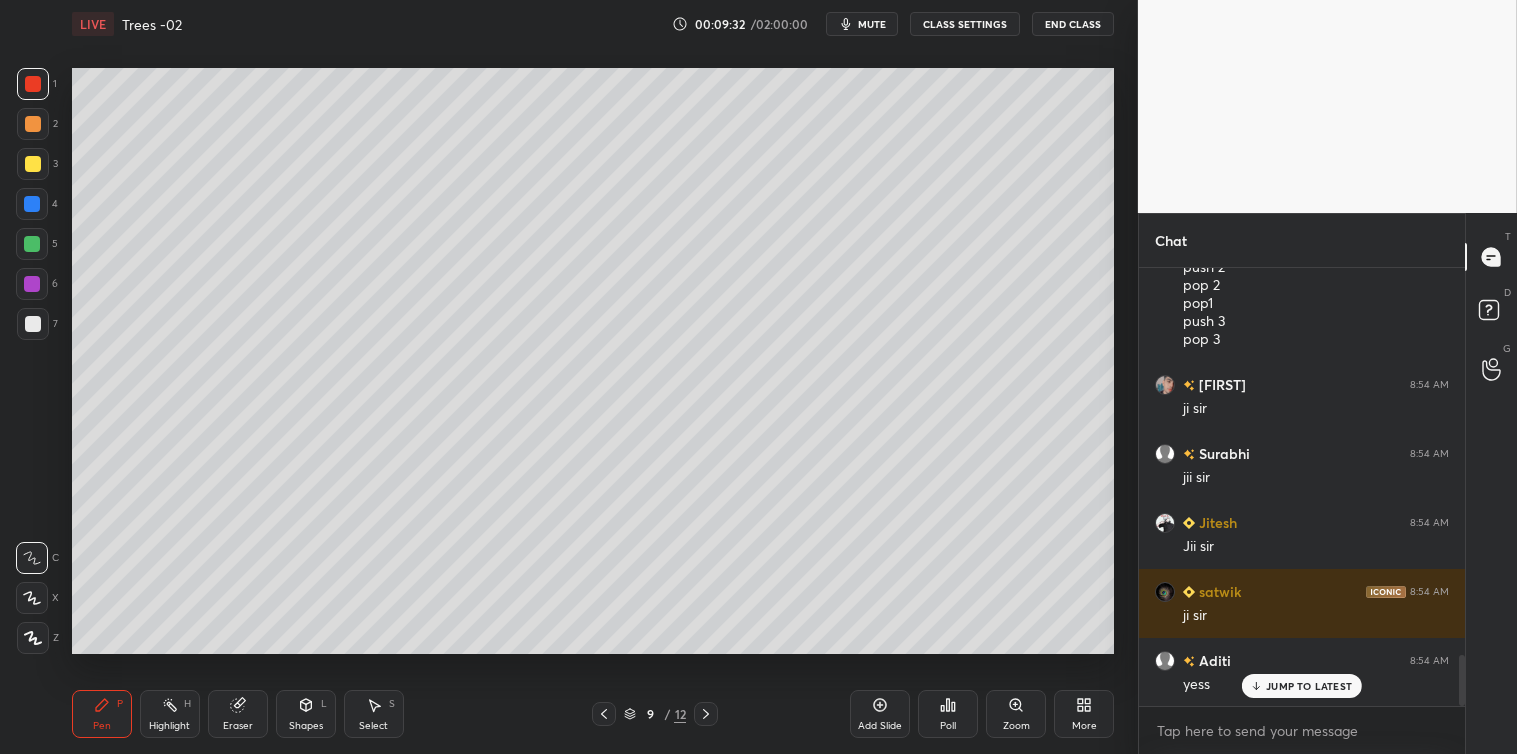 click at bounding box center [33, 324] 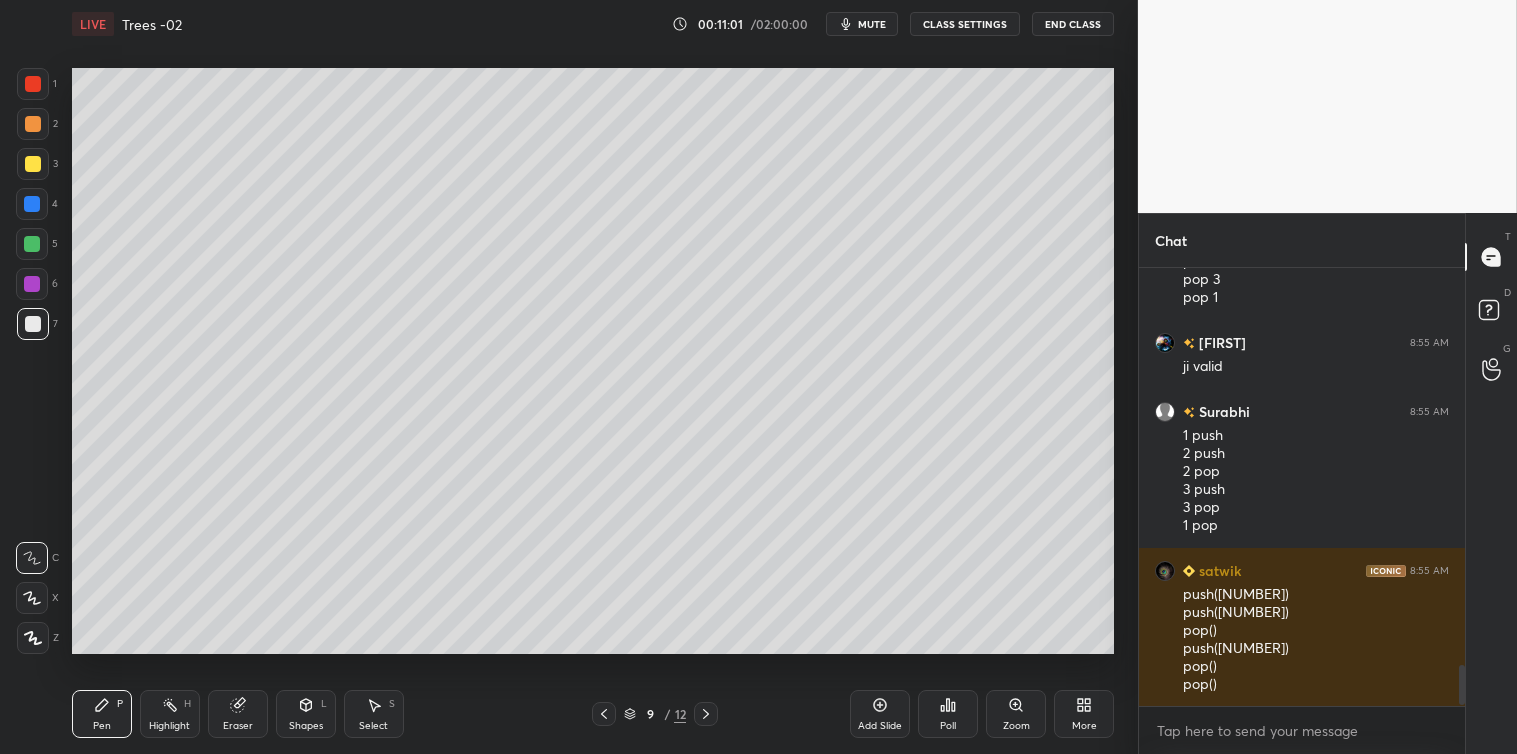 scroll, scrollTop: 4277, scrollLeft: 0, axis: vertical 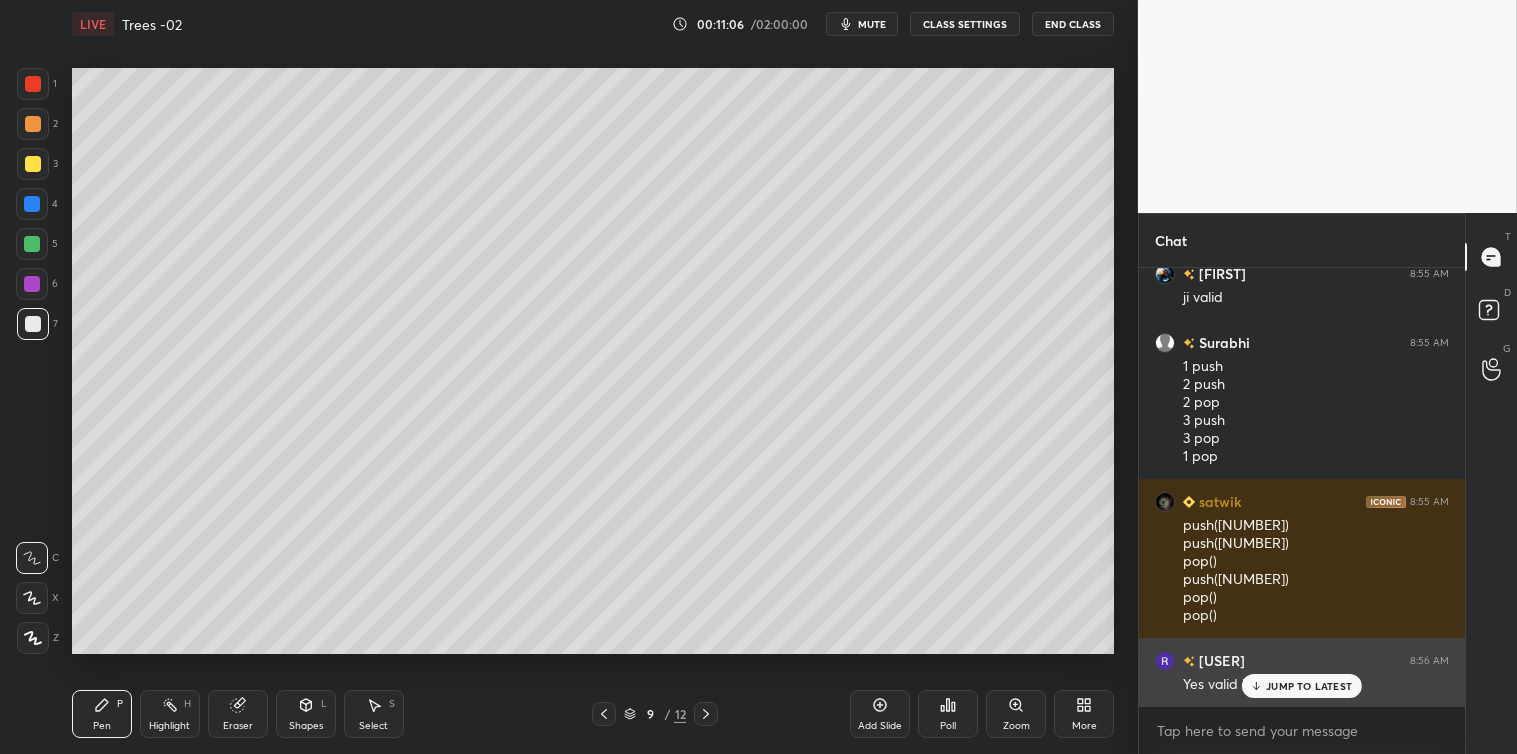 click on "JUMP TO LATEST" at bounding box center (1309, 686) 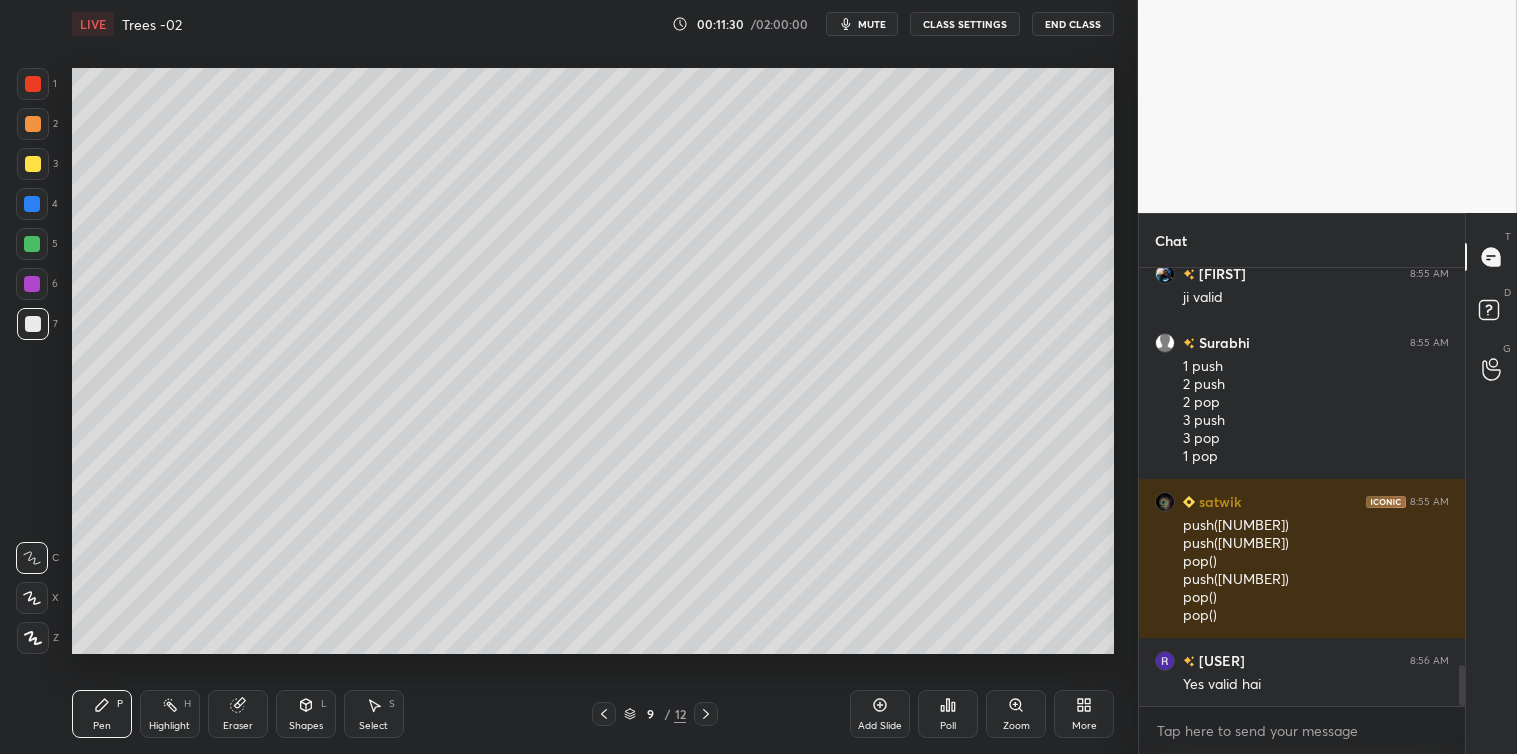 click at bounding box center (33, 164) 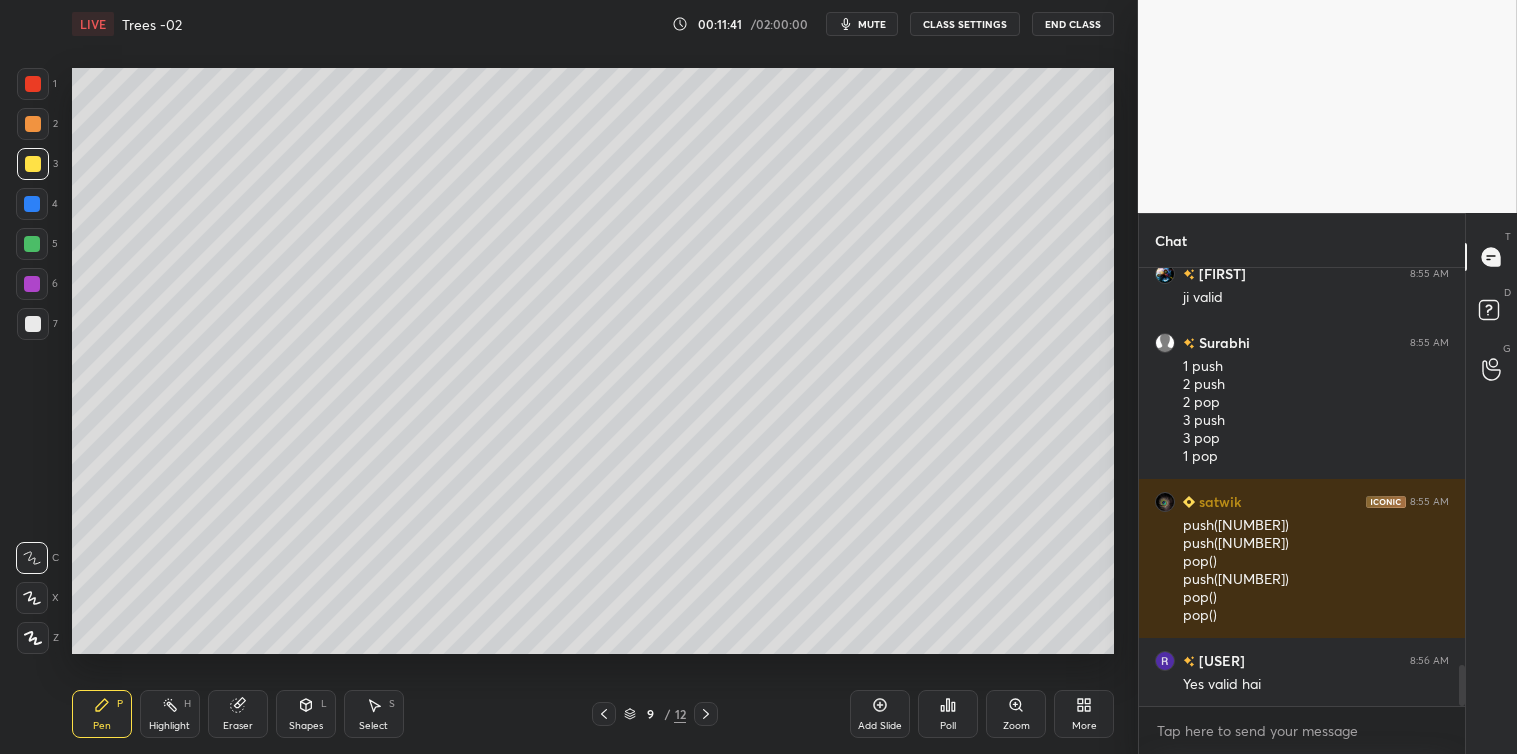 click at bounding box center (33, 84) 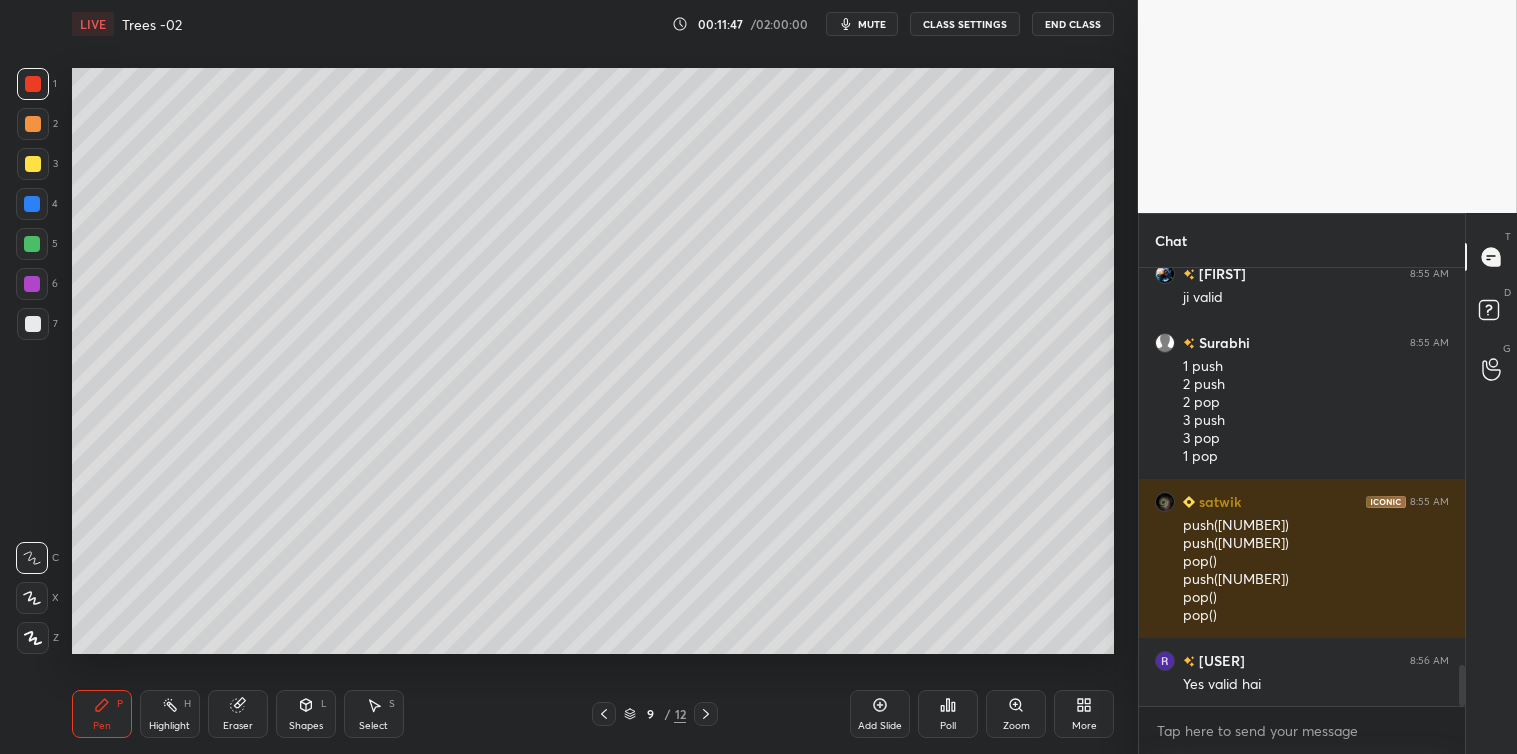click at bounding box center [33, 324] 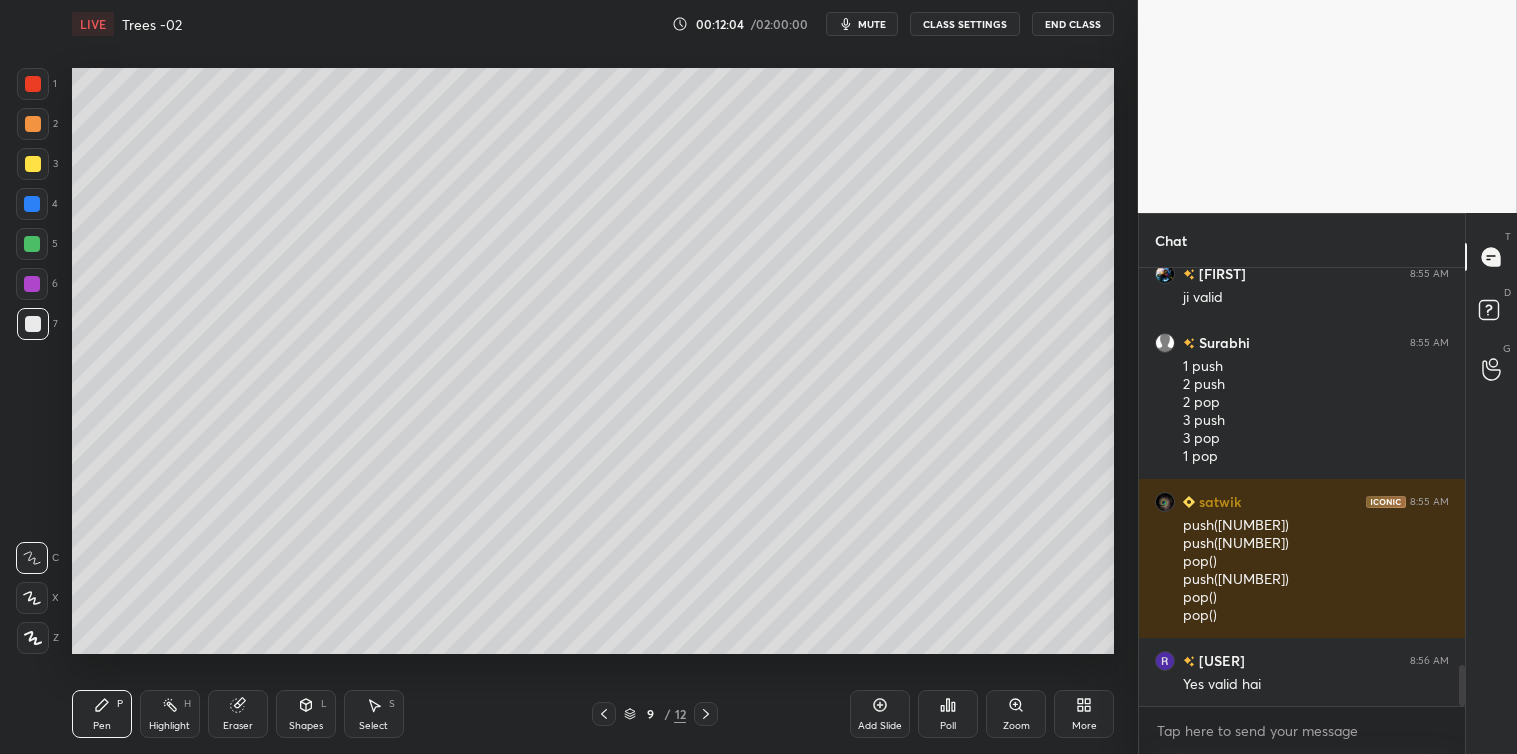 scroll, scrollTop: 4346, scrollLeft: 0, axis: vertical 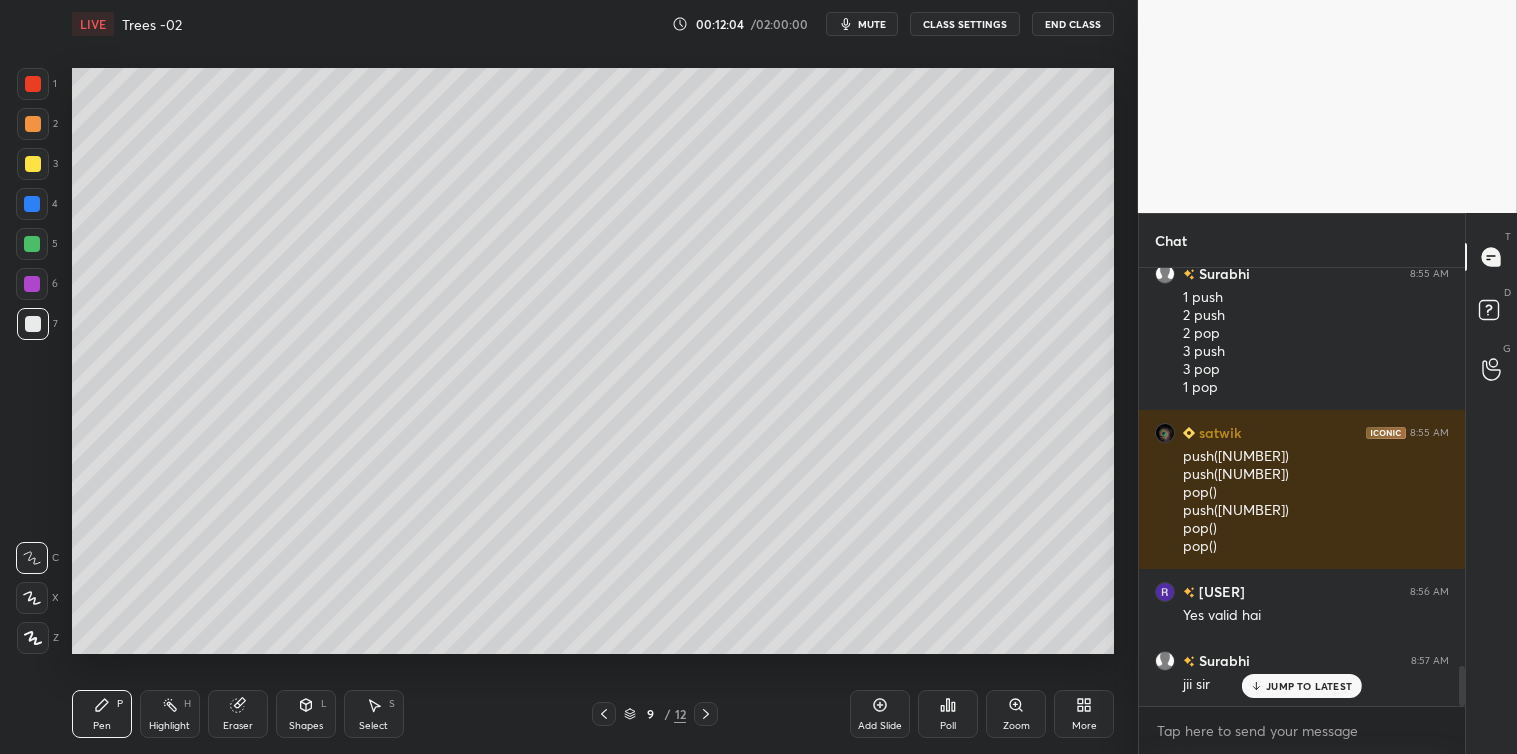 click on "Add Slide" at bounding box center [880, 714] 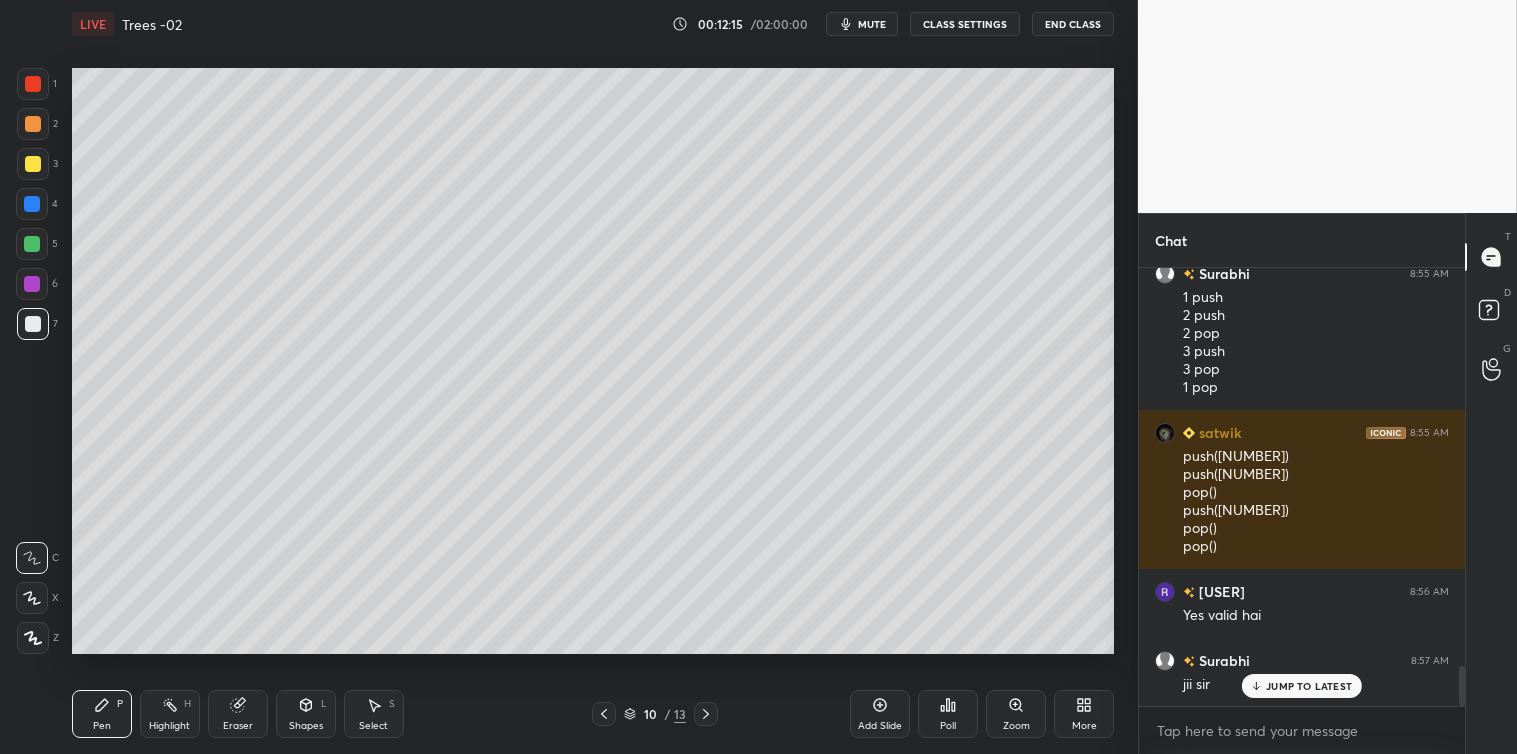 click on "mute" at bounding box center (862, 24) 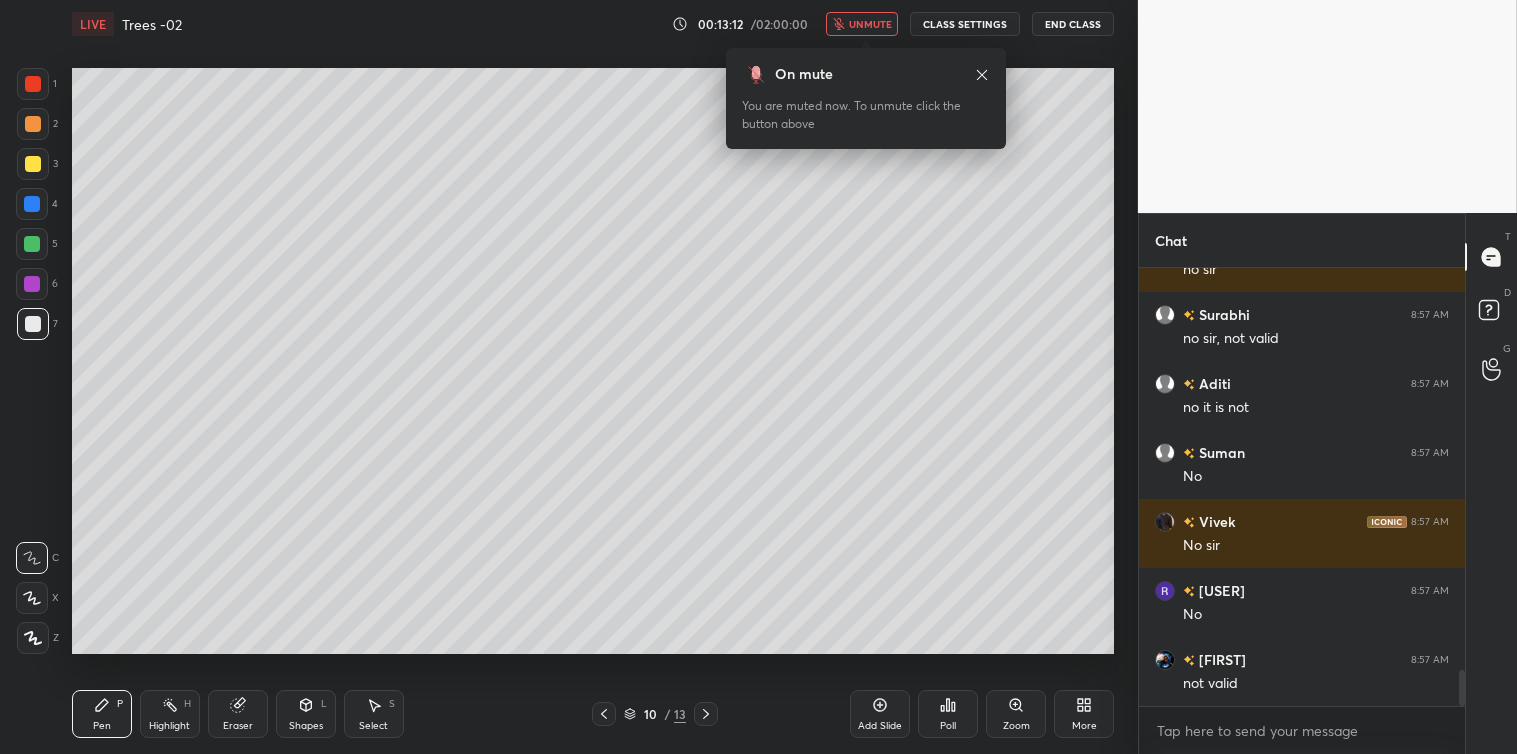 scroll, scrollTop: 4898, scrollLeft: 0, axis: vertical 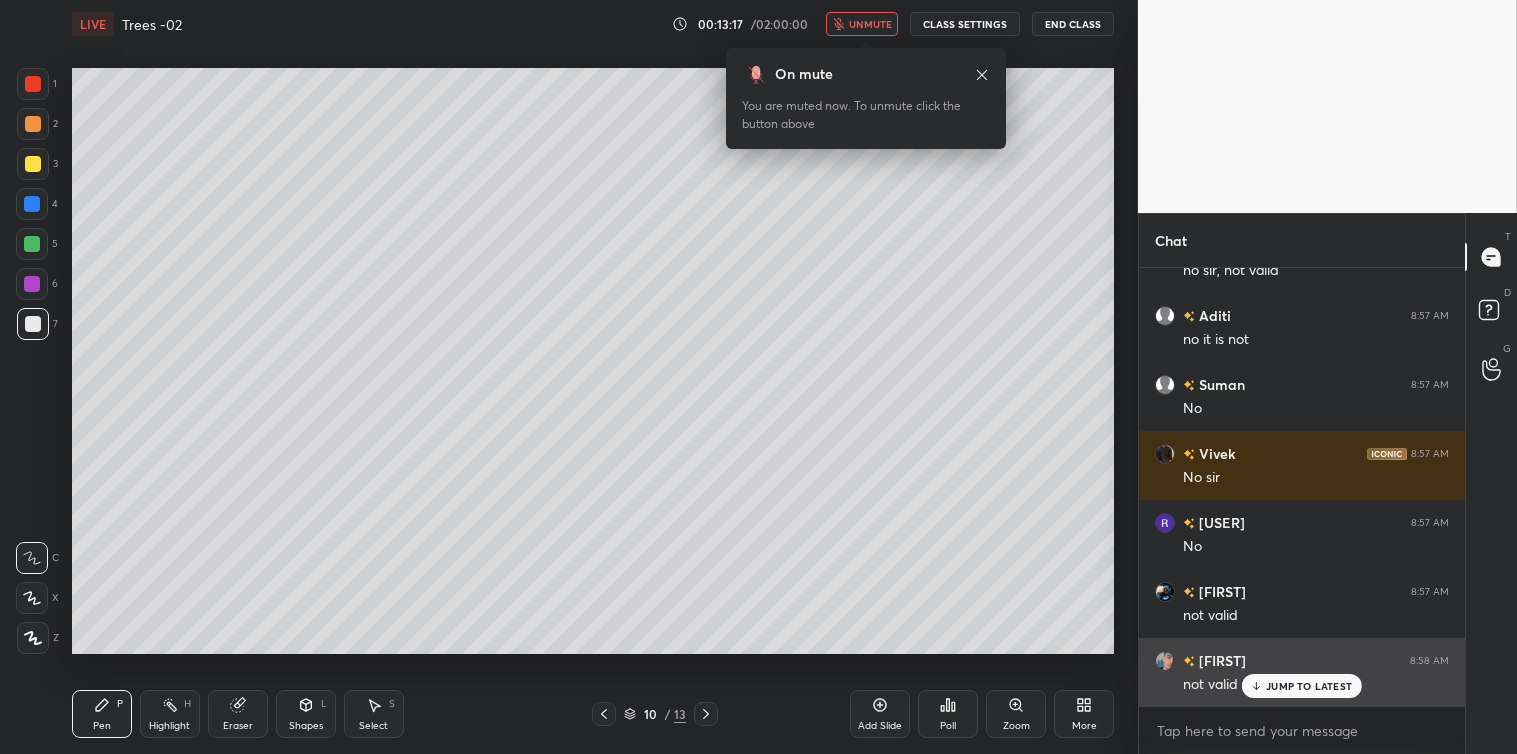click on "JUMP TO LATEST" at bounding box center [1309, 686] 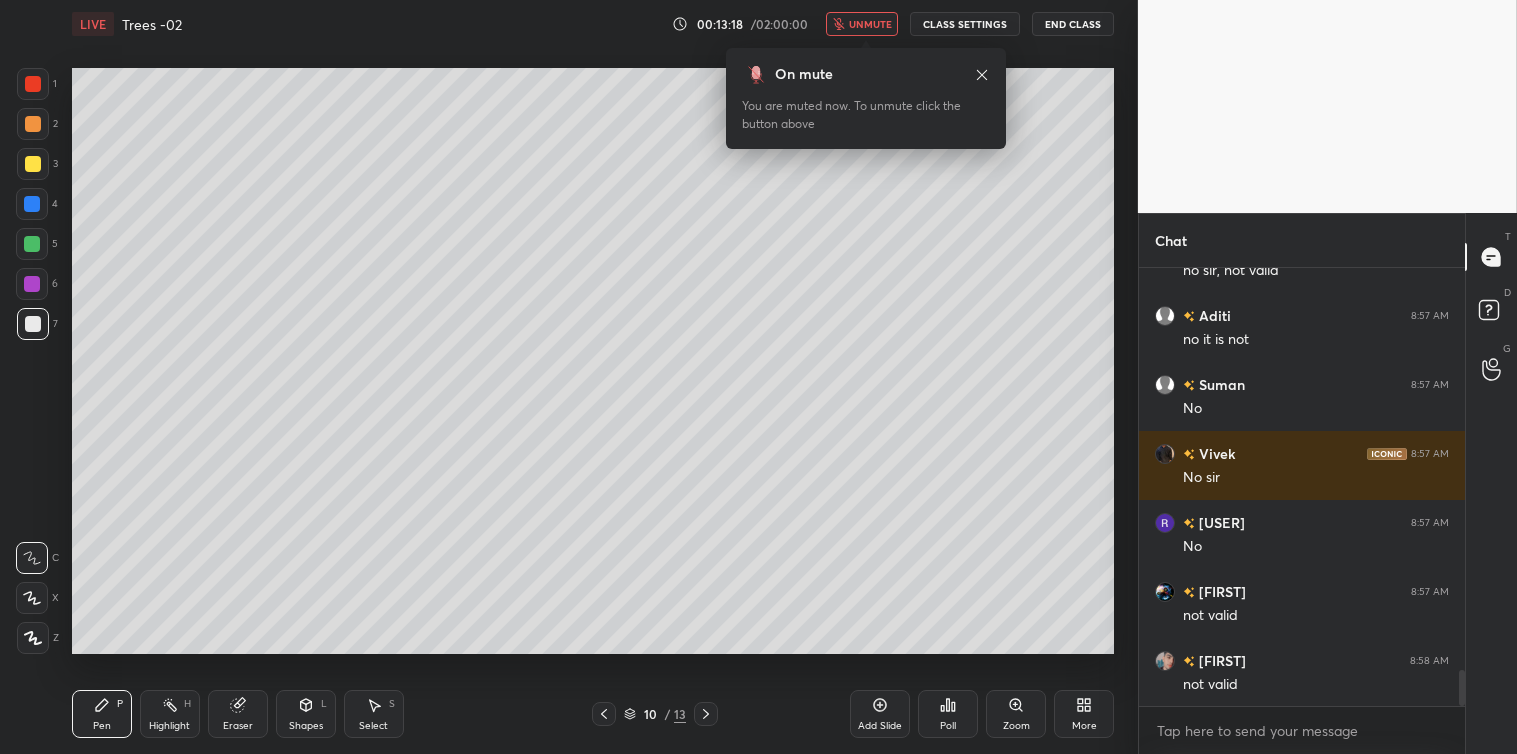 click on "unmute" at bounding box center [870, 24] 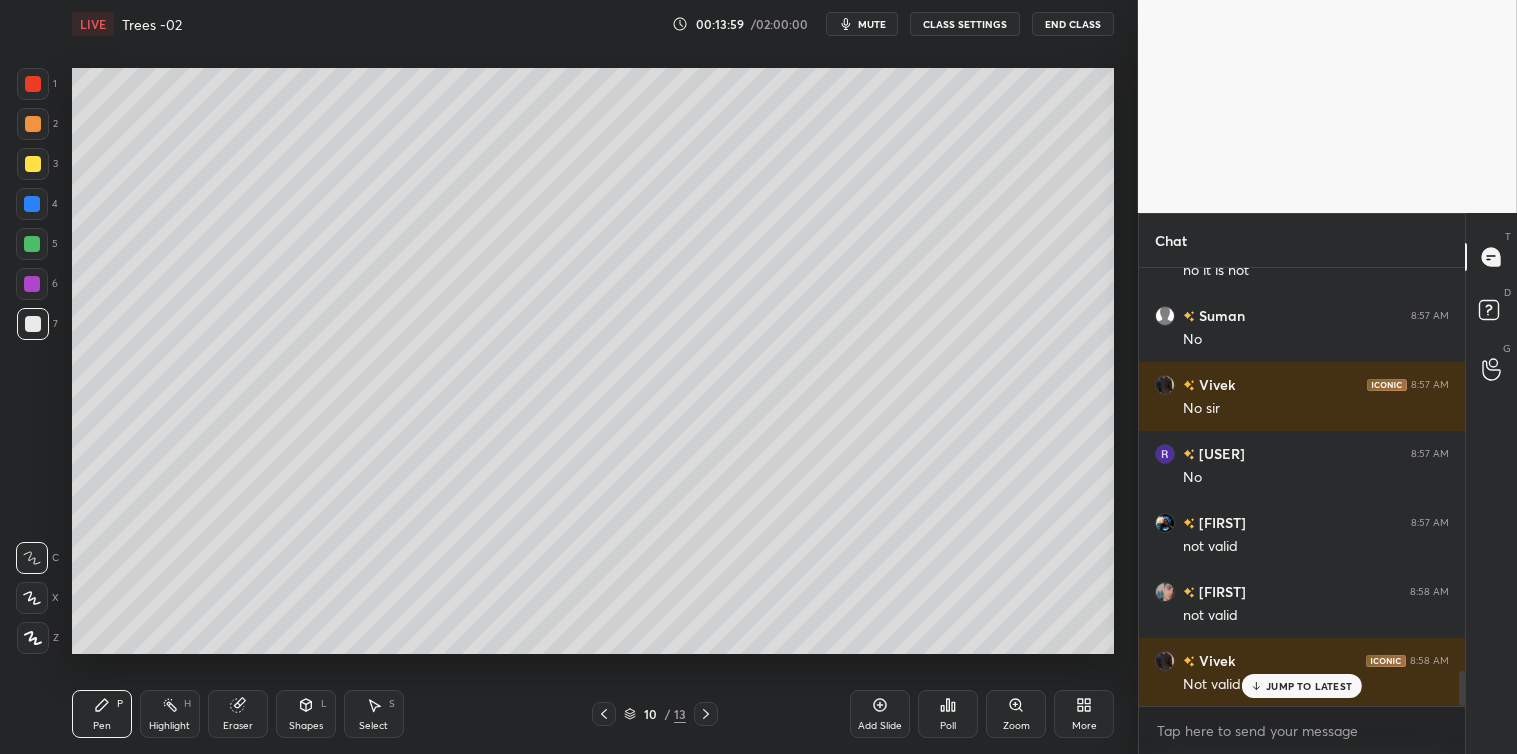 scroll, scrollTop: 5036, scrollLeft: 0, axis: vertical 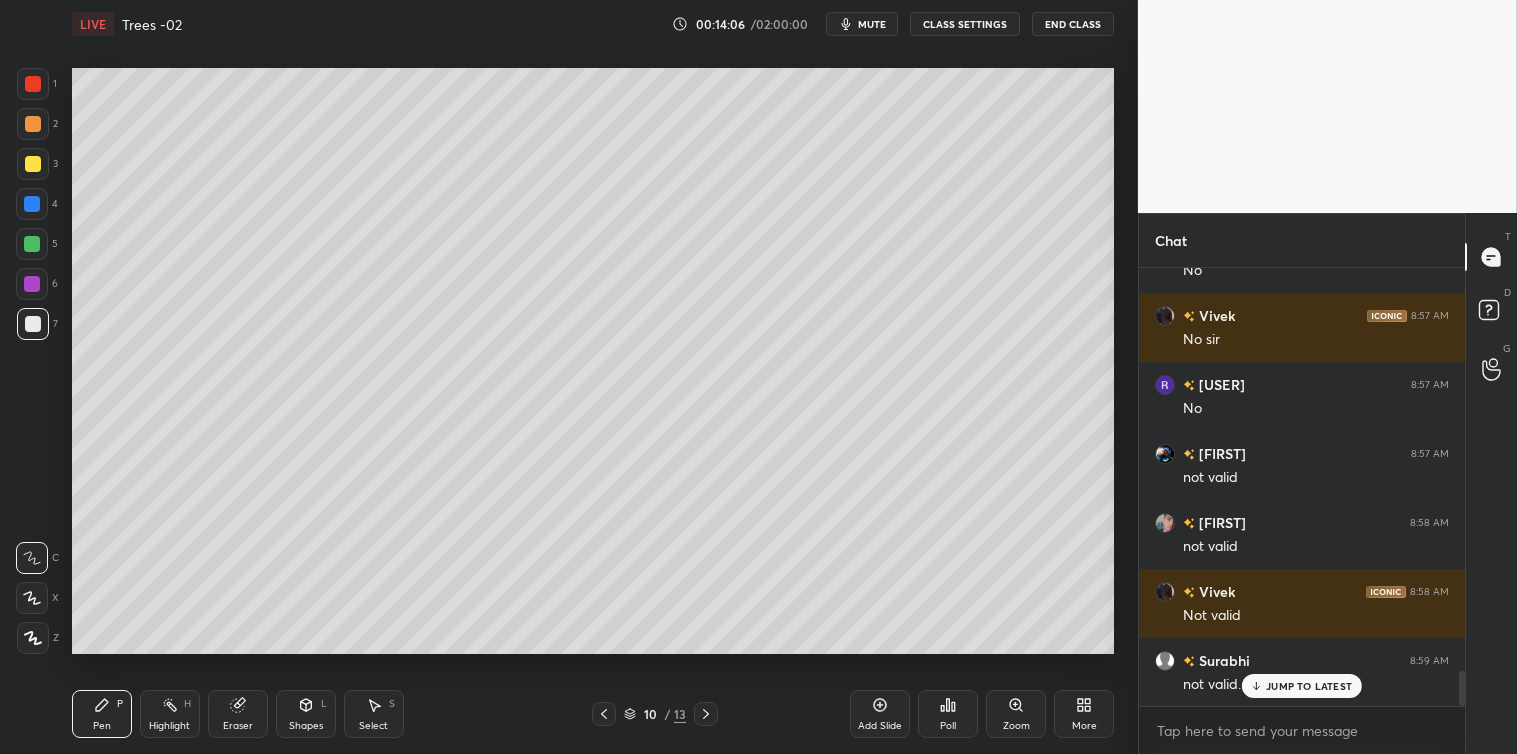 click 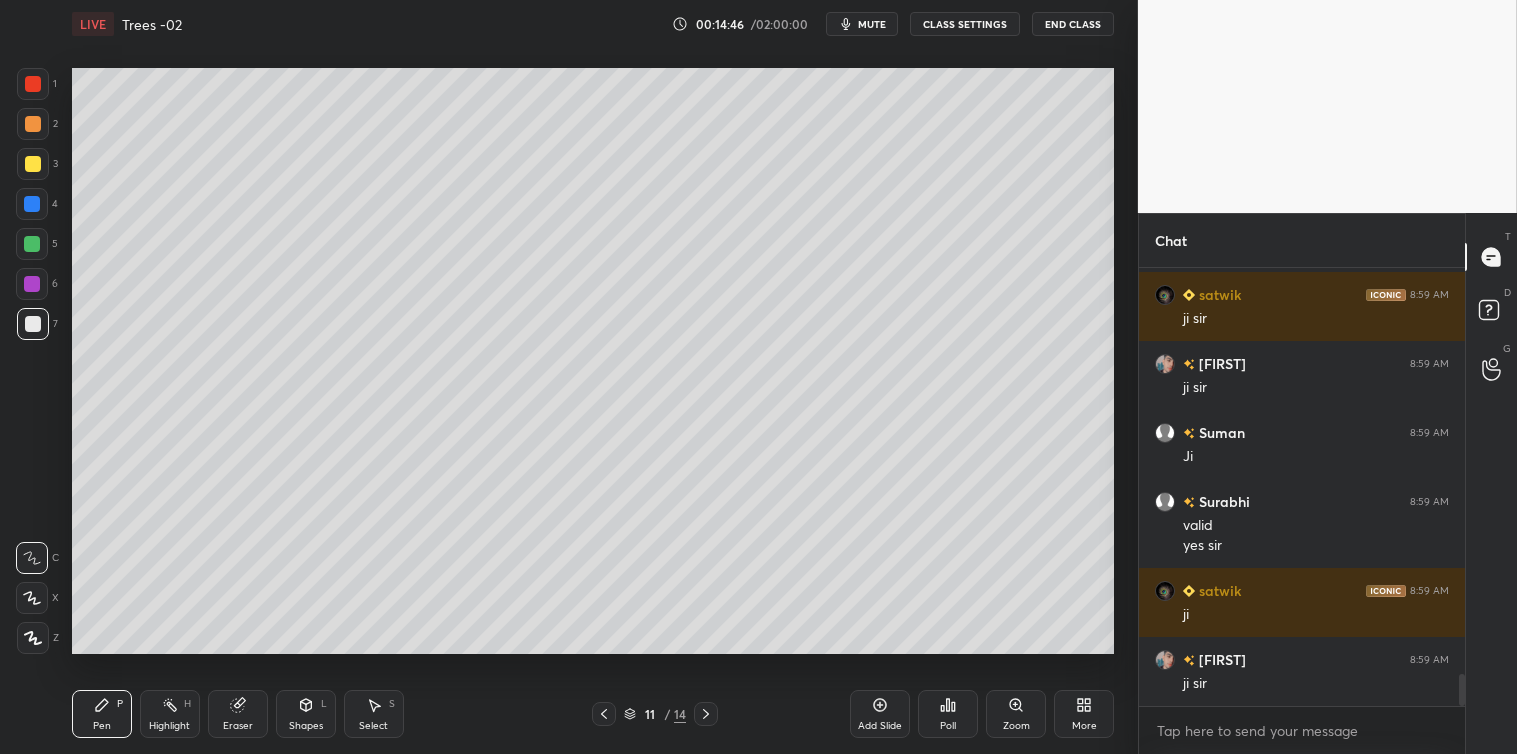 scroll, scrollTop: 5560, scrollLeft: 0, axis: vertical 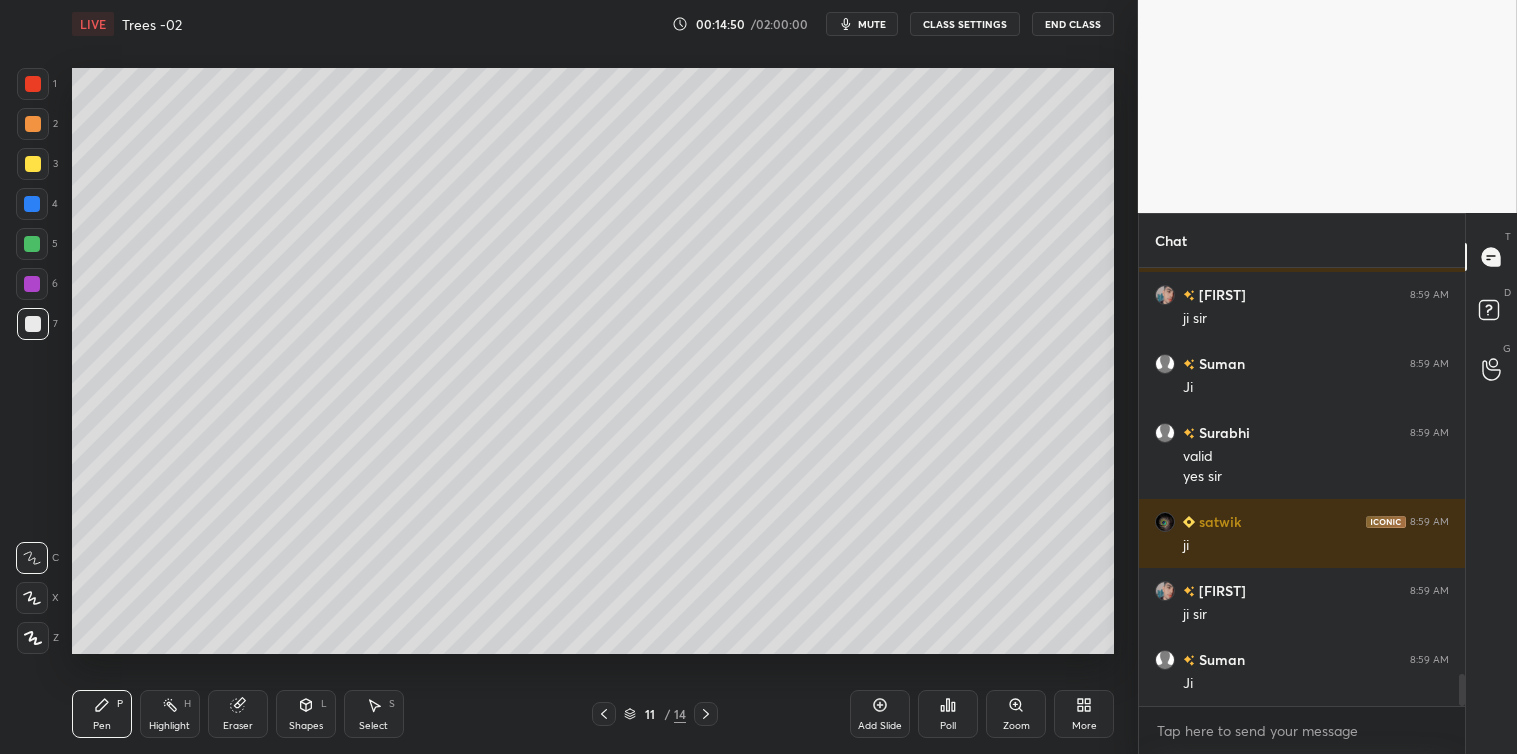 click on "Add Slide" at bounding box center (880, 714) 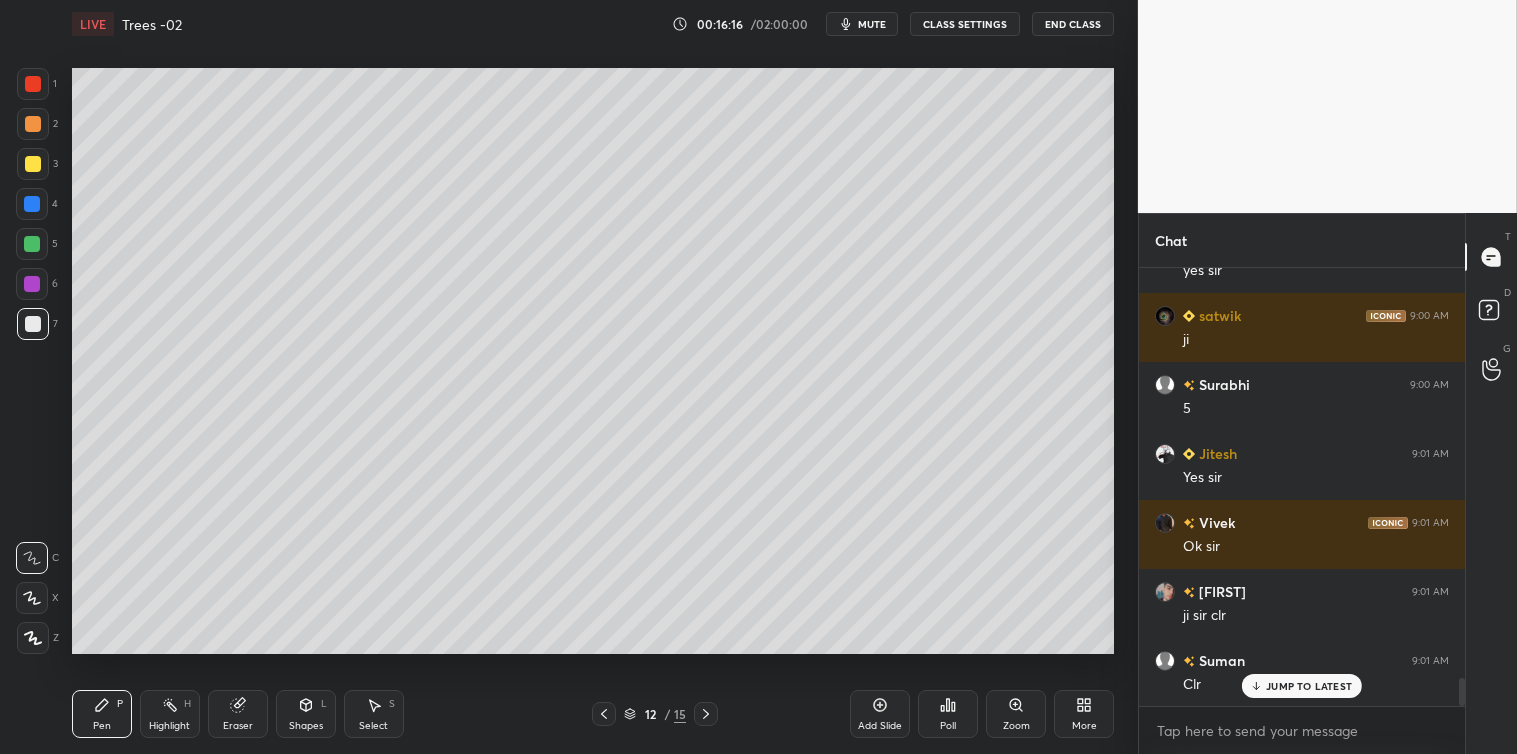 scroll, scrollTop: 6387, scrollLeft: 0, axis: vertical 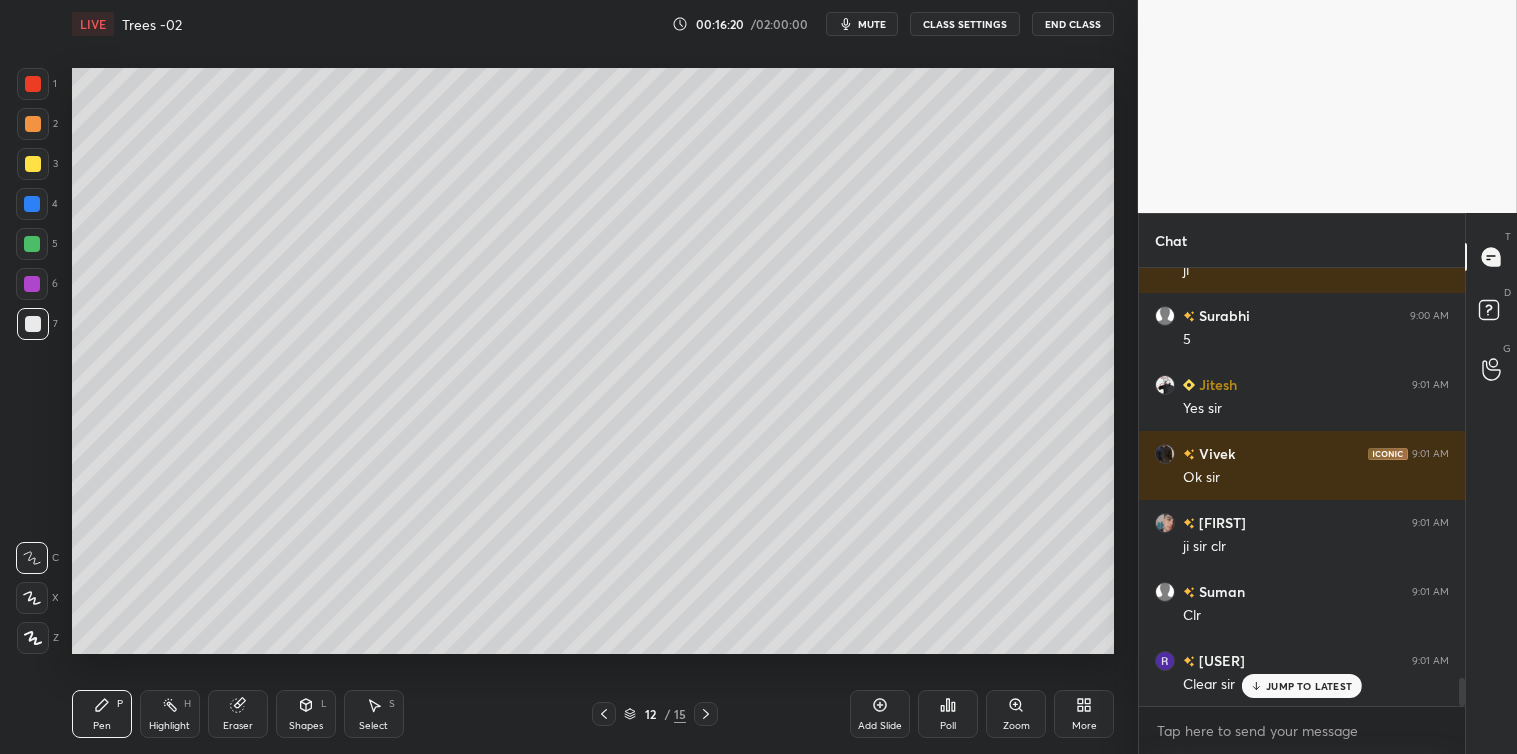 click 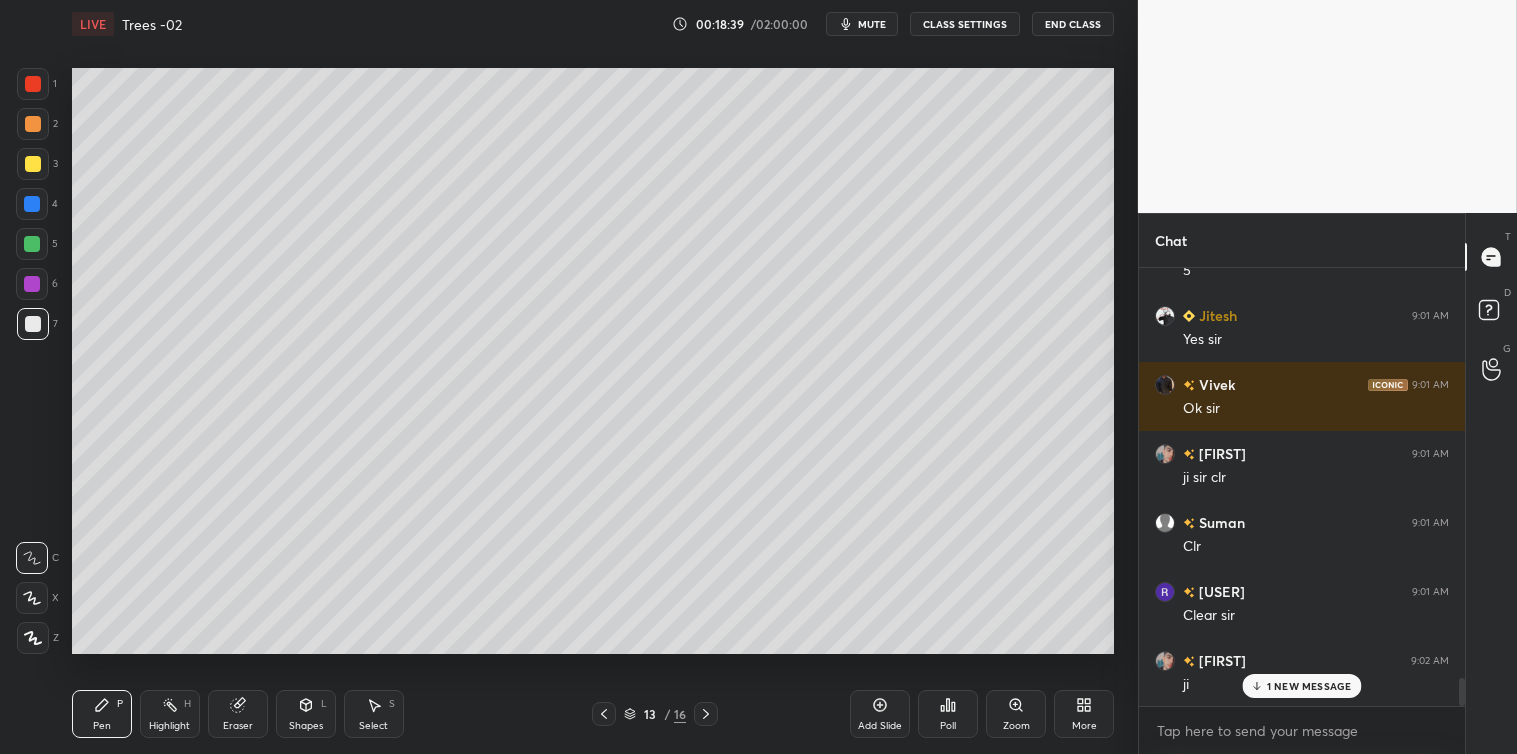 scroll, scrollTop: 6525, scrollLeft: 0, axis: vertical 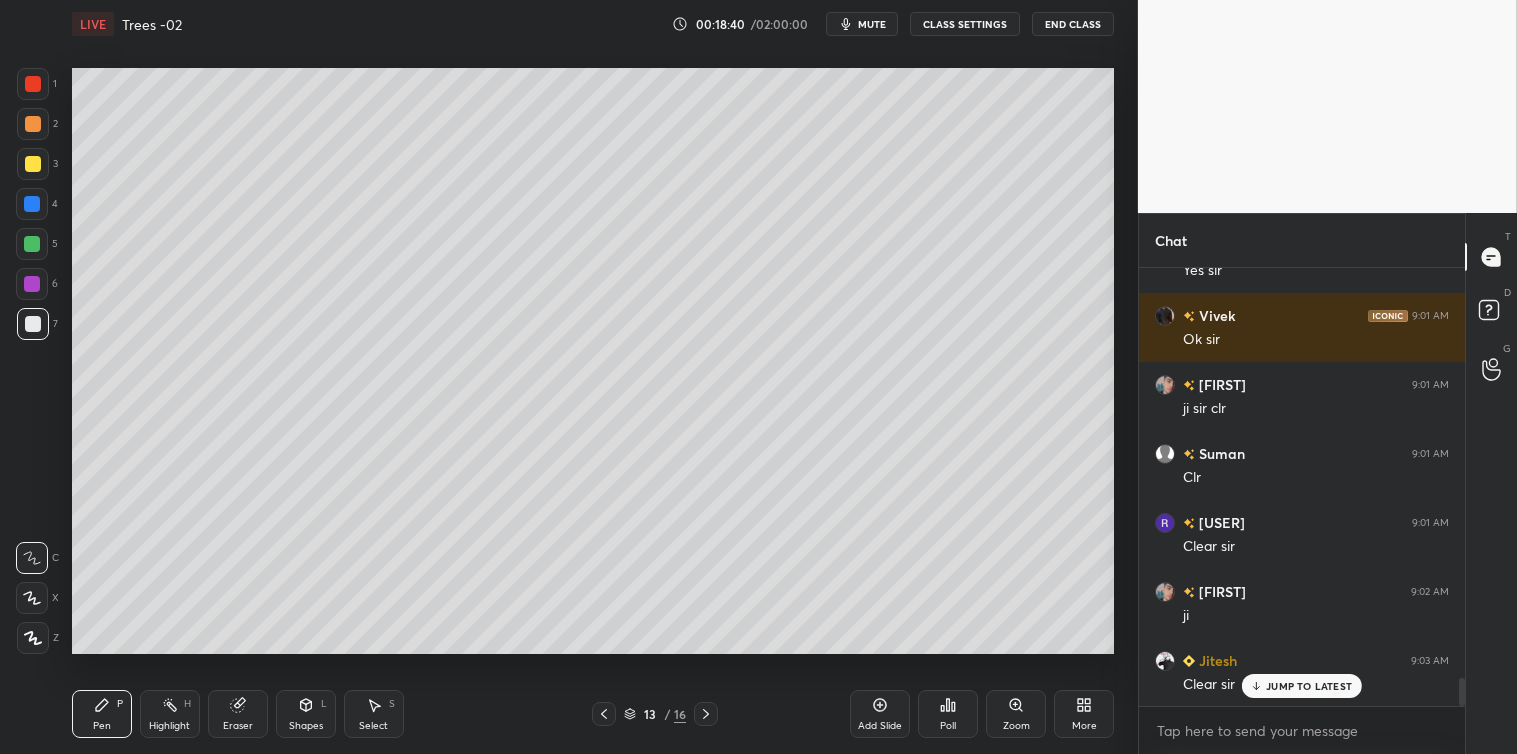 click 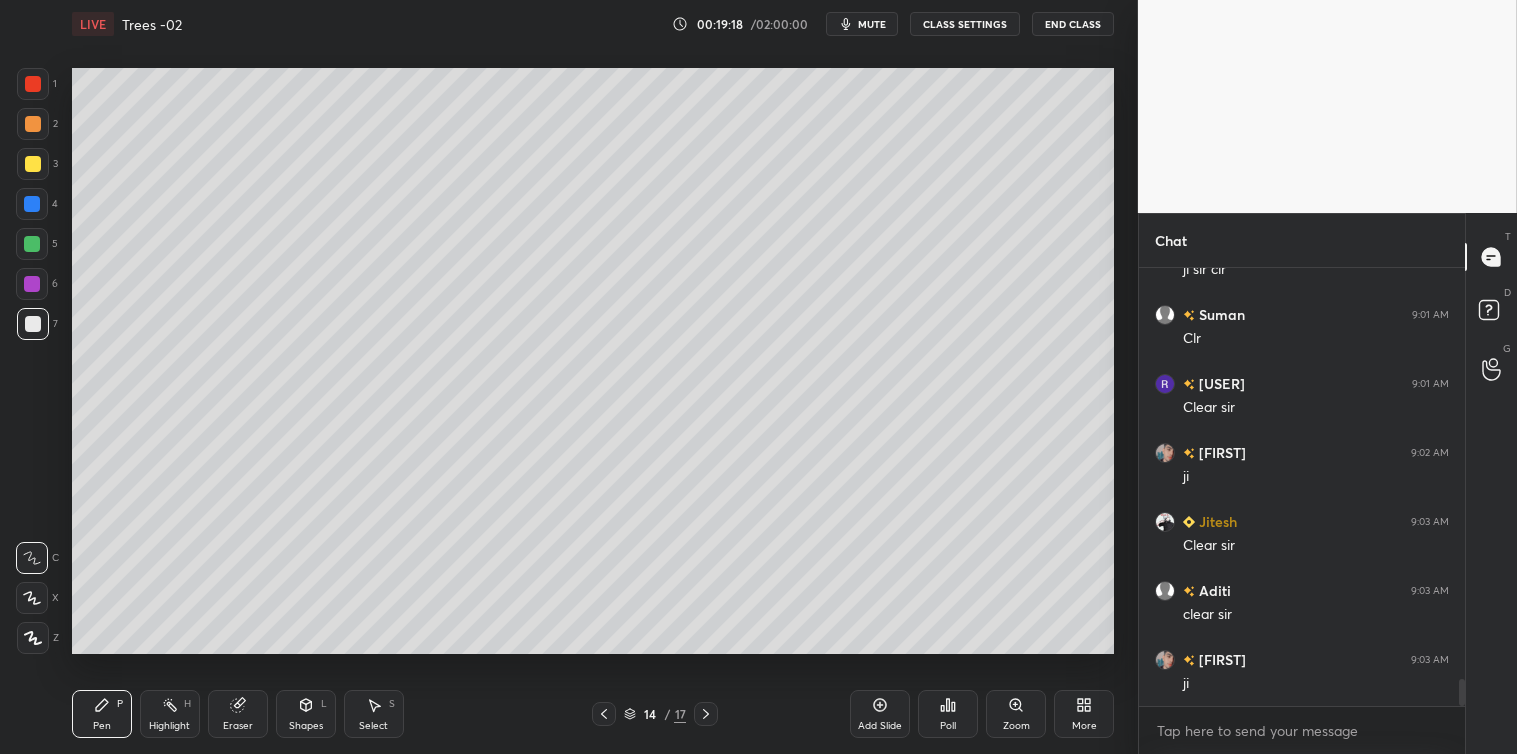 scroll, scrollTop: 6733, scrollLeft: 0, axis: vertical 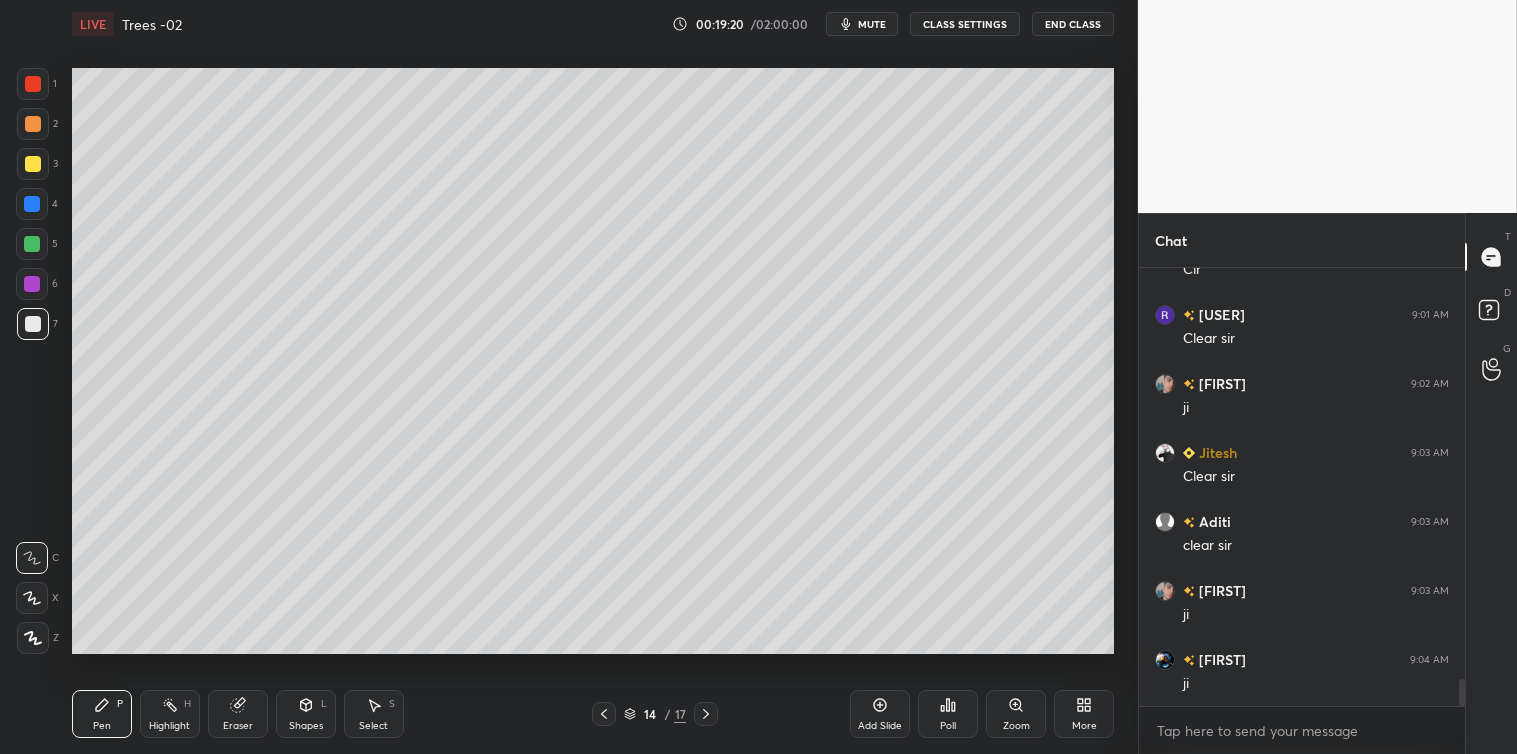 click 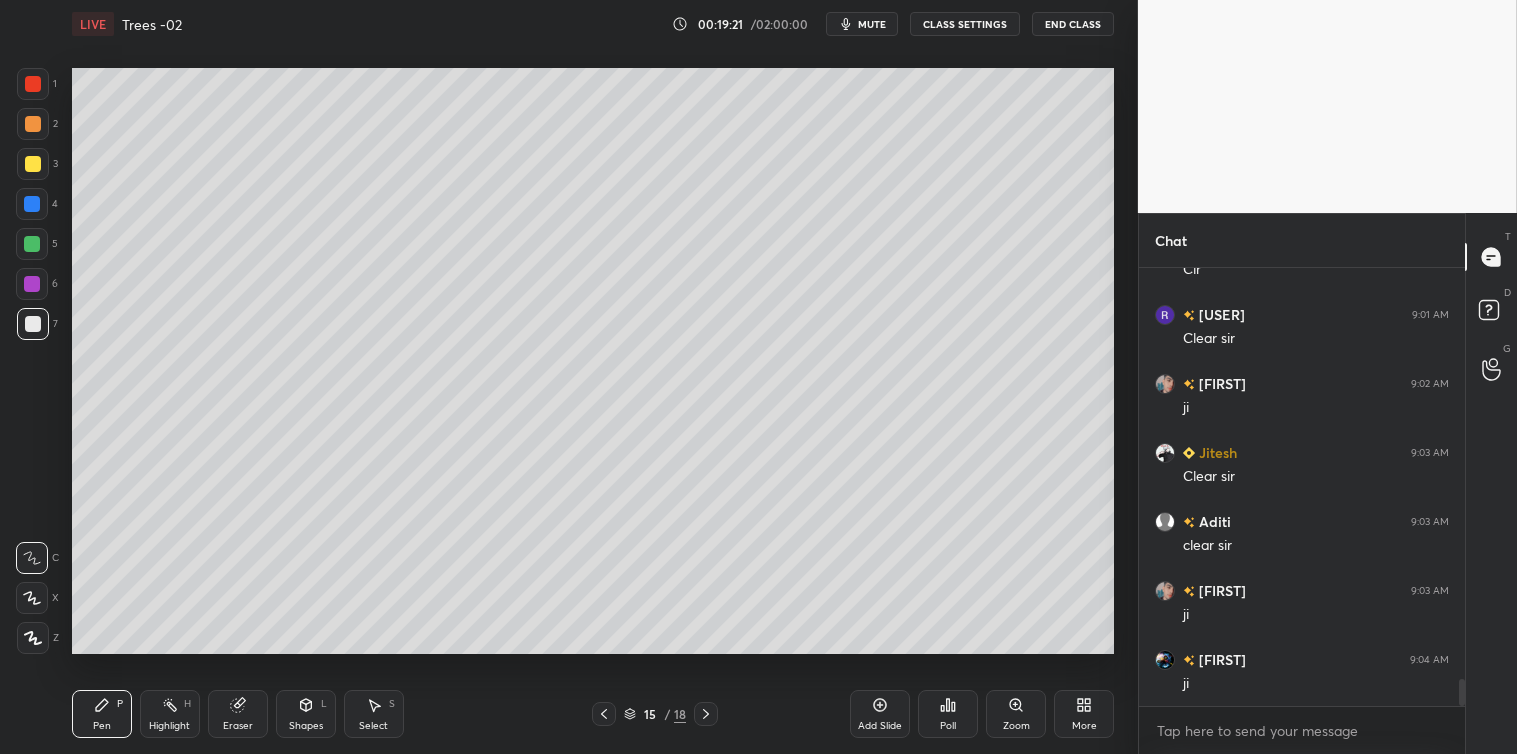 click on "L" at bounding box center [324, 704] 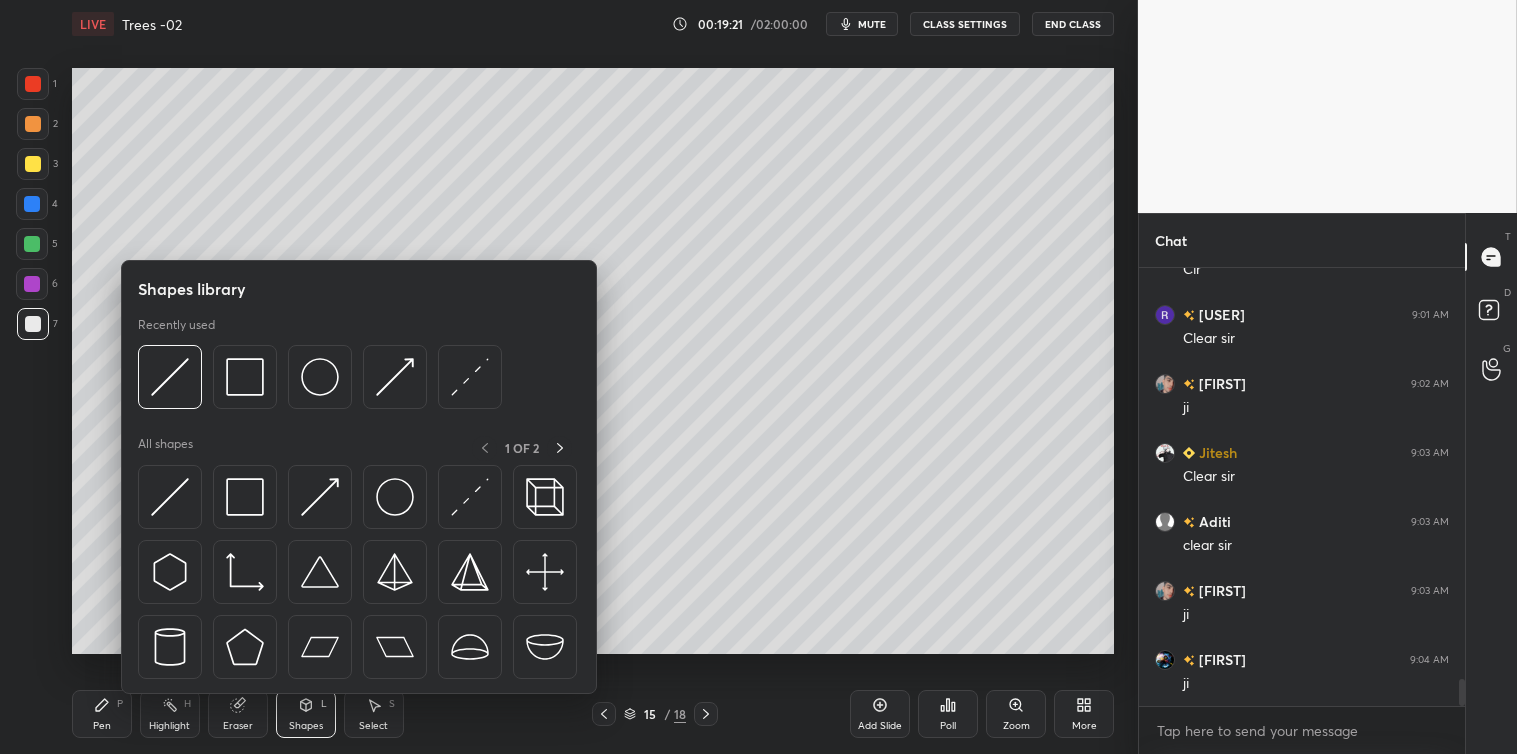 click at bounding box center [245, 497] 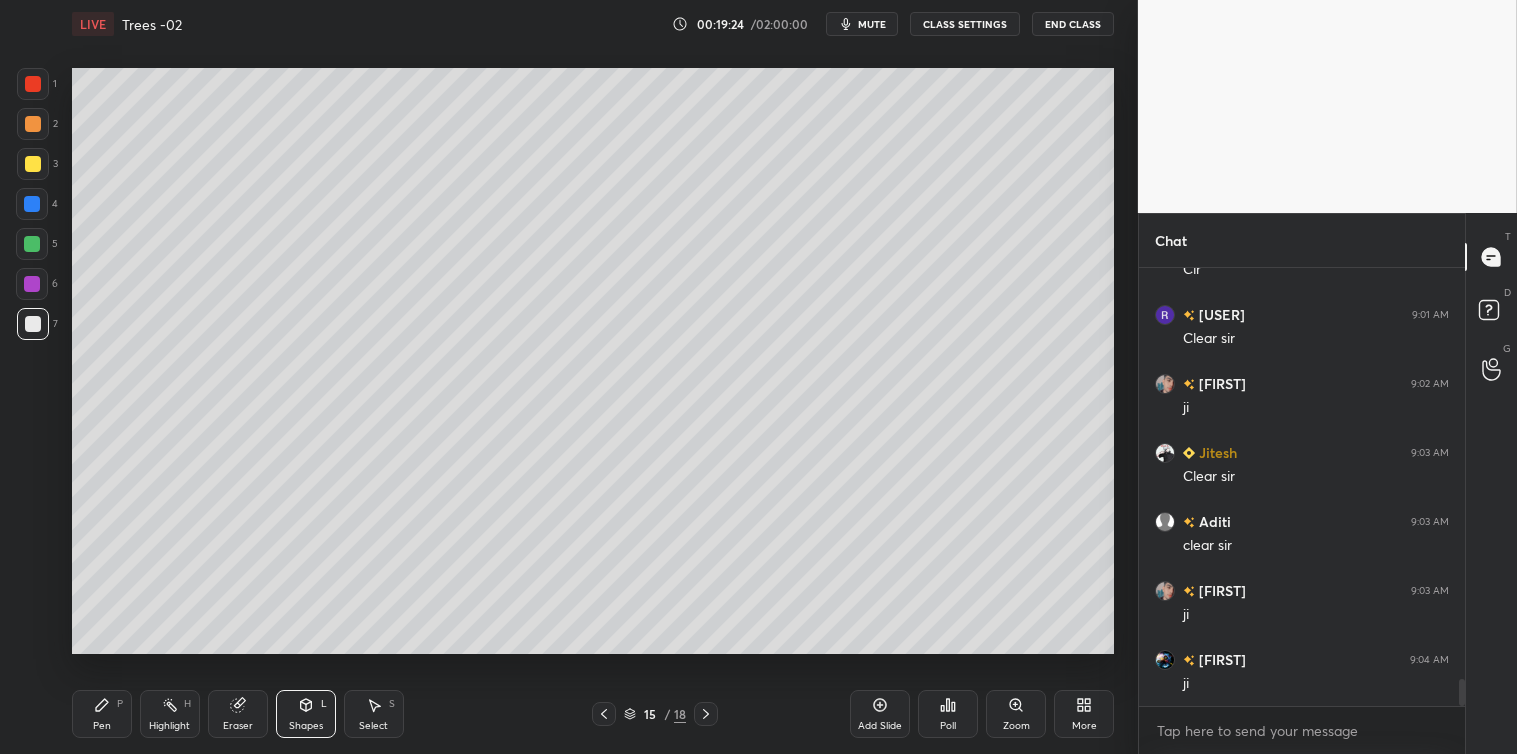 click on "Pen P" at bounding box center (102, 714) 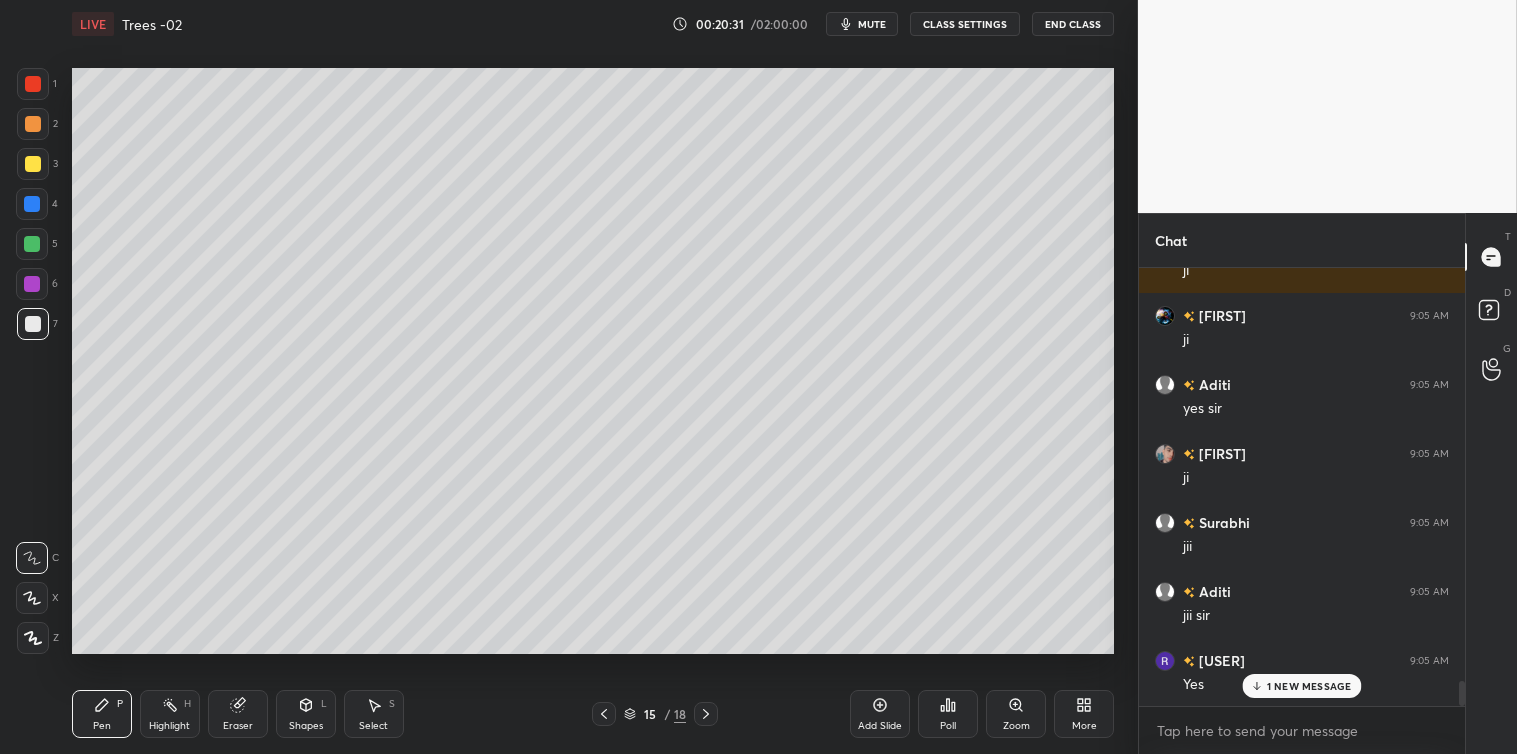 scroll, scrollTop: 7285, scrollLeft: 0, axis: vertical 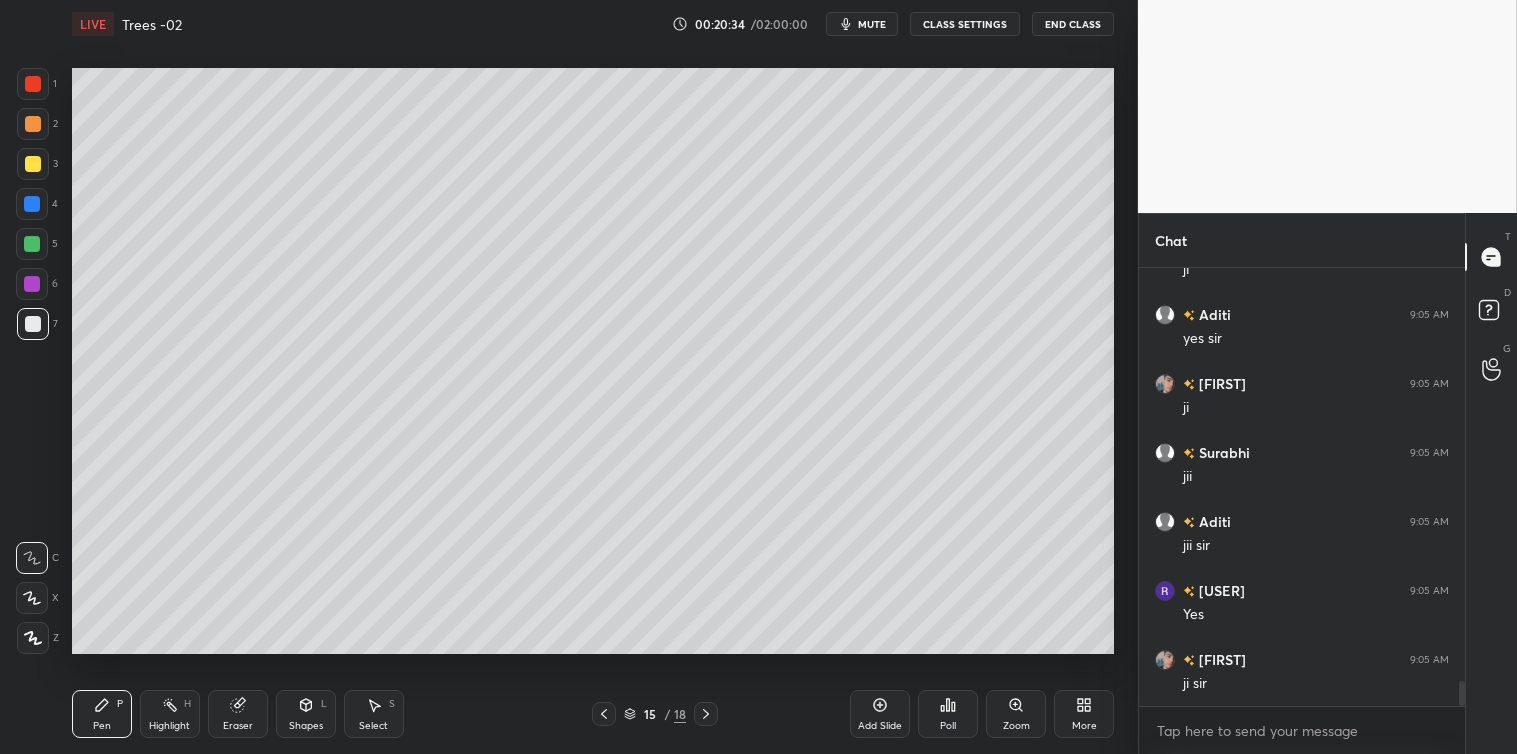 click 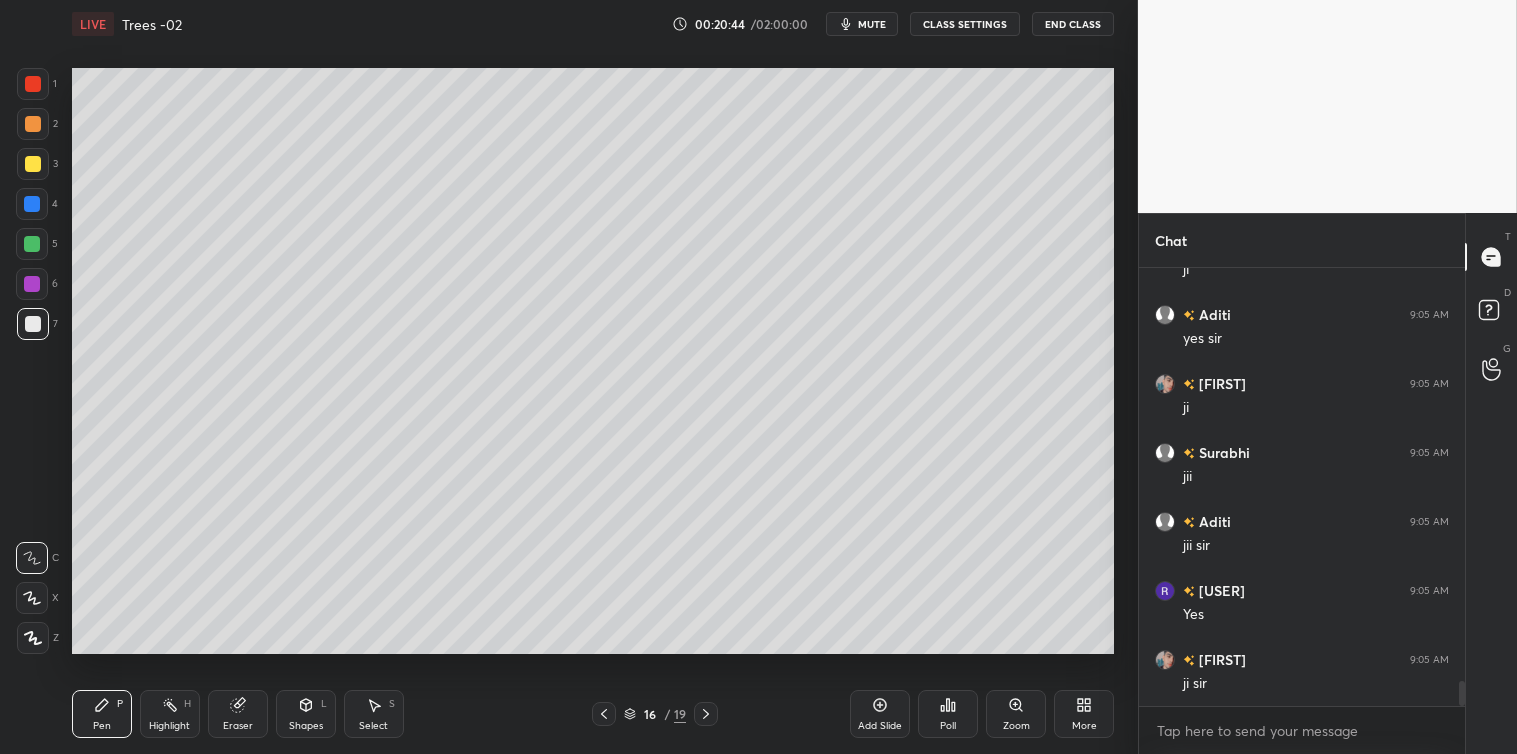 click on "L" at bounding box center [324, 704] 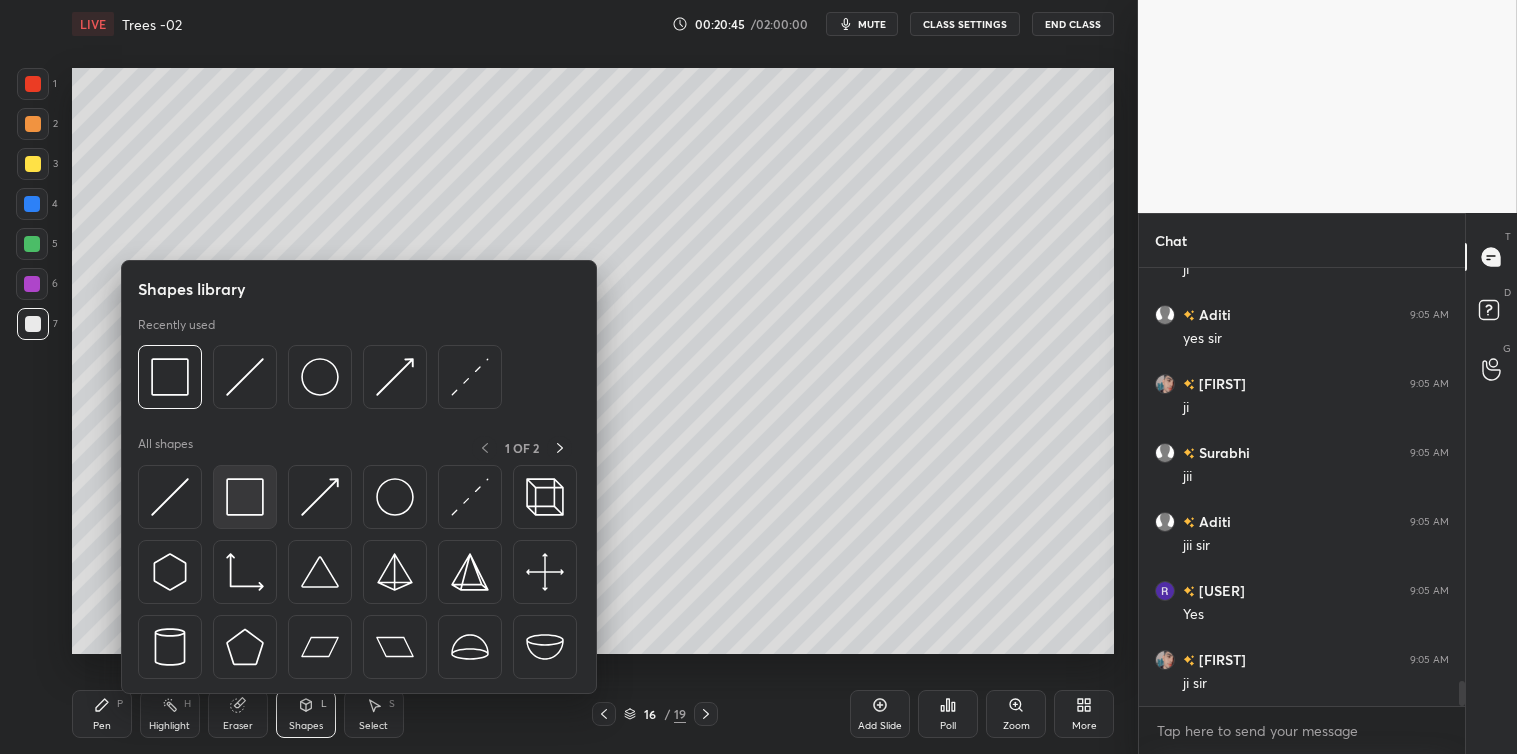 click at bounding box center (245, 497) 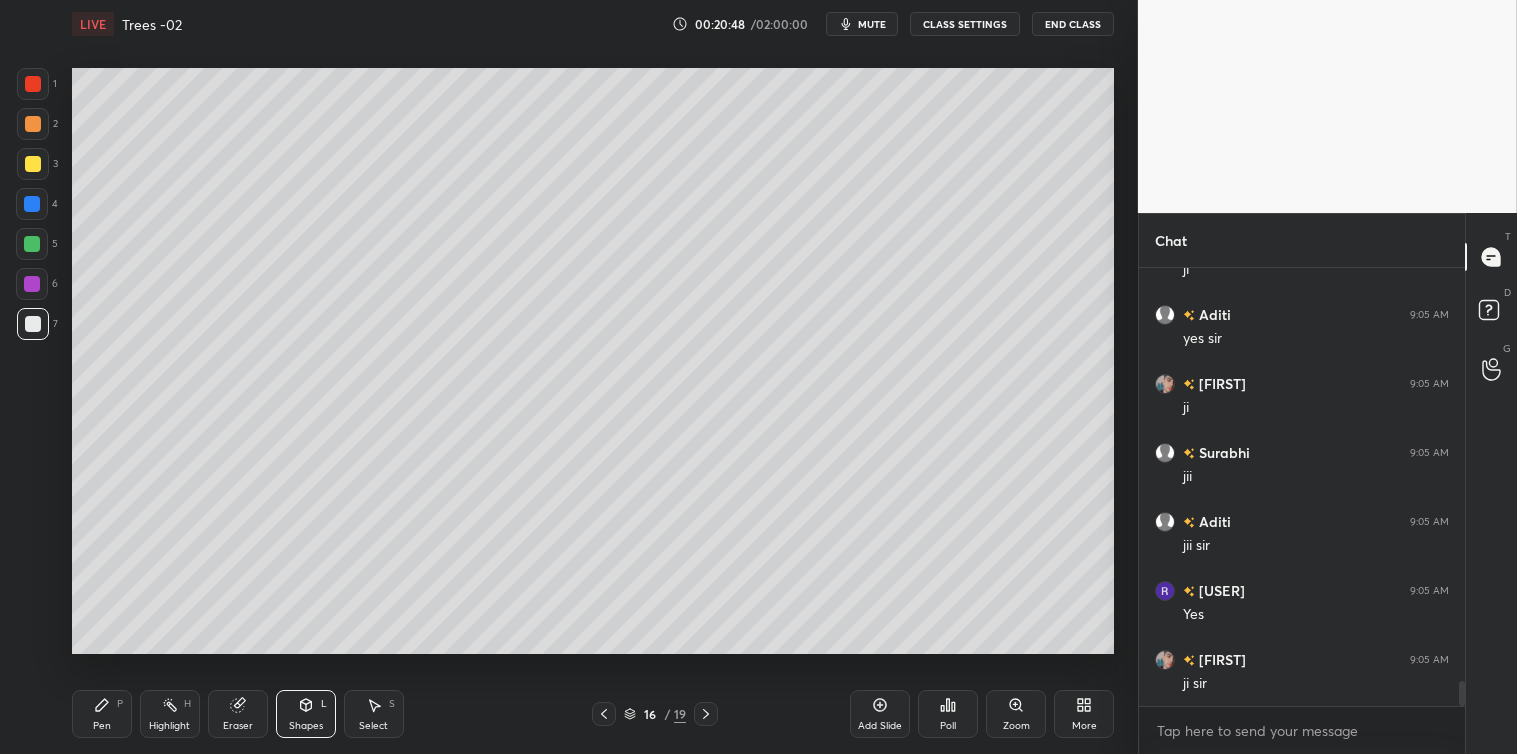 click 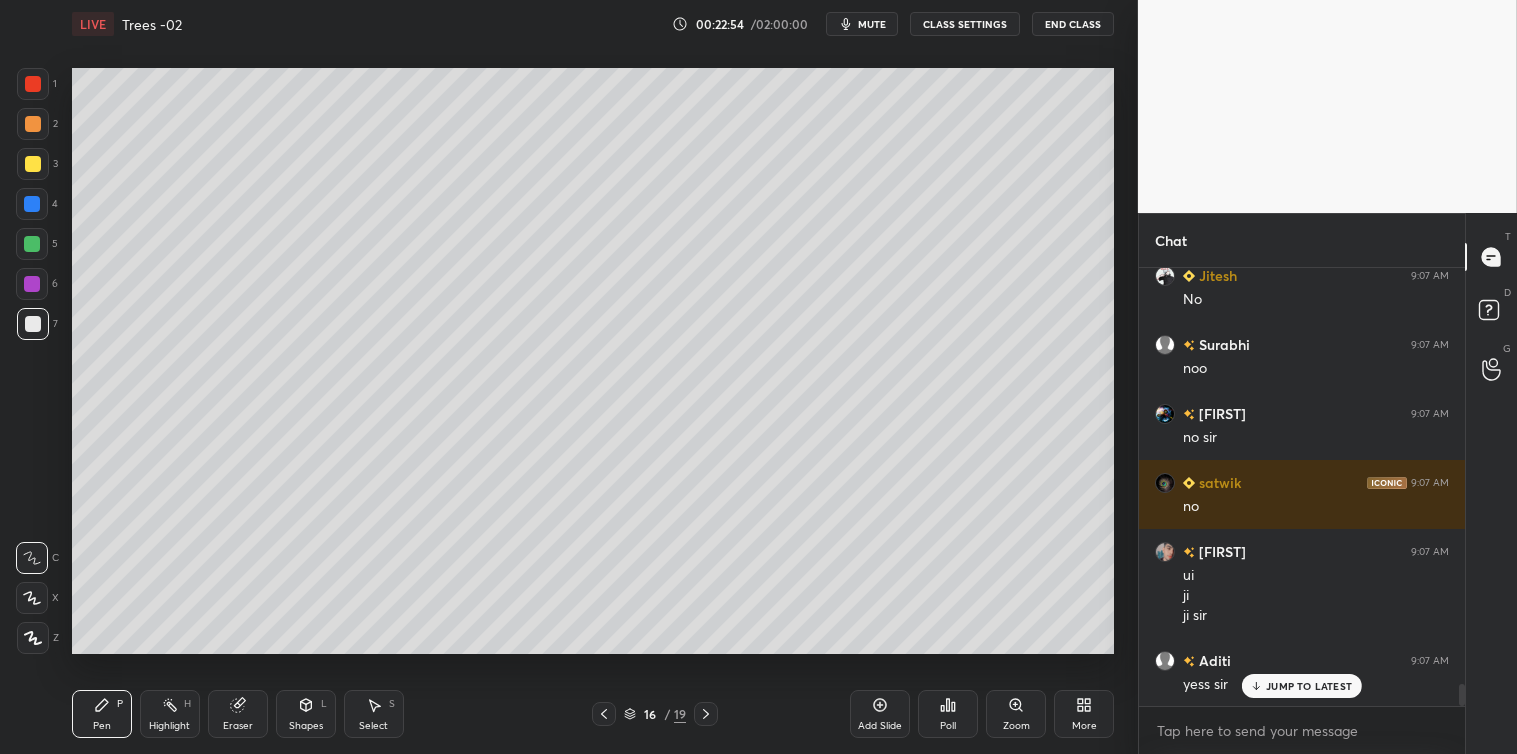 scroll, scrollTop: 8497, scrollLeft: 0, axis: vertical 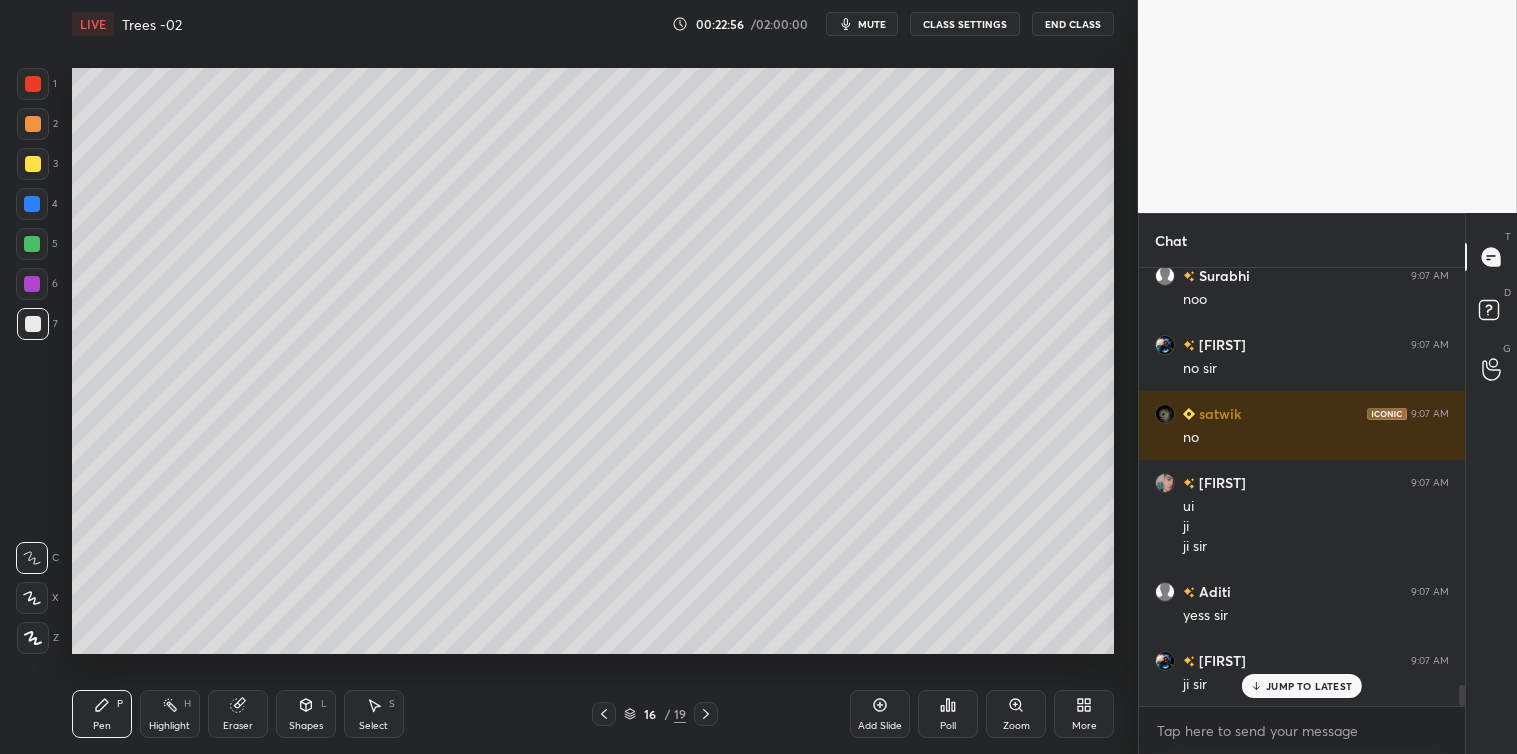 click on "Add Slide" at bounding box center (880, 726) 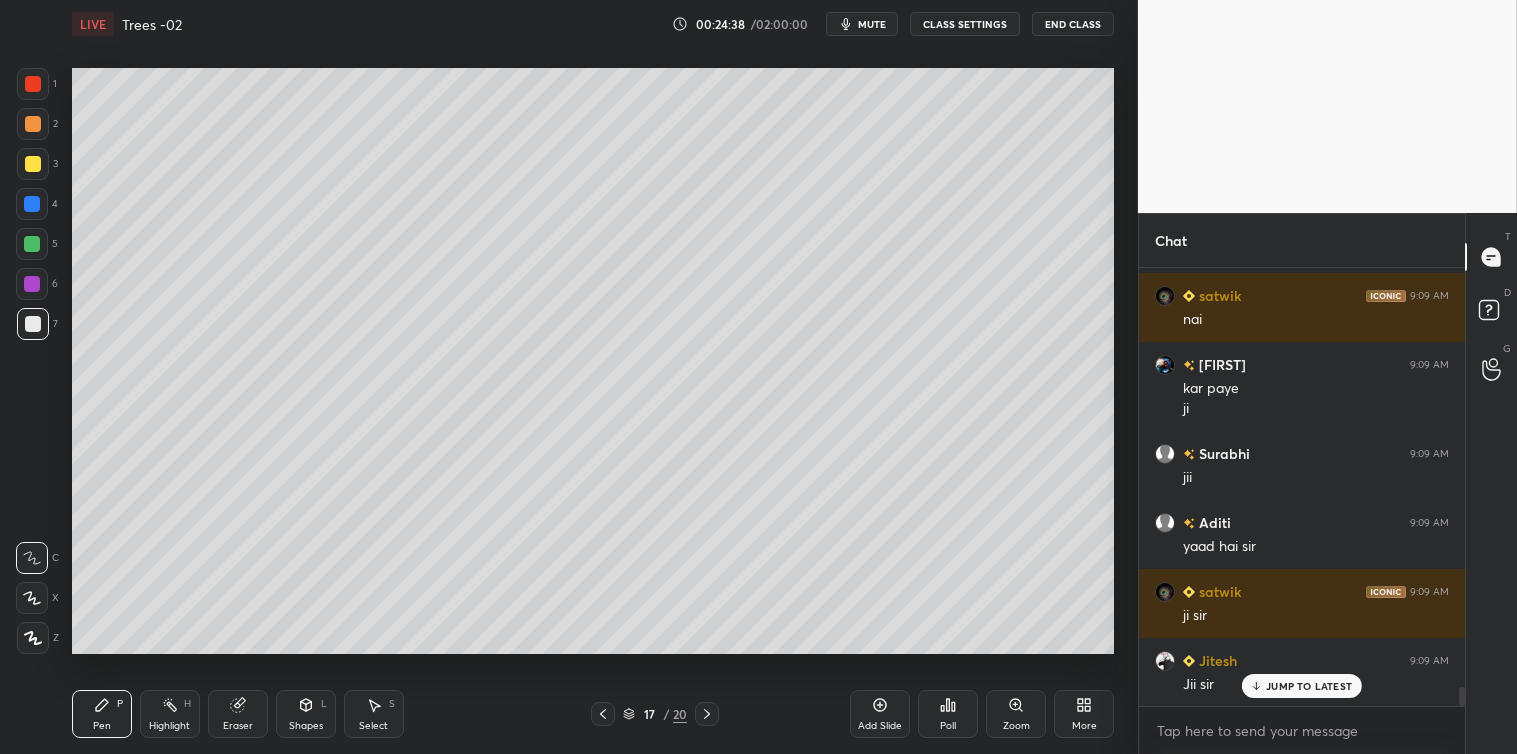 scroll, scrollTop: 9966, scrollLeft: 0, axis: vertical 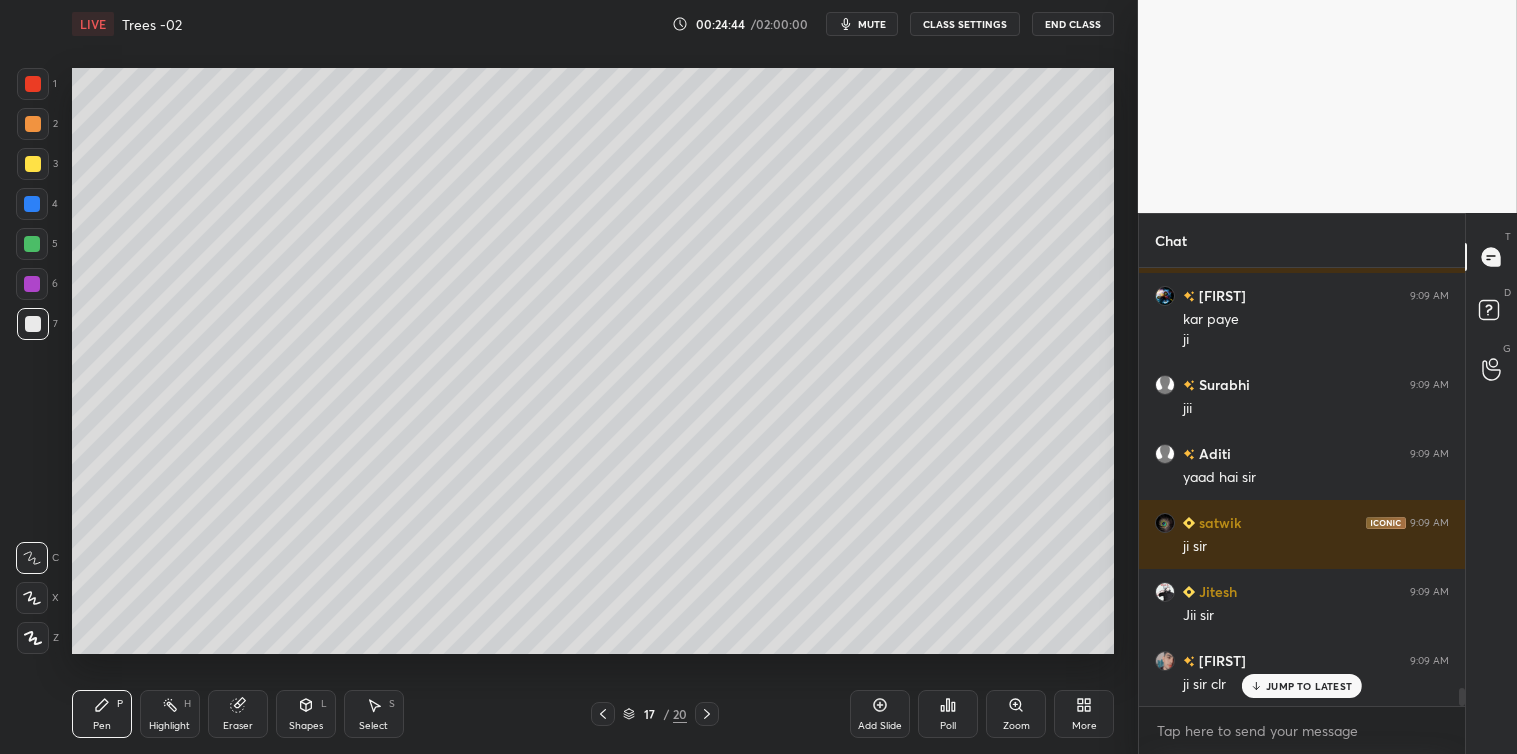 click on "Add Slide" at bounding box center (880, 714) 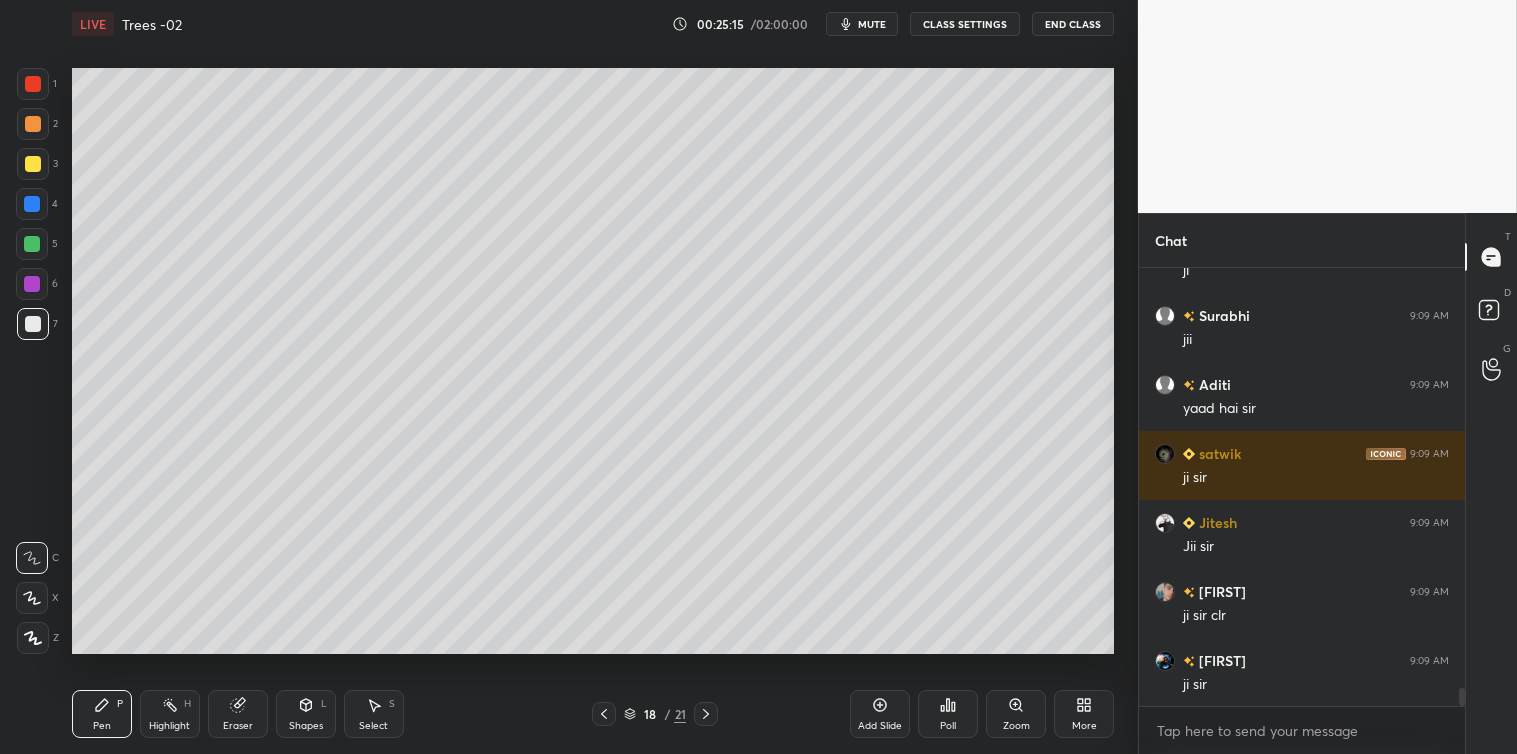 scroll, scrollTop: 10105, scrollLeft: 0, axis: vertical 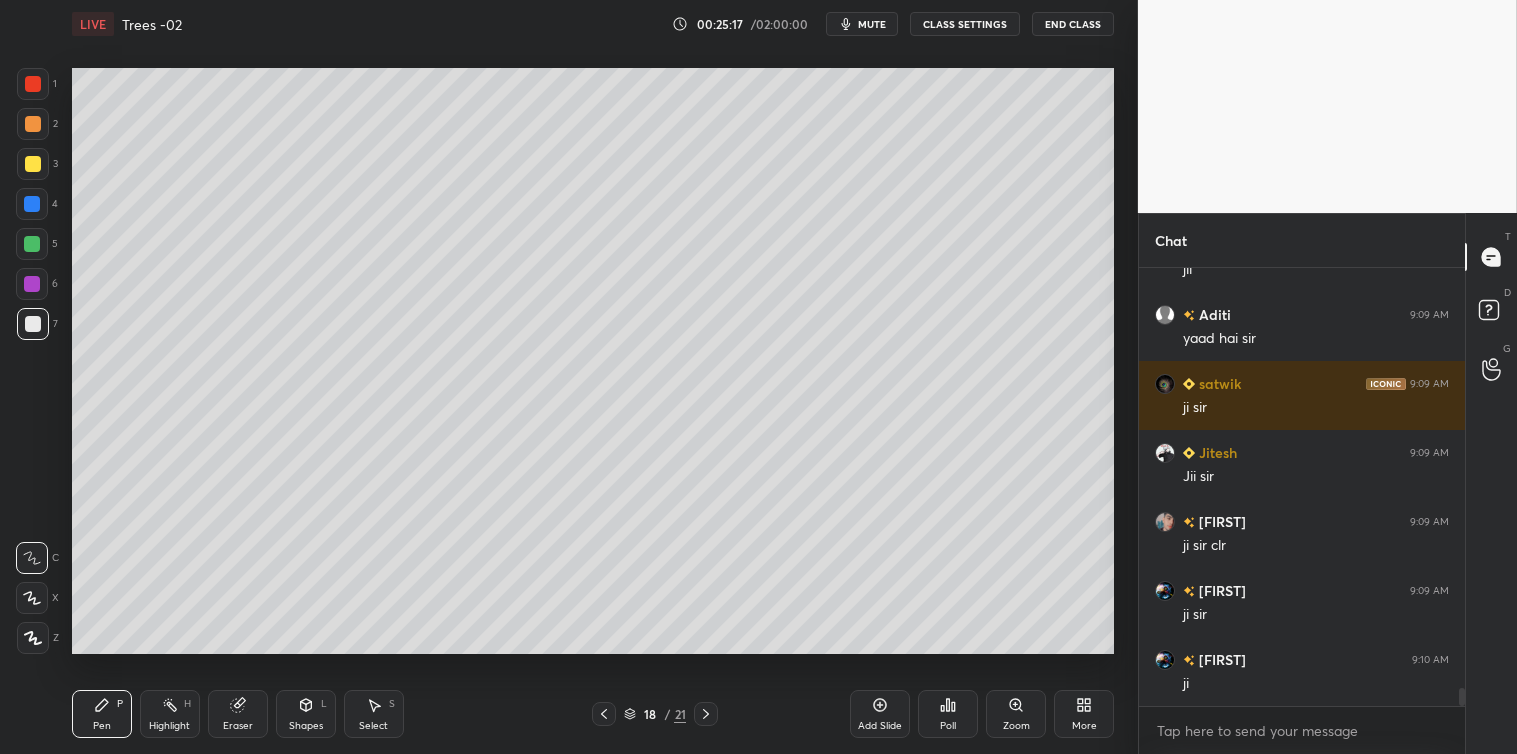 click on "Select S" at bounding box center [374, 714] 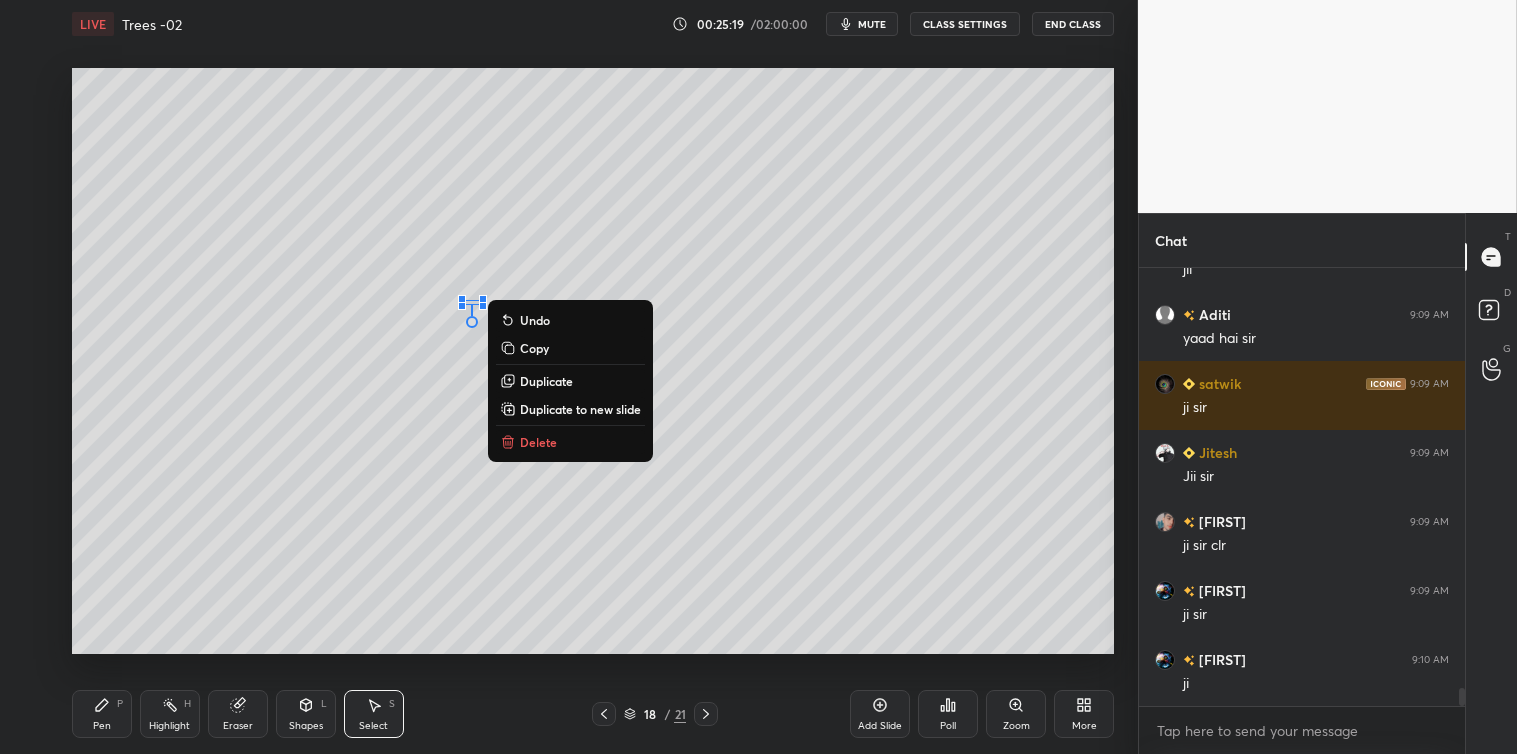 click on "Delete" at bounding box center [538, 442] 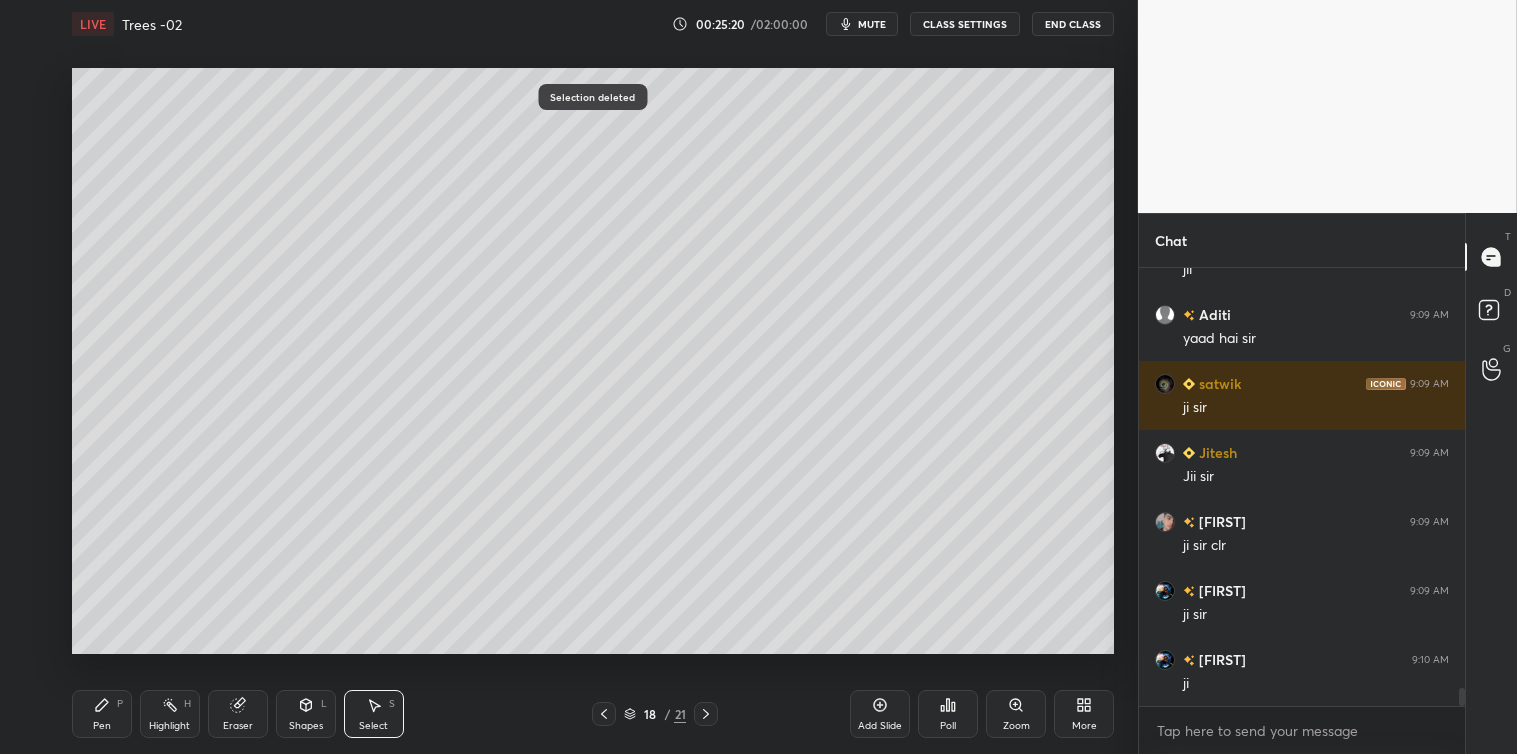 click 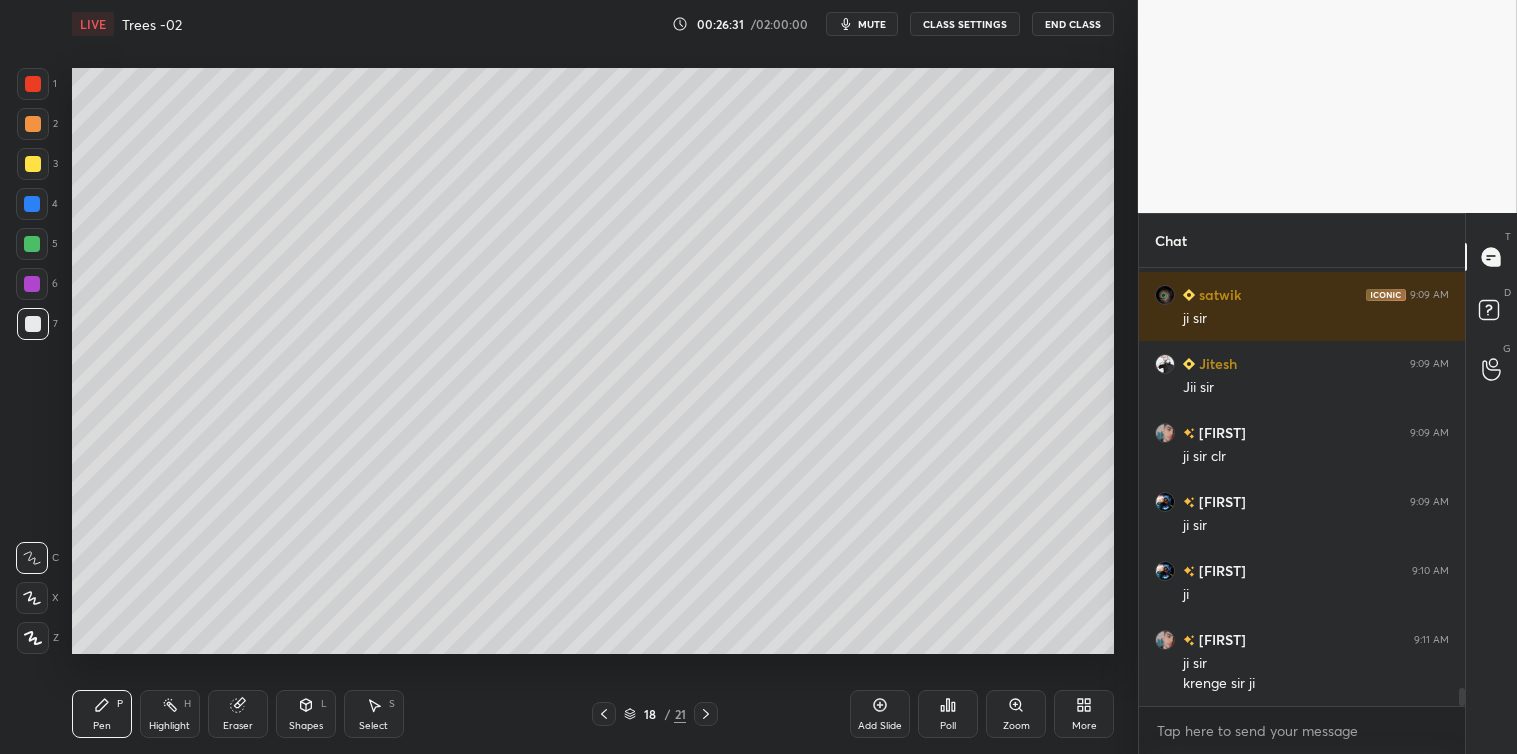 scroll, scrollTop: 10263, scrollLeft: 0, axis: vertical 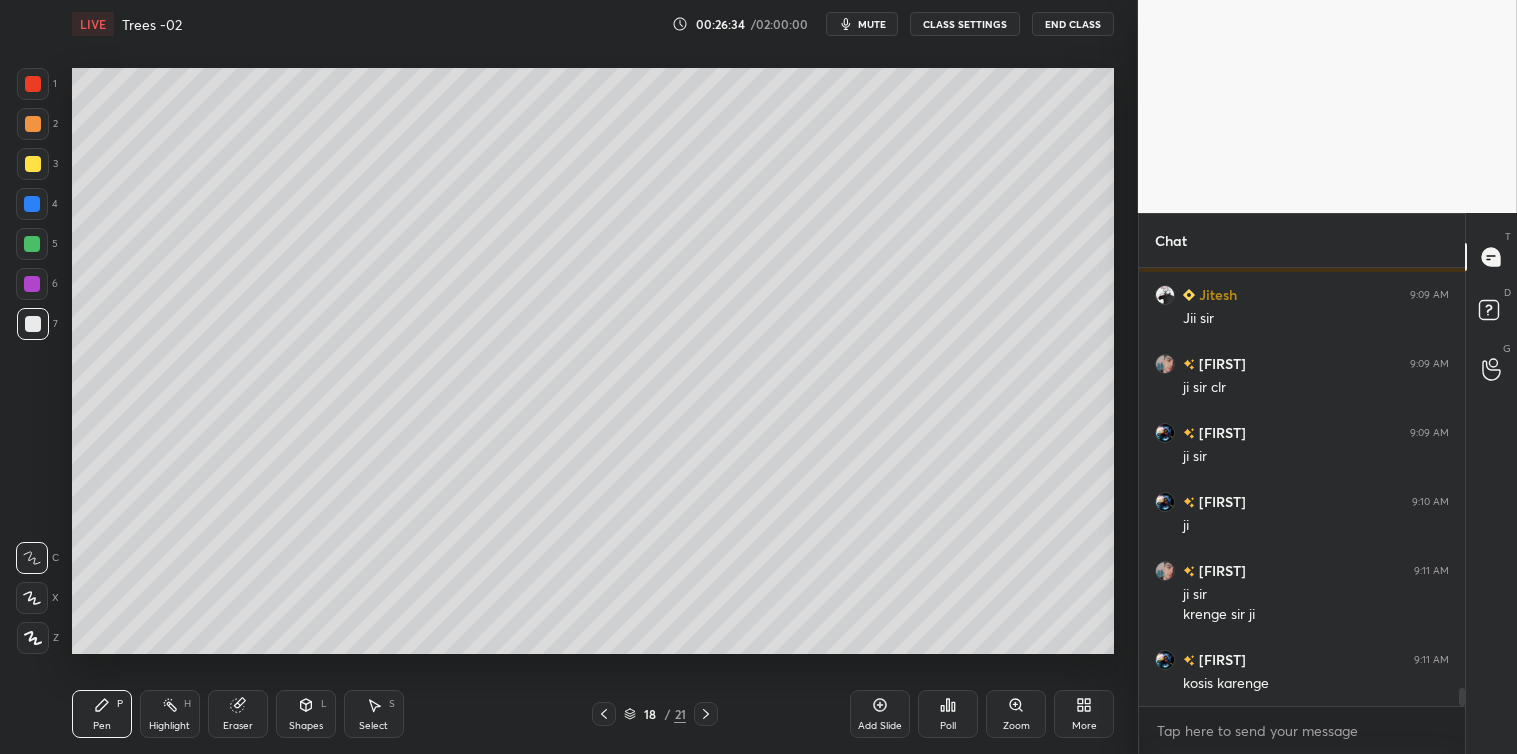 click 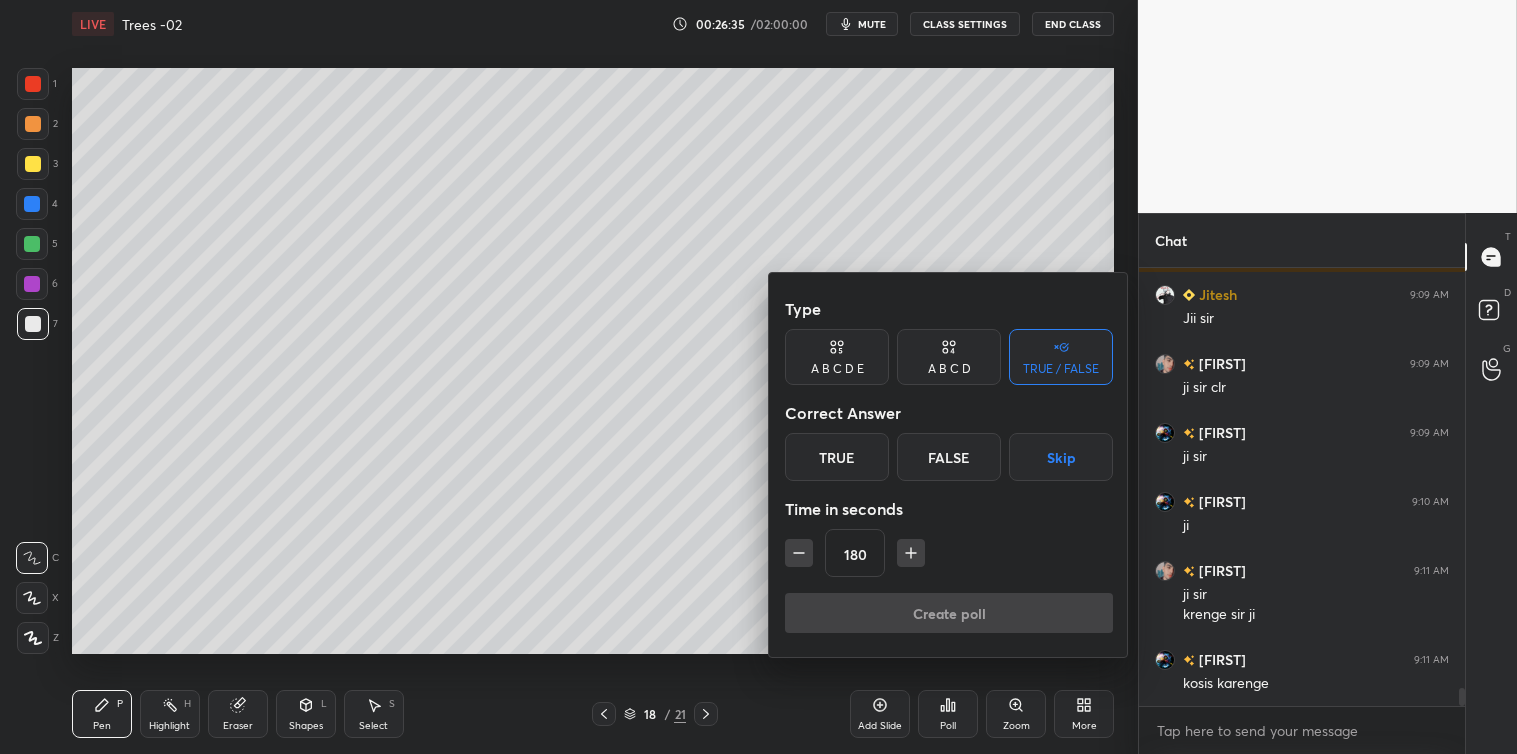 click 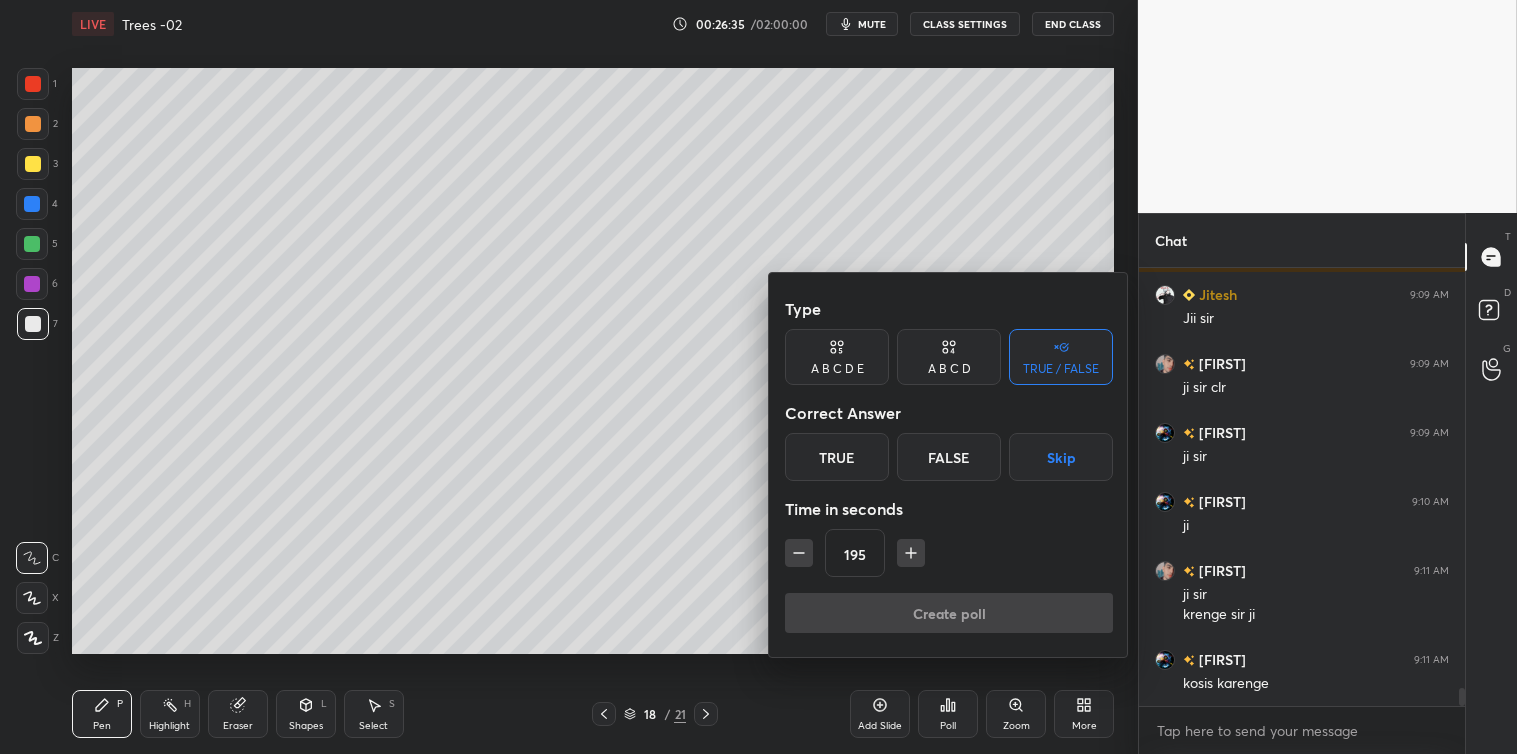 click 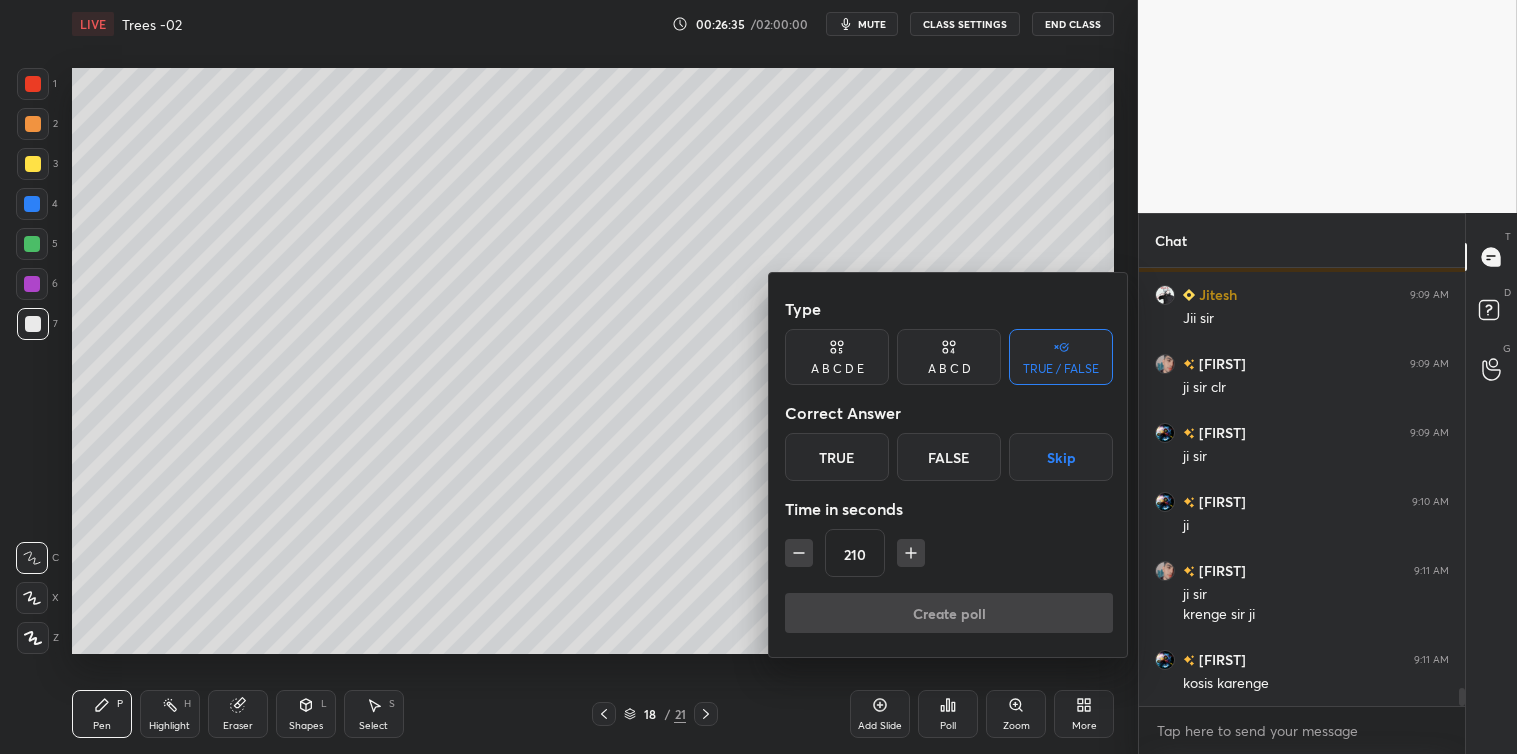scroll, scrollTop: 10332, scrollLeft: 0, axis: vertical 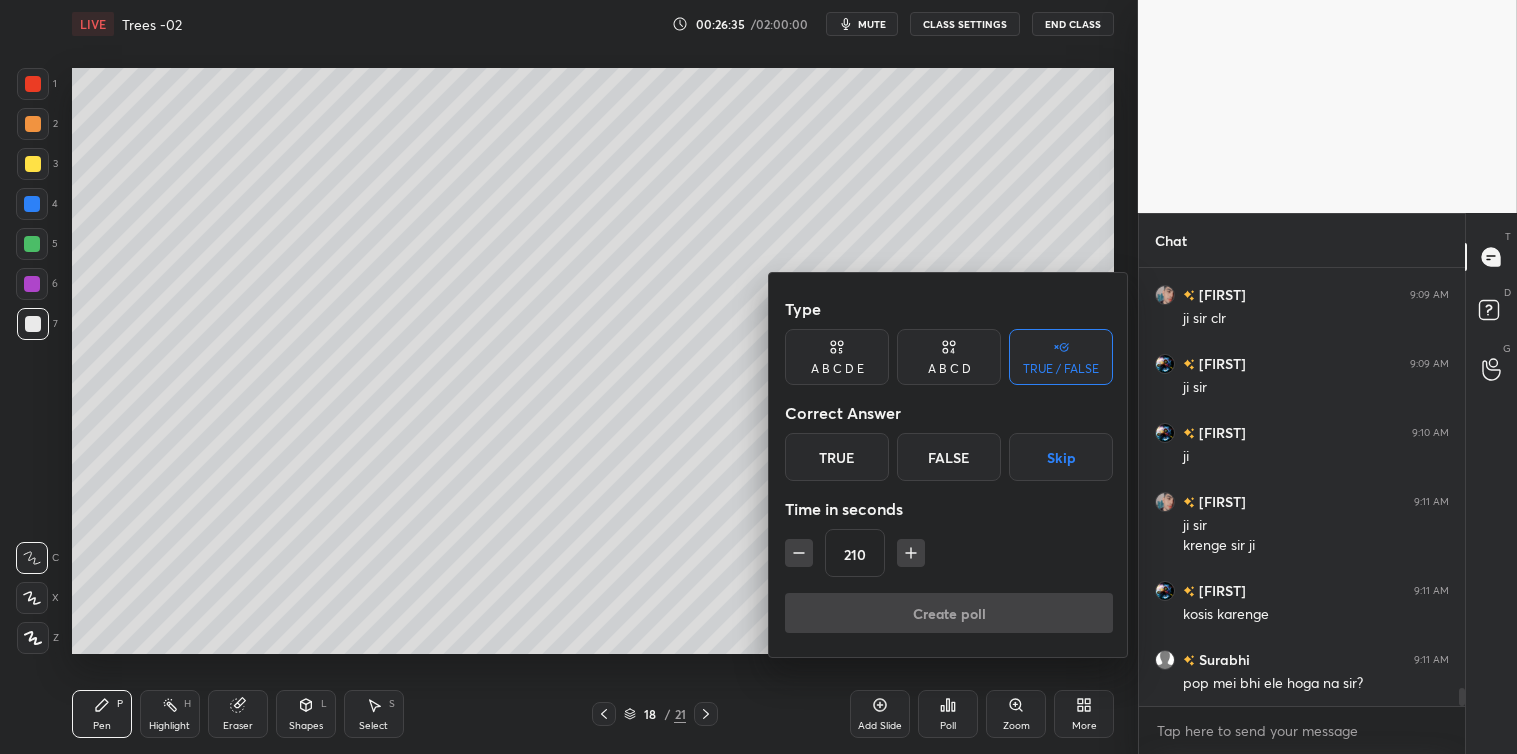 click 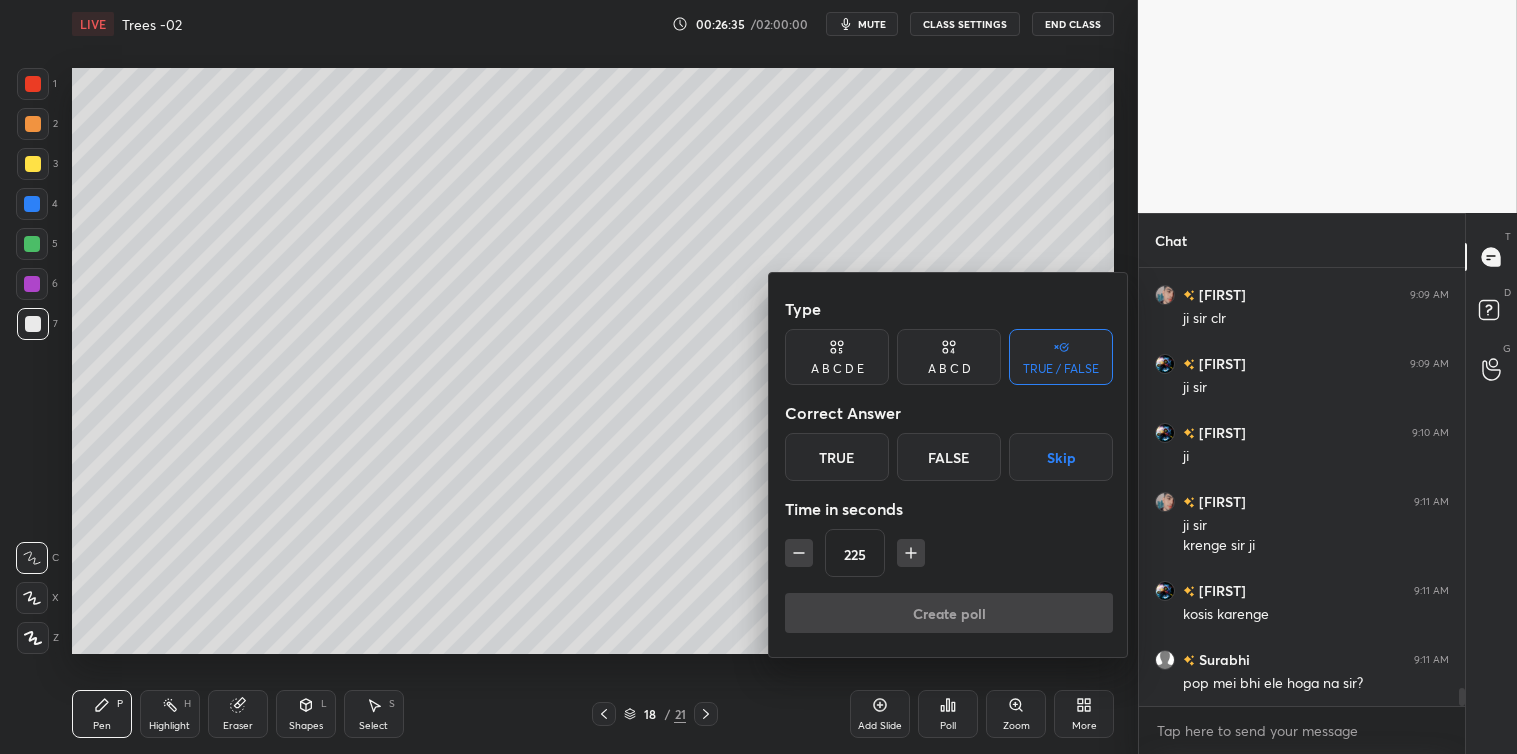 click 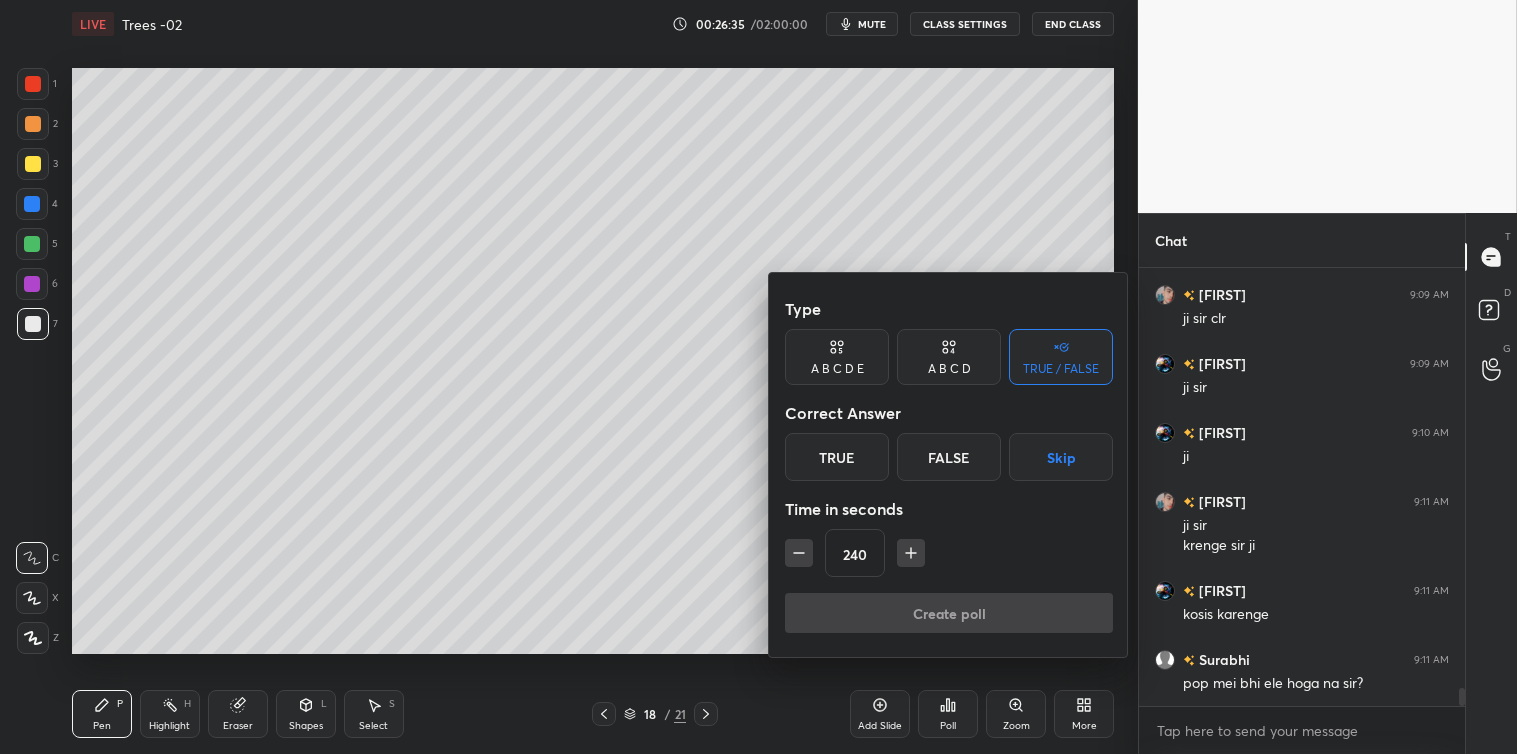 click 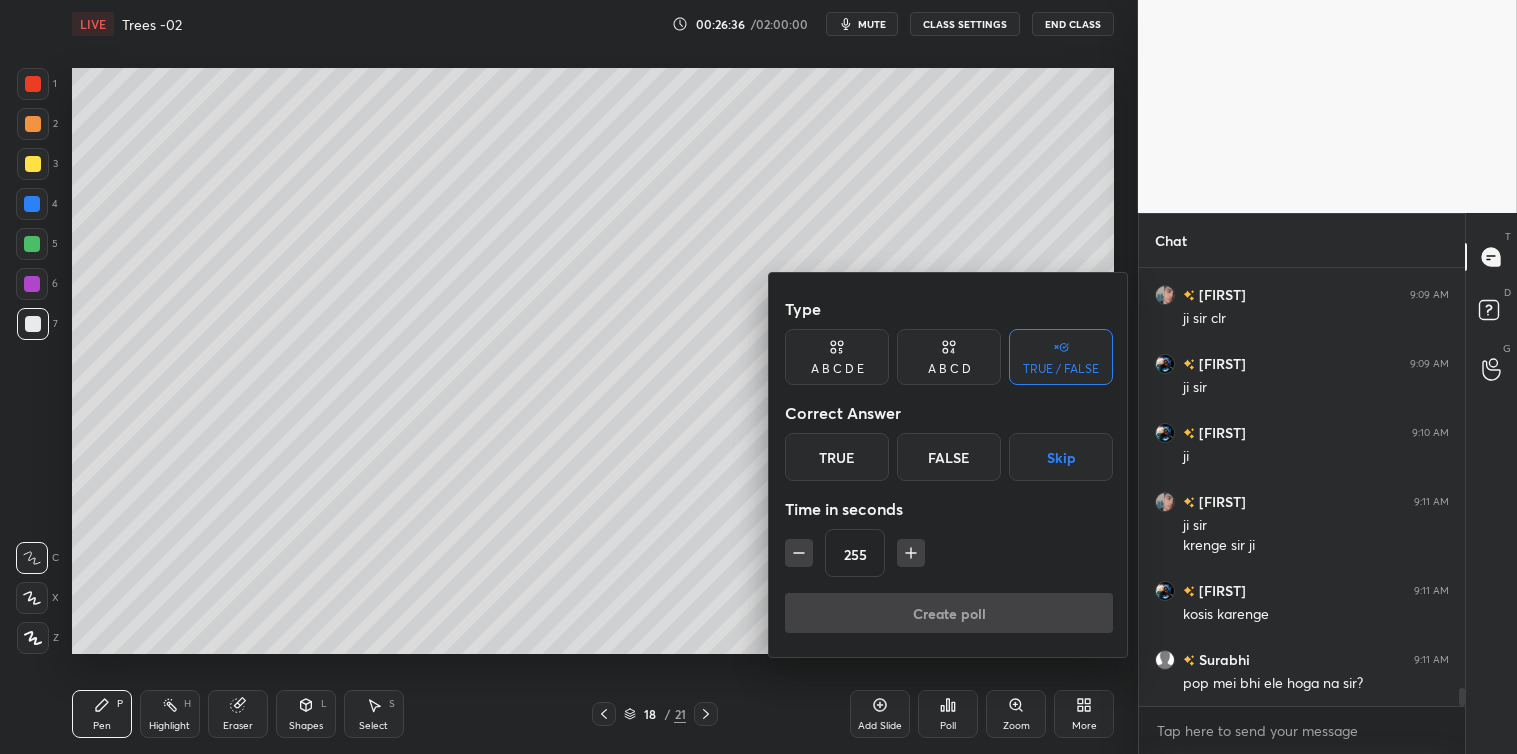 click at bounding box center [911, 553] 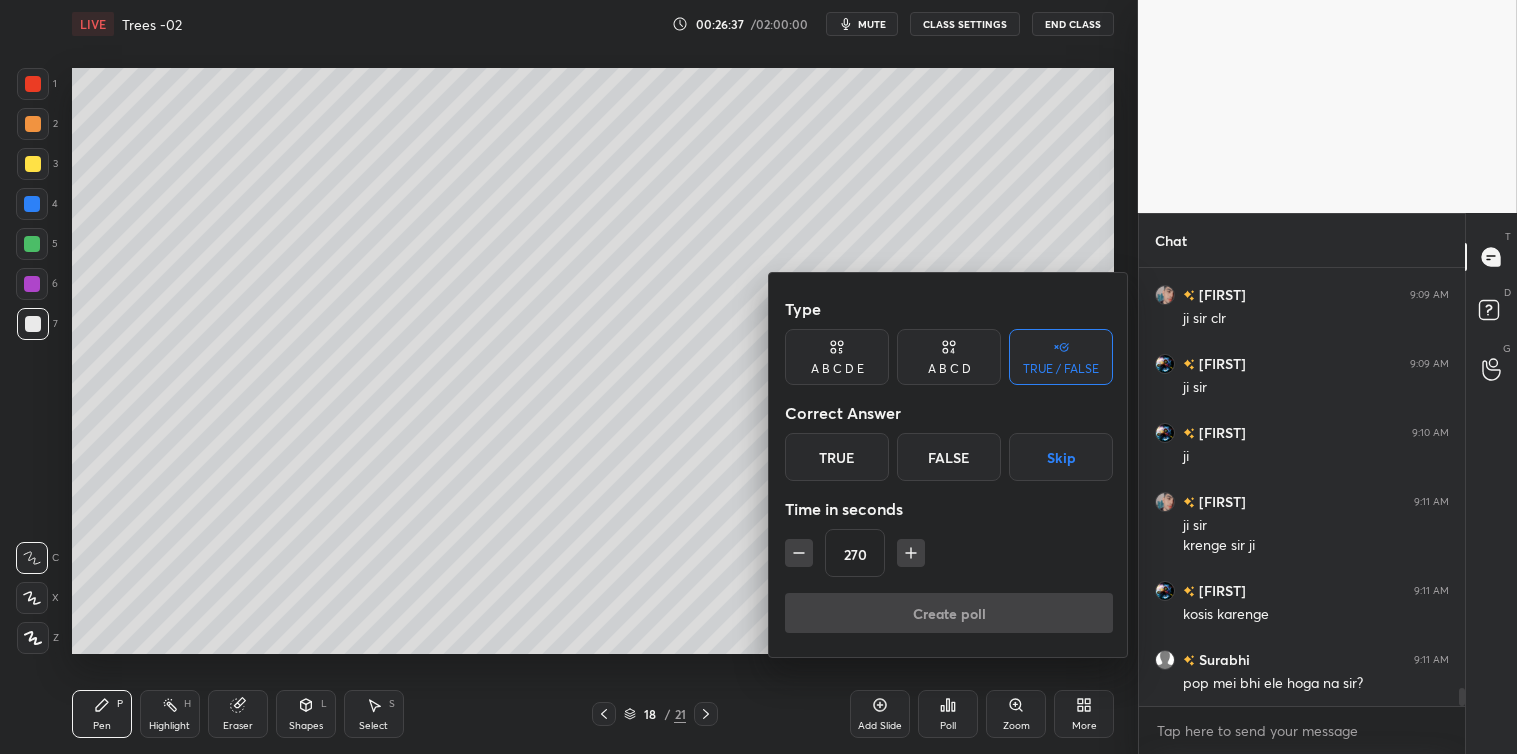 click at bounding box center (911, 553) 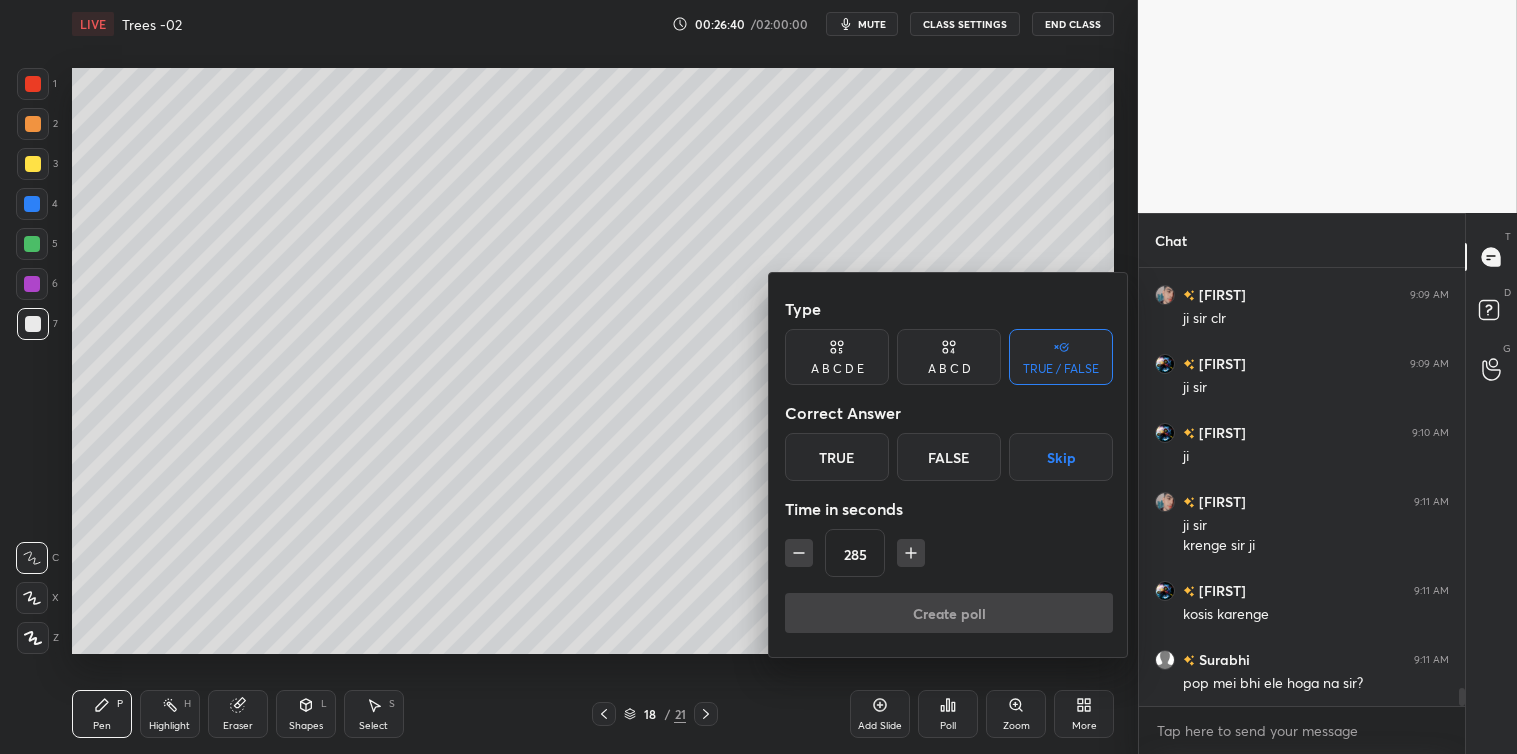 click 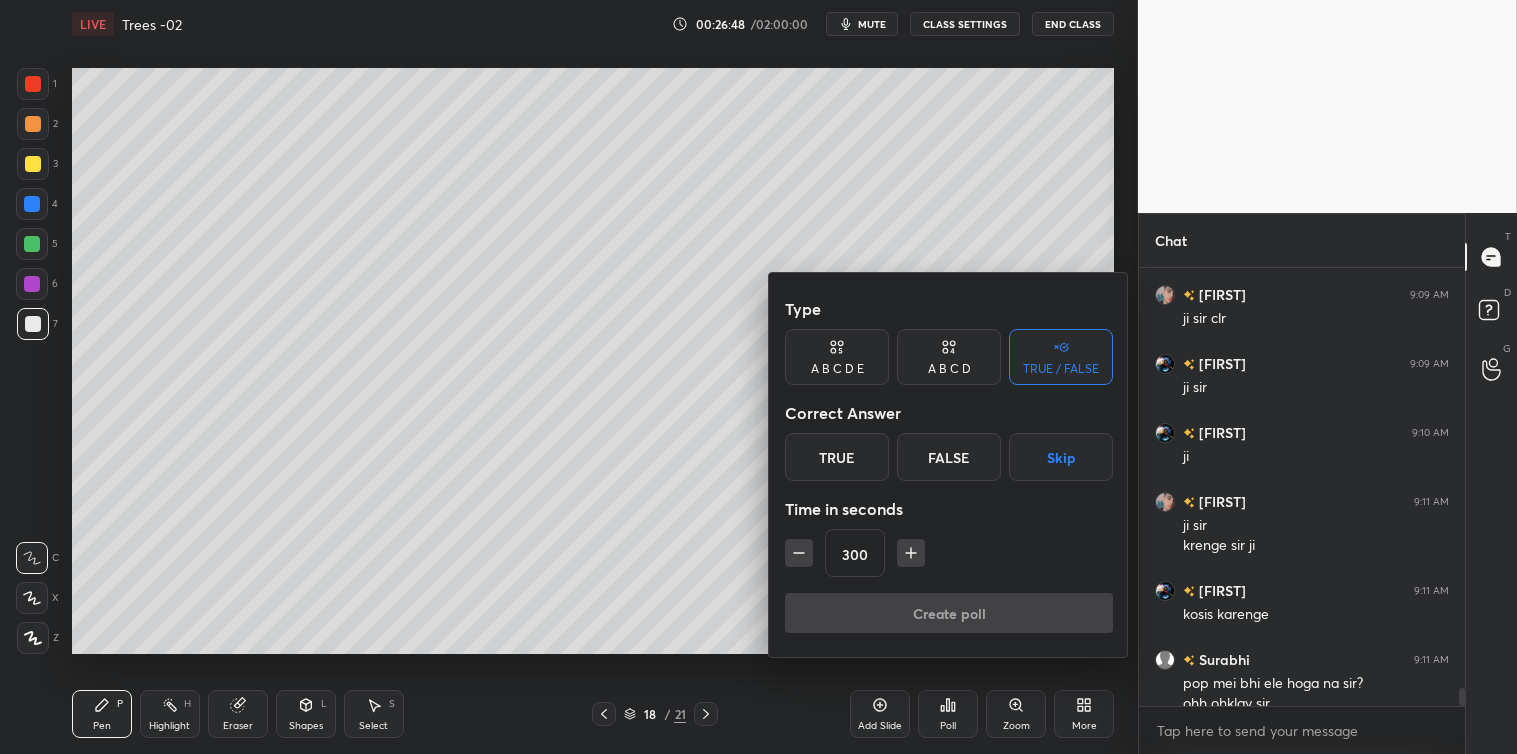 scroll, scrollTop: 10352, scrollLeft: 0, axis: vertical 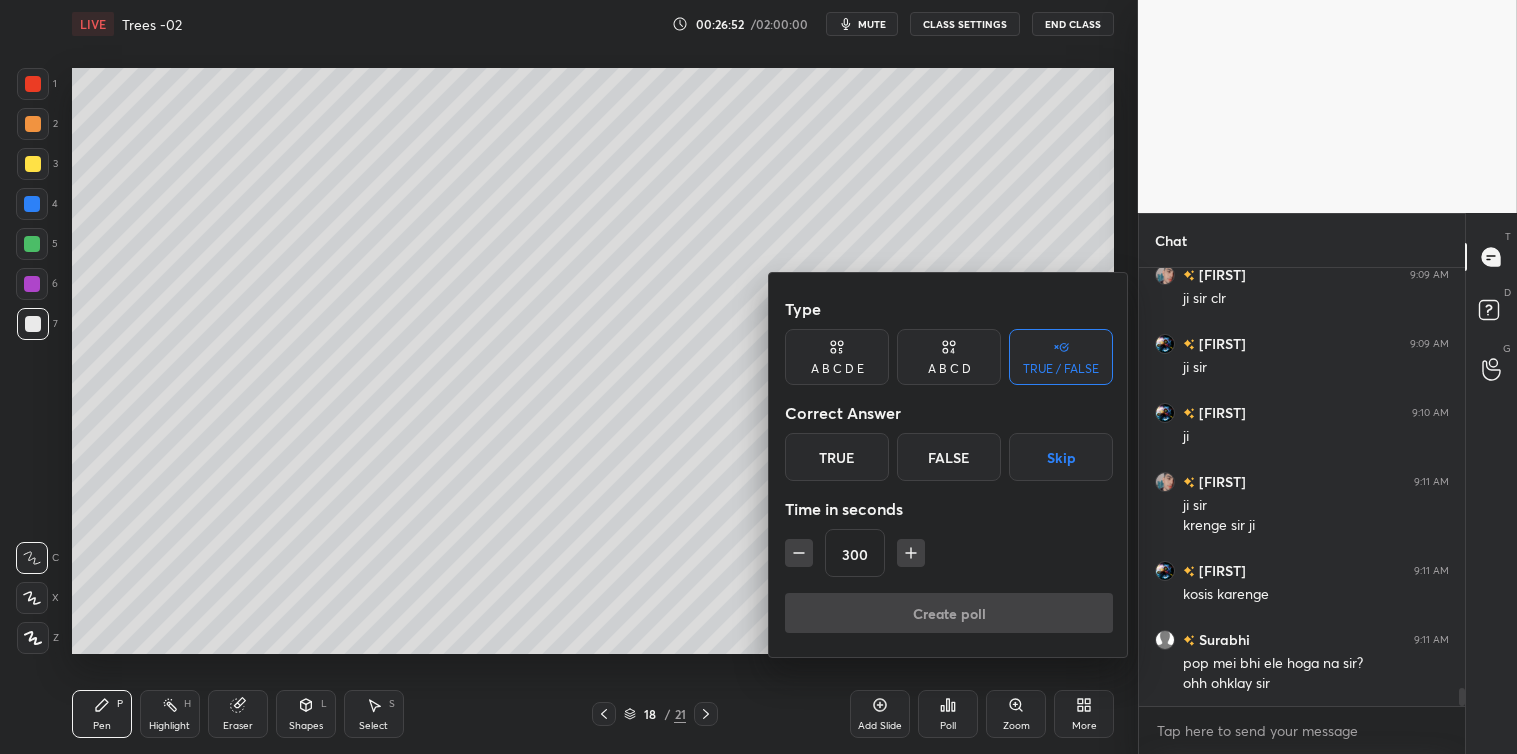 click on "Skip" at bounding box center (1061, 457) 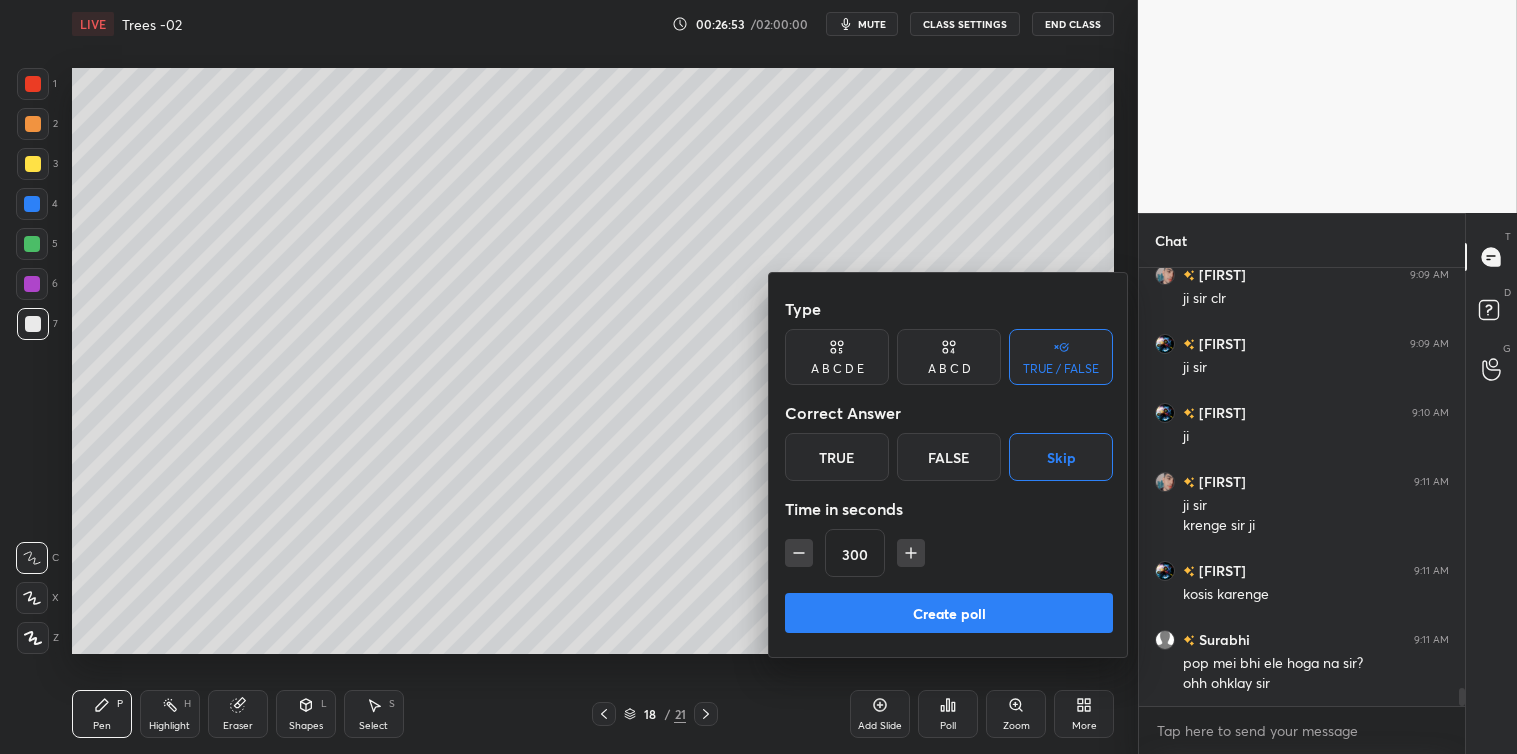 click on "Create poll" at bounding box center [949, 613] 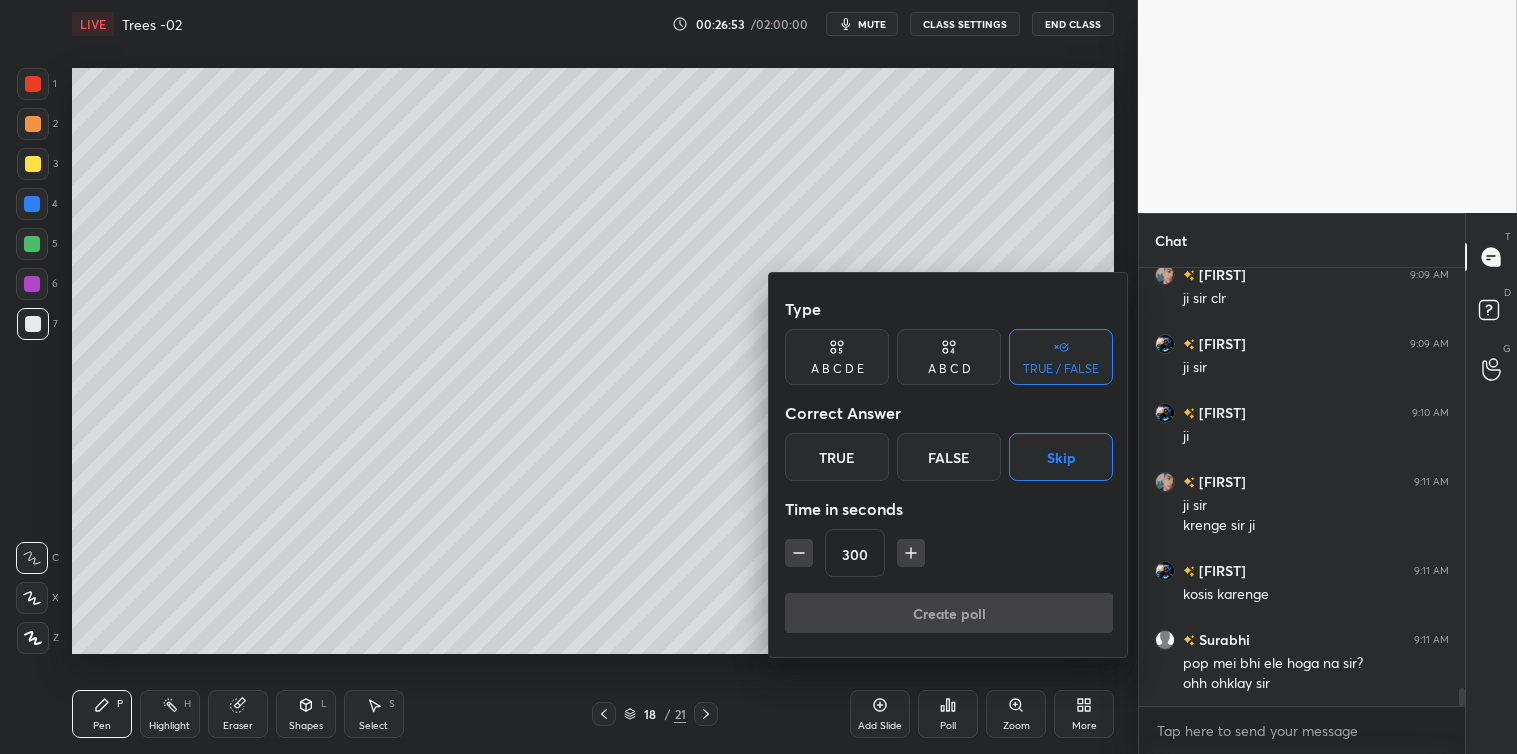 scroll, scrollTop: 390, scrollLeft: 320, axis: both 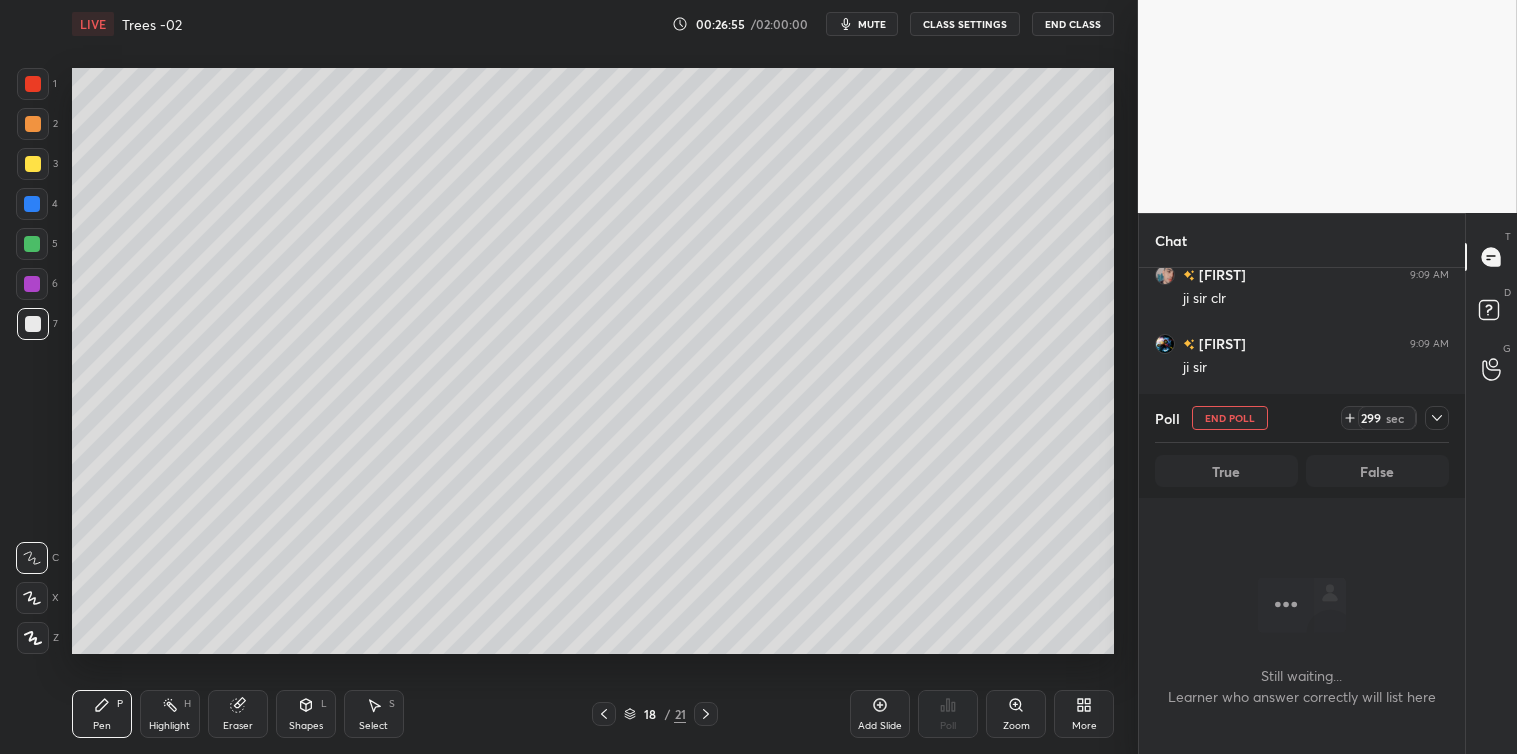 click 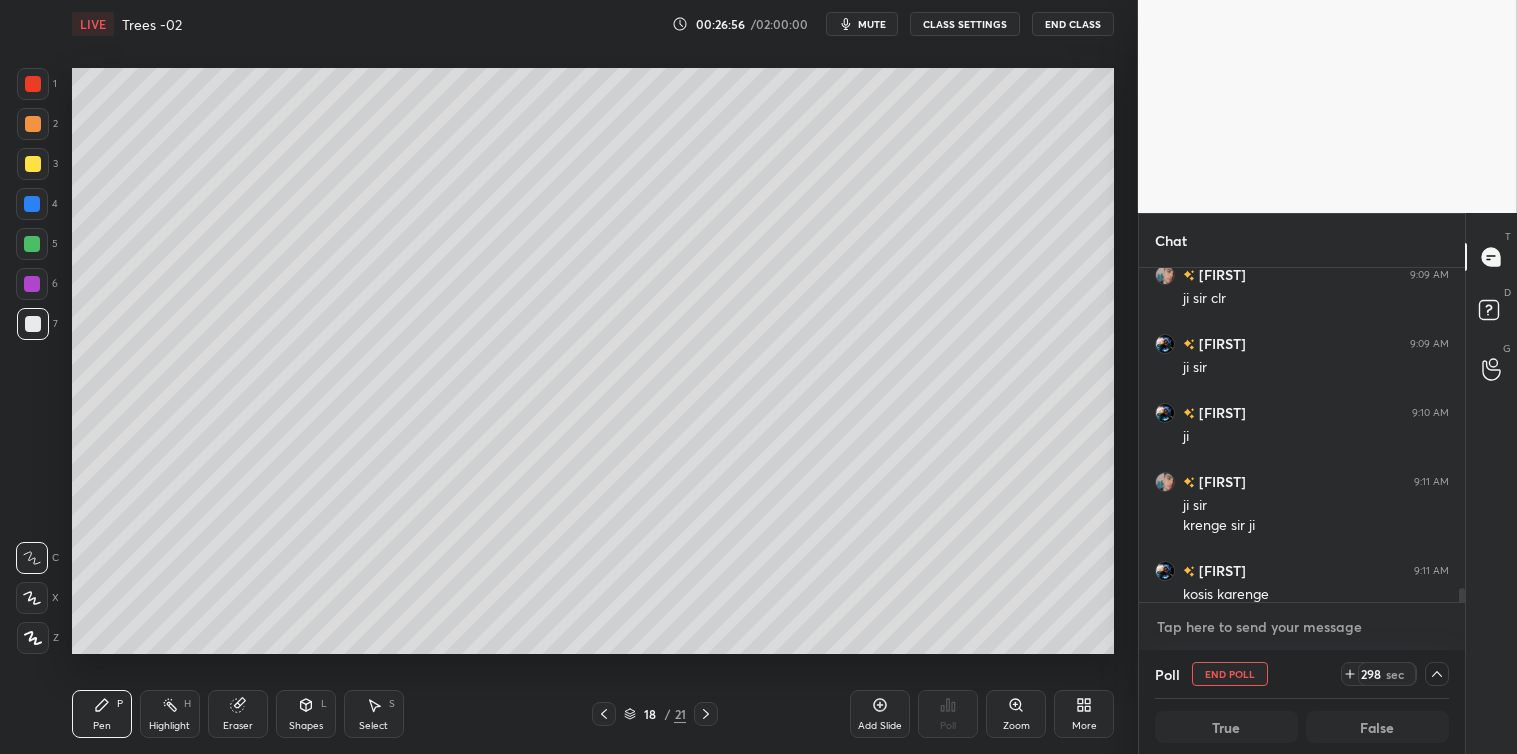 click at bounding box center [1302, 627] 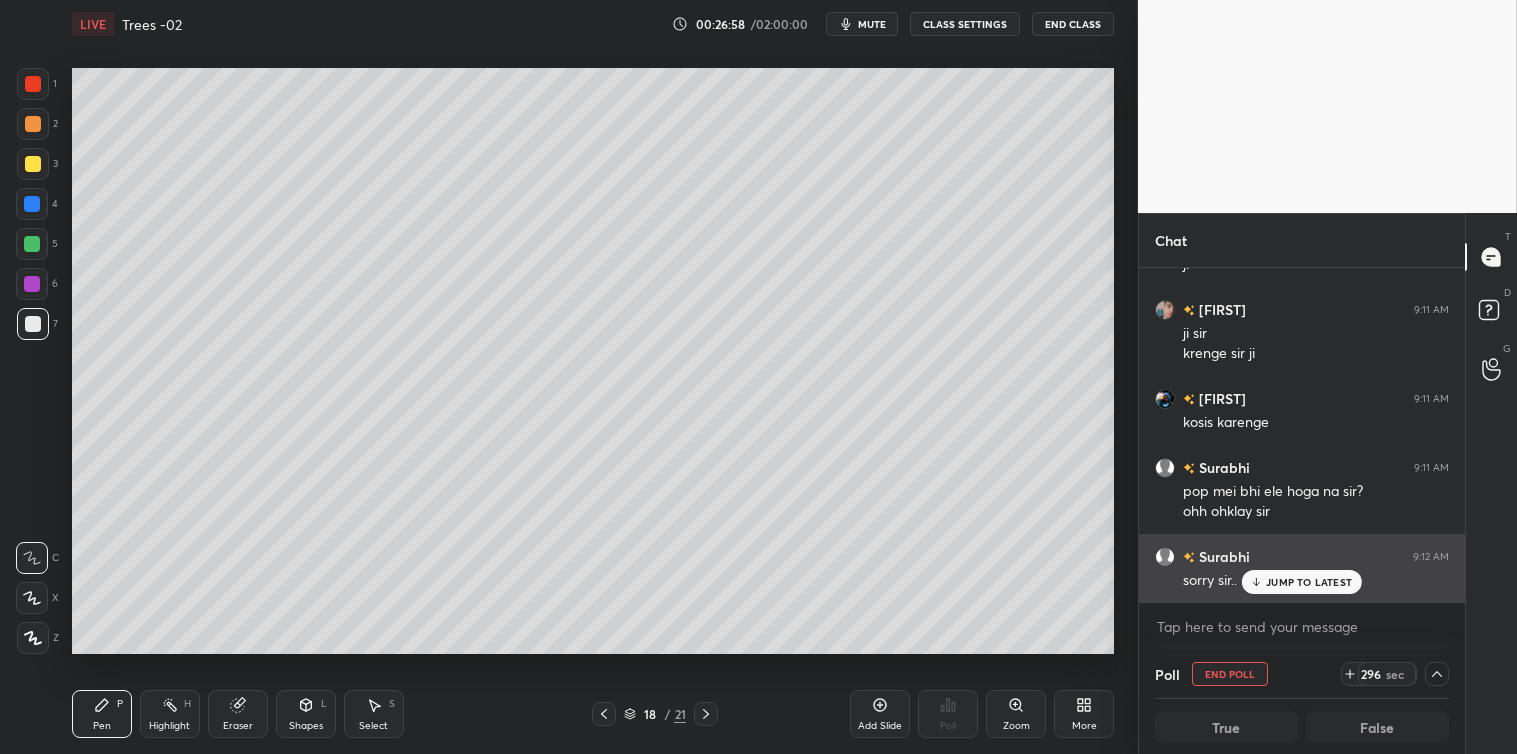click on "JUMP TO LATEST" at bounding box center [1309, 582] 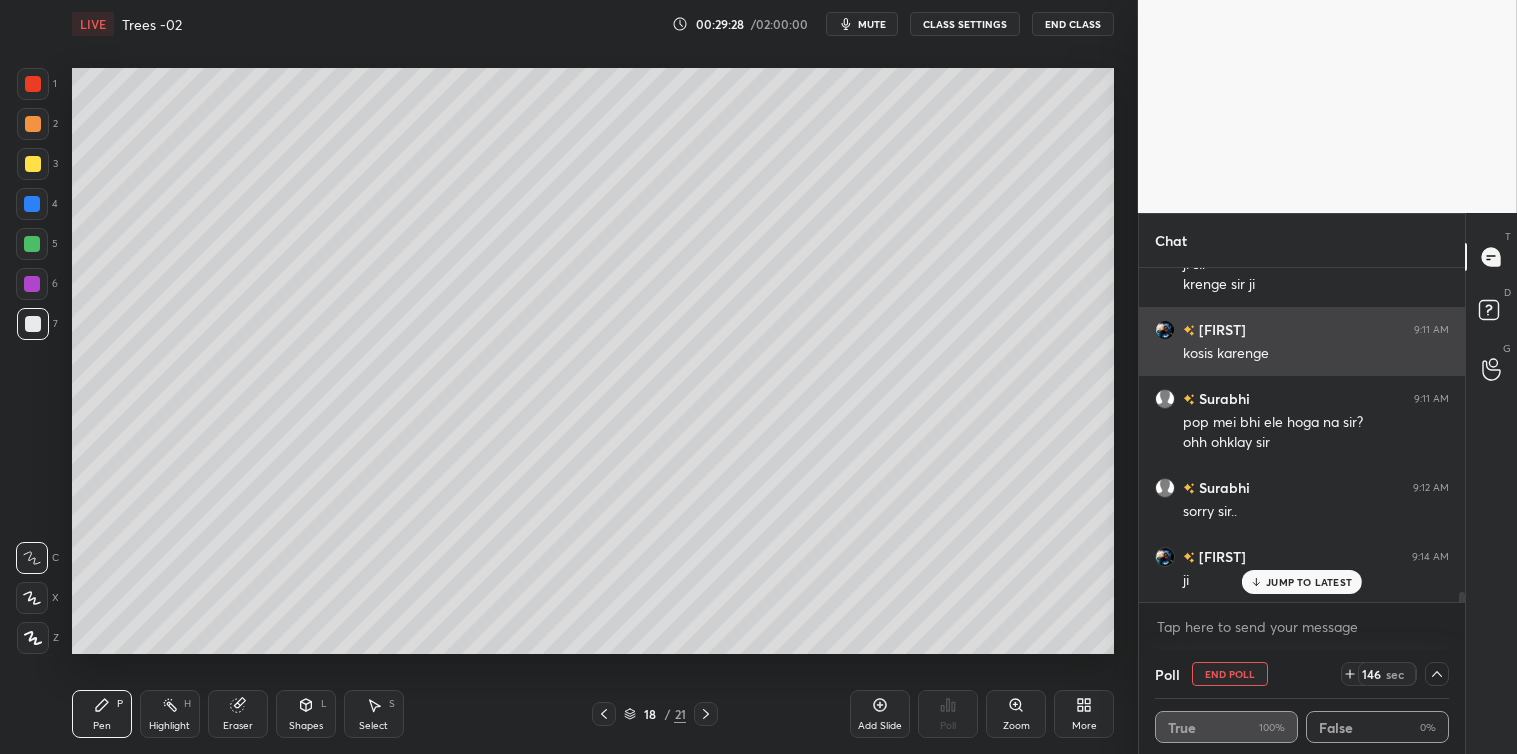 scroll, scrollTop: 10662, scrollLeft: 0, axis: vertical 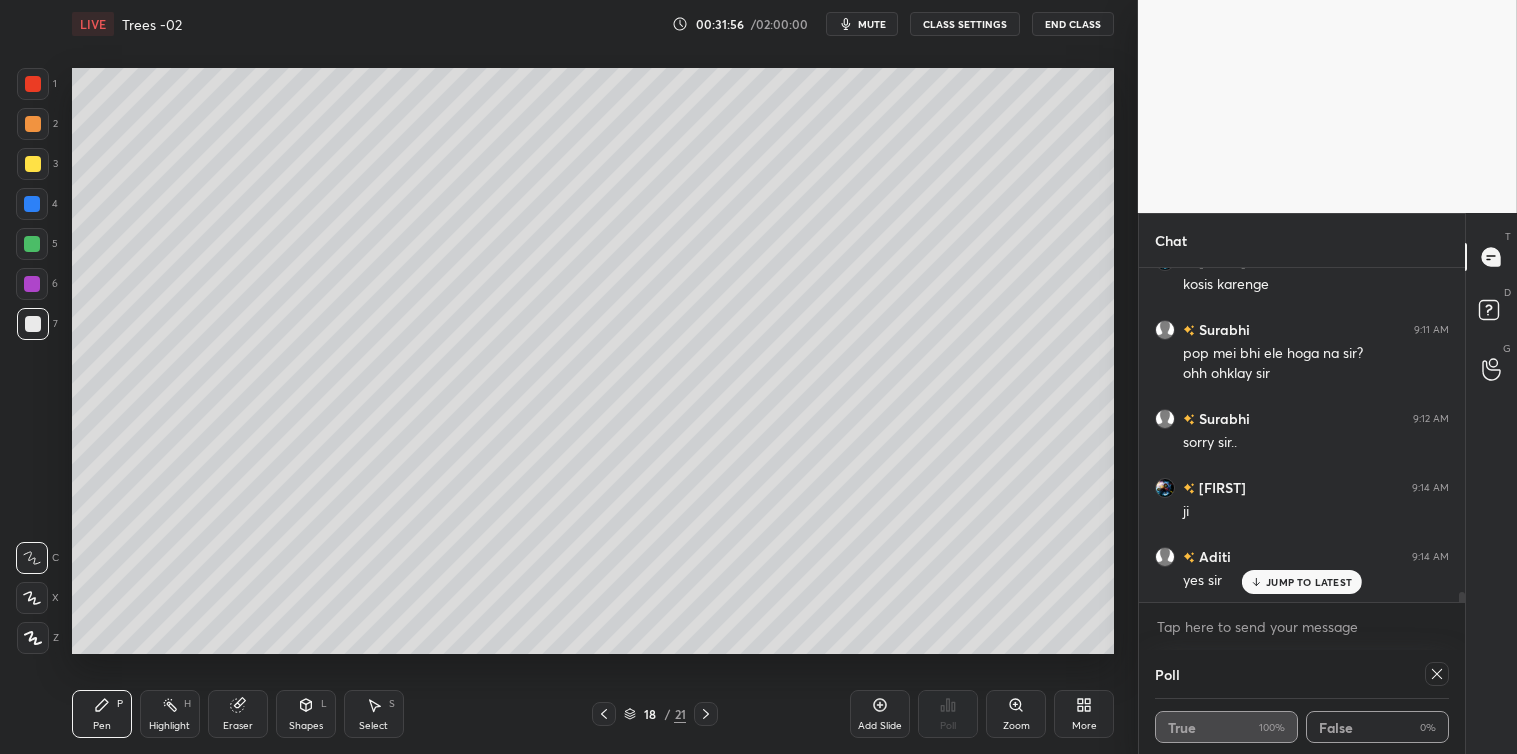 click 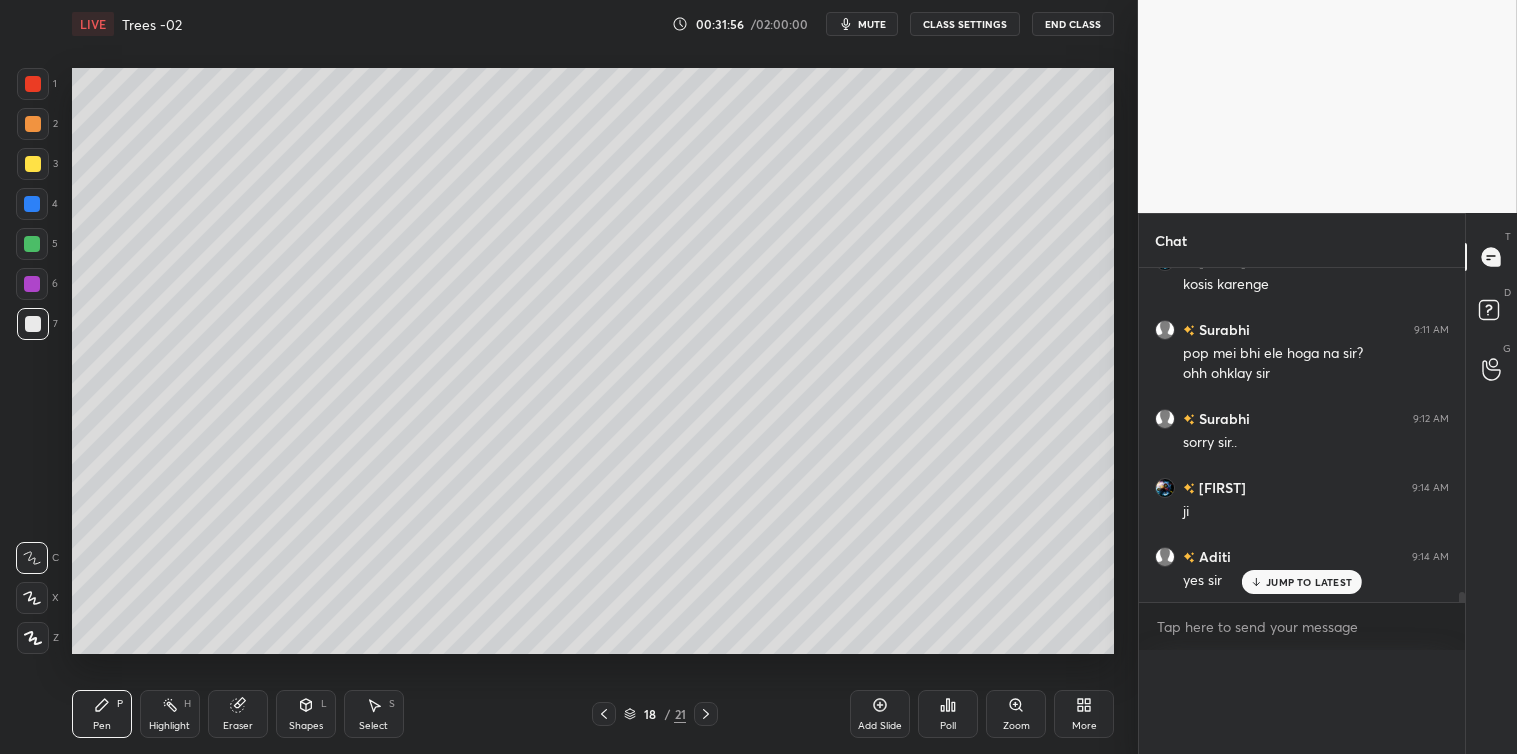 scroll, scrollTop: 371, scrollLeft: 320, axis: both 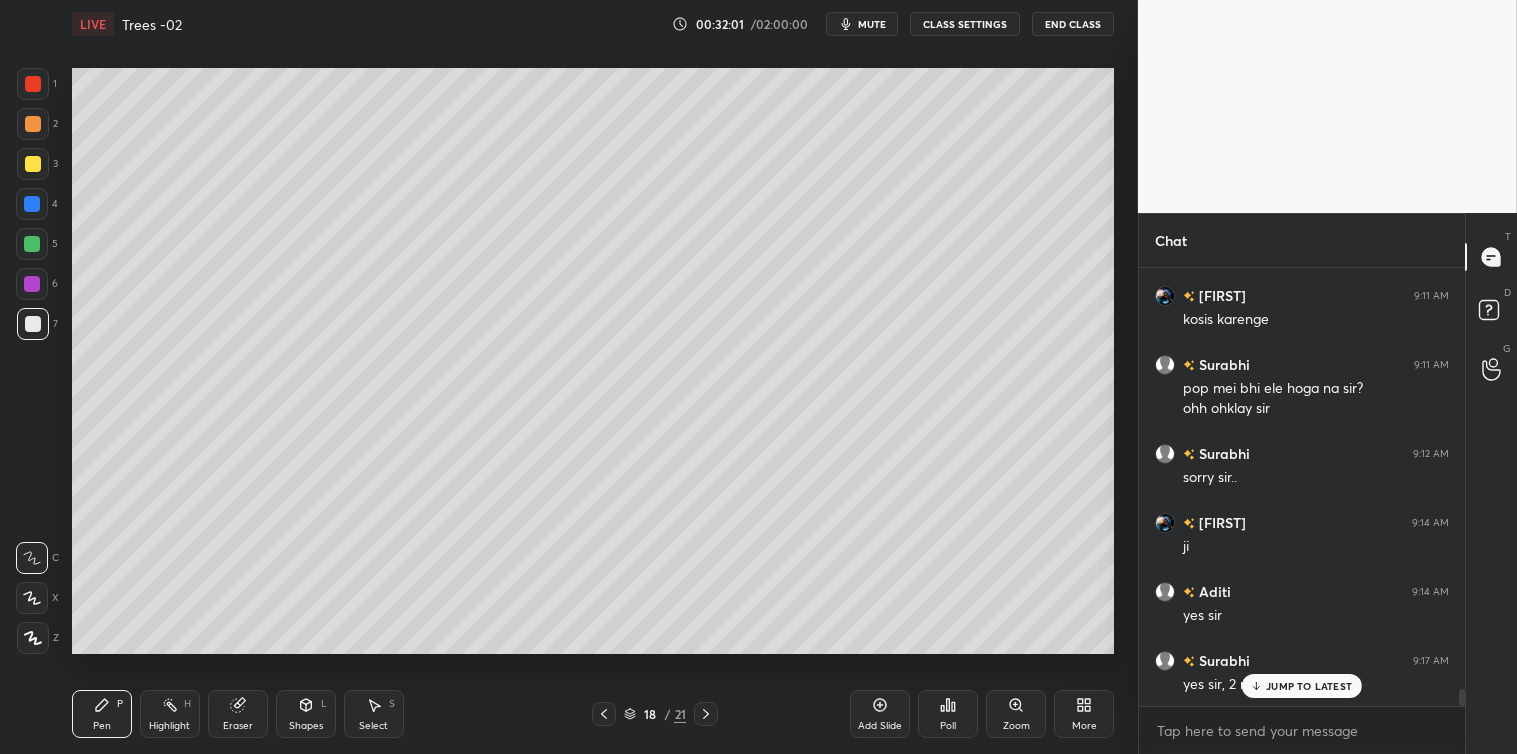 click on "JUMP TO LATEST" at bounding box center (1302, 686) 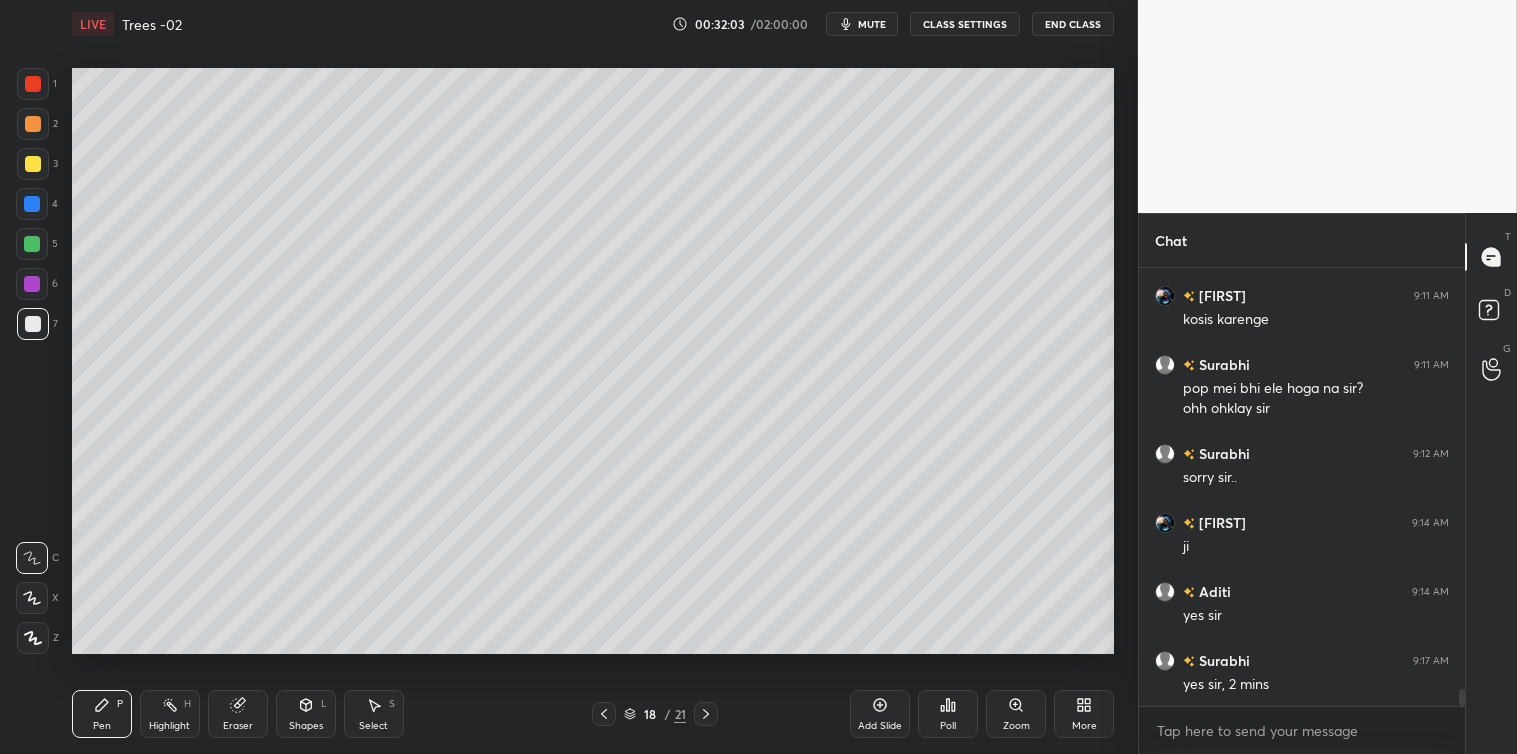 click on "Poll" at bounding box center (948, 714) 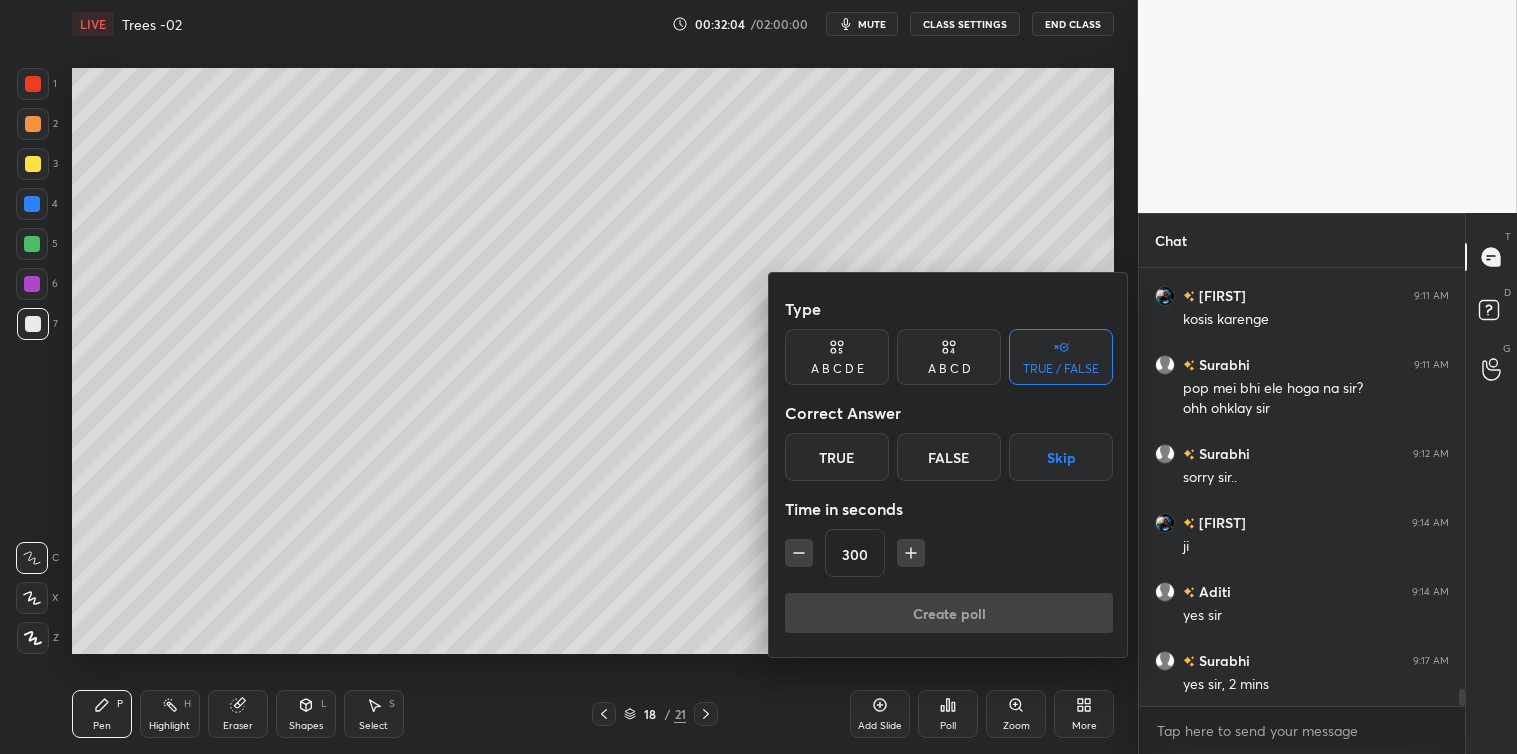 click 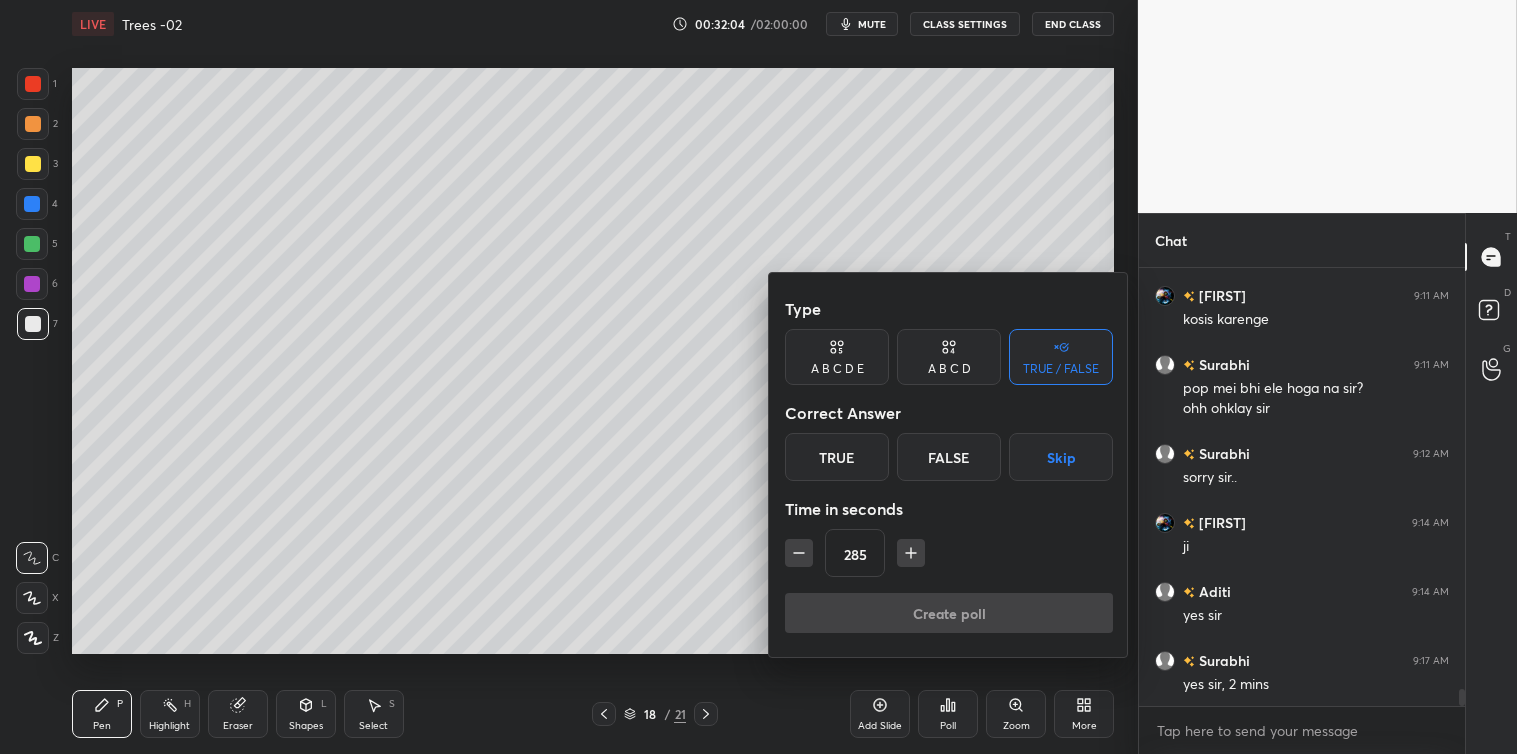 click 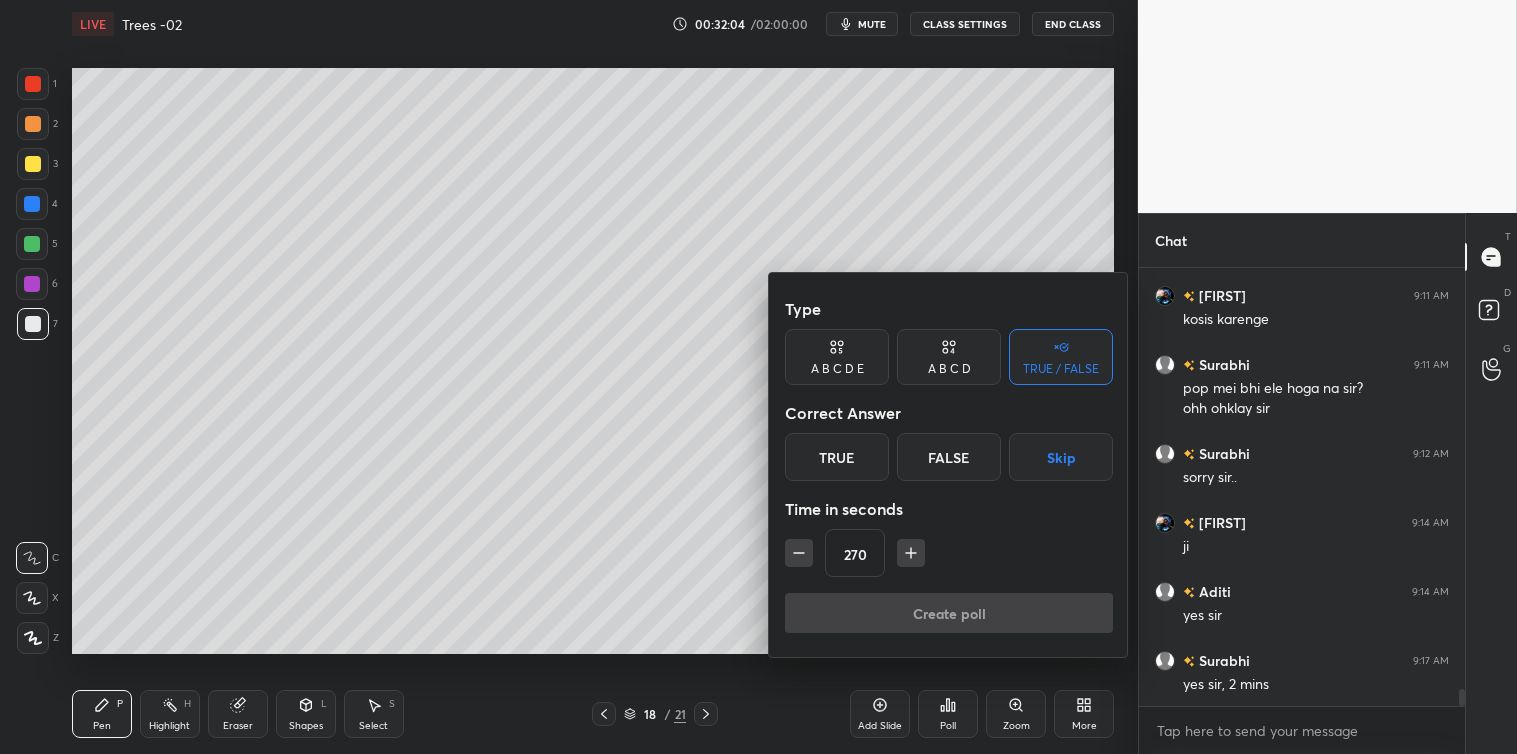click 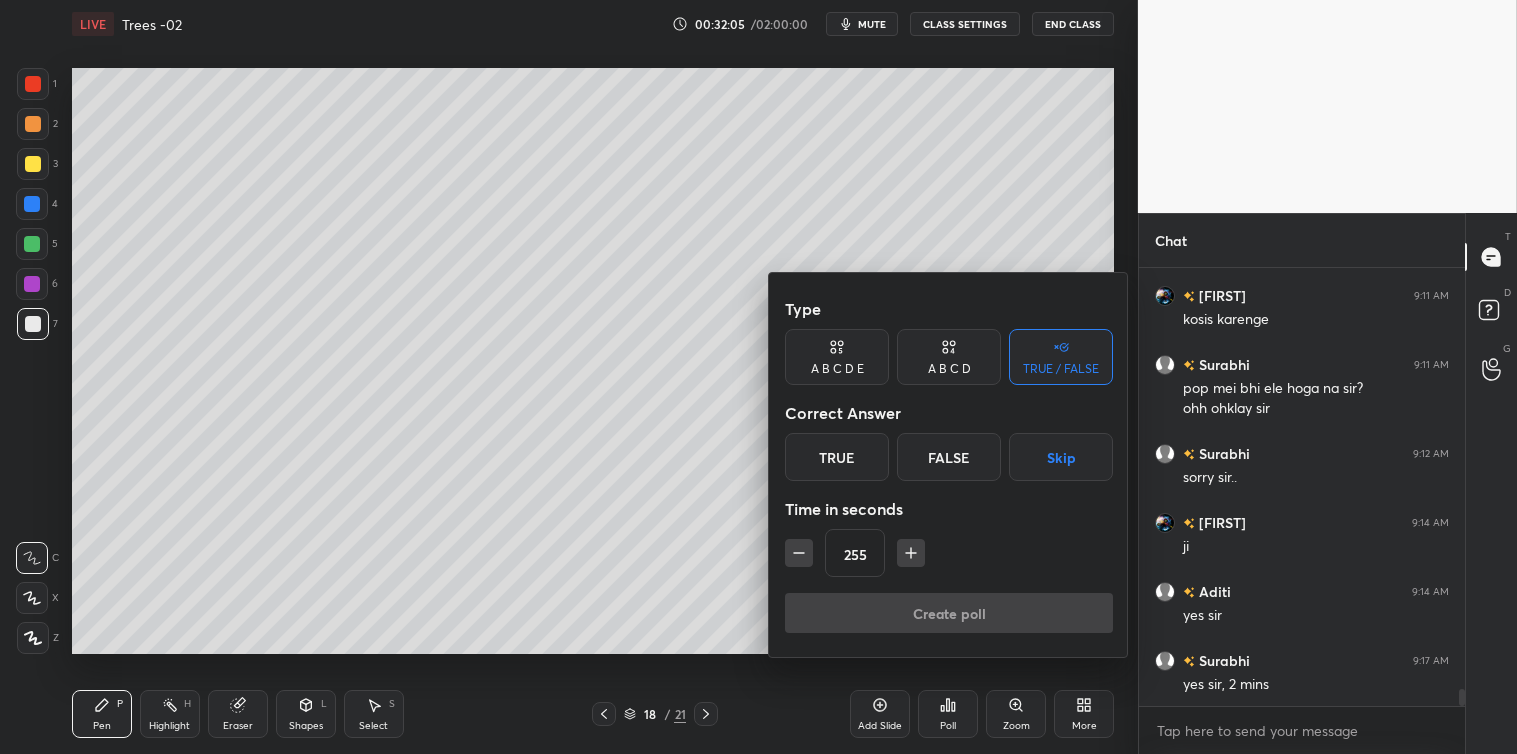 click 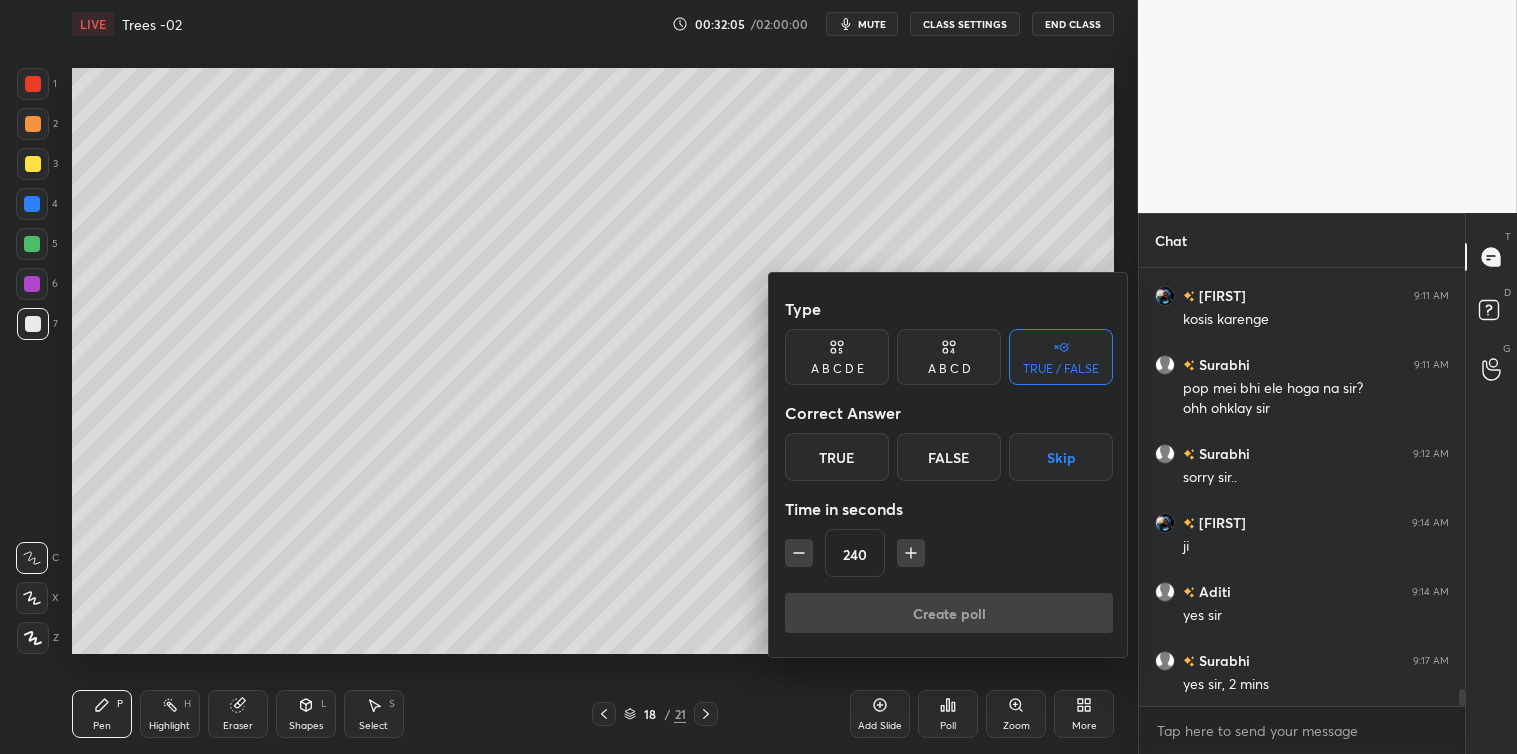 click 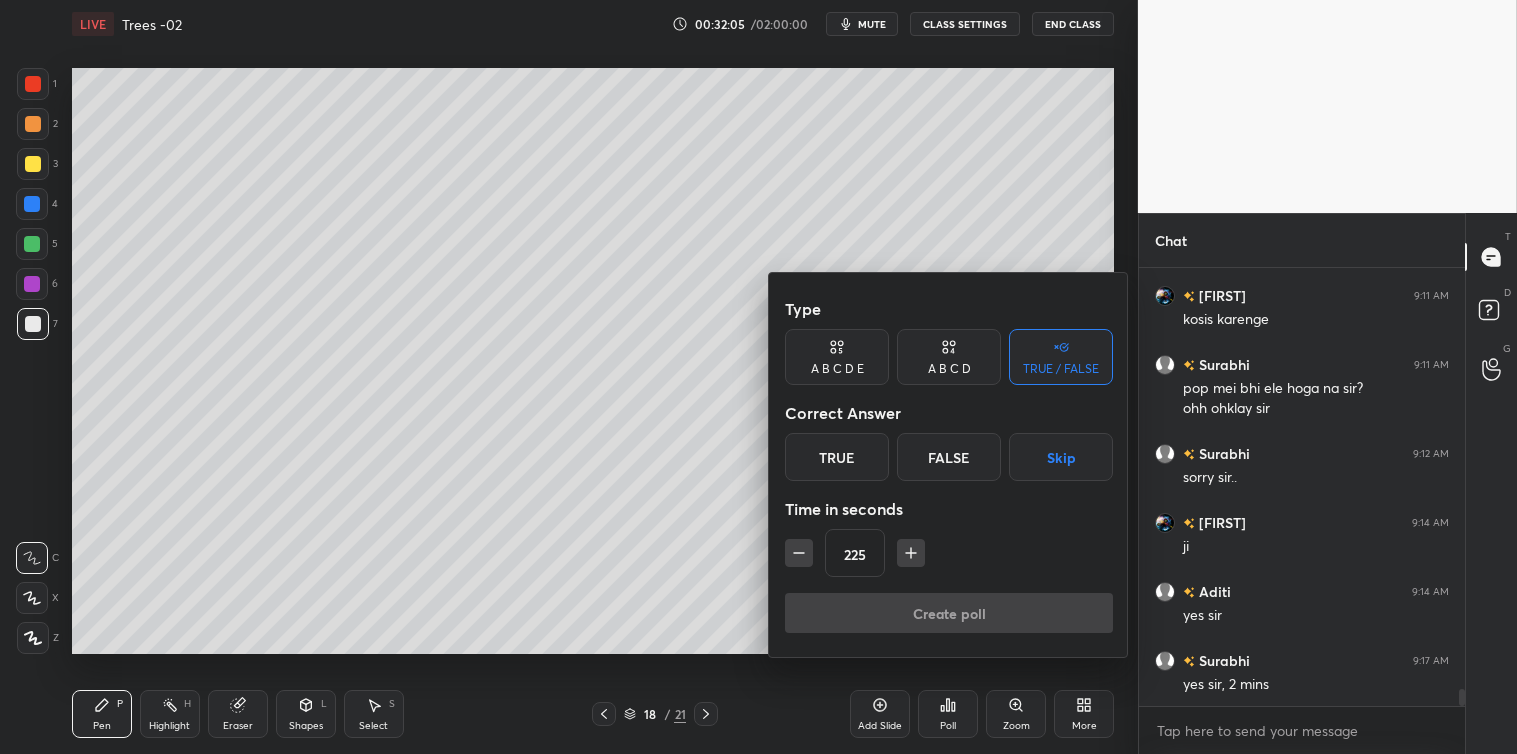 click 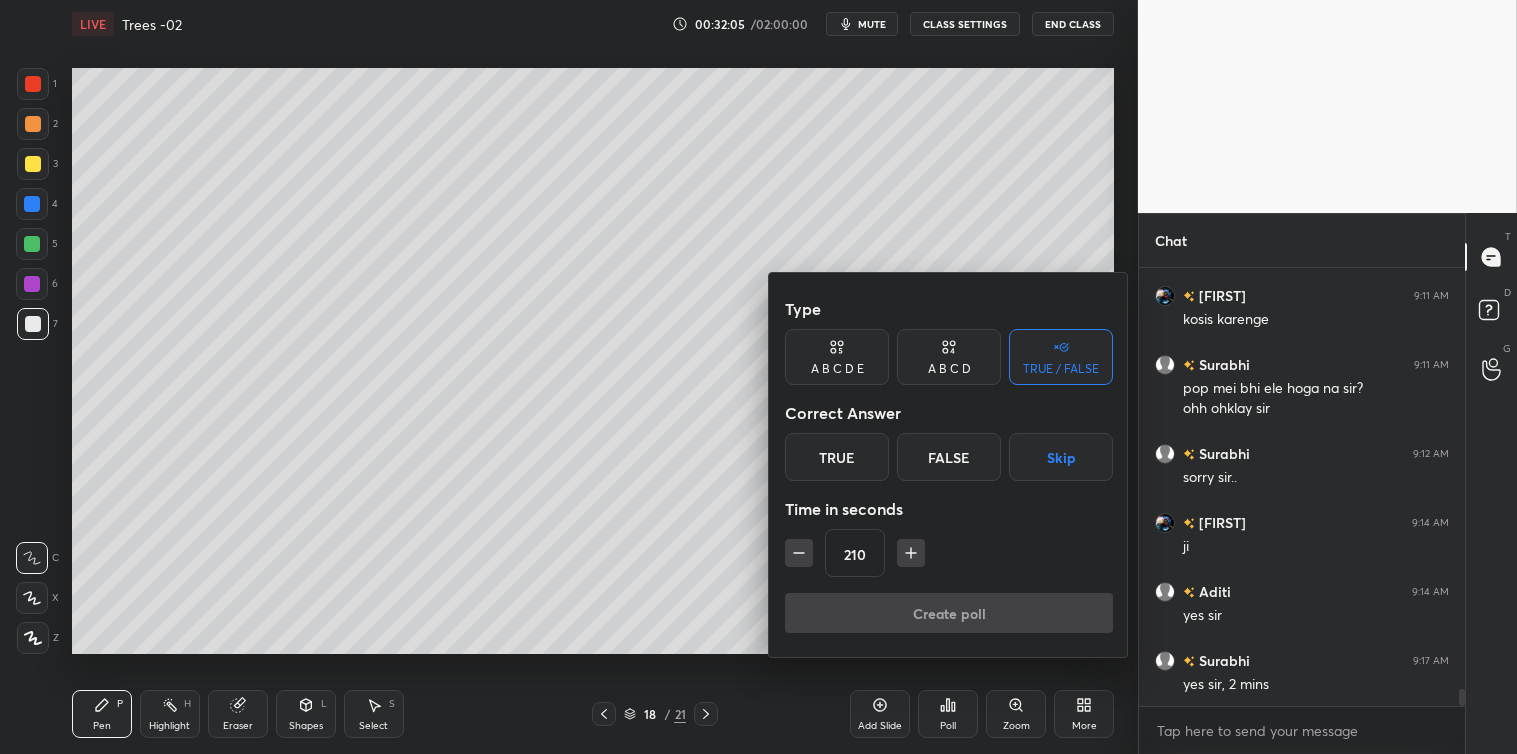 click 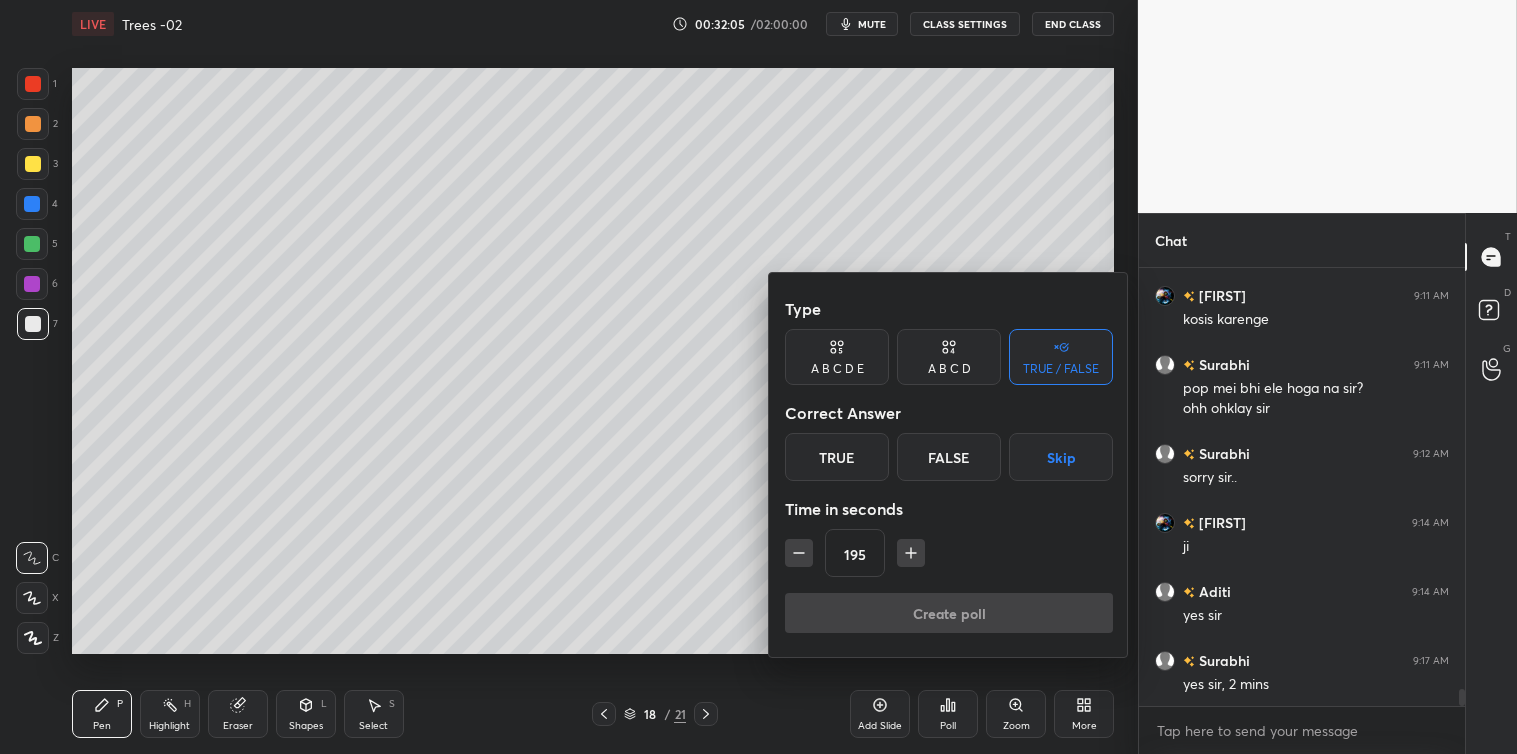 click 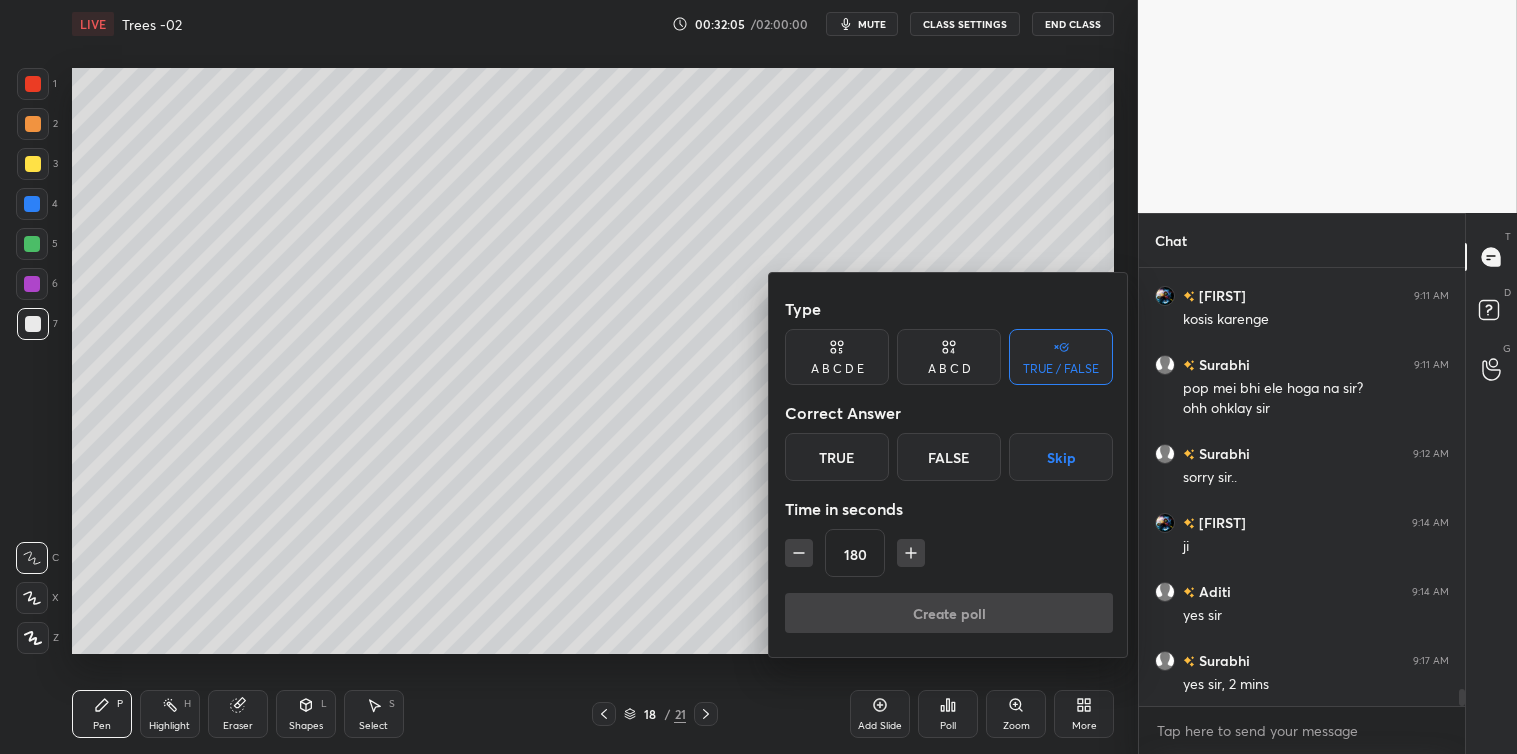 click 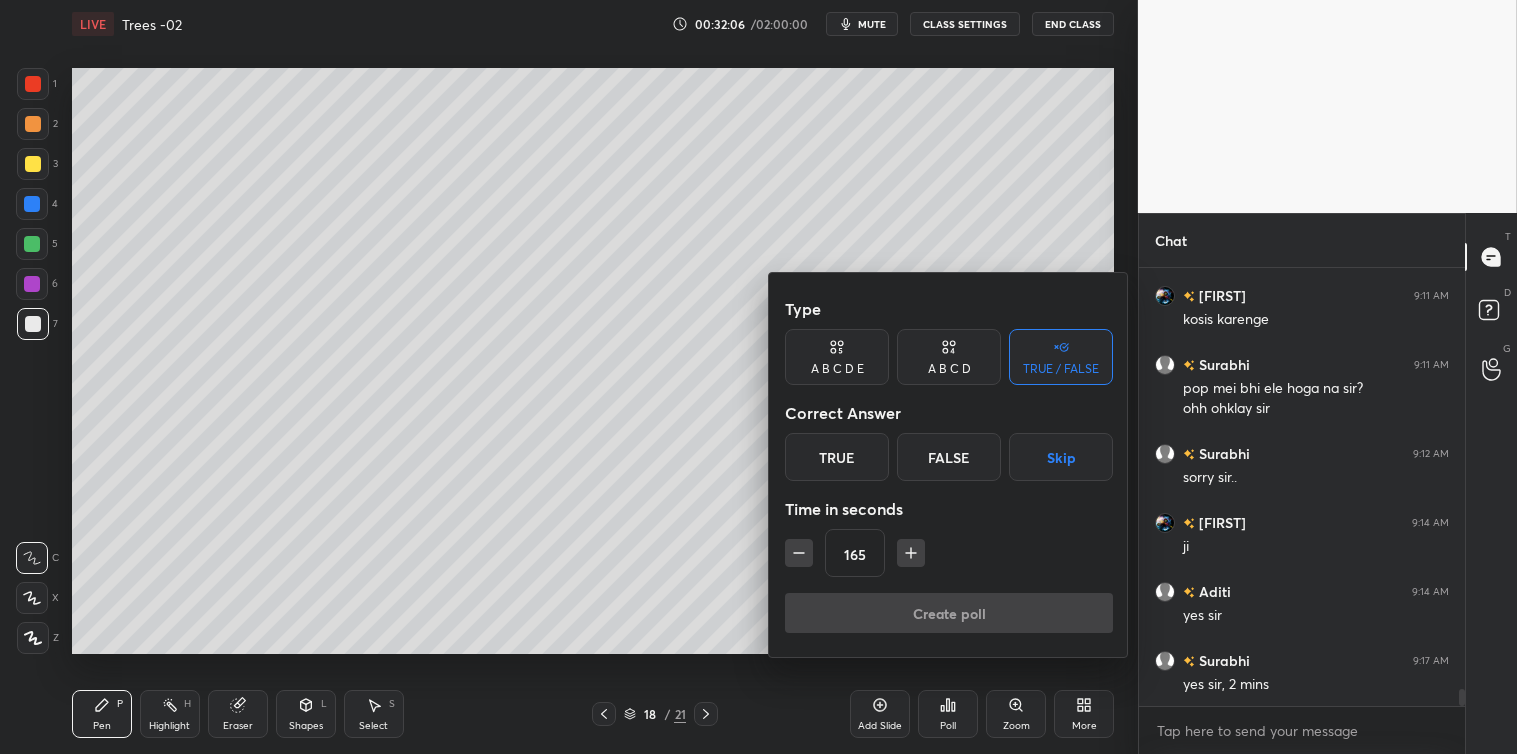 click 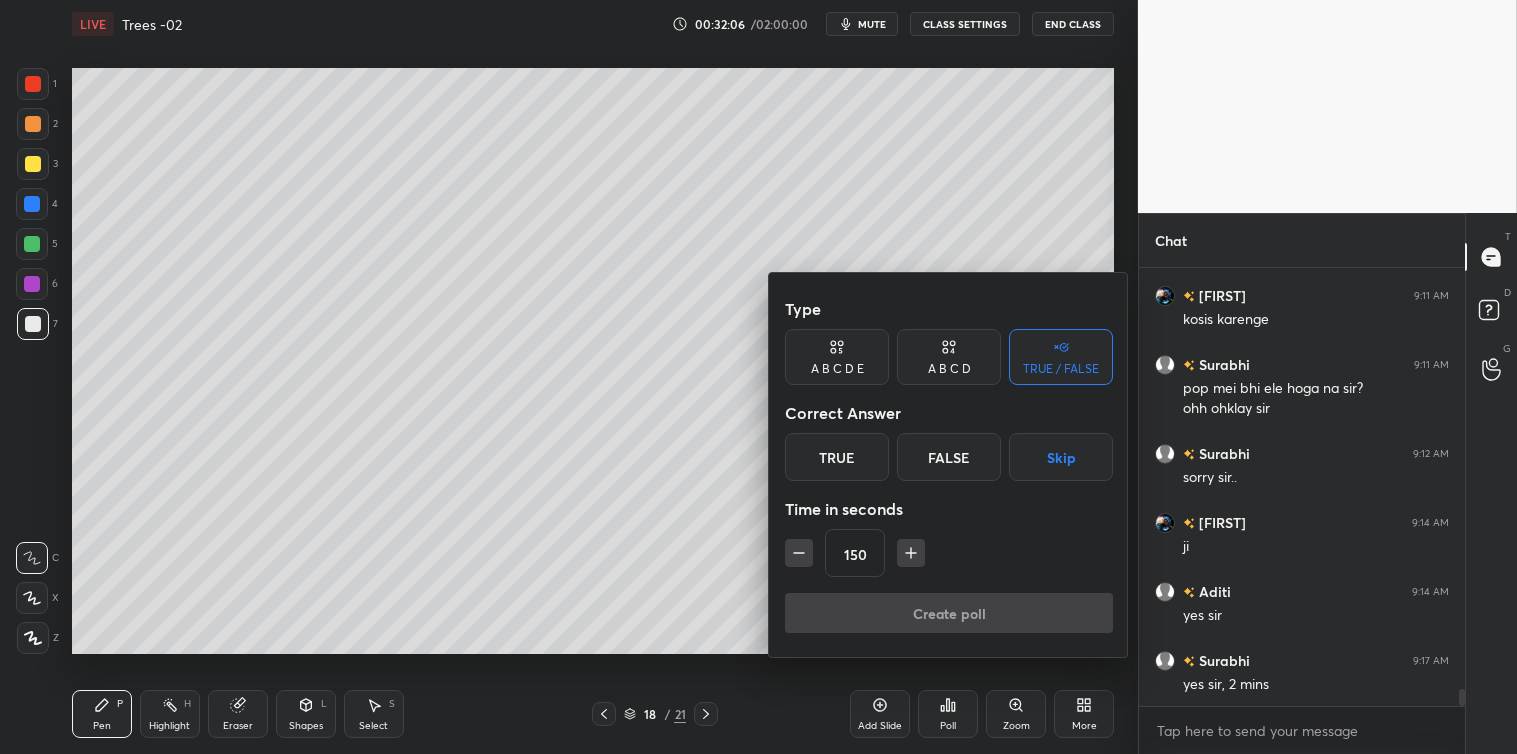 click 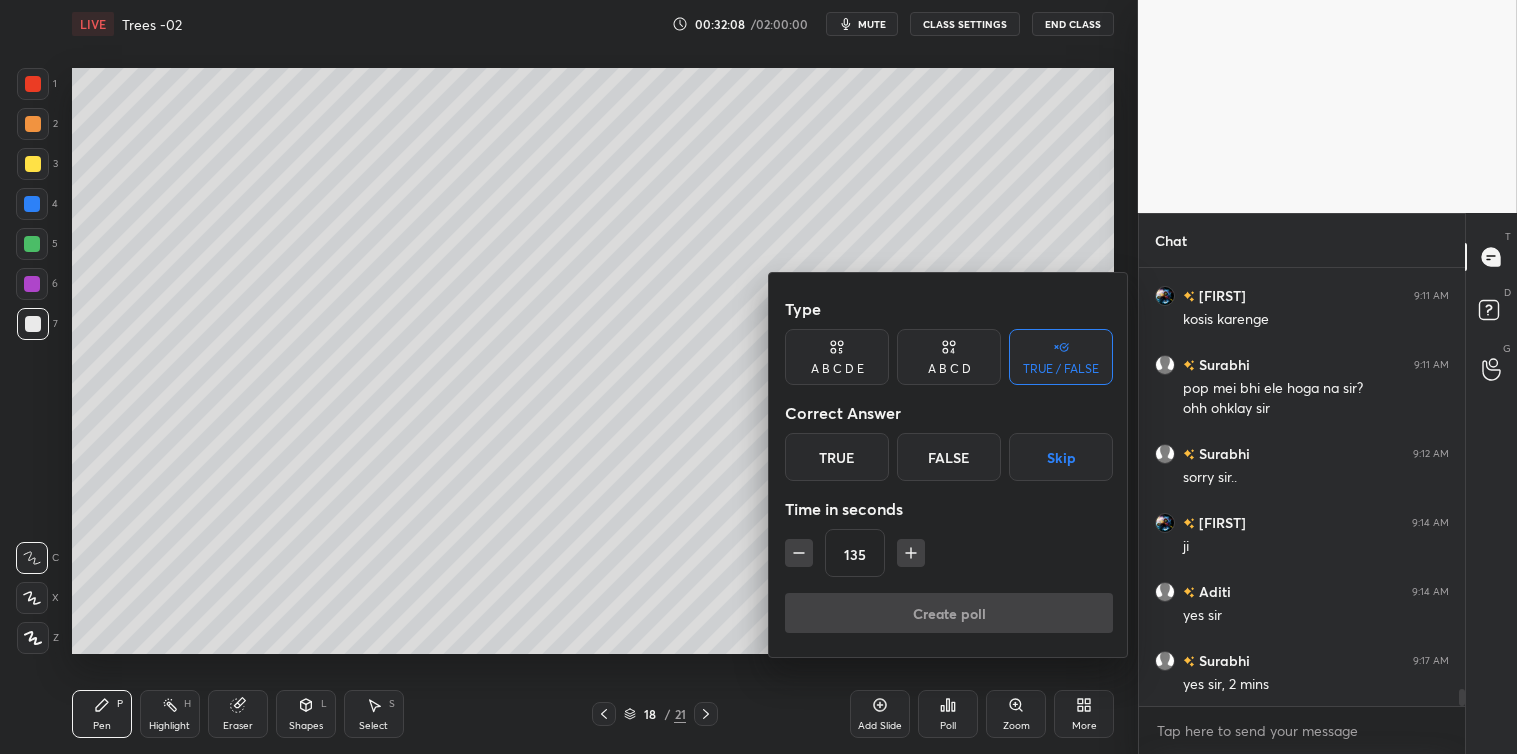 click on "Skip" at bounding box center [1061, 457] 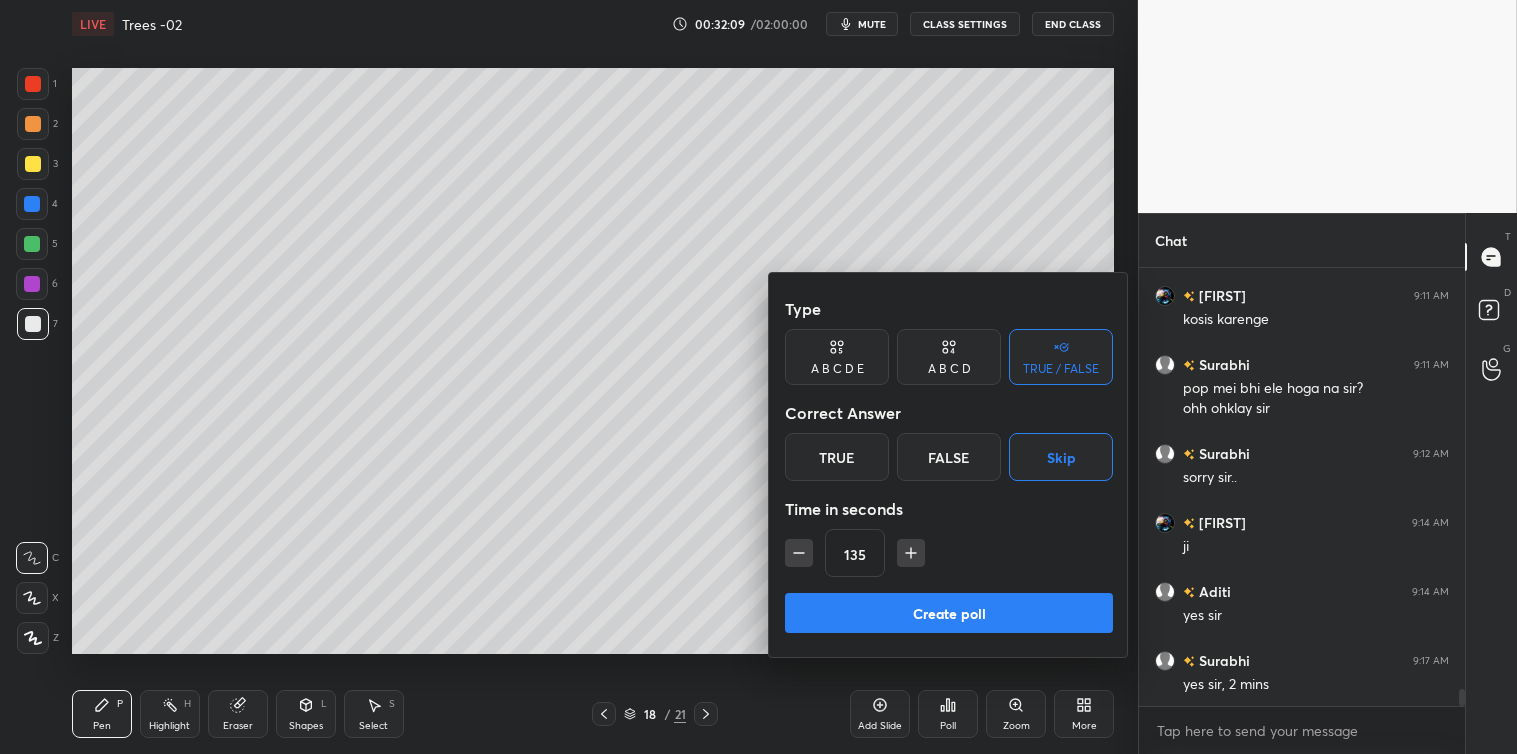 click on "Create poll" at bounding box center (949, 613) 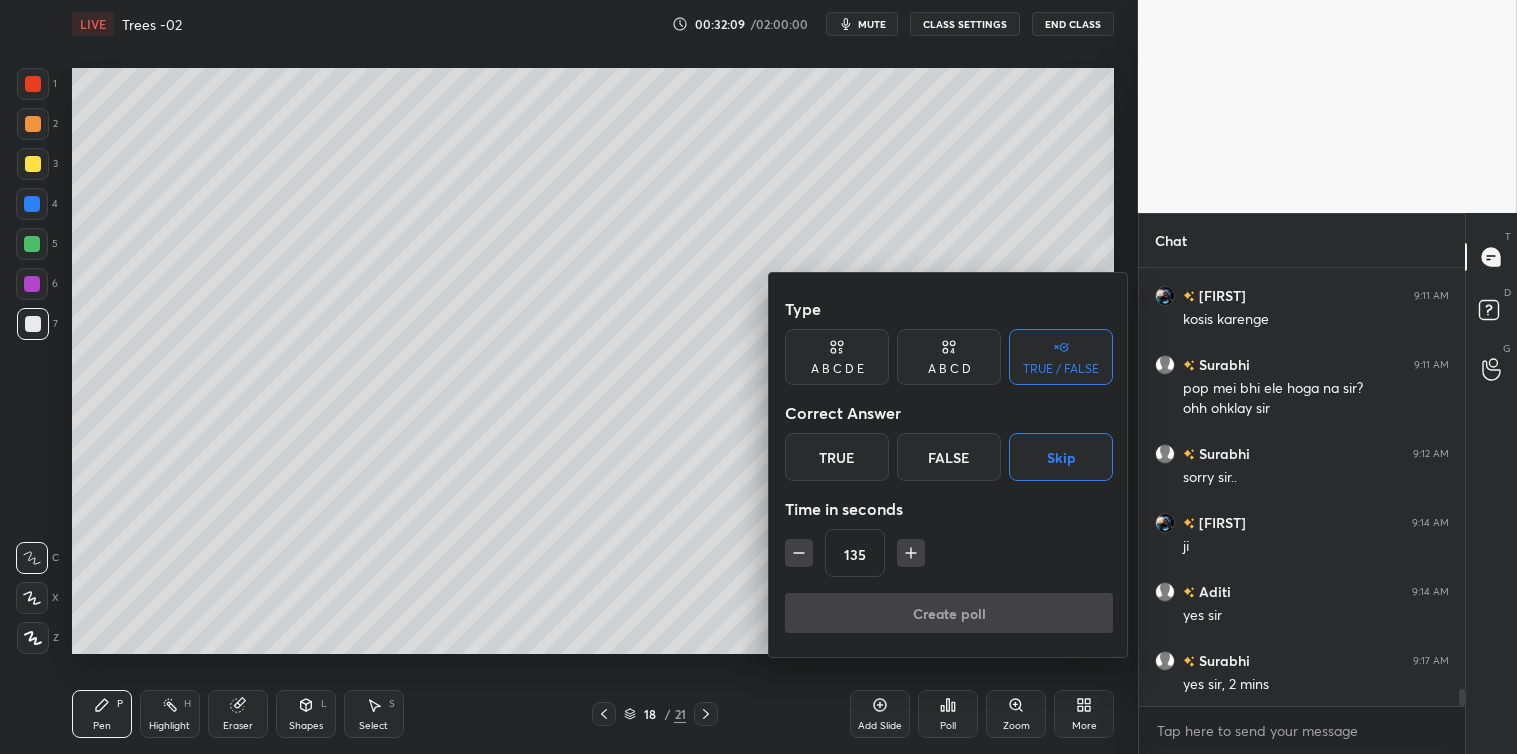 scroll, scrollTop: 390, scrollLeft: 320, axis: both 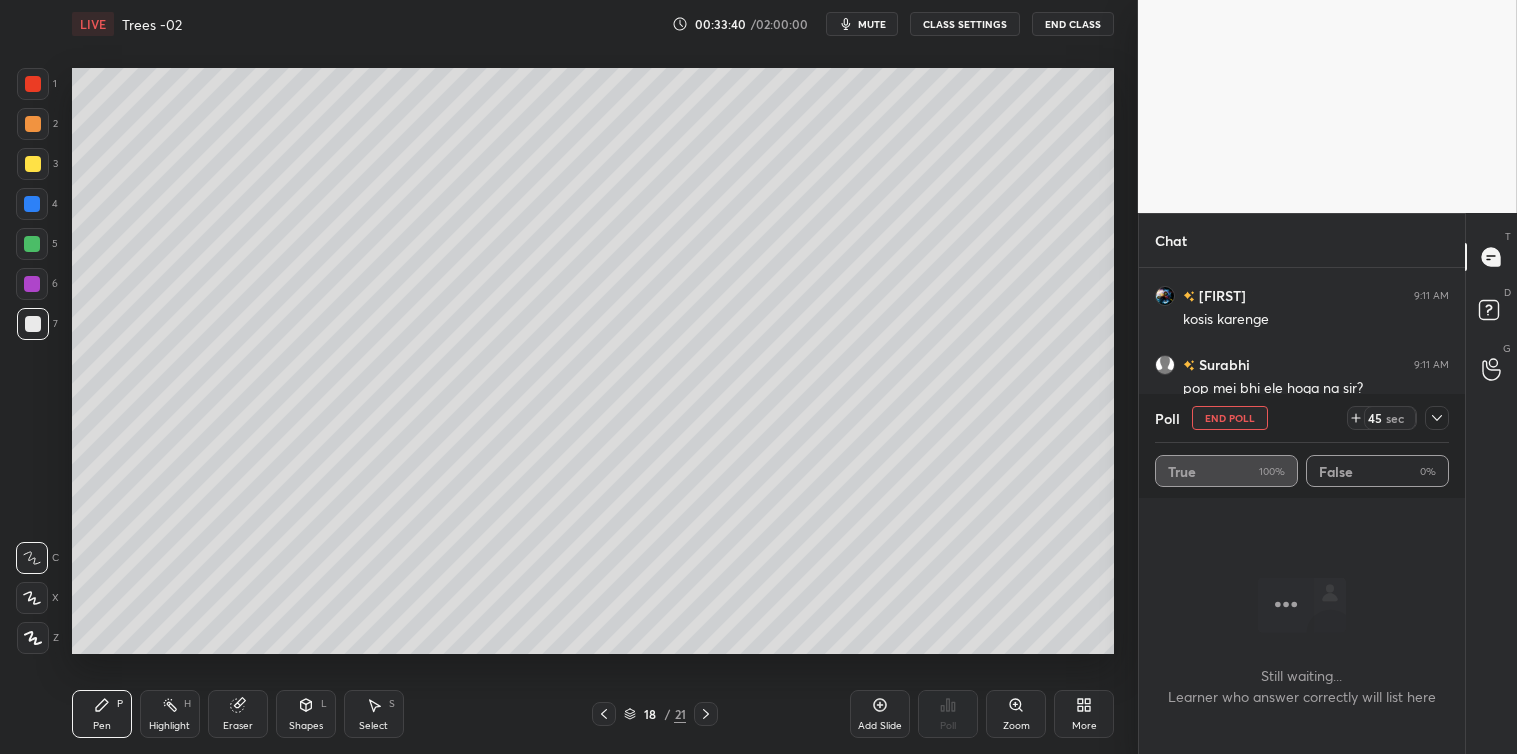click 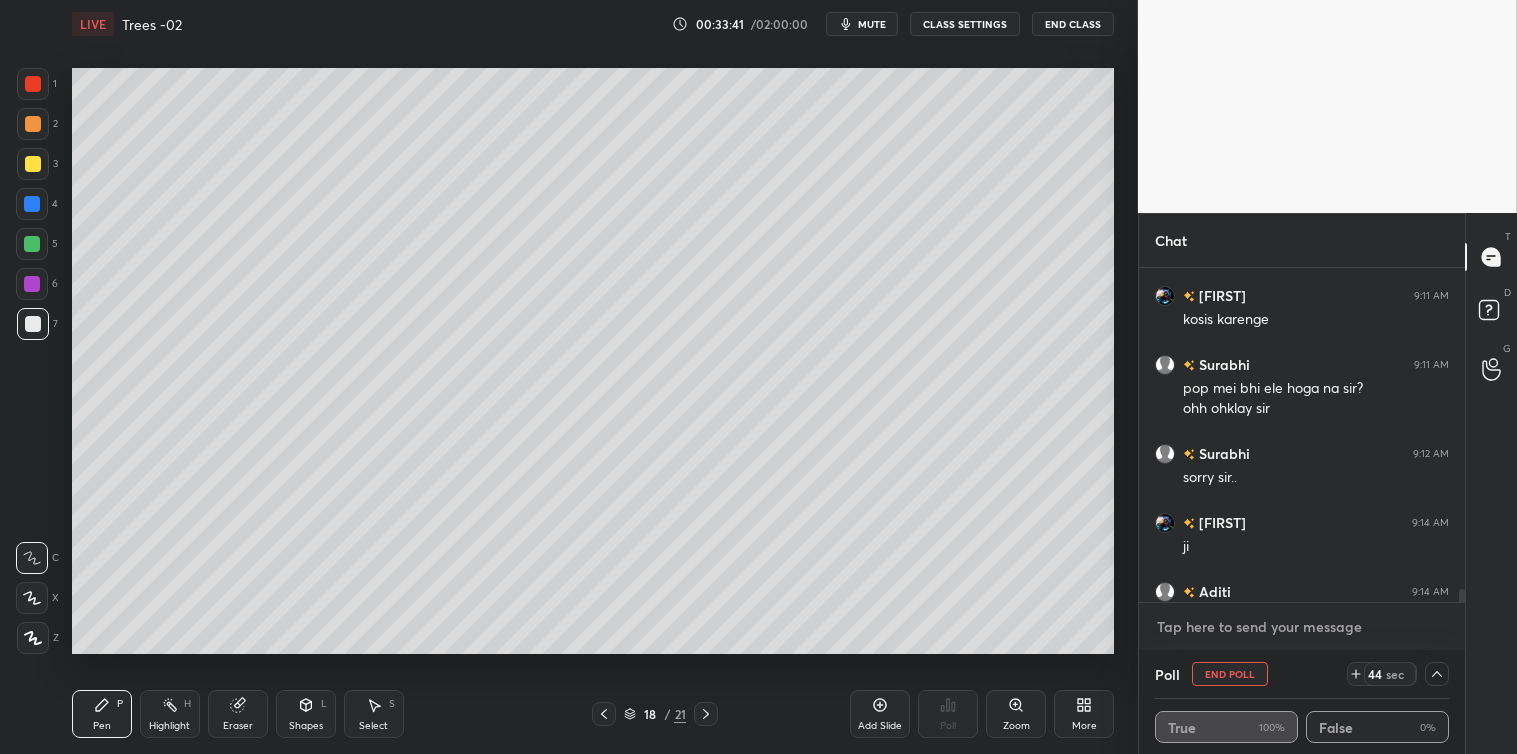 click at bounding box center [1302, 627] 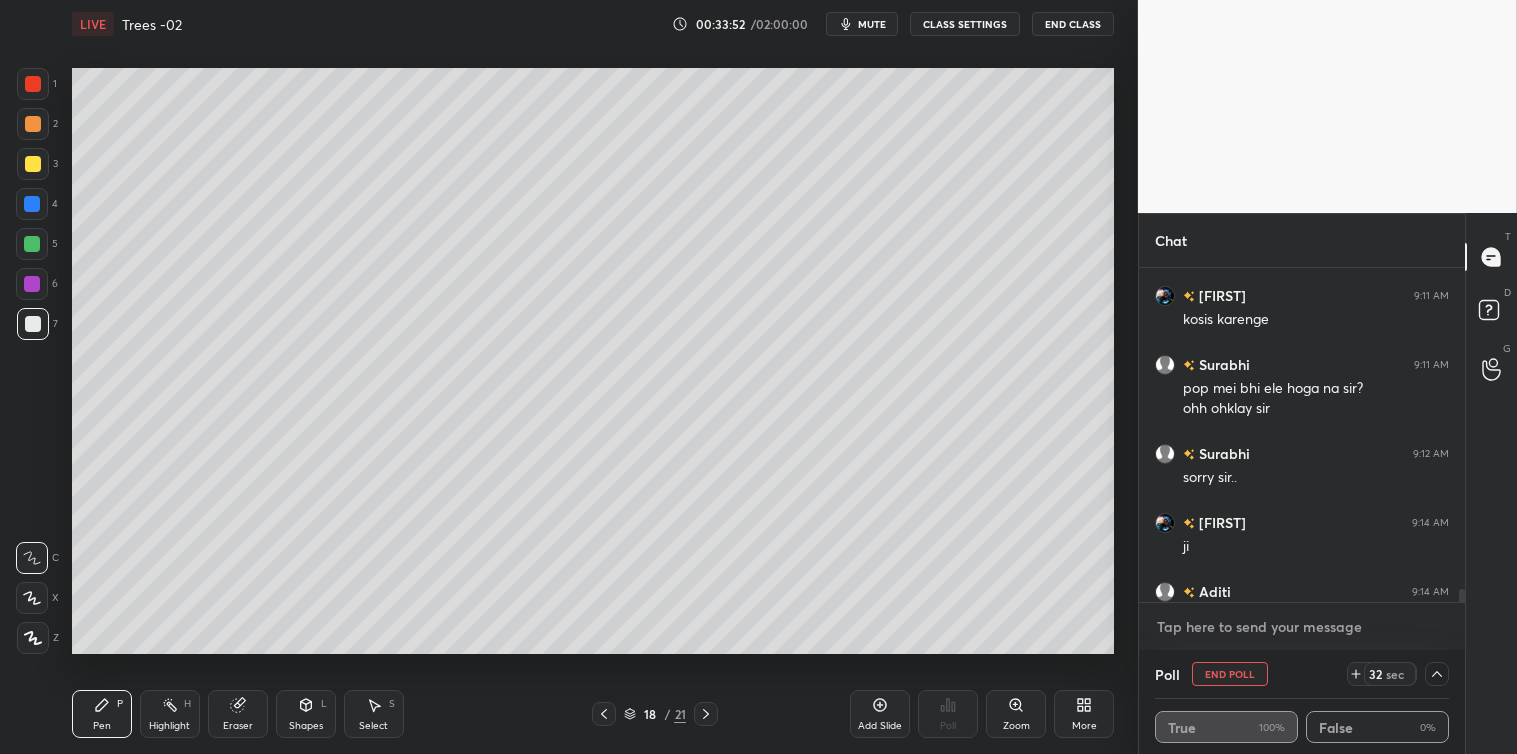 scroll, scrollTop: 10817, scrollLeft: 0, axis: vertical 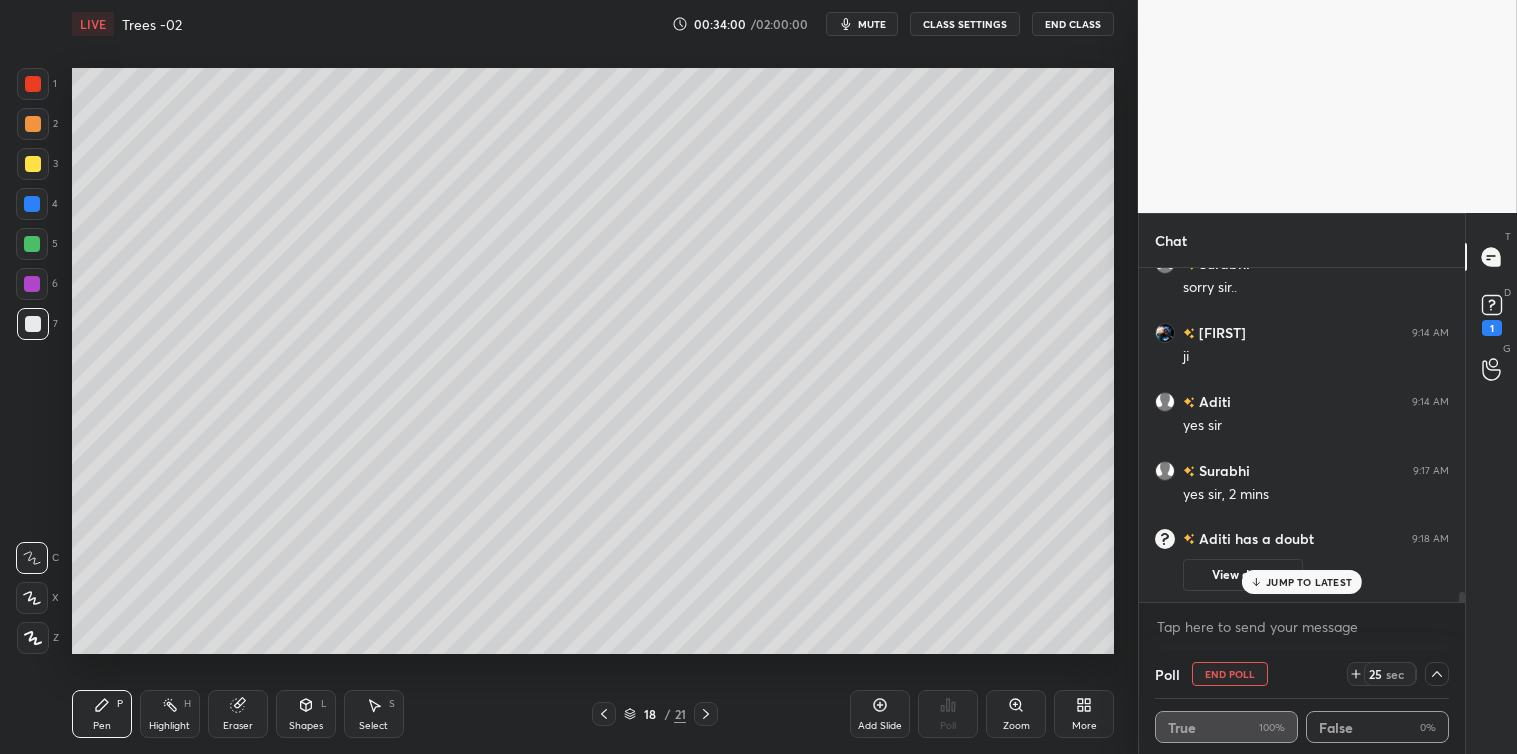 click on "JUMP TO LATEST" at bounding box center [1309, 582] 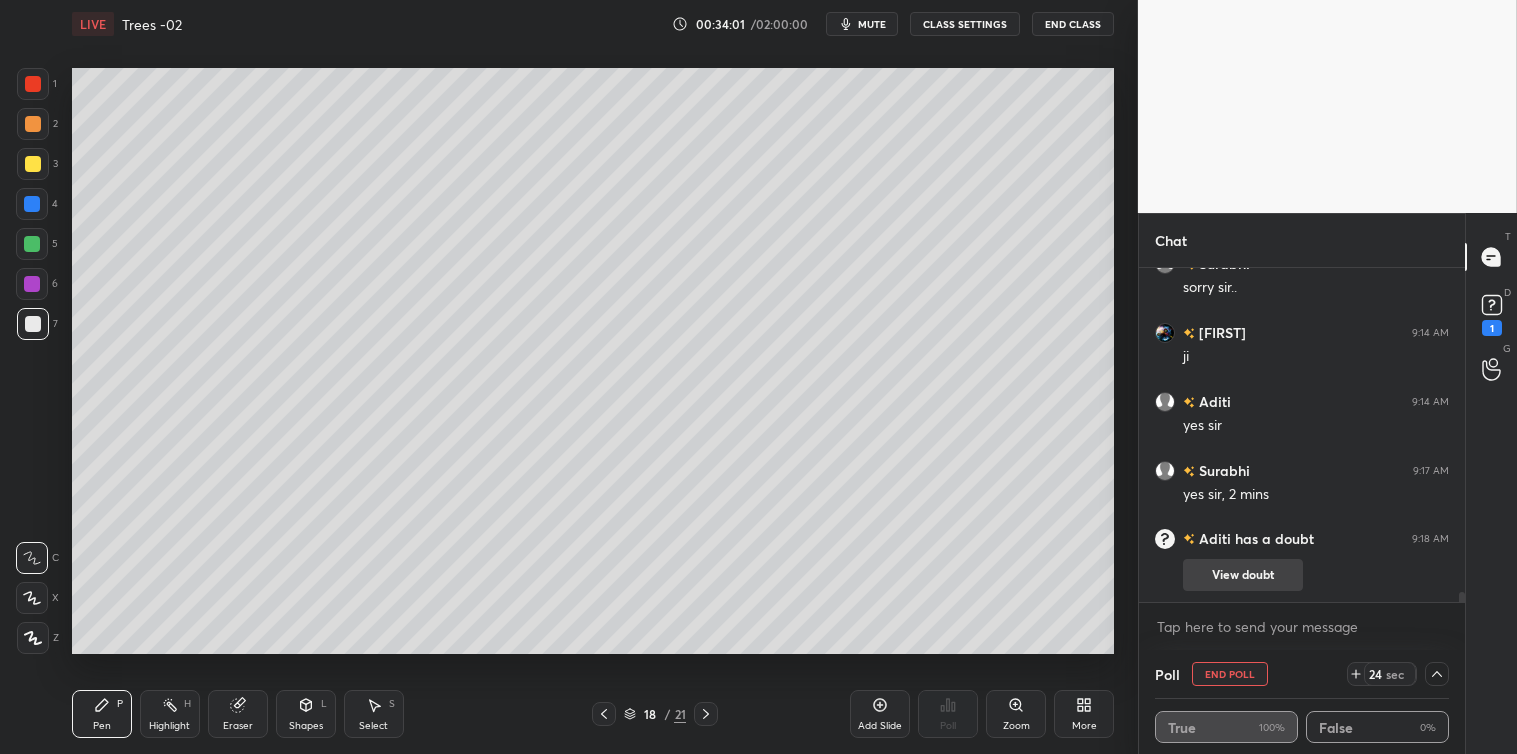 click on "View doubt" at bounding box center [1243, 575] 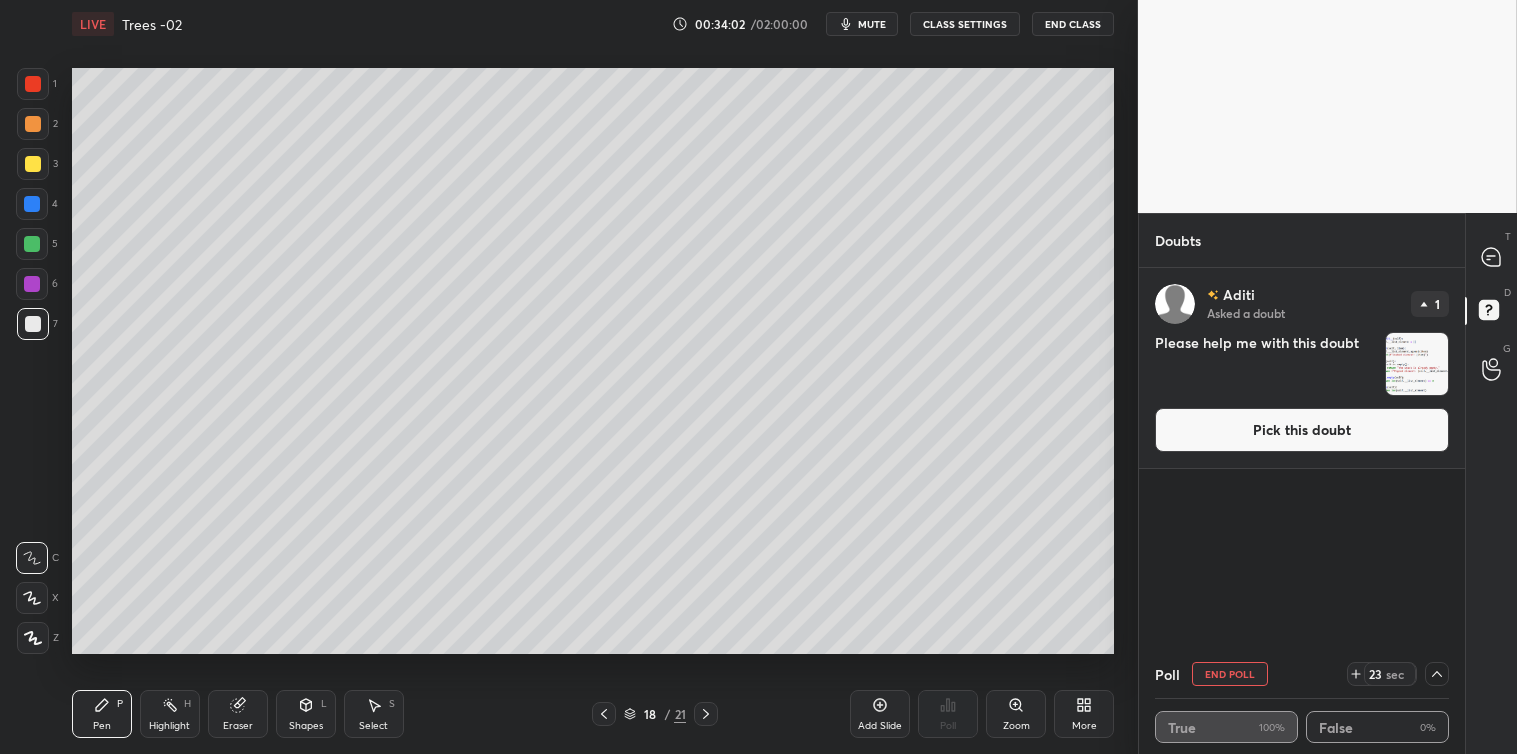 click on "Pick this doubt" at bounding box center [1302, 430] 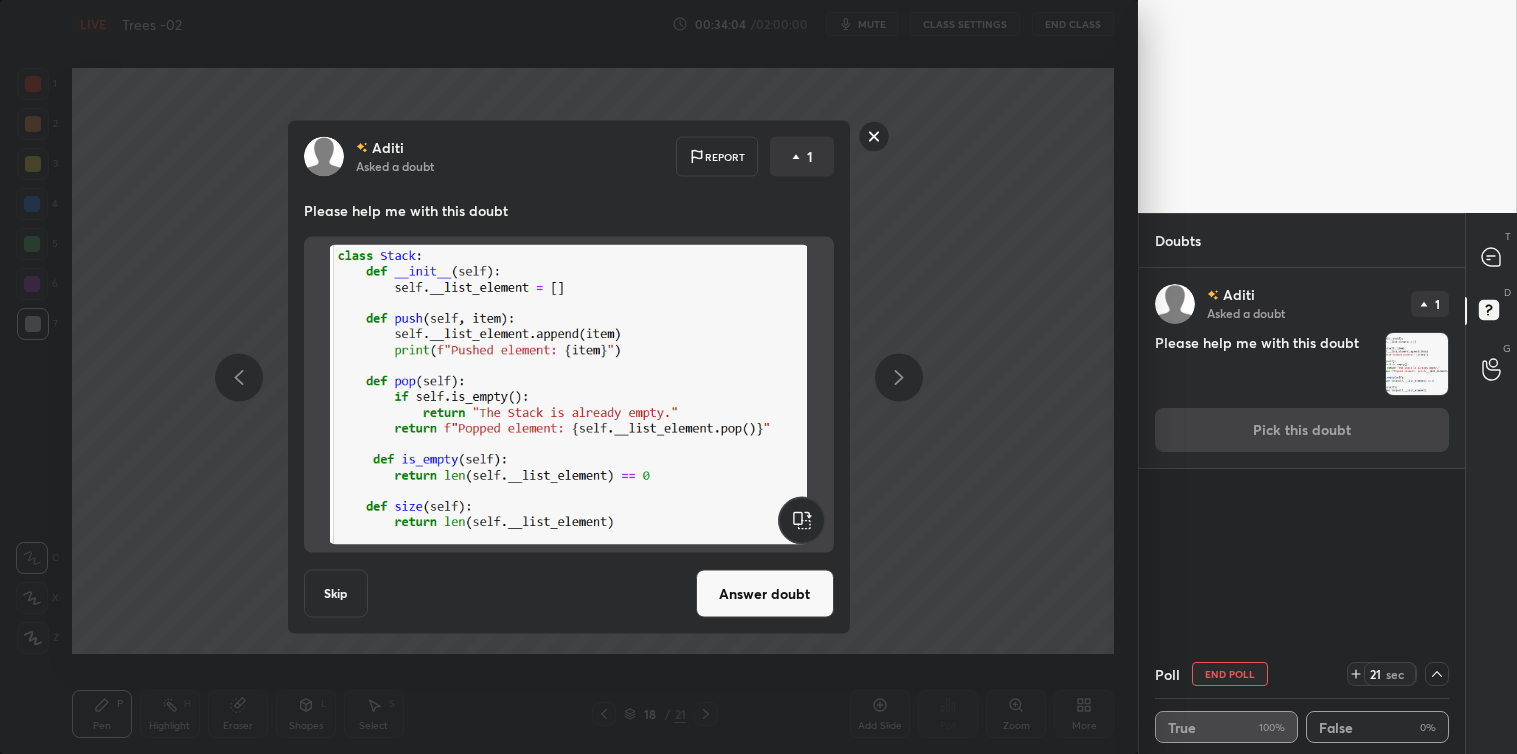 click on "Answer doubt" at bounding box center [765, 594] 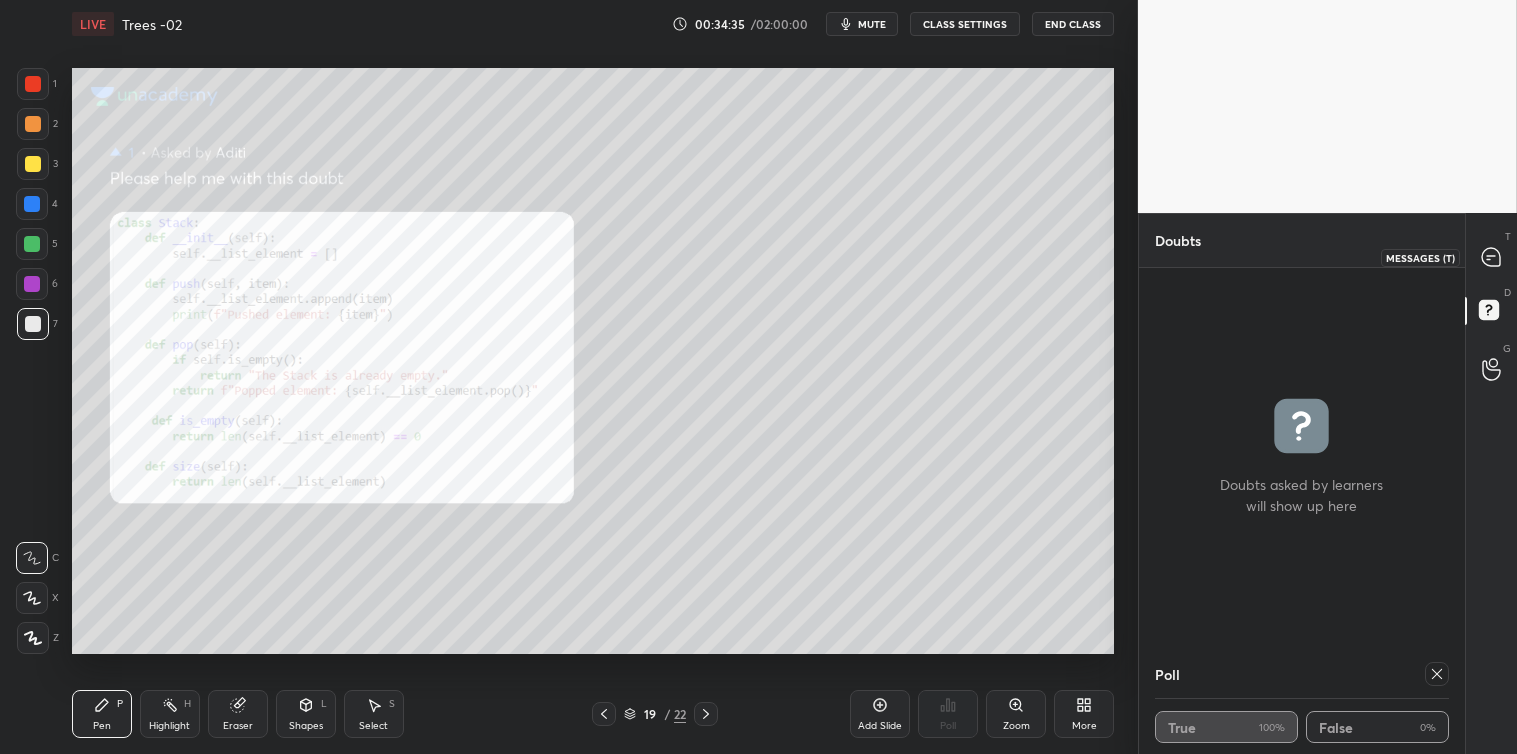 click at bounding box center [1492, 257] 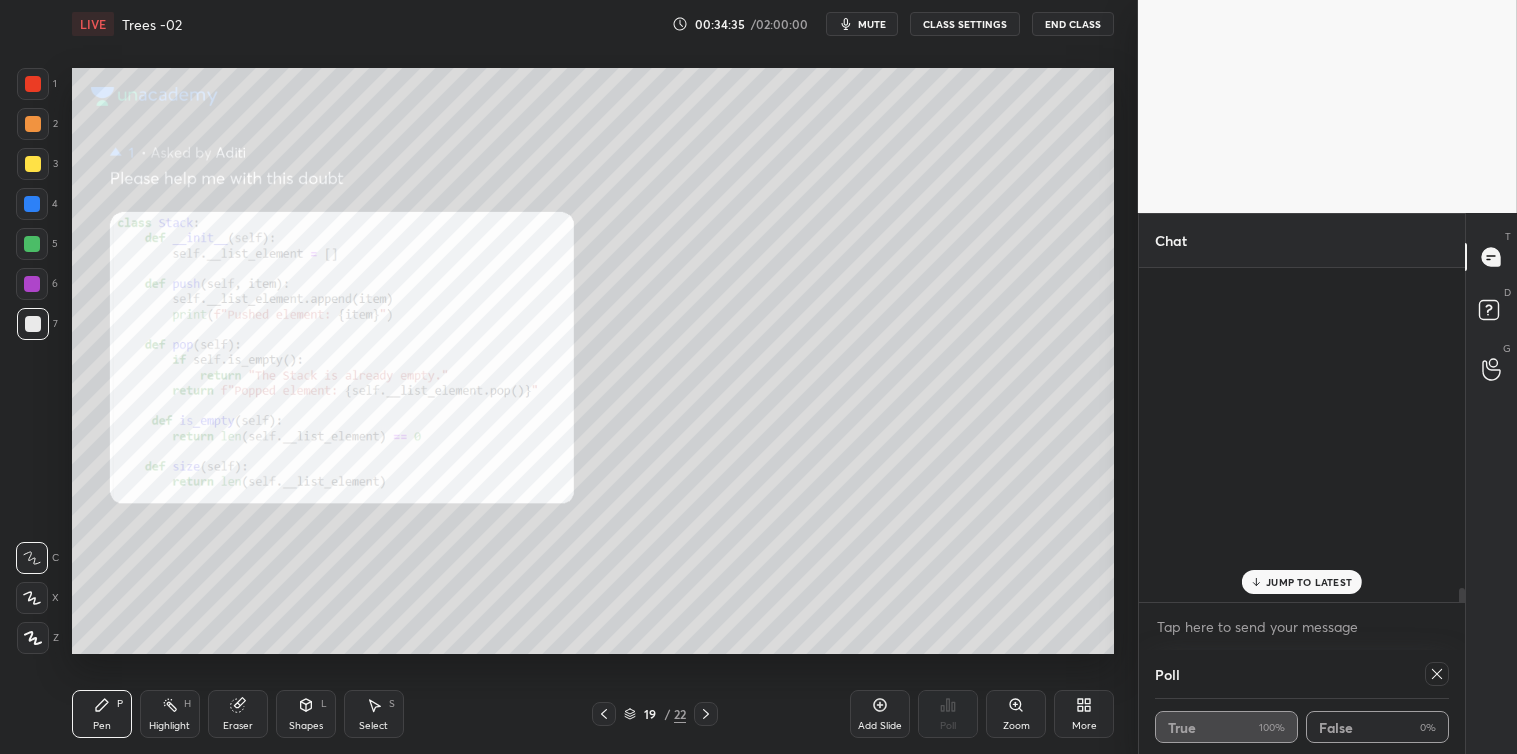 scroll, scrollTop: 8343, scrollLeft: 0, axis: vertical 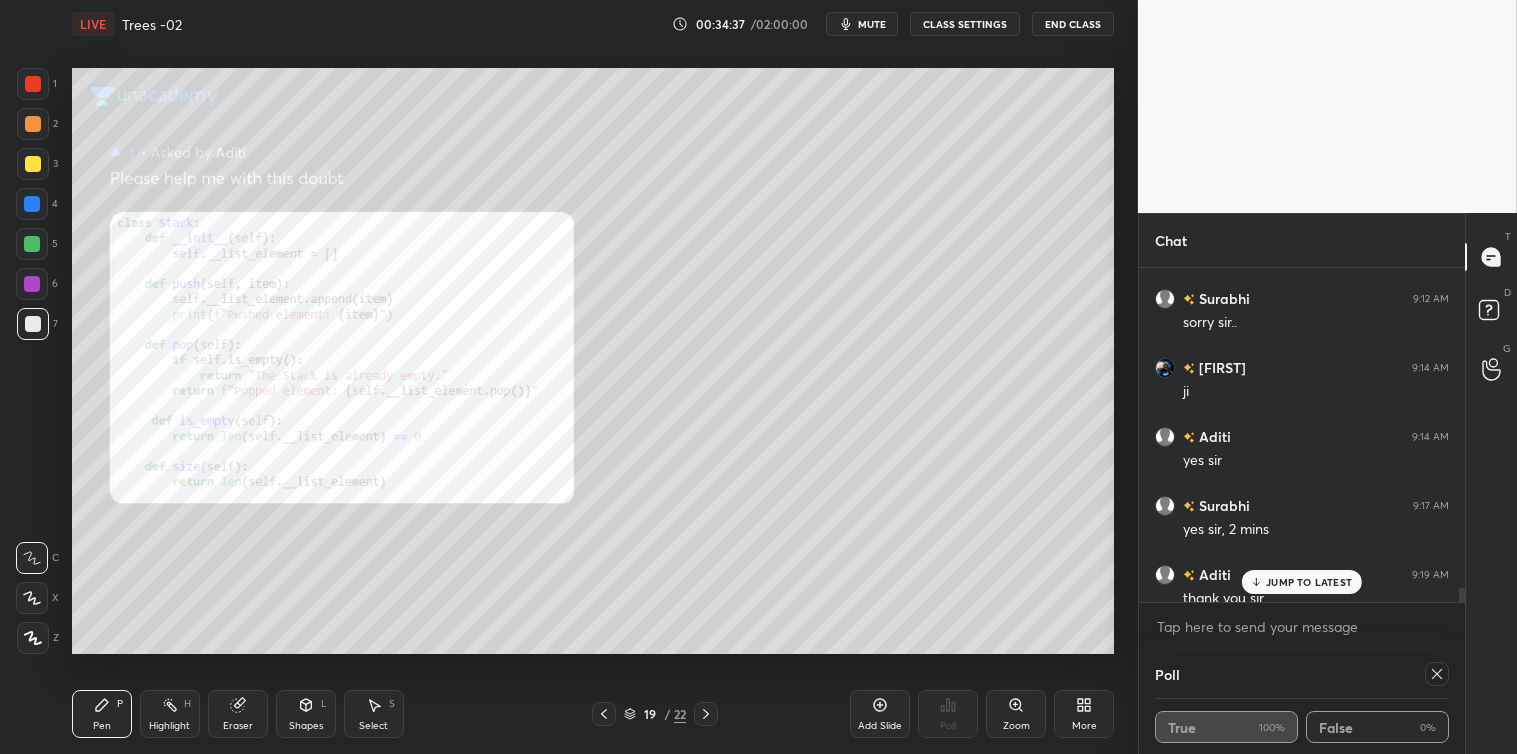 click on "JUMP TO LATEST" at bounding box center (1309, 582) 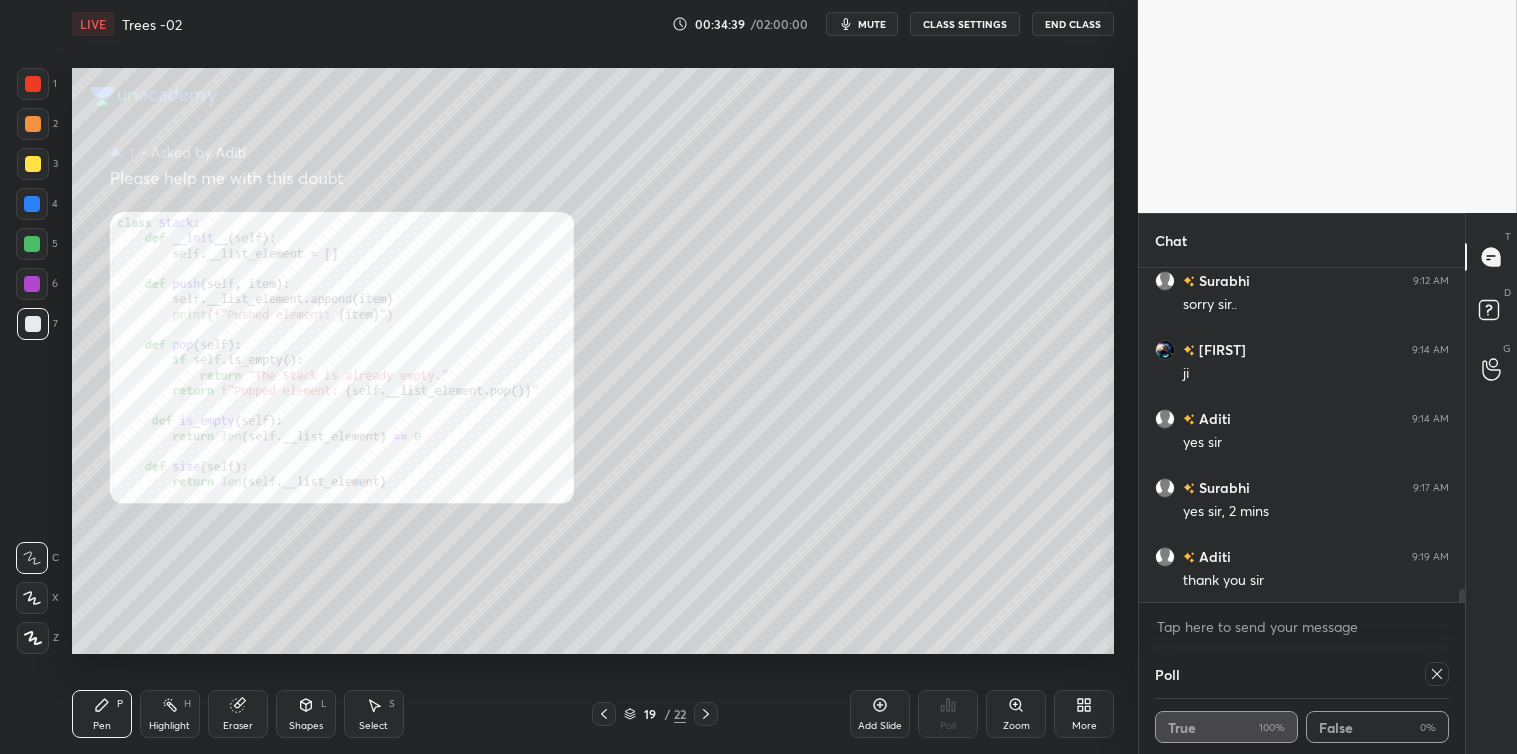click 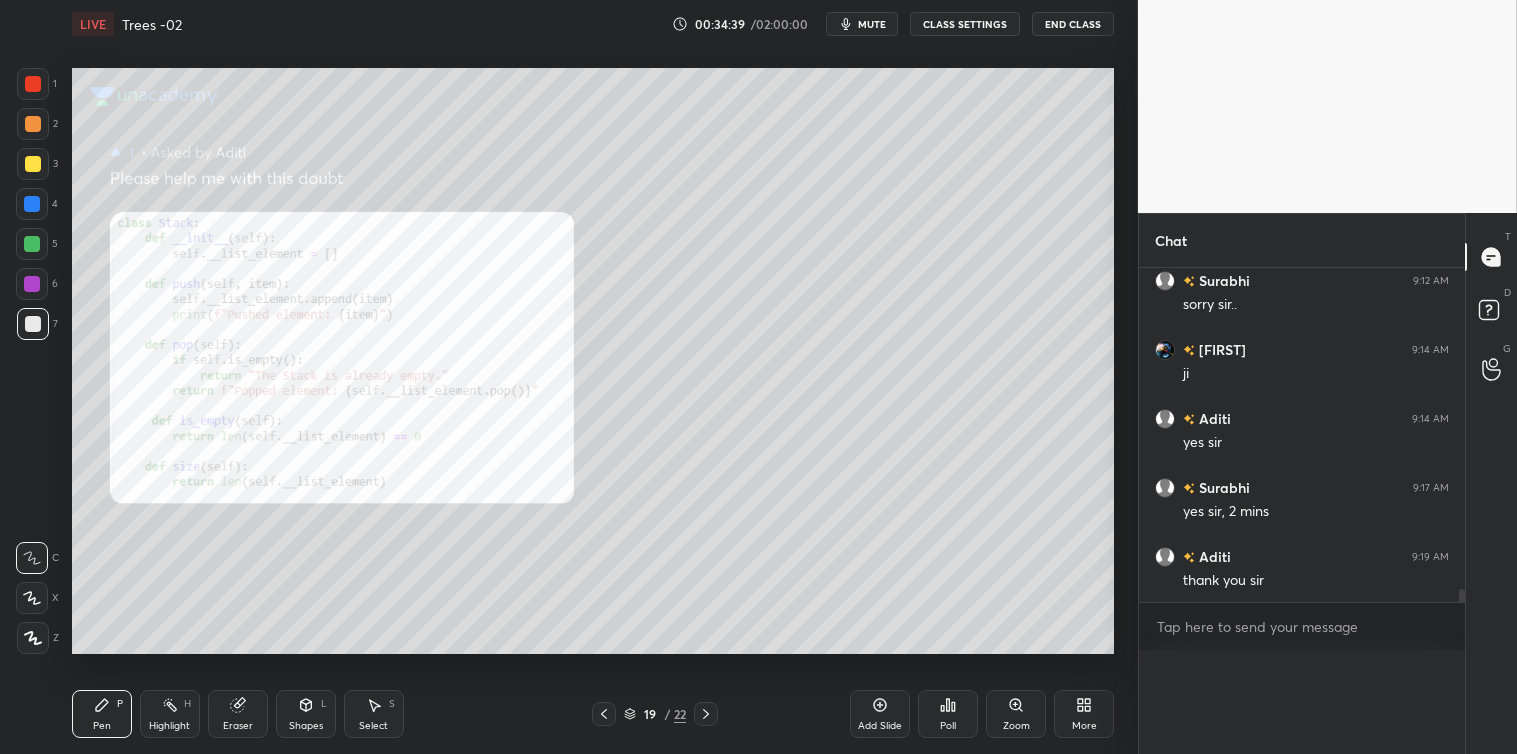 scroll, scrollTop: 408, scrollLeft: 320, axis: both 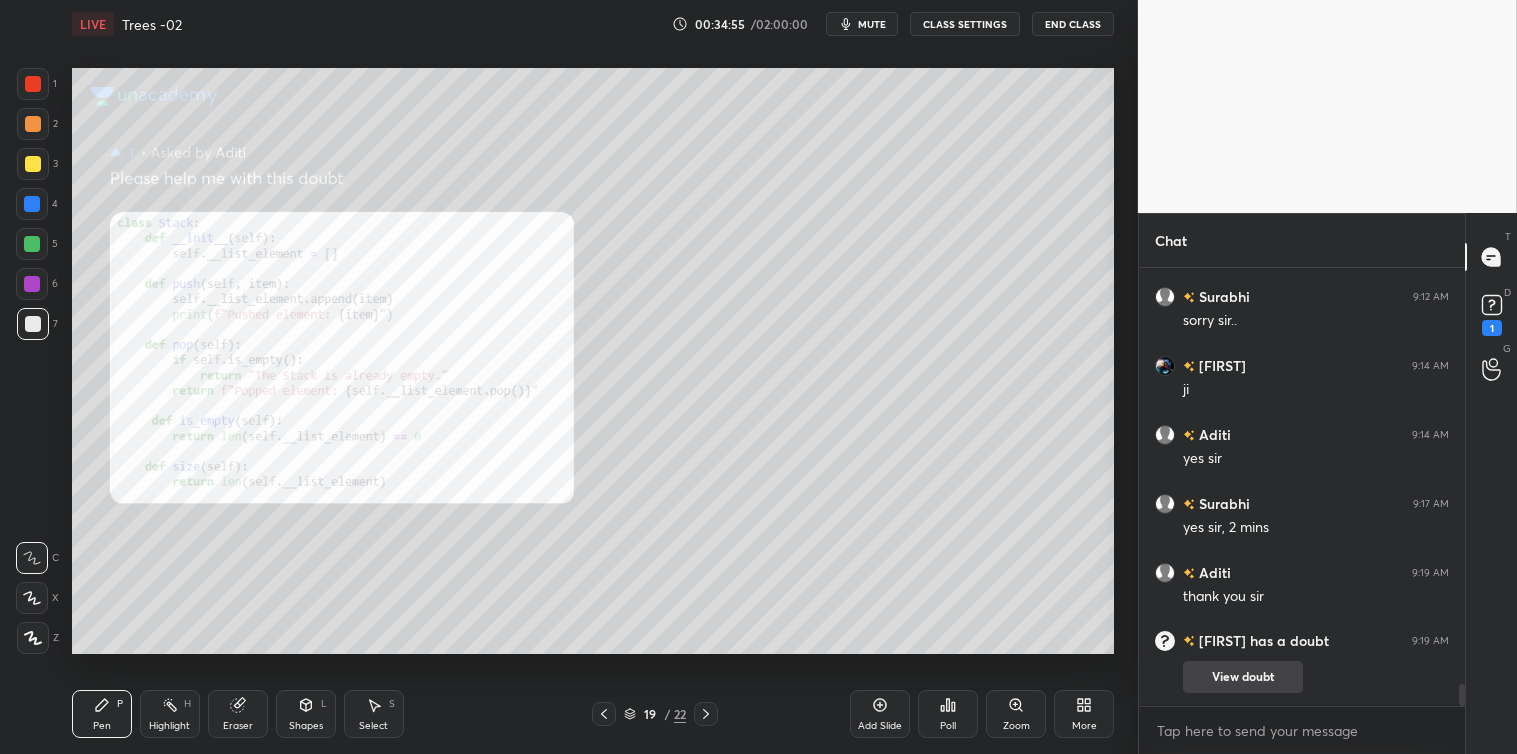click on "View doubt" at bounding box center [1243, 677] 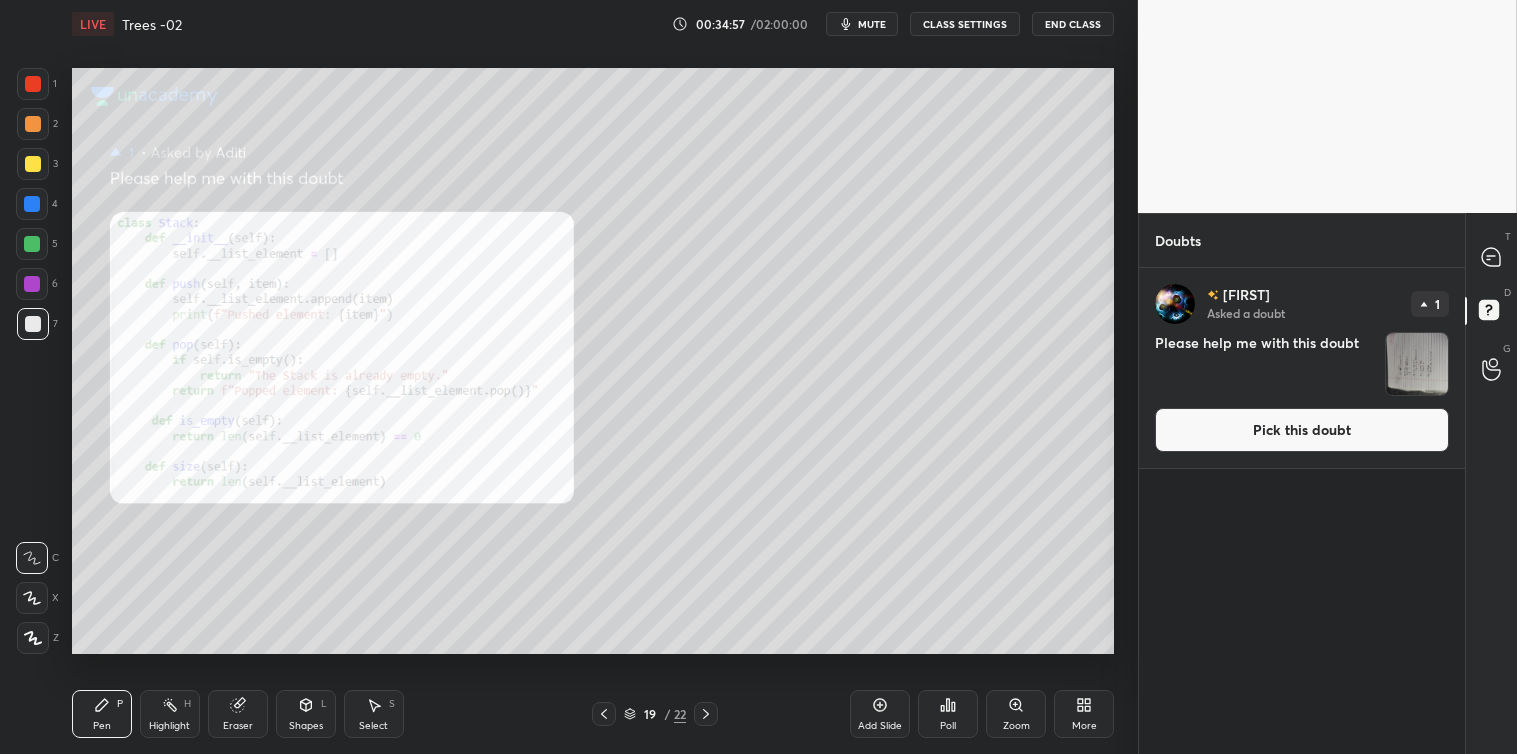 click on "Pick this doubt" at bounding box center (1302, 430) 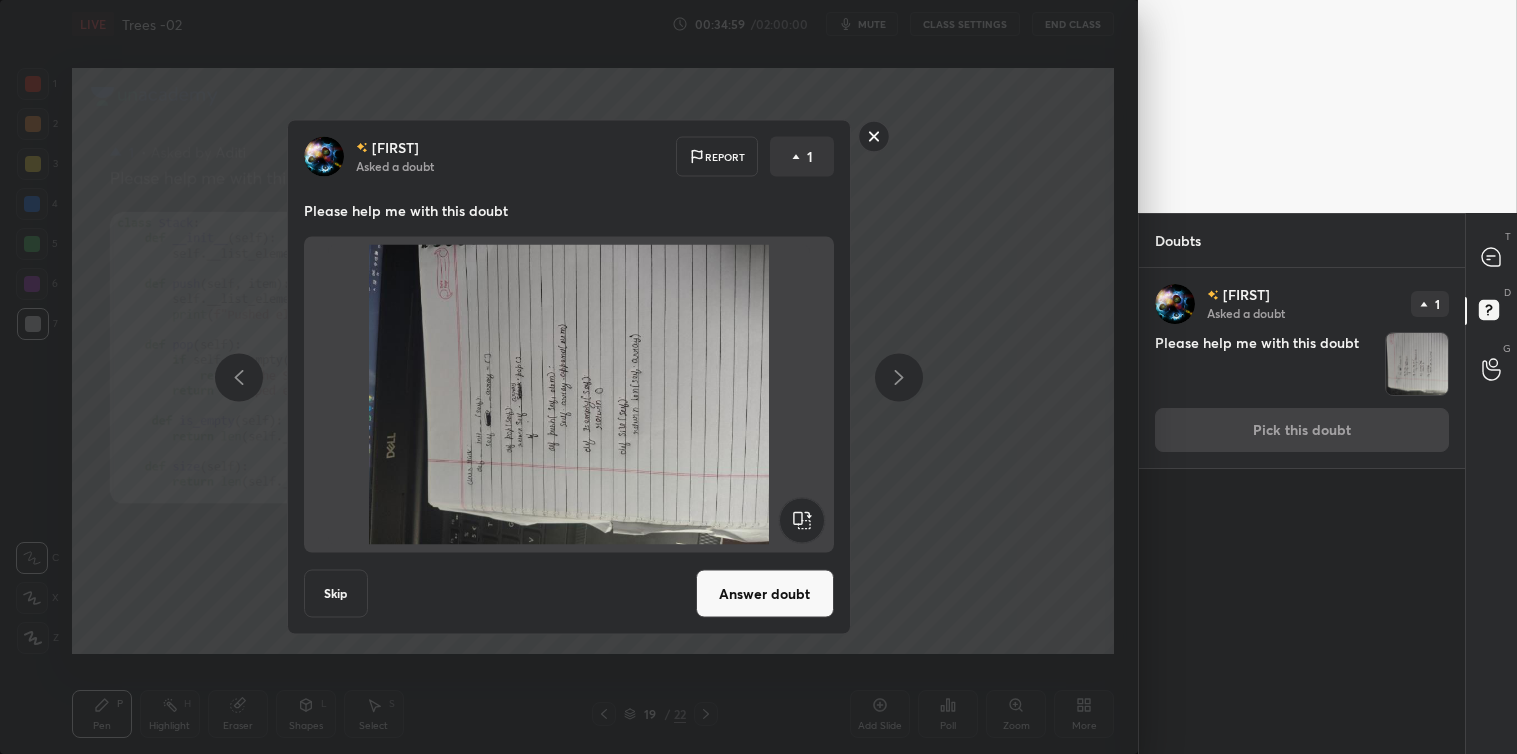 click 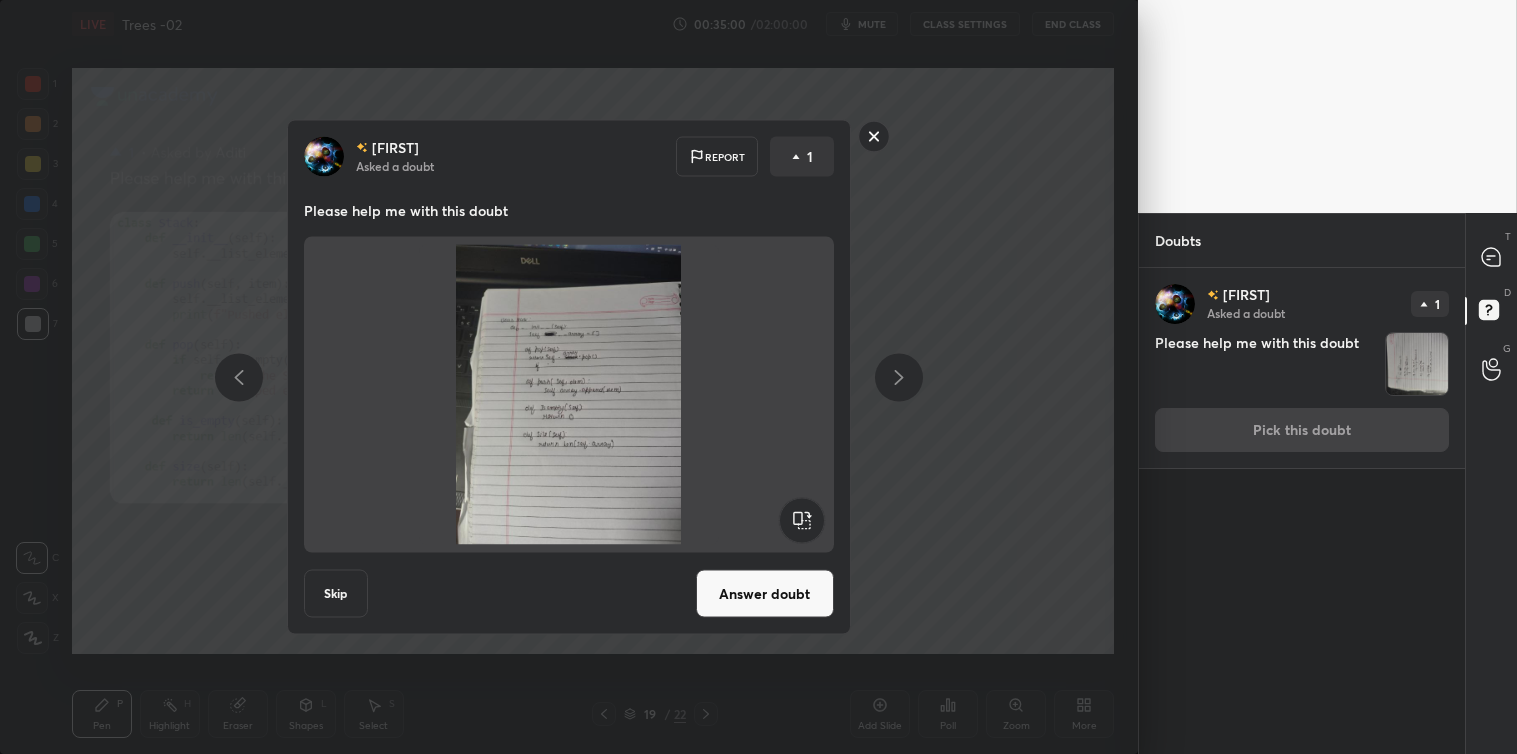 click on "Answer doubt" at bounding box center [765, 594] 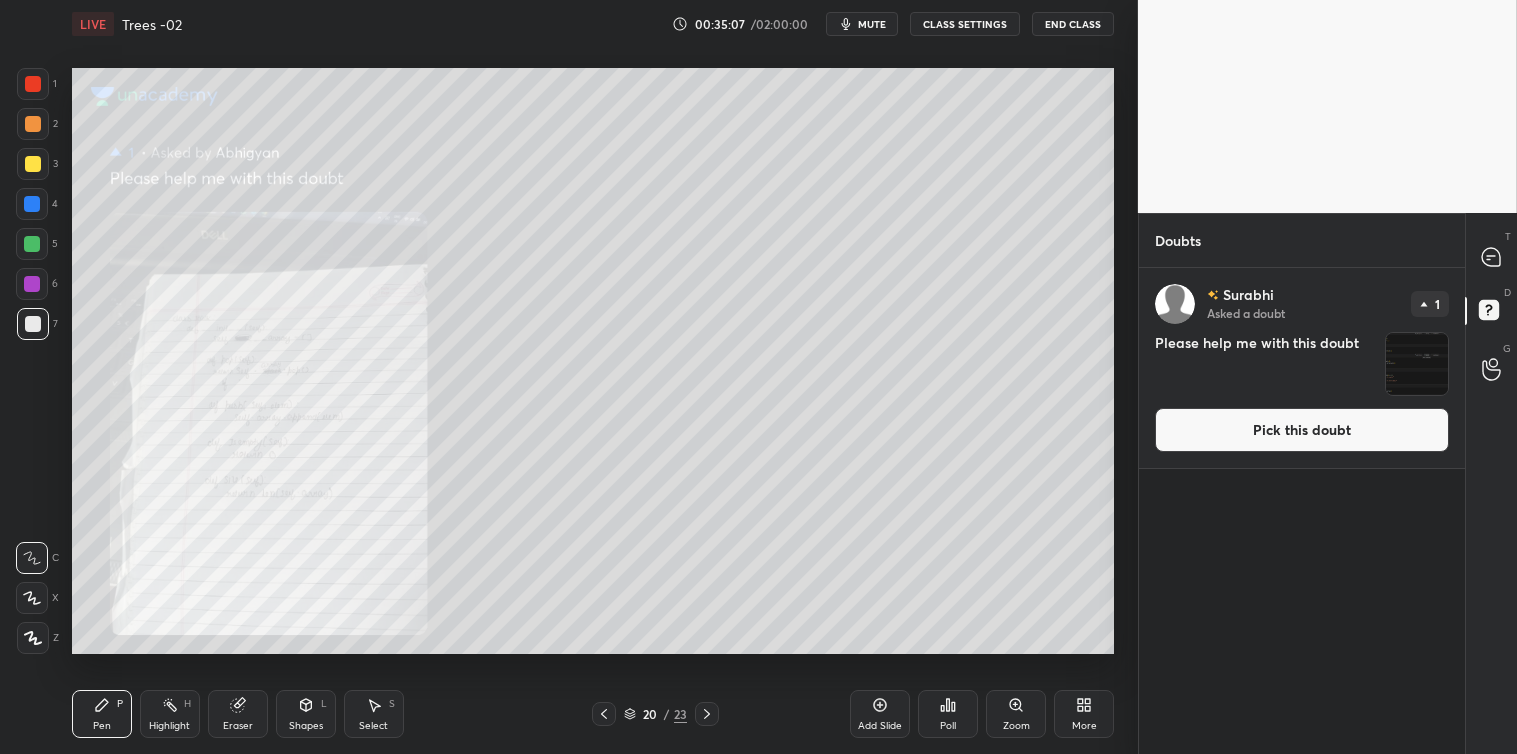 click on "Pick this doubt" at bounding box center (1302, 430) 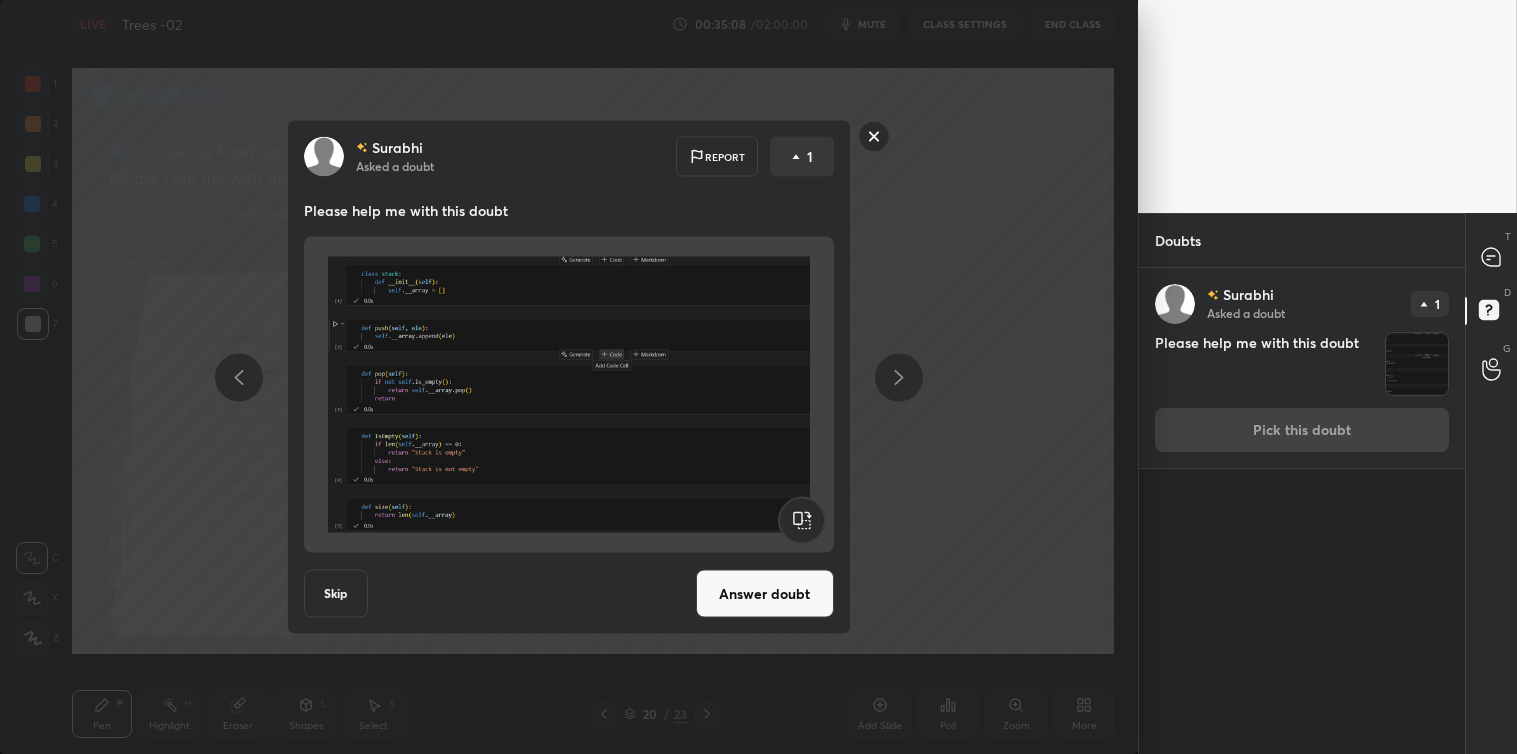 click on "Answer doubt" at bounding box center (765, 594) 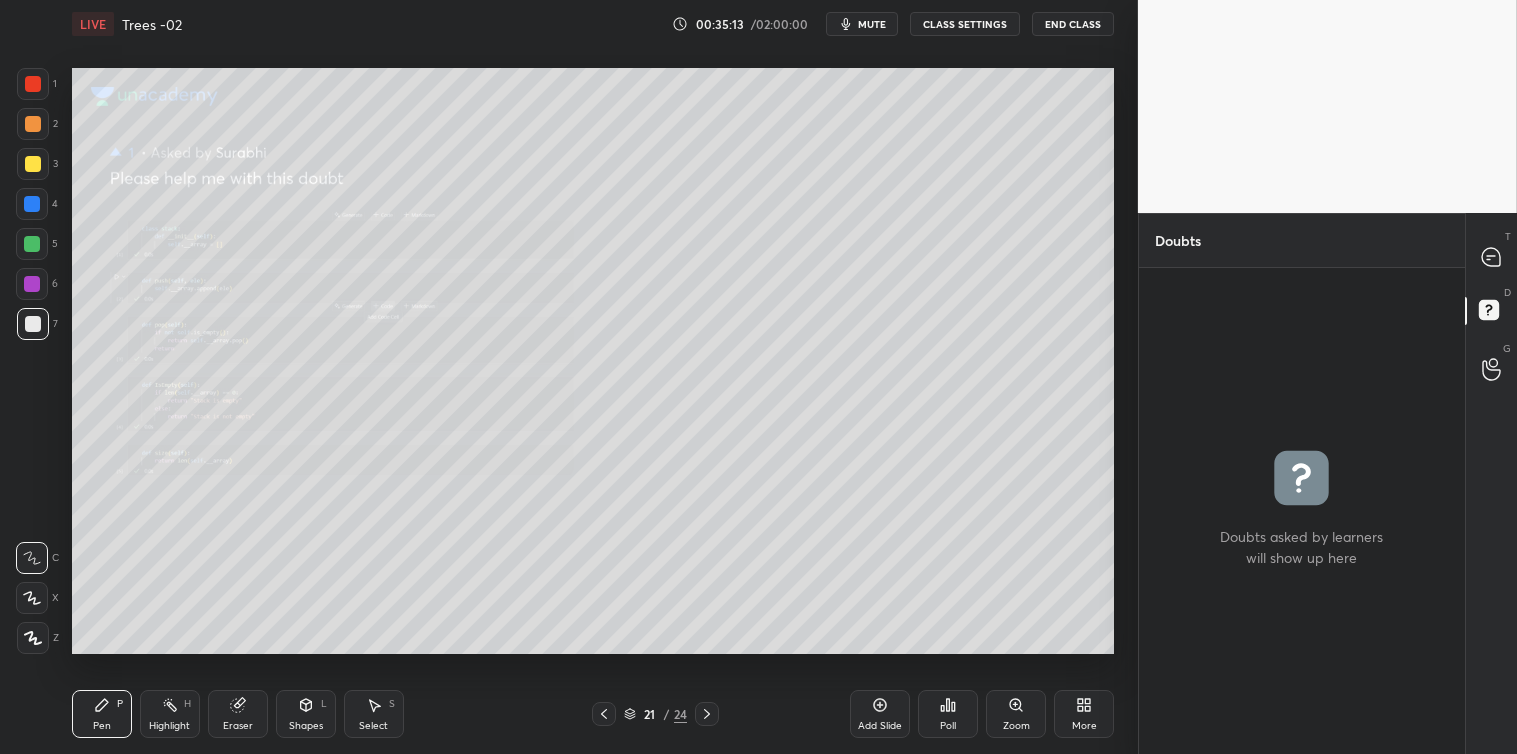 click 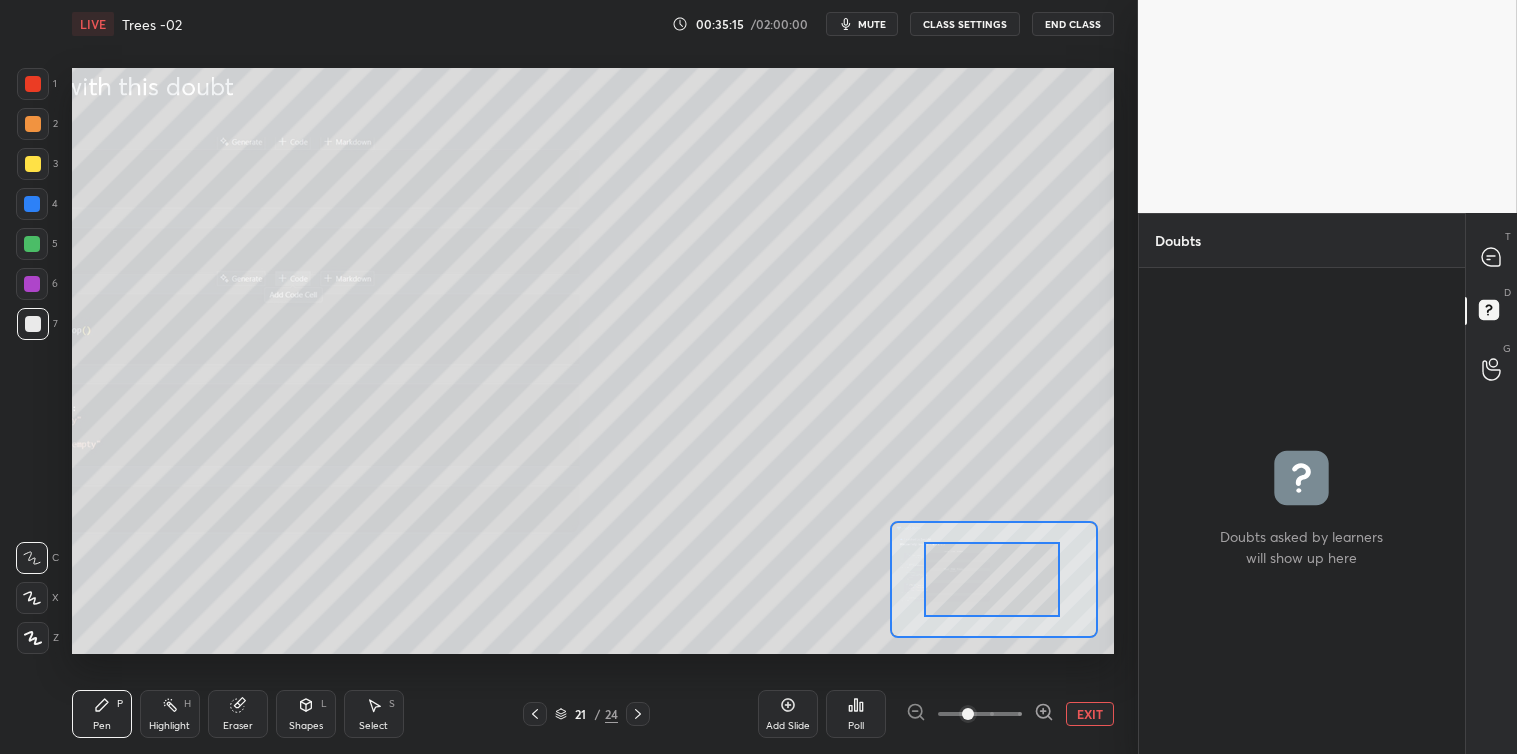 drag, startPoint x: 1006, startPoint y: 583, endPoint x: 930, endPoint y: 580, distance: 76.05919 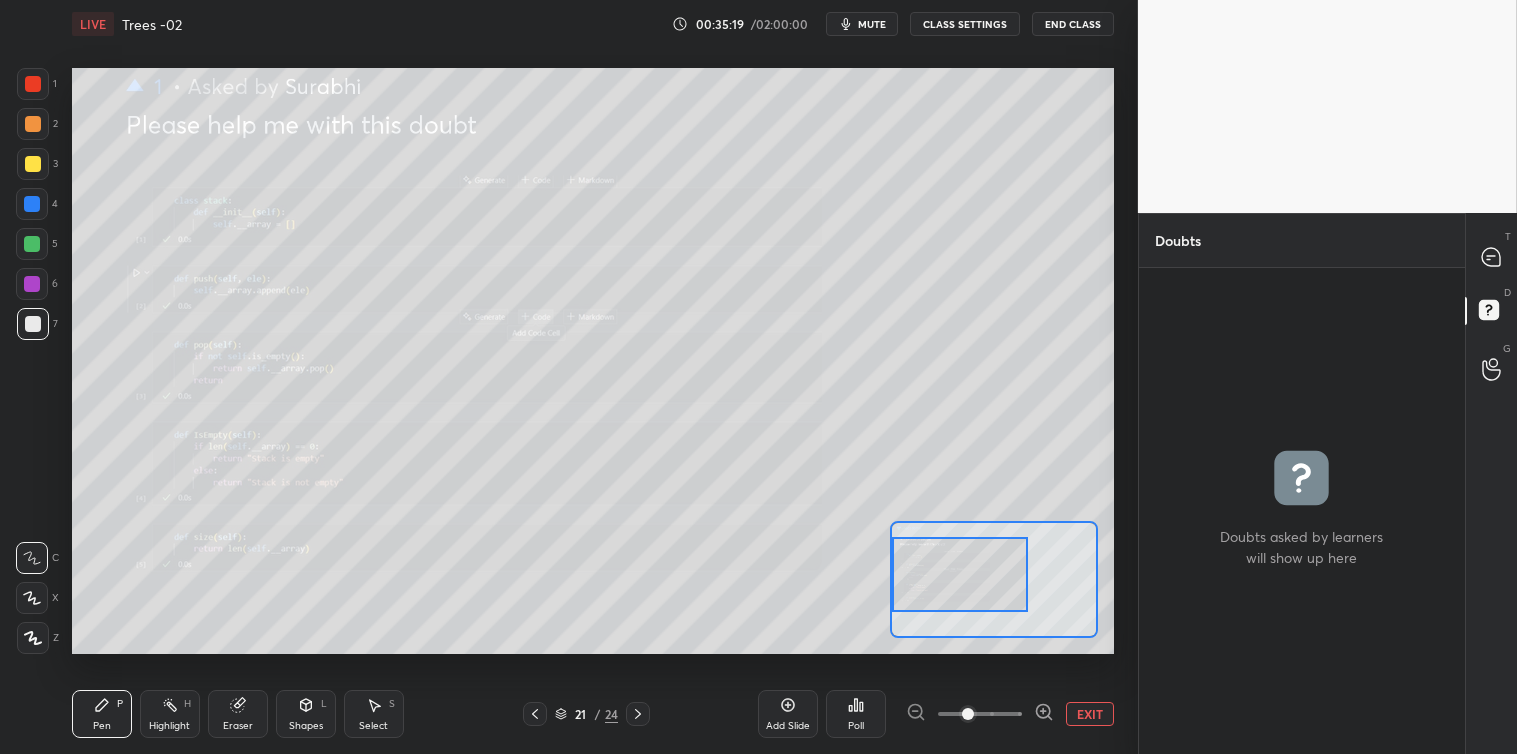 drag, startPoint x: 1033, startPoint y: 571, endPoint x: 961, endPoint y: 566, distance: 72.1734 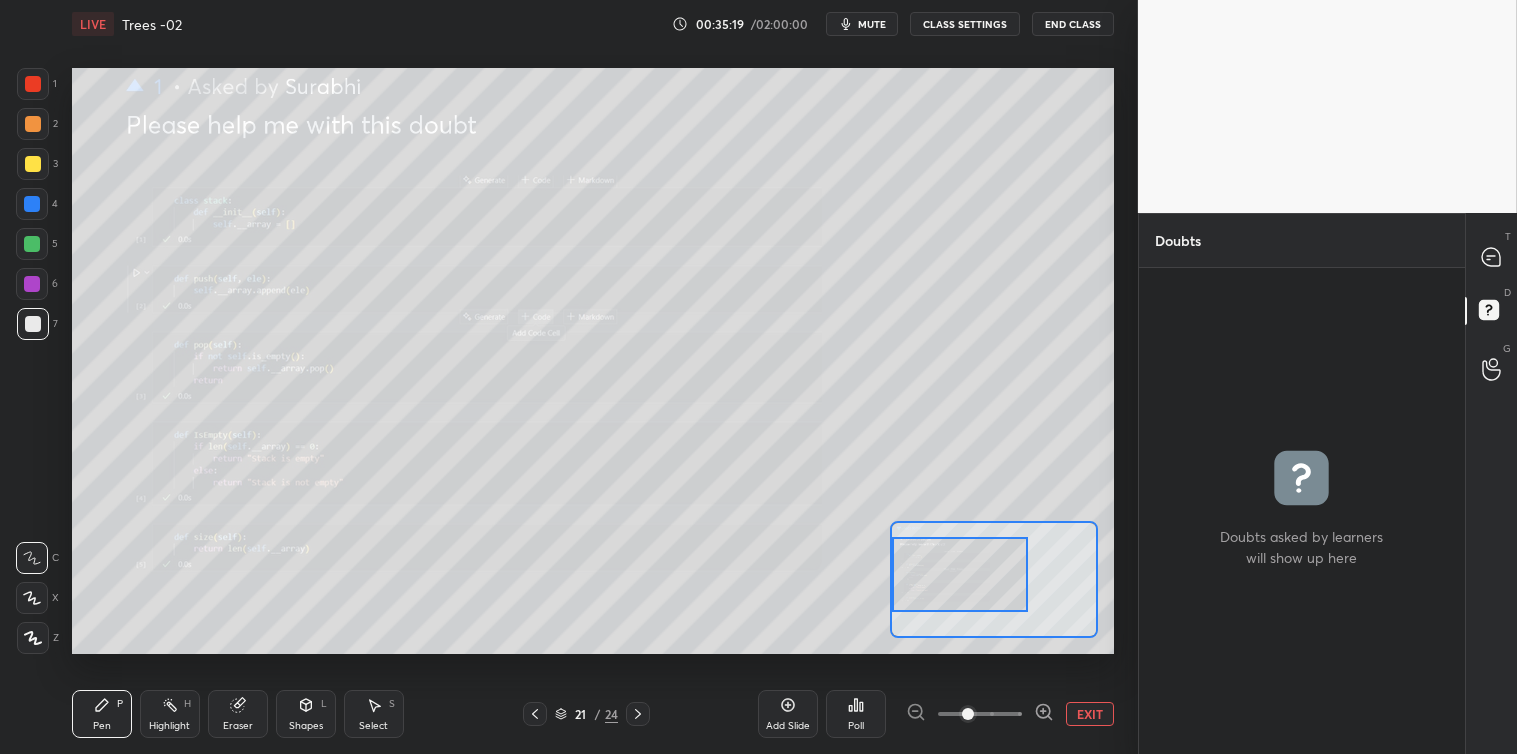 click at bounding box center (960, 574) 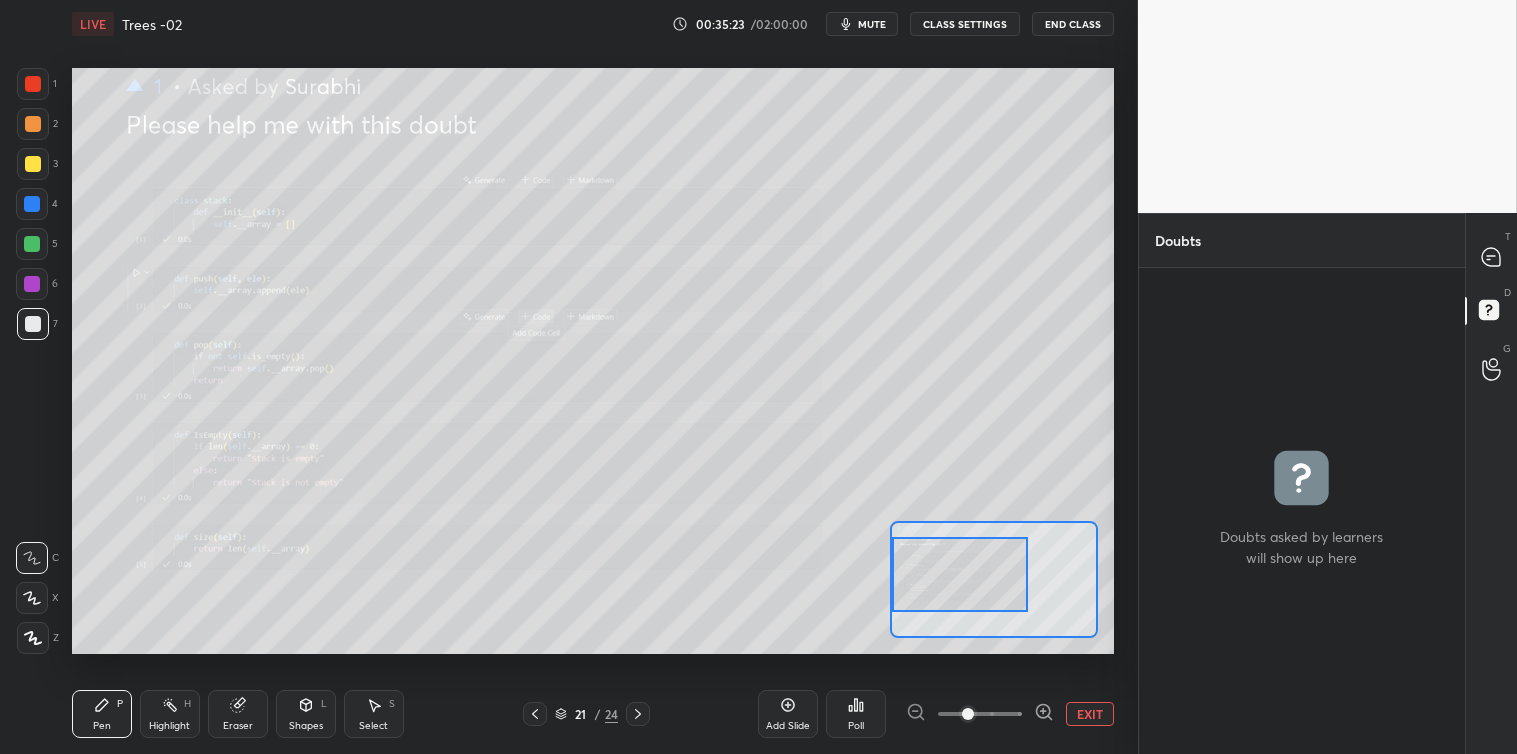 click at bounding box center (960, 574) 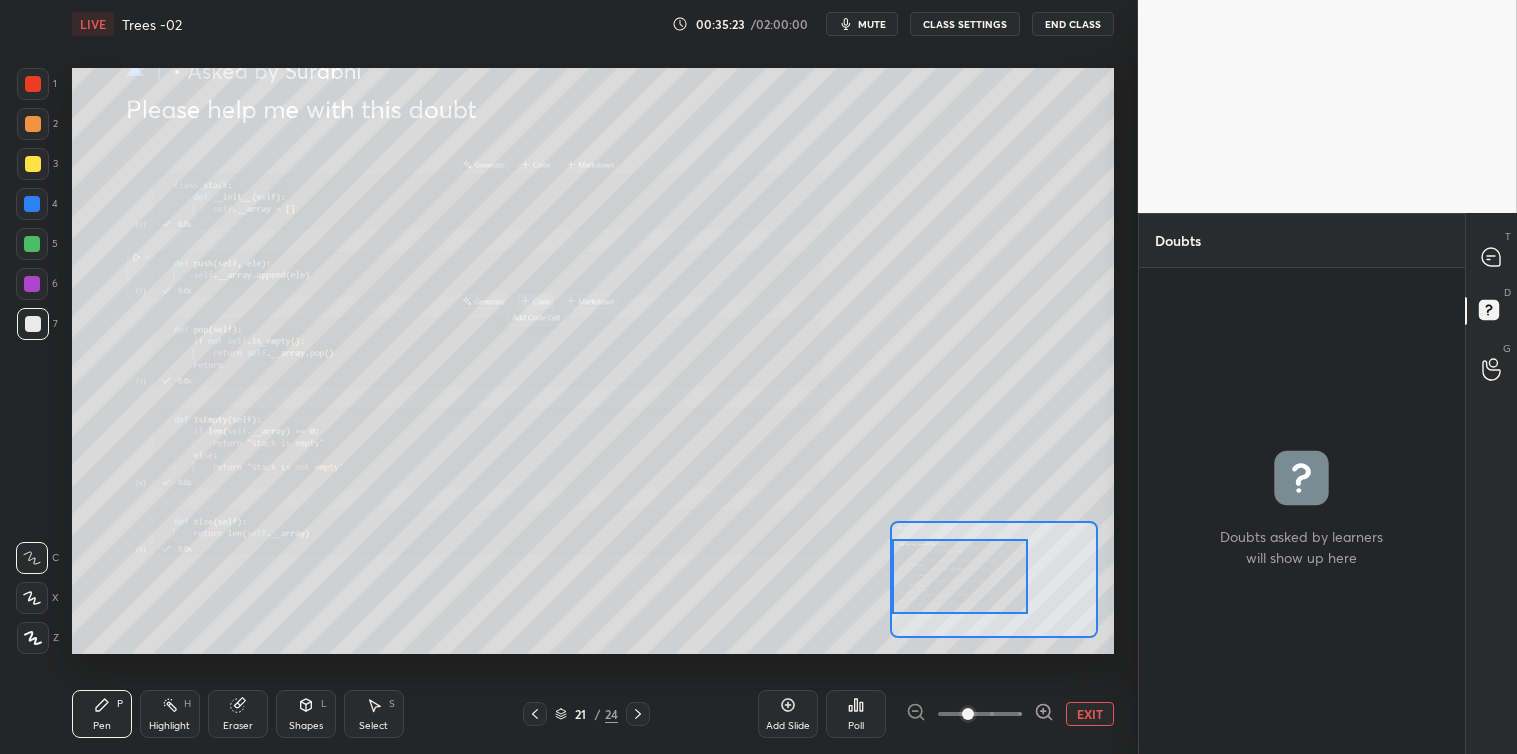 click at bounding box center (960, 576) 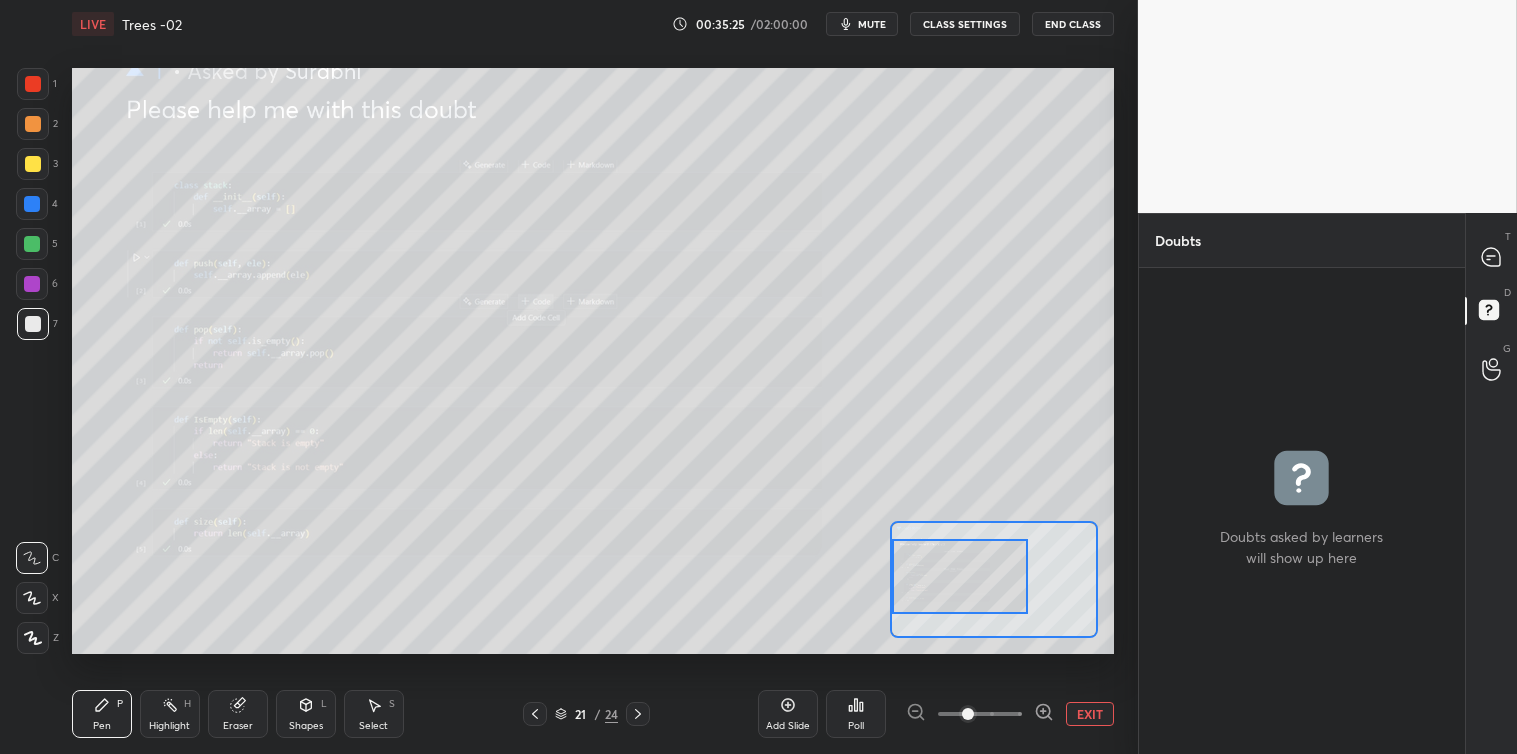 click 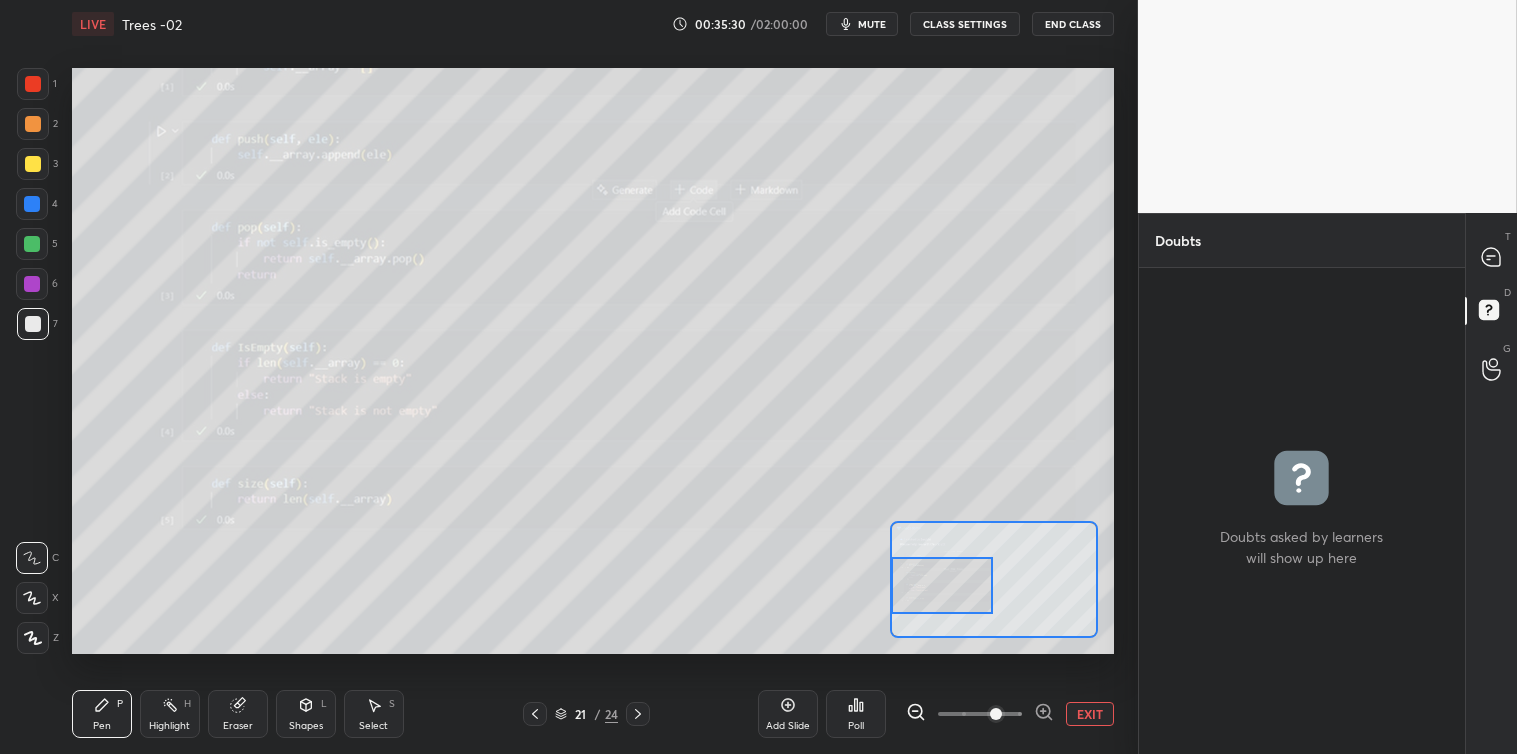 drag, startPoint x: 975, startPoint y: 574, endPoint x: 956, endPoint y: 583, distance: 21.023796 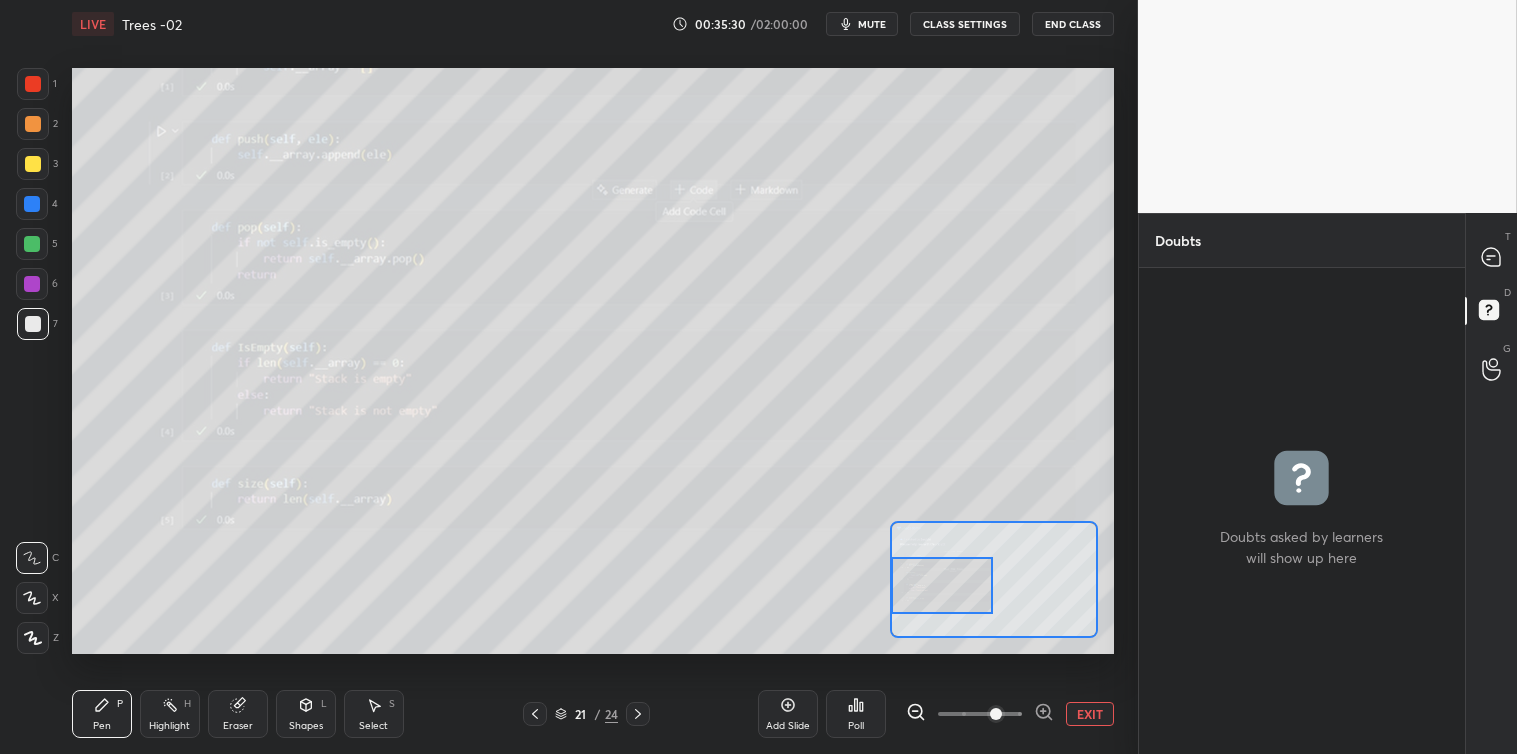 click at bounding box center (942, 585) 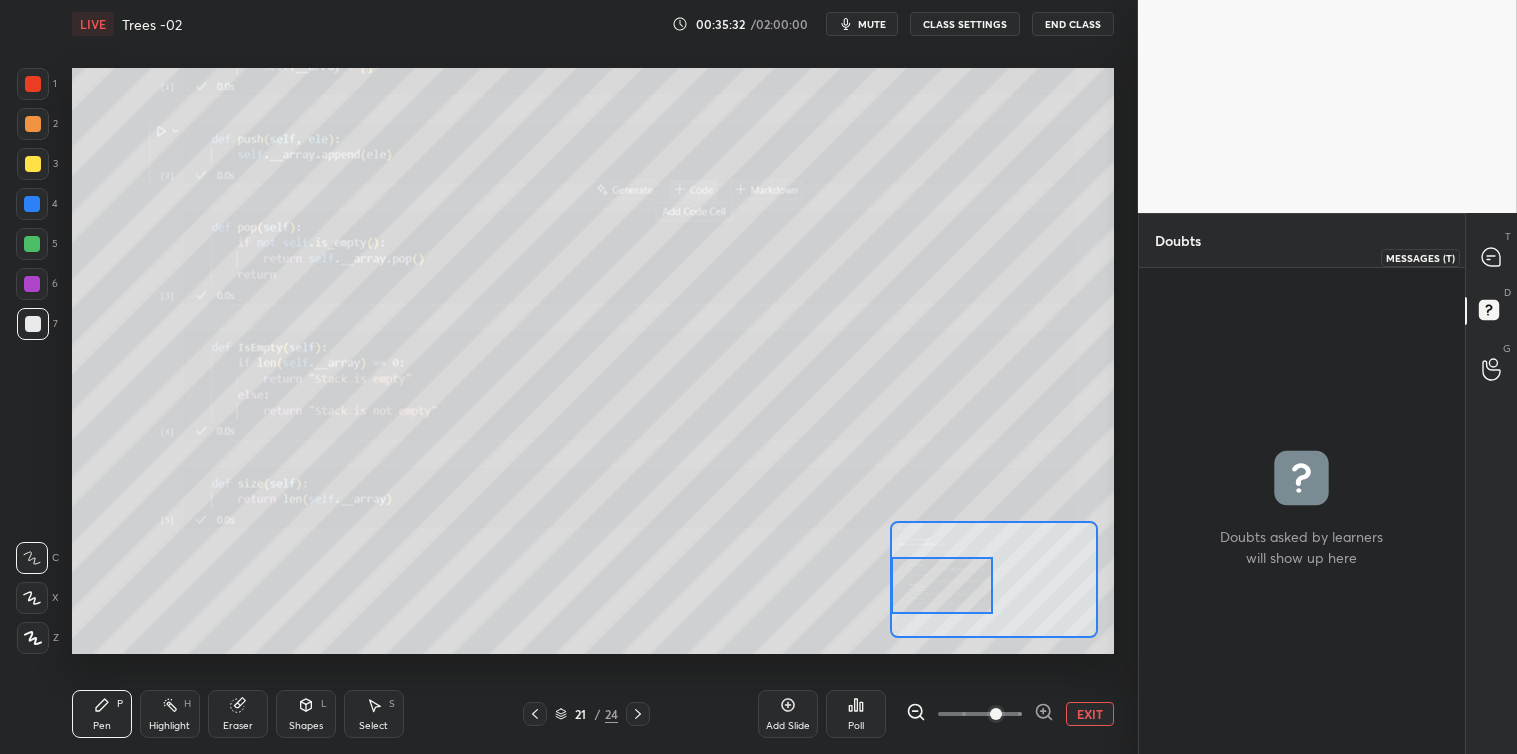 click 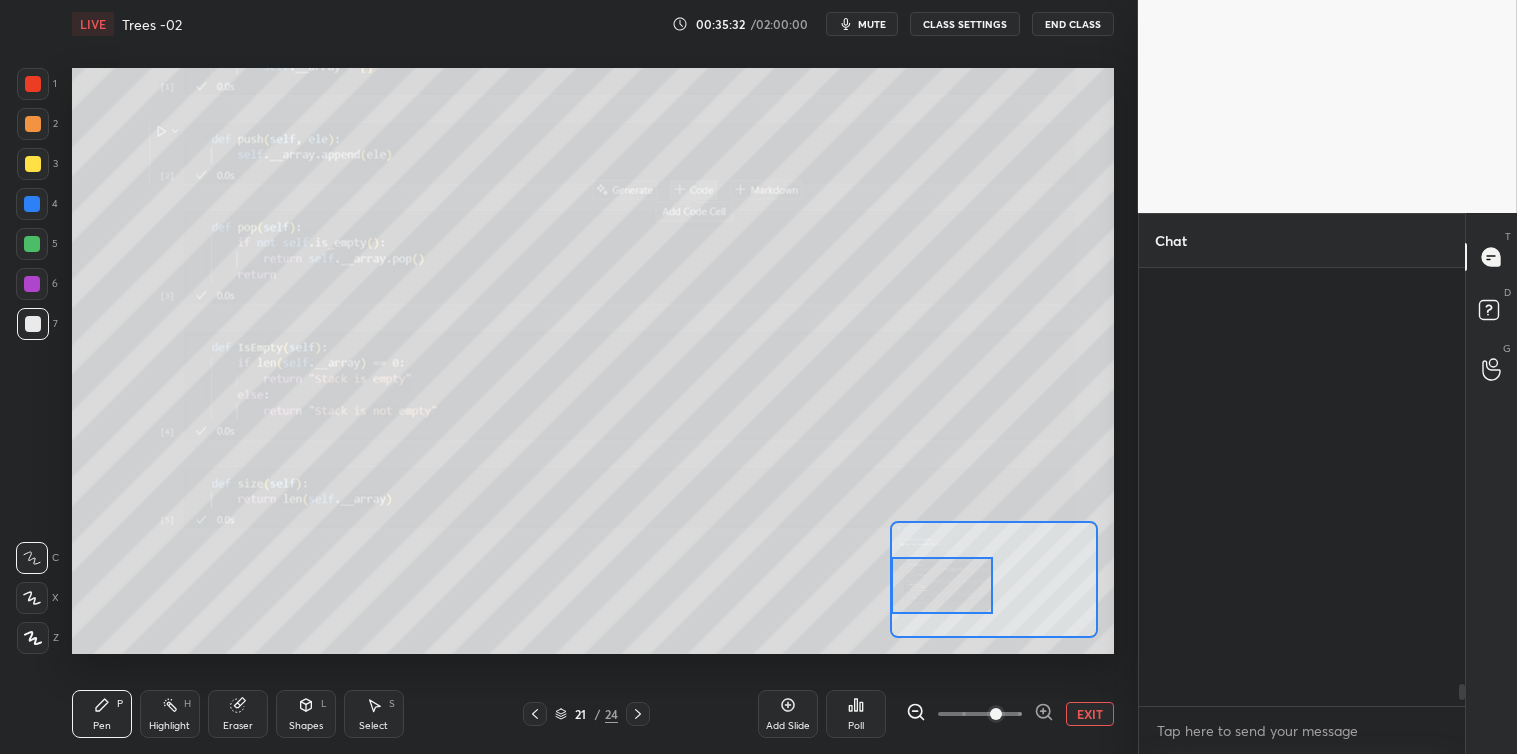 scroll, scrollTop: 8372, scrollLeft: 0, axis: vertical 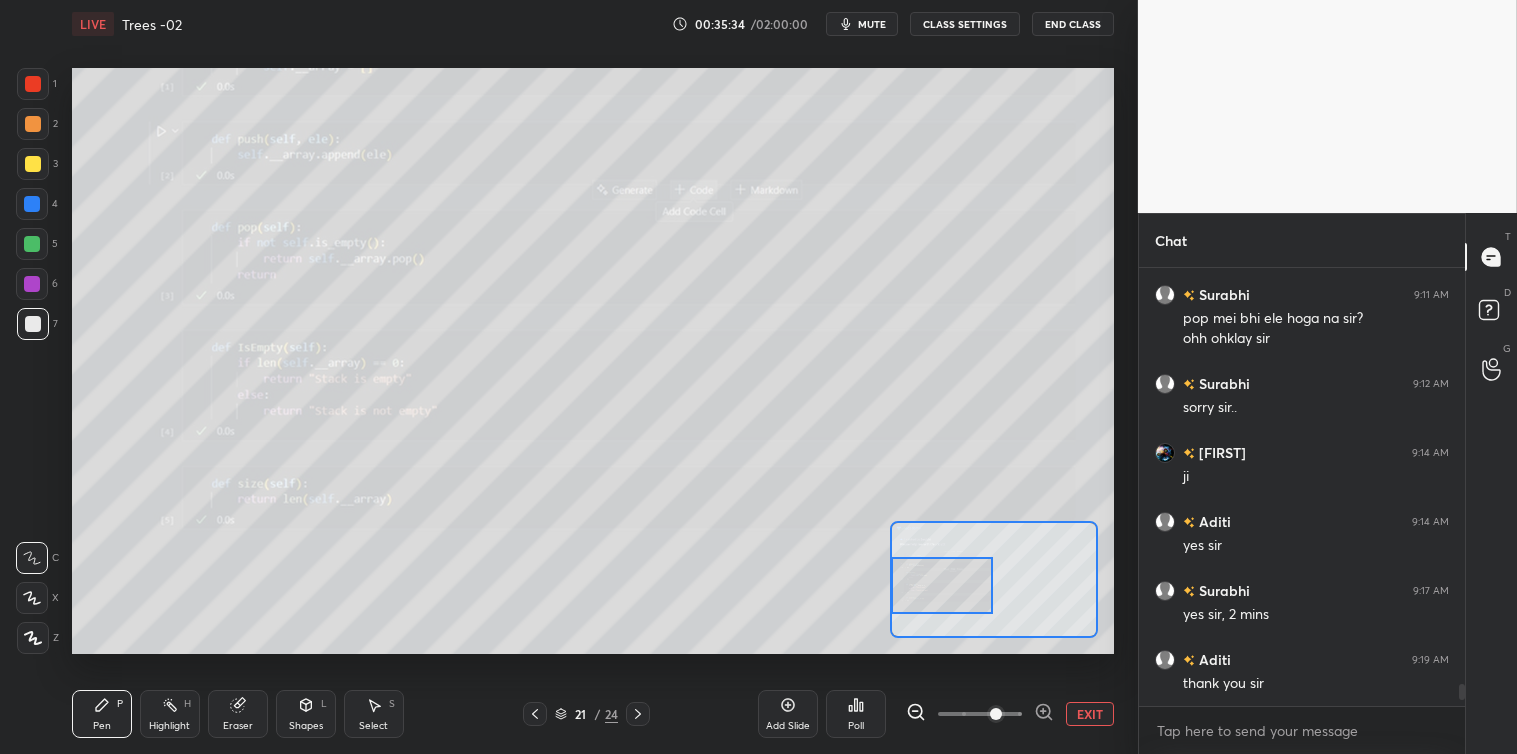 click on "EXIT" at bounding box center (1090, 714) 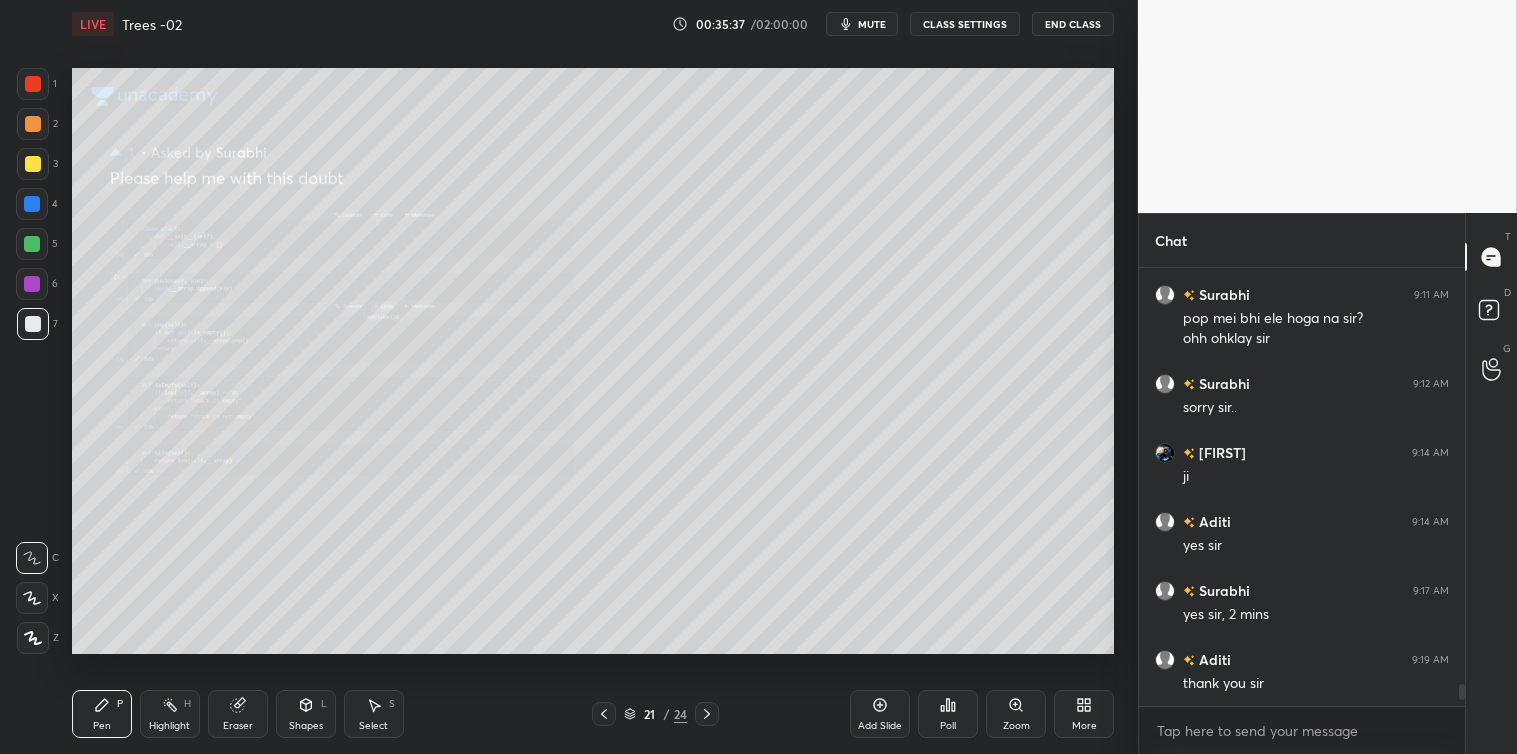 click 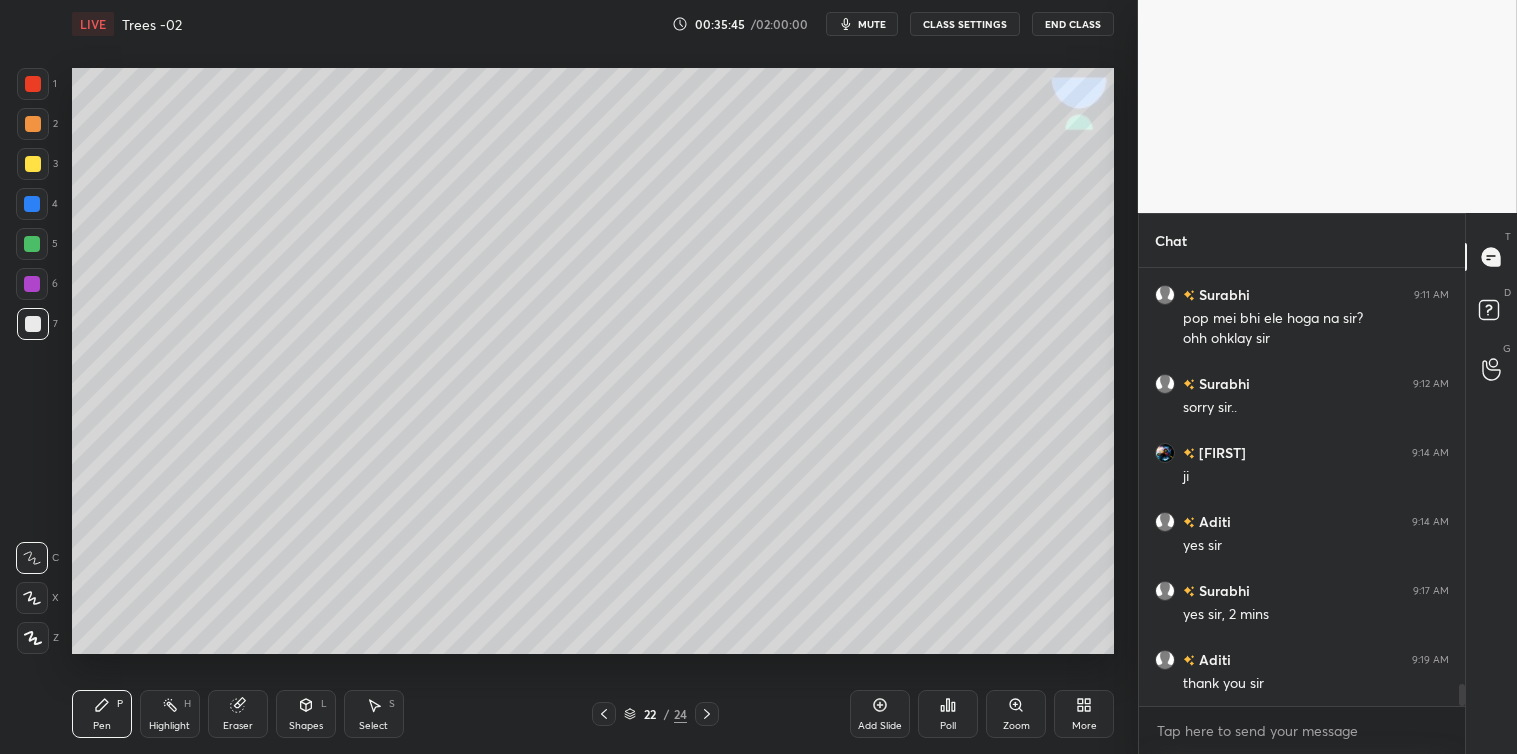 scroll, scrollTop: 8441, scrollLeft: 0, axis: vertical 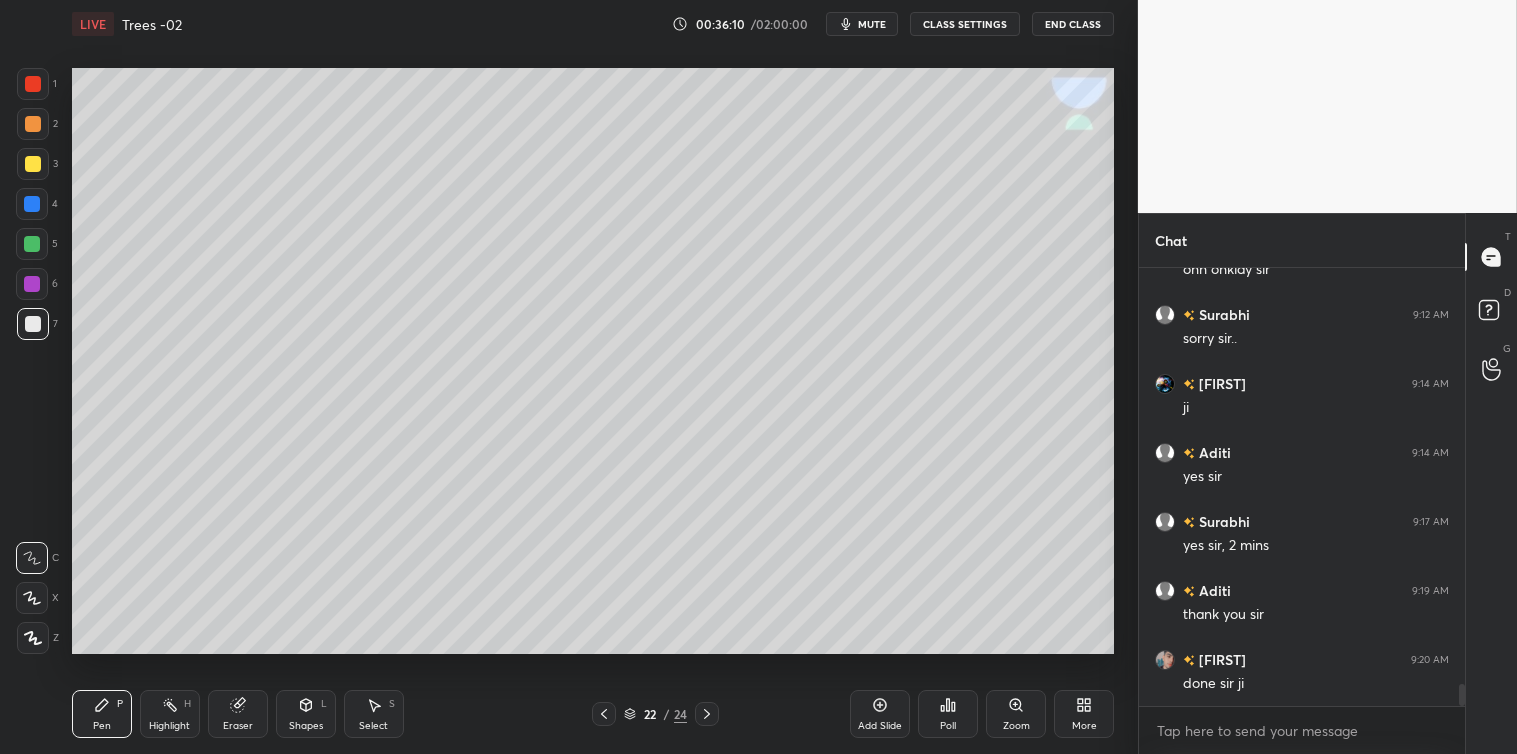 click 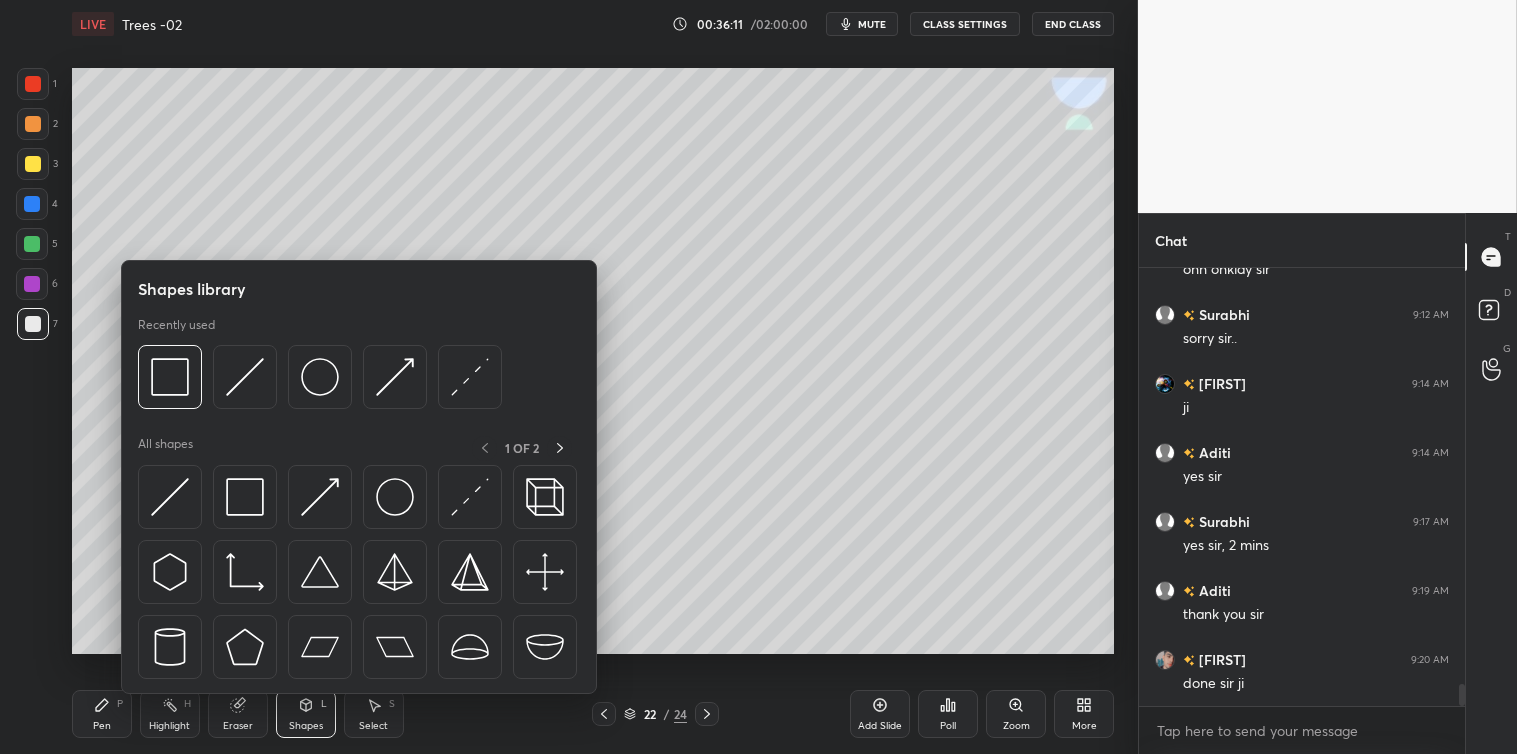 click 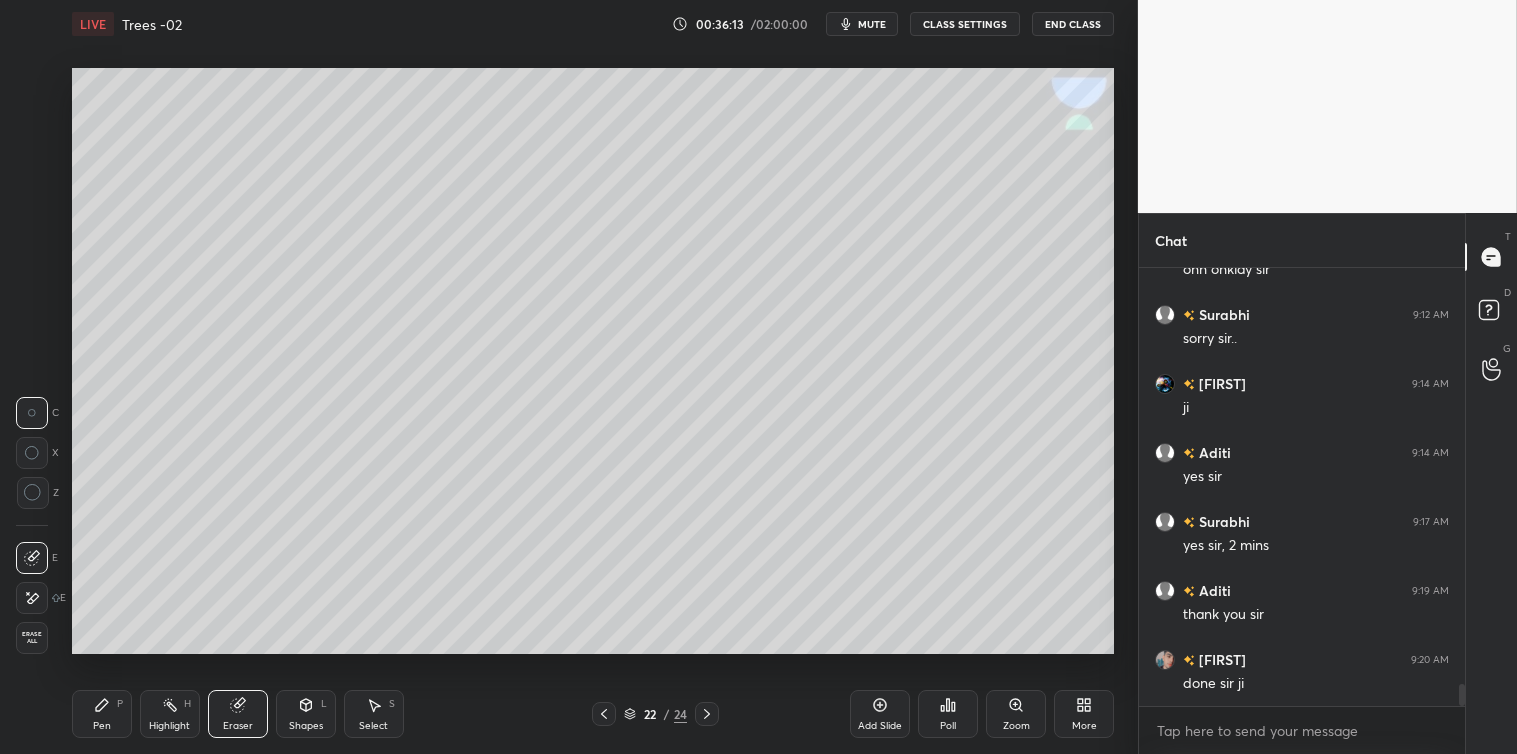 click on "Pen P" at bounding box center [102, 714] 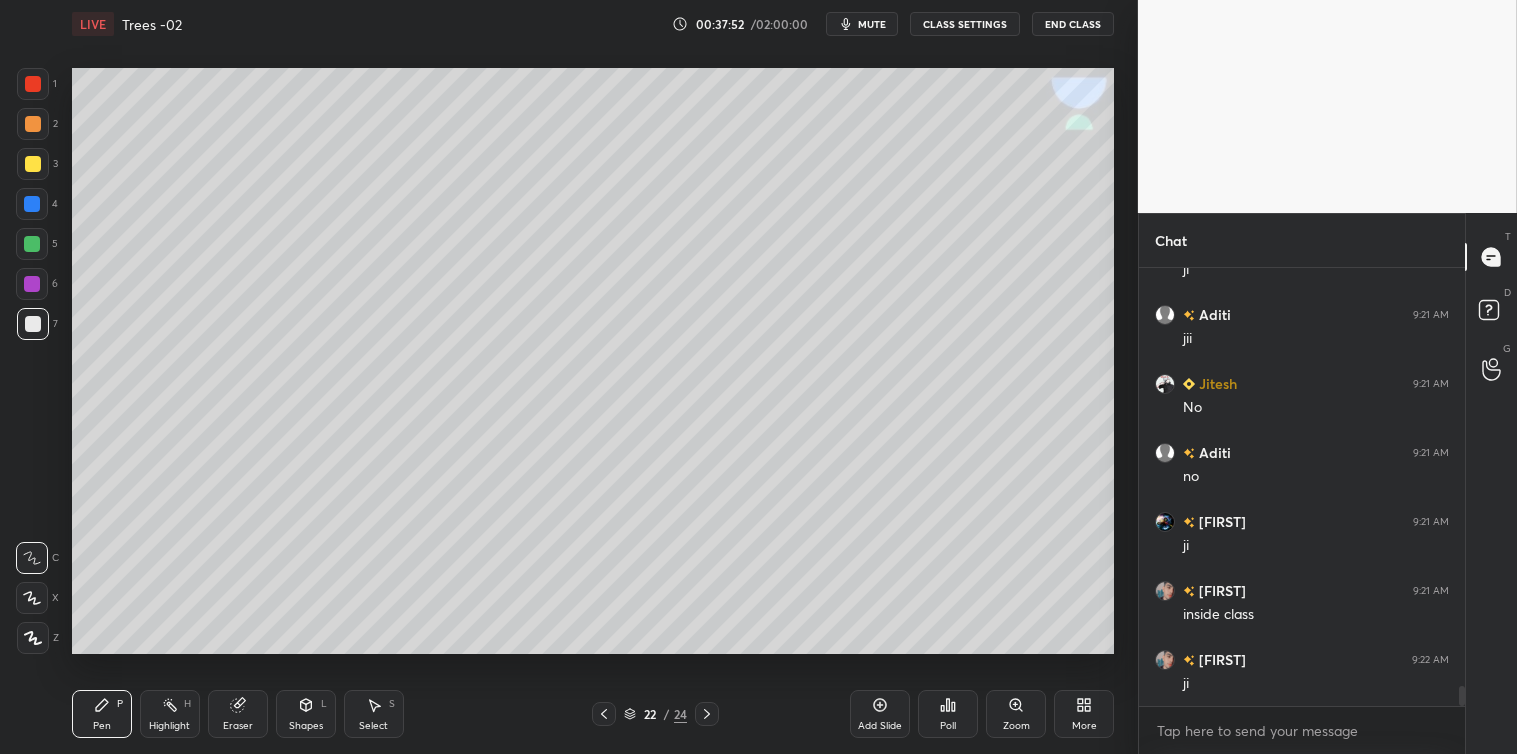scroll, scrollTop: 9062, scrollLeft: 0, axis: vertical 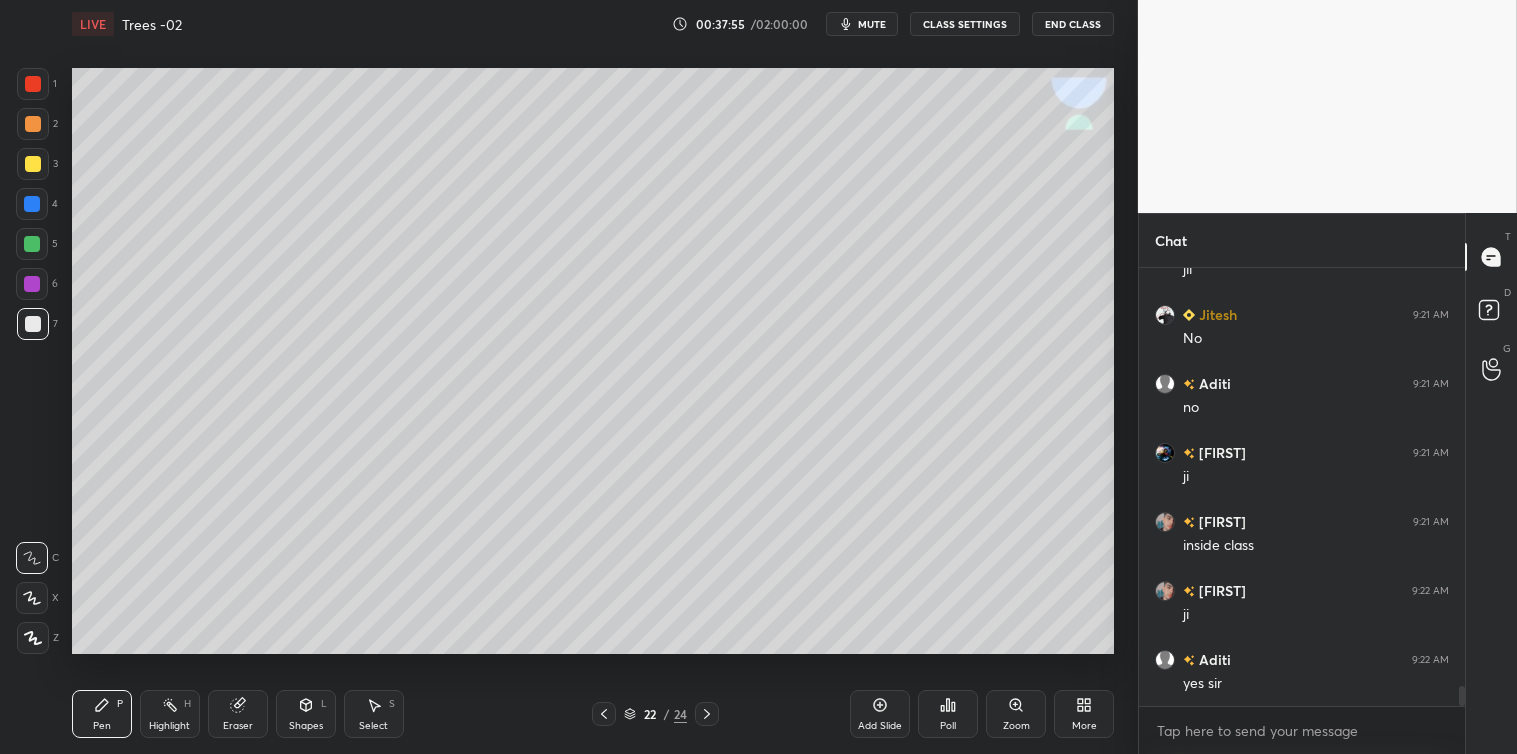 click 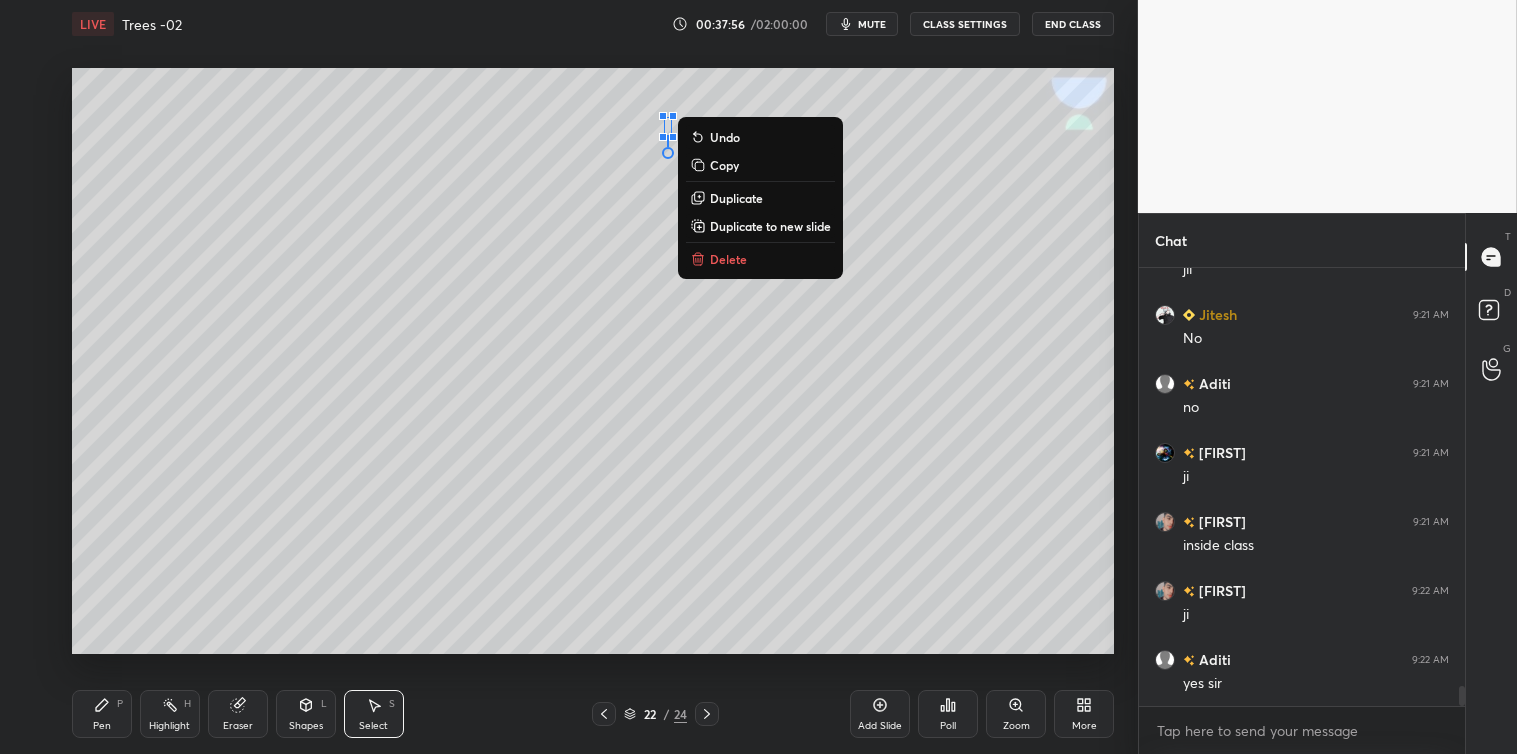 click on "Delete" at bounding box center [728, 259] 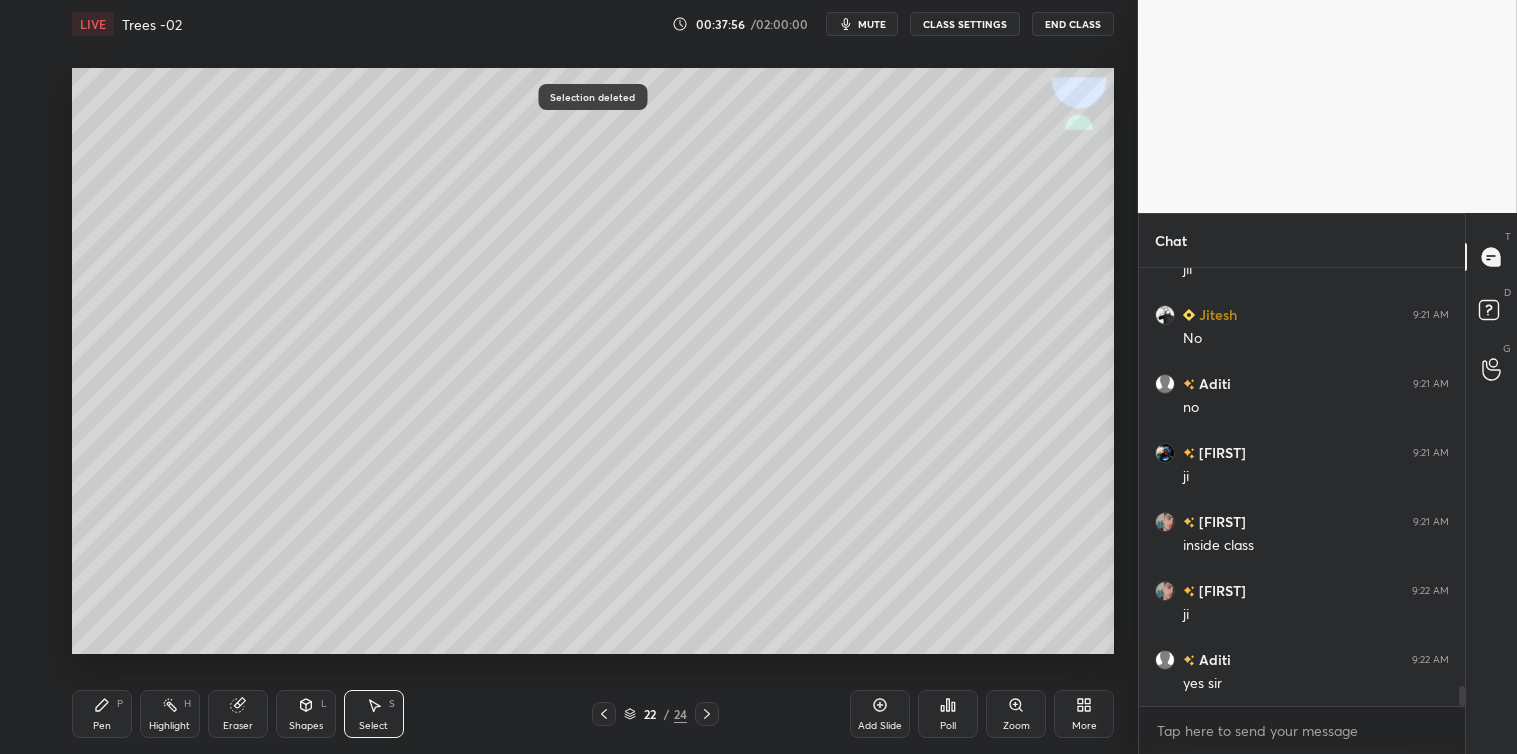 scroll, scrollTop: 9131, scrollLeft: 0, axis: vertical 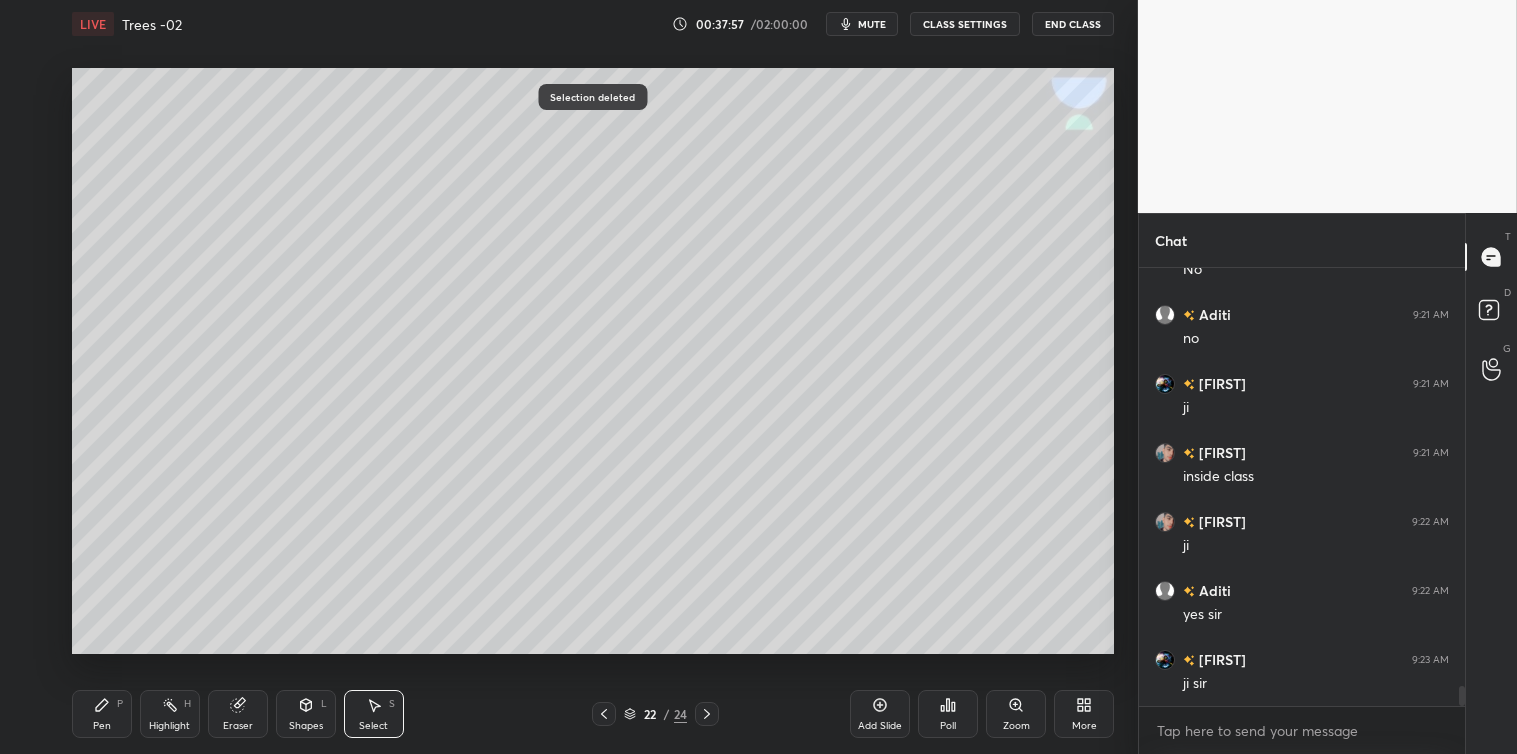 click on "Pen" at bounding box center [102, 726] 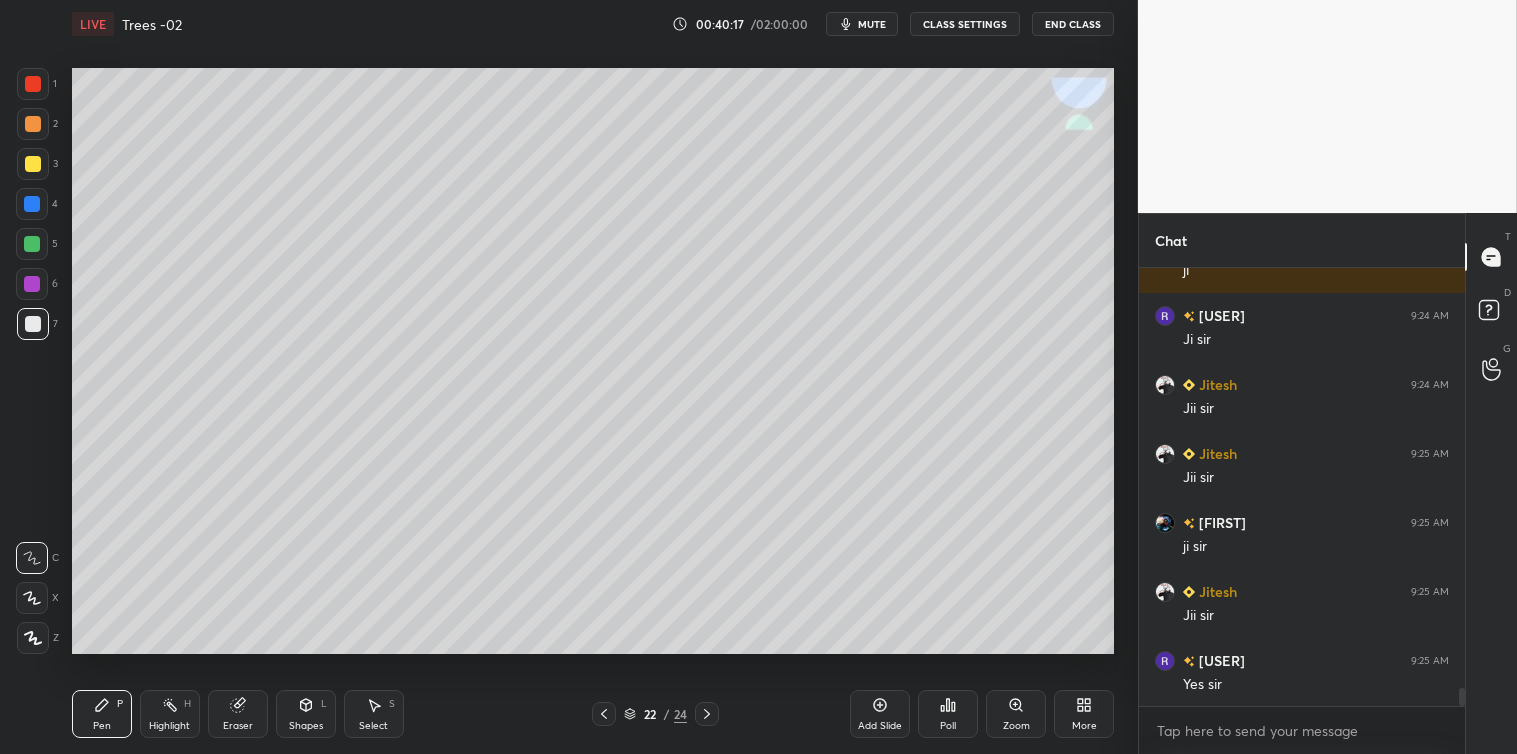 scroll, scrollTop: 10235, scrollLeft: 0, axis: vertical 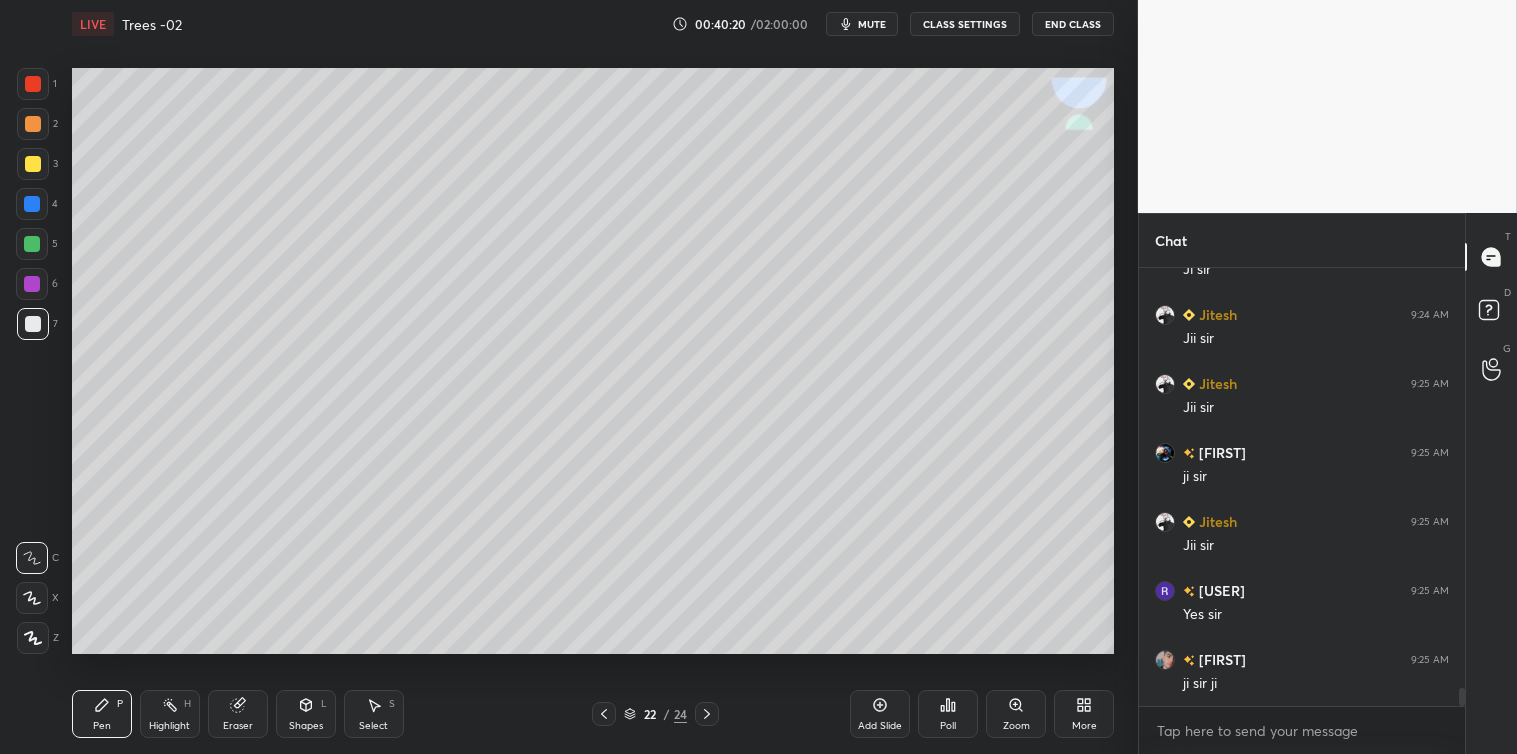 click on "Select S" at bounding box center (374, 714) 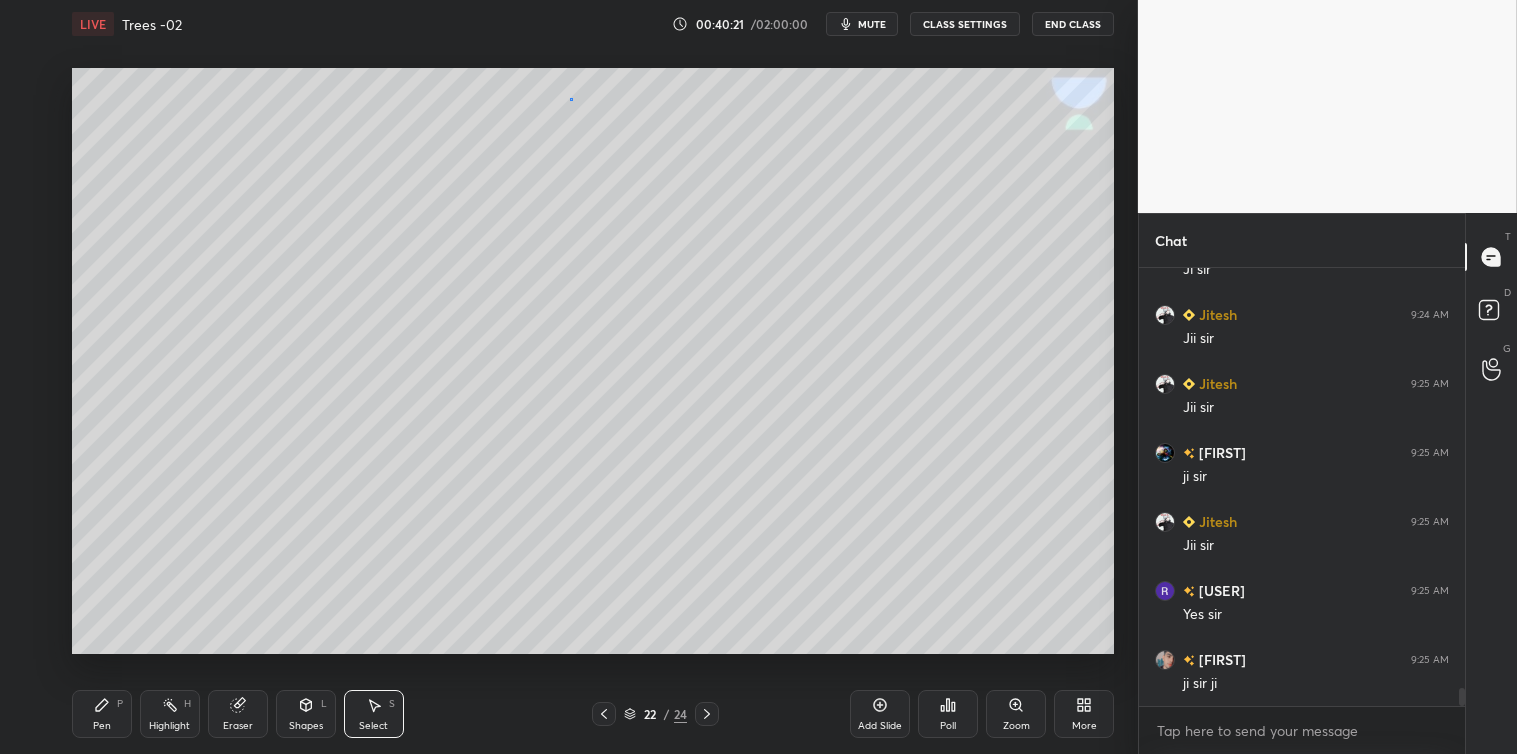 scroll, scrollTop: 10304, scrollLeft: 0, axis: vertical 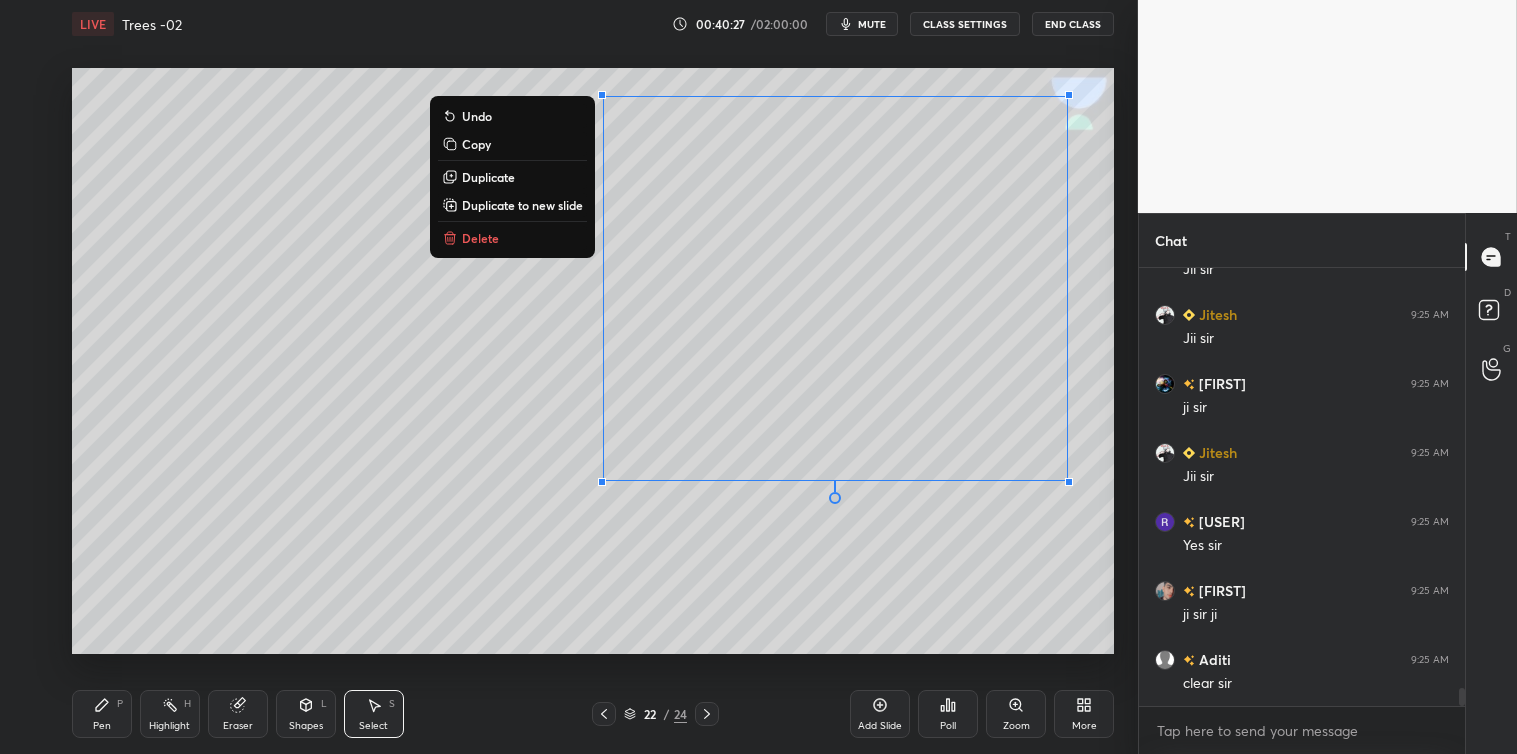click on "Pen P" at bounding box center [102, 714] 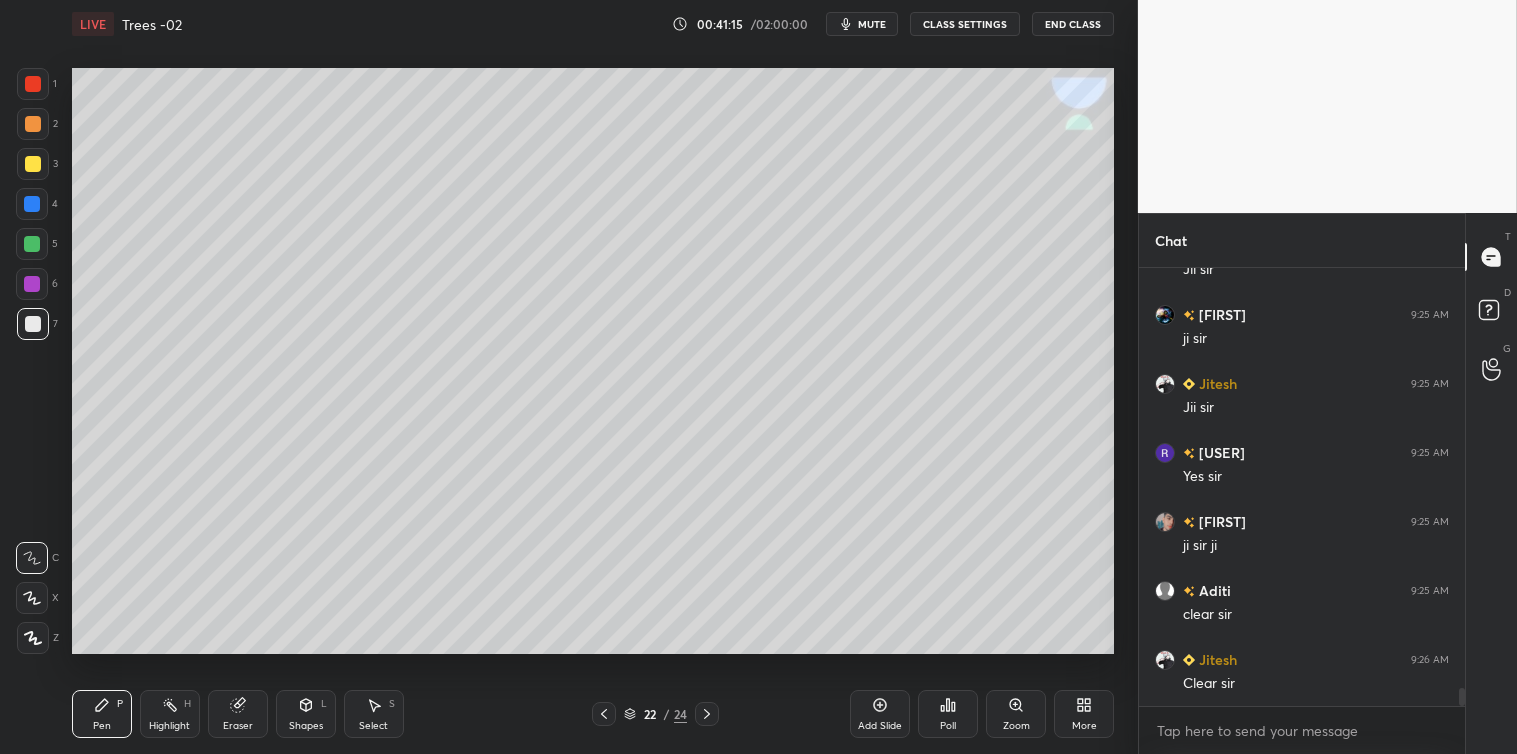 scroll, scrollTop: 10442, scrollLeft: 0, axis: vertical 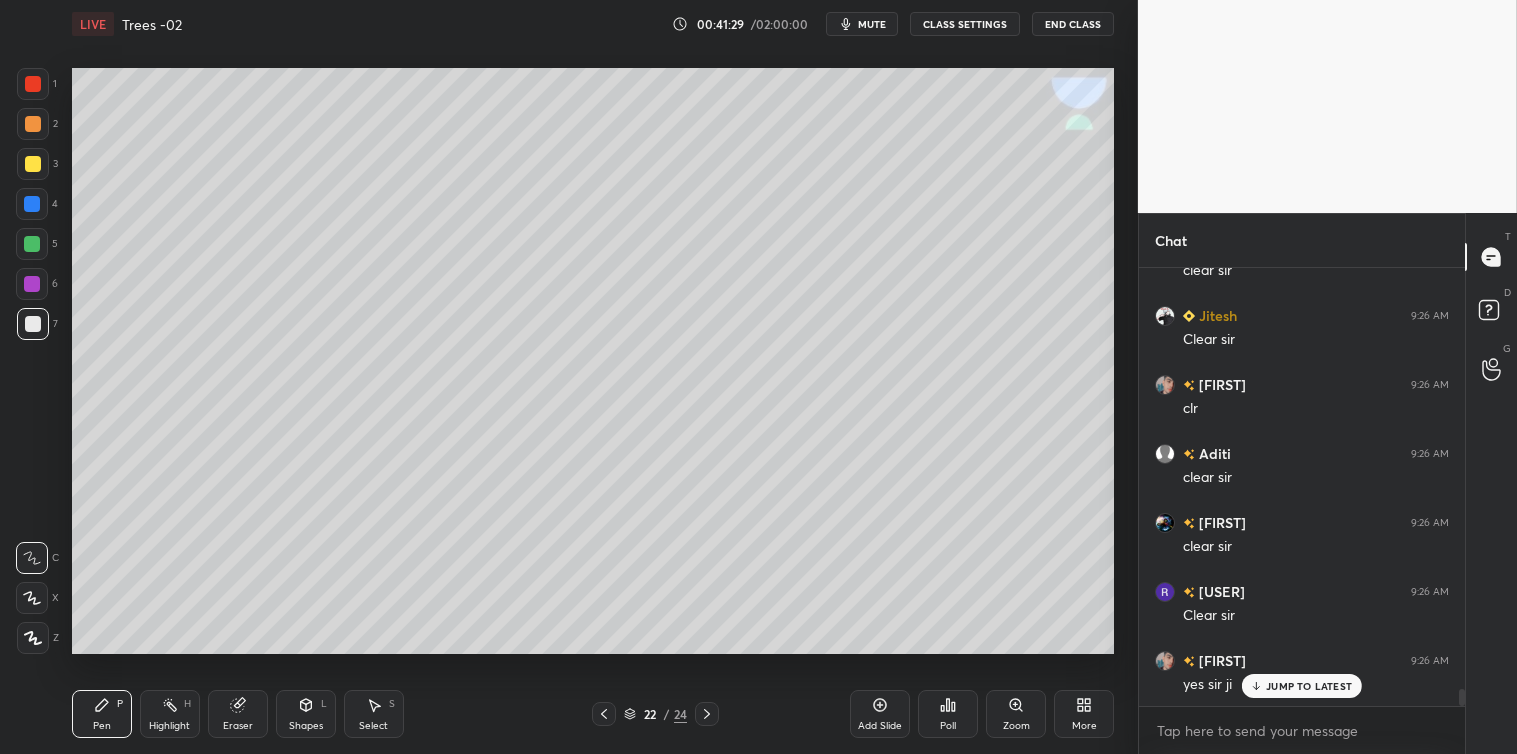 click on "JUMP TO LATEST" at bounding box center (1309, 686) 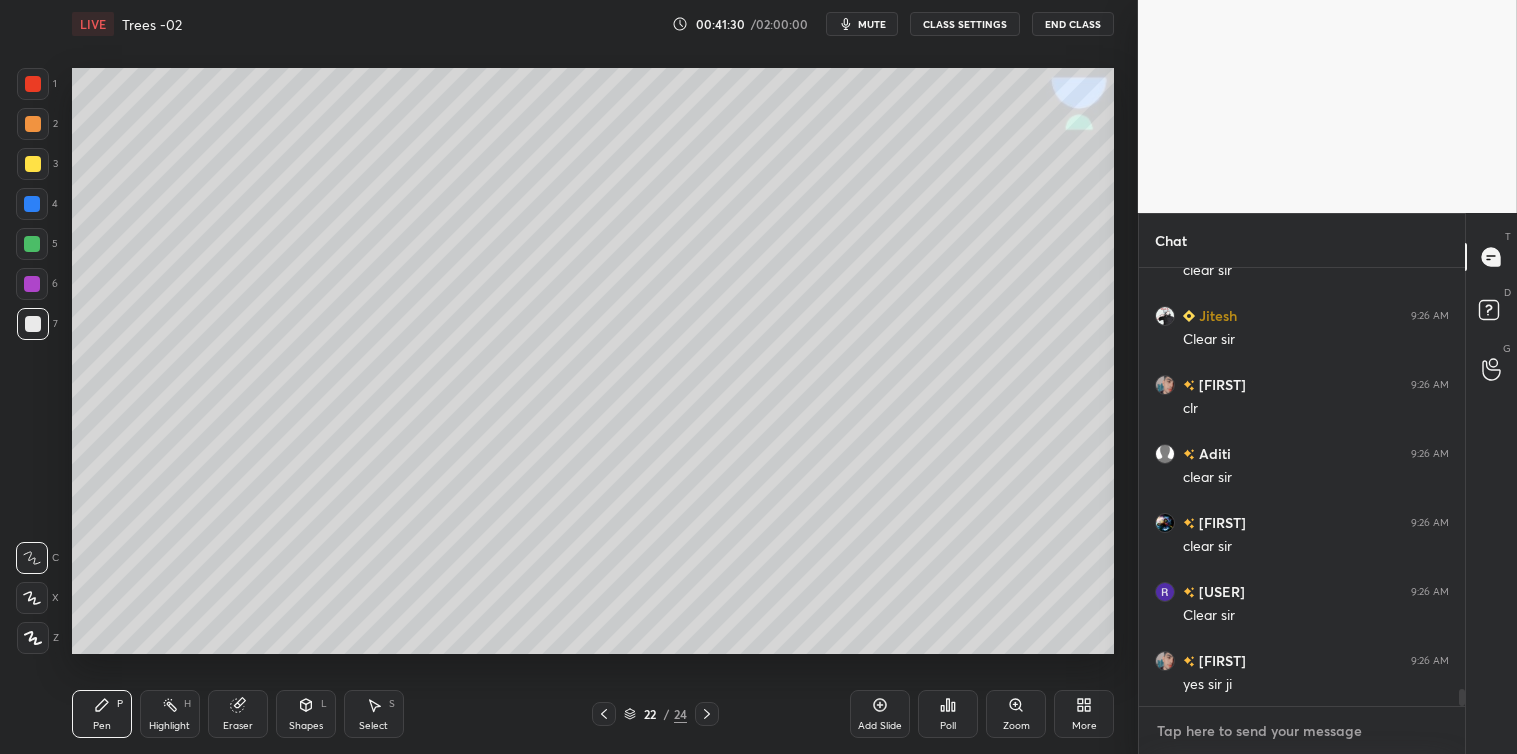 click at bounding box center (1302, 731) 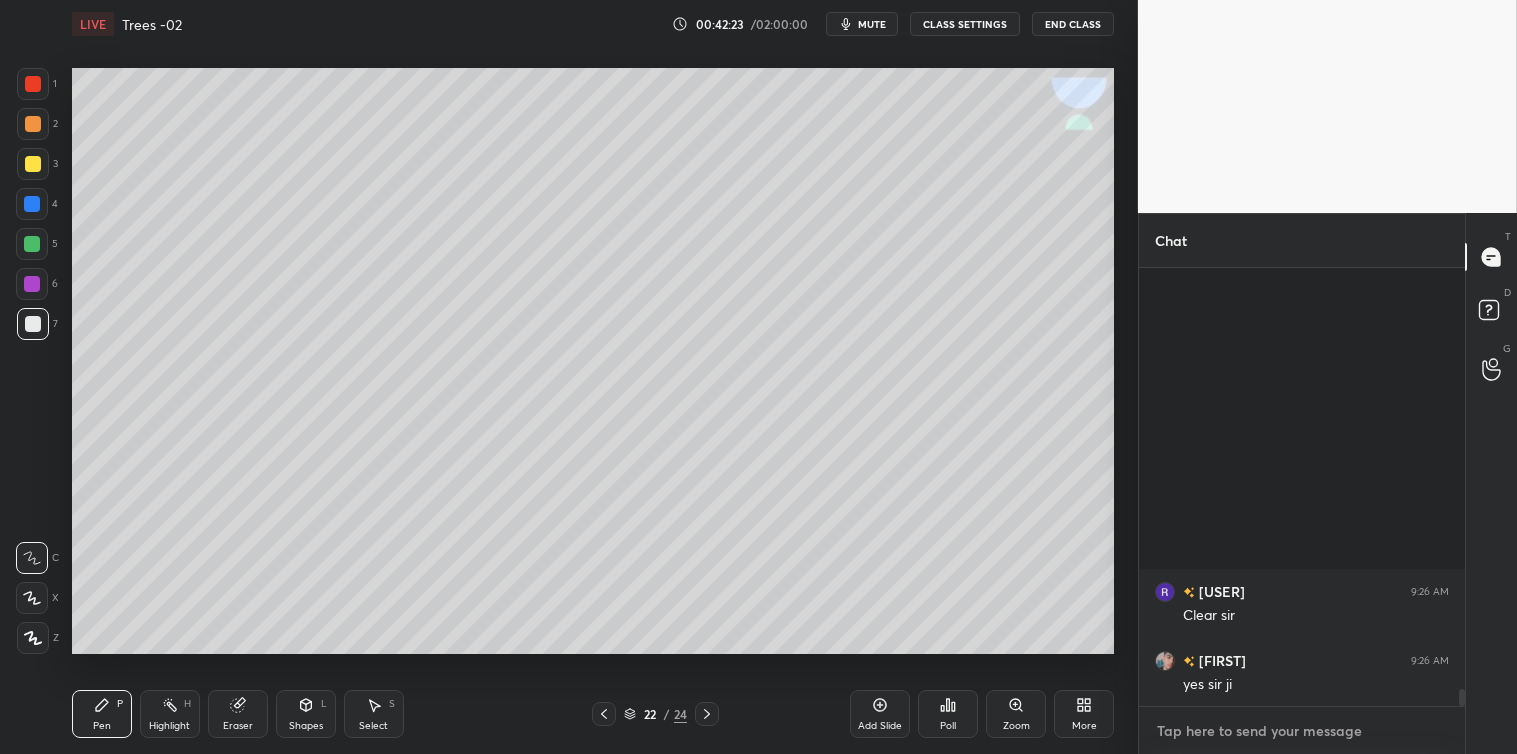 scroll, scrollTop: 11132, scrollLeft: 0, axis: vertical 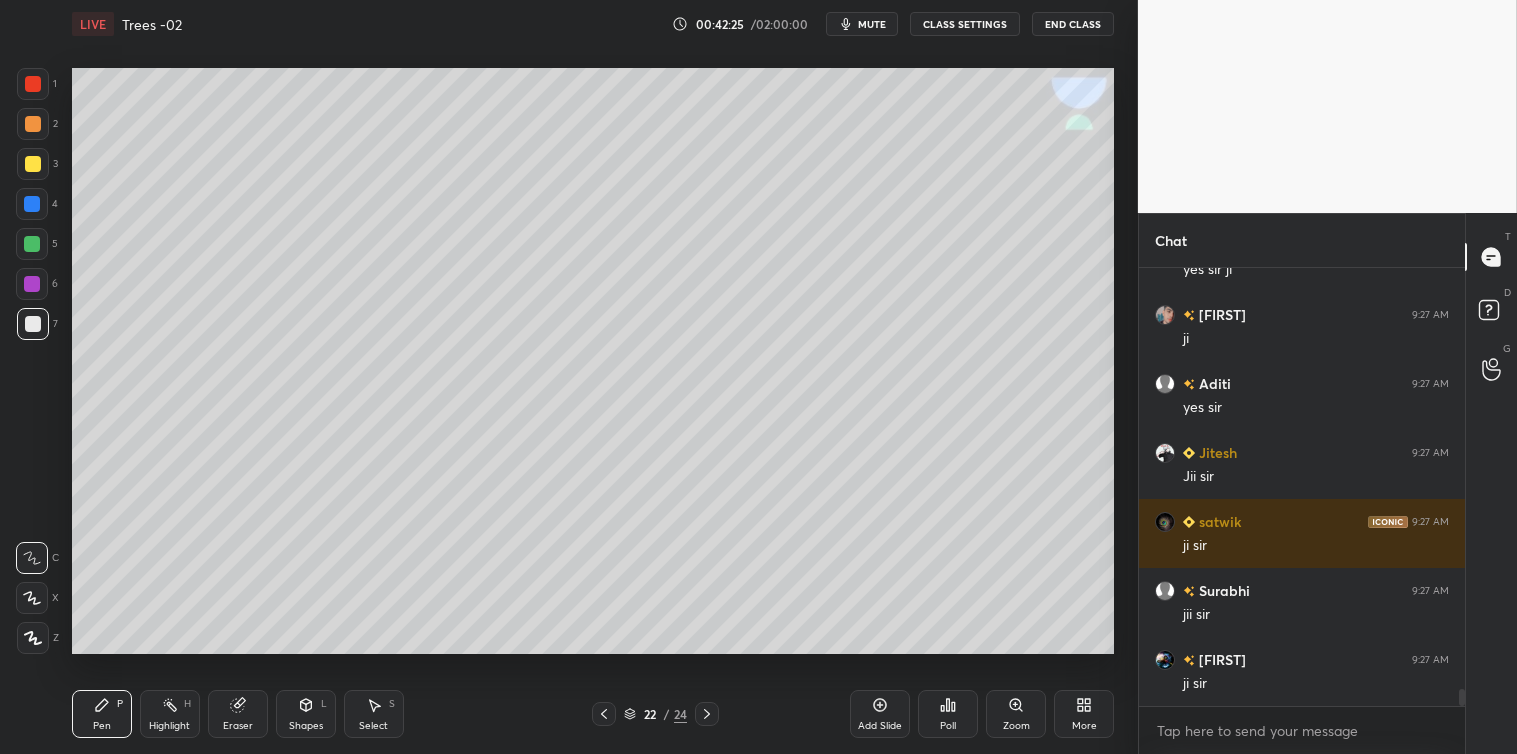 click on "More" at bounding box center (1084, 714) 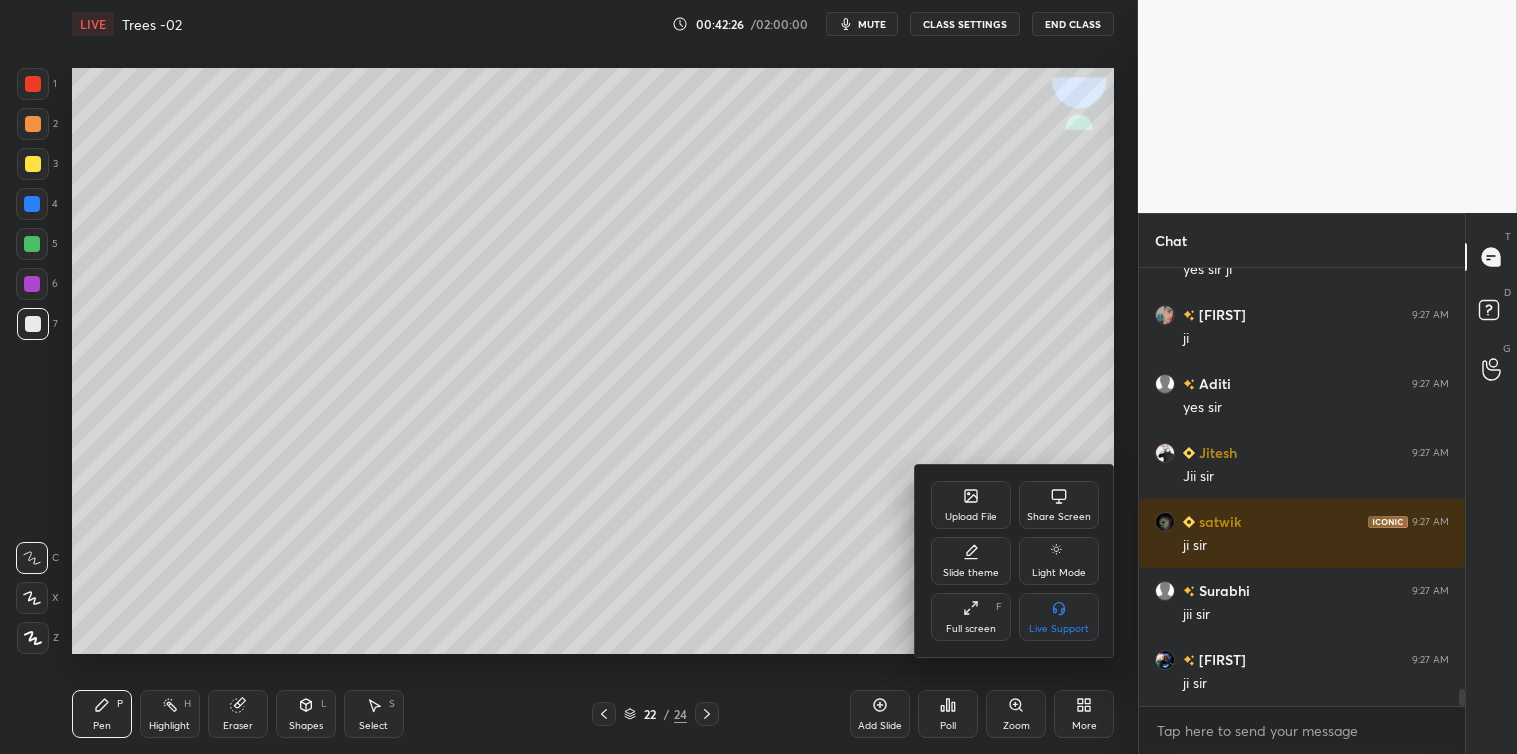 click on "Share Screen" at bounding box center [1059, 517] 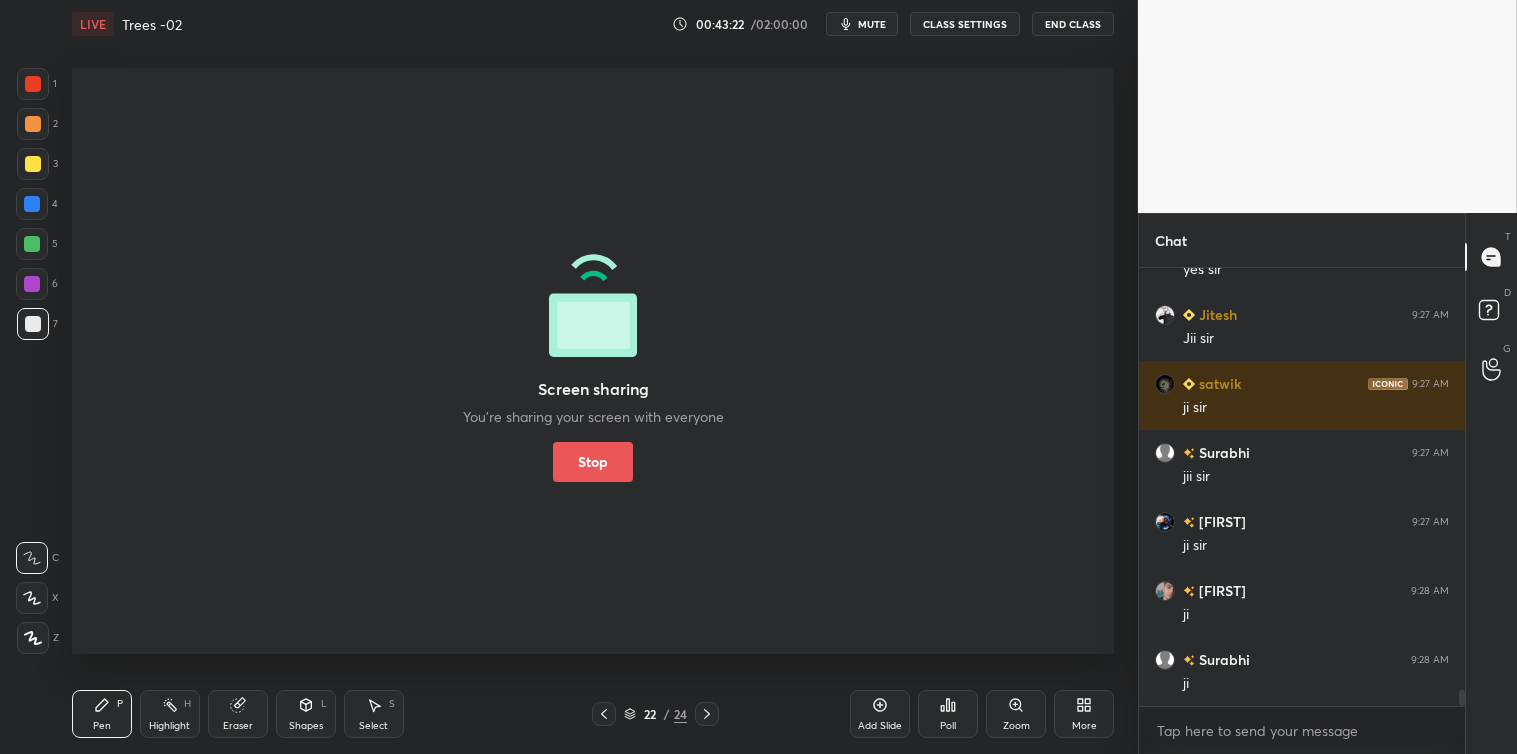 scroll, scrollTop: 11338, scrollLeft: 0, axis: vertical 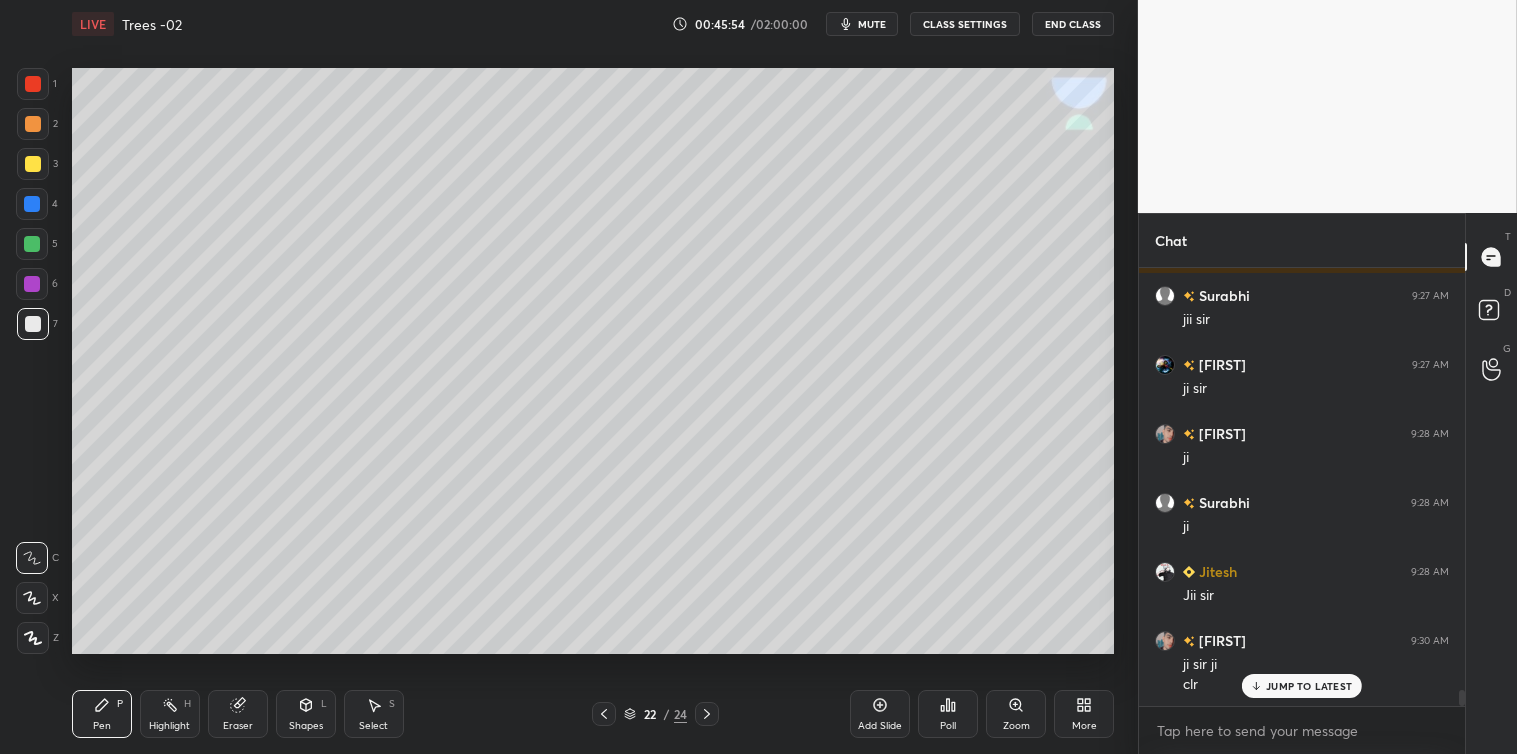 click 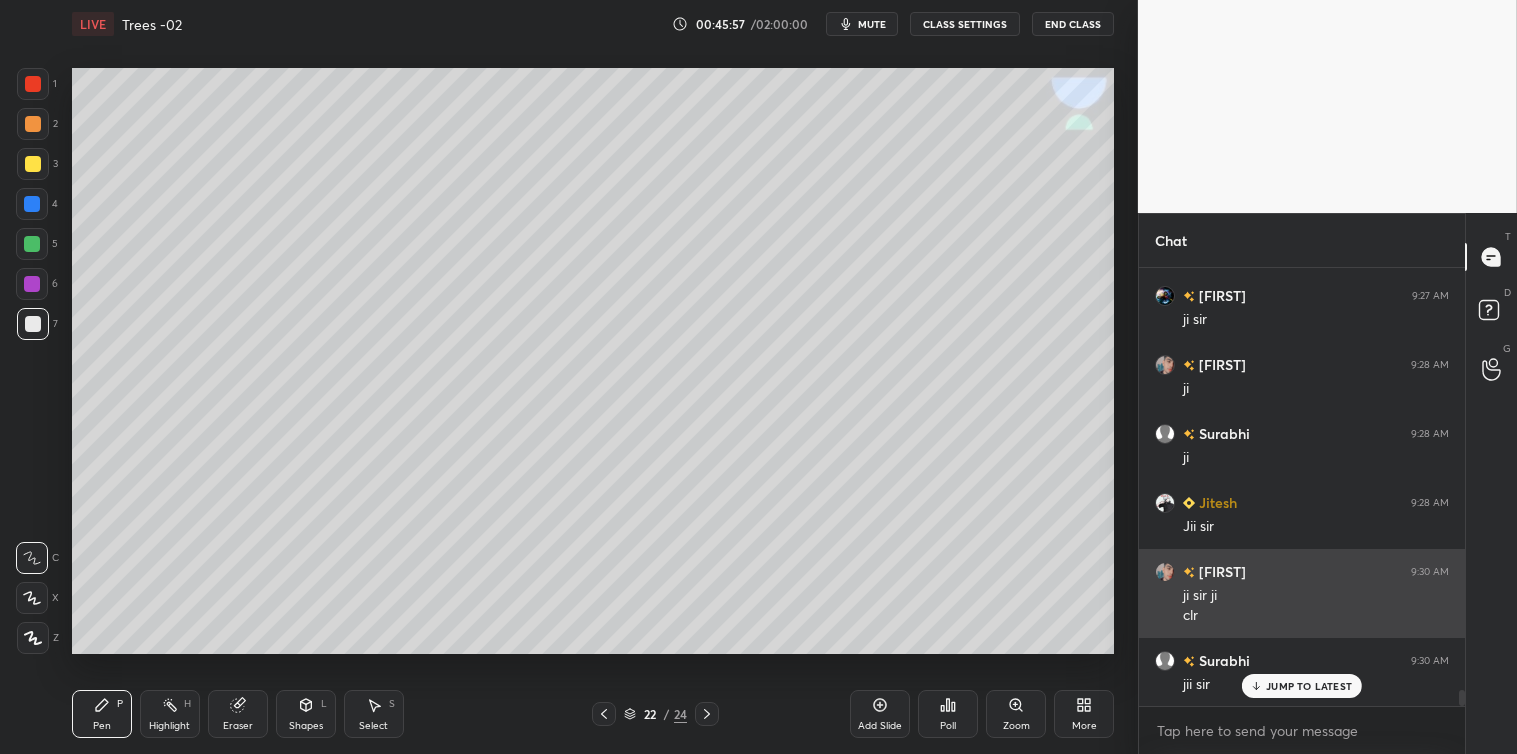 scroll, scrollTop: 11565, scrollLeft: 0, axis: vertical 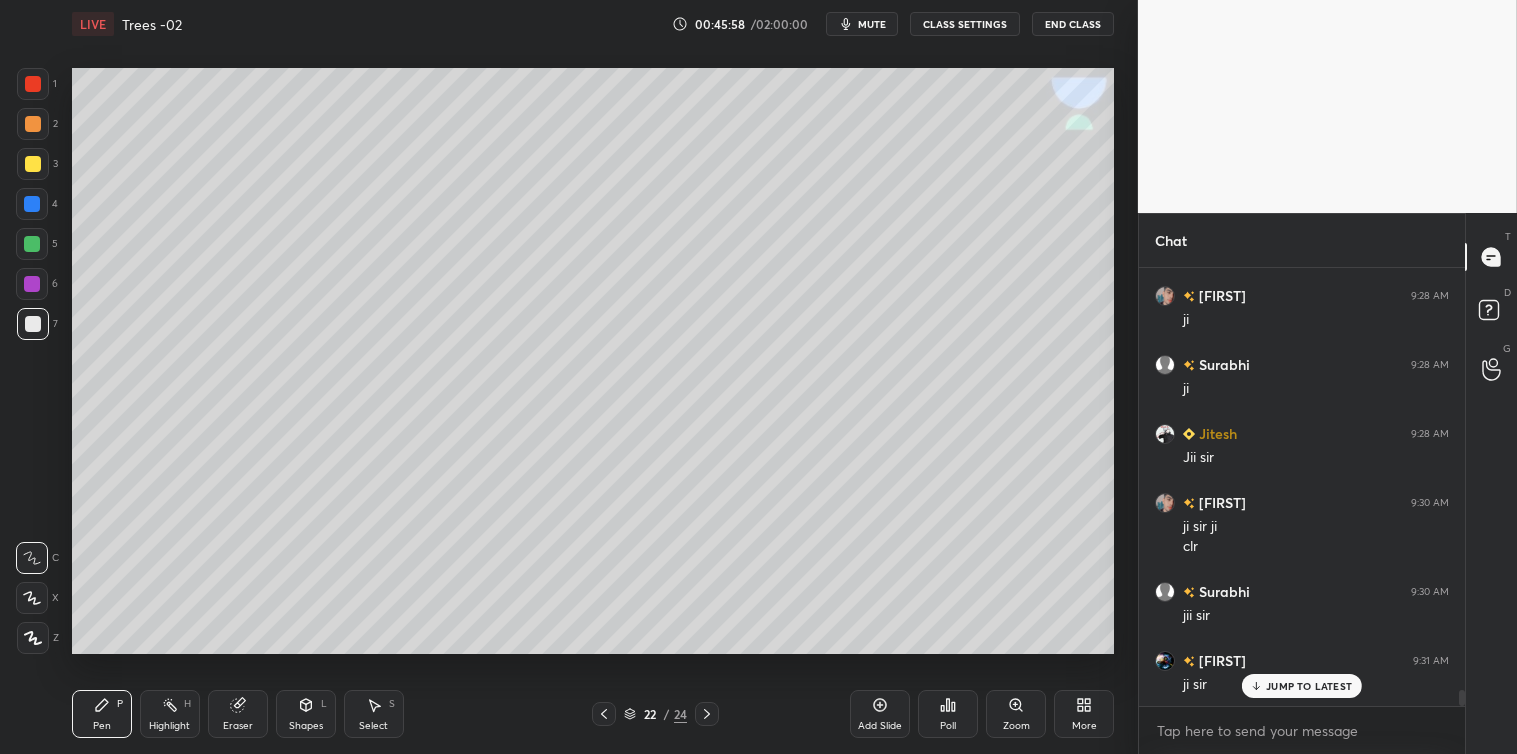 click 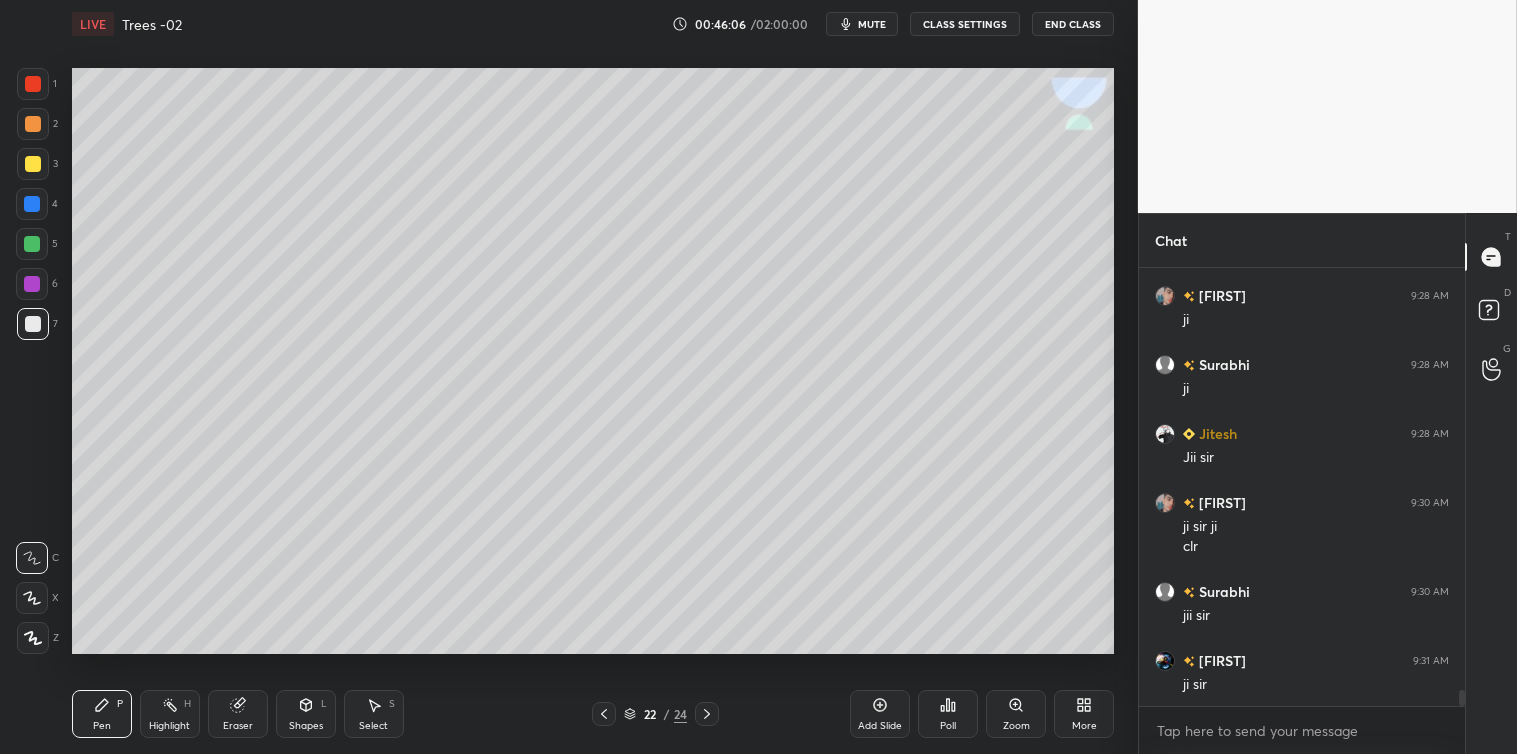 scroll, scrollTop: 11635, scrollLeft: 0, axis: vertical 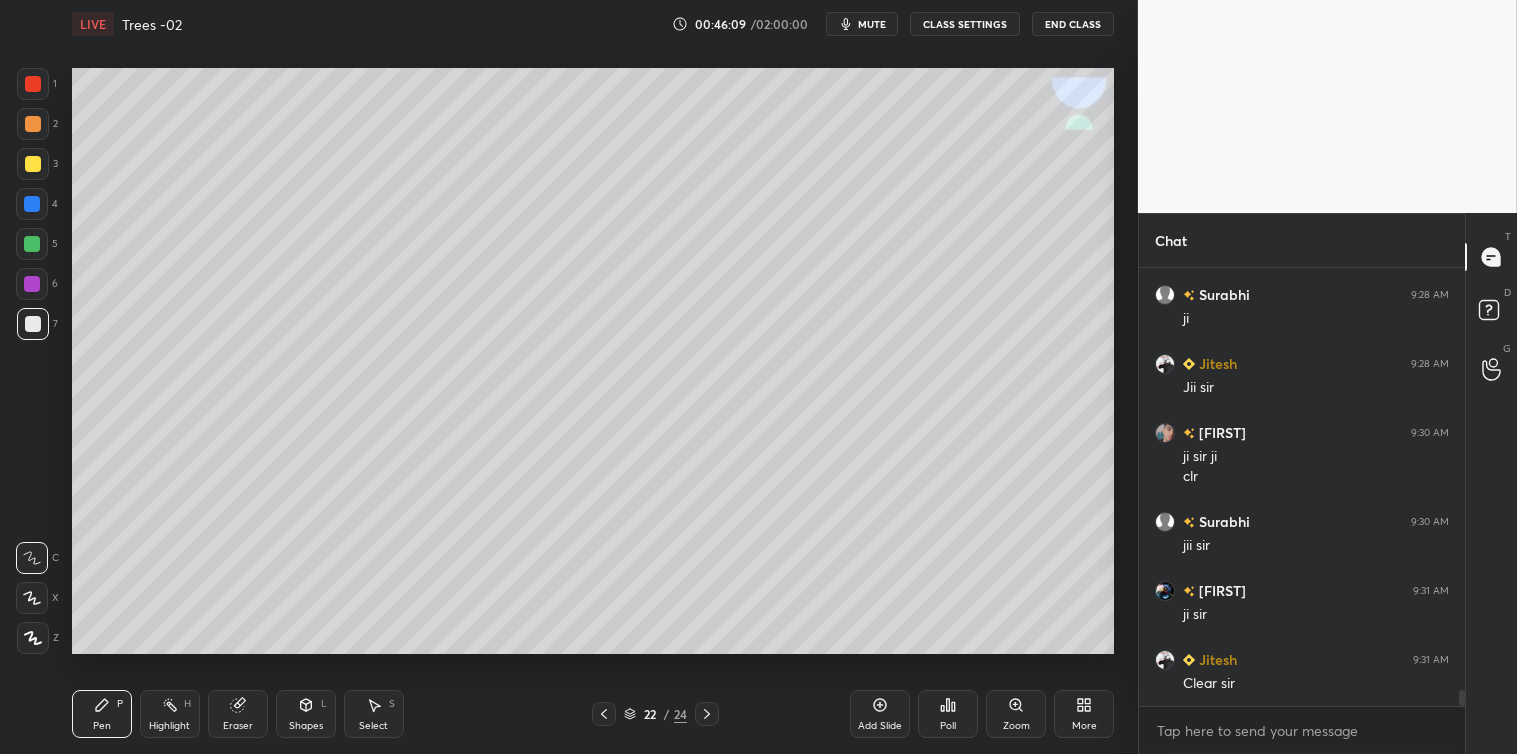 click on "Add Slide Poll Zoom More" at bounding box center (982, 714) 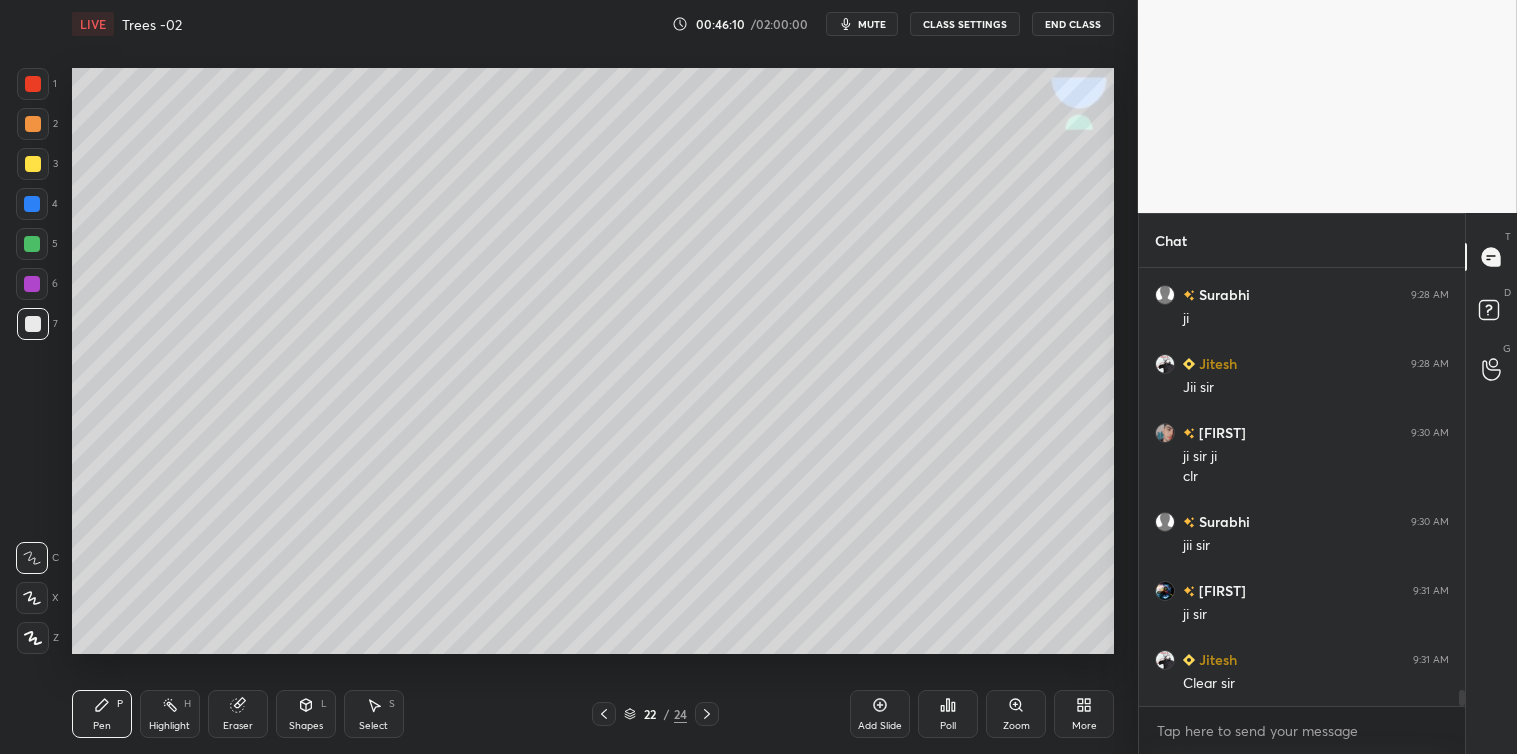 click 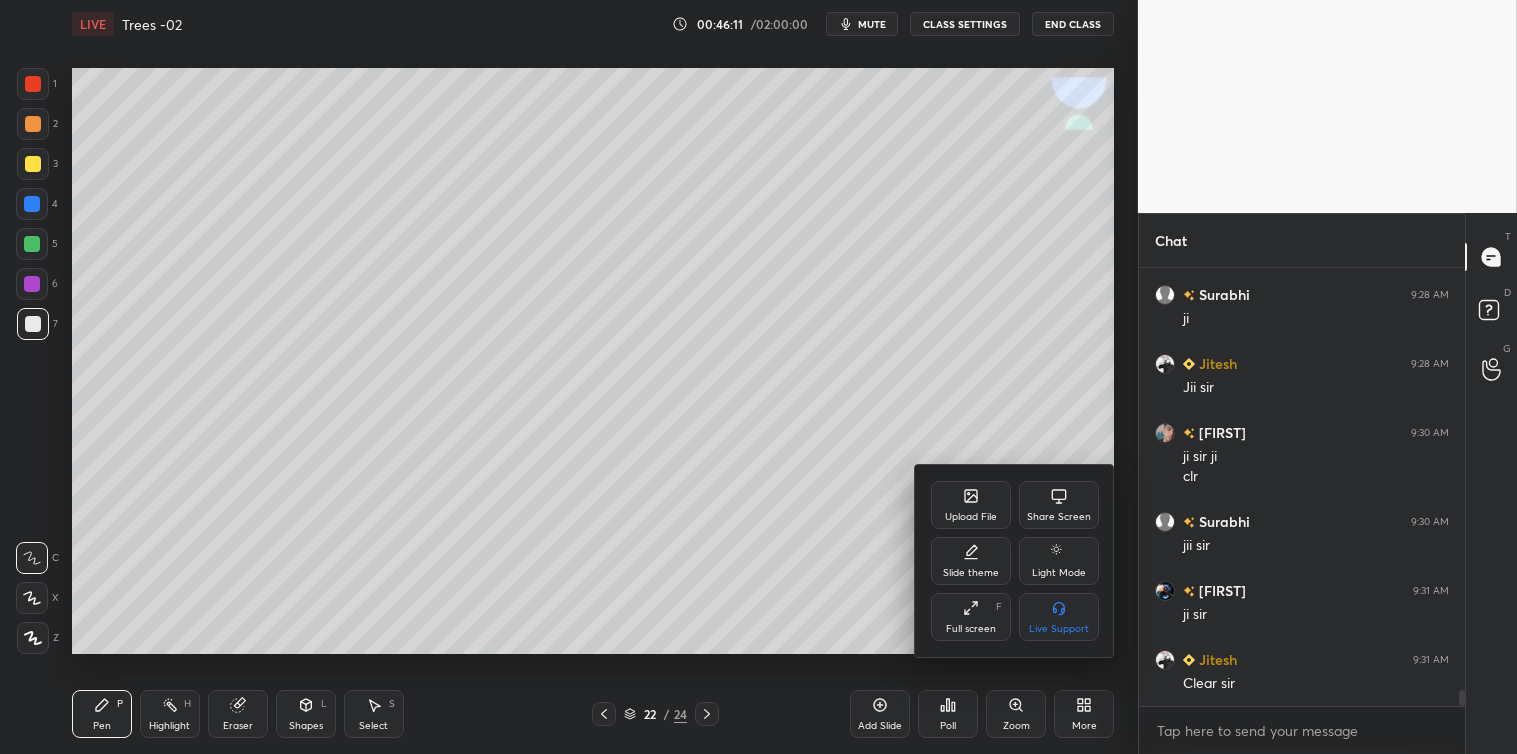 click on "Share Screen" at bounding box center [1059, 517] 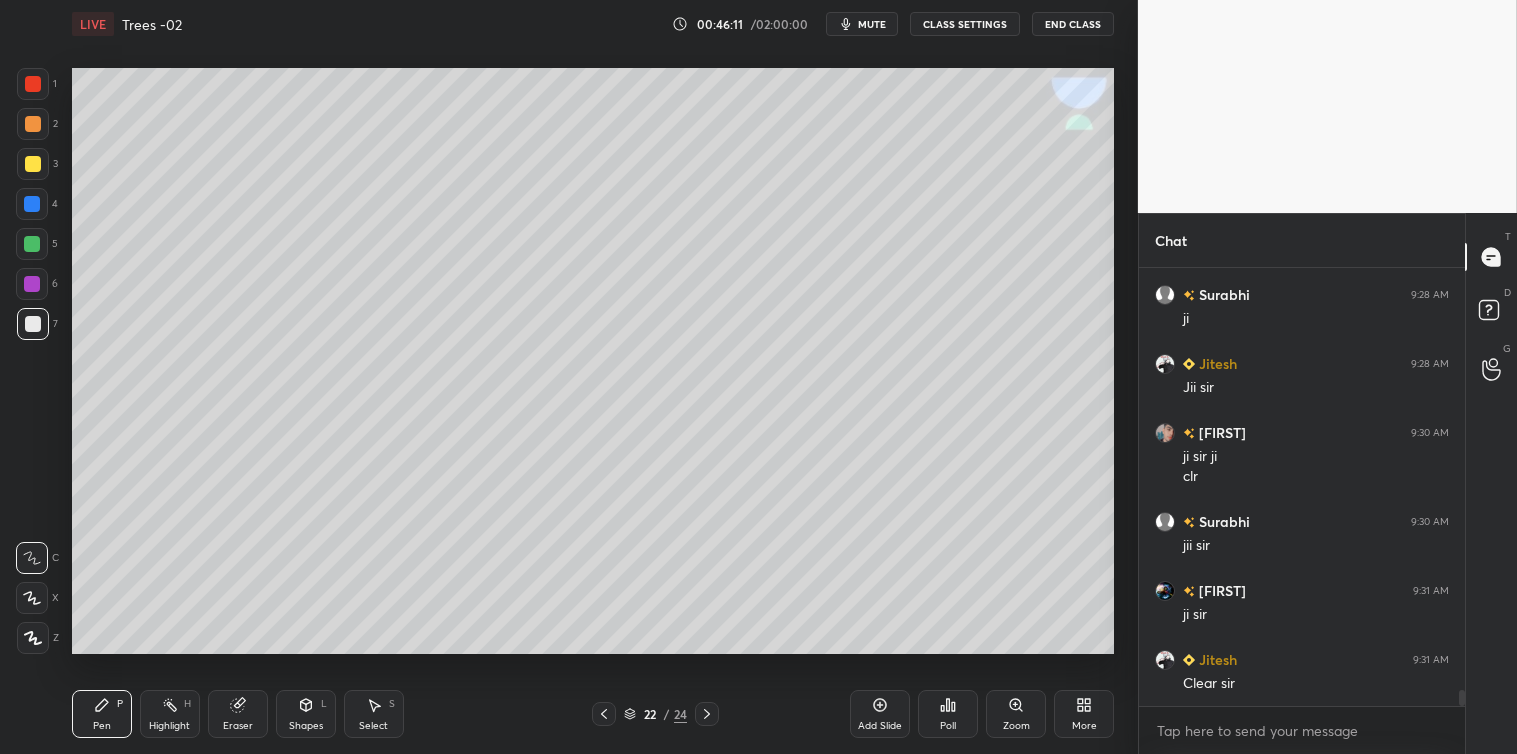 scroll, scrollTop: 11704, scrollLeft: 0, axis: vertical 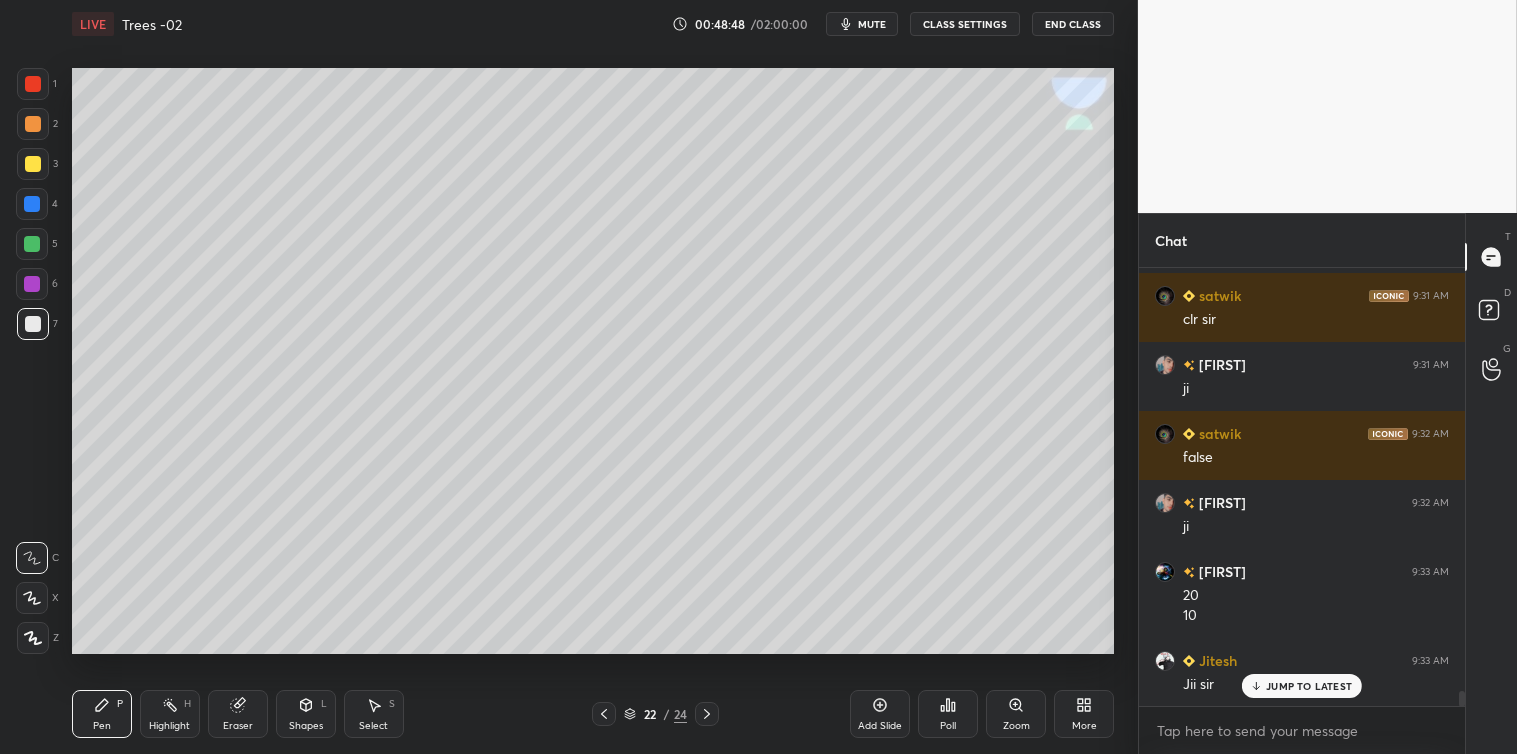 click on "JUMP TO LATEST" at bounding box center (1309, 686) 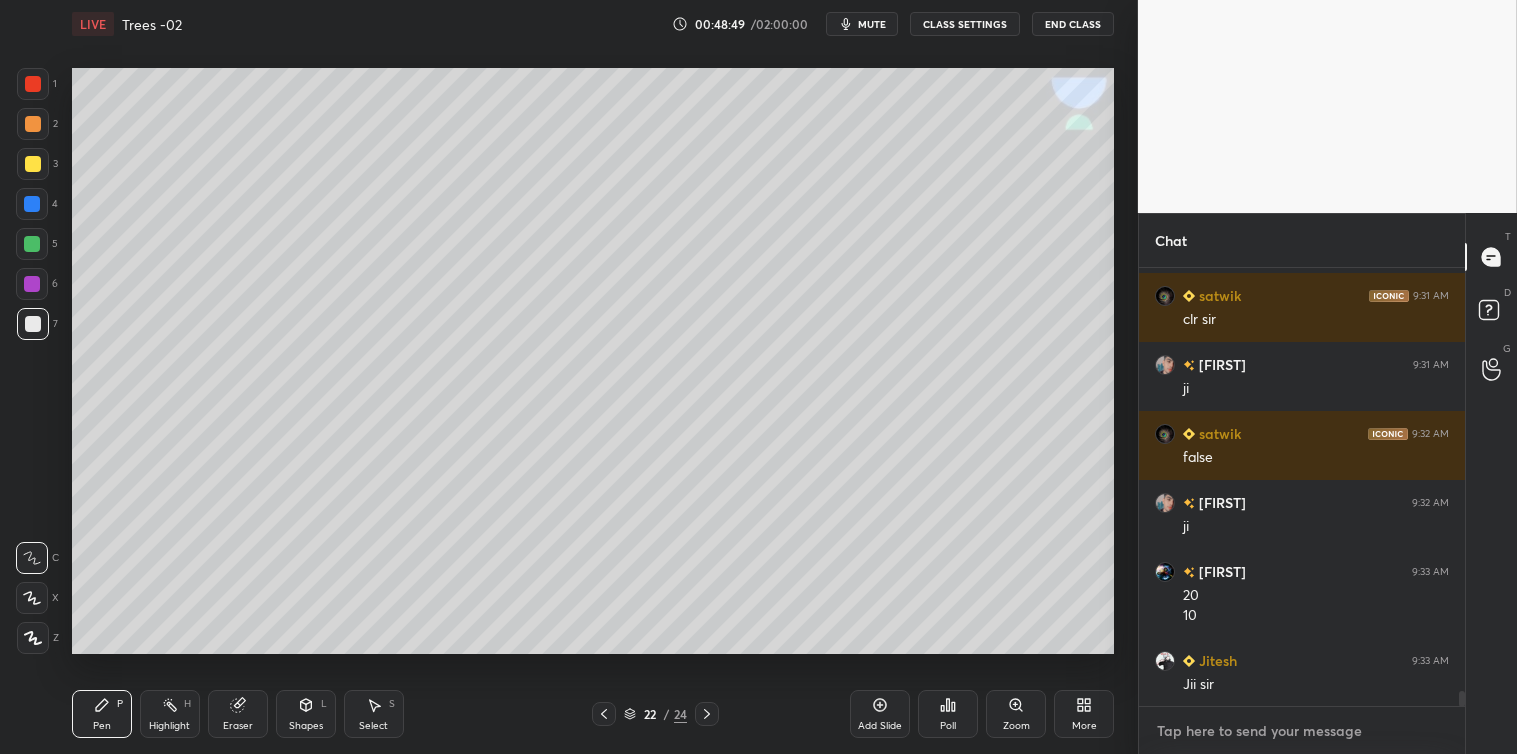 click at bounding box center [1302, 731] 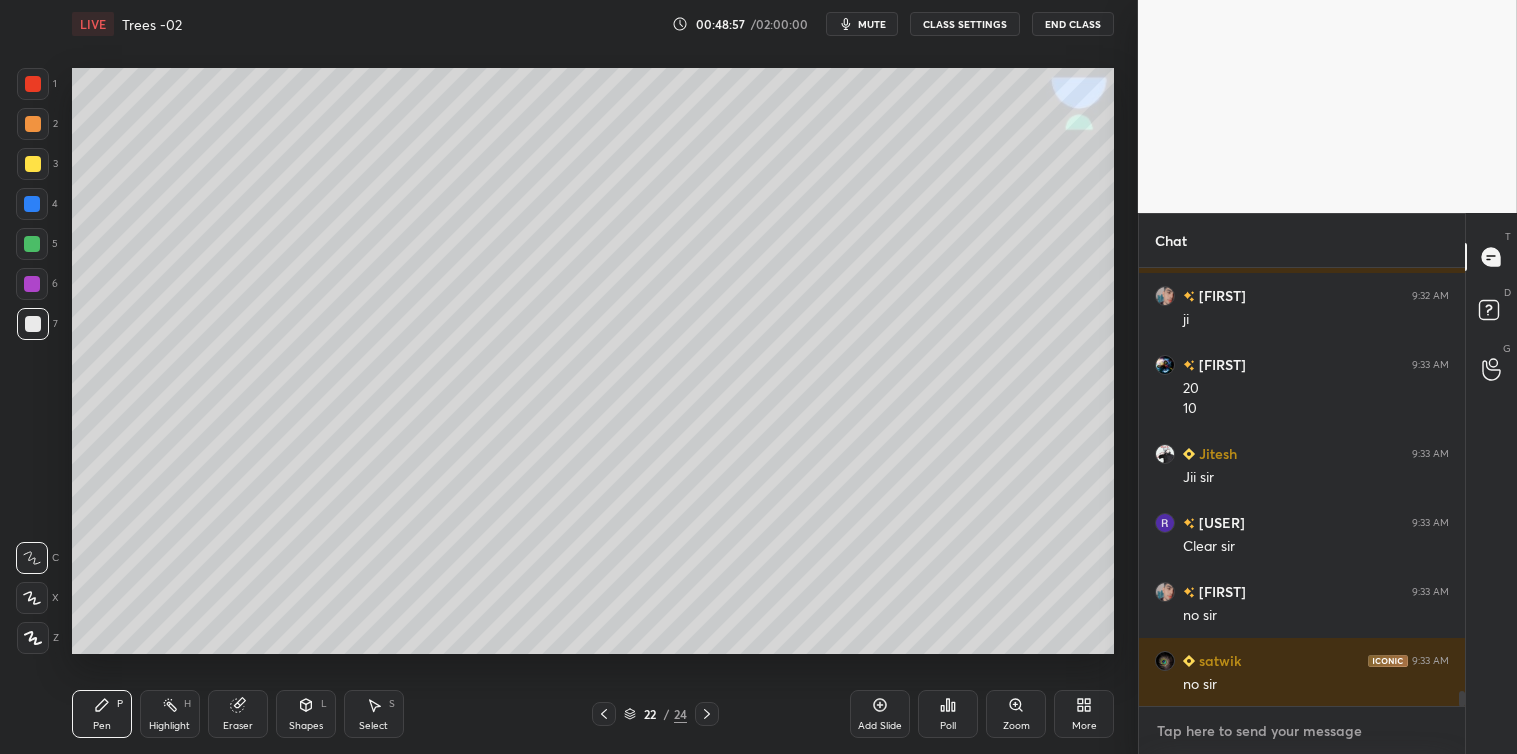 scroll, scrollTop: 12345, scrollLeft: 0, axis: vertical 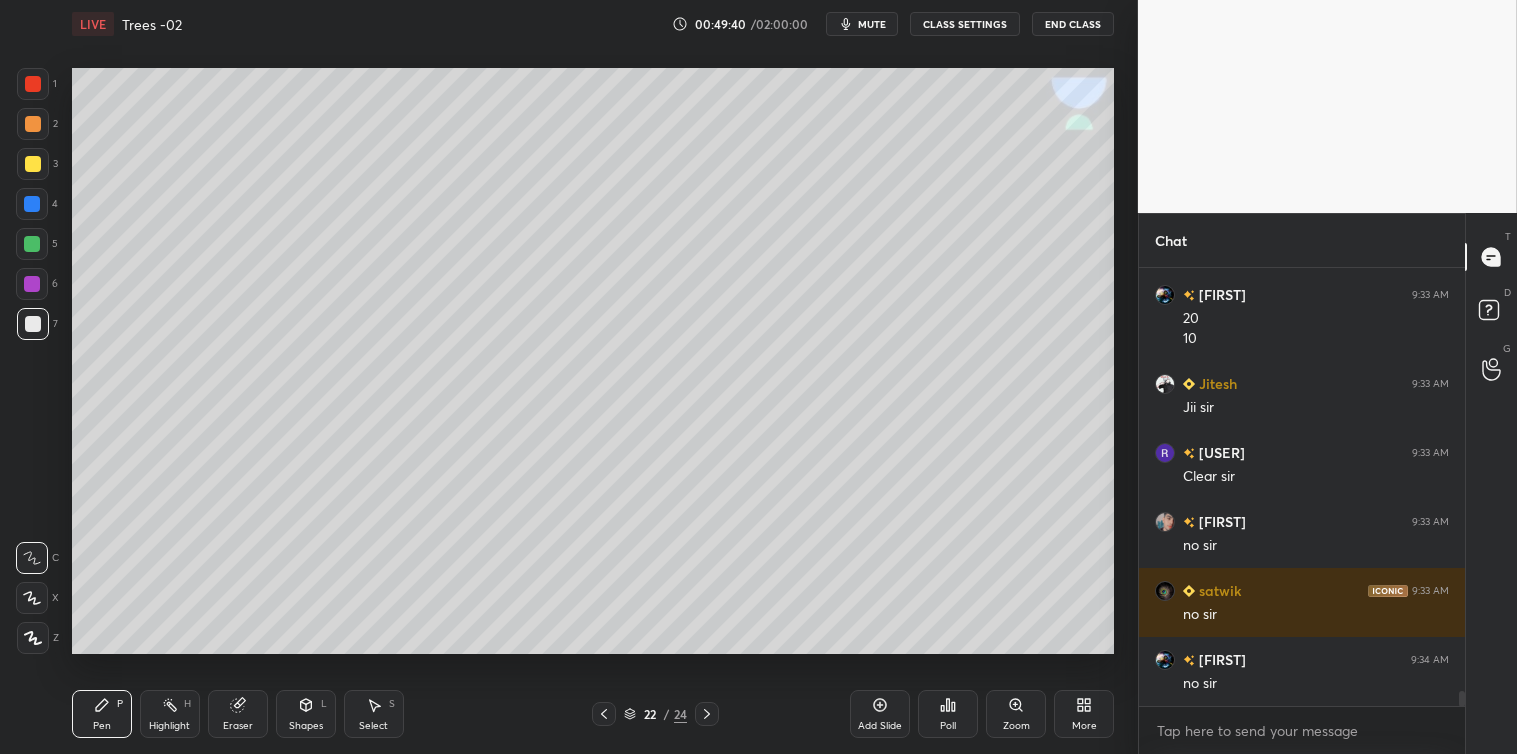 click on "Add Slide" at bounding box center (880, 714) 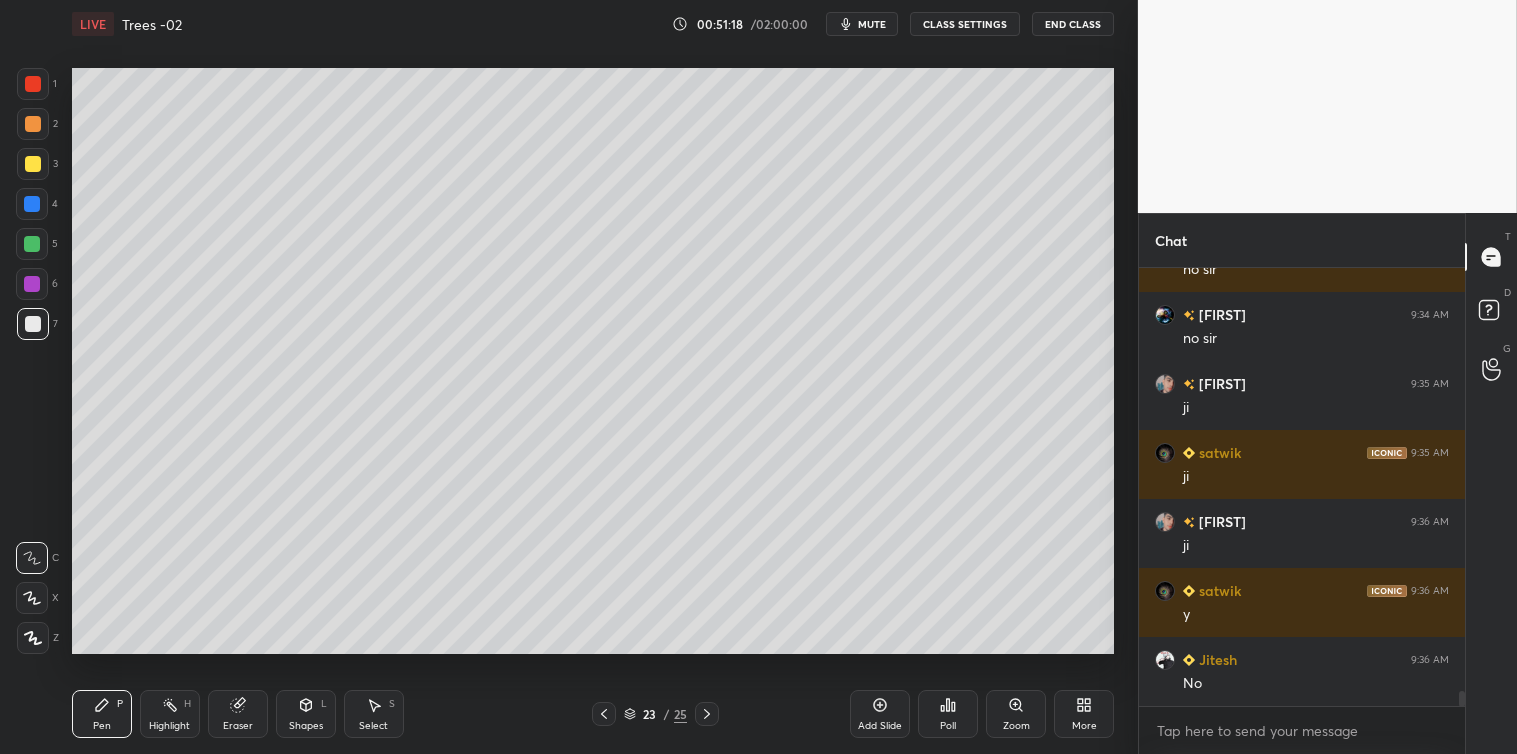 scroll, scrollTop: 12758, scrollLeft: 0, axis: vertical 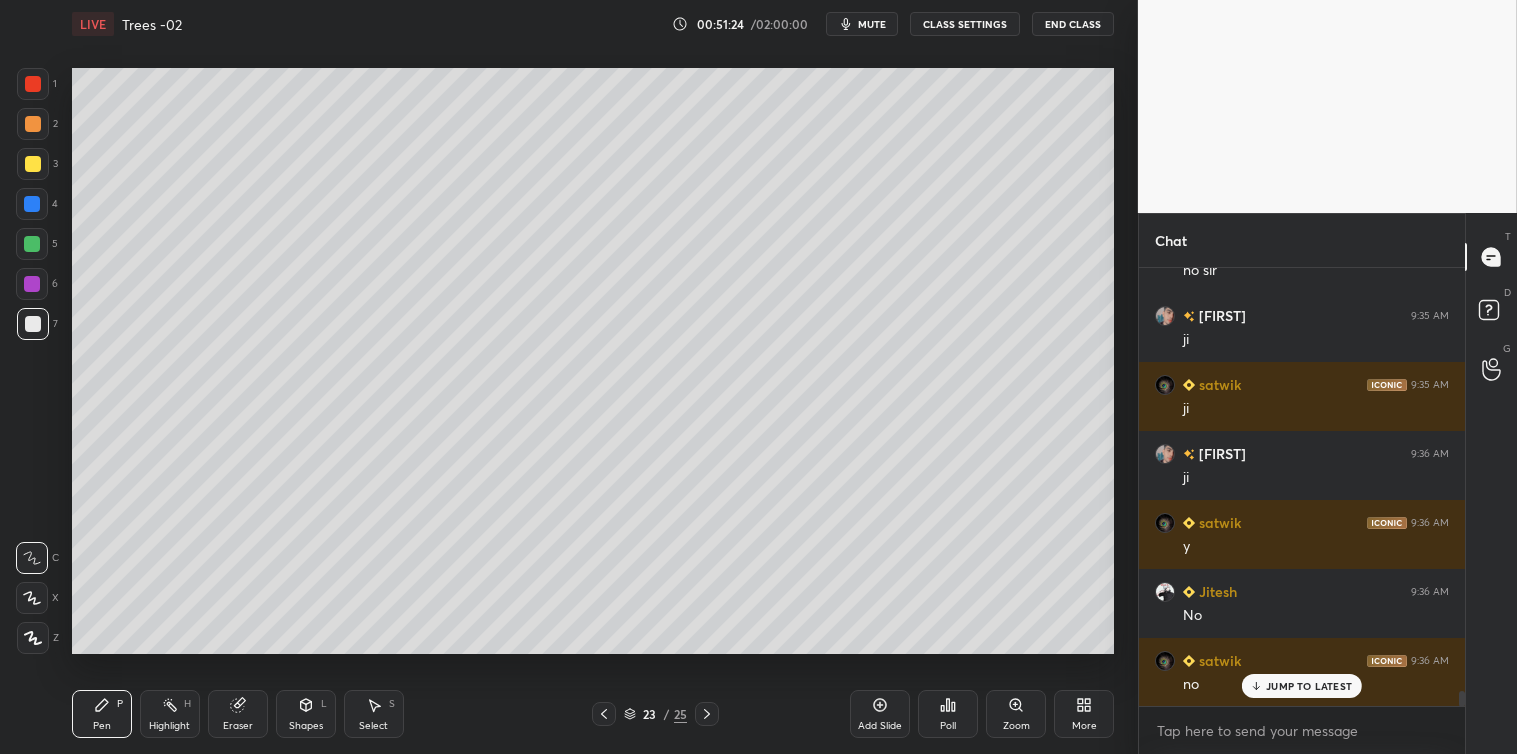 click 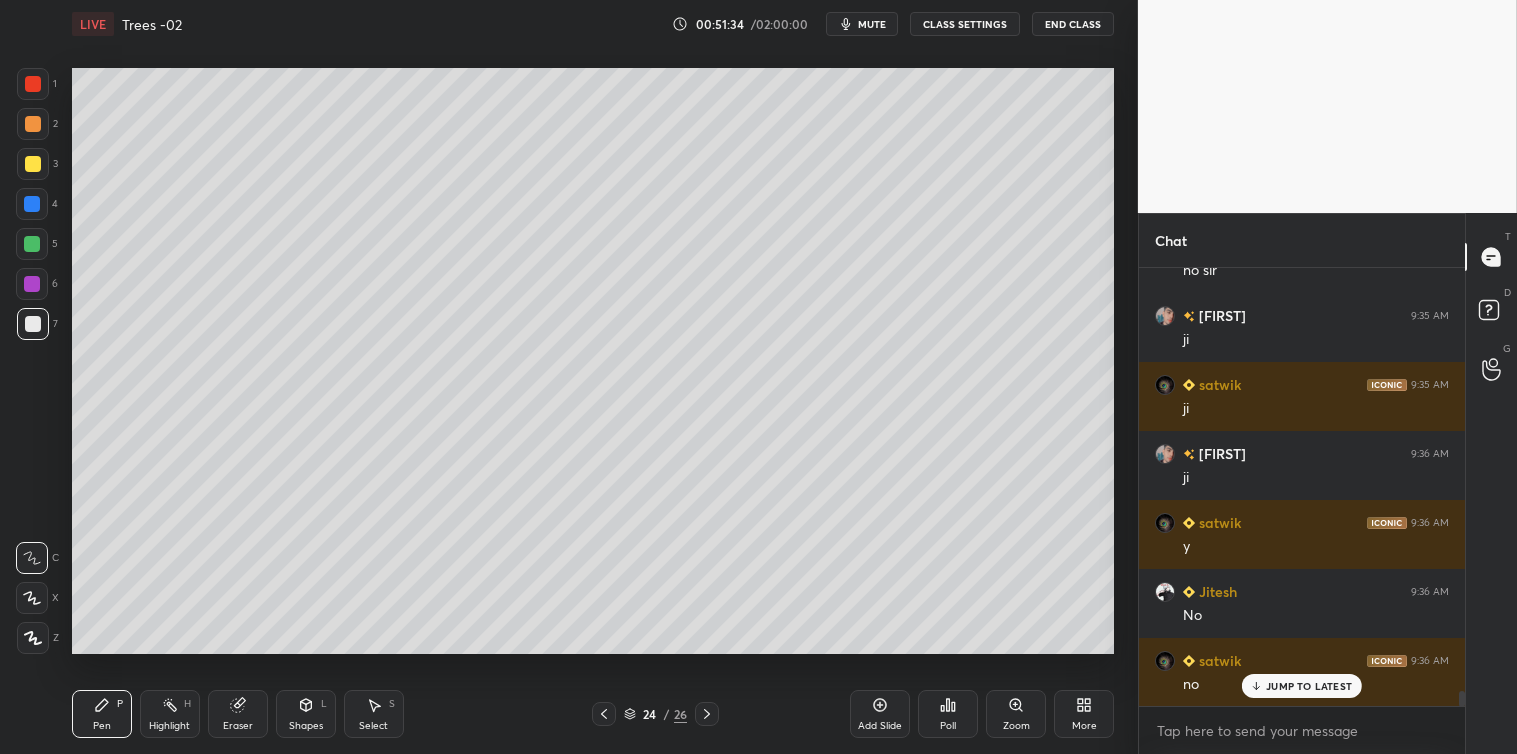 click at bounding box center [33, 164] 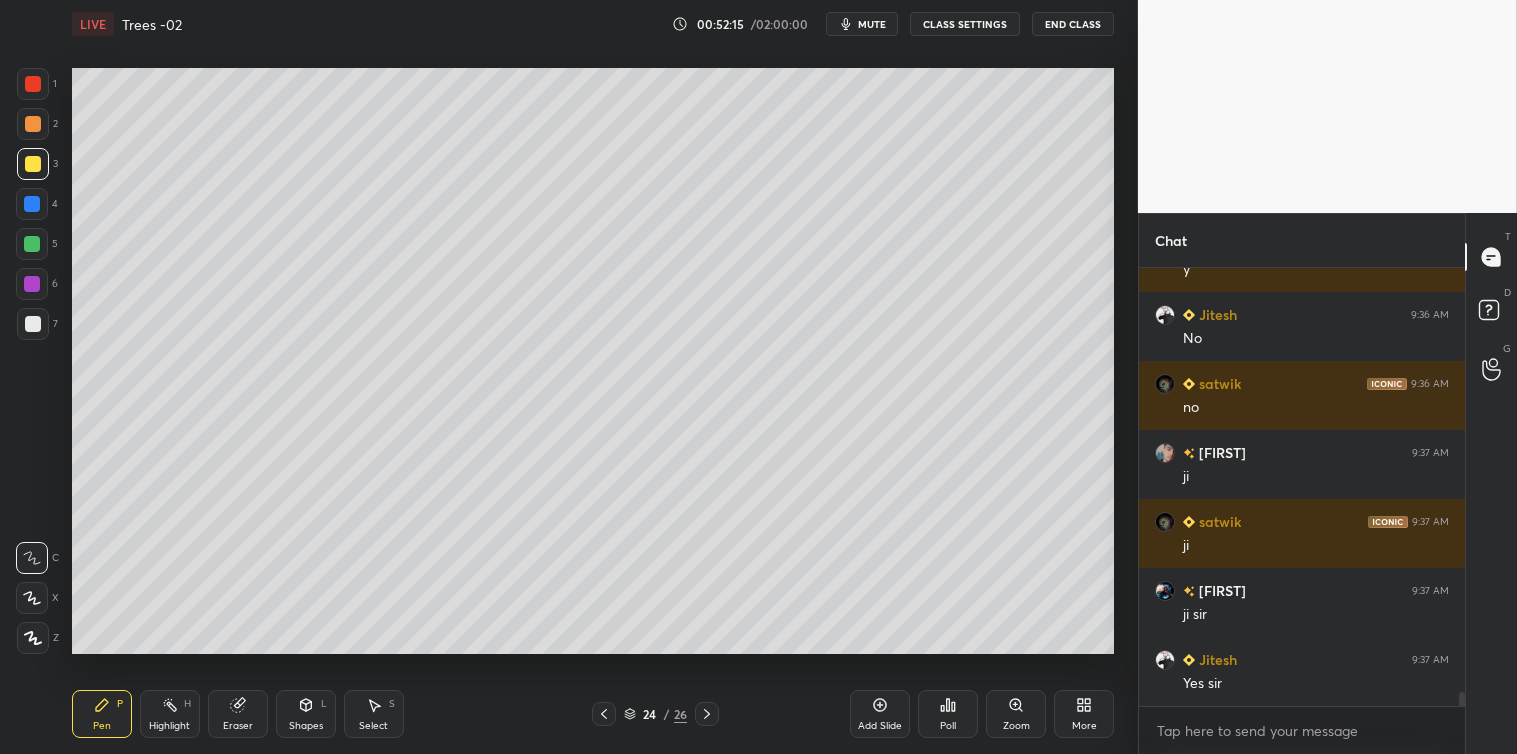 scroll, scrollTop: 13104, scrollLeft: 0, axis: vertical 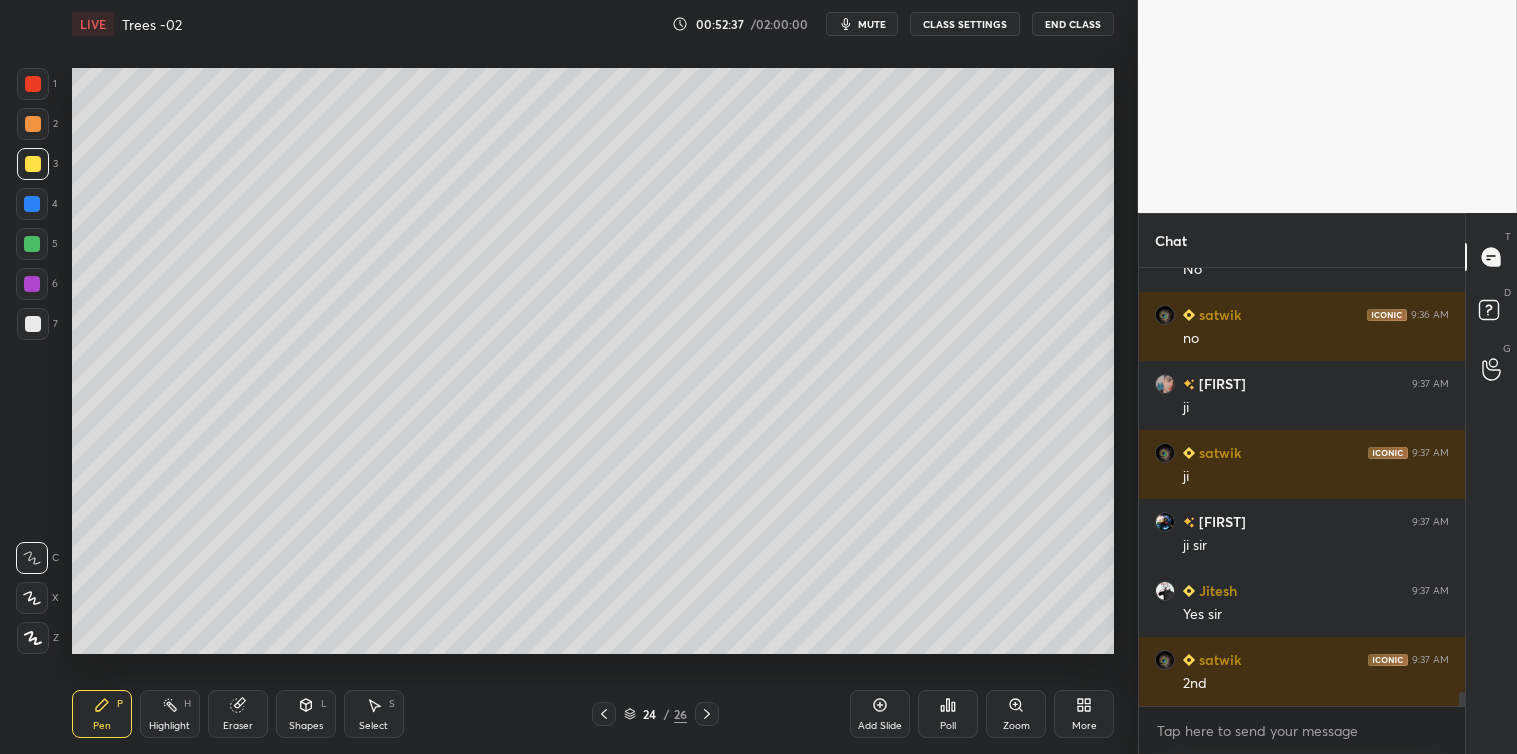 click at bounding box center (32, 204) 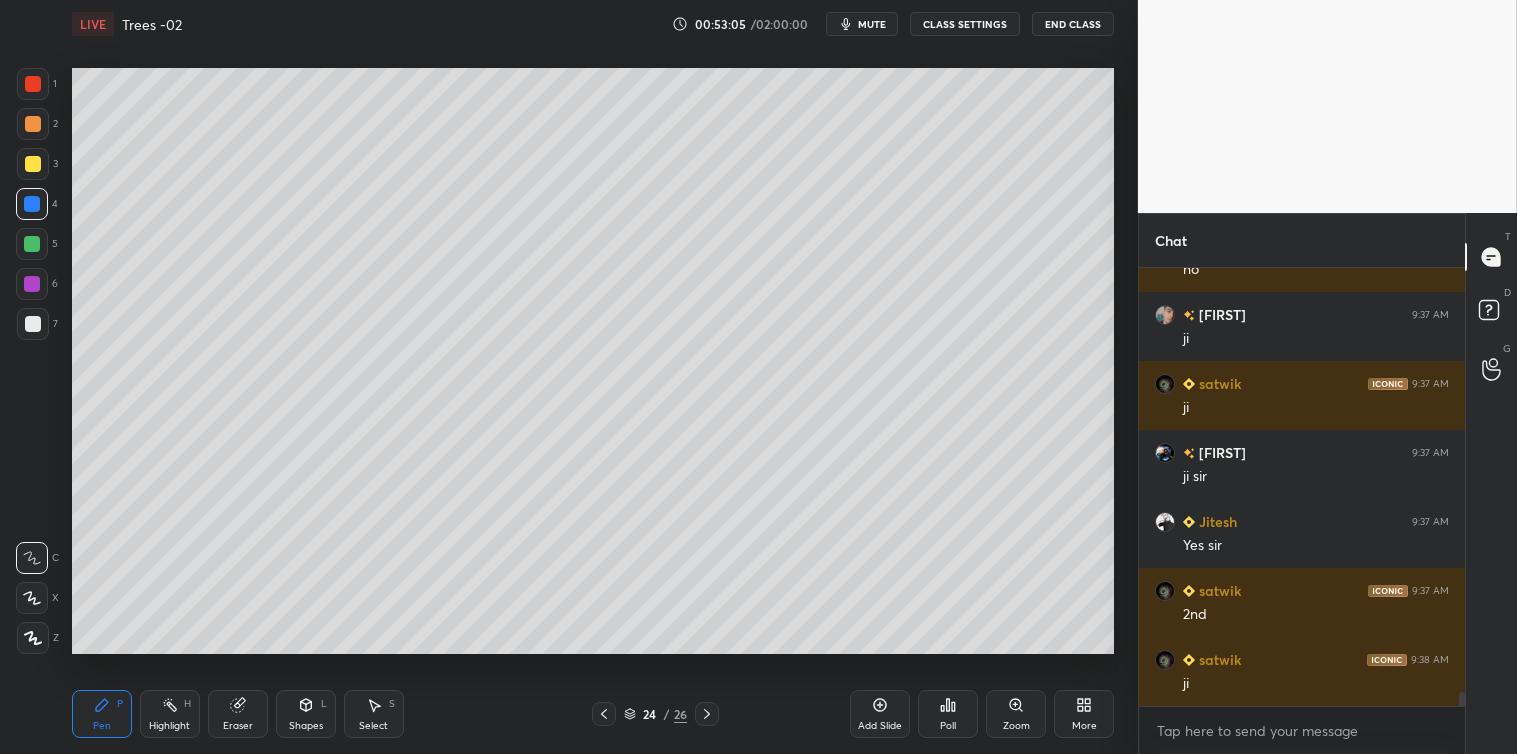 scroll, scrollTop: 13242, scrollLeft: 0, axis: vertical 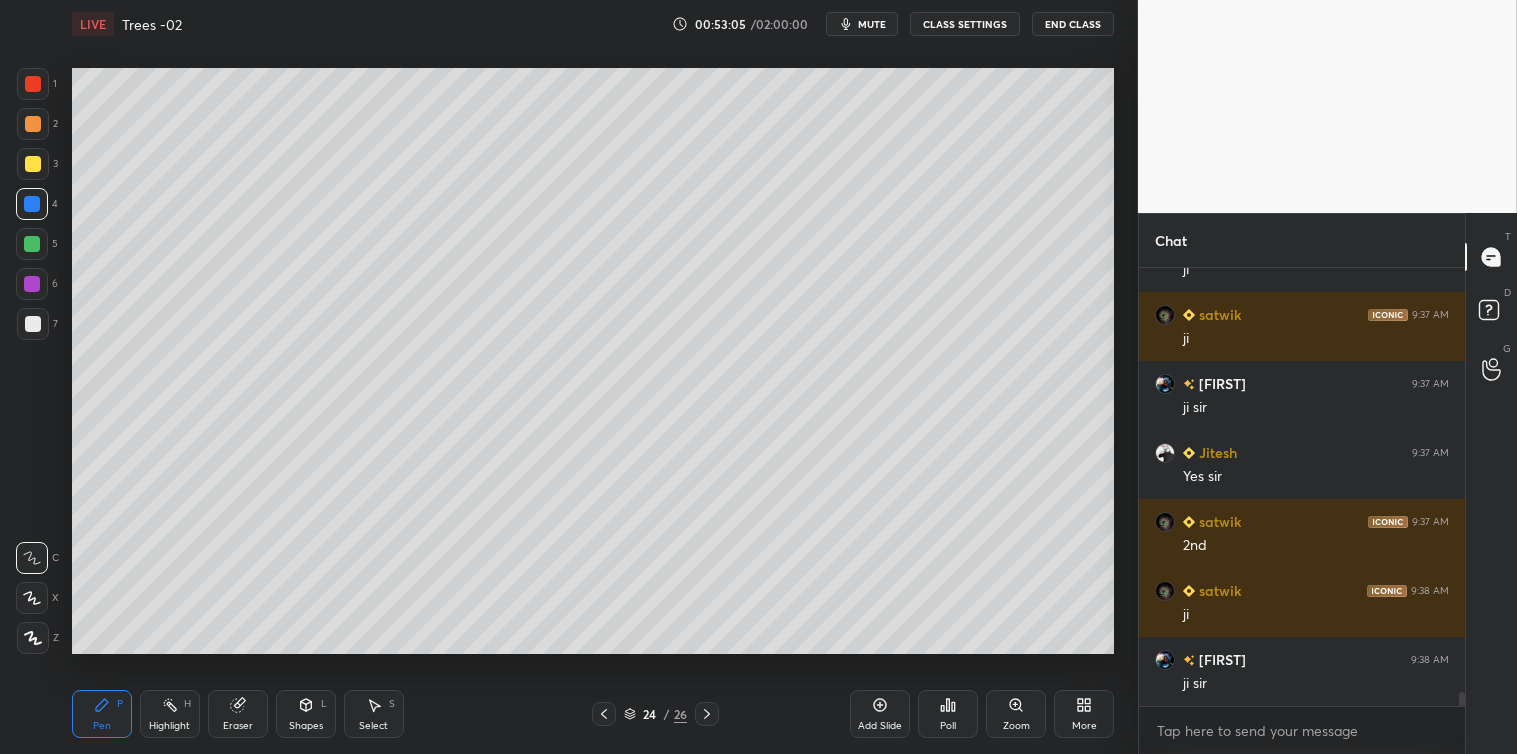 click 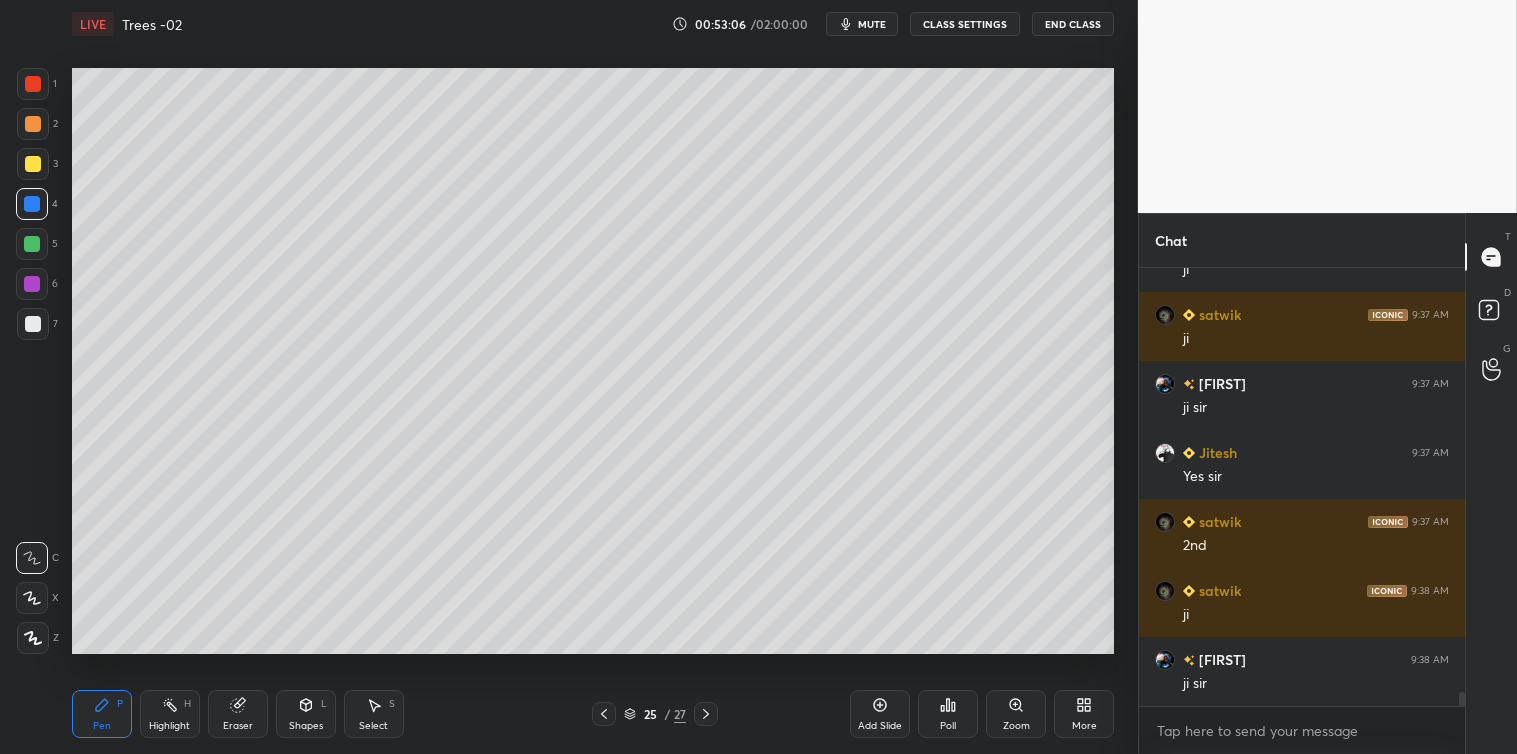 click at bounding box center (33, 324) 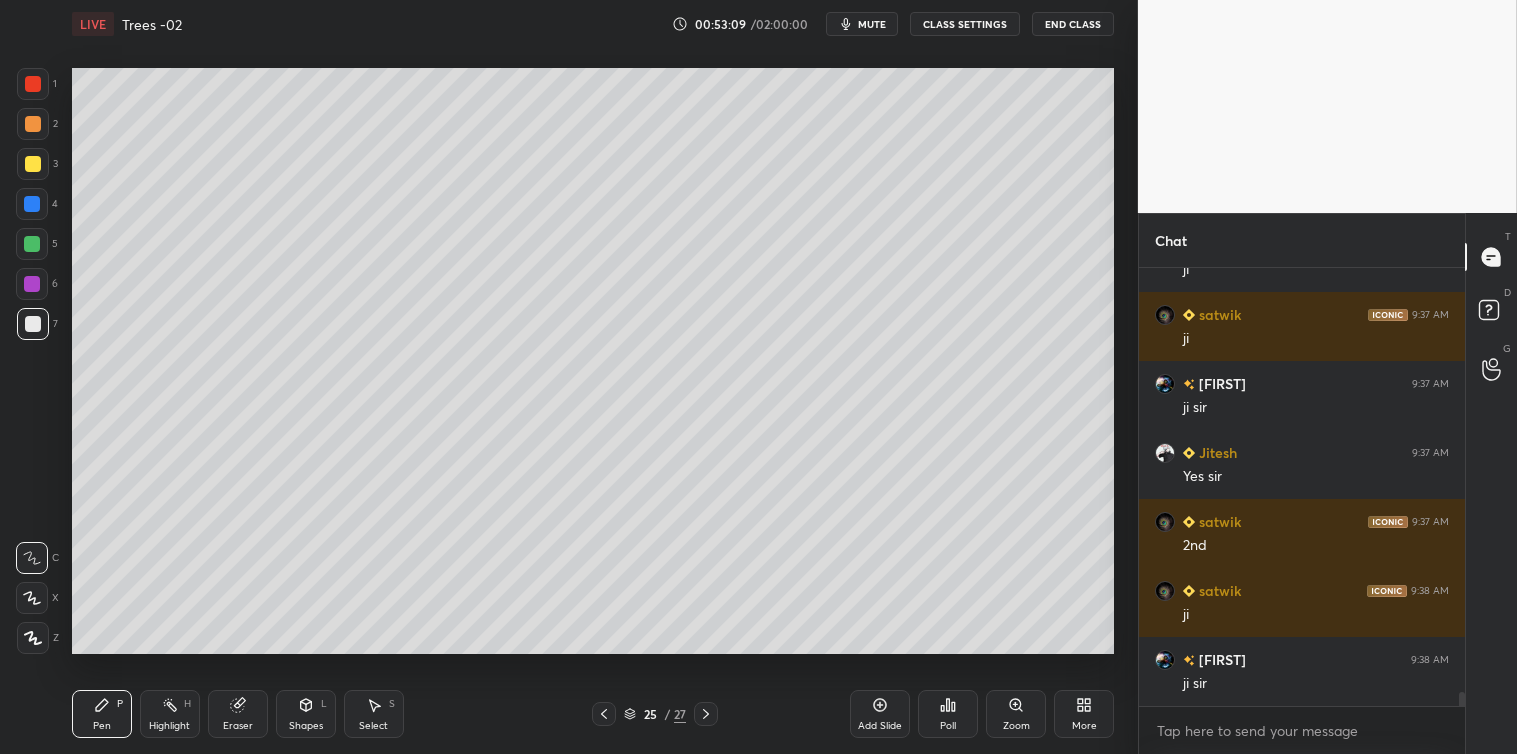 scroll, scrollTop: 13311, scrollLeft: 0, axis: vertical 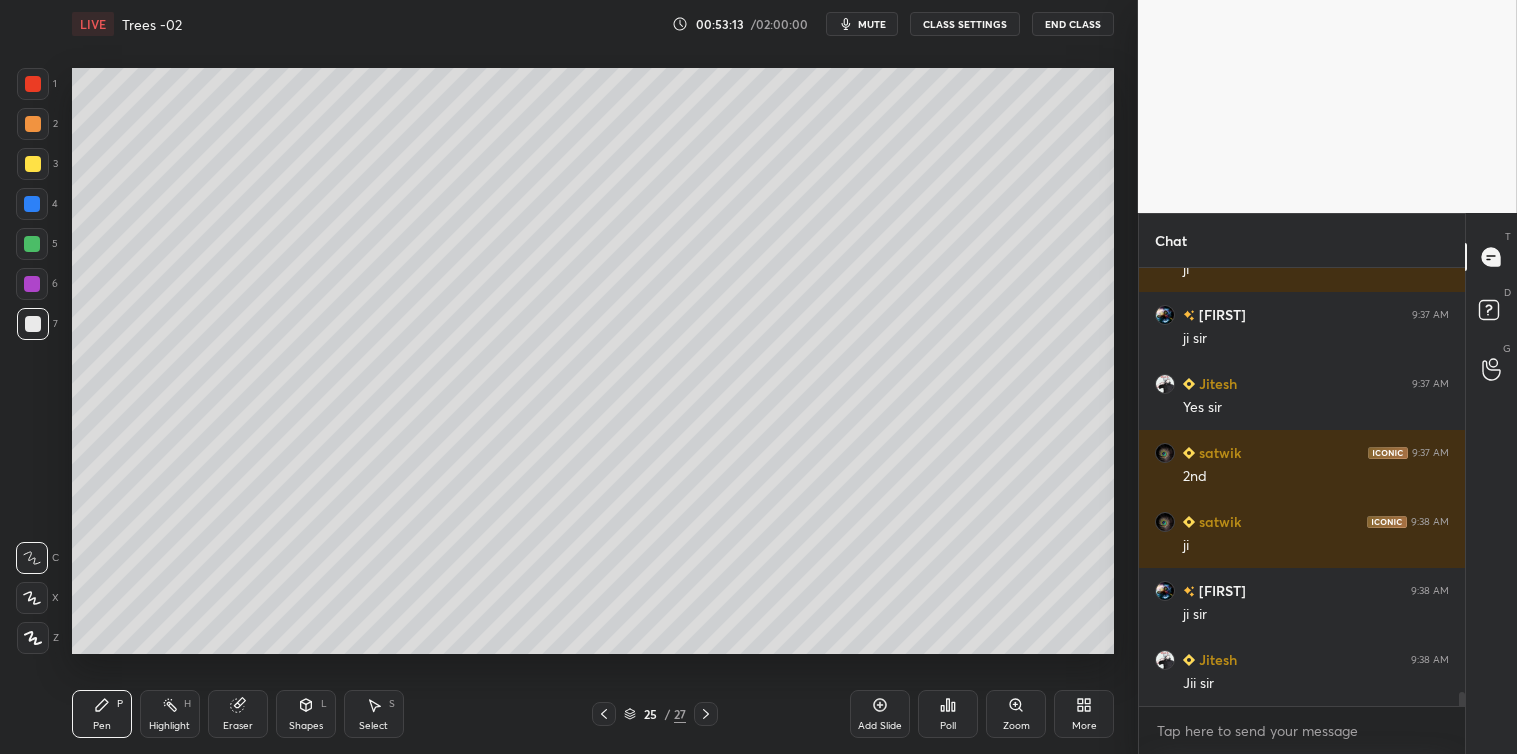 click on "Shapes L" at bounding box center [306, 714] 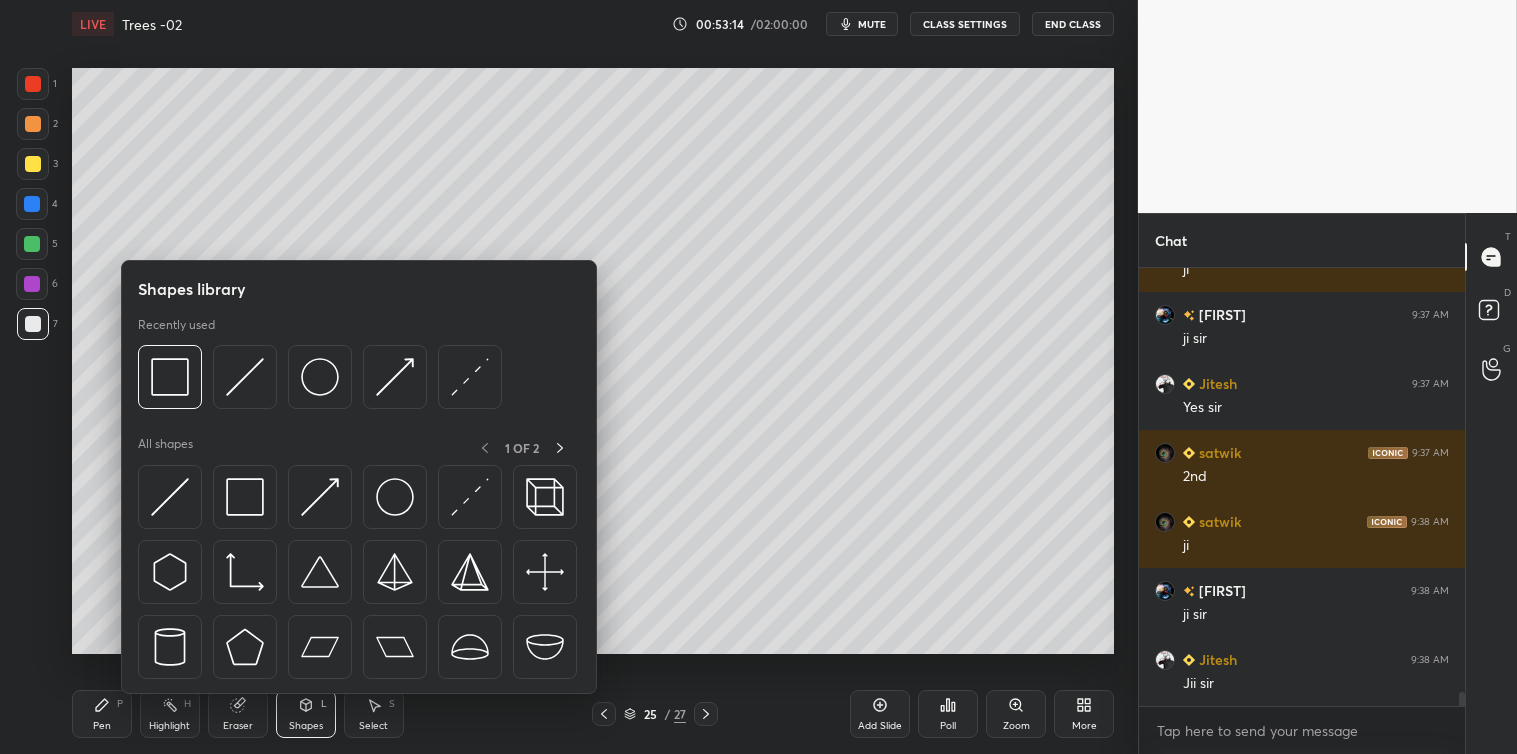 click at bounding box center (170, 497) 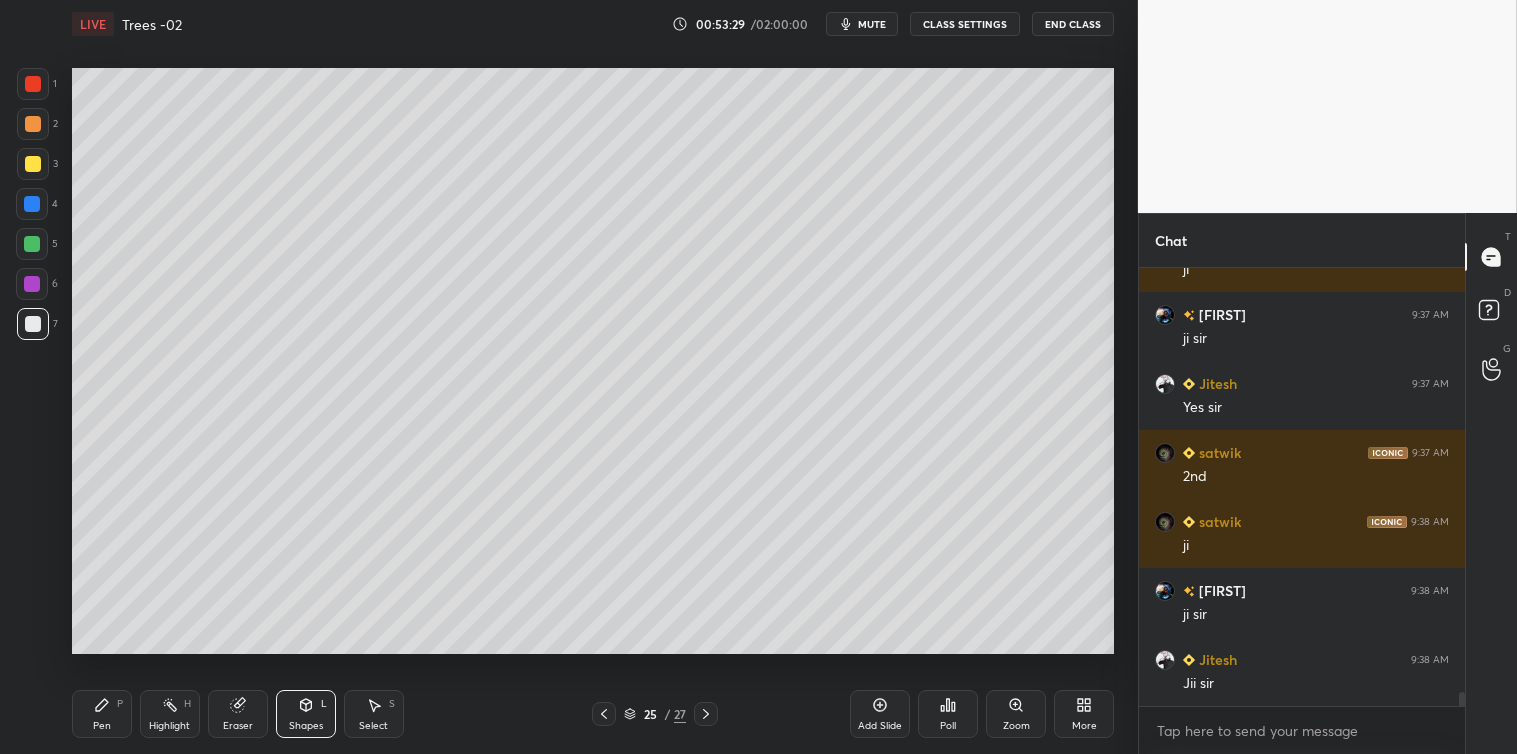 click 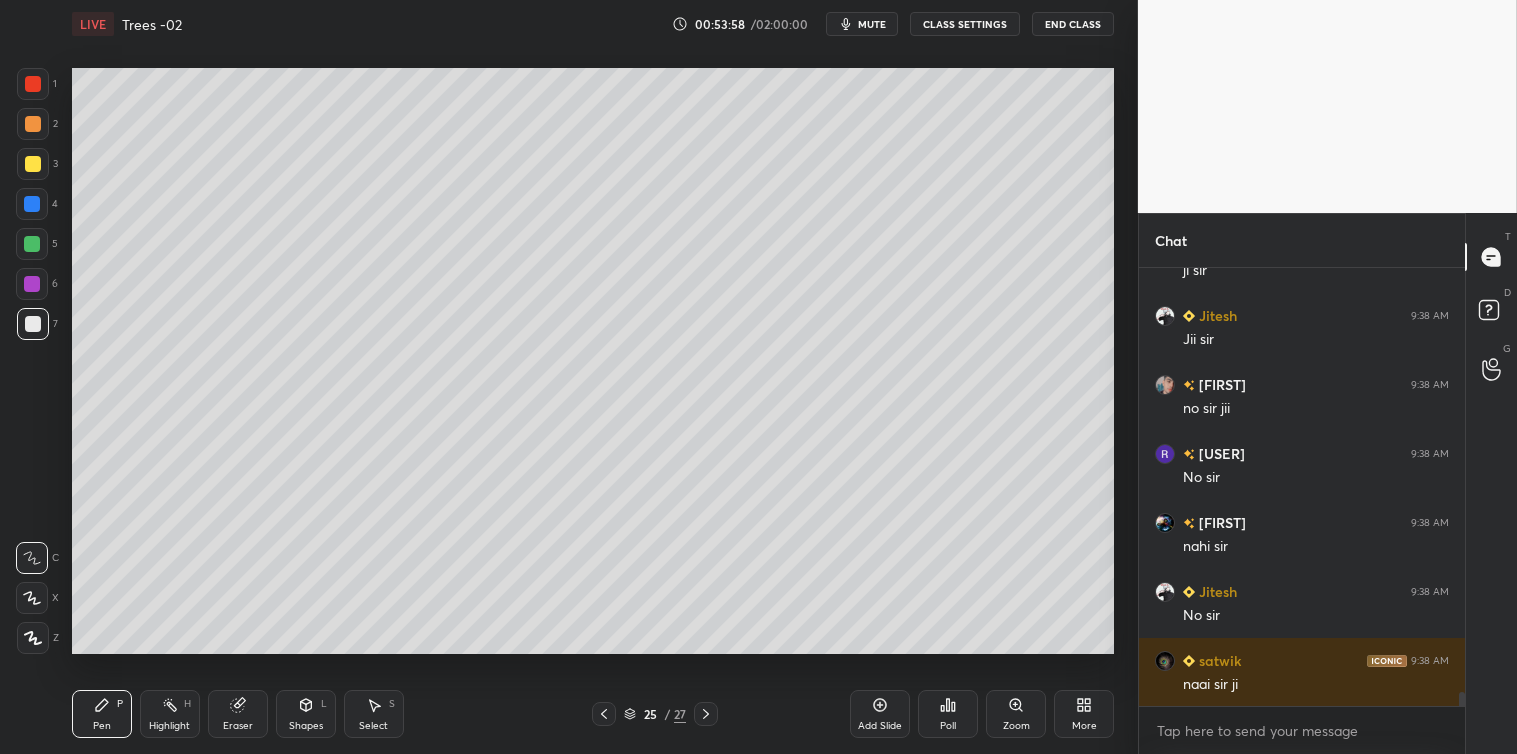 scroll, scrollTop: 13725, scrollLeft: 0, axis: vertical 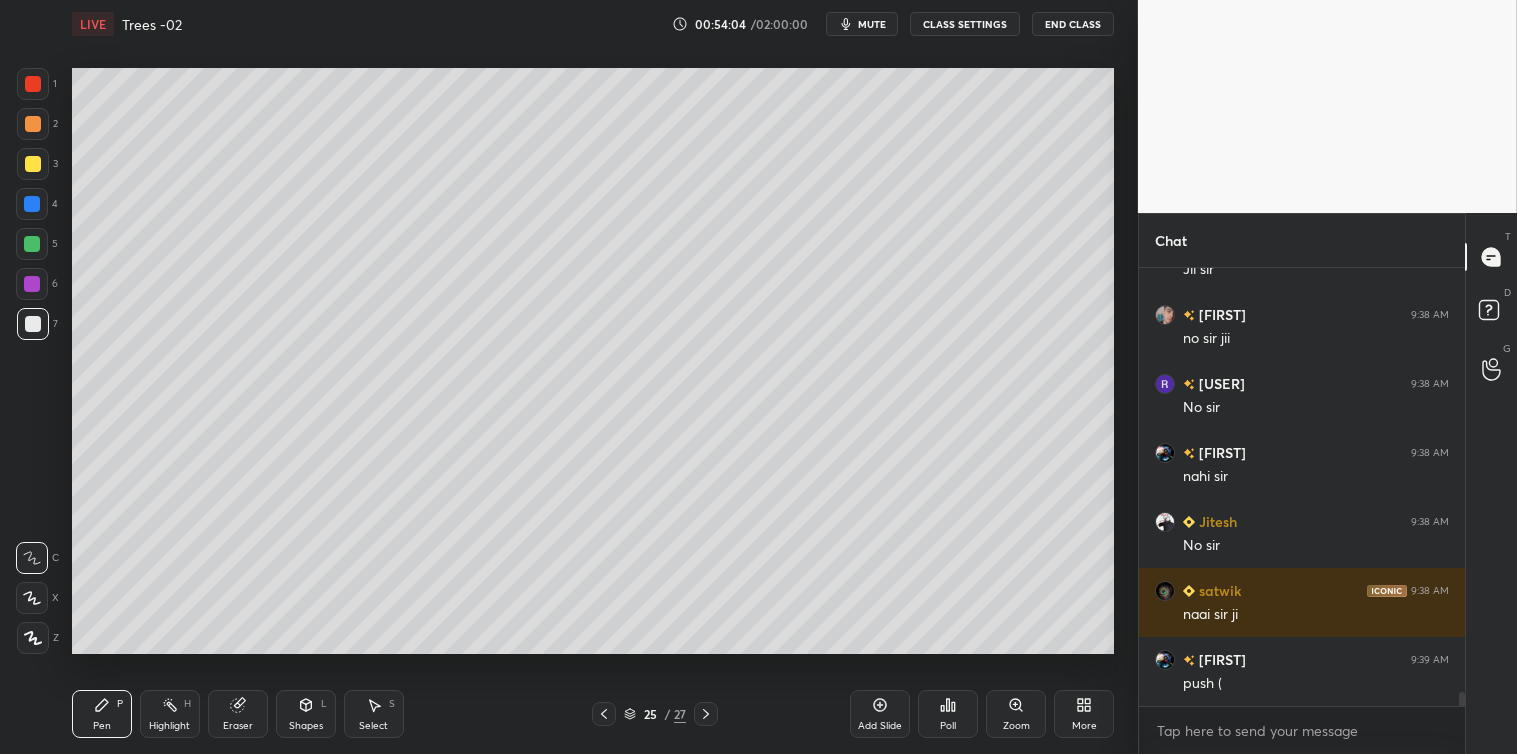 click on "Select S" at bounding box center (374, 714) 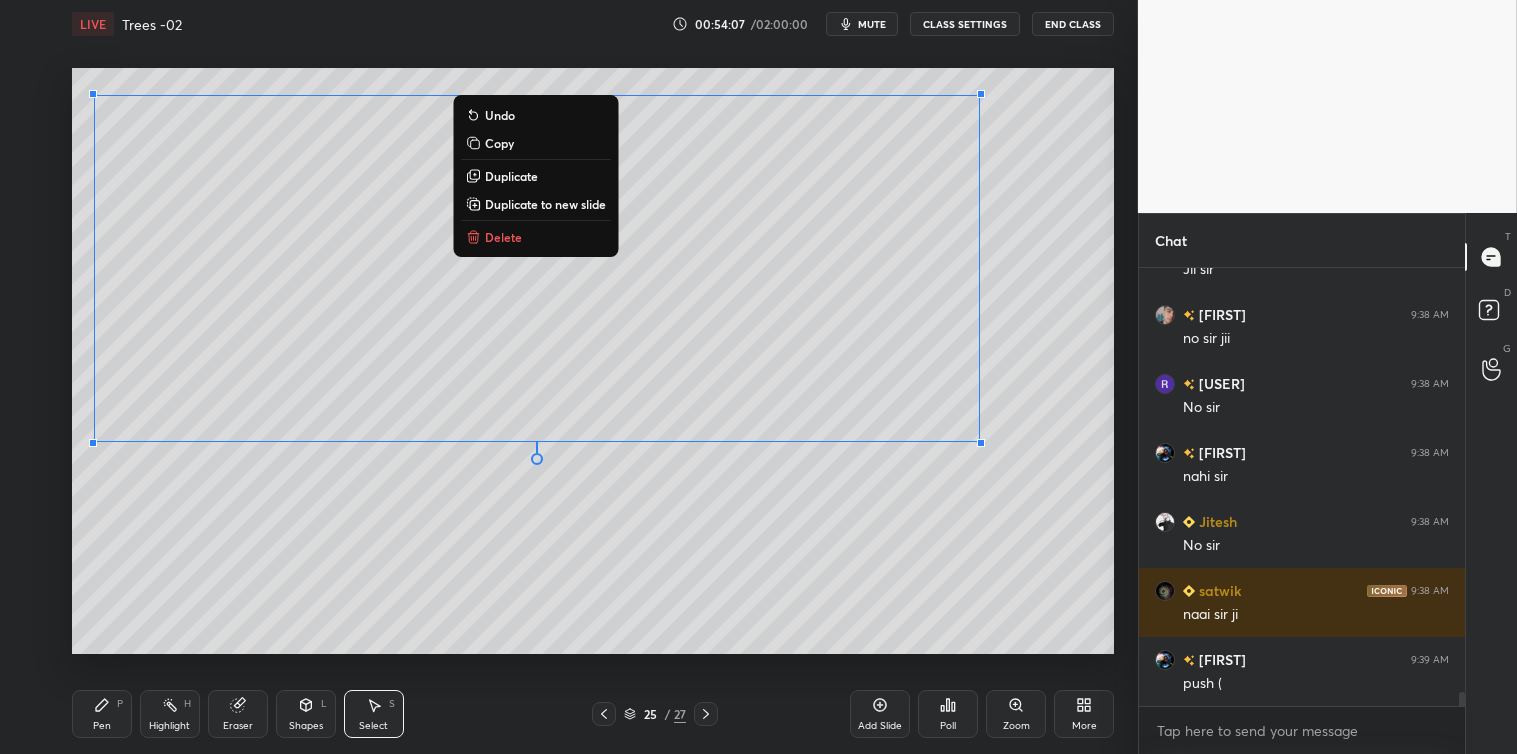 click on "Copy" at bounding box center (499, 143) 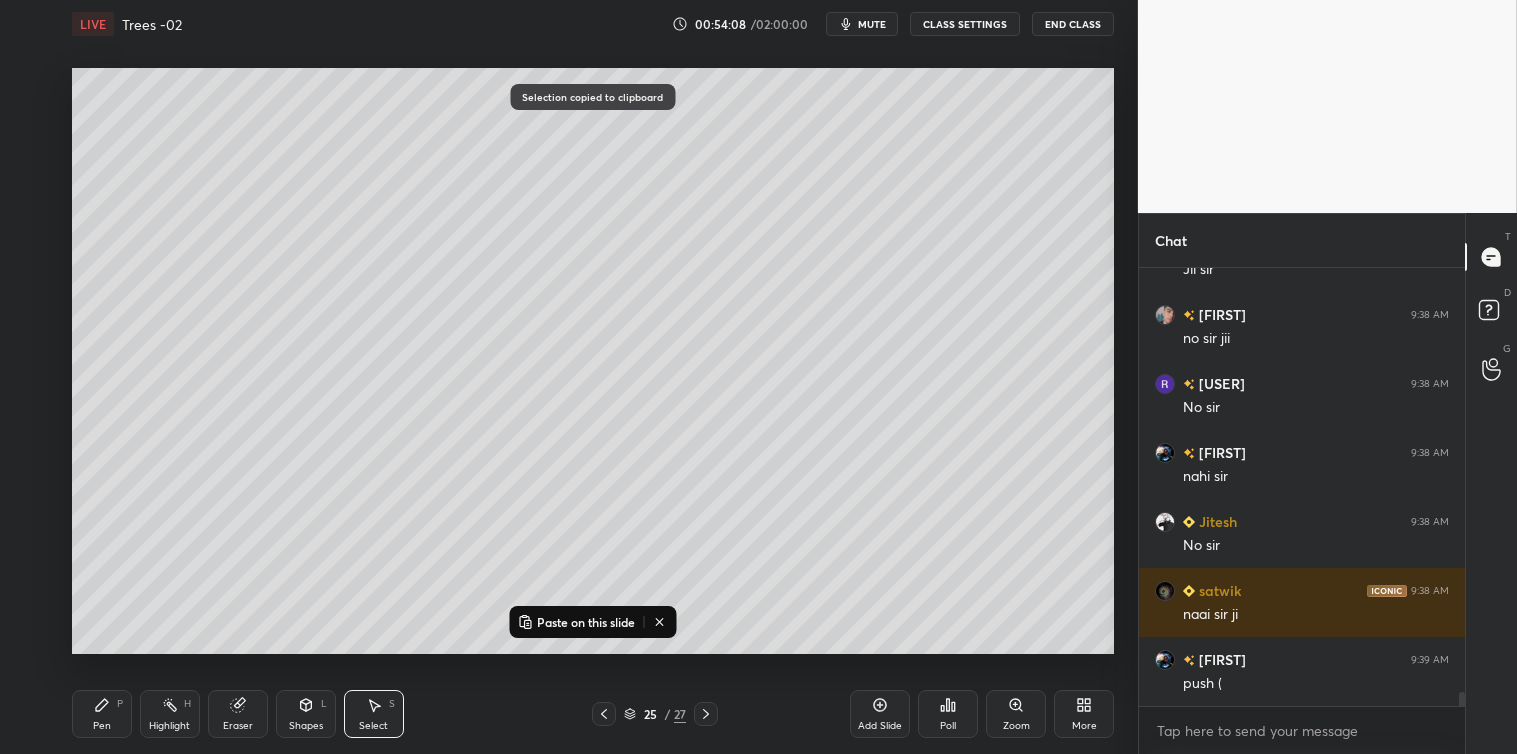 click on "Add Slide" at bounding box center [880, 714] 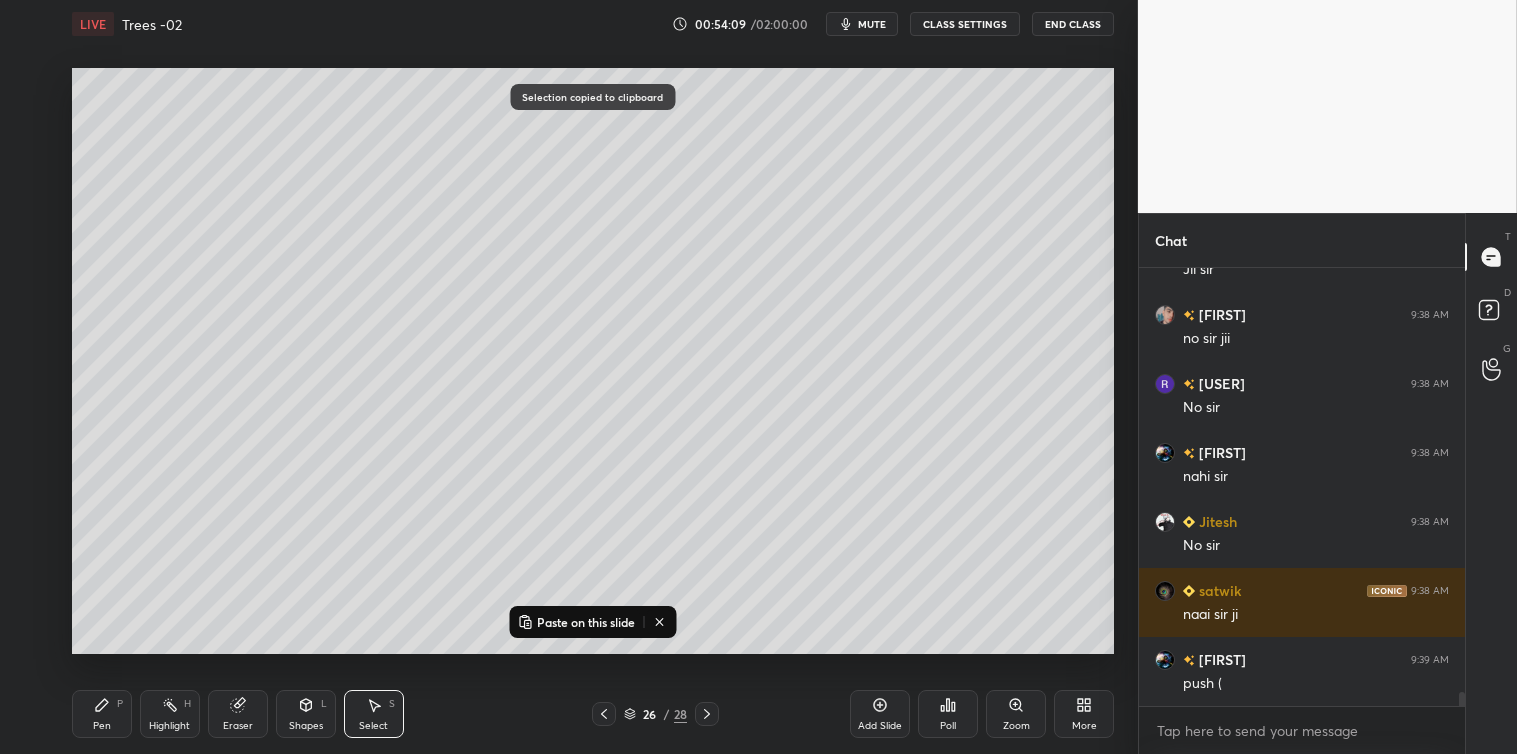 click on "Paste on this slide" at bounding box center (586, 622) 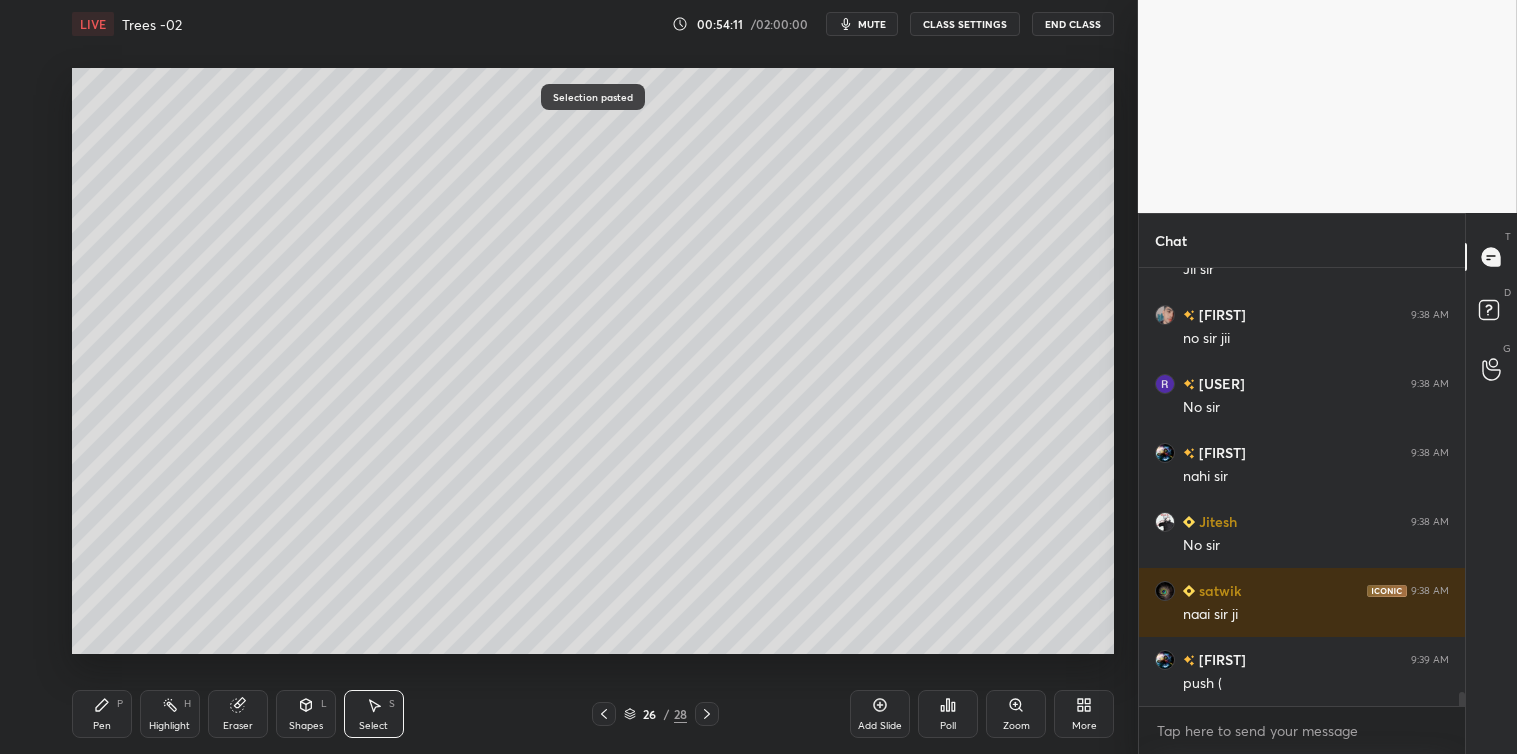 click on "Pen P" at bounding box center [102, 714] 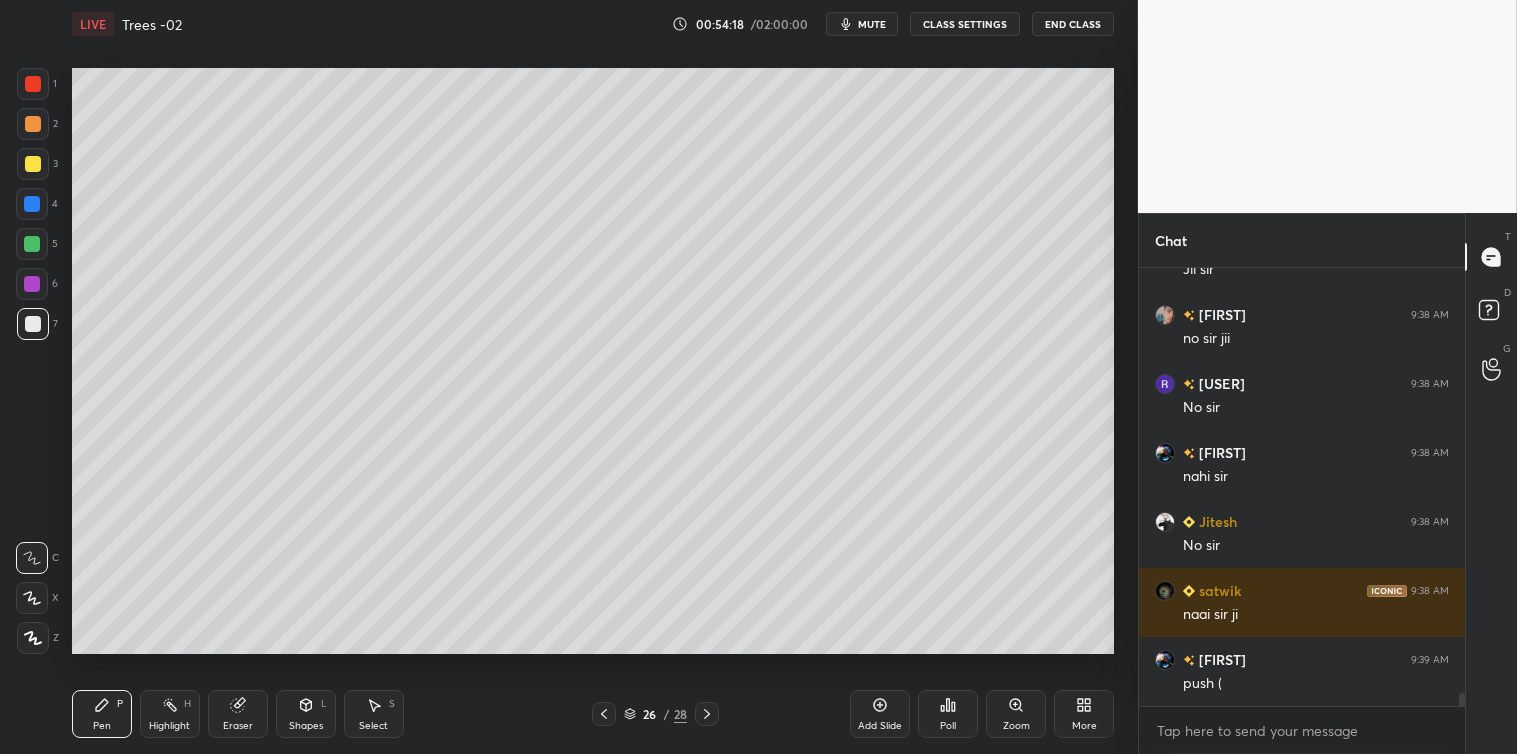 scroll, scrollTop: 13794, scrollLeft: 0, axis: vertical 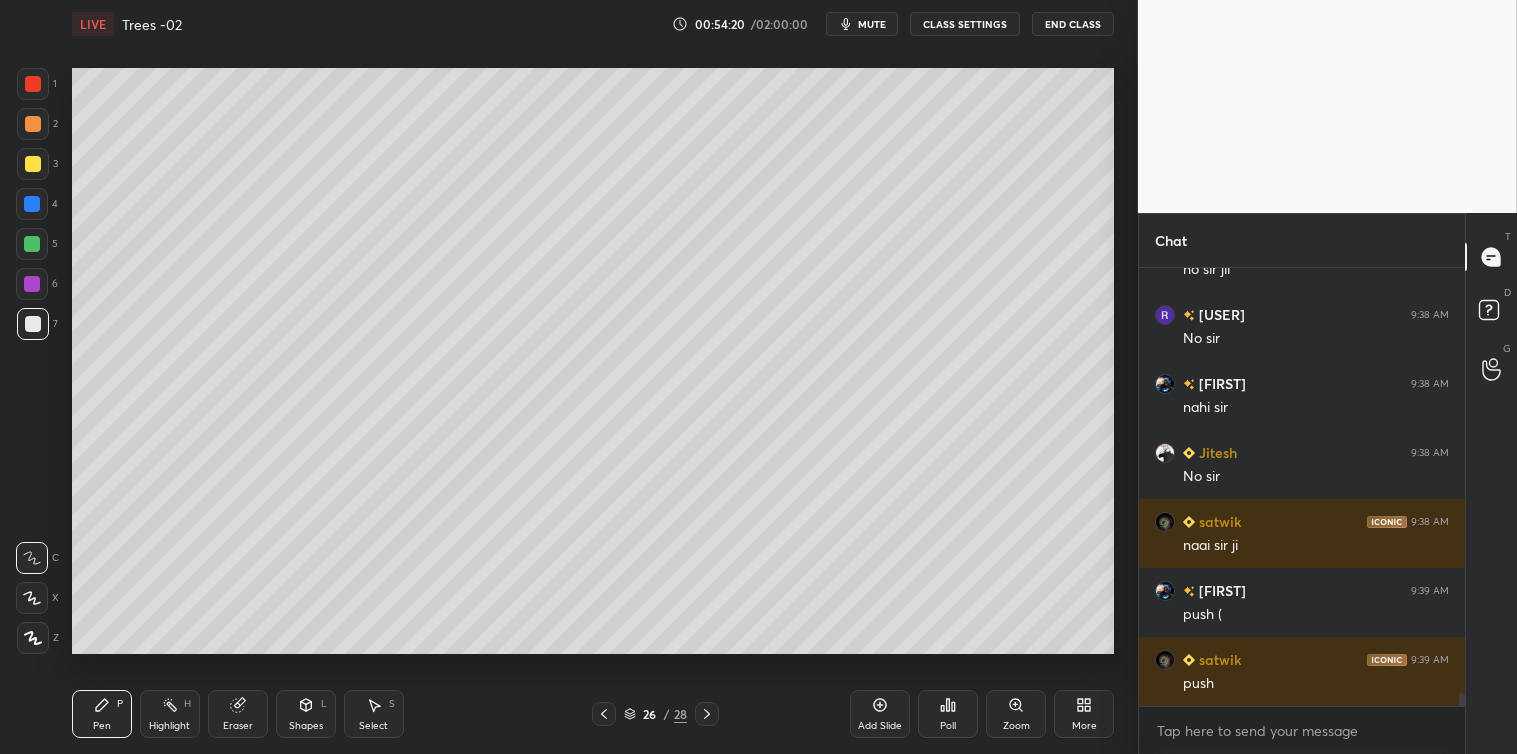 click 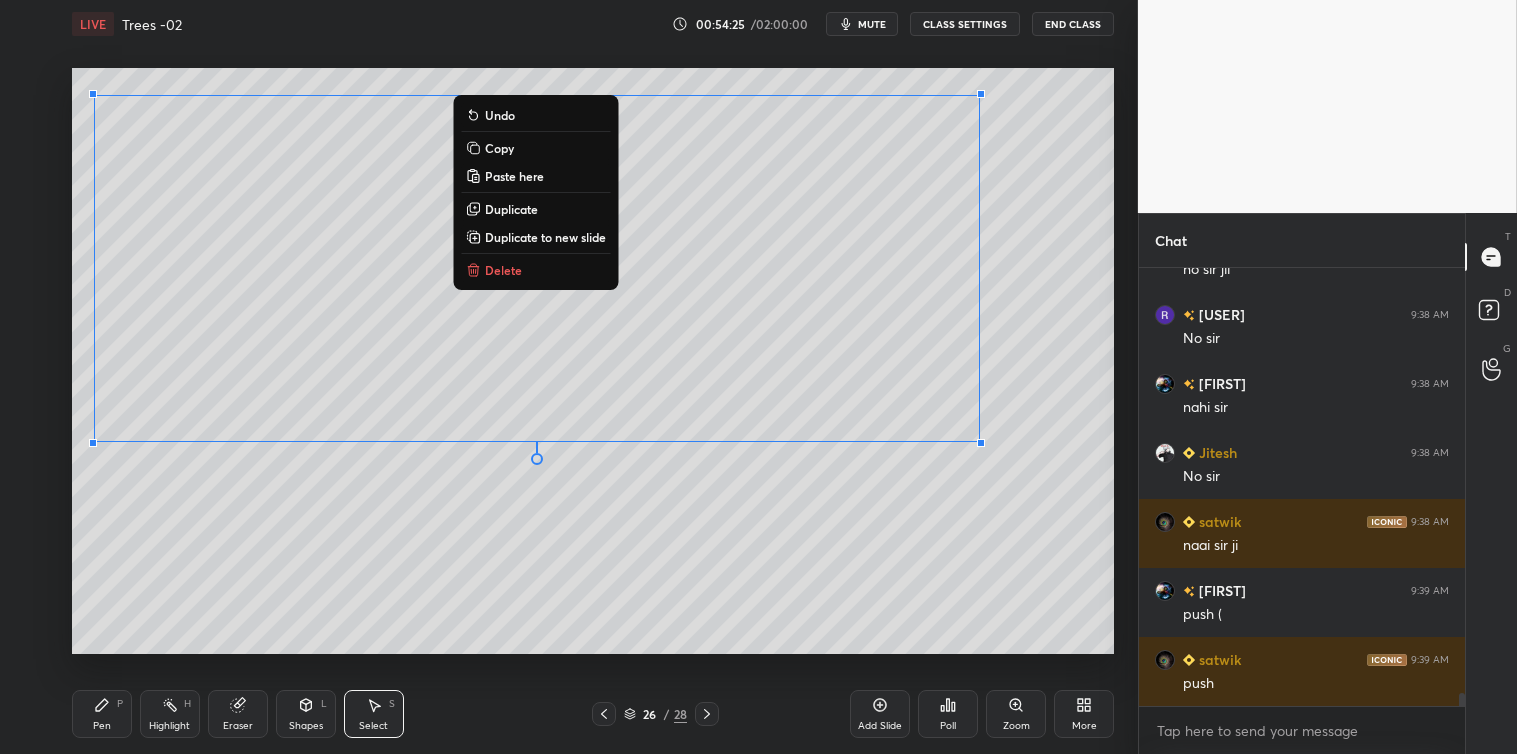 click on "Copy" at bounding box center (499, 148) 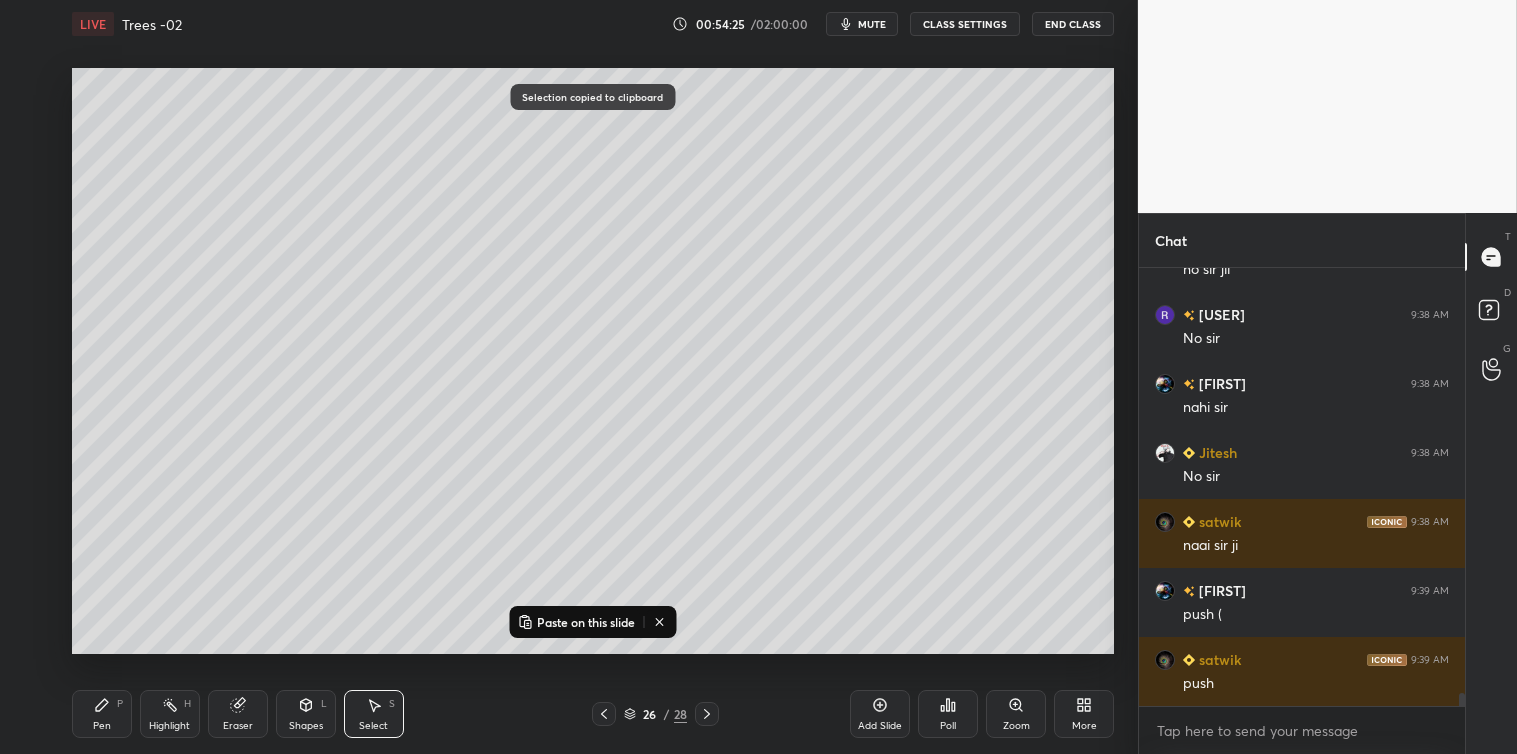 scroll, scrollTop: 13863, scrollLeft: 0, axis: vertical 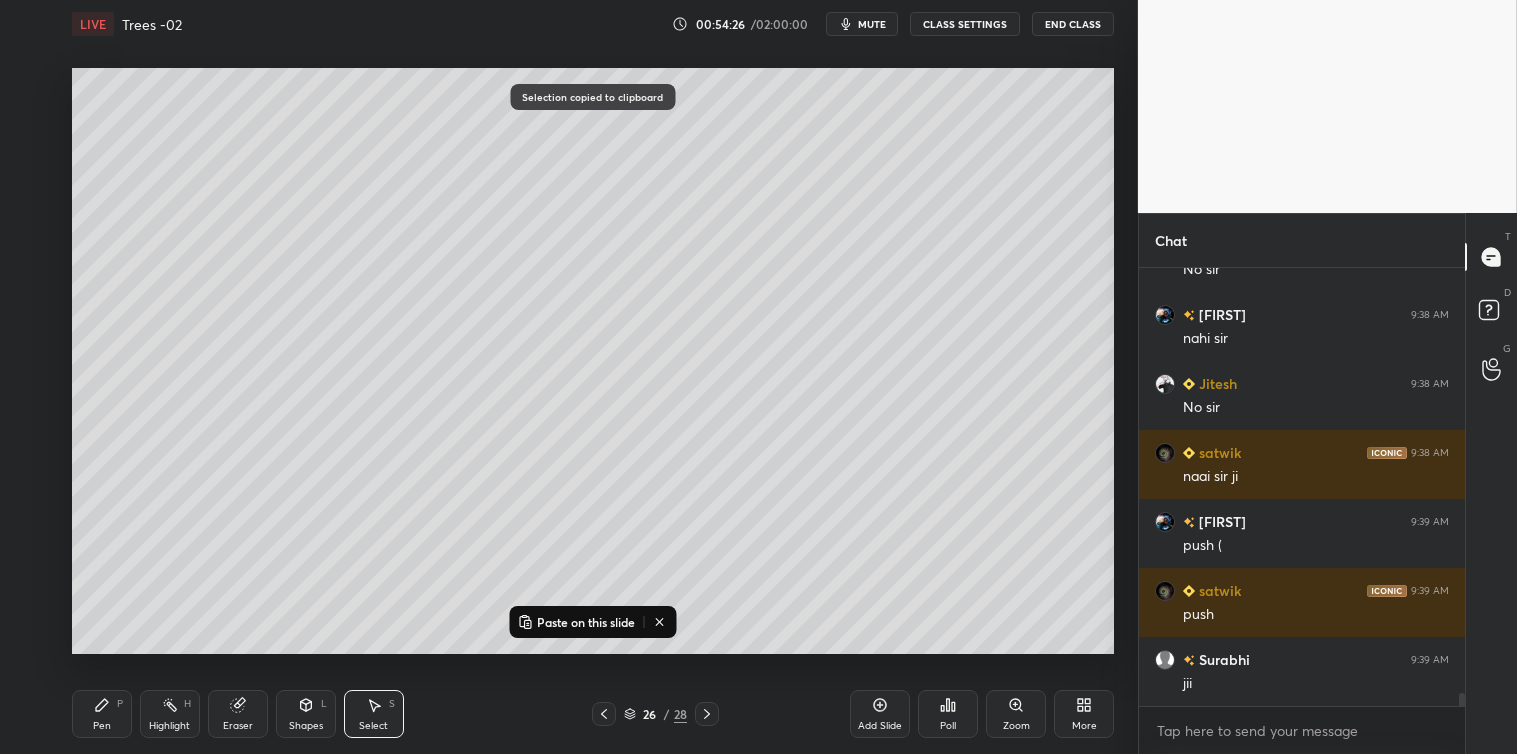 click on "Add Slide" at bounding box center (880, 714) 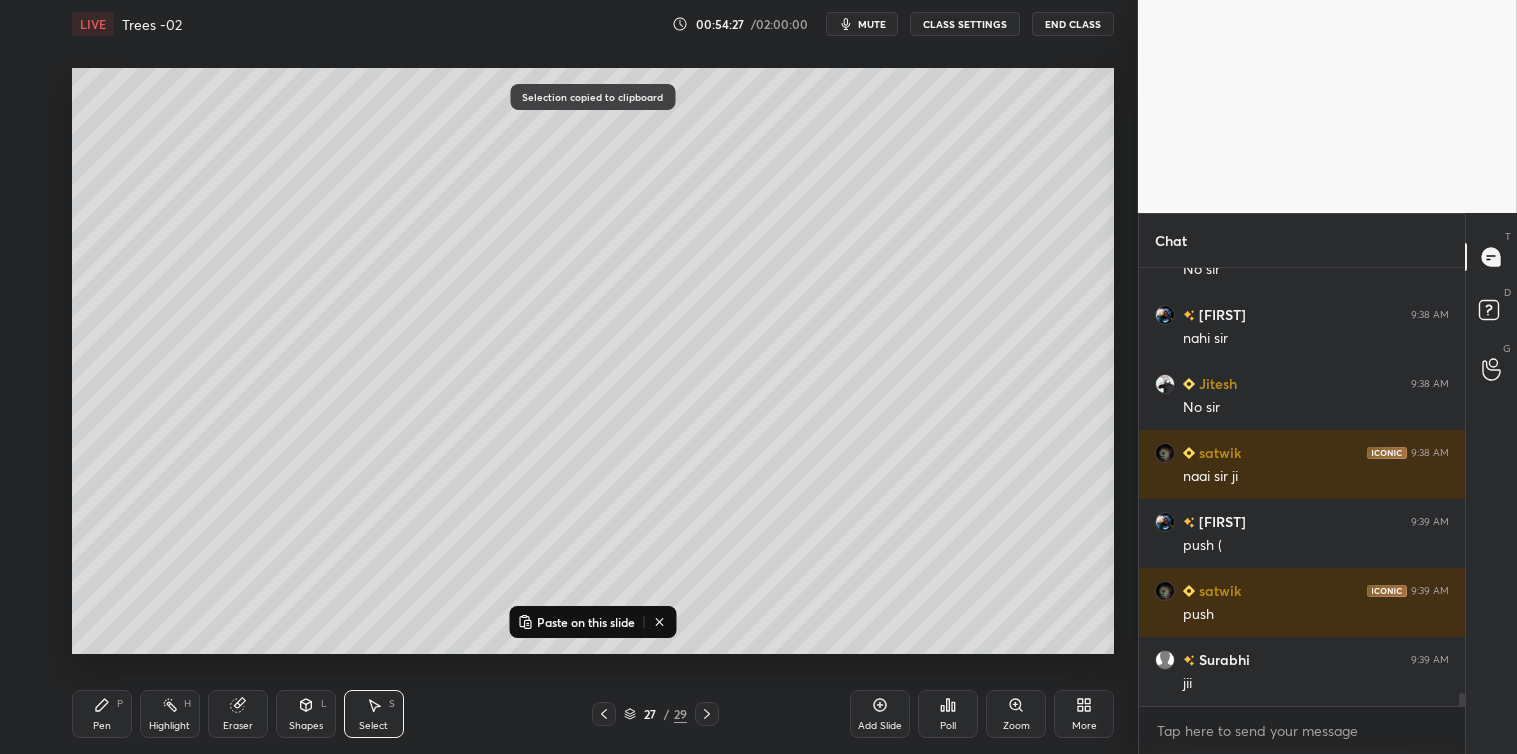 click on "Paste on this slide" at bounding box center (586, 622) 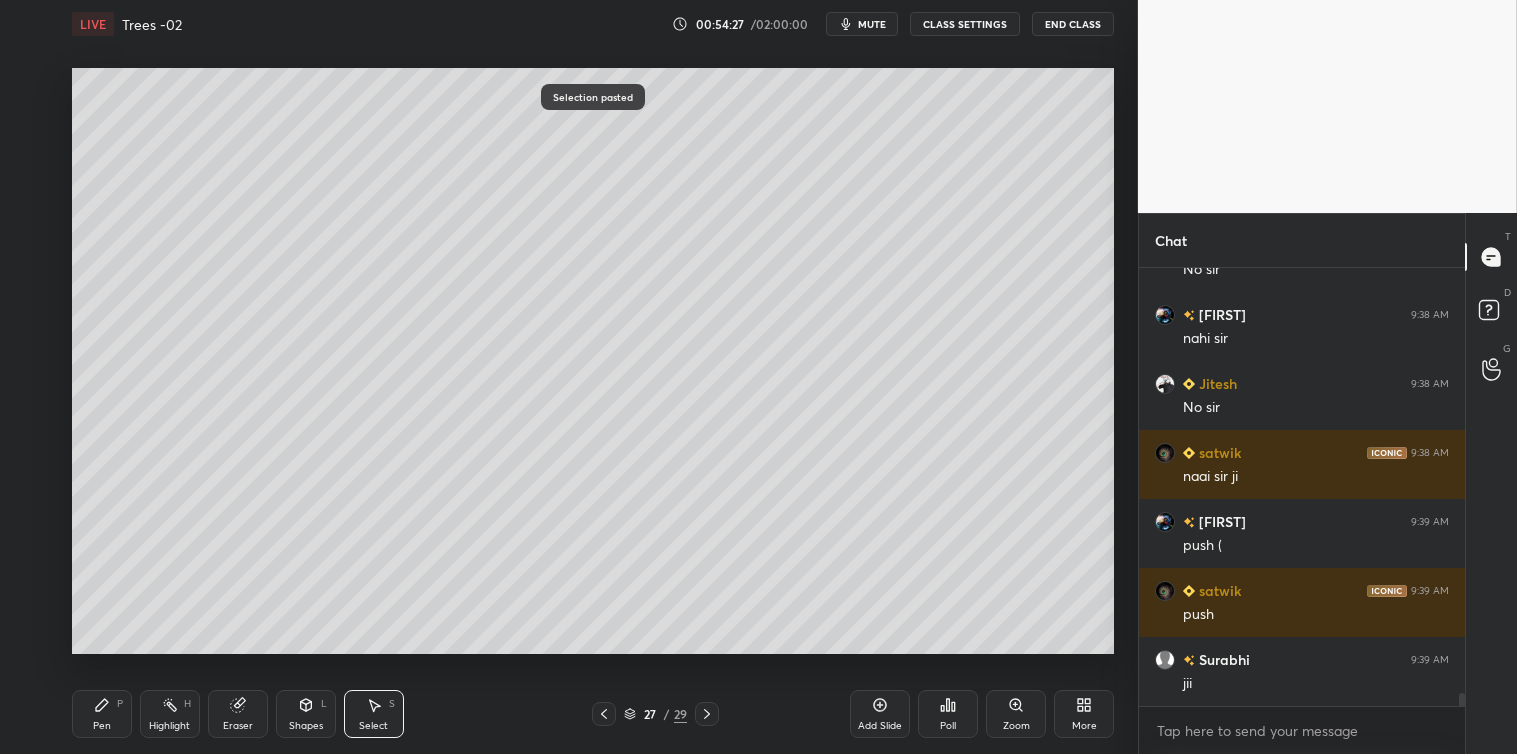 click on "0 ° Undo Copy Paste here Duplicate Duplicate to new slide Delete Selection pasted Setting up your live class Poll for   secs No correct answer Start poll" at bounding box center (593, 361) 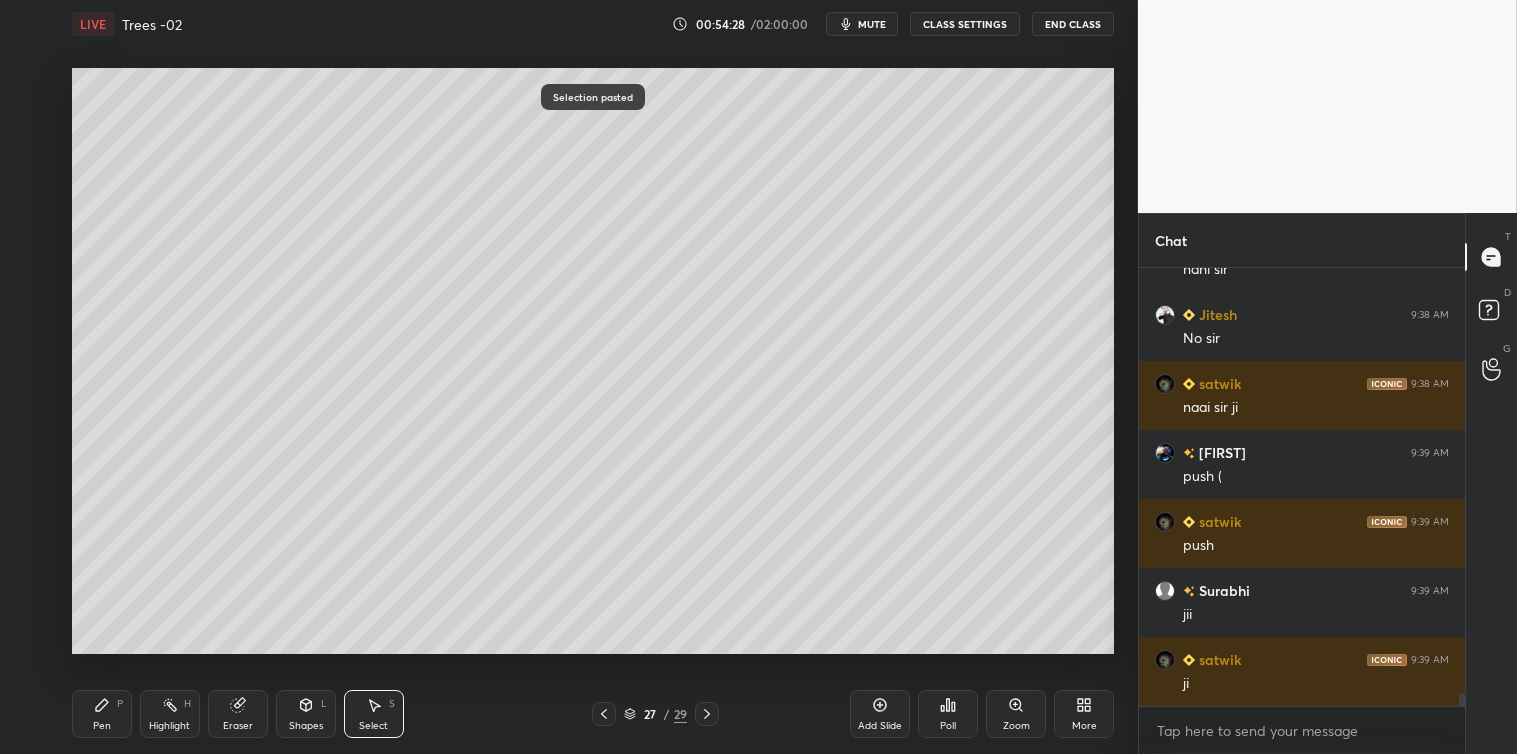 scroll, scrollTop: 14070, scrollLeft: 0, axis: vertical 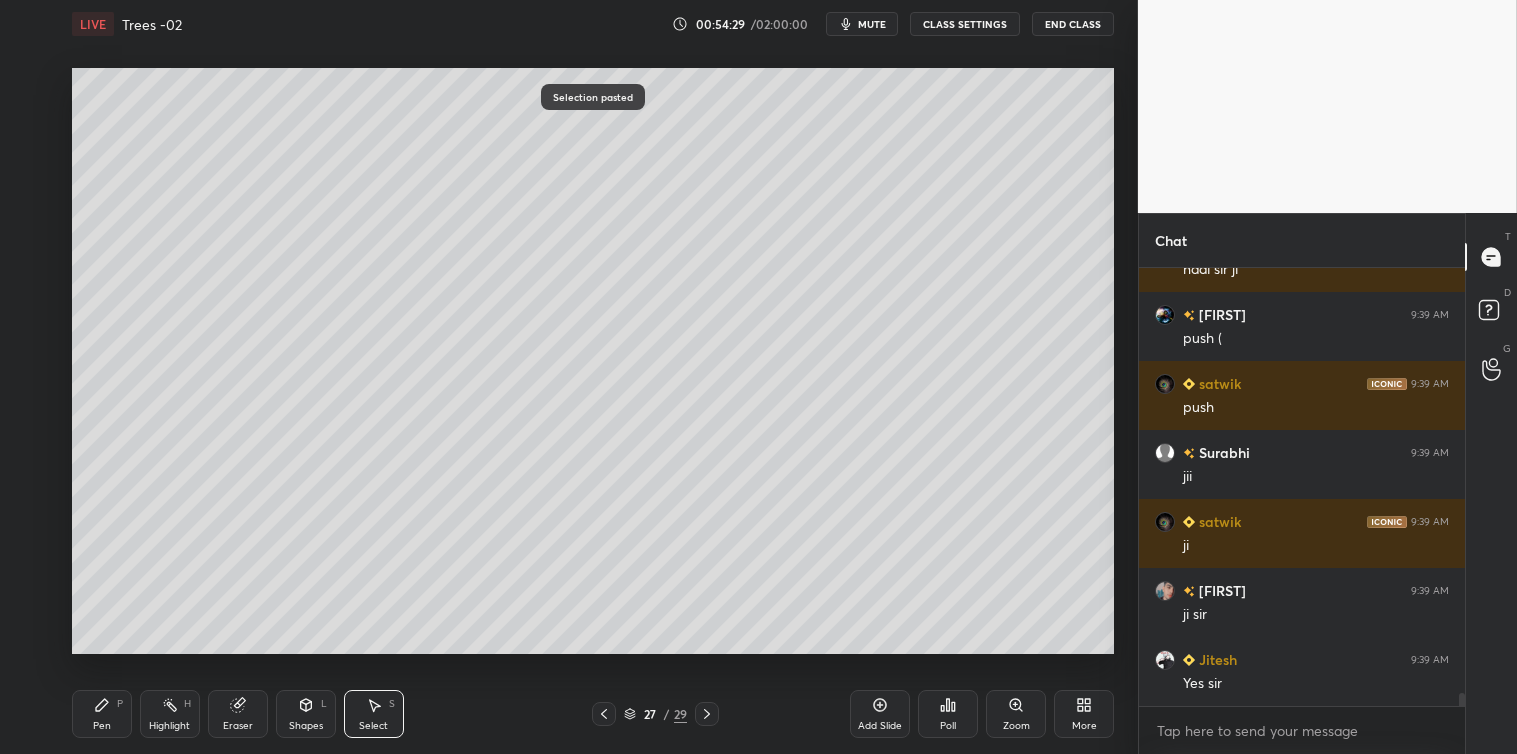 click 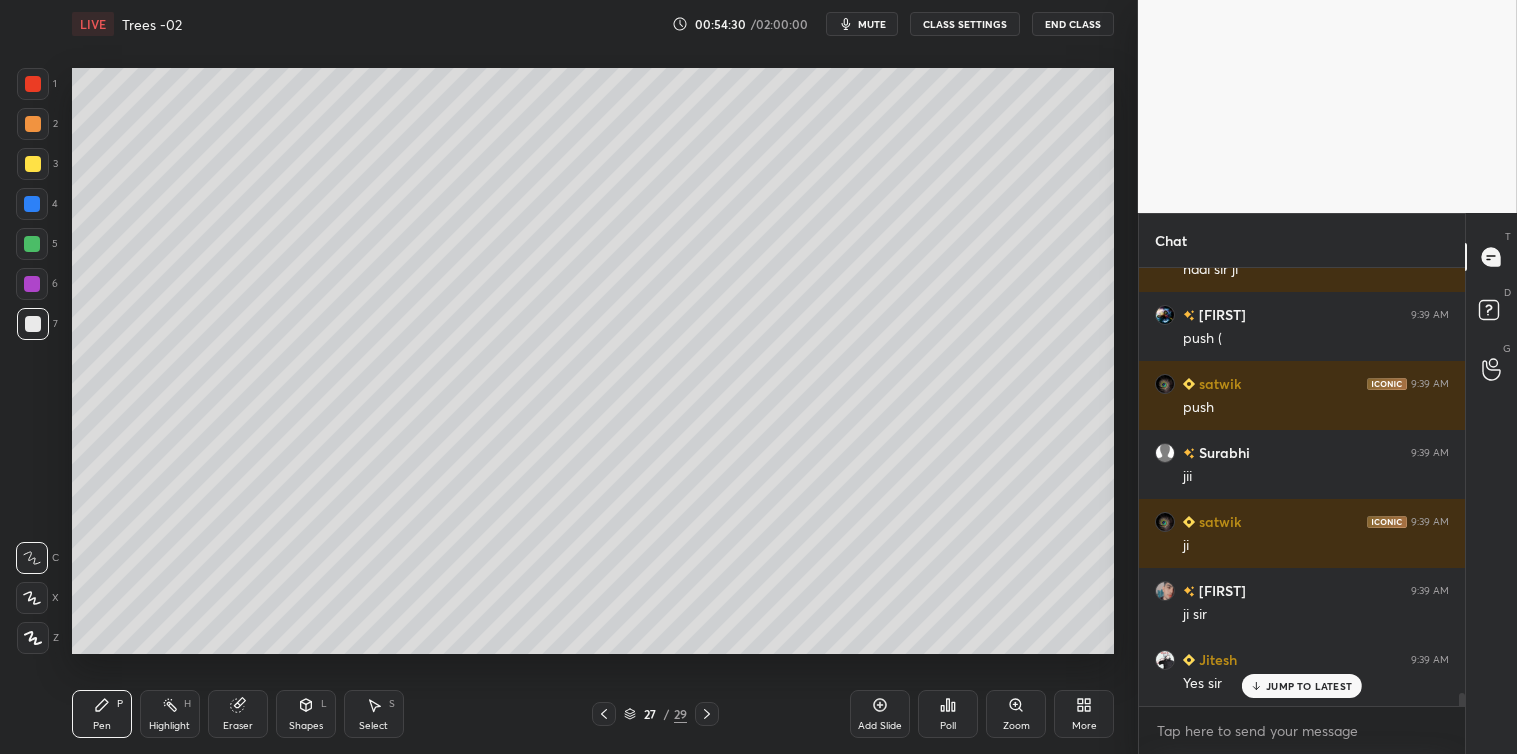 scroll, scrollTop: 14138, scrollLeft: 0, axis: vertical 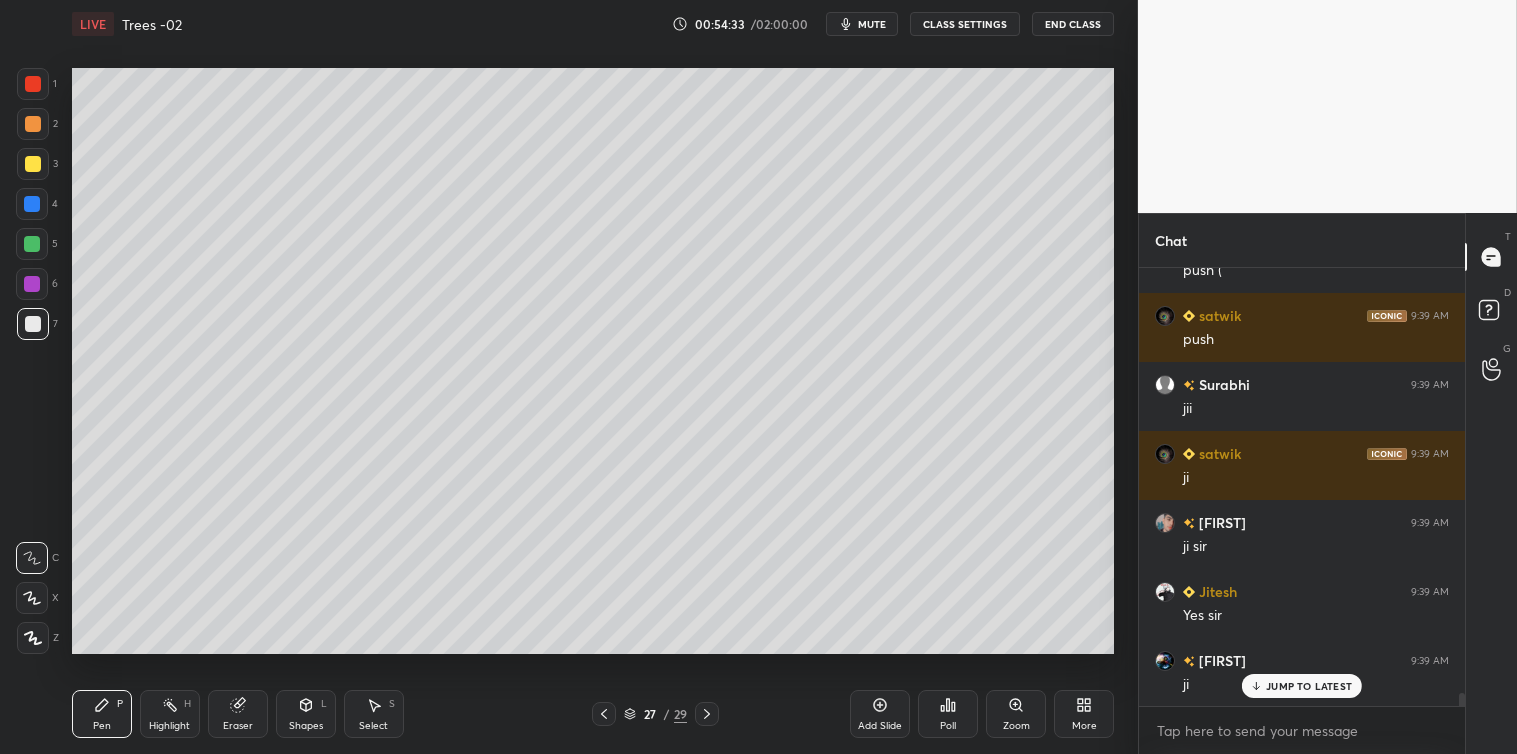 click 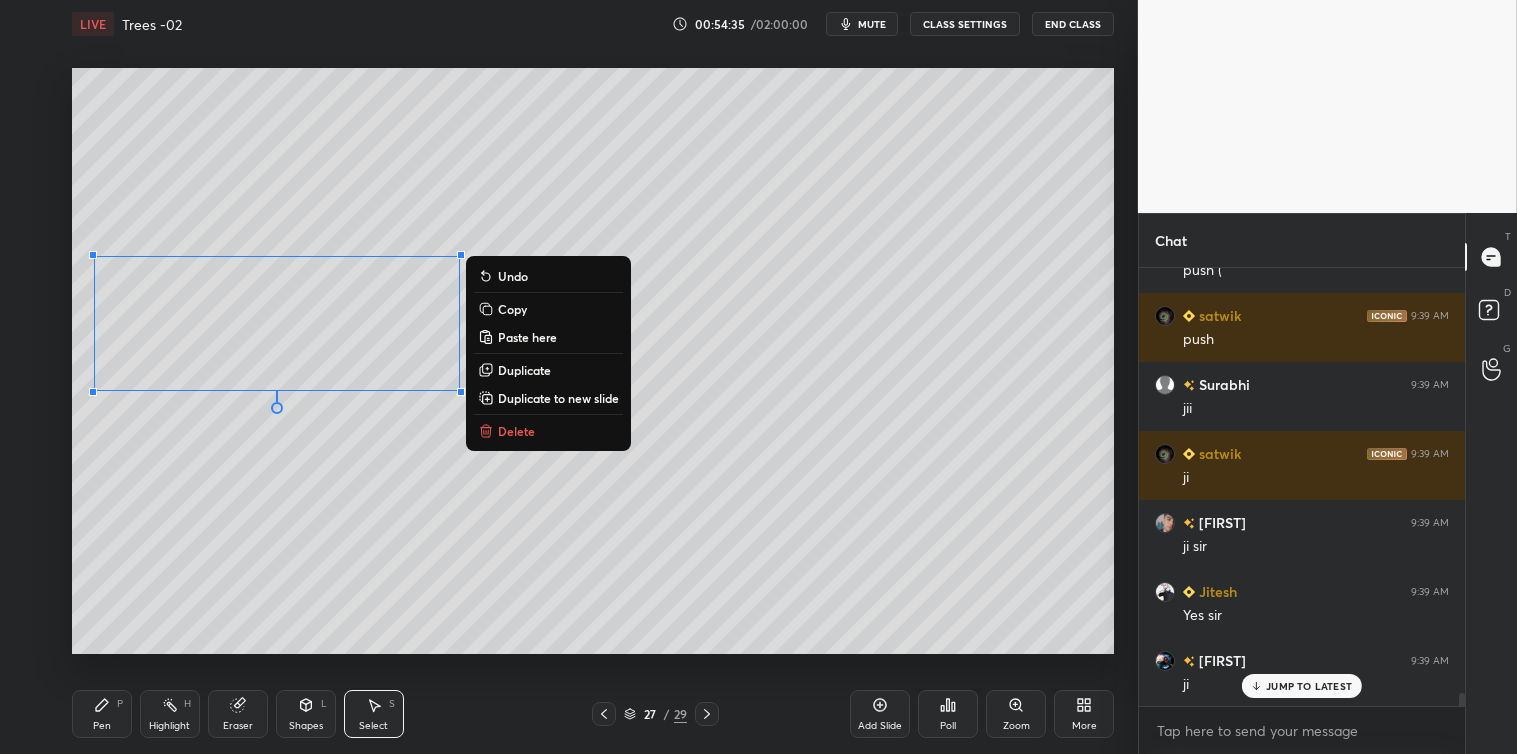 click on "Delete" at bounding box center [548, 431] 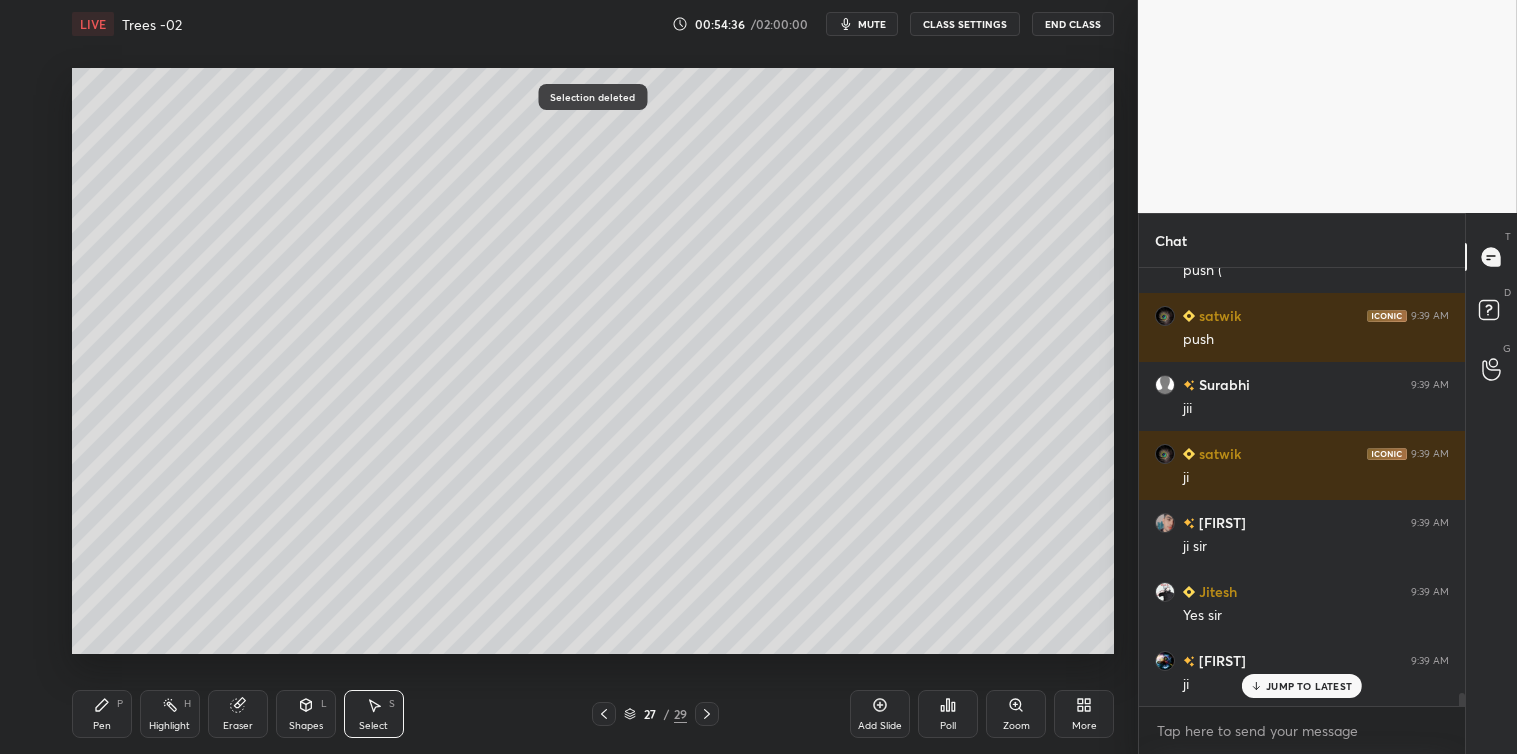 click 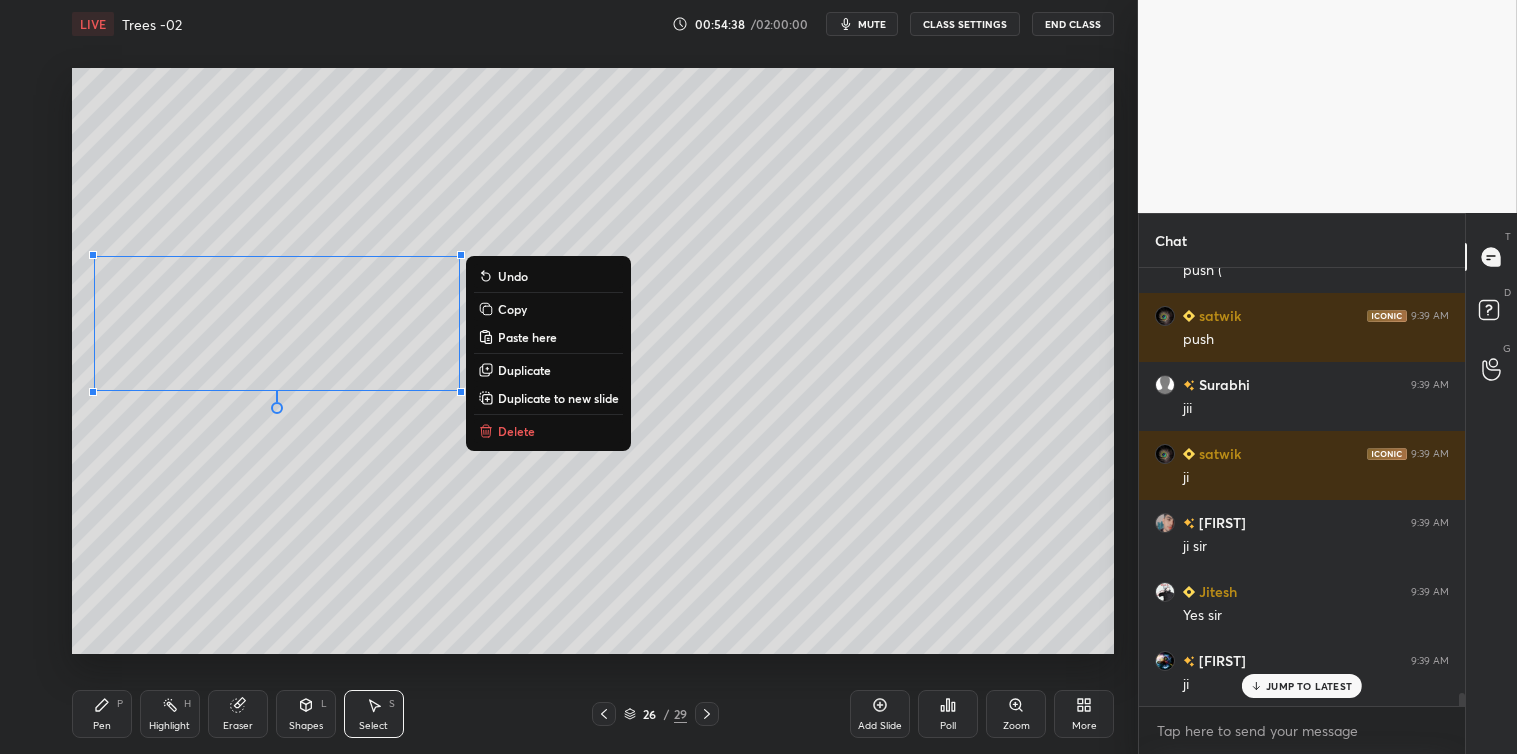 click on "Delete" at bounding box center (548, 431) 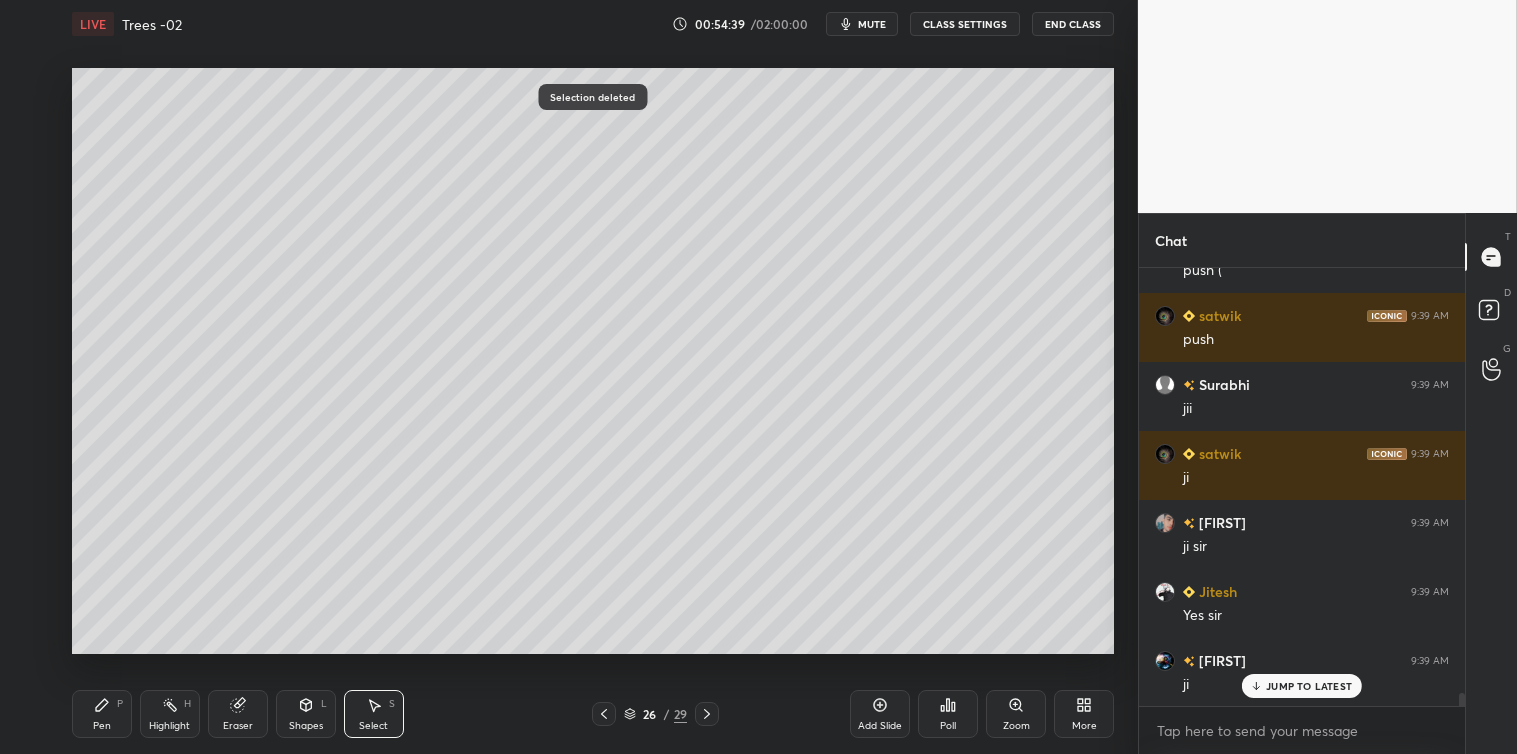 click at bounding box center (707, 714) 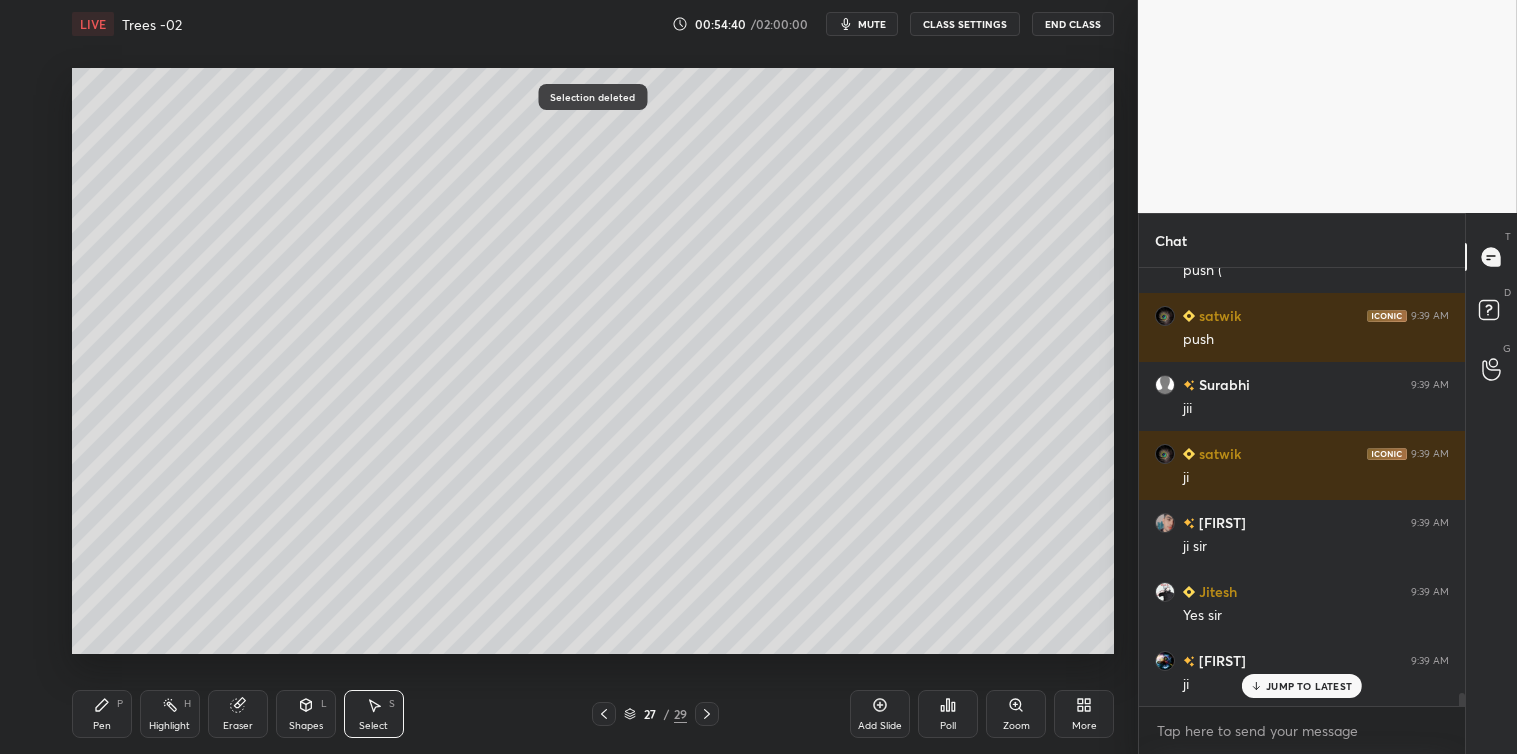 click 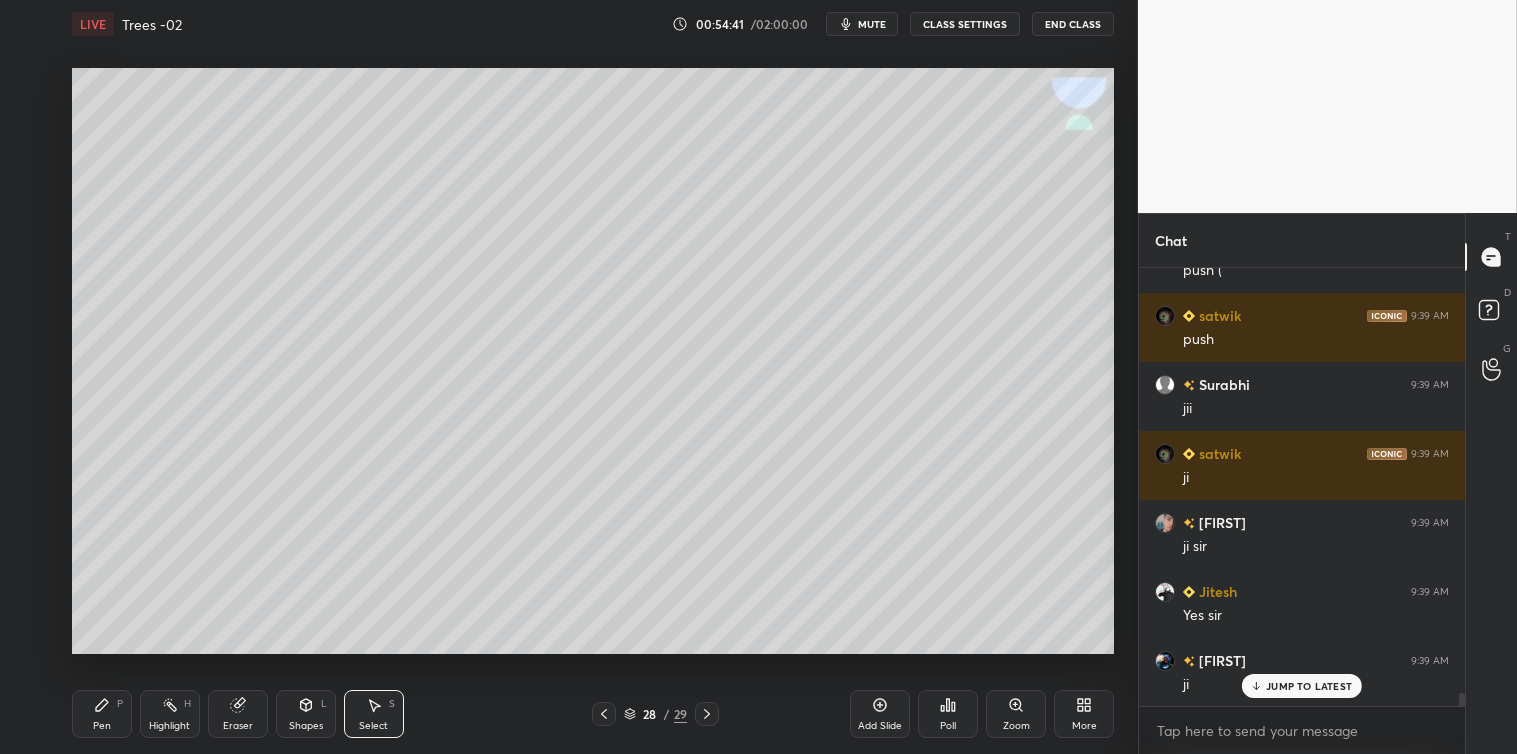 click 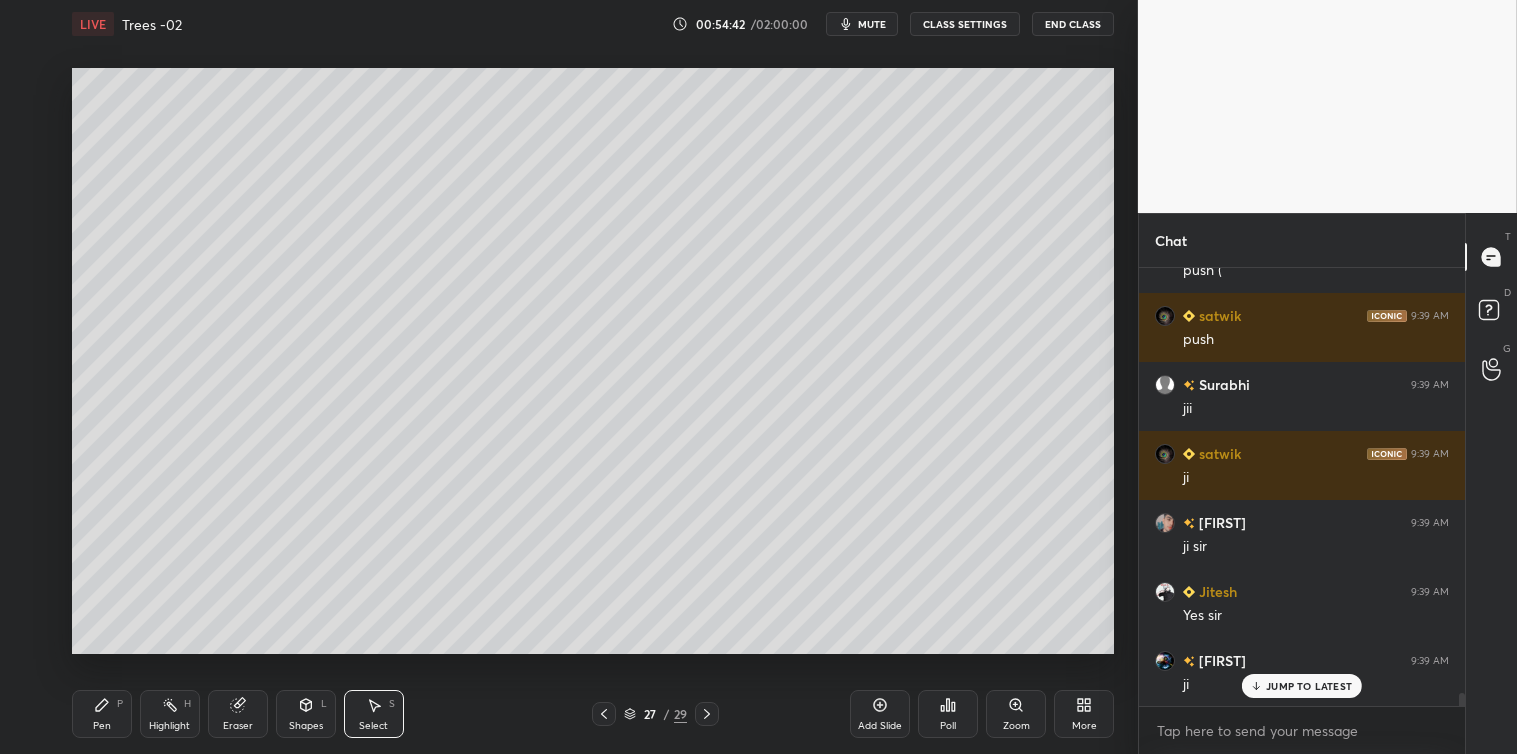 click on "Pen P" at bounding box center (102, 714) 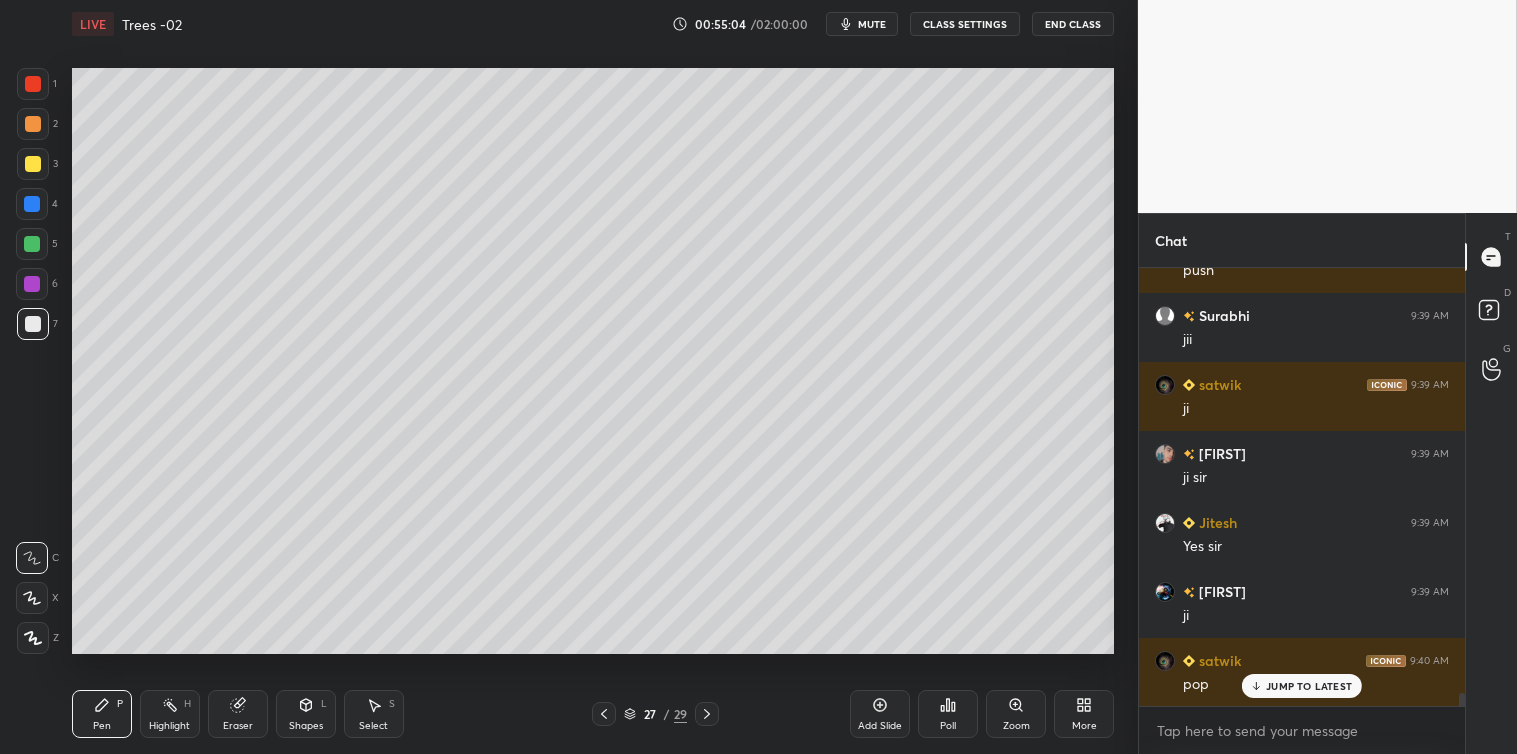 scroll, scrollTop: 14276, scrollLeft: 0, axis: vertical 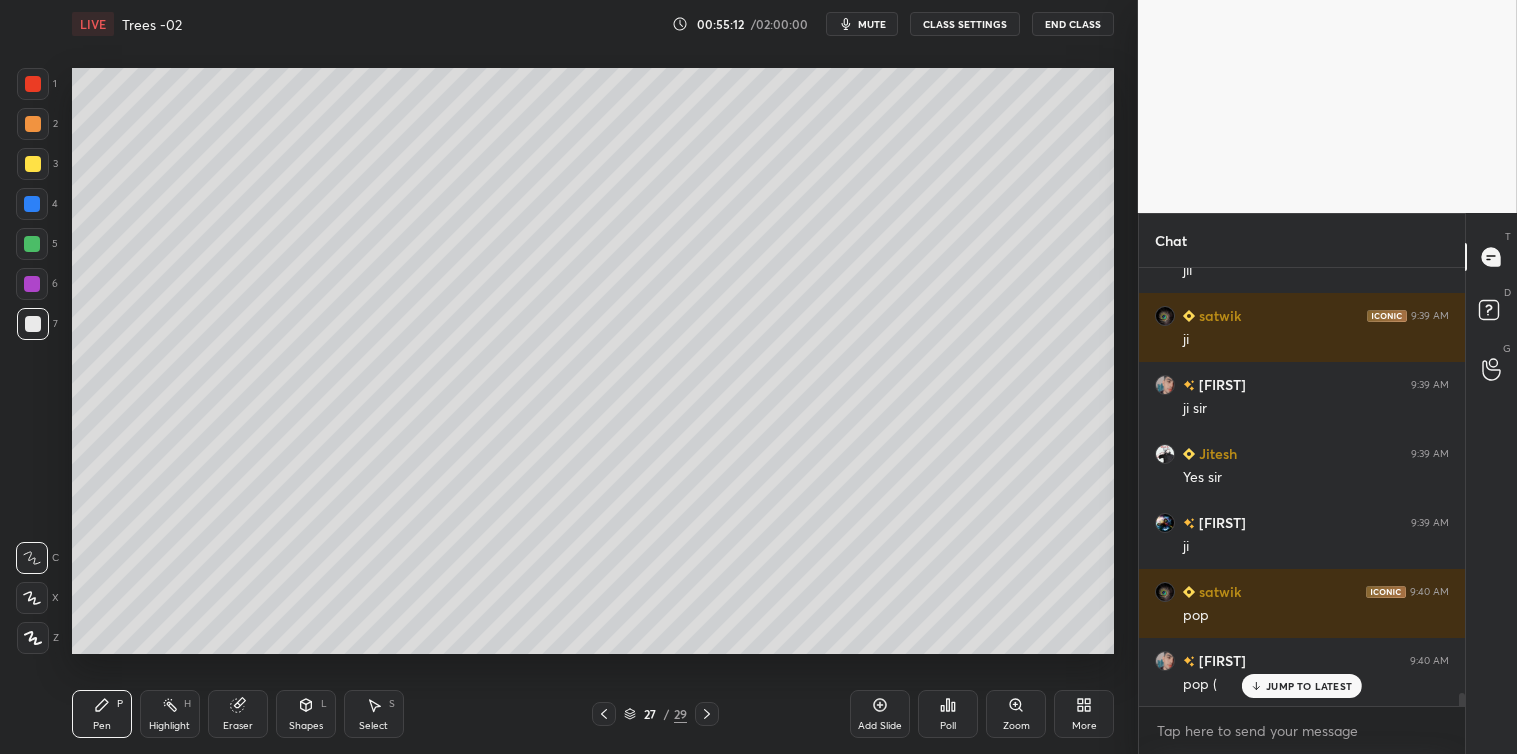 click at bounding box center (33, 164) 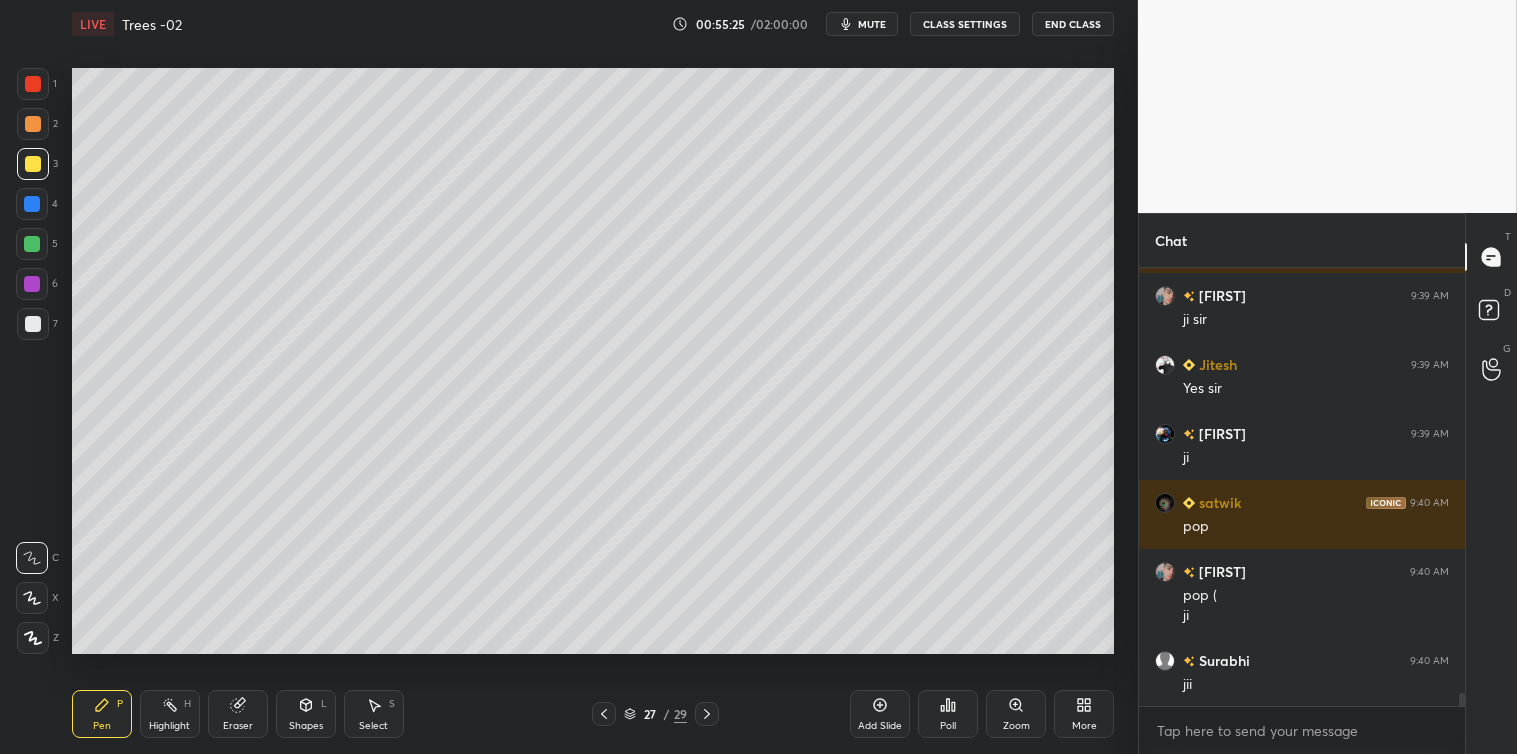 scroll, scrollTop: 14435, scrollLeft: 0, axis: vertical 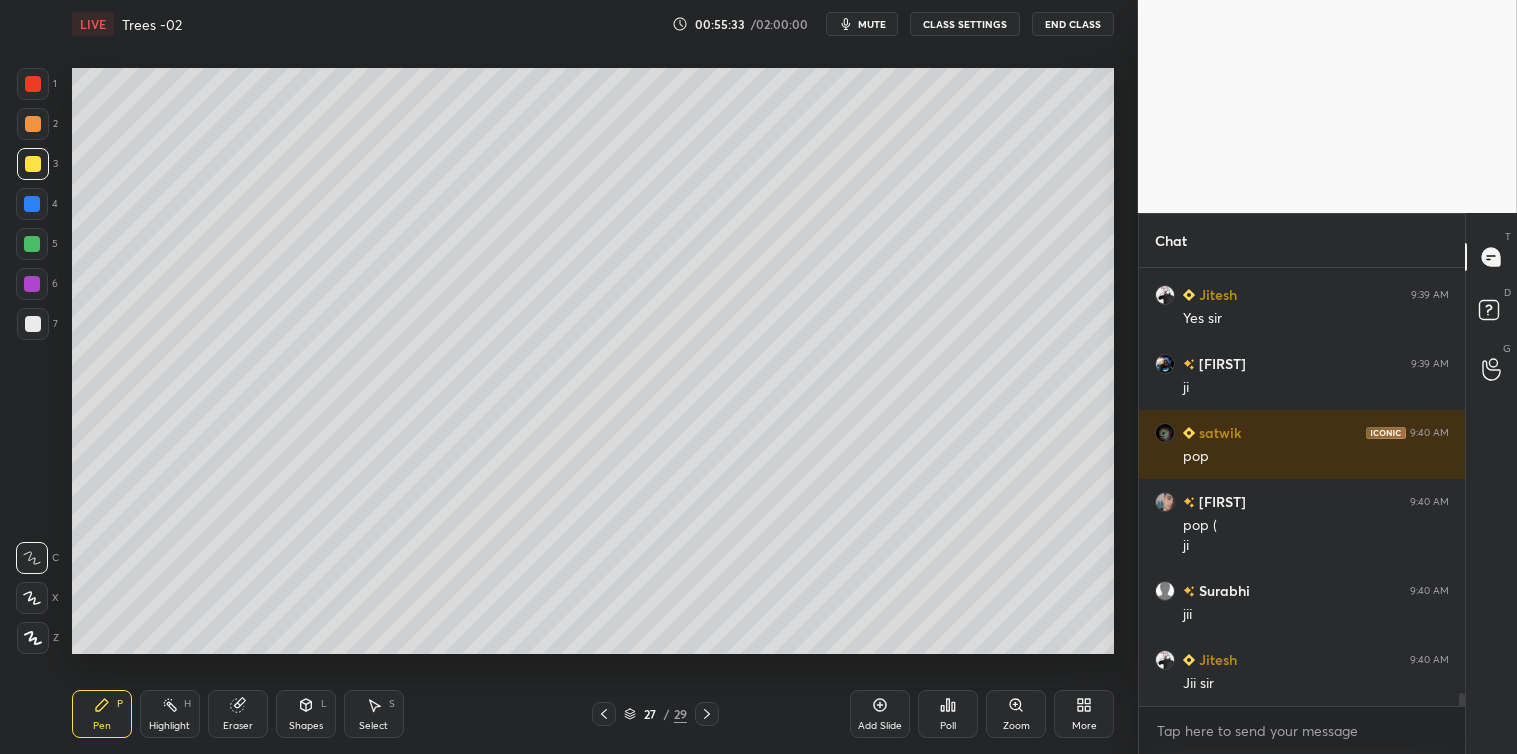 click at bounding box center (33, 324) 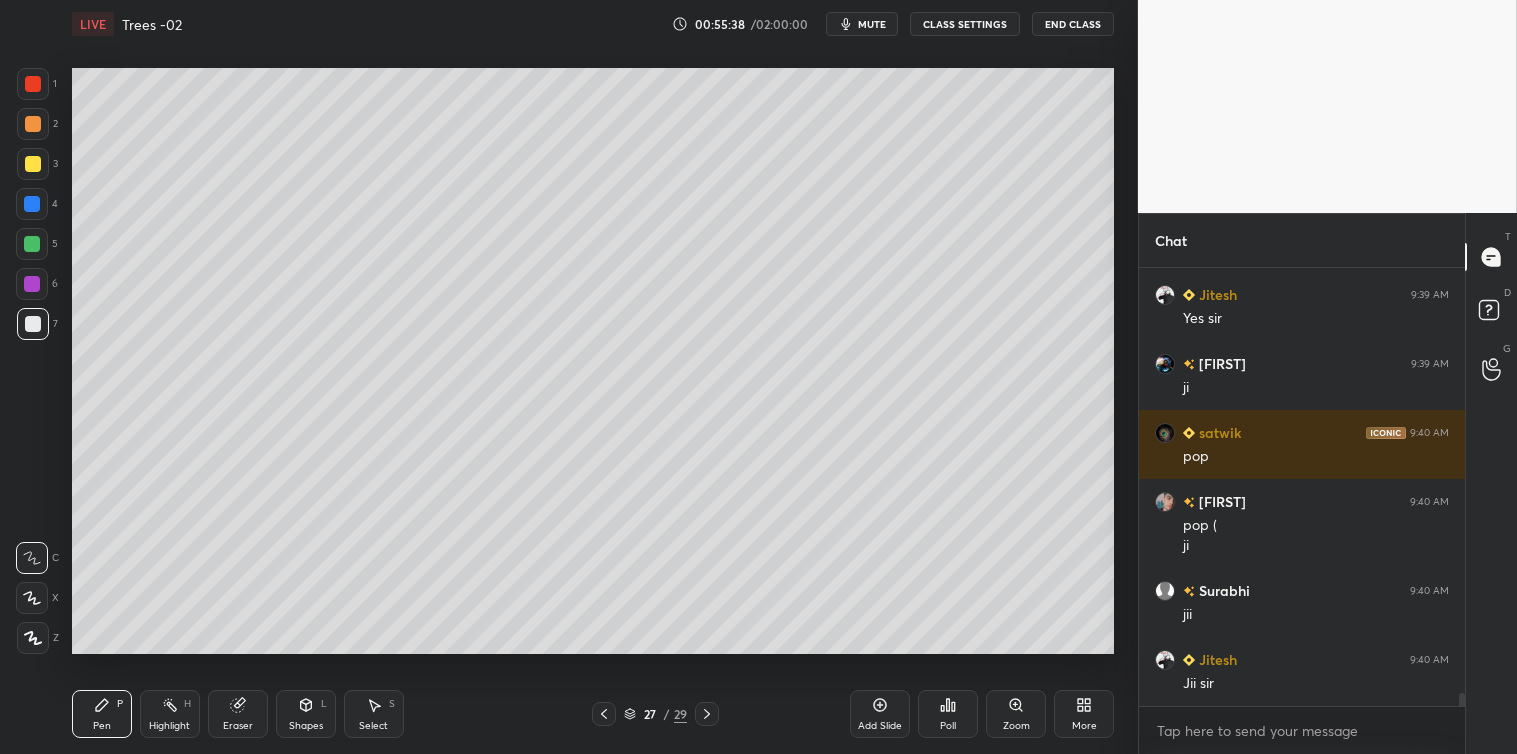 click on "Select S" at bounding box center (374, 714) 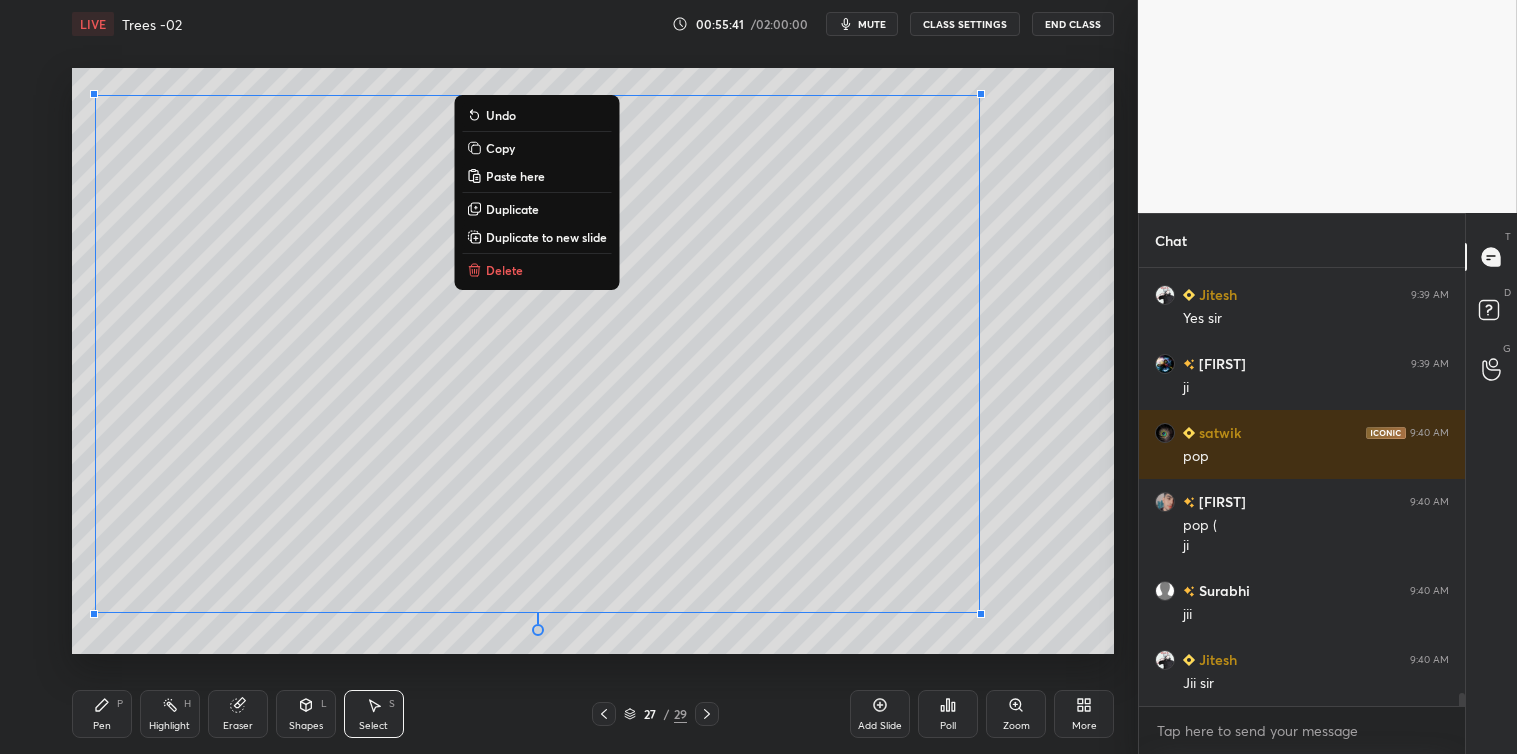 click on "Copy" at bounding box center [536, 148] 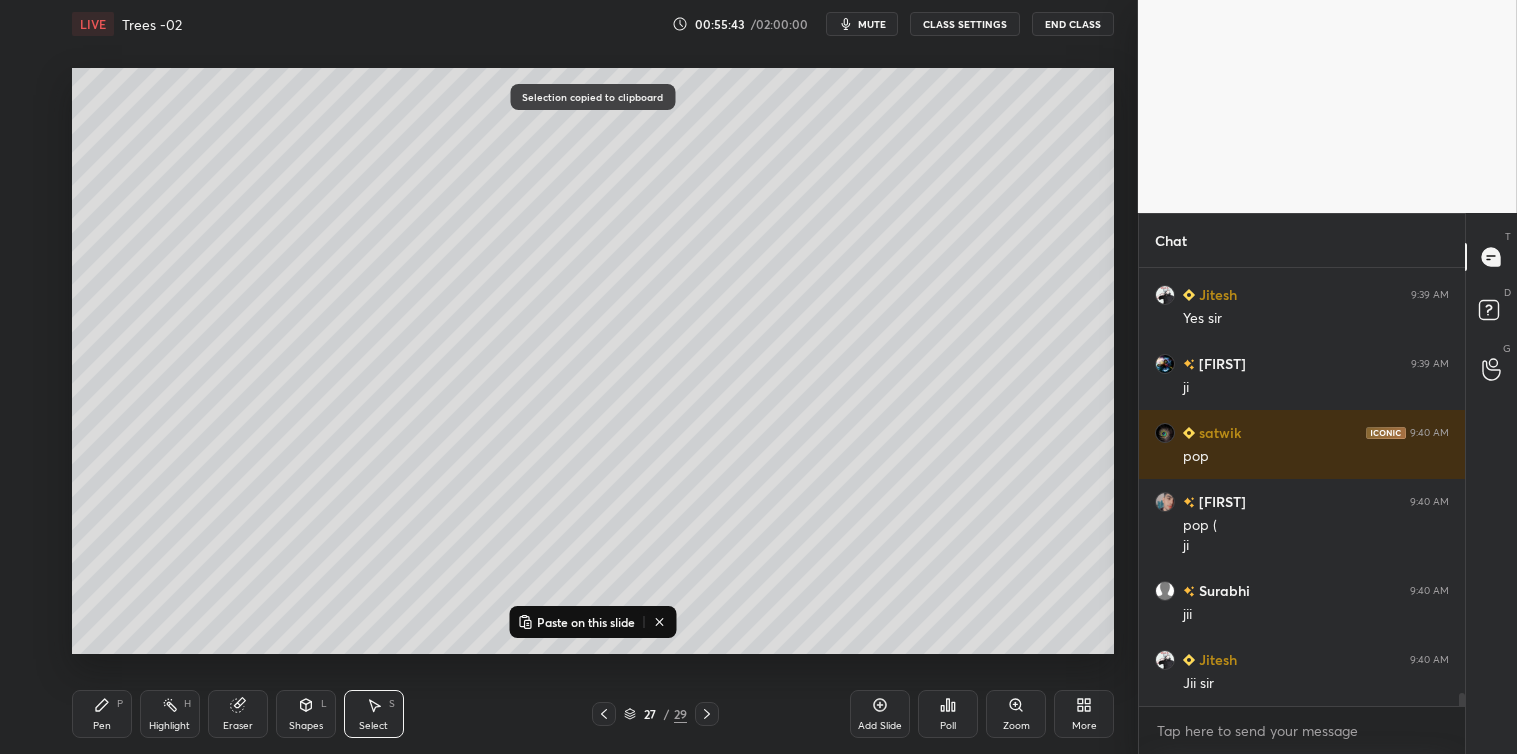 click on "Add Slide" at bounding box center [880, 714] 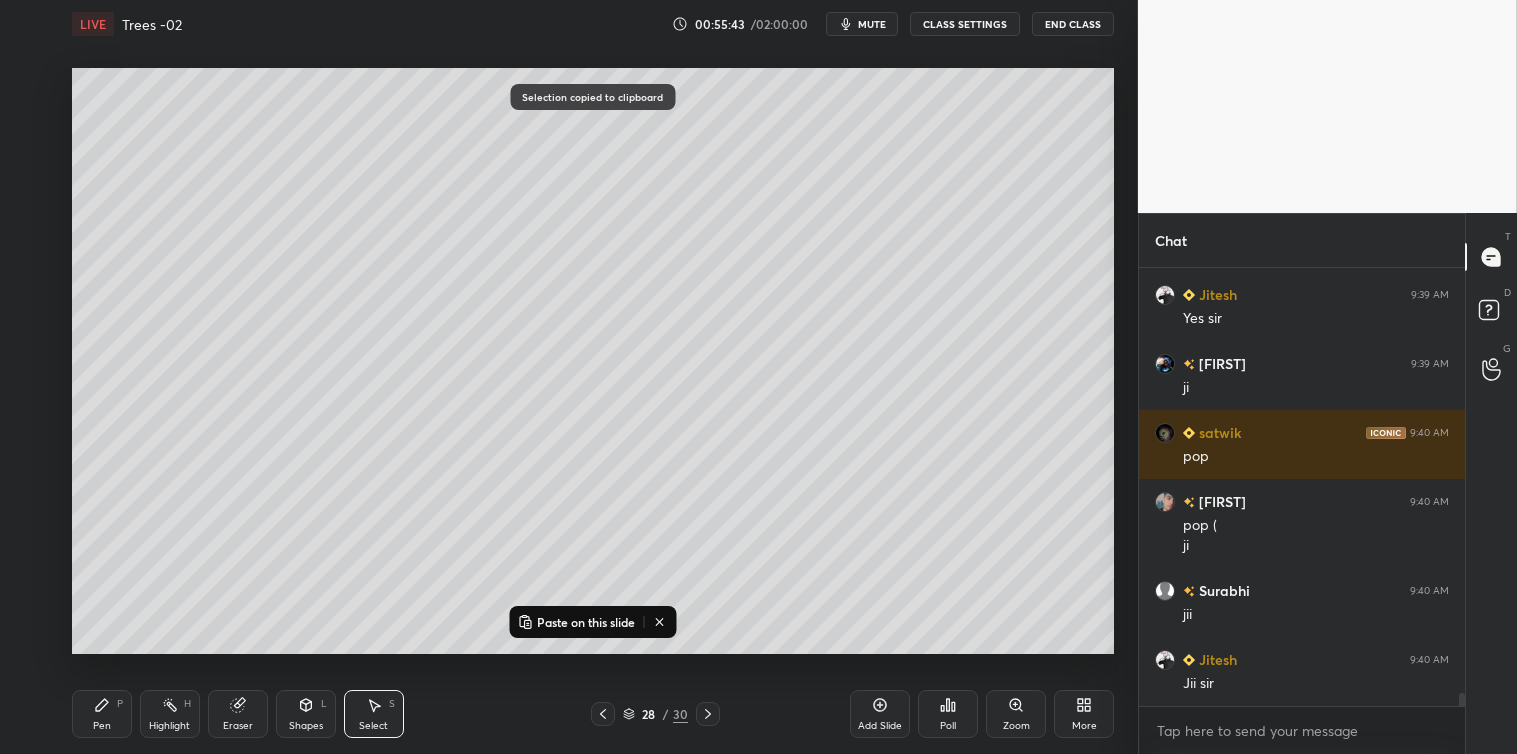 click on "Paste on this slide" at bounding box center [586, 622] 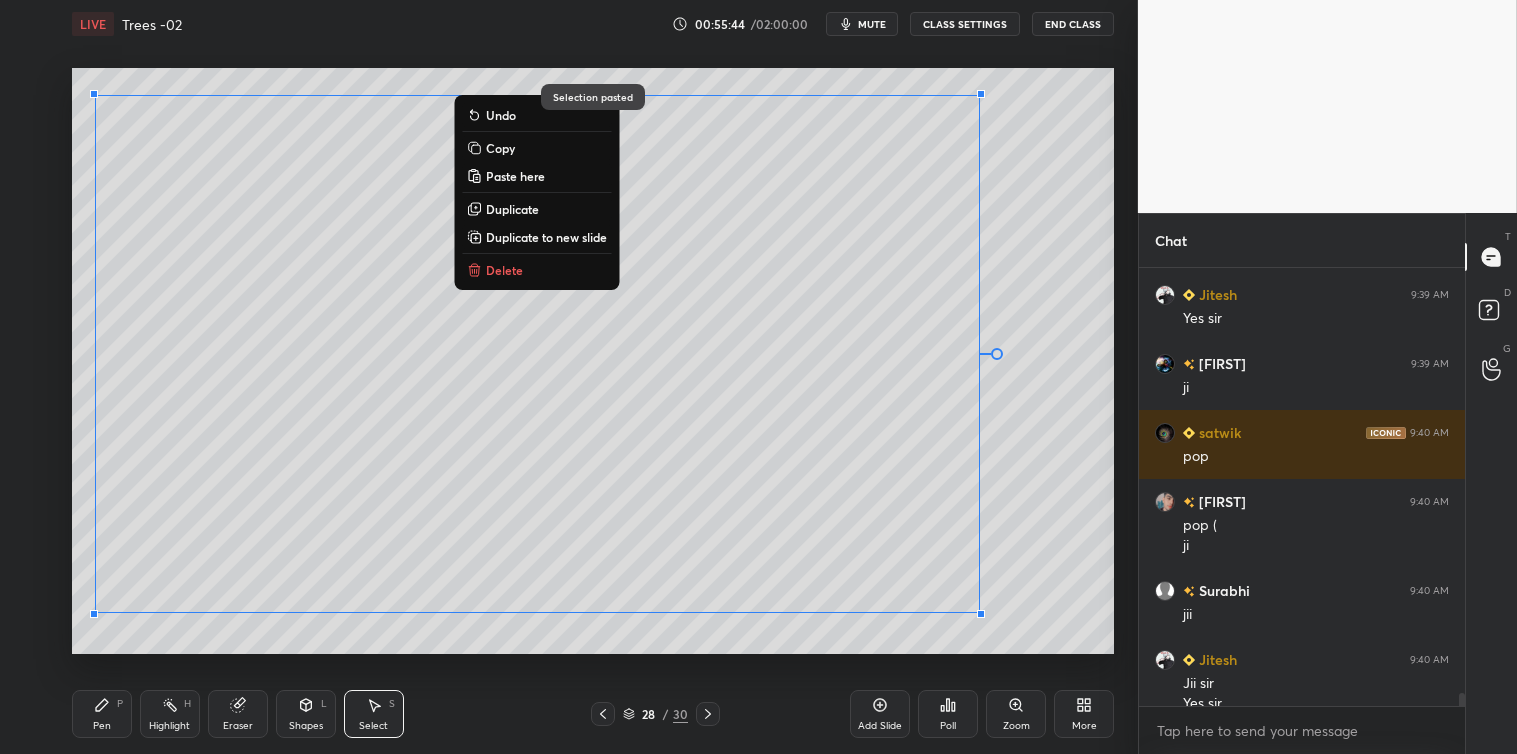scroll, scrollTop: 14455, scrollLeft: 0, axis: vertical 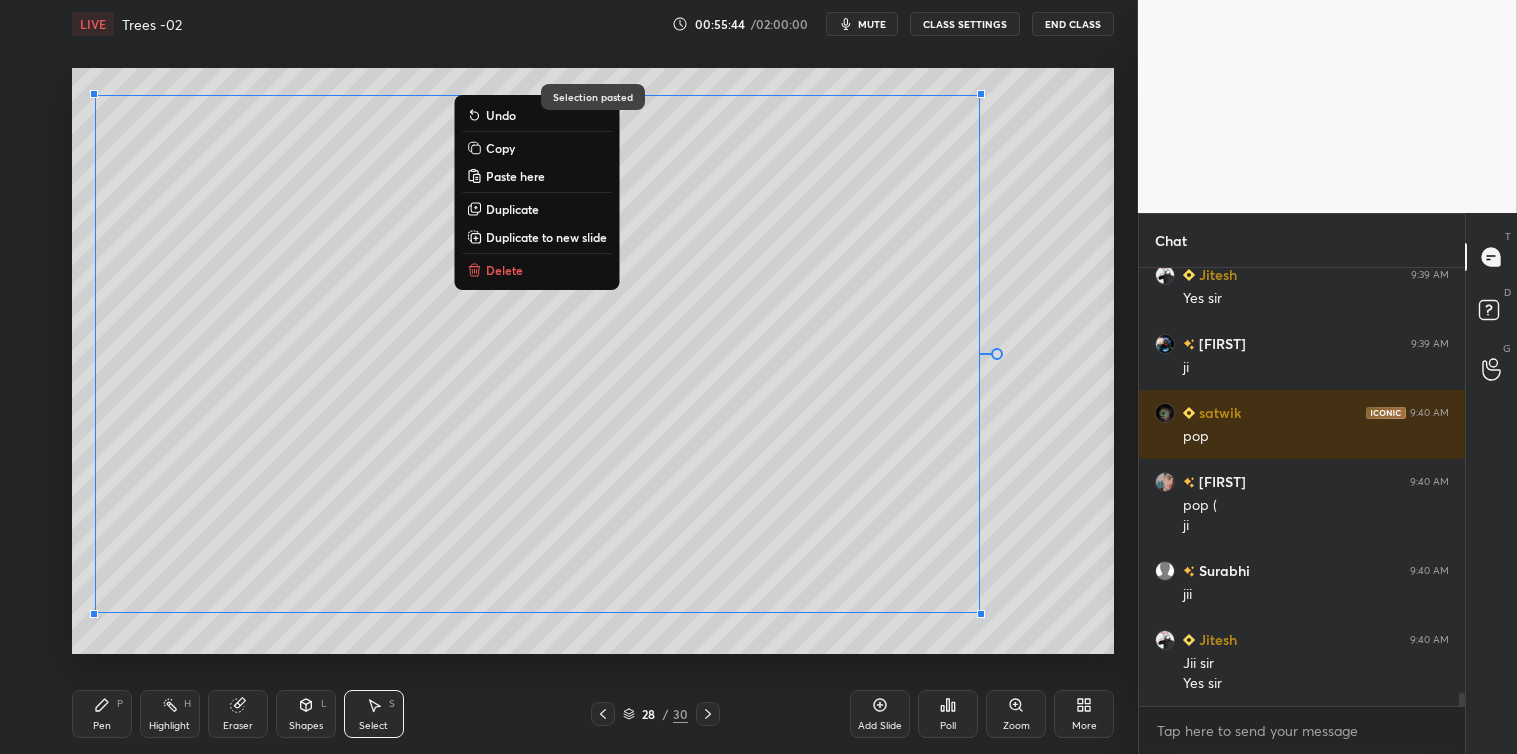 click on "0 ° Undo Copy Paste here Duplicate Duplicate to new slide Delete Selection pasted Setting up your live class Poll for   secs No correct answer Start poll" at bounding box center [593, 361] 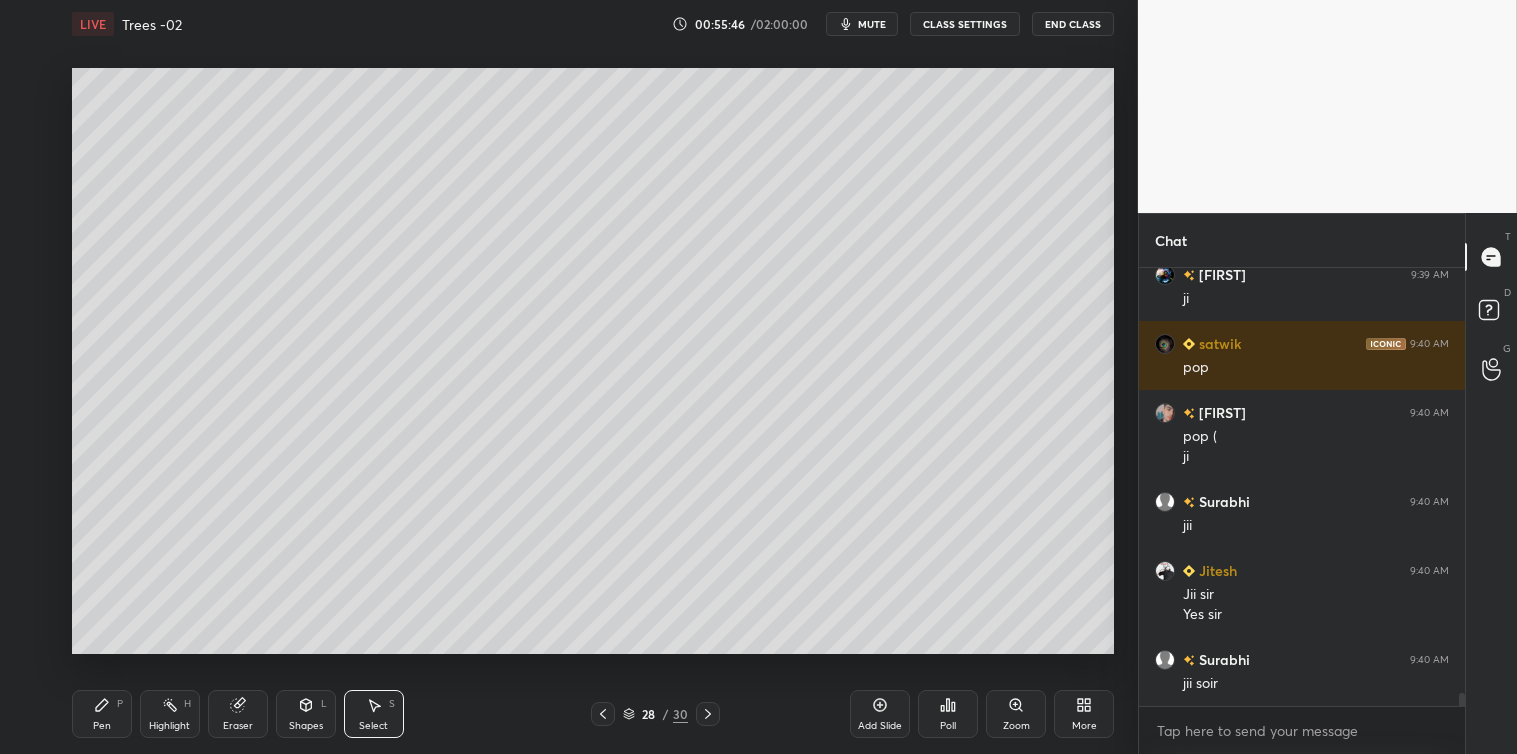scroll, scrollTop: 14593, scrollLeft: 0, axis: vertical 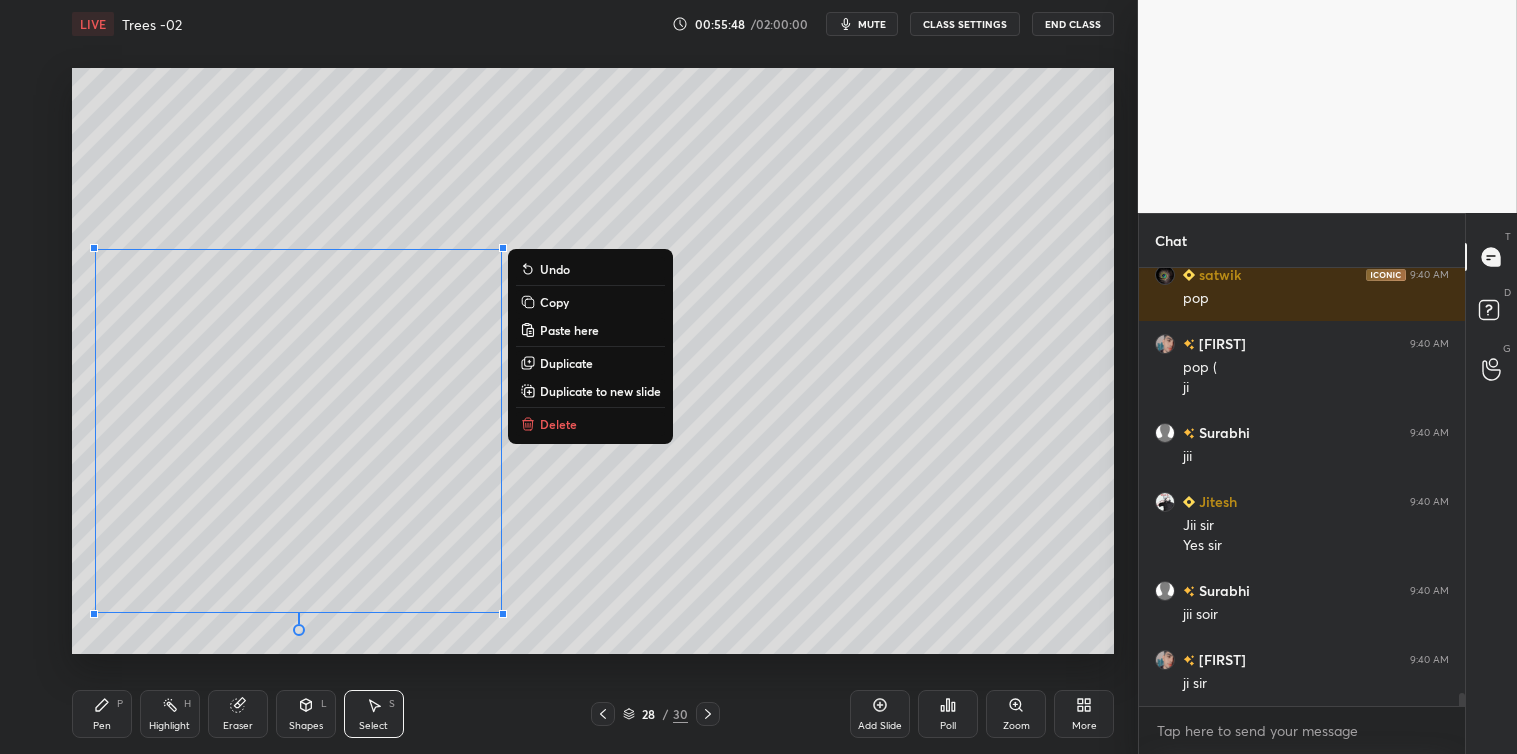 click on "Delete" at bounding box center [590, 424] 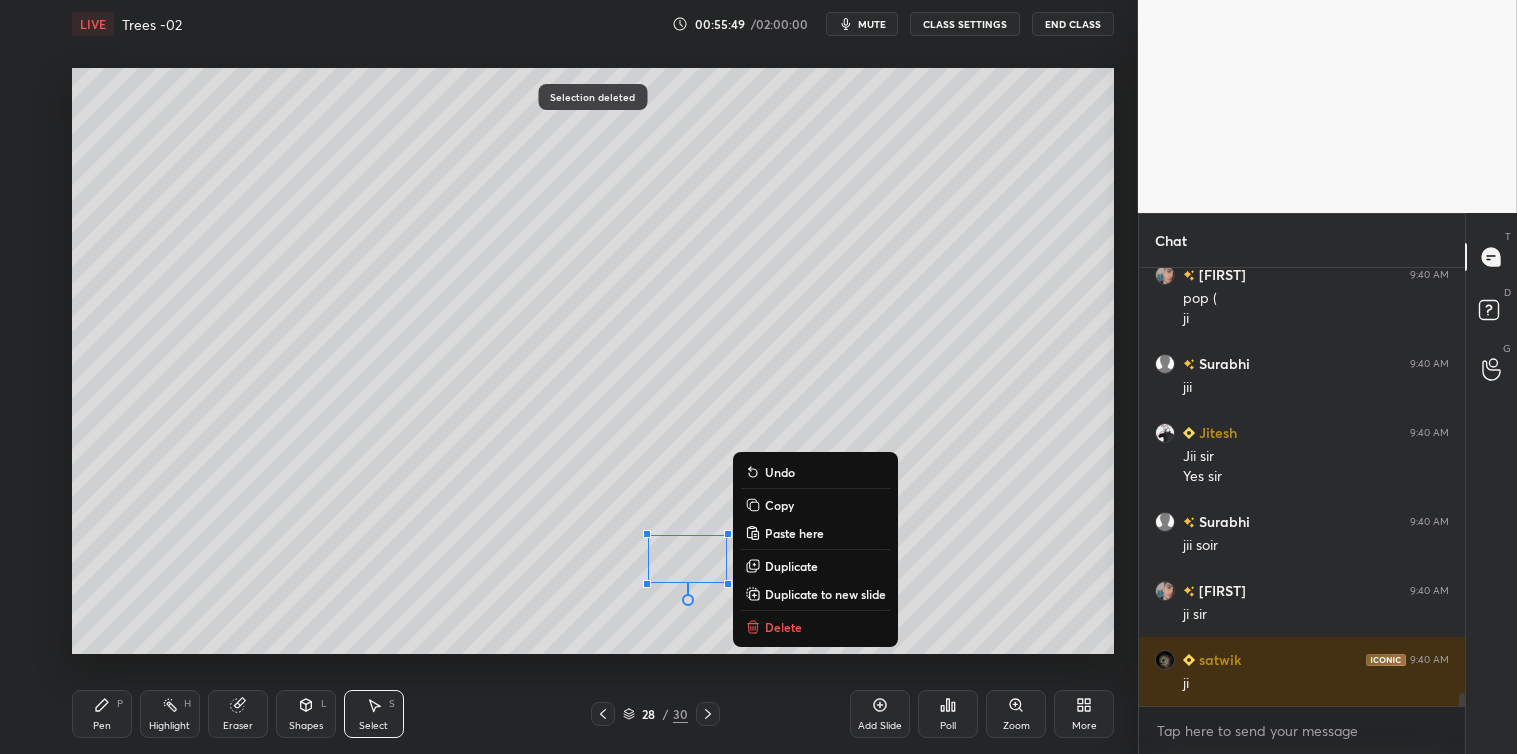 click on "Delete" at bounding box center [783, 627] 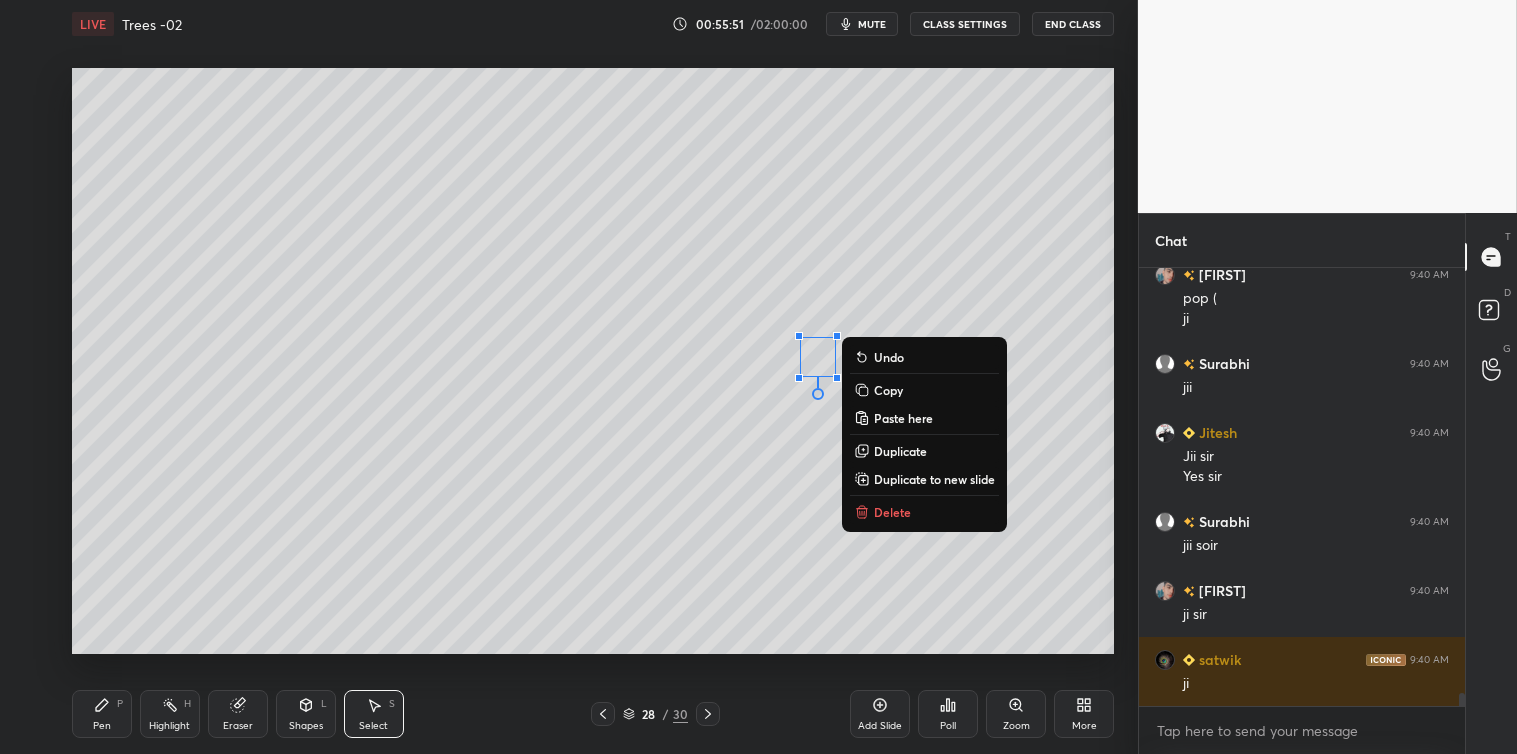 click on "0 ° Undo Copy Paste here Duplicate Duplicate to new slide Delete" at bounding box center (593, 361) 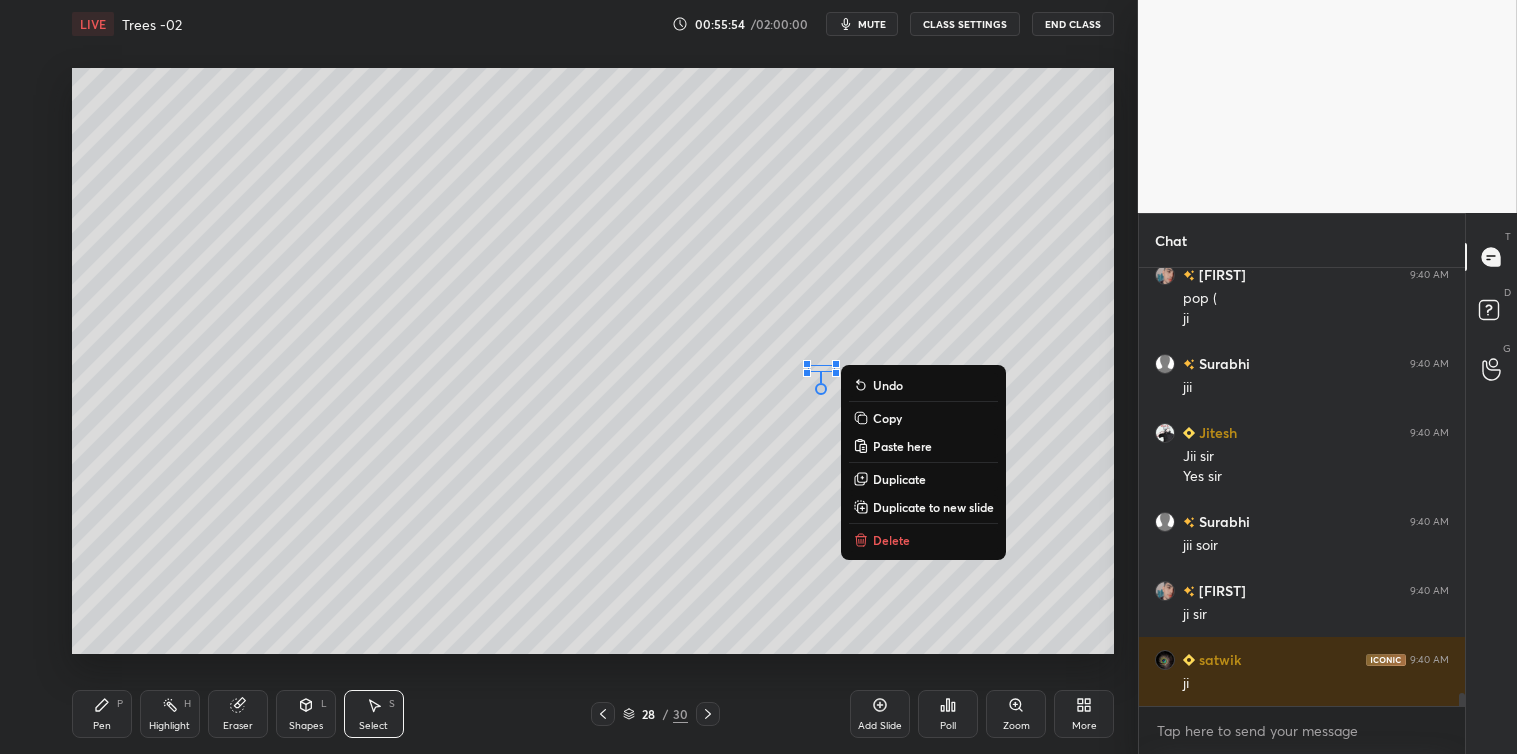 click on "Delete" at bounding box center (891, 540) 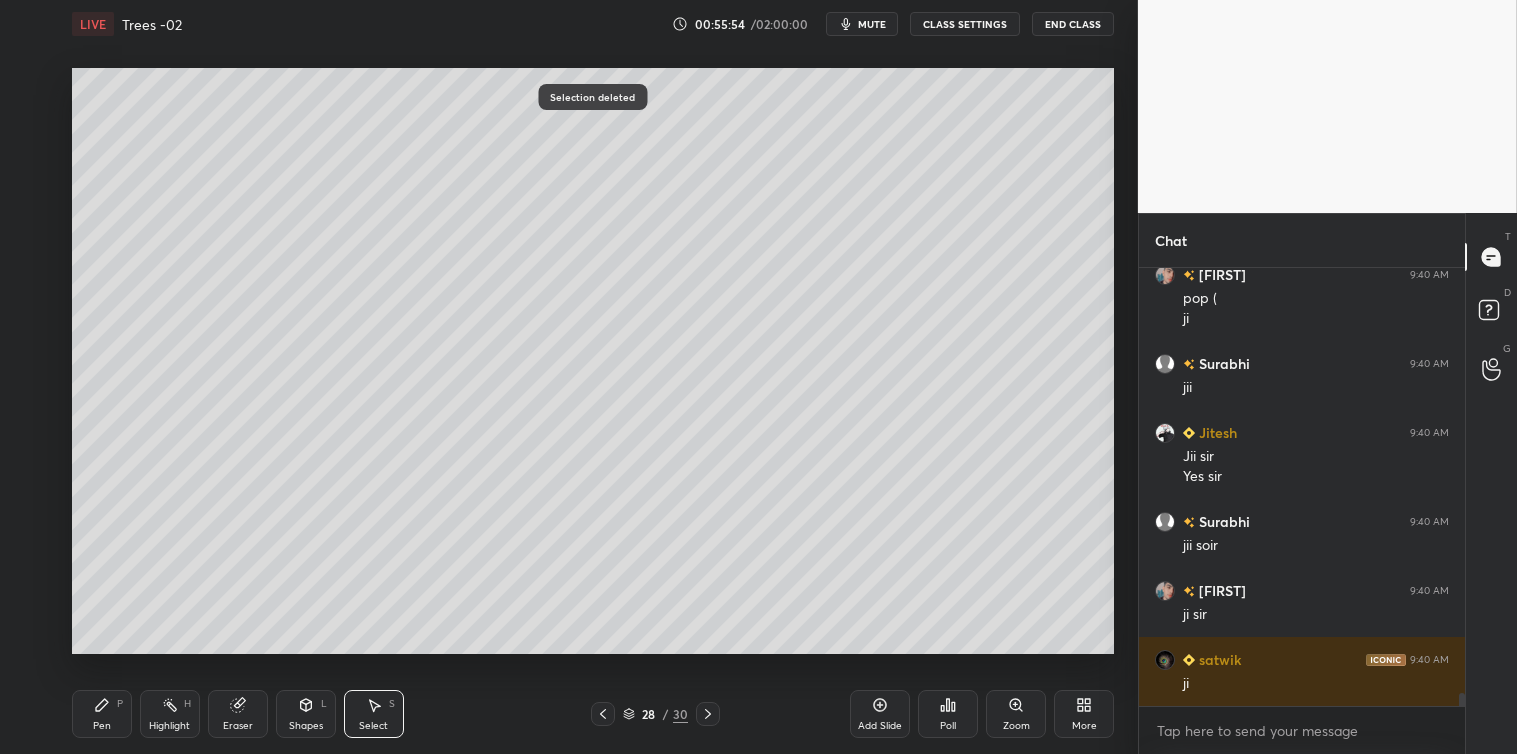 click on "Pen P" at bounding box center [102, 714] 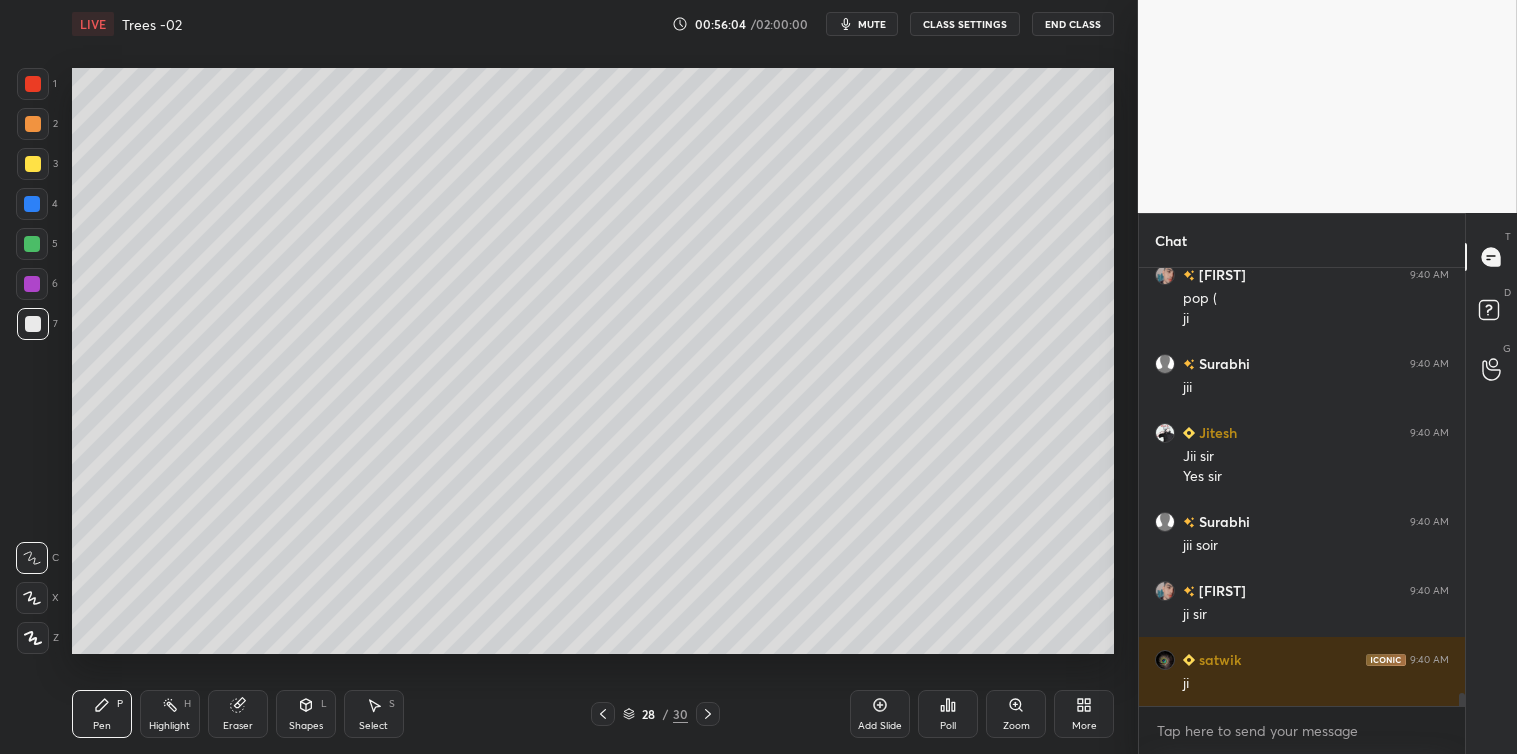 click at bounding box center [33, 164] 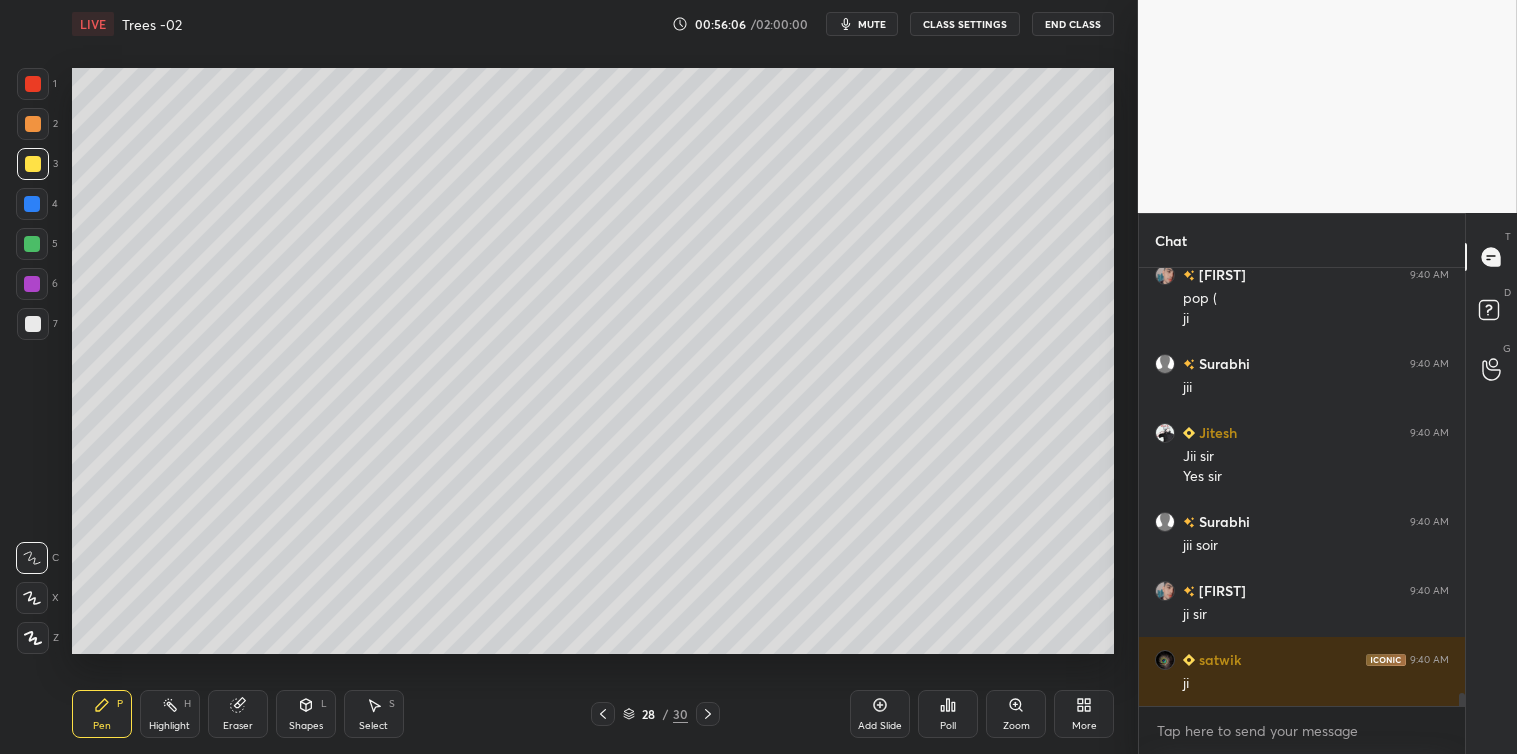 click 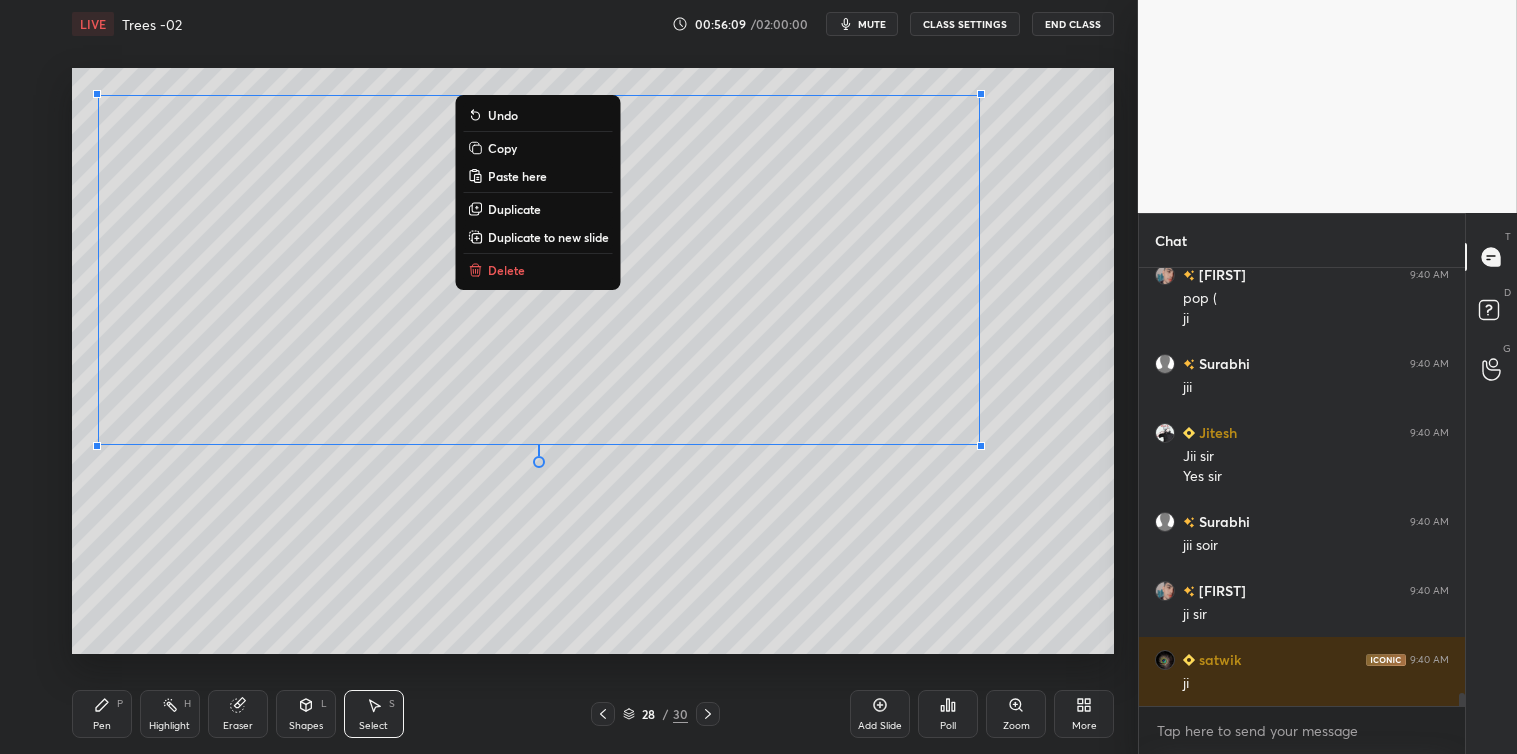 click on "Copy" at bounding box center (502, 148) 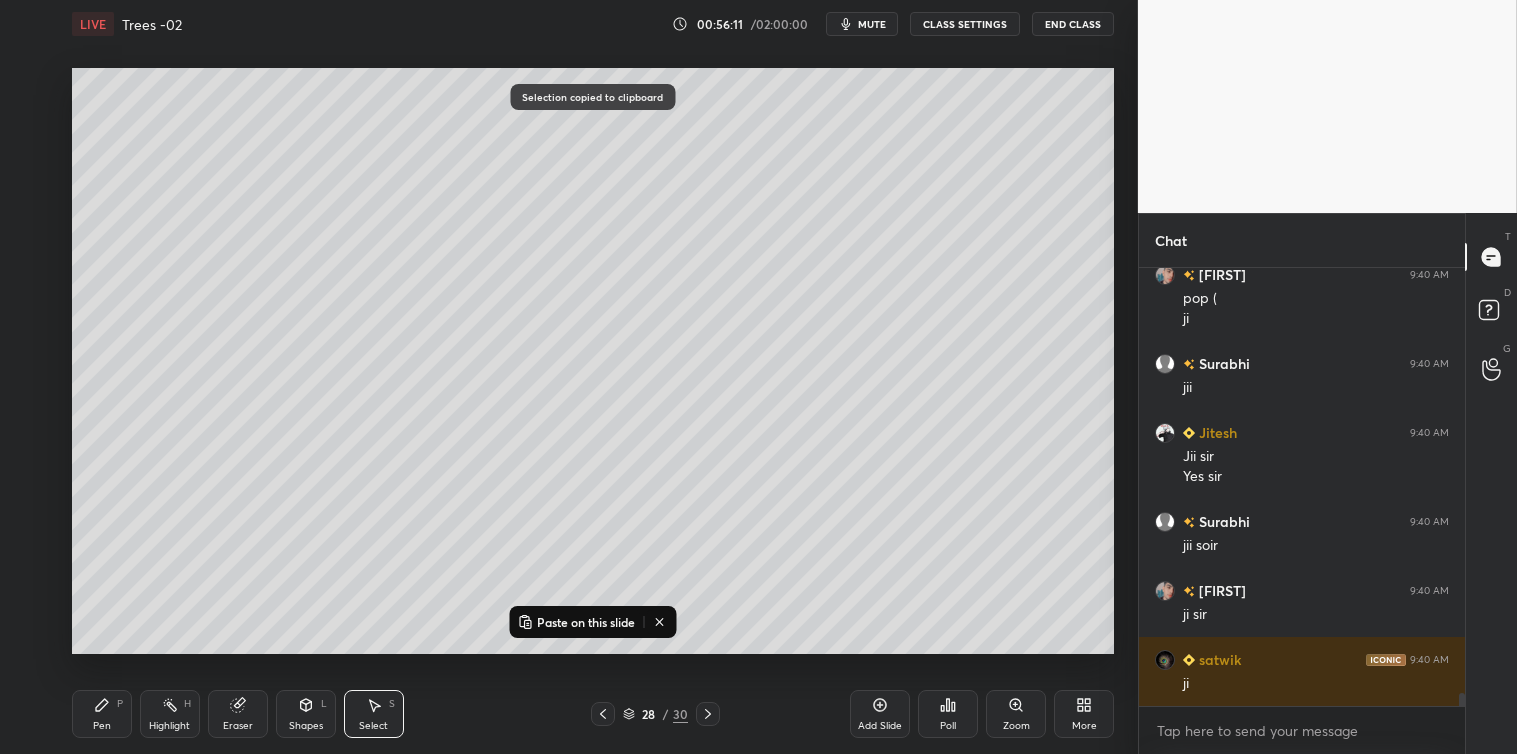click 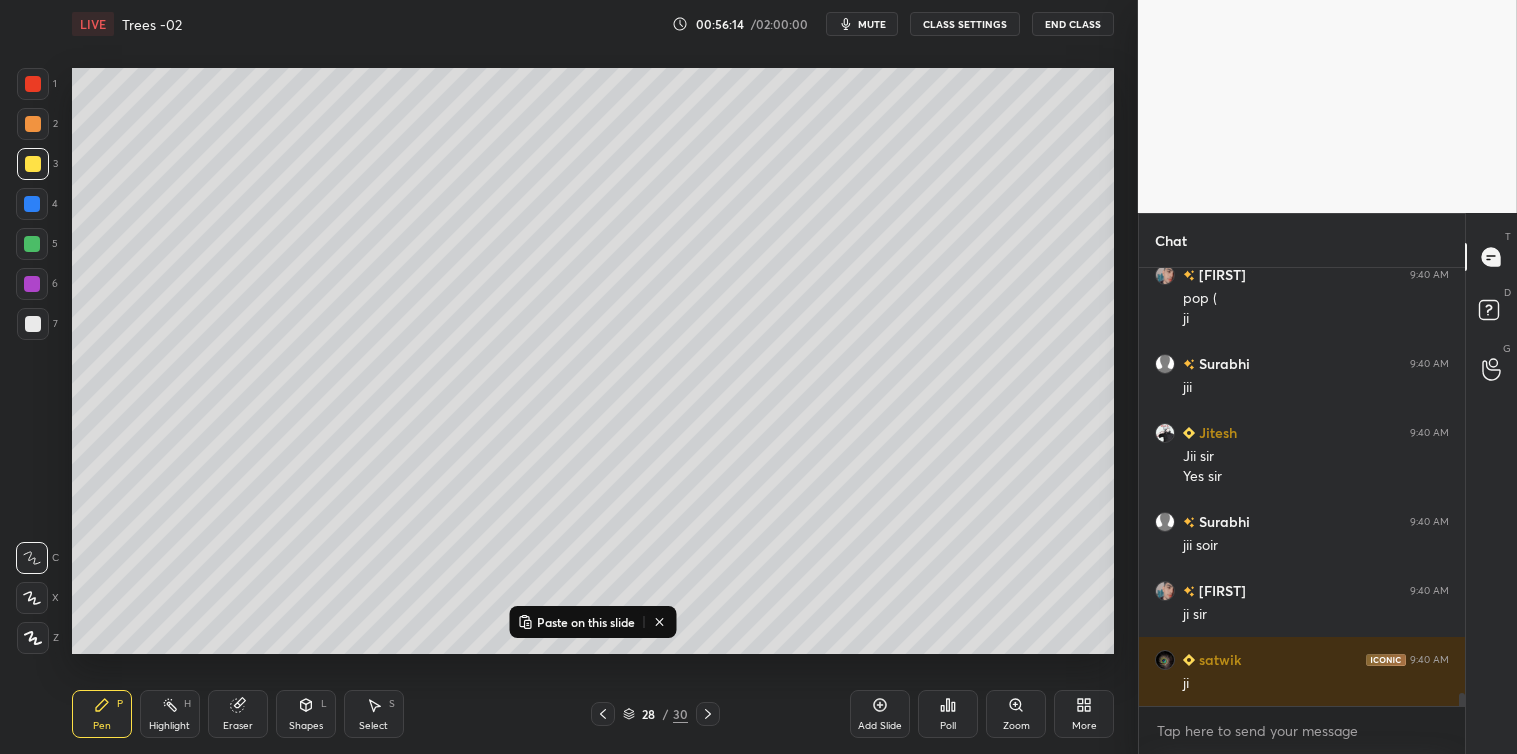 click on "Add Slide" at bounding box center [880, 714] 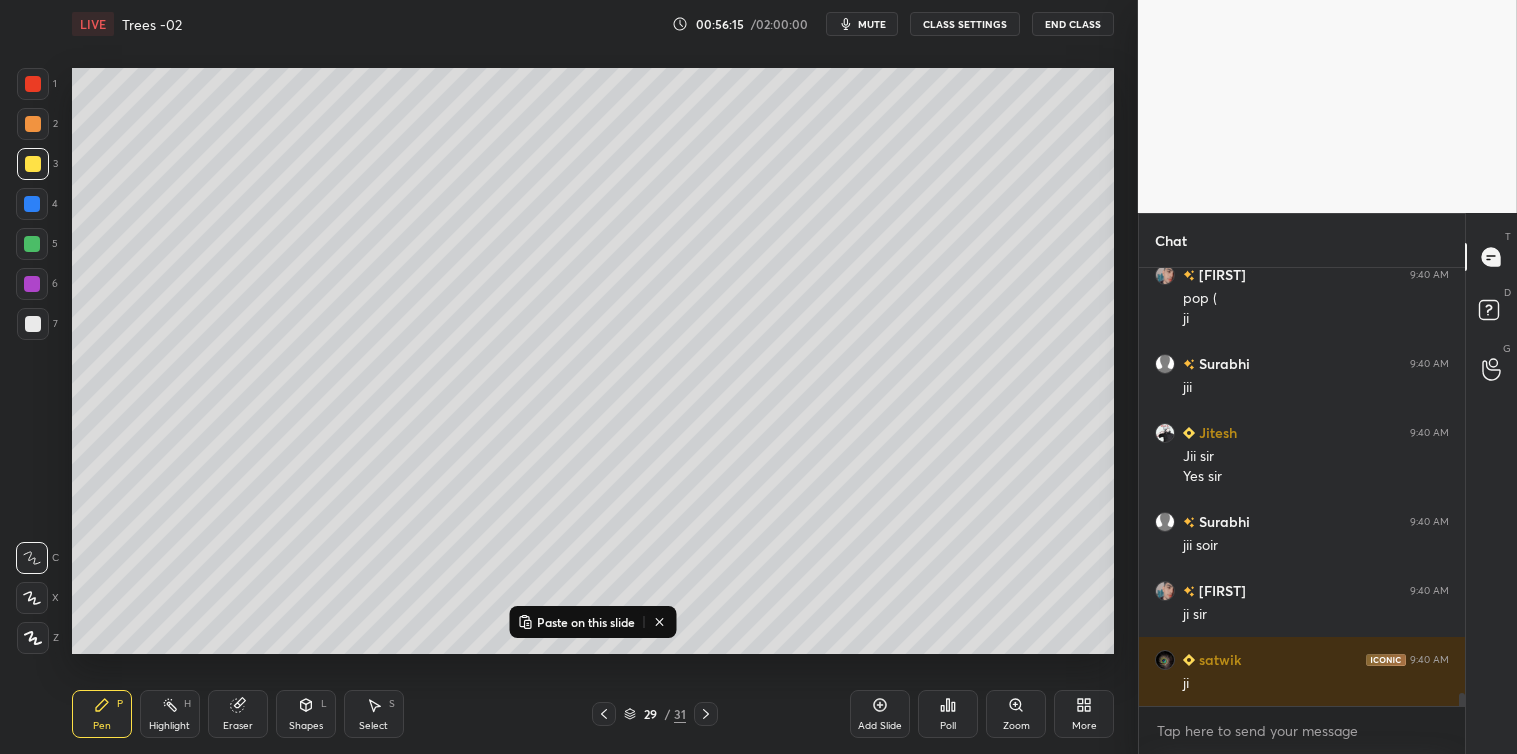 click on "Paste on this slide" at bounding box center (586, 622) 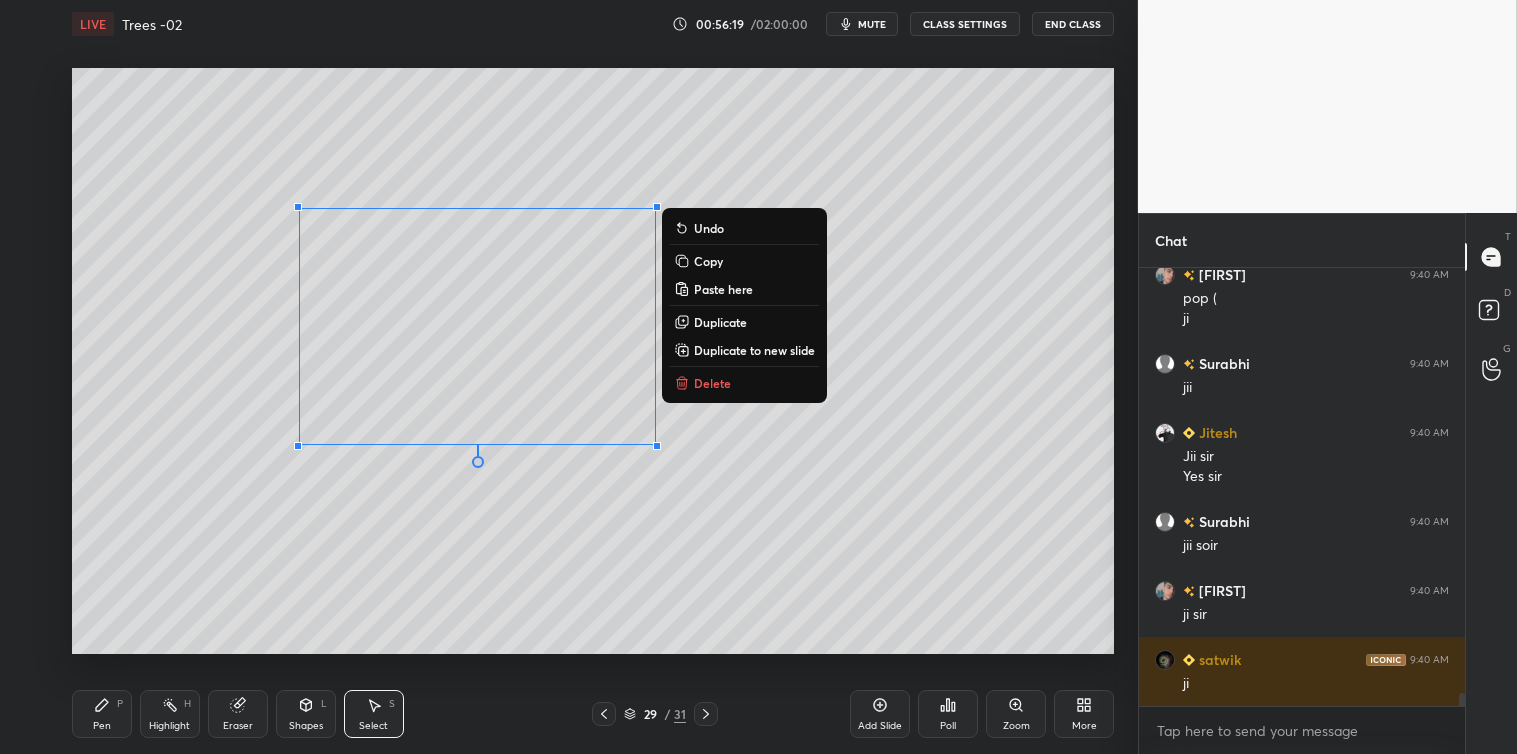 scroll, scrollTop: 14731, scrollLeft: 0, axis: vertical 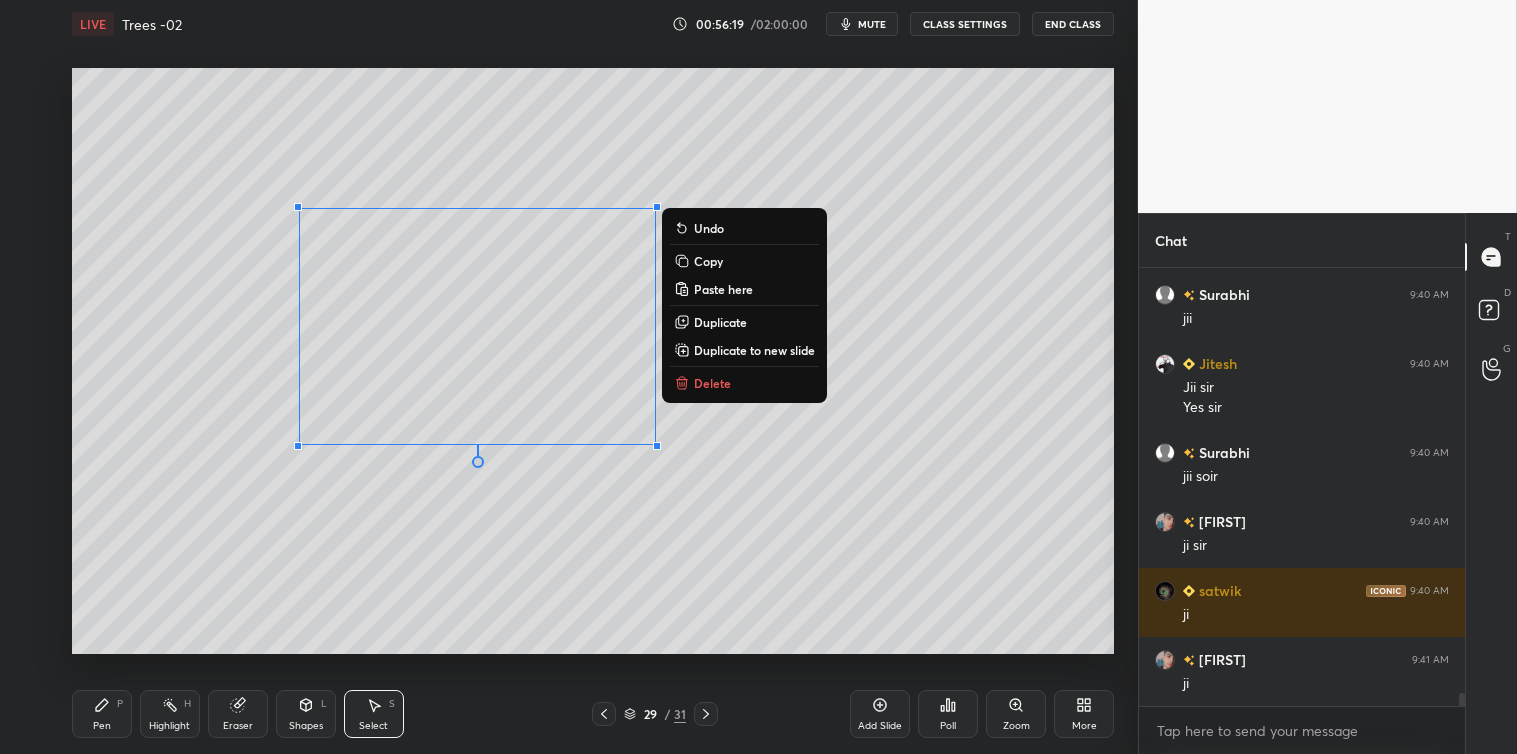 click on "Delete" at bounding box center (712, 383) 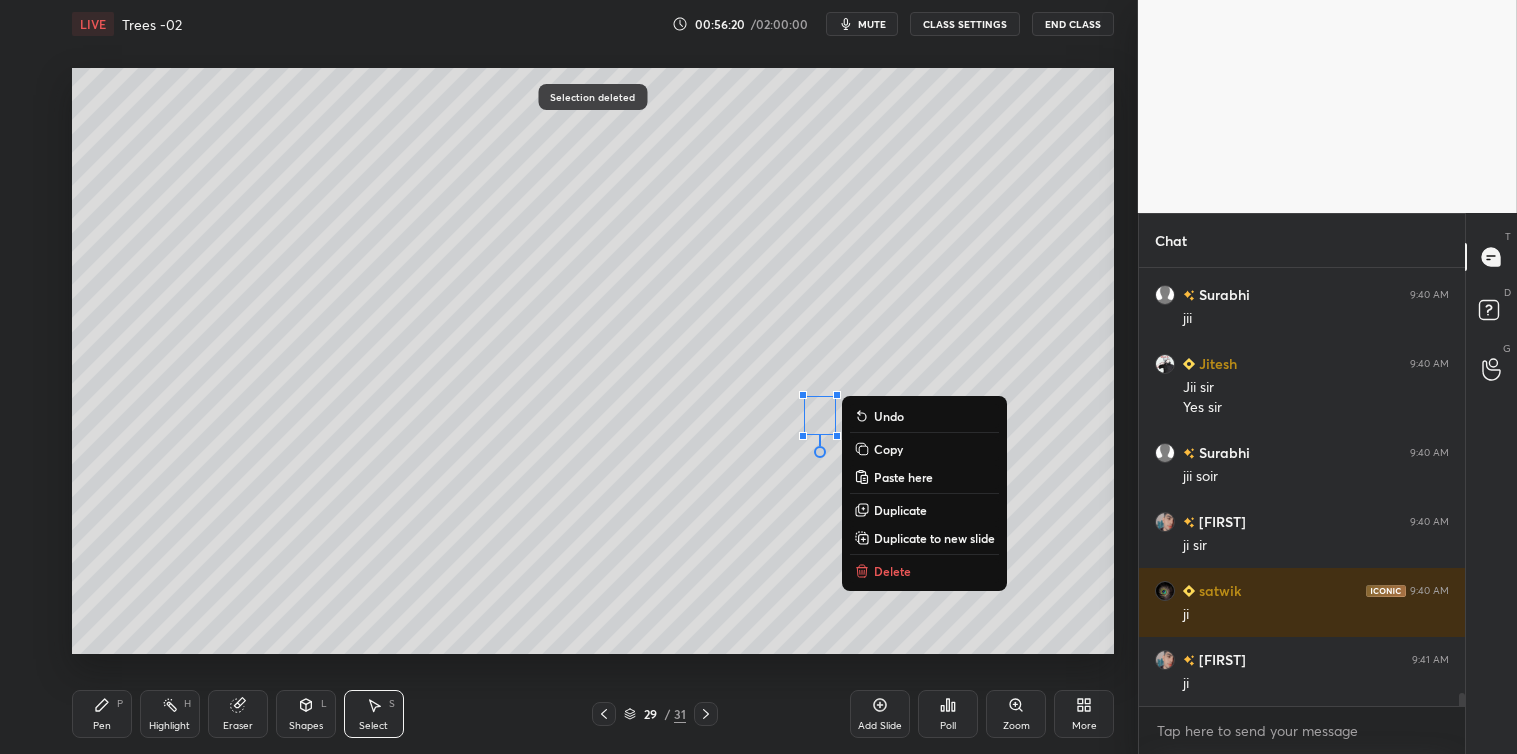 click on "Delete" at bounding box center (892, 571) 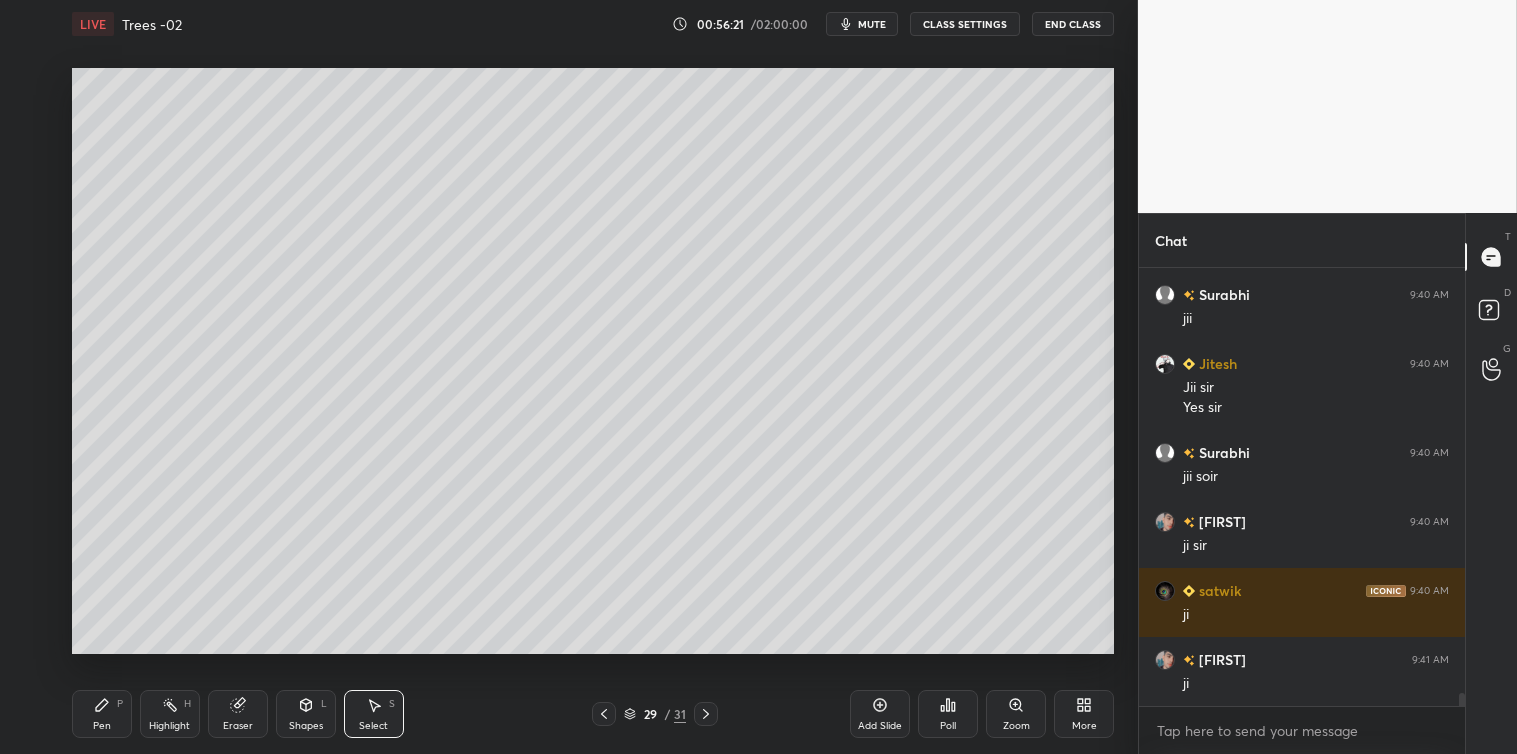 click on "Pen" at bounding box center (102, 726) 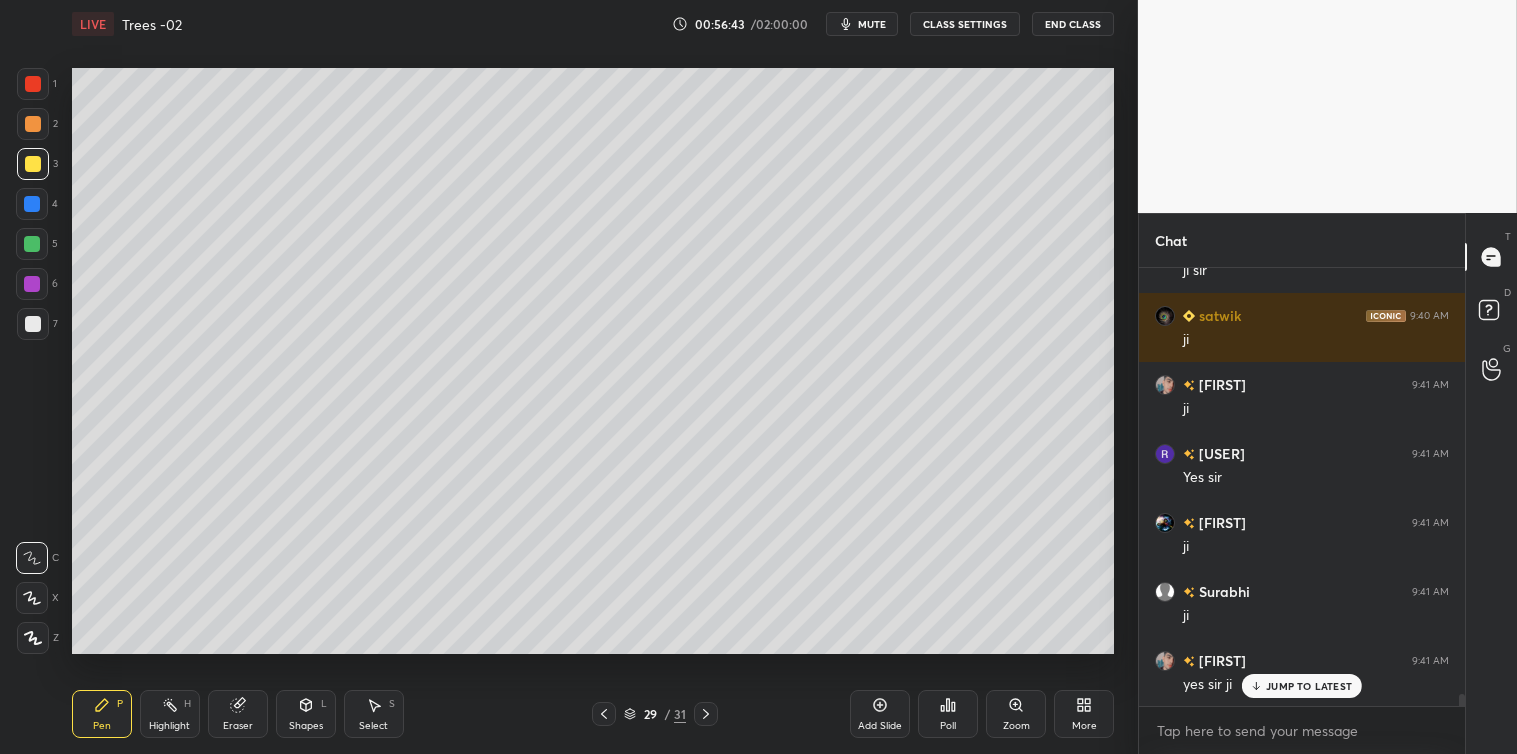 scroll, scrollTop: 15075, scrollLeft: 0, axis: vertical 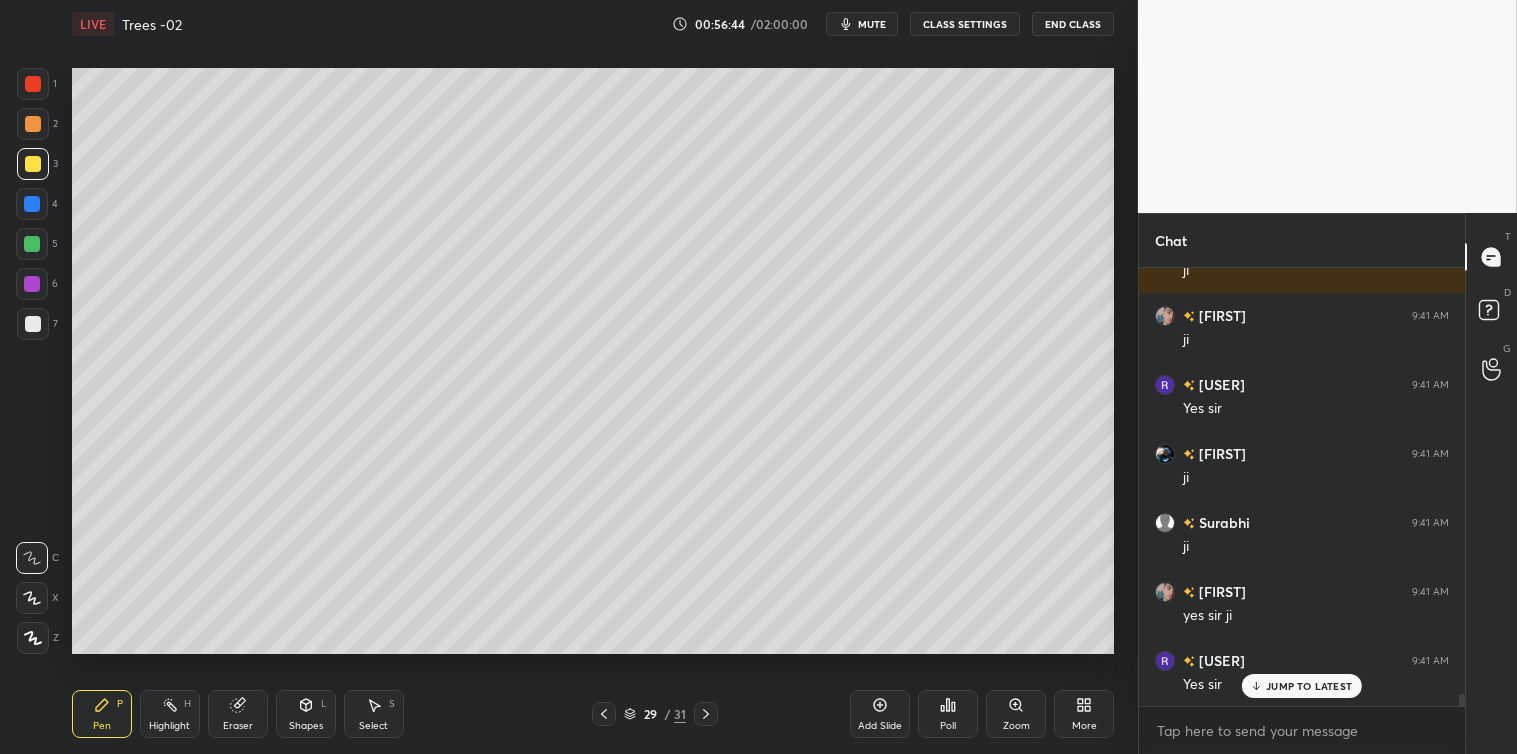 click 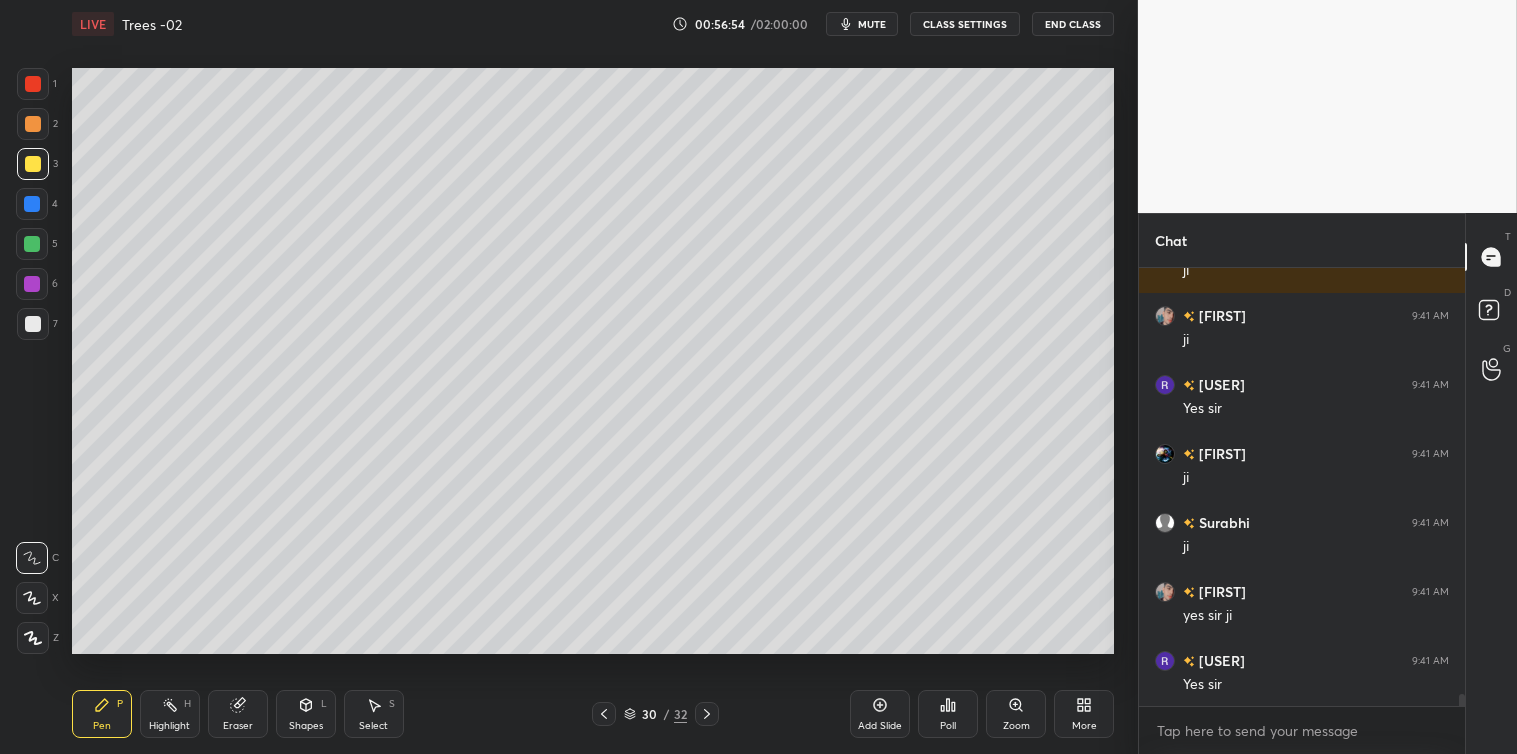scroll, scrollTop: 15124, scrollLeft: 0, axis: vertical 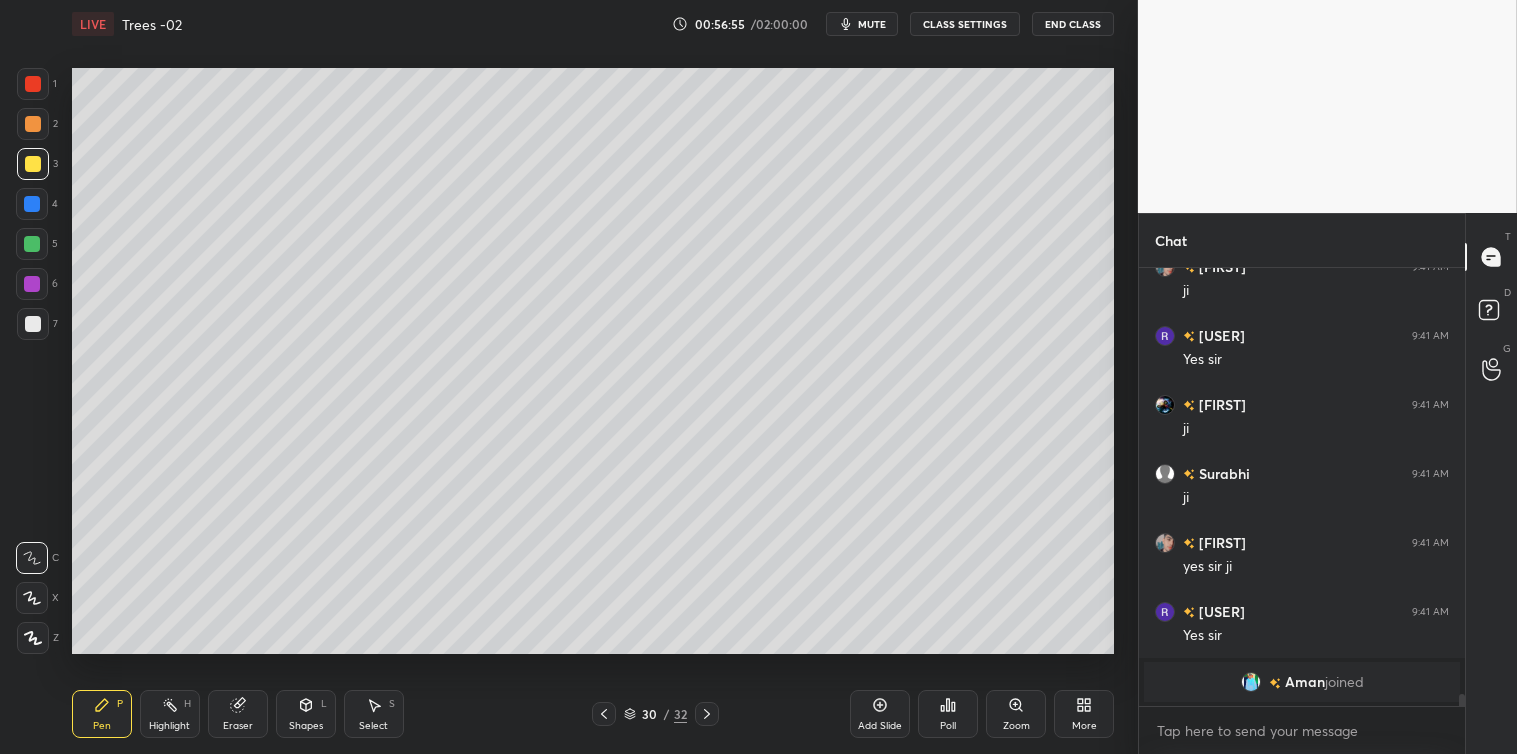 click on "Shapes L" at bounding box center (306, 714) 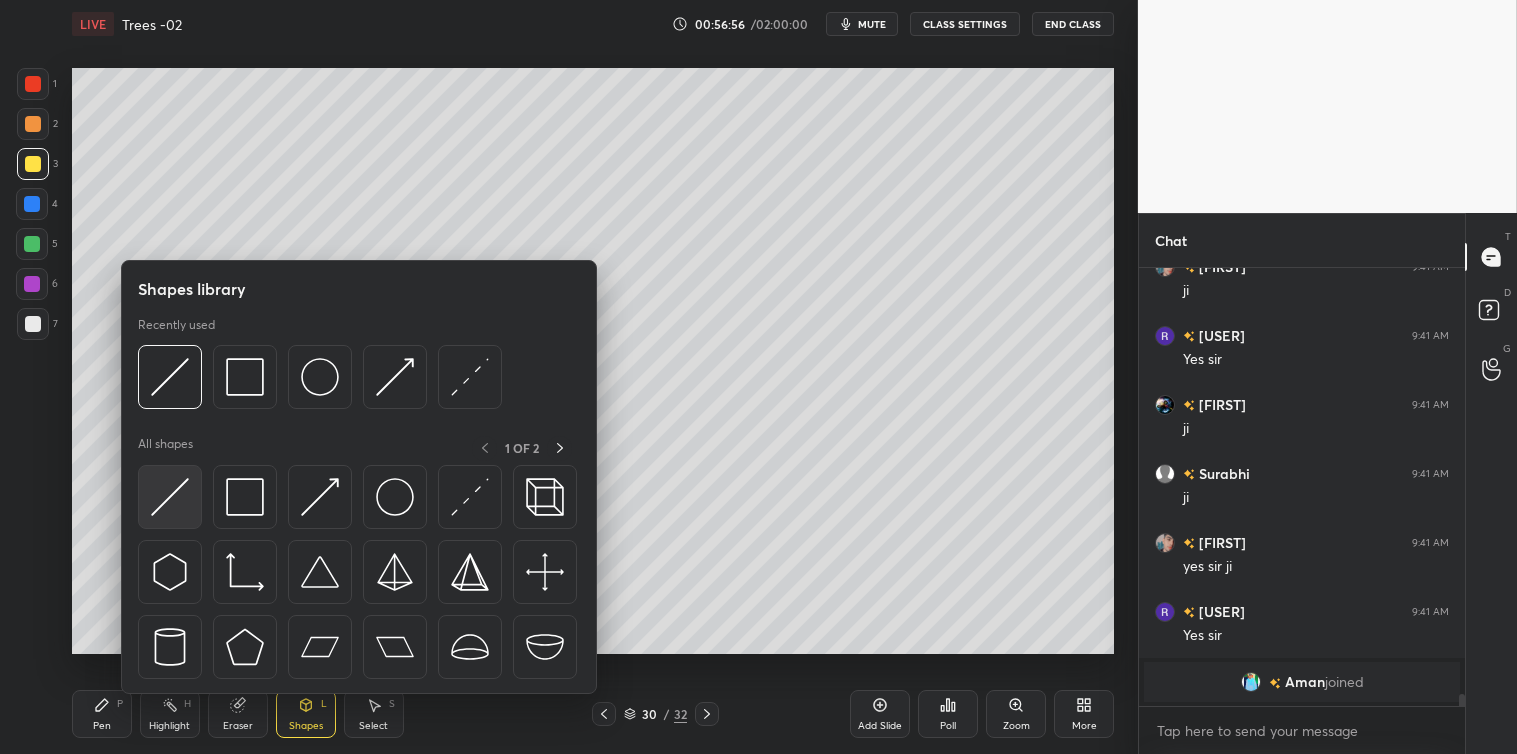 click at bounding box center [170, 497] 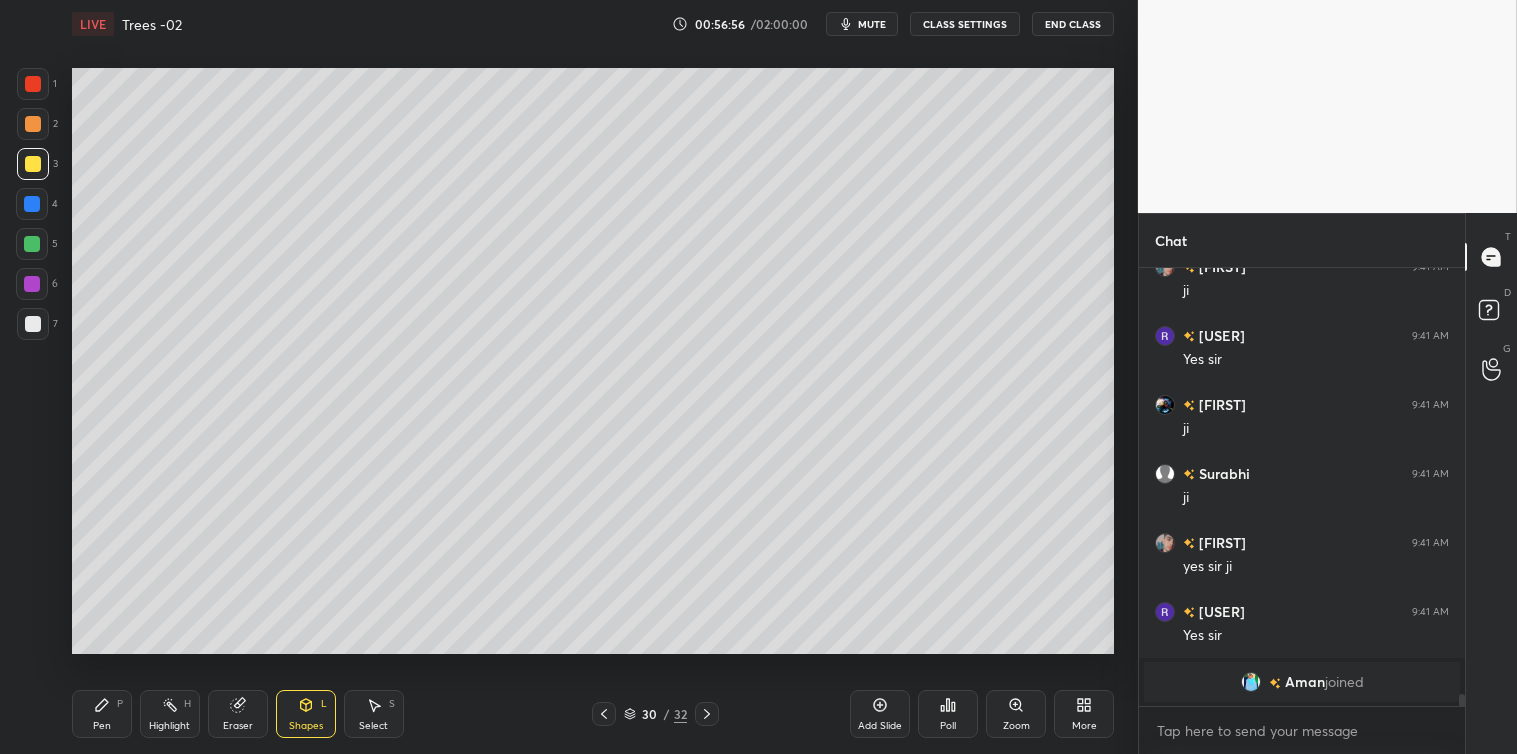 click at bounding box center [33, 324] 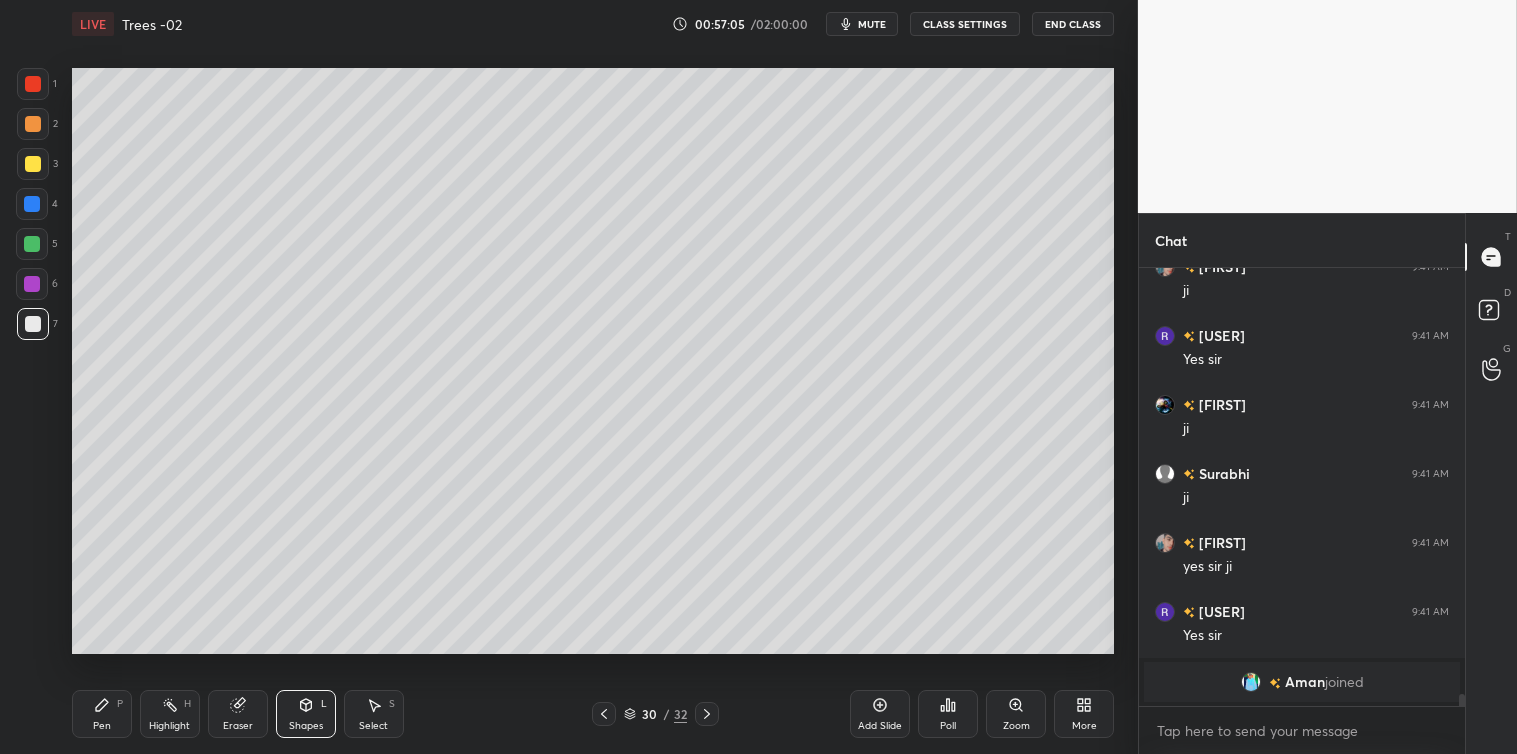 click on "Pen P" at bounding box center [102, 714] 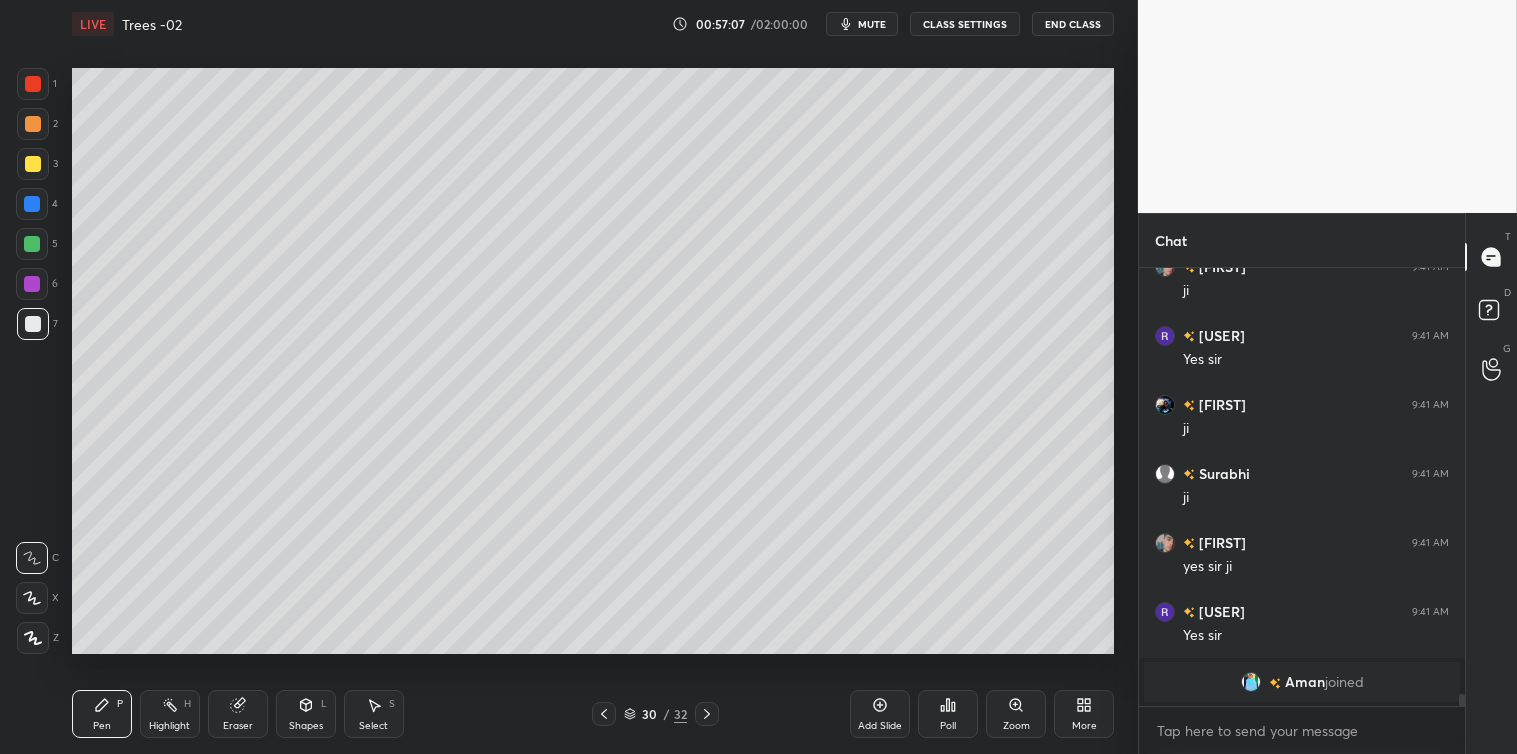 scroll, scrollTop: 15193, scrollLeft: 0, axis: vertical 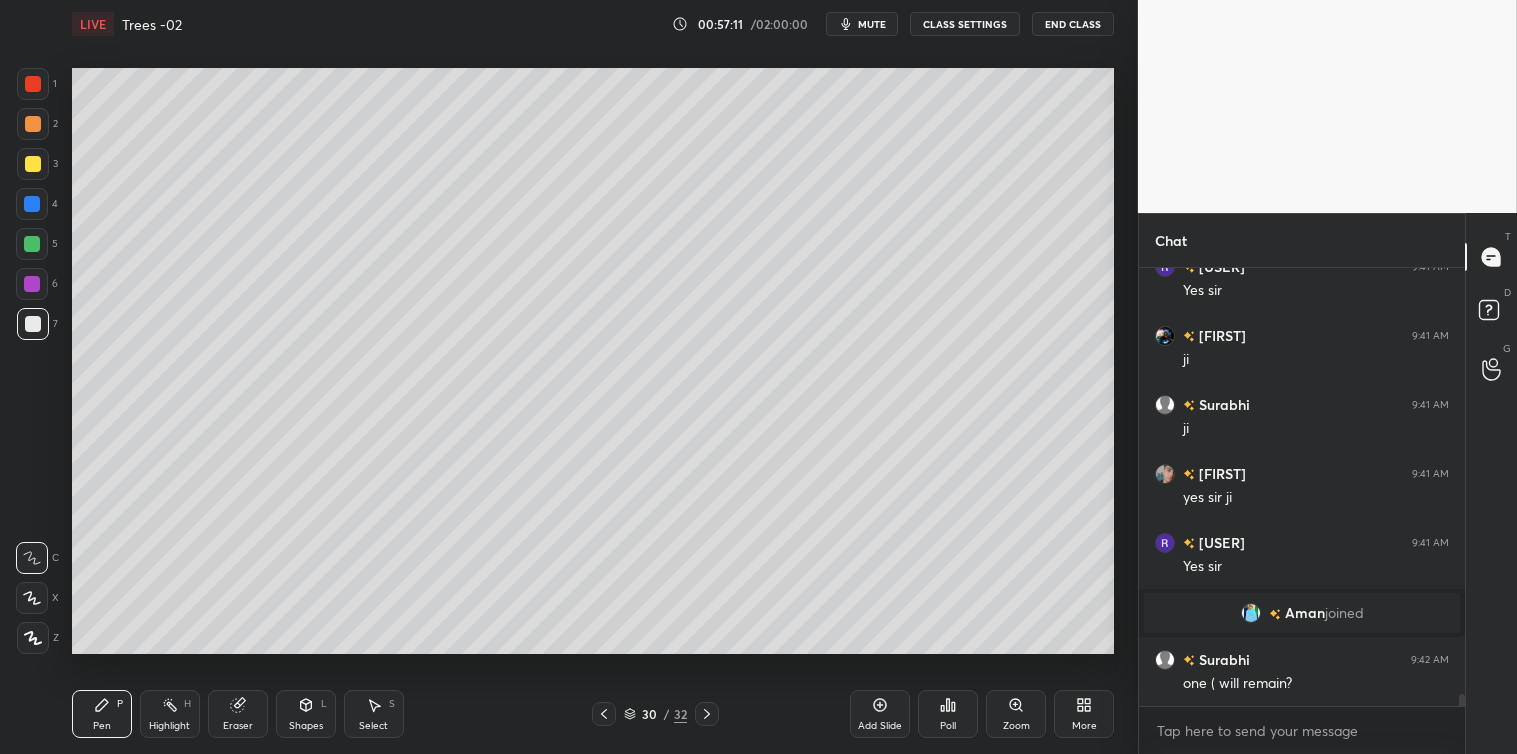 click on "Shapes L" at bounding box center (306, 714) 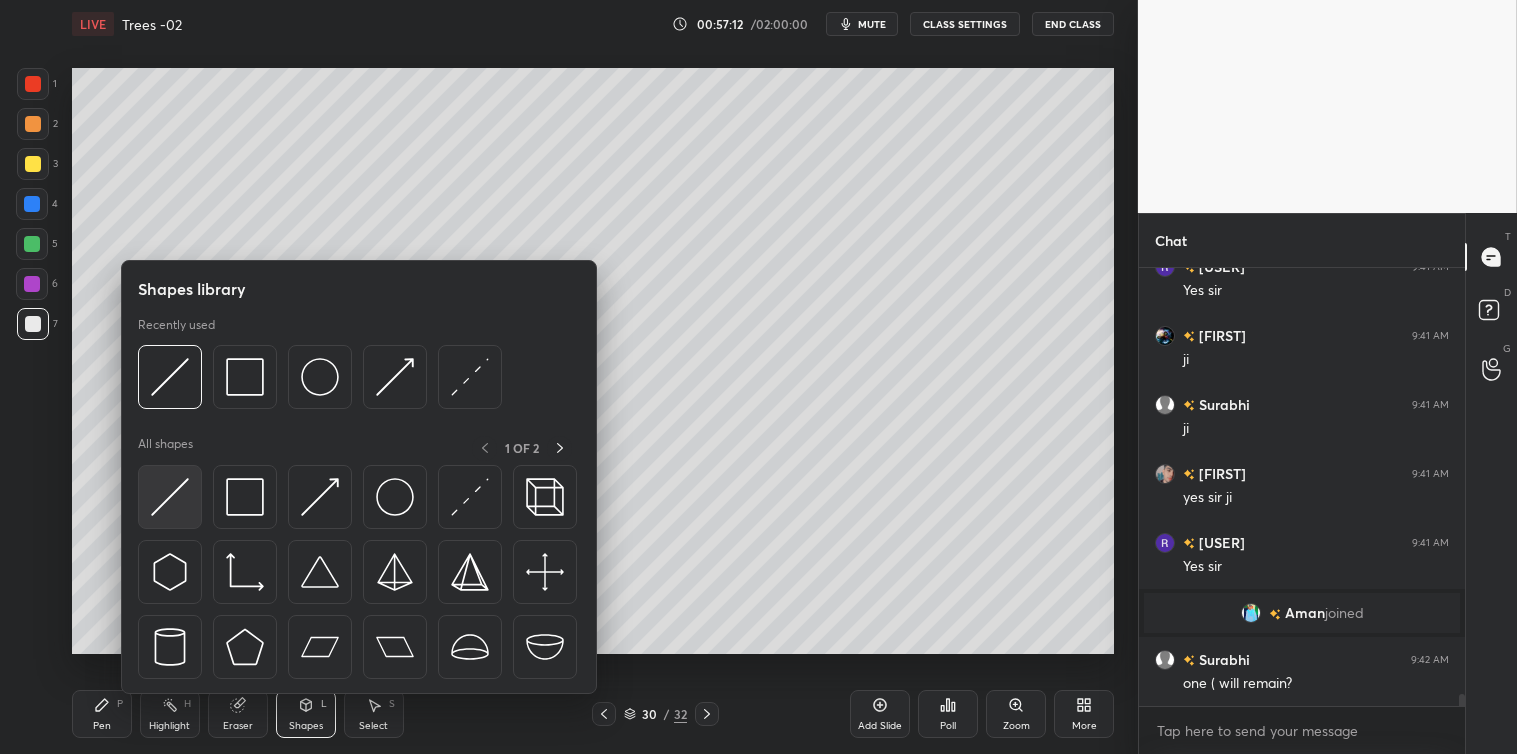click at bounding box center (170, 497) 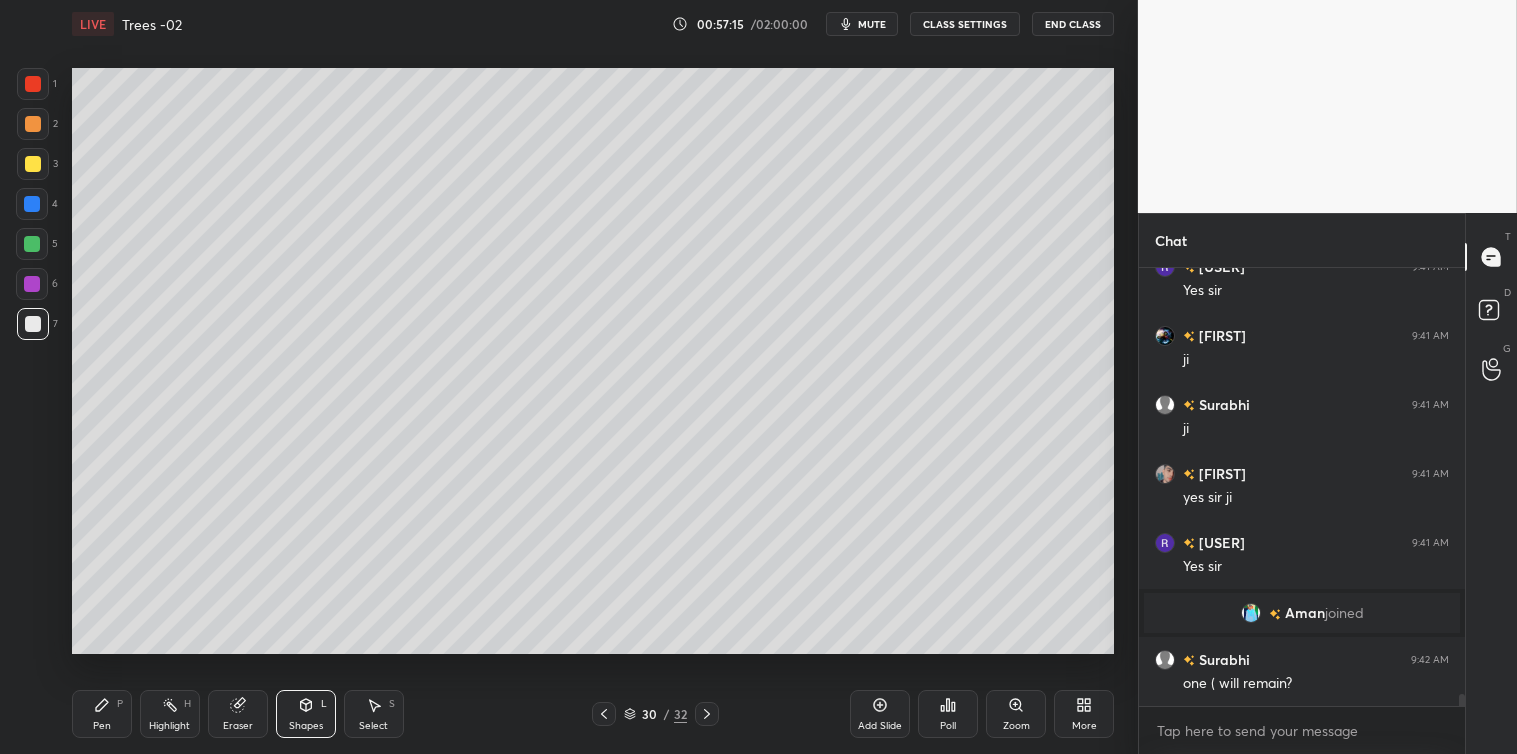 click 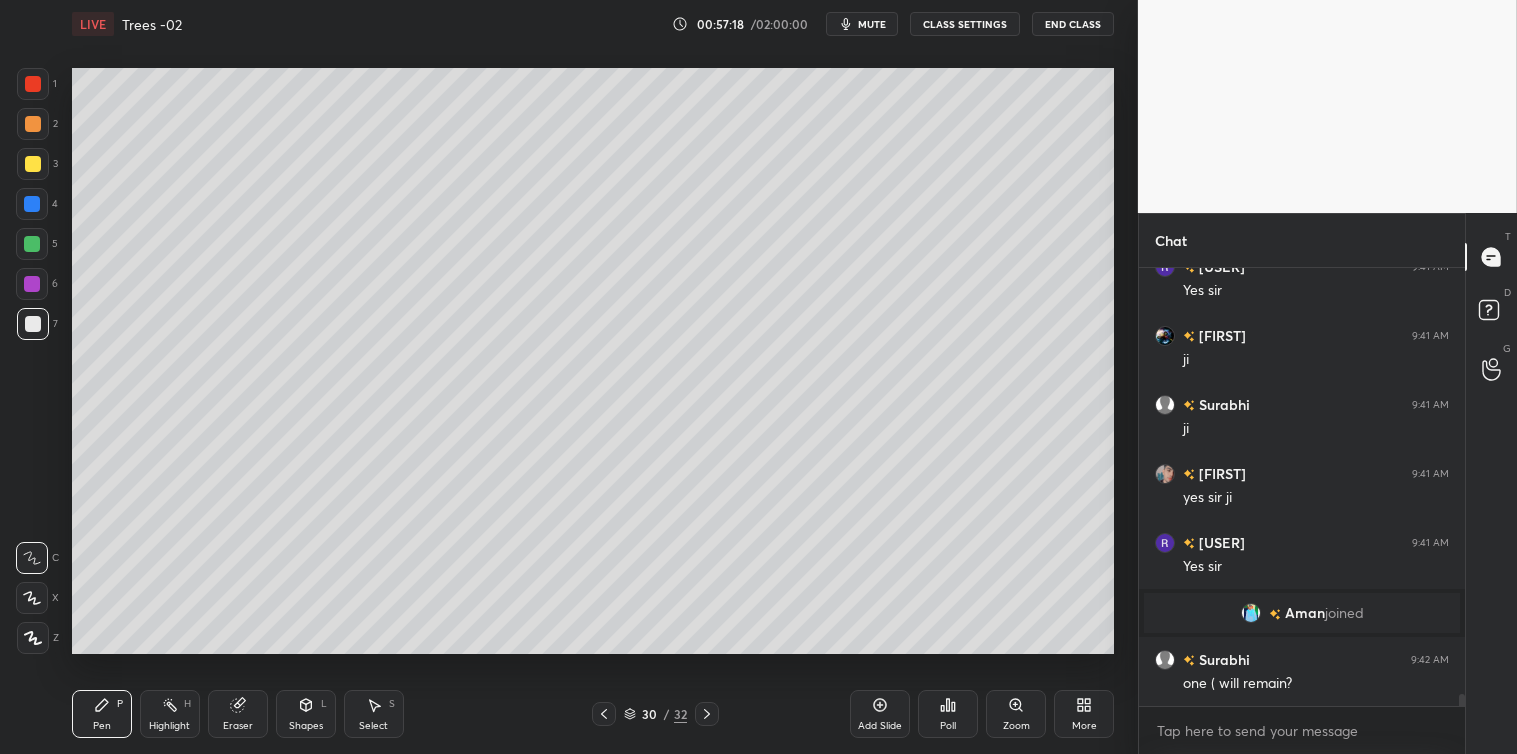 click 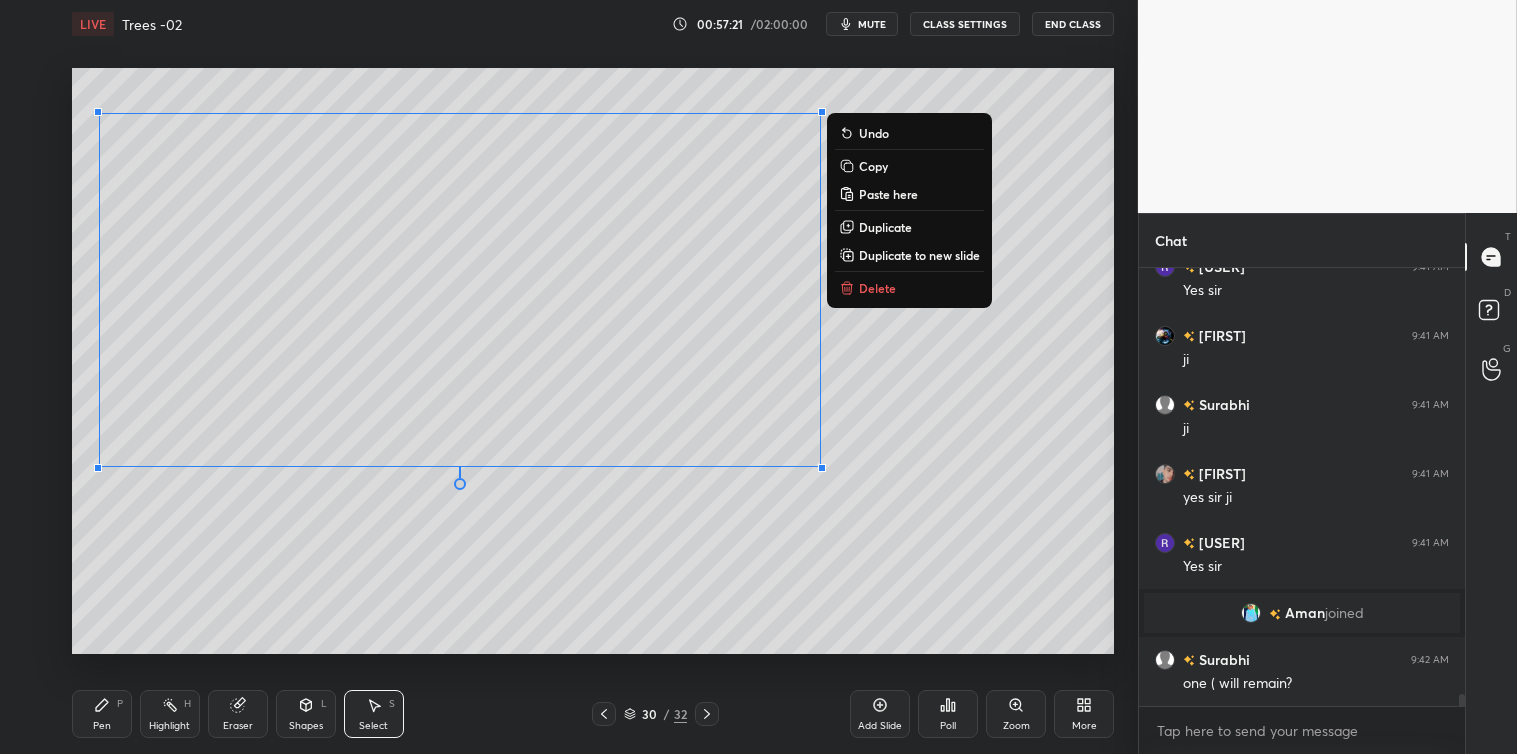 click on "Copy" at bounding box center (873, 166) 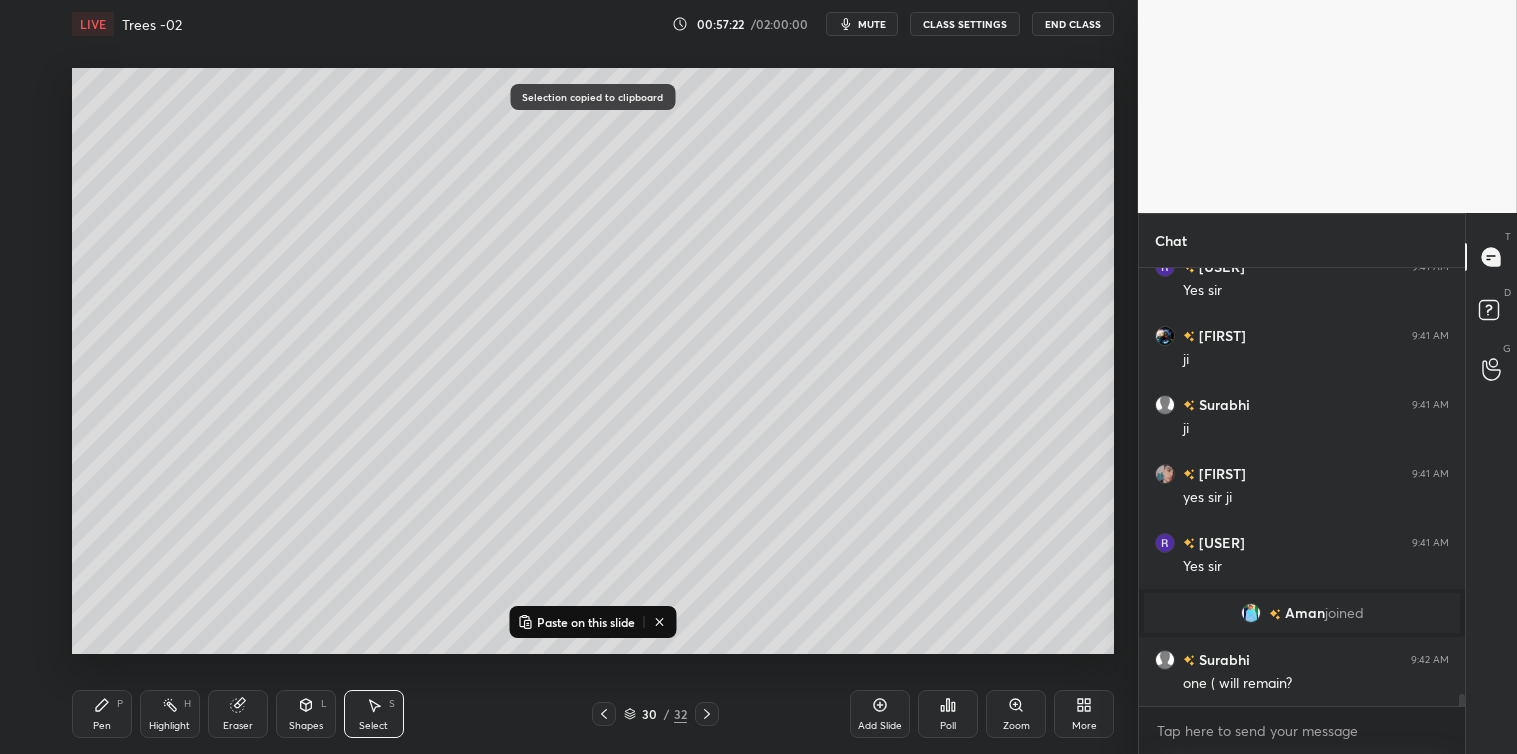 click 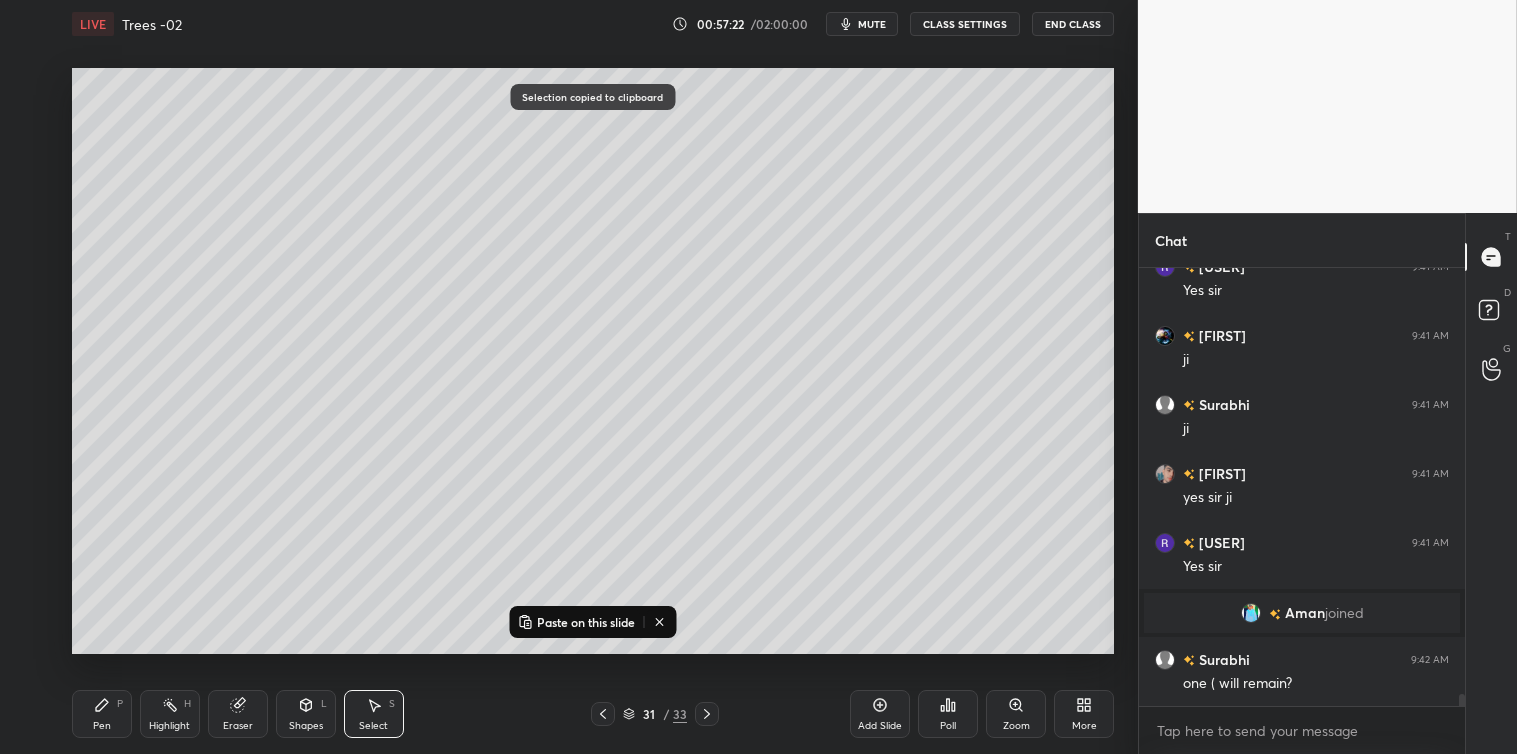 click on "Paste on this slide" at bounding box center [576, 622] 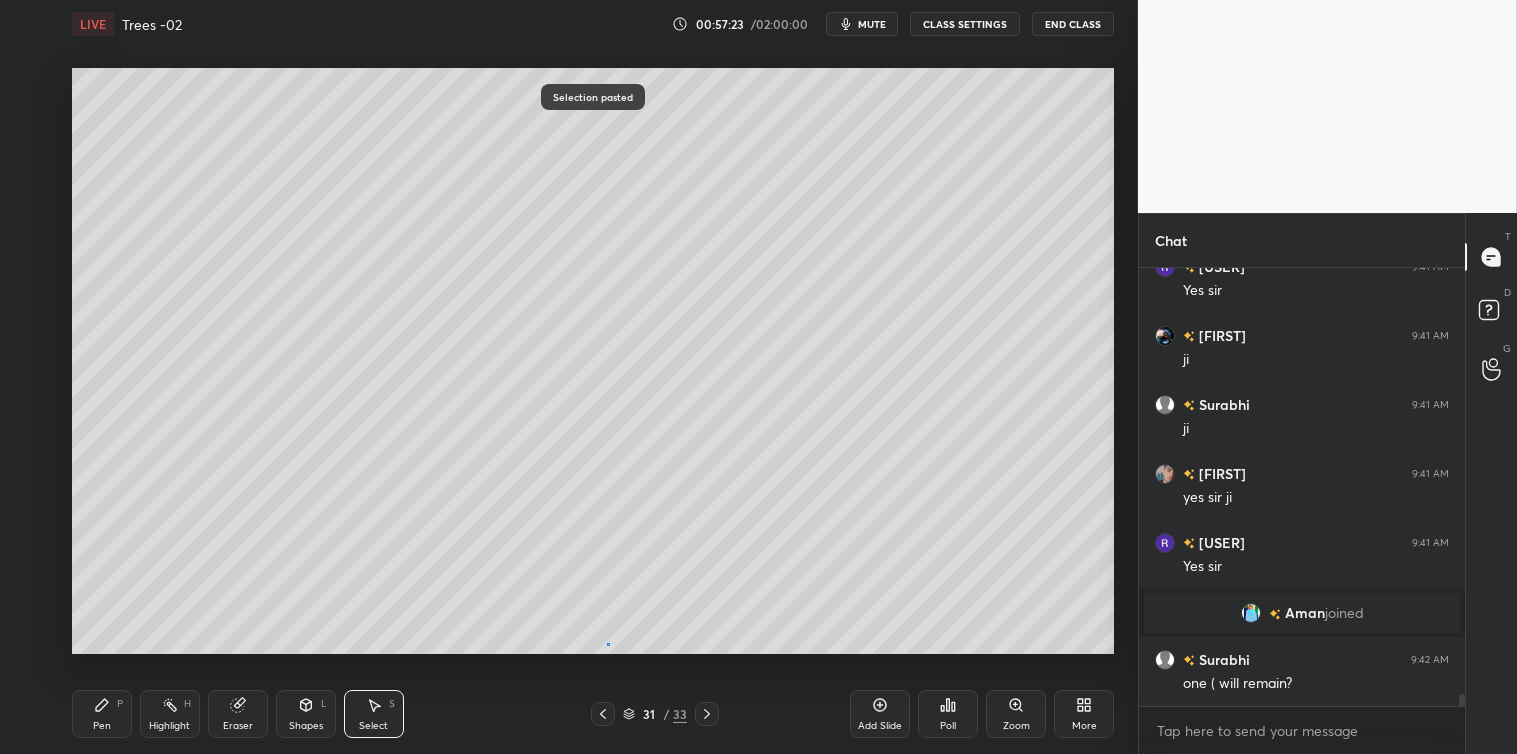 click on "0 ° Undo Copy Paste here Duplicate Duplicate to new slide Delete" at bounding box center (593, 361) 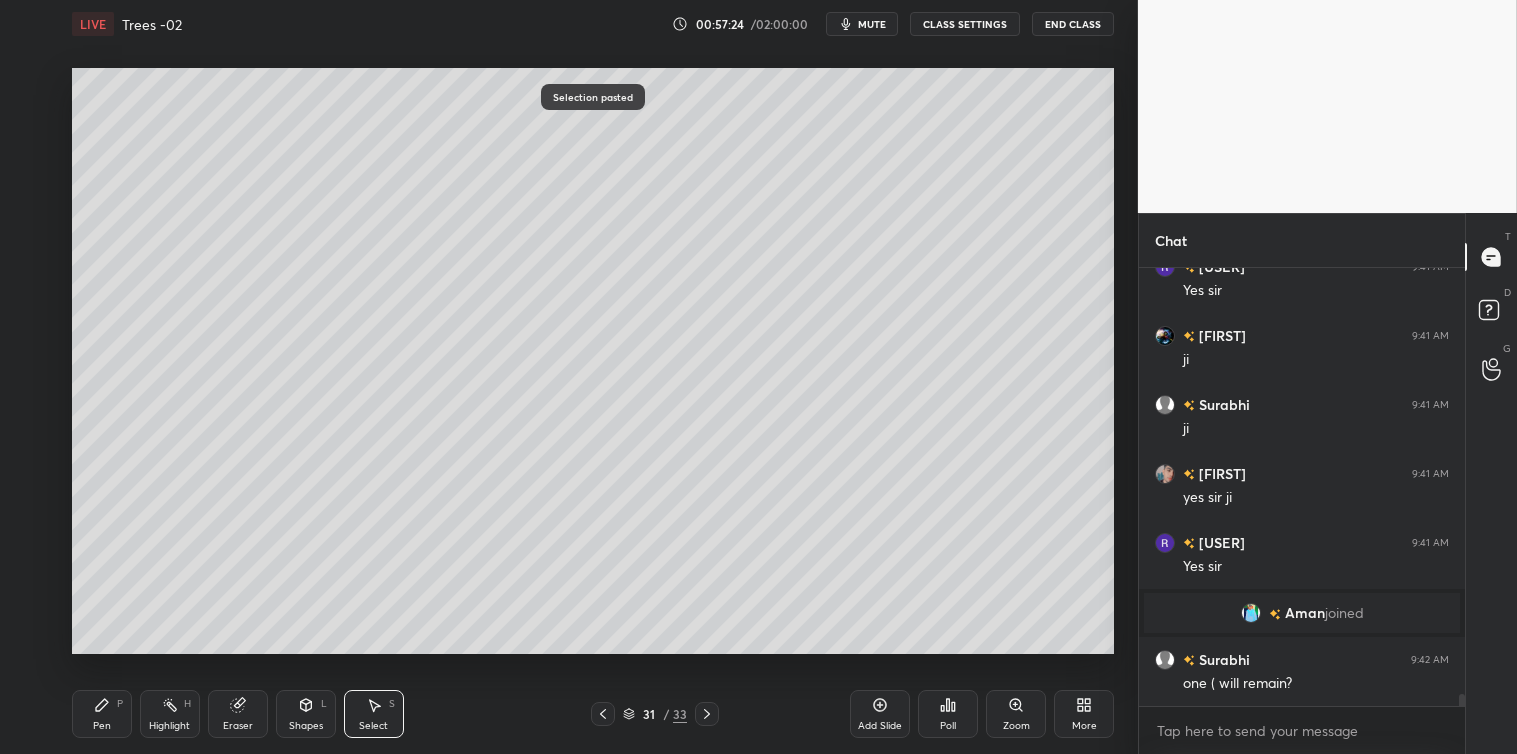 click on "Pen P" at bounding box center [102, 714] 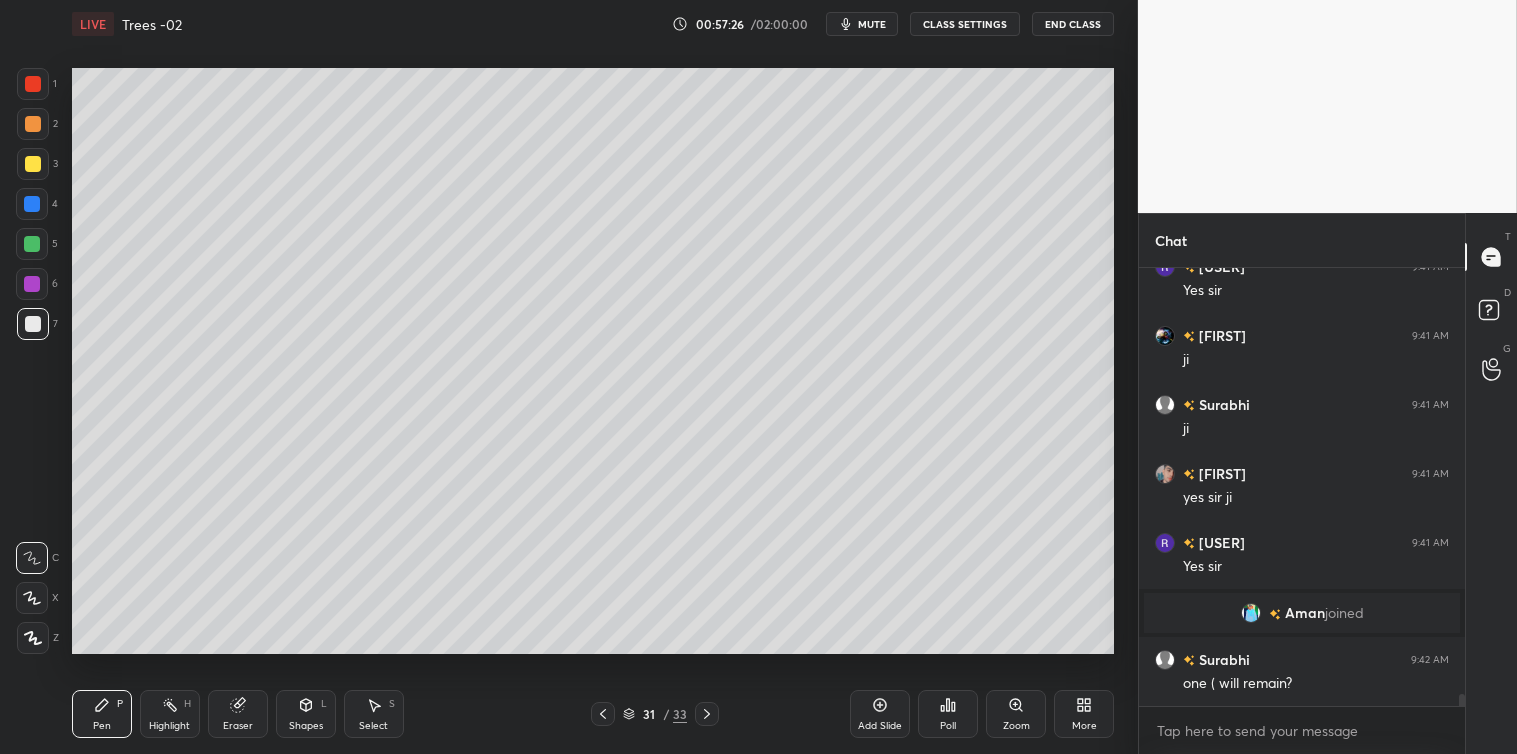 click at bounding box center [33, 164] 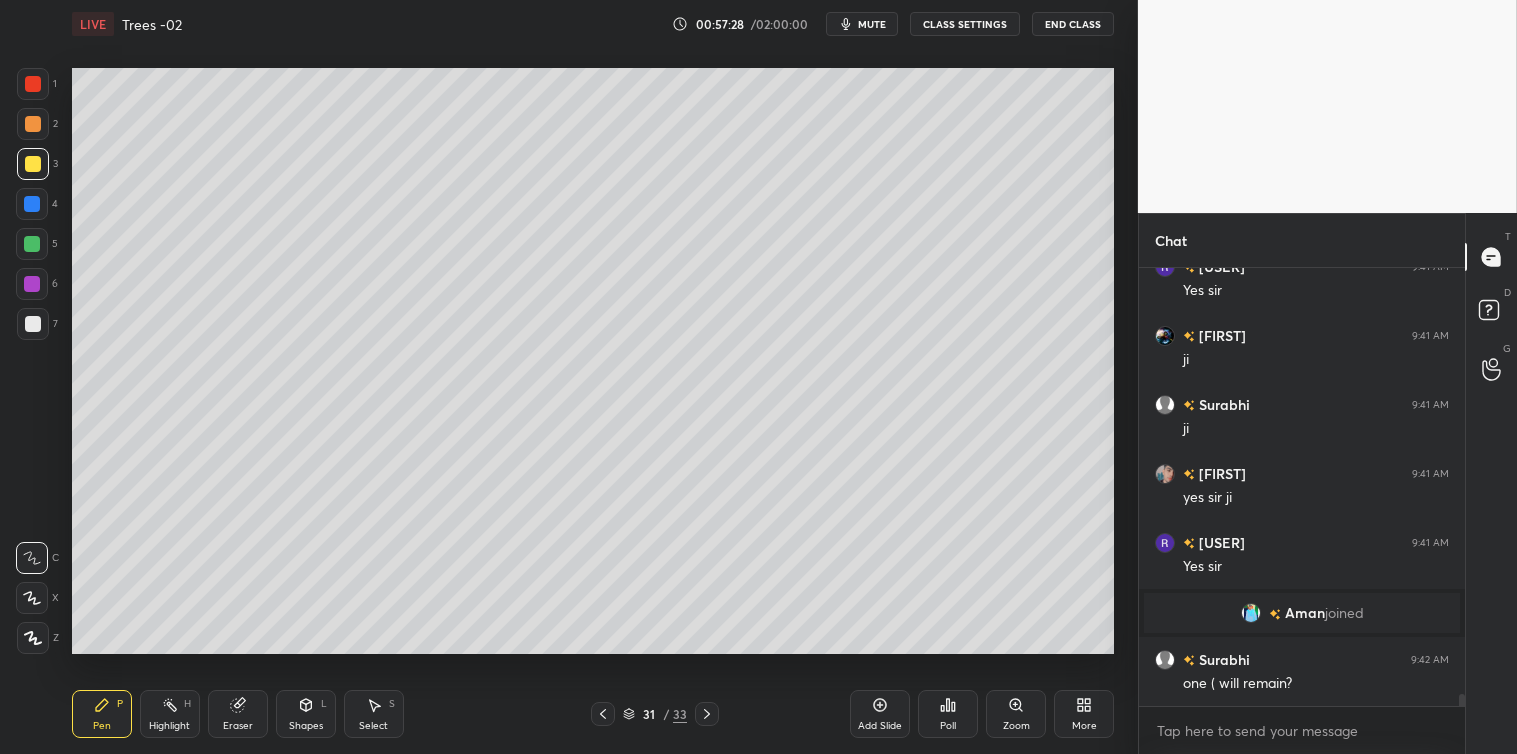 click at bounding box center (33, 84) 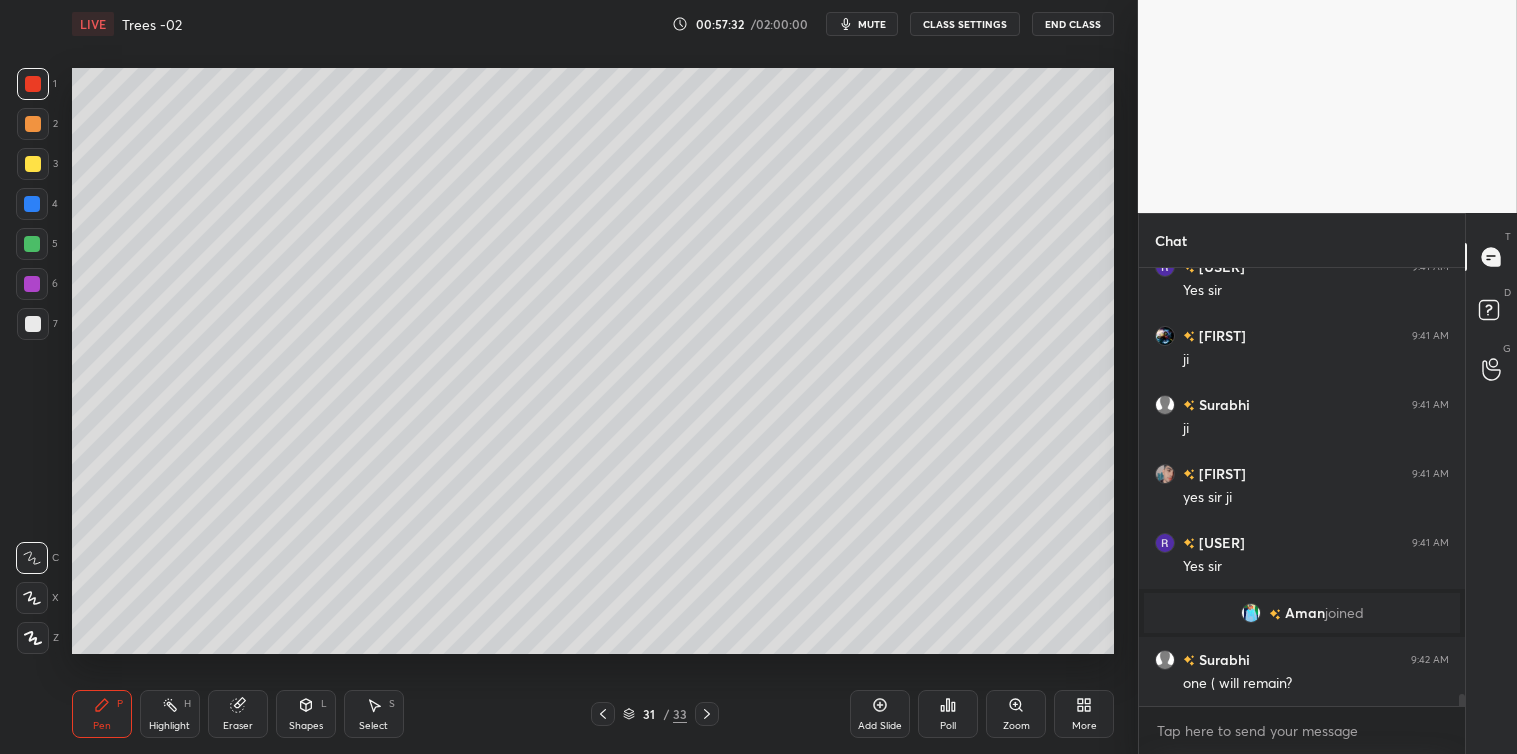click 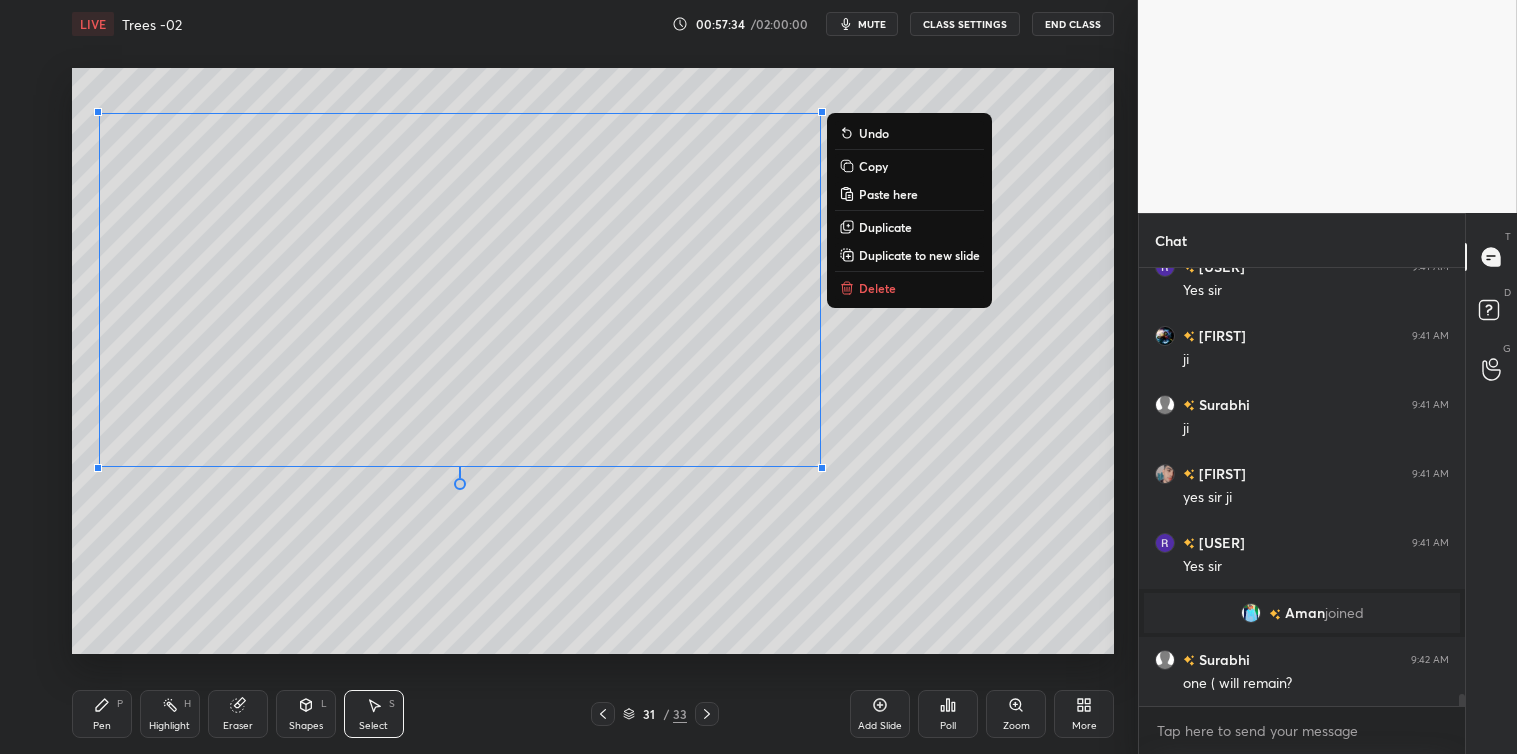 click on "Copy" at bounding box center (873, 166) 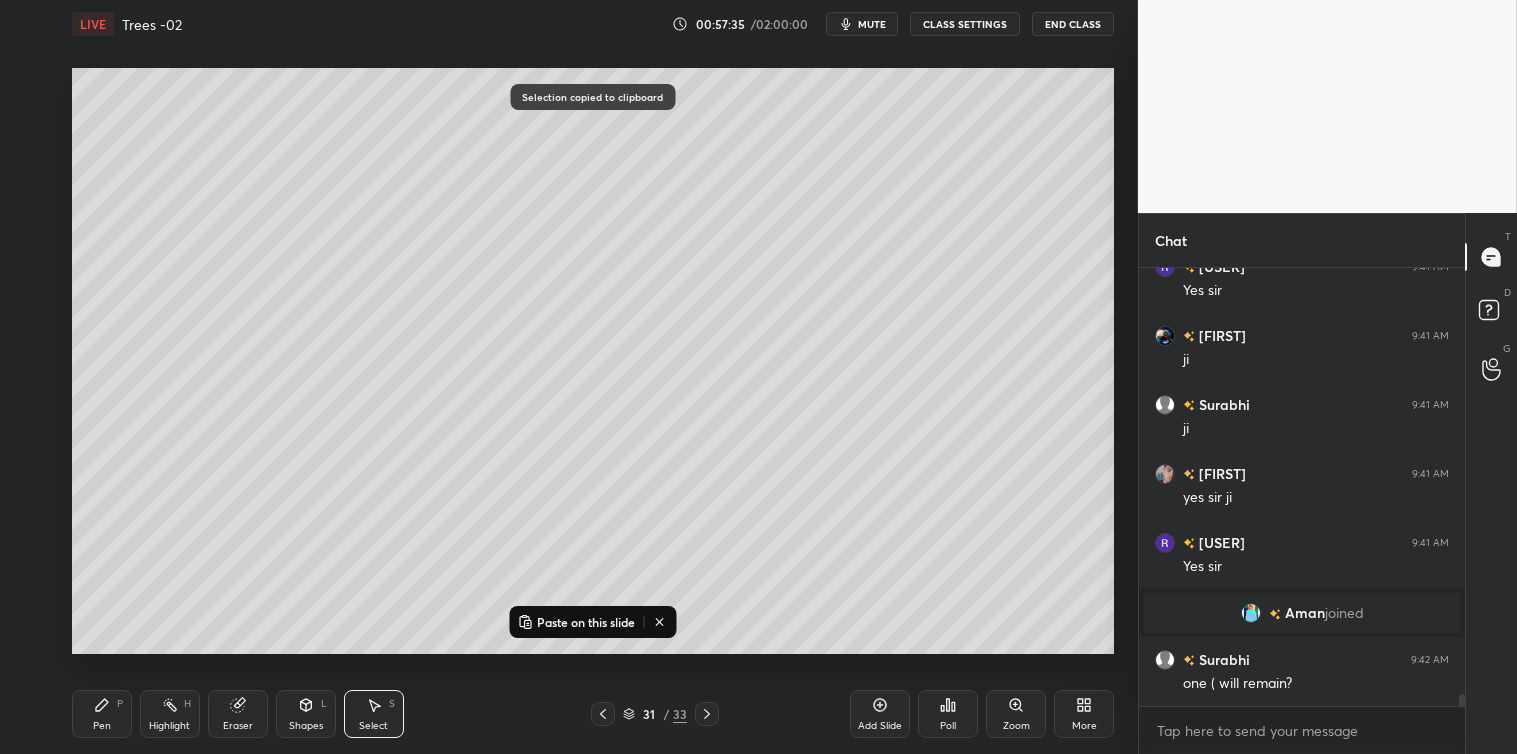 click 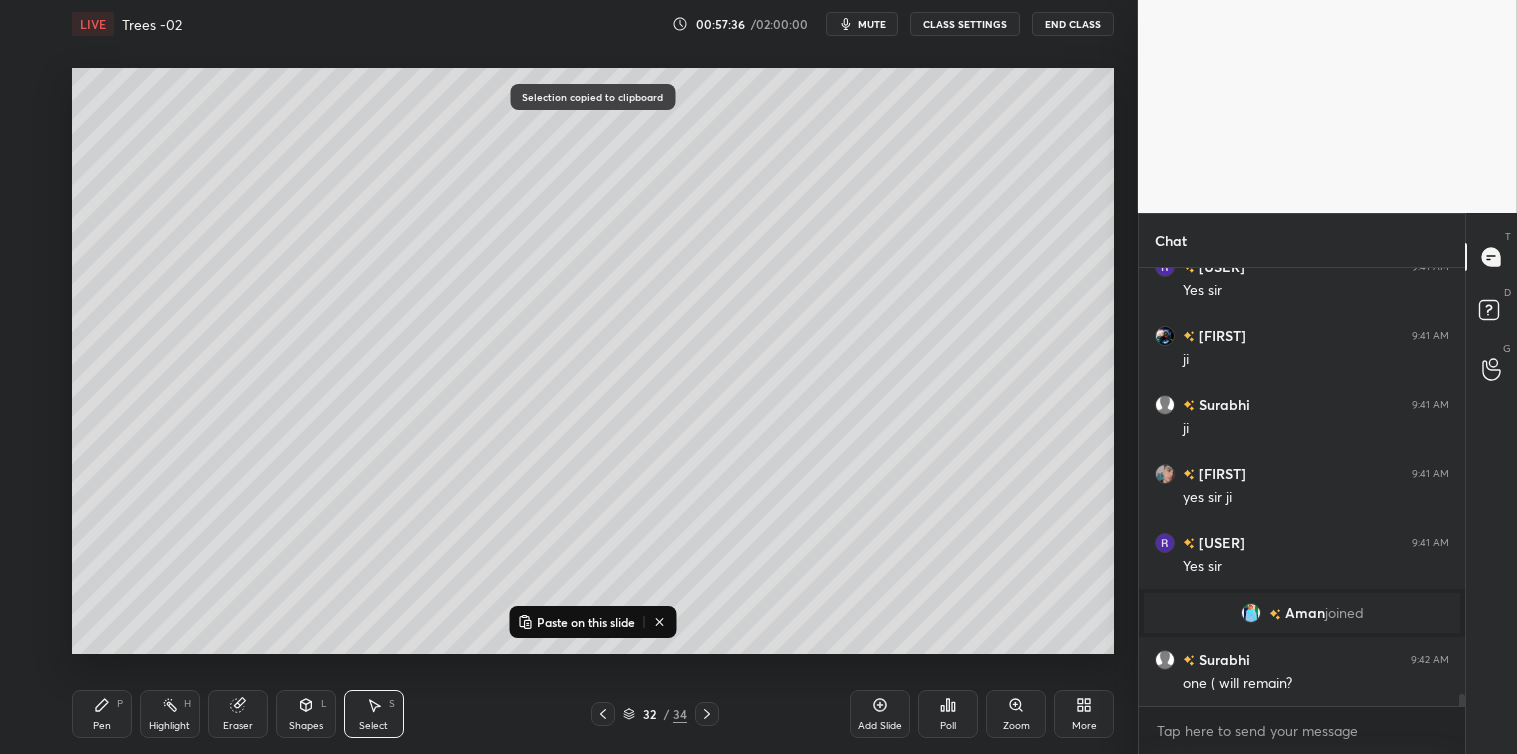 click on "Paste on this slide" at bounding box center [576, 622] 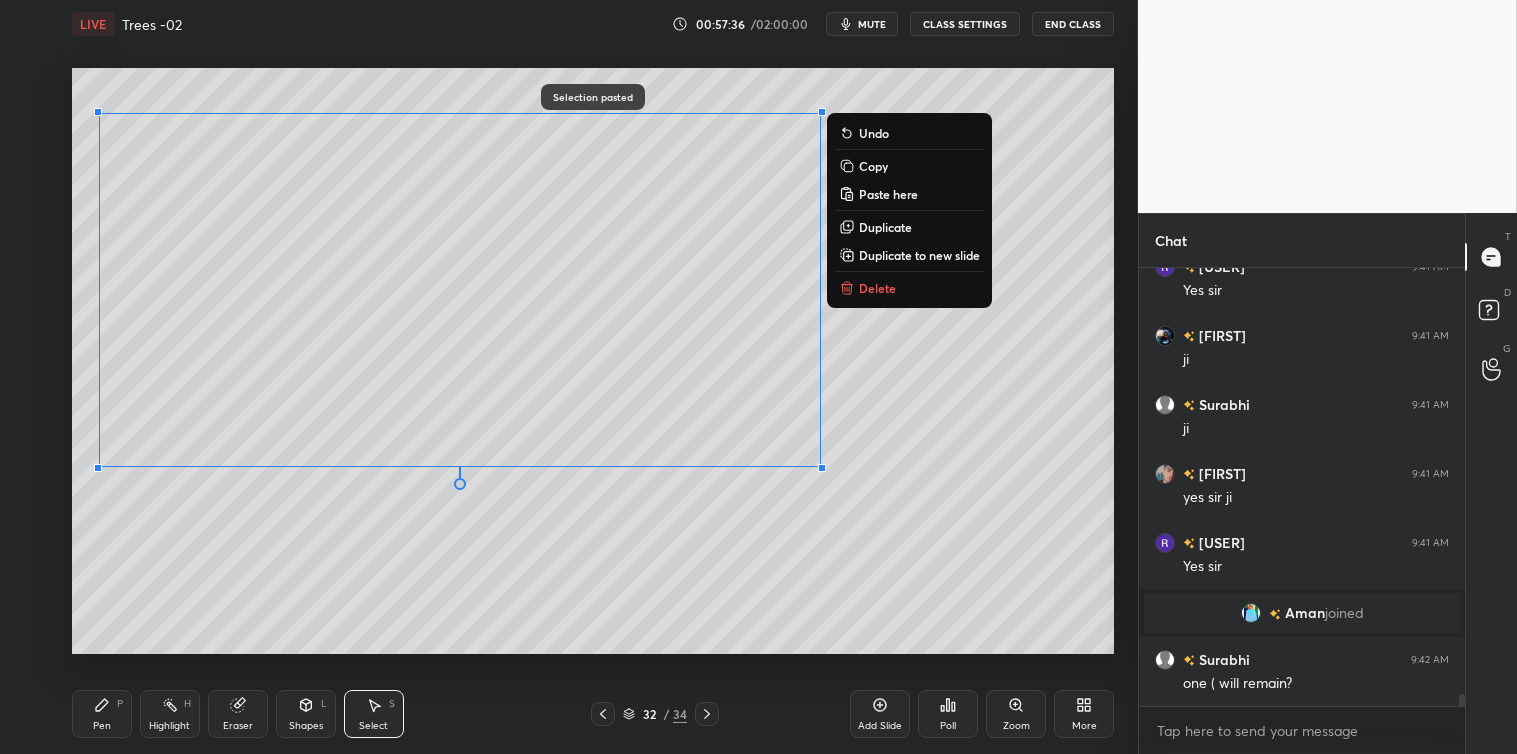 scroll, scrollTop: 15213, scrollLeft: 0, axis: vertical 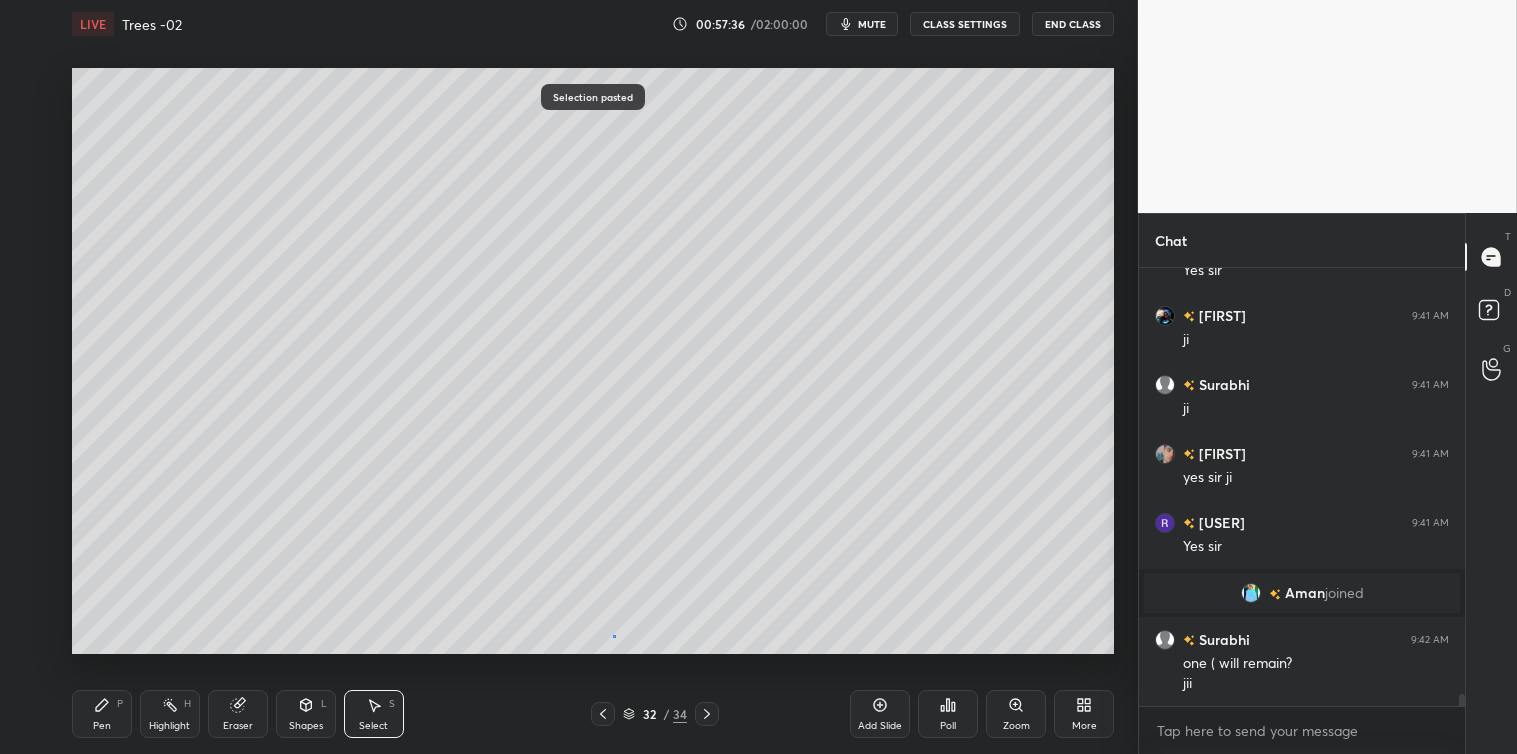 click on "0 ° Undo Copy Paste here Duplicate Duplicate to new slide Delete" at bounding box center (593, 361) 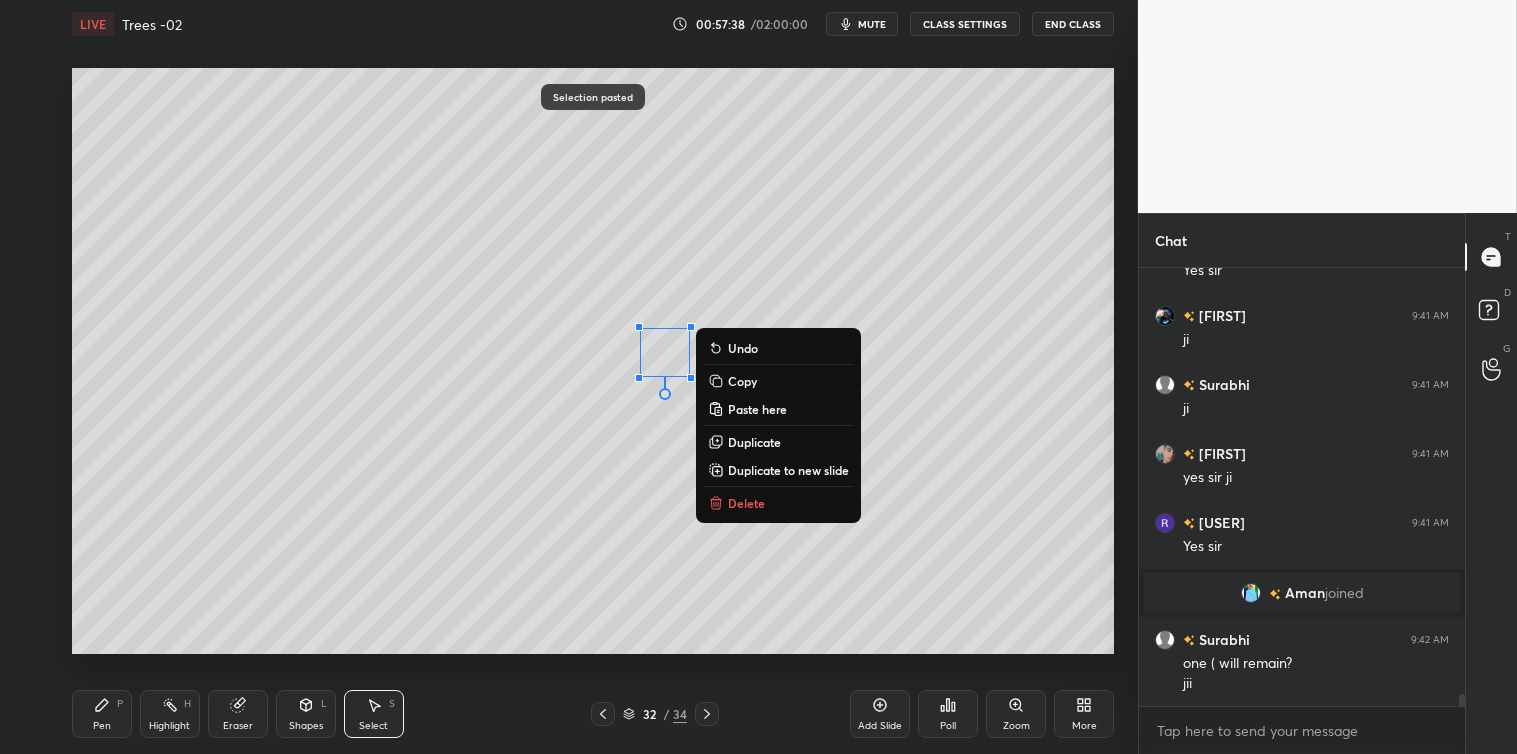 click on "Delete" at bounding box center (746, 503) 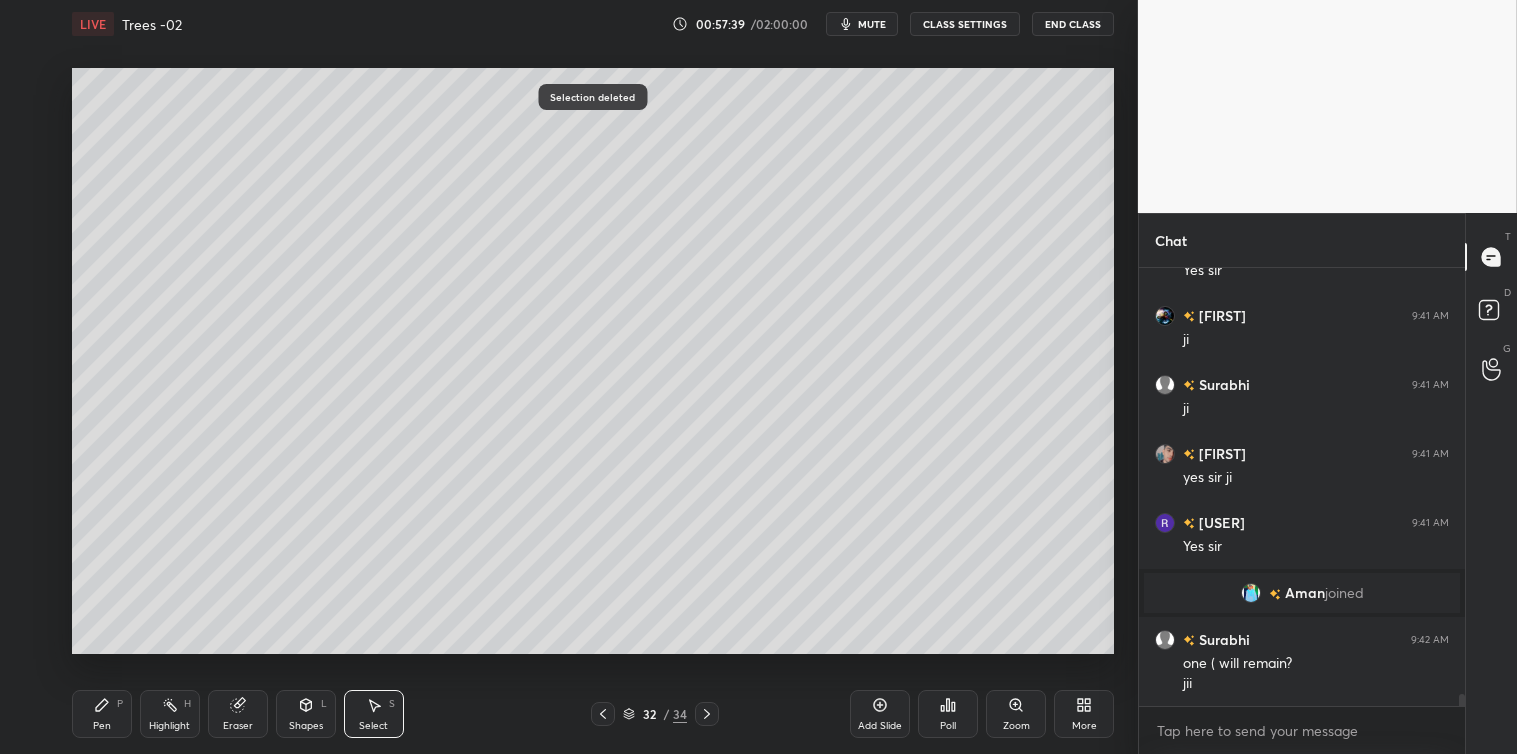 click on "Pen P" at bounding box center [102, 714] 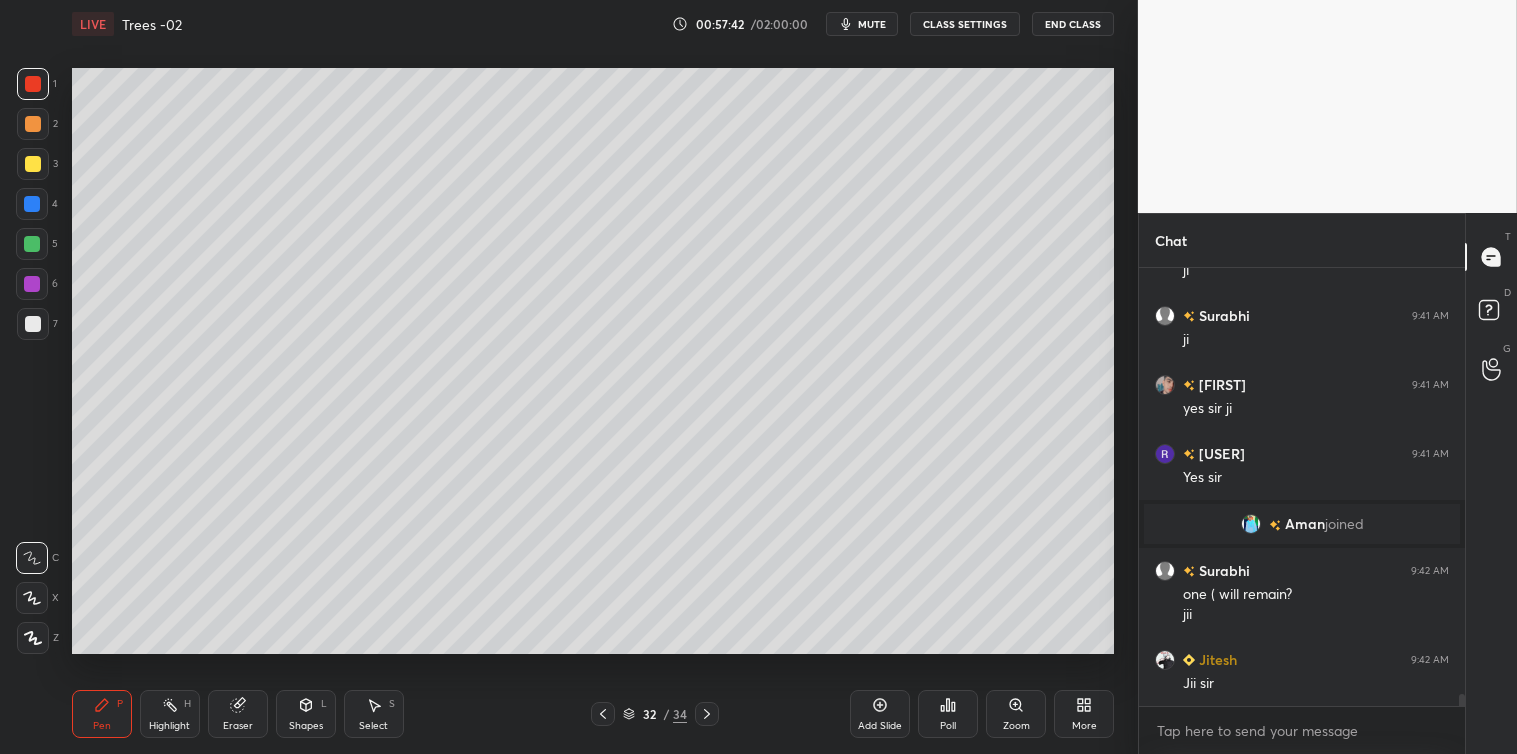 scroll, scrollTop: 15330, scrollLeft: 0, axis: vertical 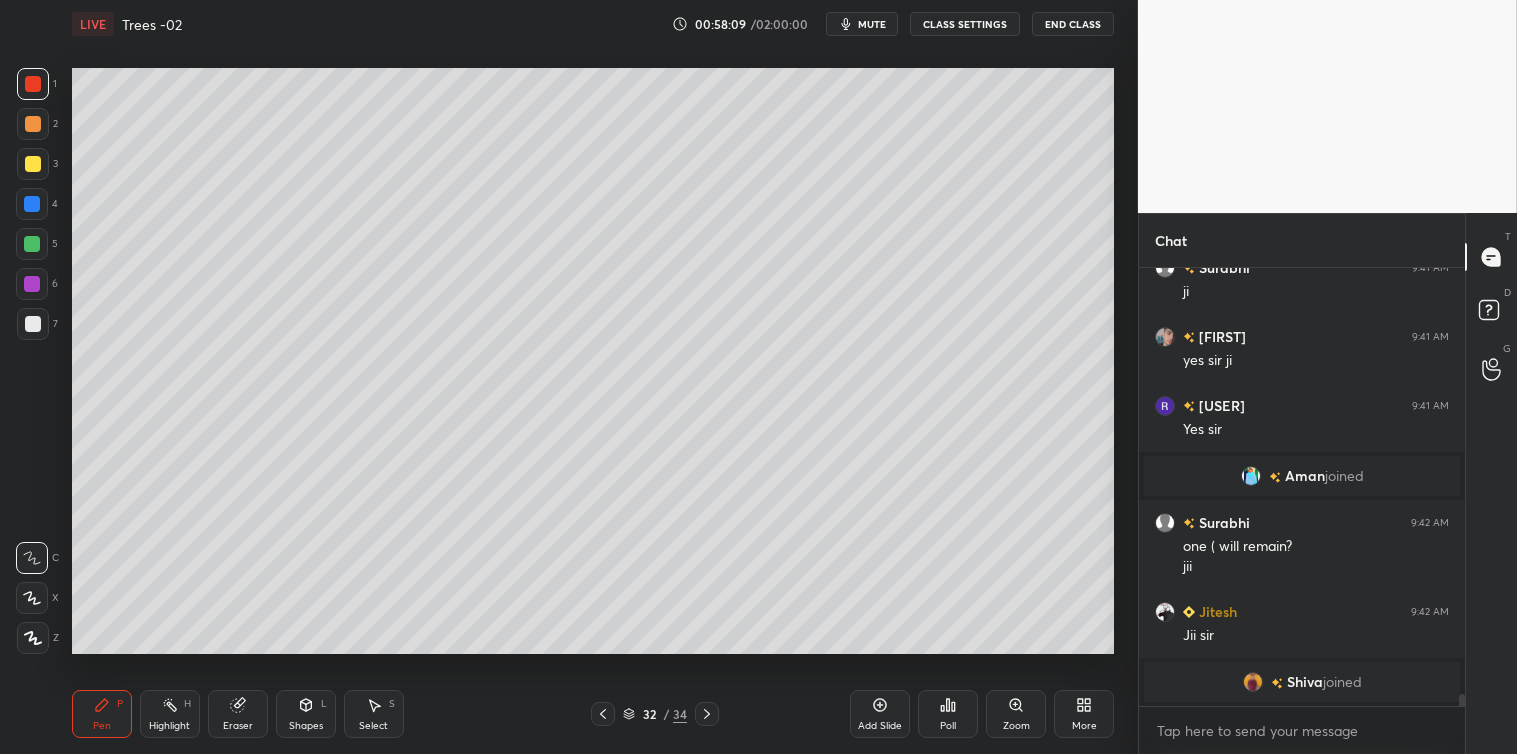 click on "Add Slide" at bounding box center [880, 714] 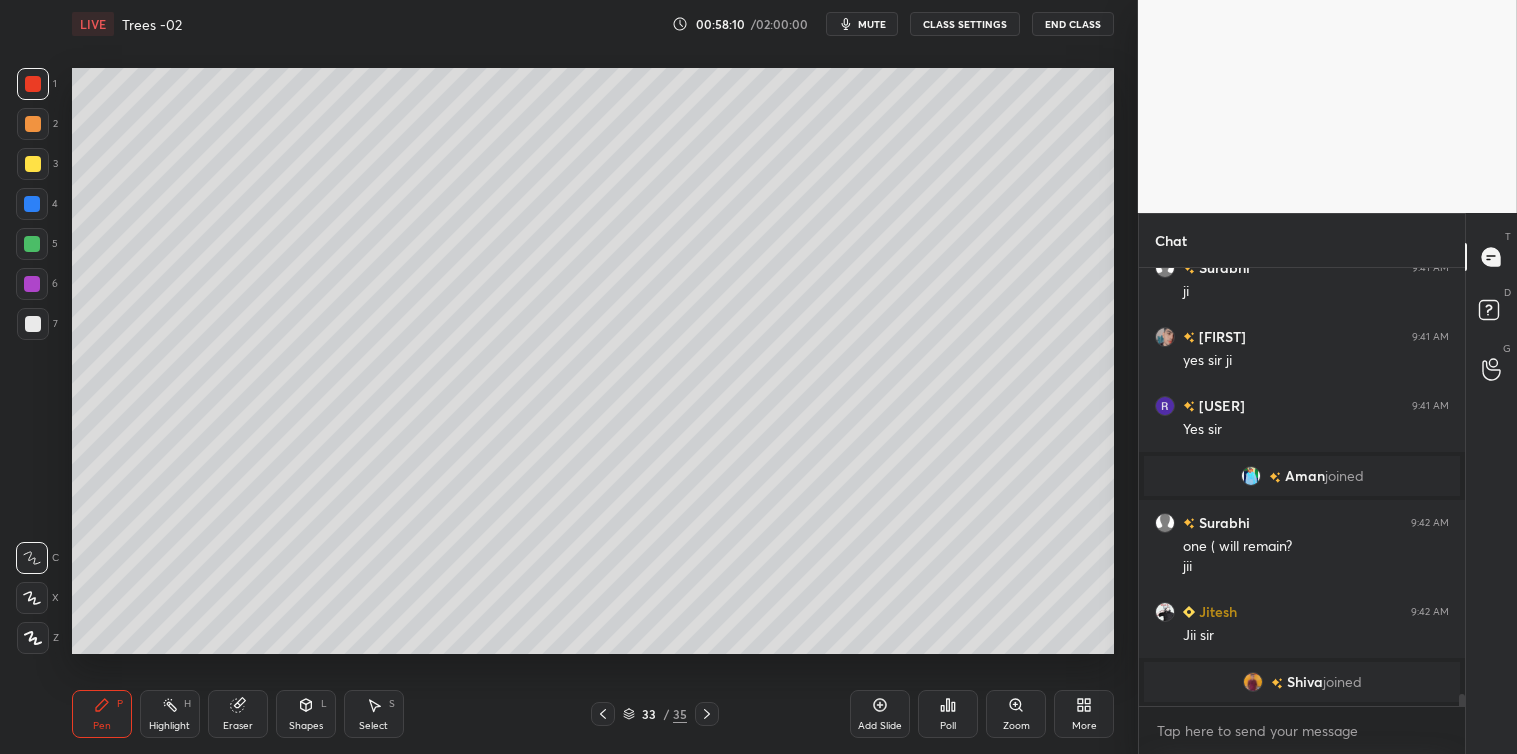 click at bounding box center (33, 324) 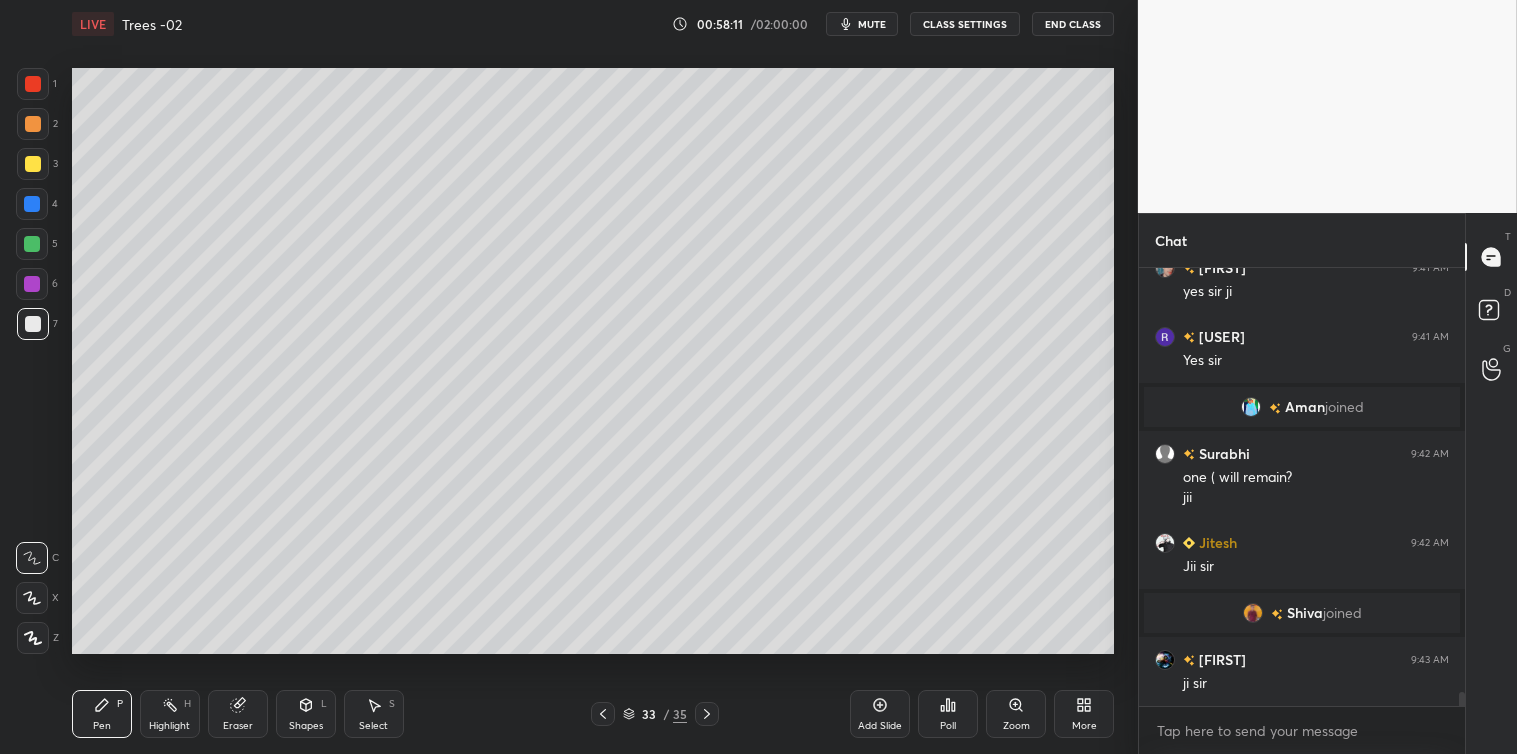scroll, scrollTop: 13278, scrollLeft: 0, axis: vertical 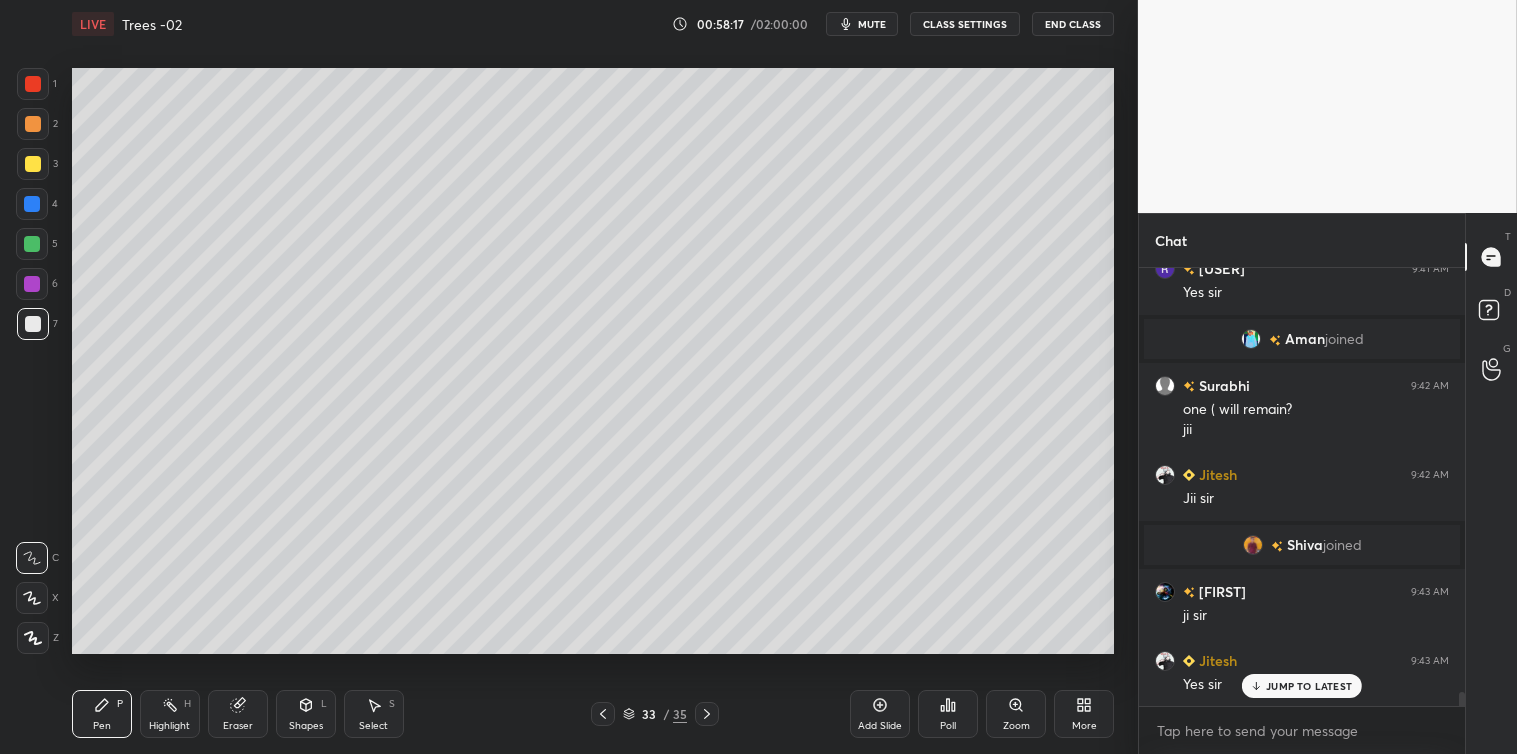 click on "Shapes L" at bounding box center [306, 714] 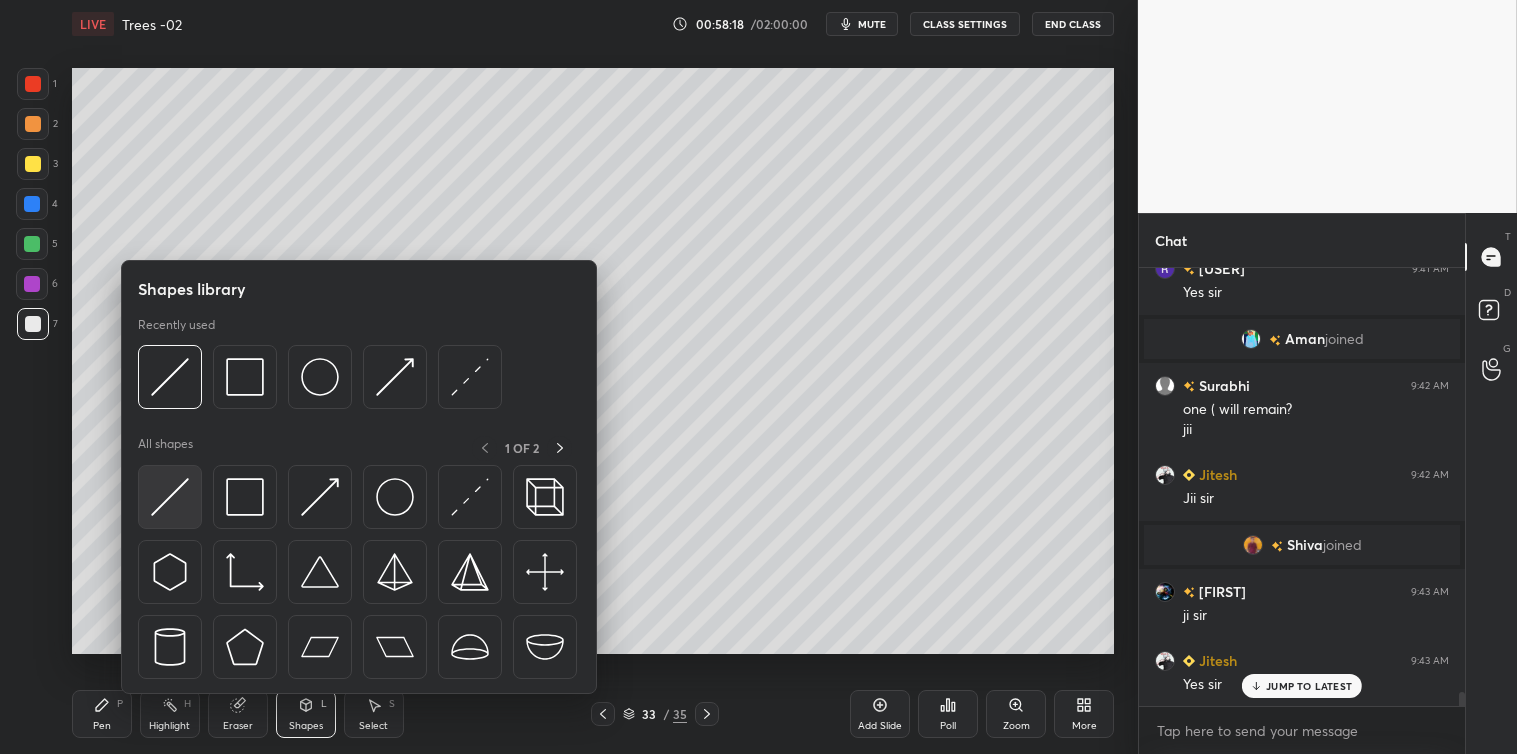 click at bounding box center [170, 497] 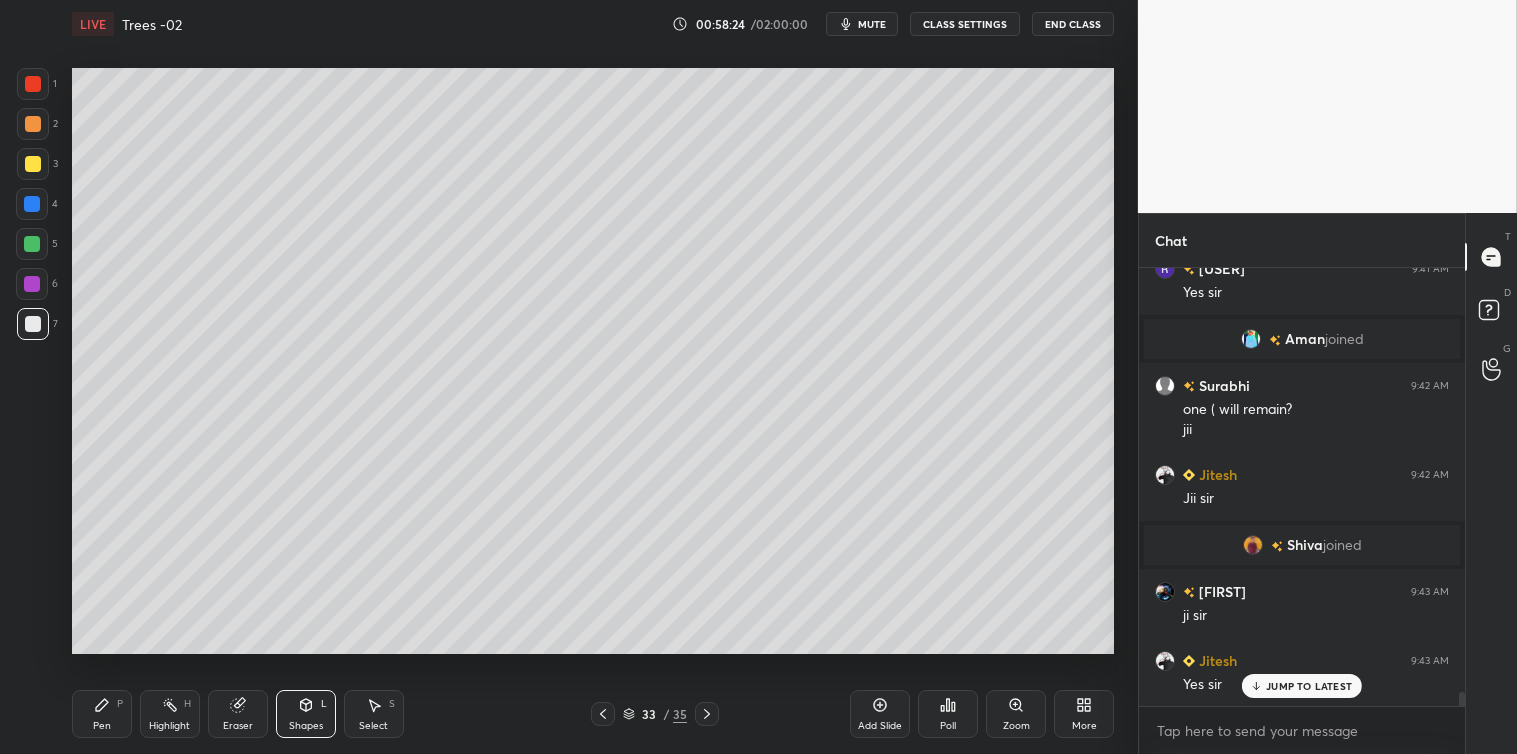 click on "Pen P" at bounding box center (102, 714) 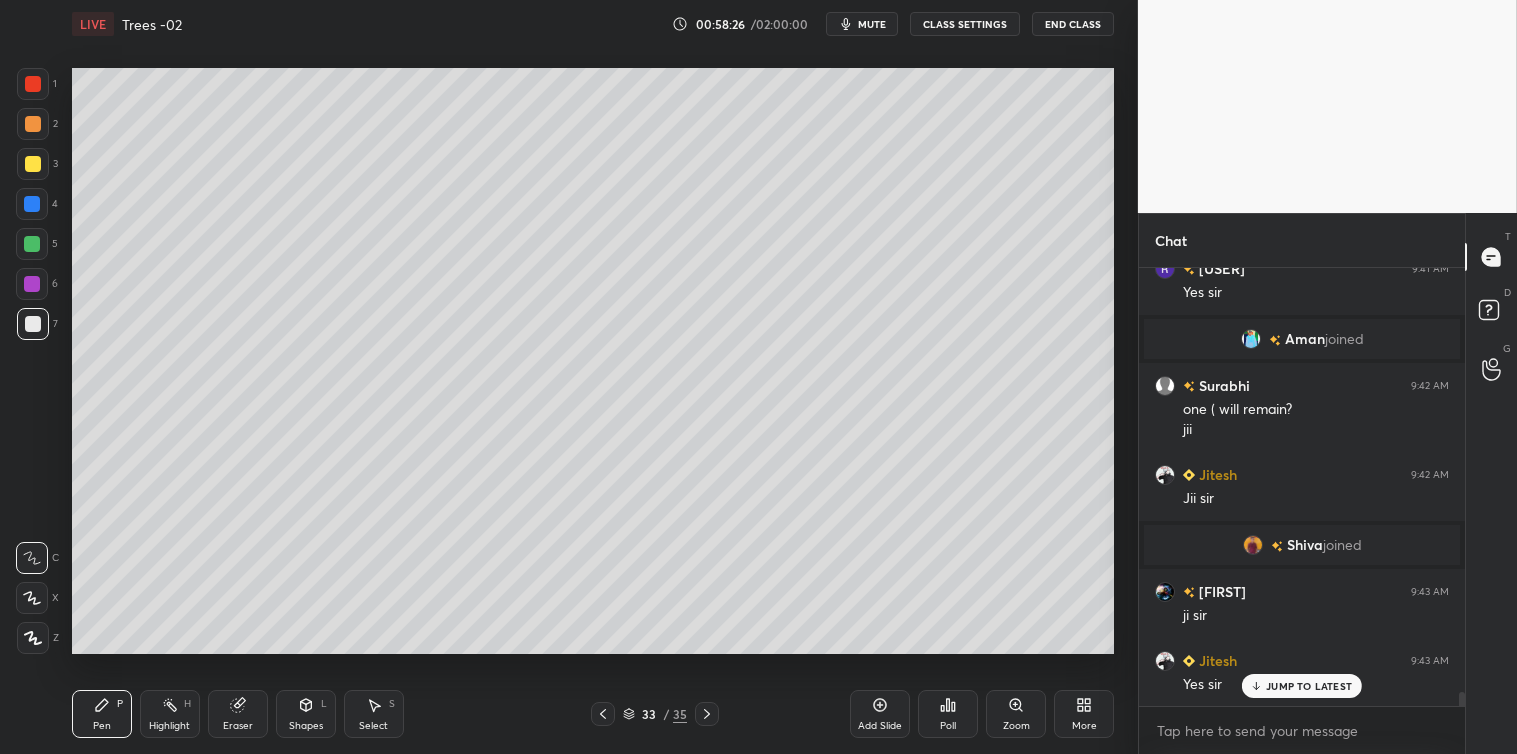 click at bounding box center [33, 164] 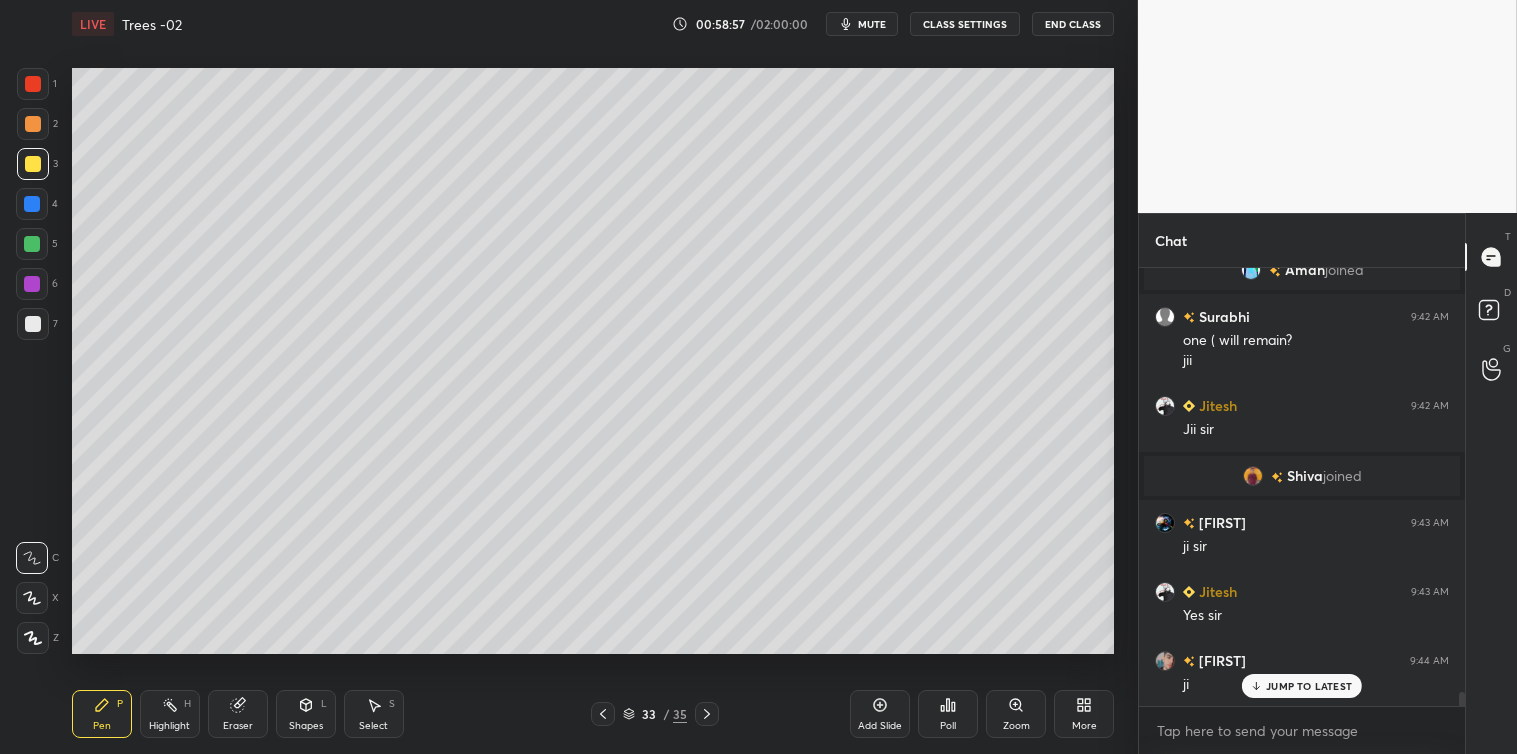 scroll, scrollTop: 13416, scrollLeft: 0, axis: vertical 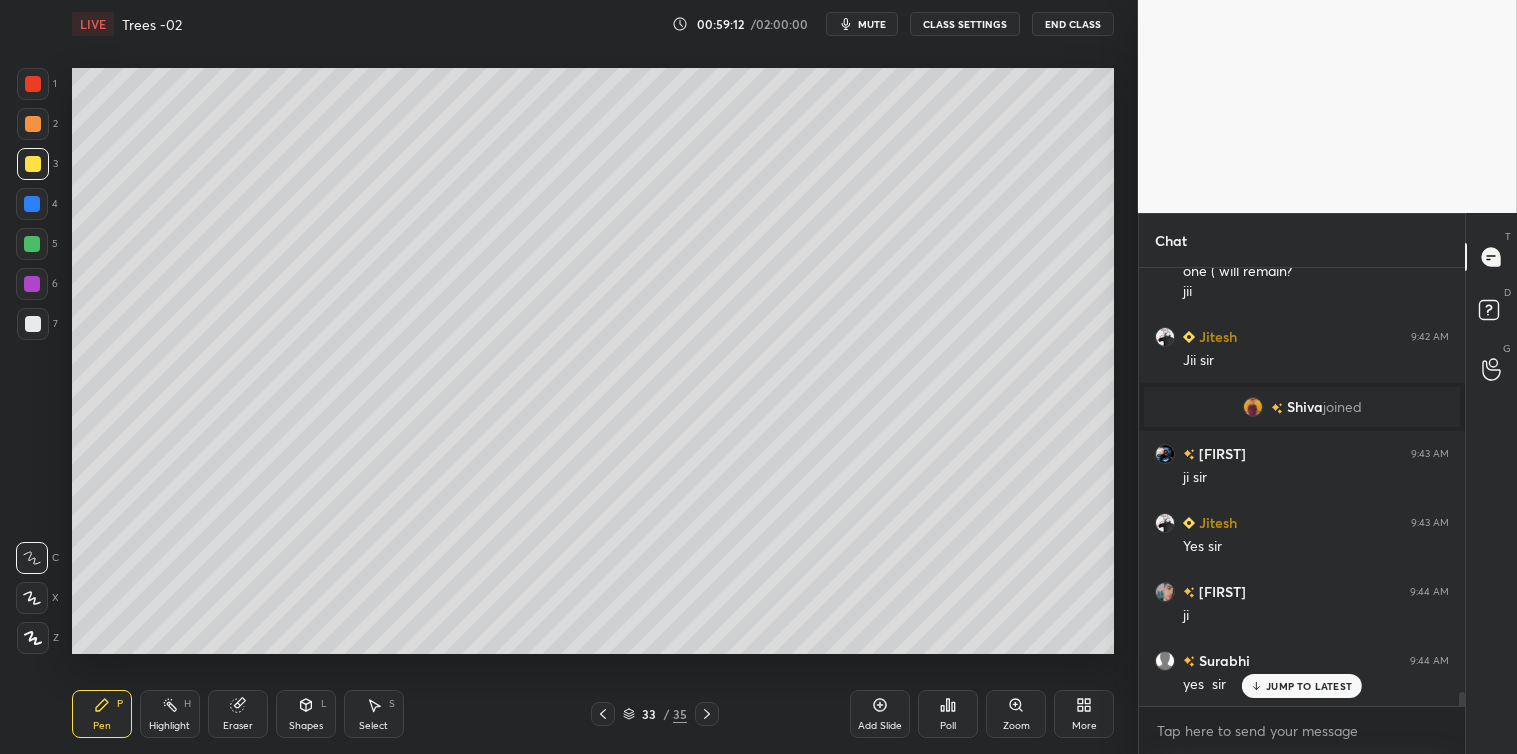click 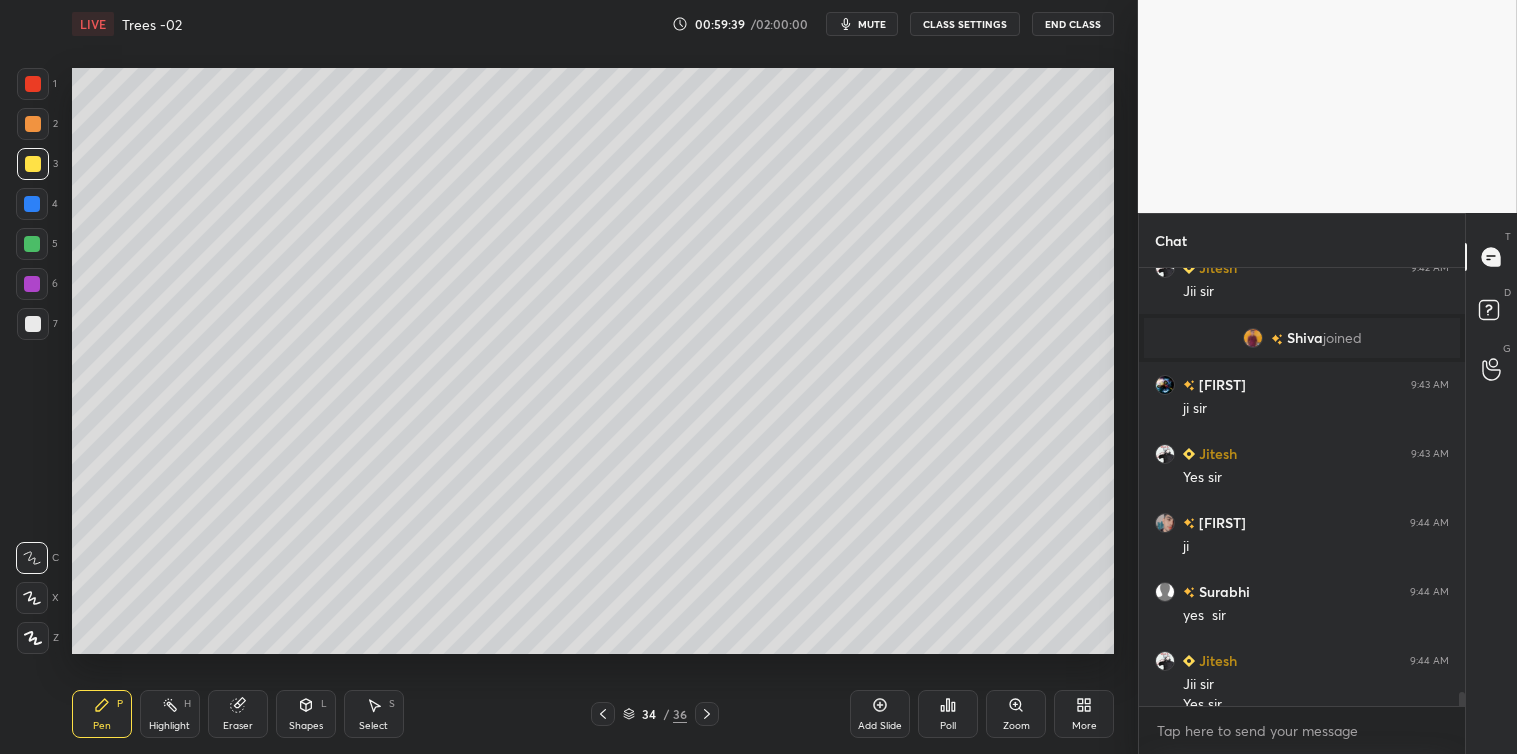 scroll, scrollTop: 13505, scrollLeft: 0, axis: vertical 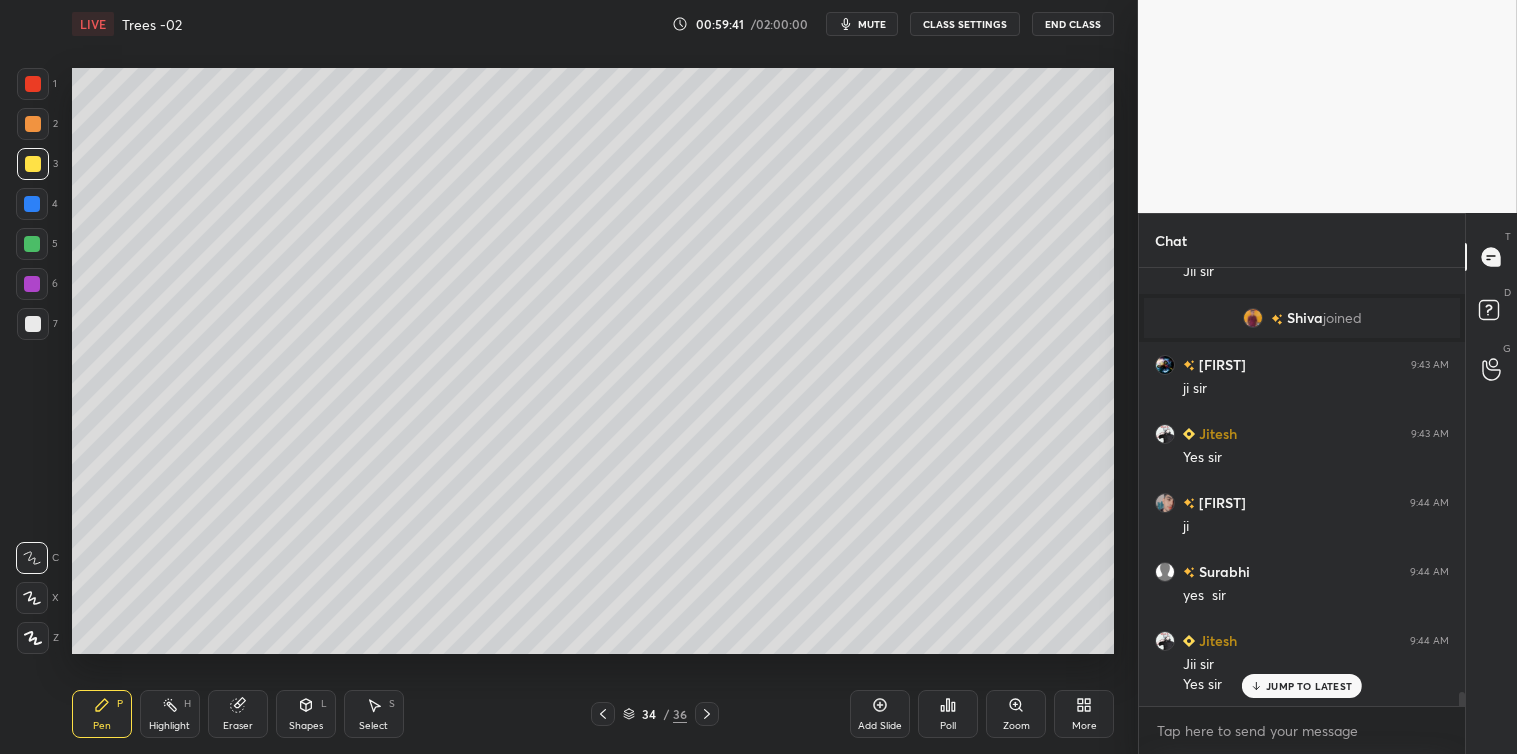 click 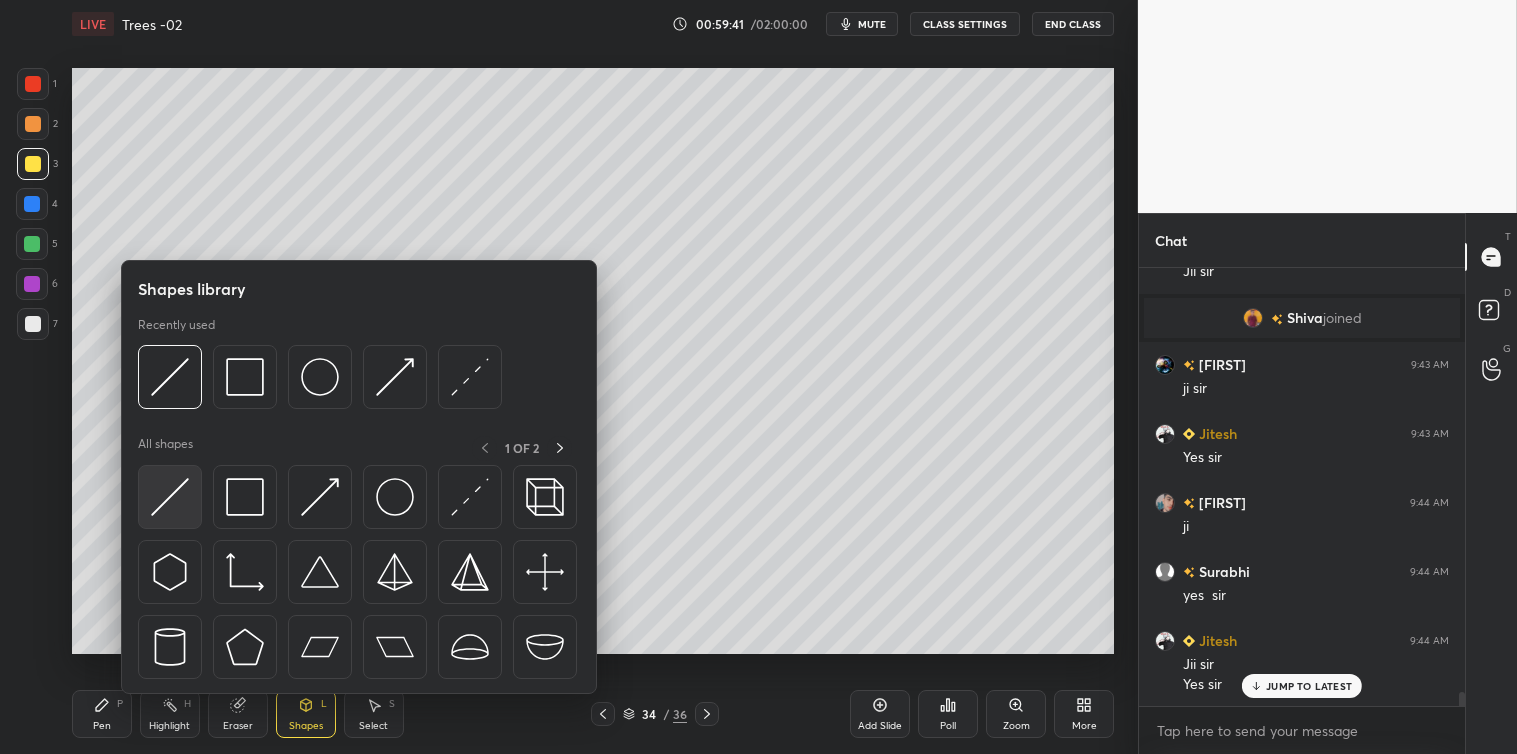 click at bounding box center [170, 497] 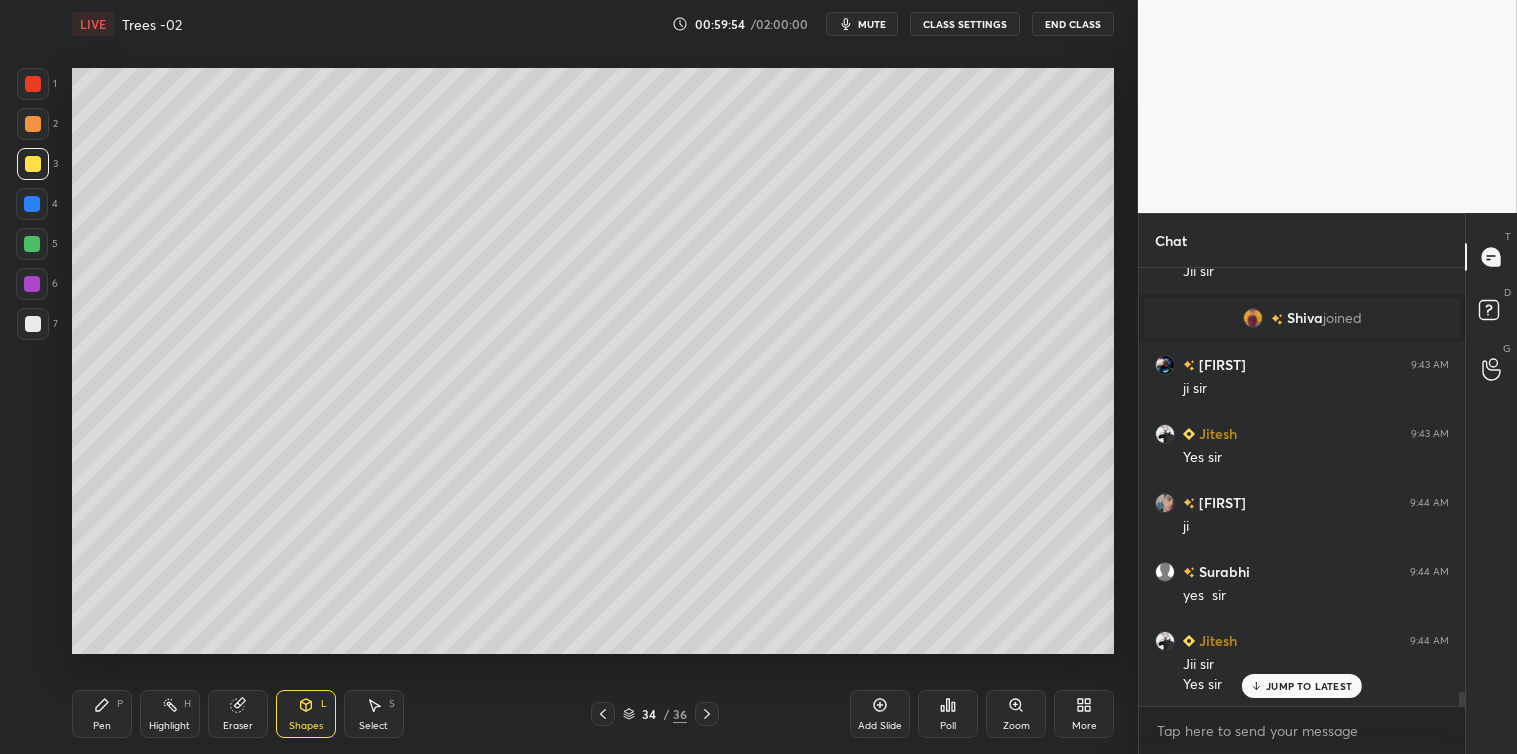 click at bounding box center (33, 324) 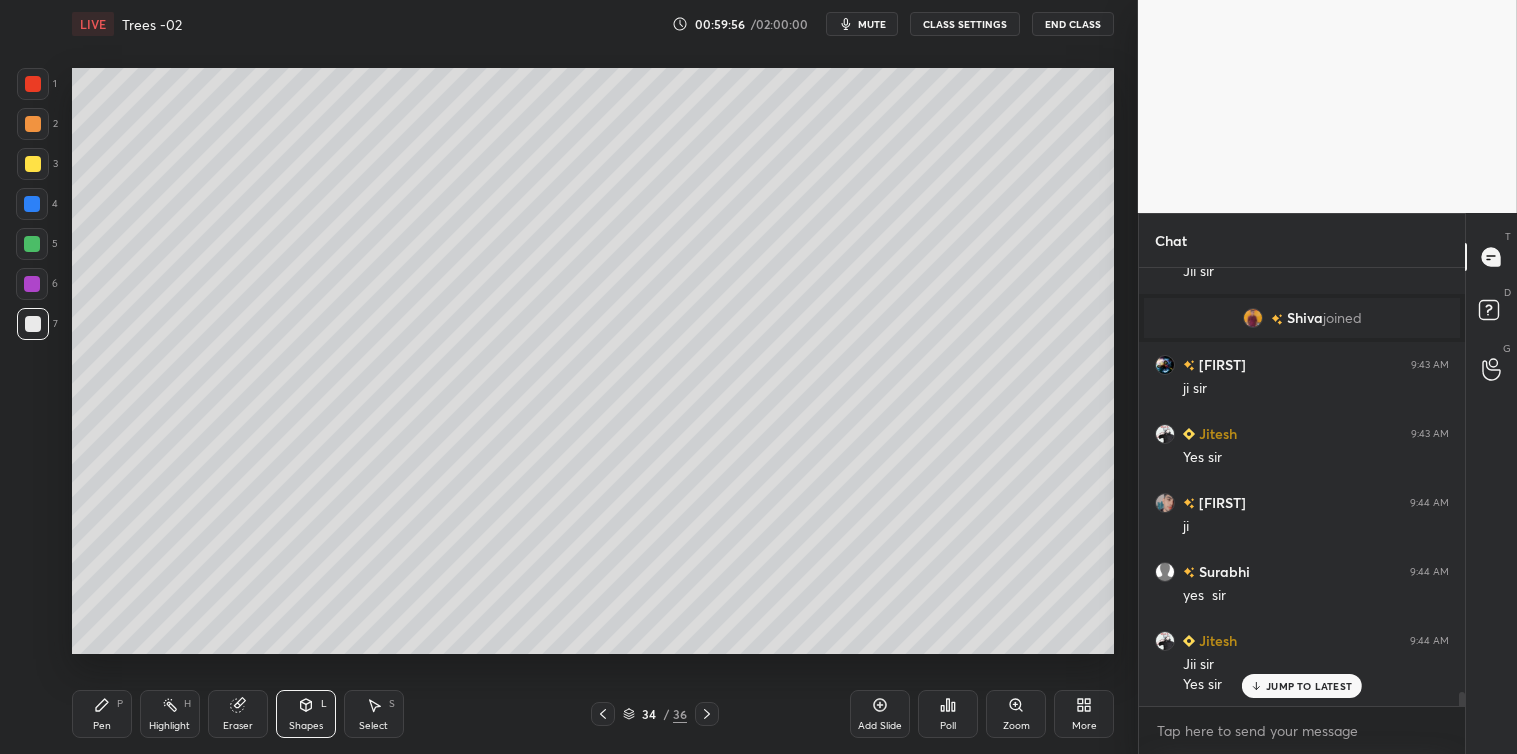 click 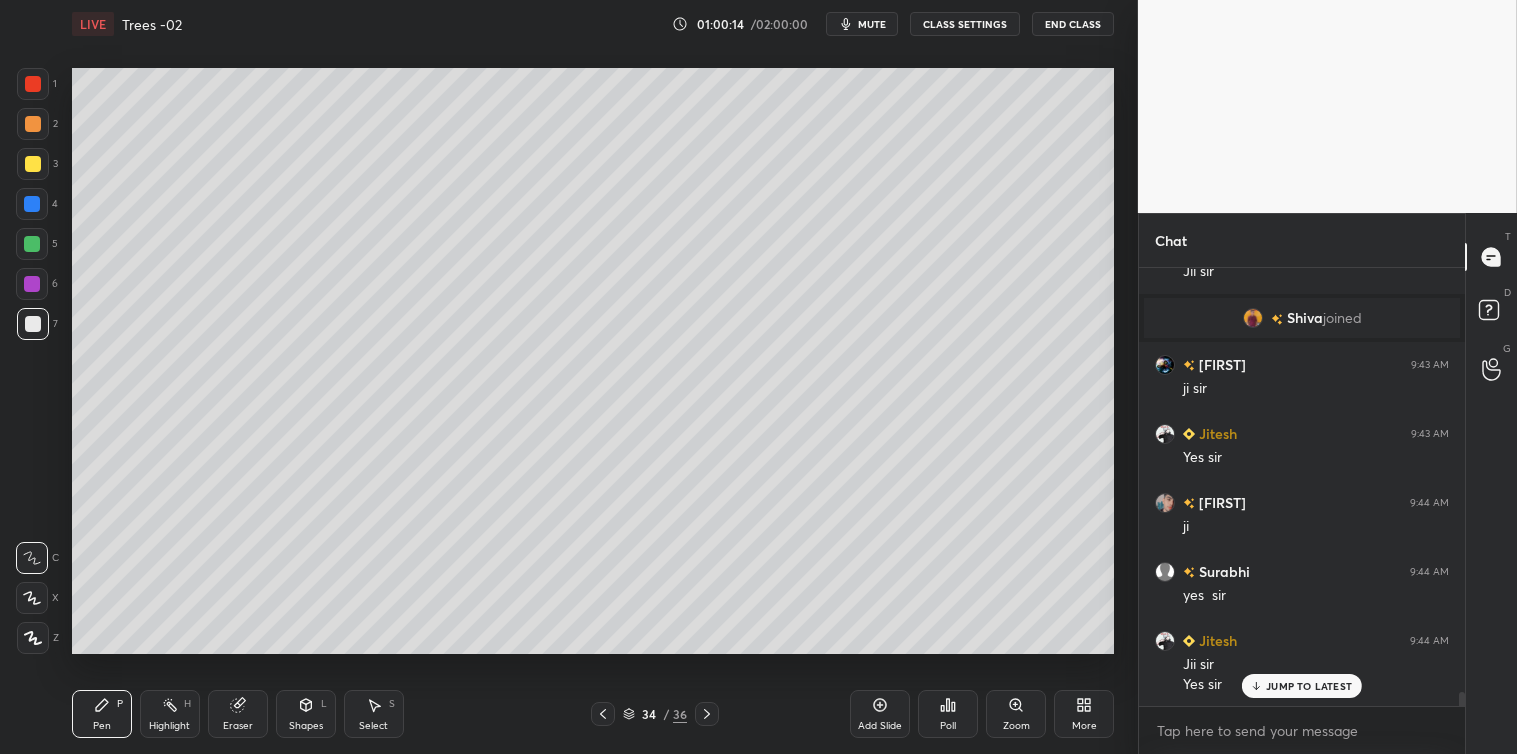 click at bounding box center (32, 204) 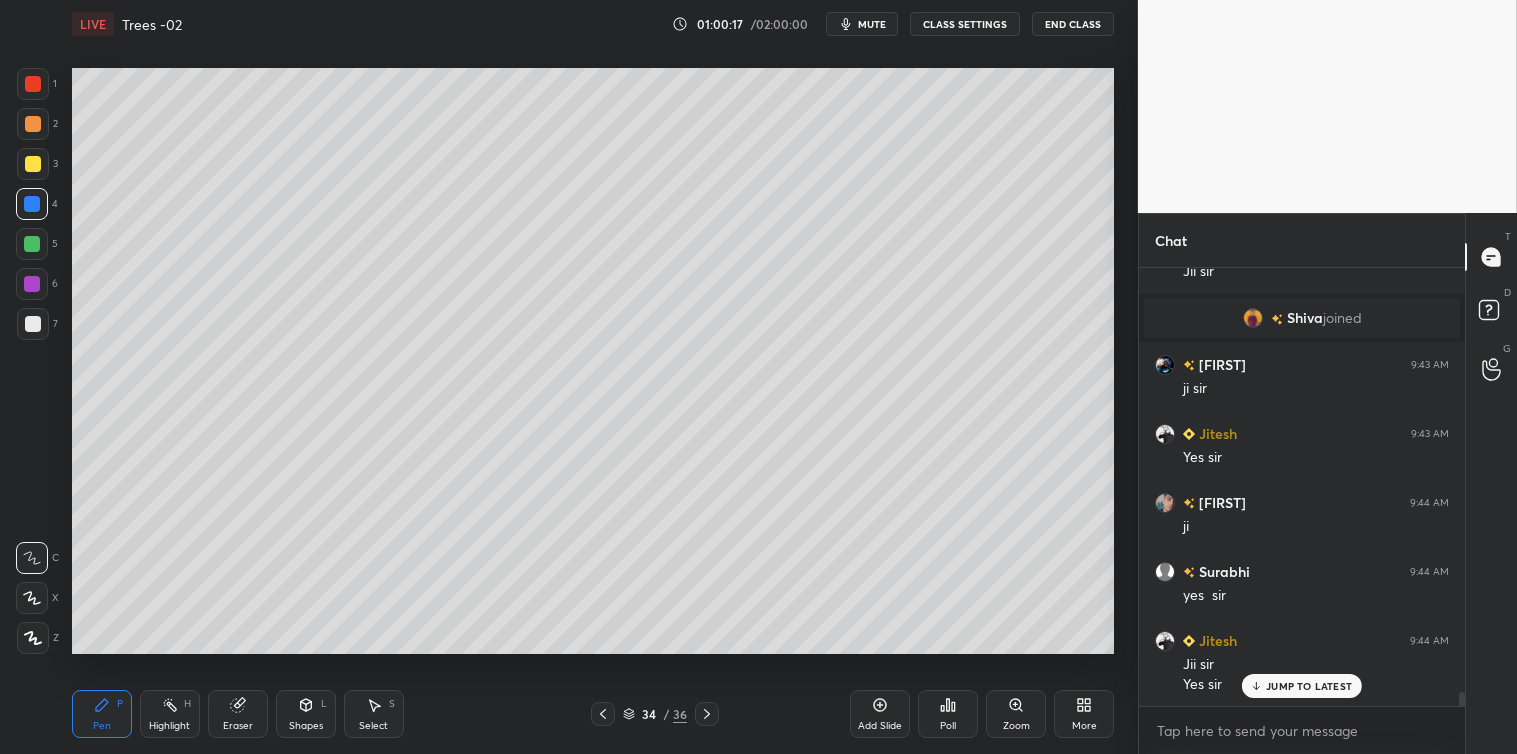 click on "Select" at bounding box center (373, 726) 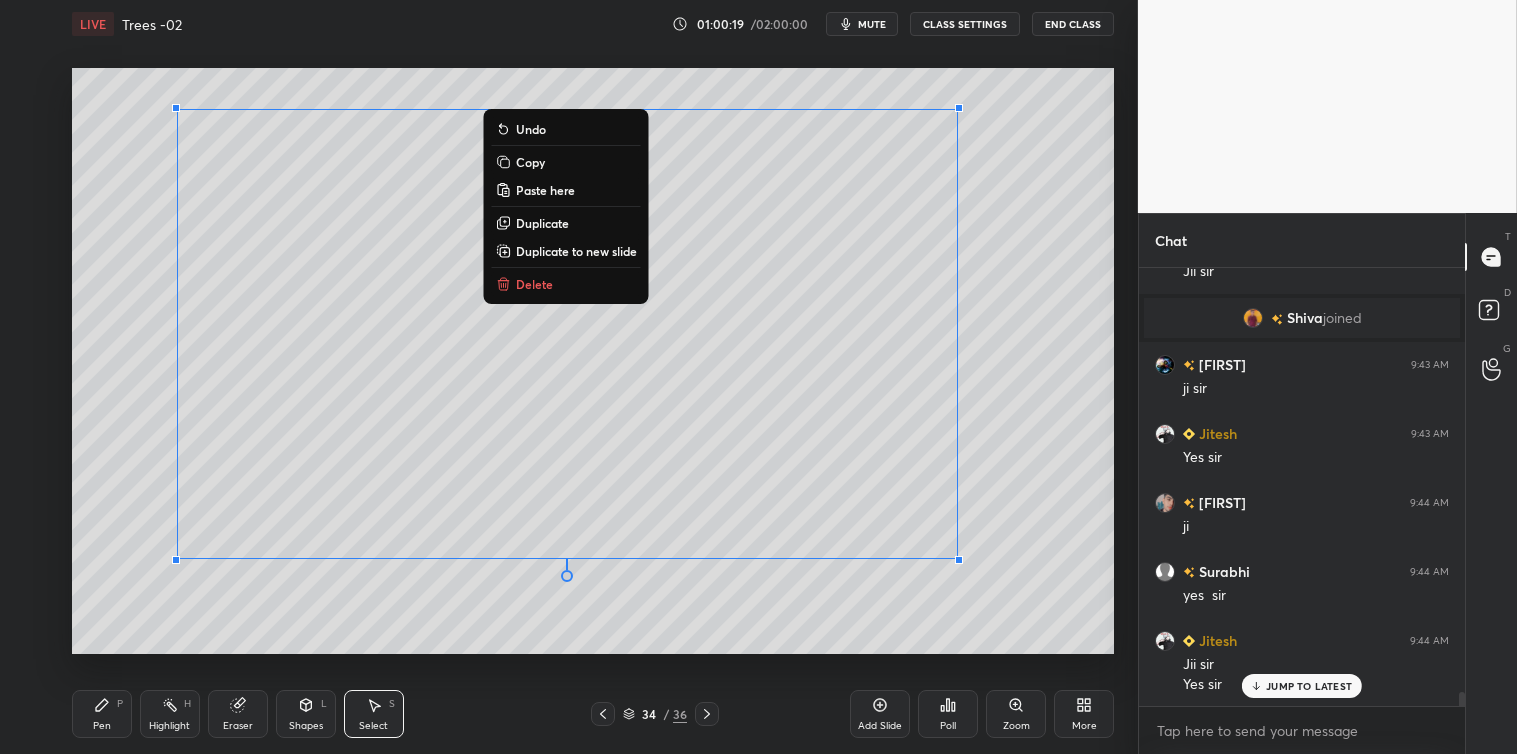 click on "Copy" at bounding box center [566, 162] 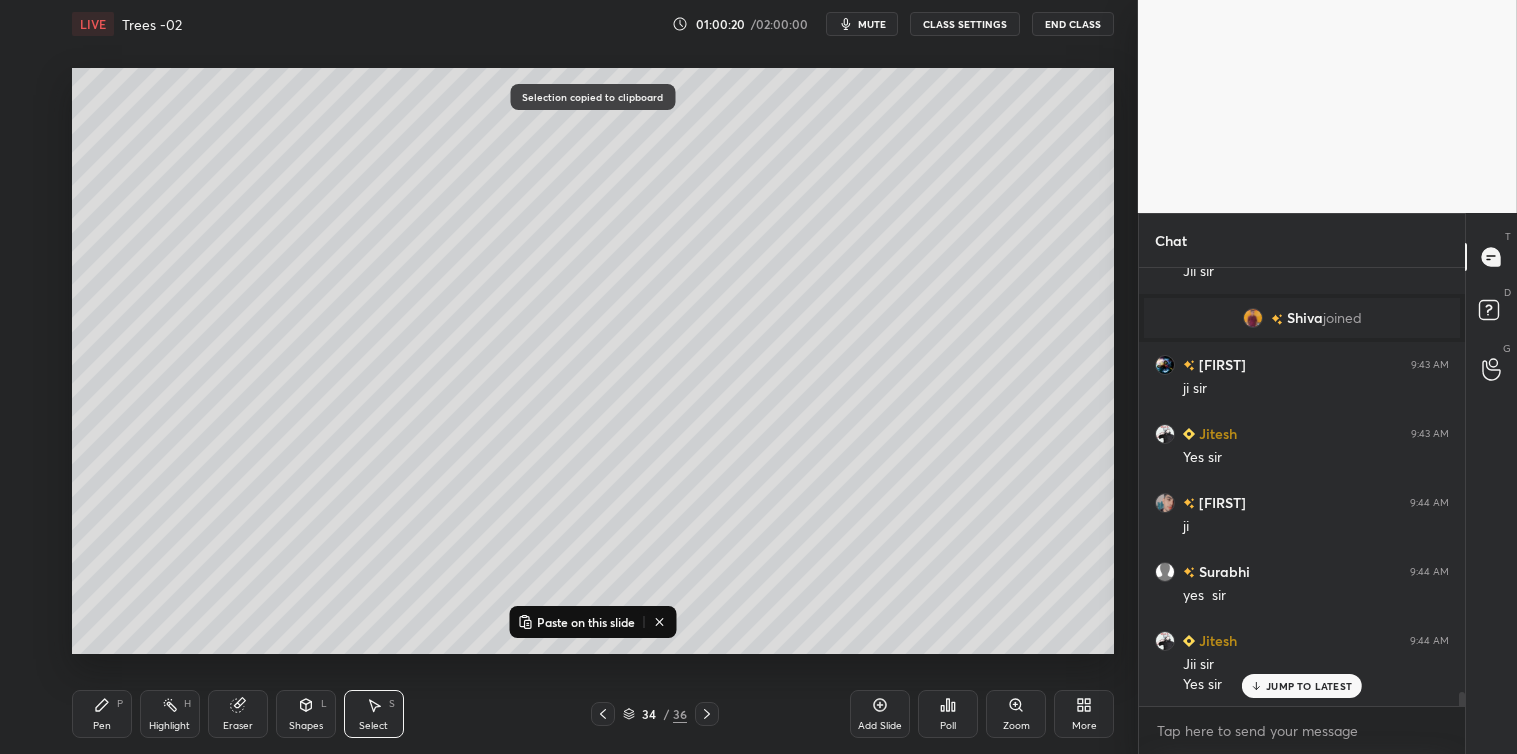 click on "Add Slide" at bounding box center [880, 714] 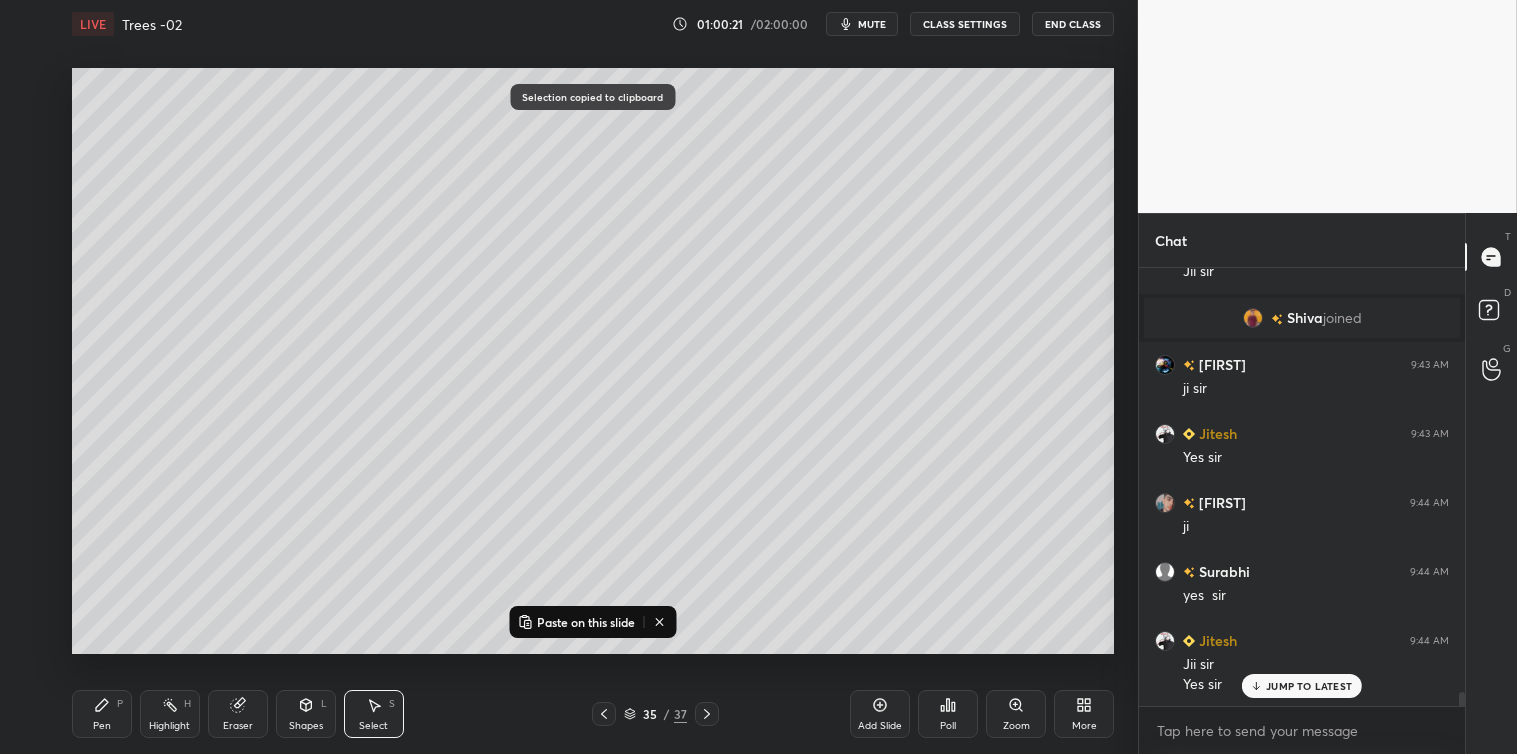 click on "Paste on this slide" at bounding box center [586, 622] 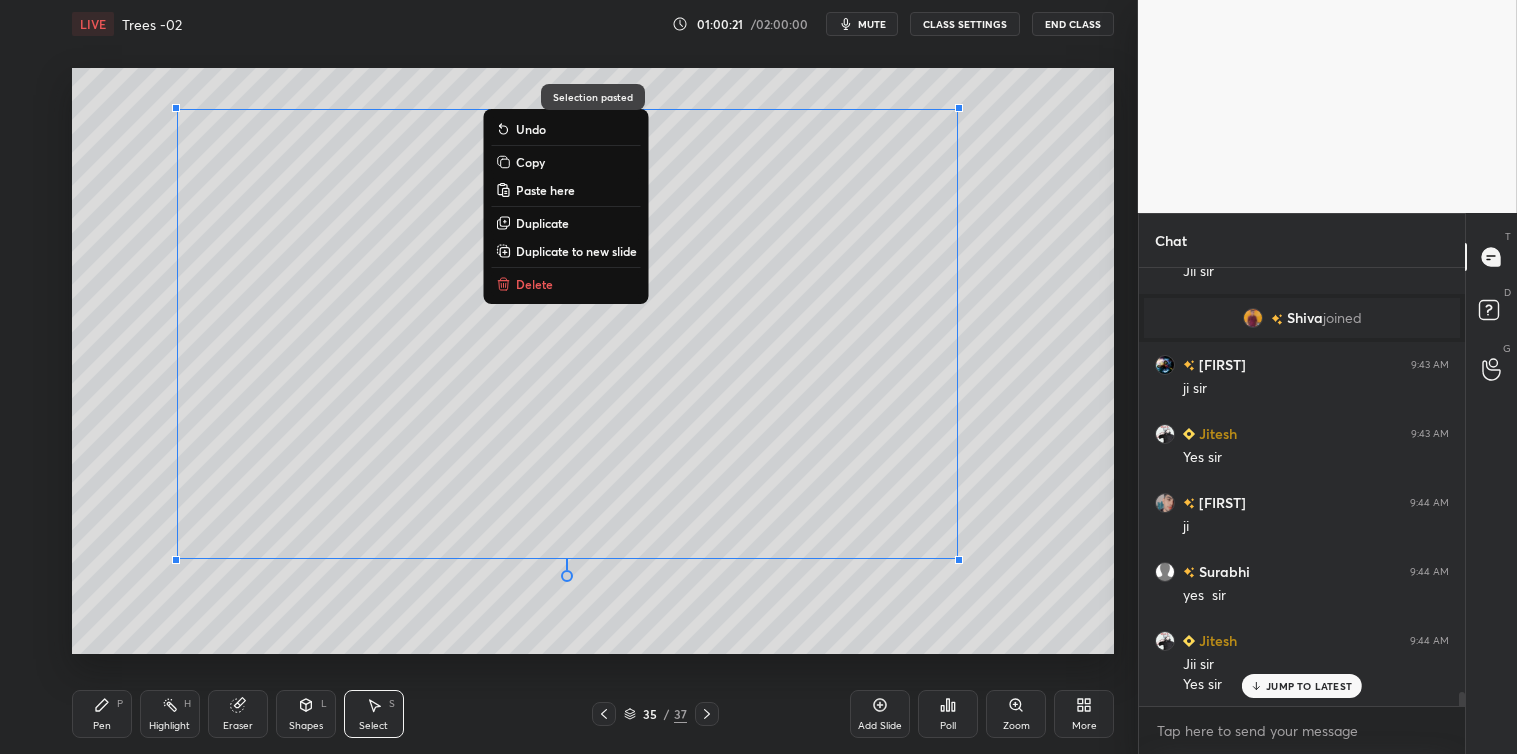 click on "0 ° Undo Copy Paste here Duplicate Duplicate to new slide Delete" at bounding box center (593, 361) 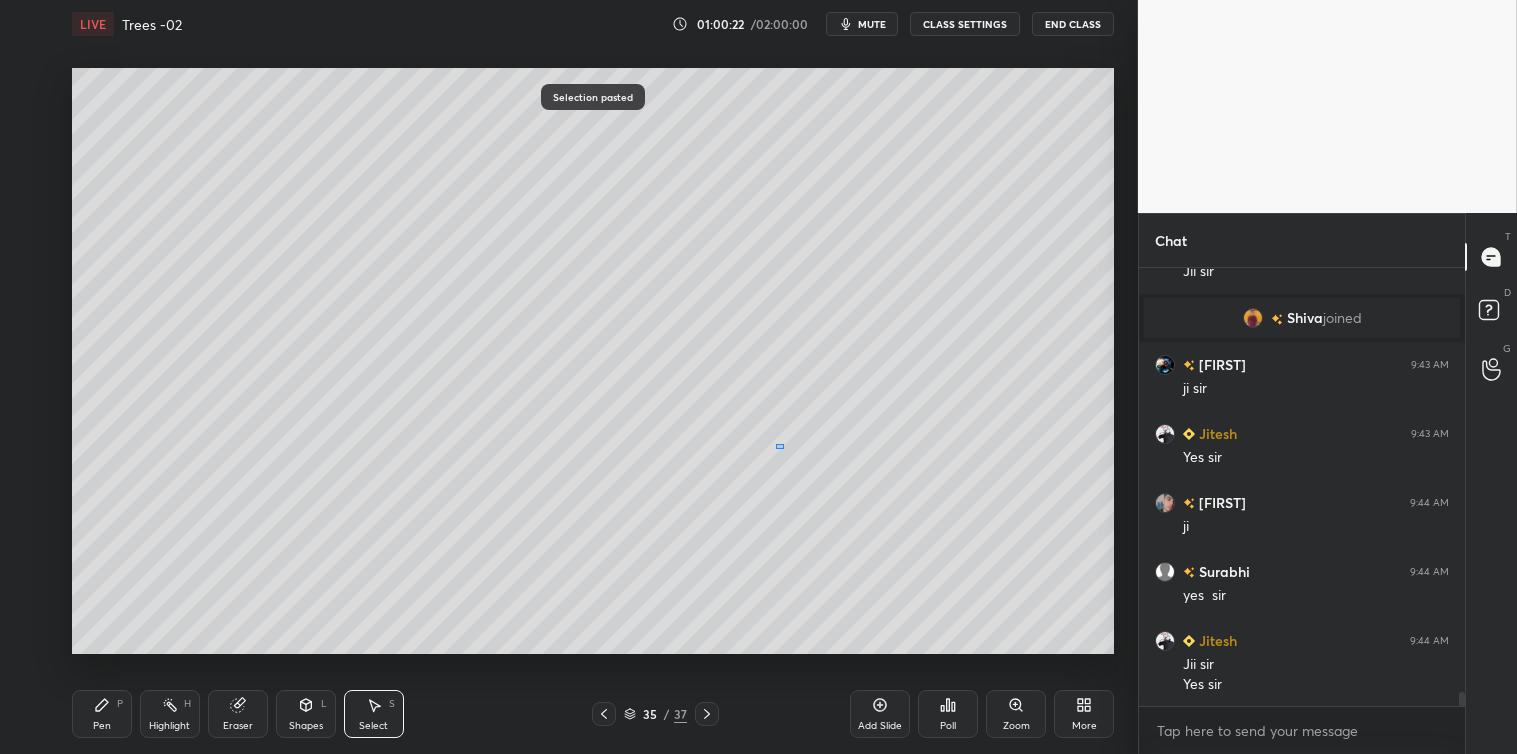 scroll, scrollTop: 13575, scrollLeft: 0, axis: vertical 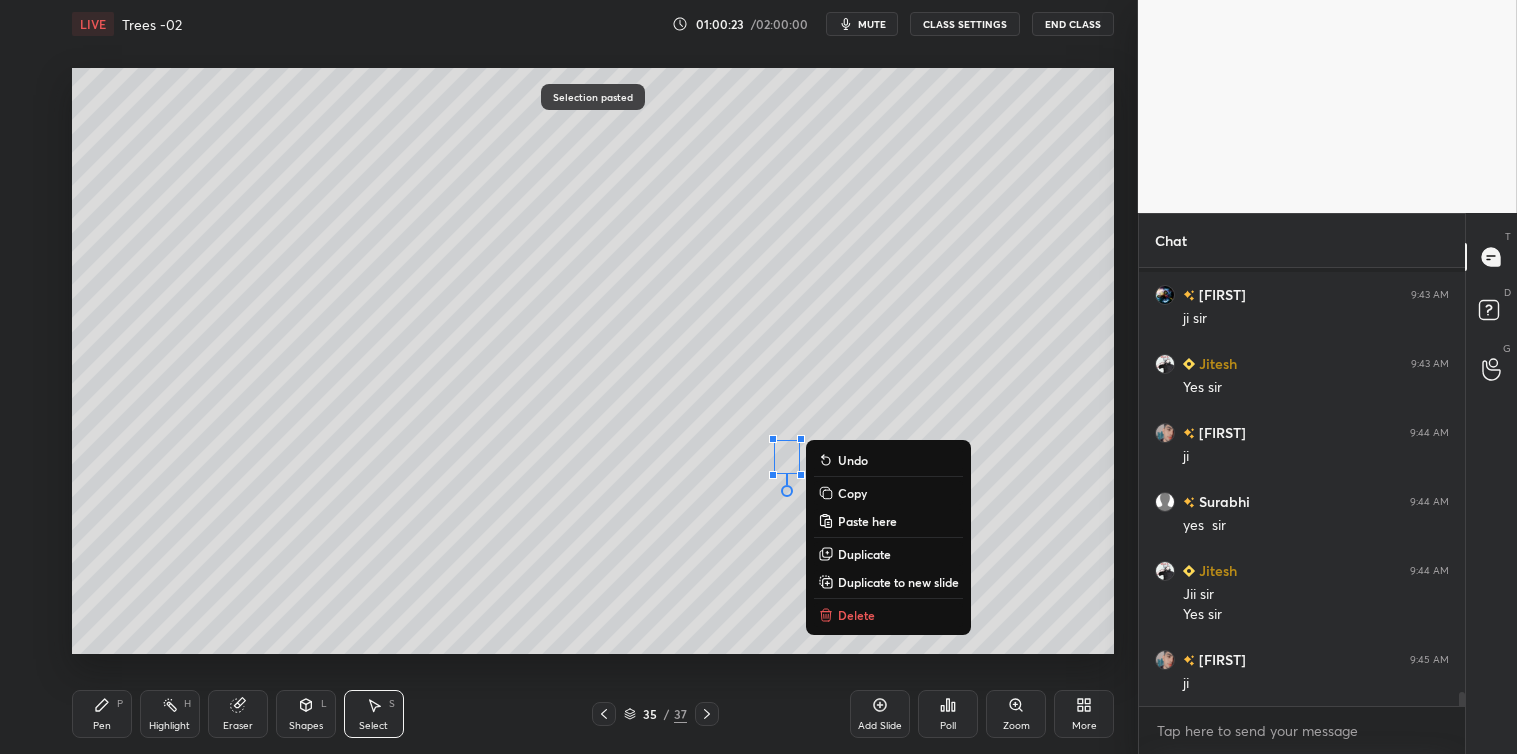click on "Delete" at bounding box center [856, 615] 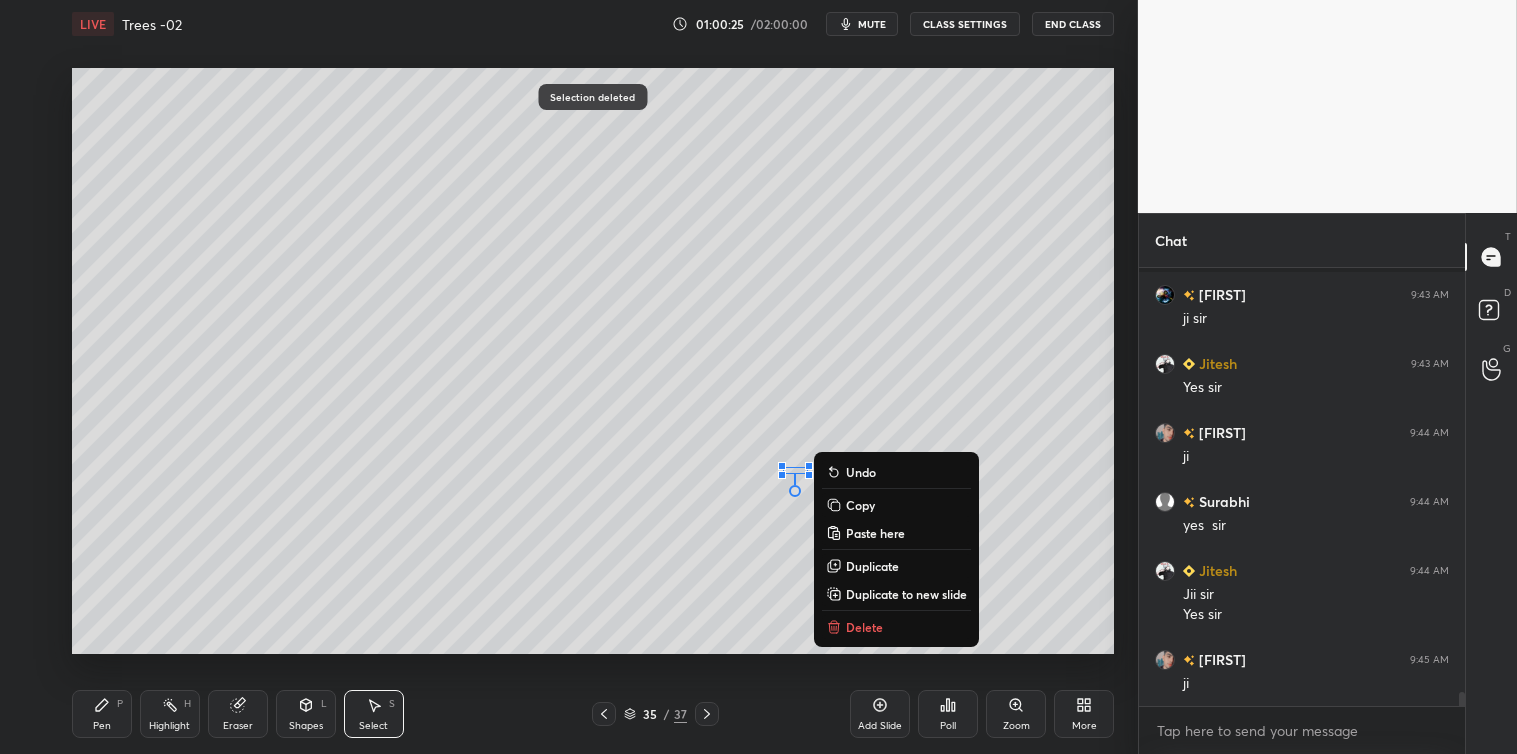 click on "Delete" at bounding box center (896, 627) 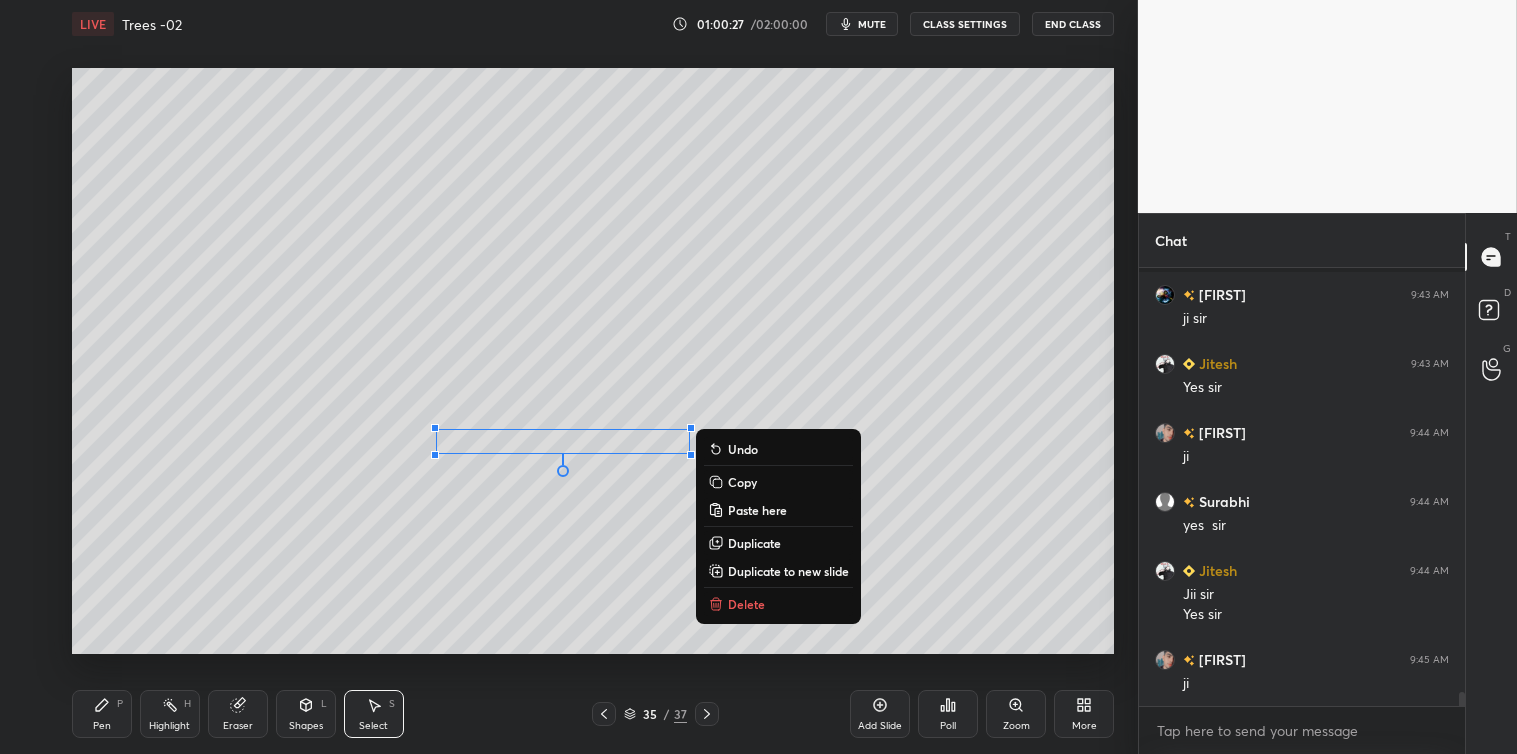 click on "Delete" at bounding box center (746, 604) 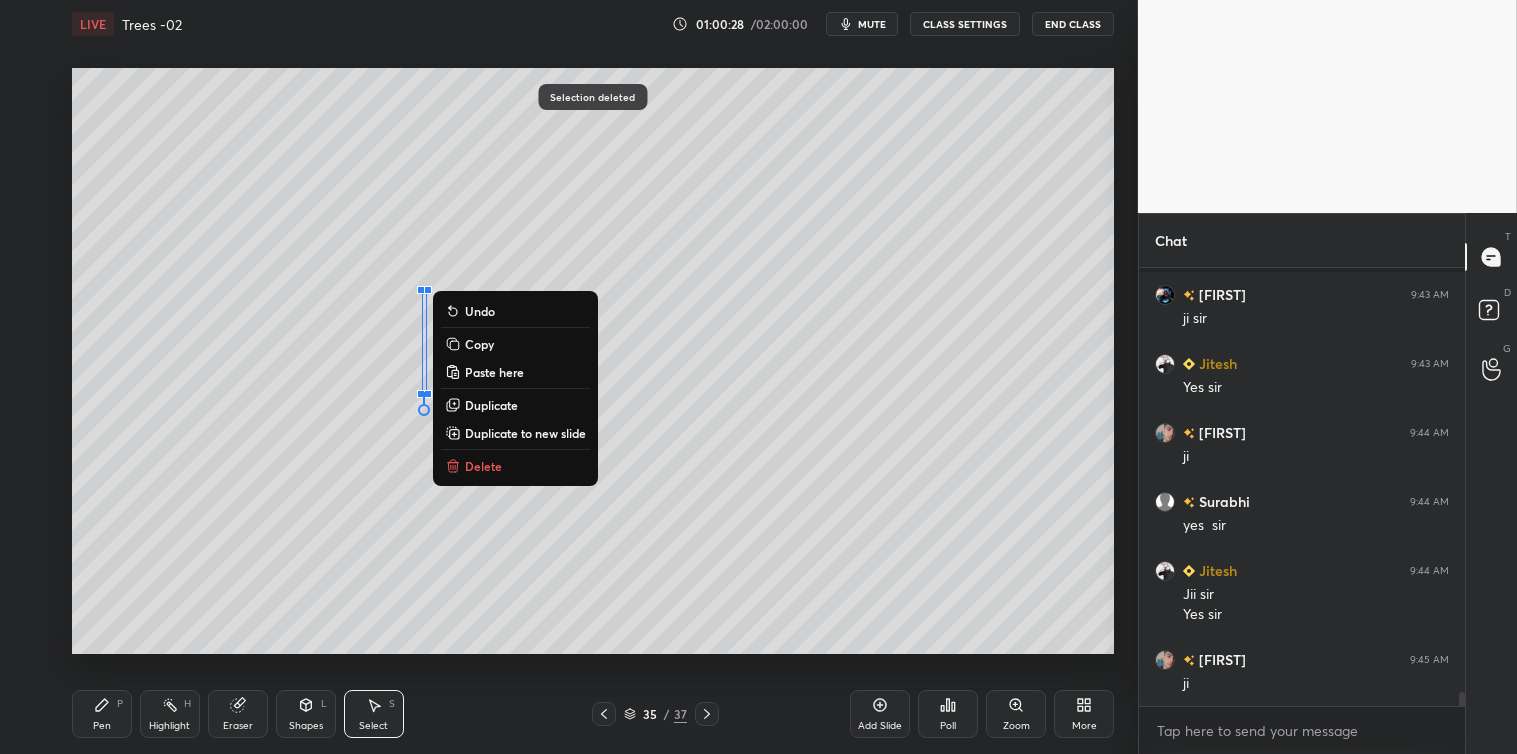 click on "Delete" at bounding box center (515, 466) 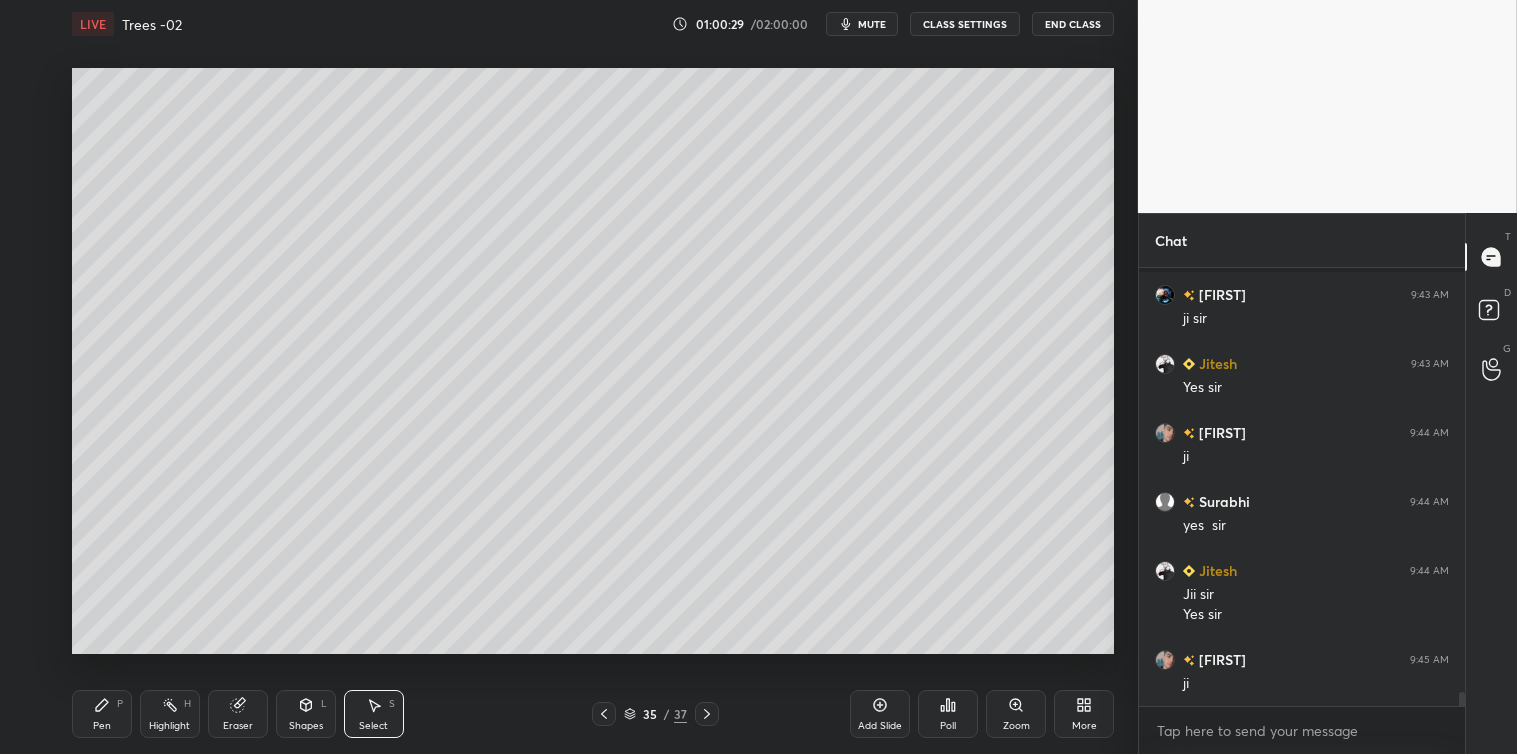 click 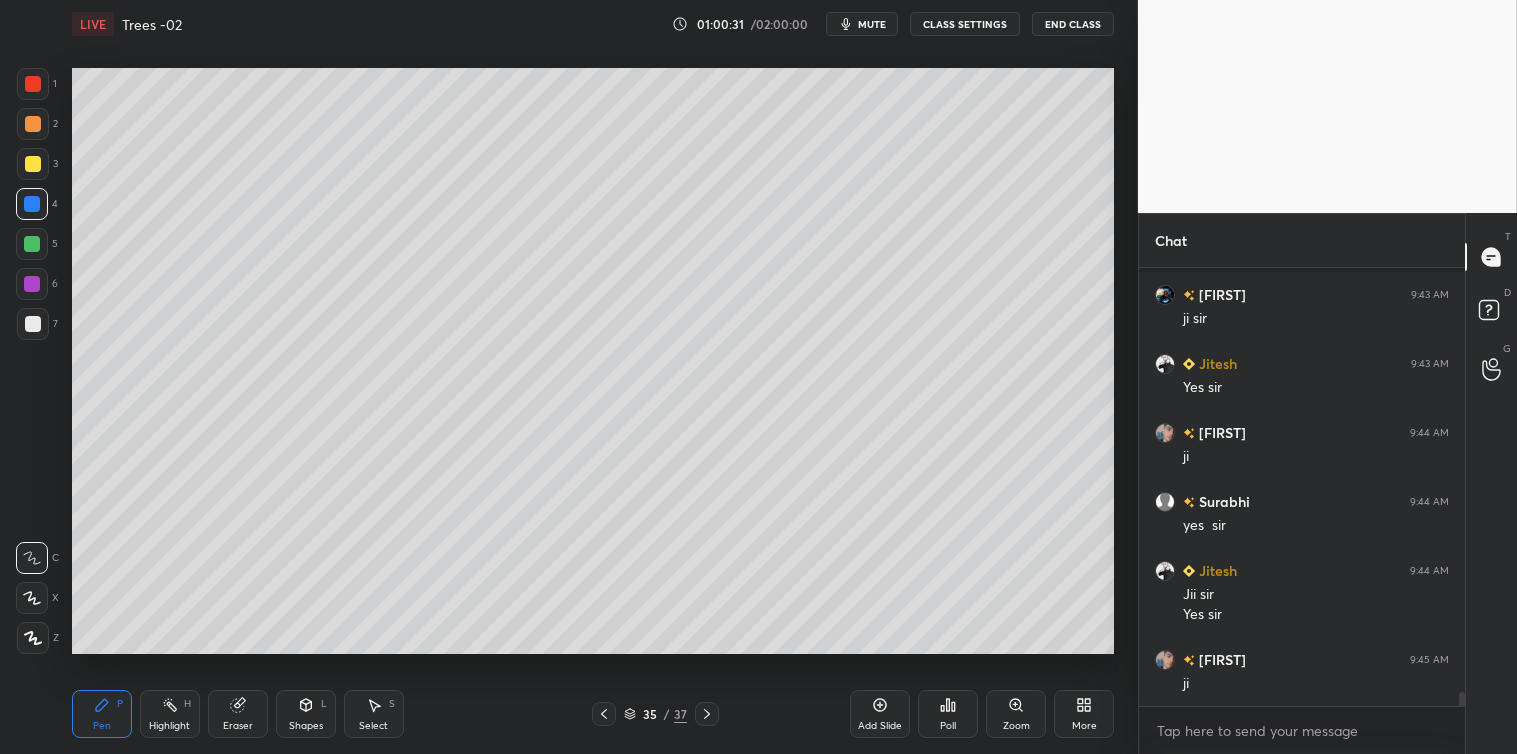 click 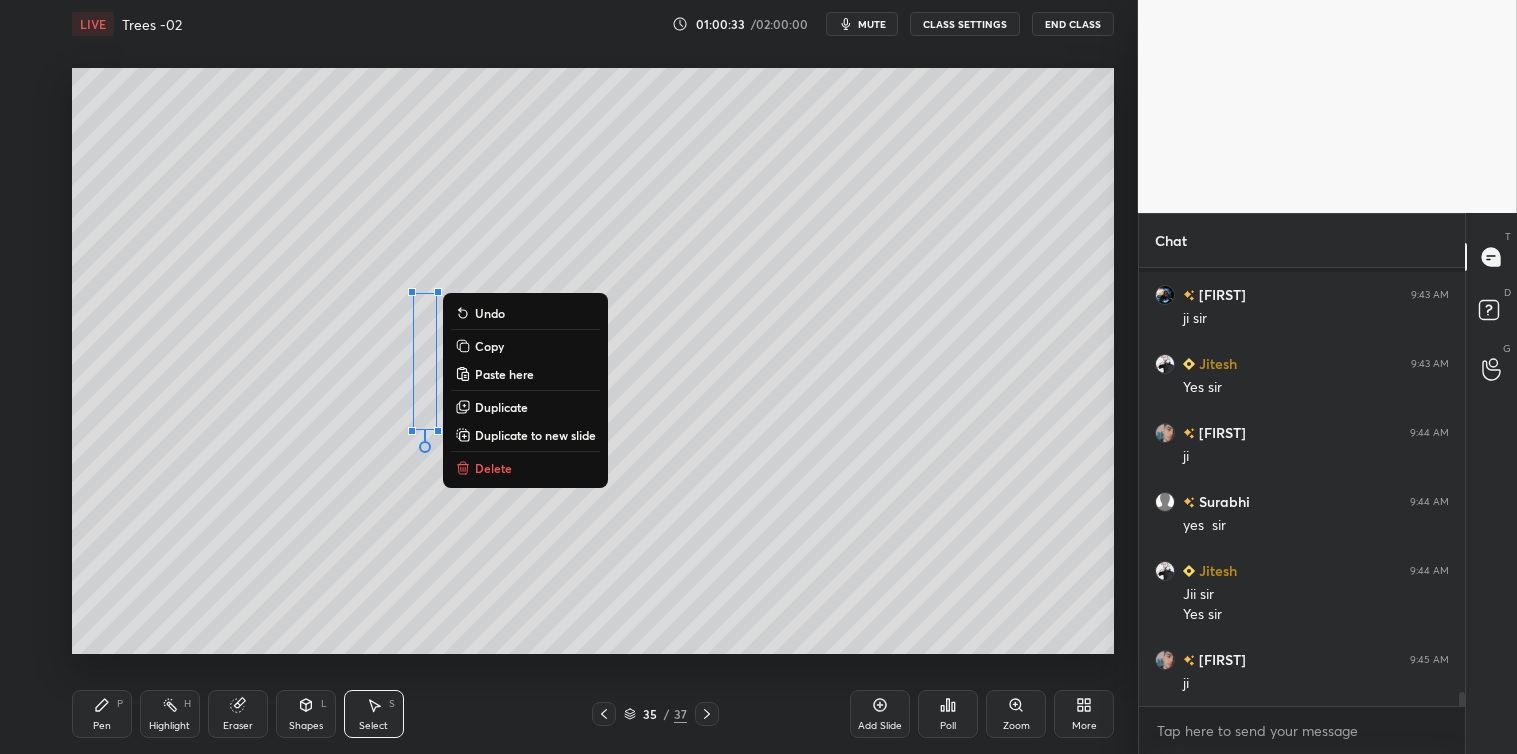 click on "Delete" at bounding box center (525, 468) 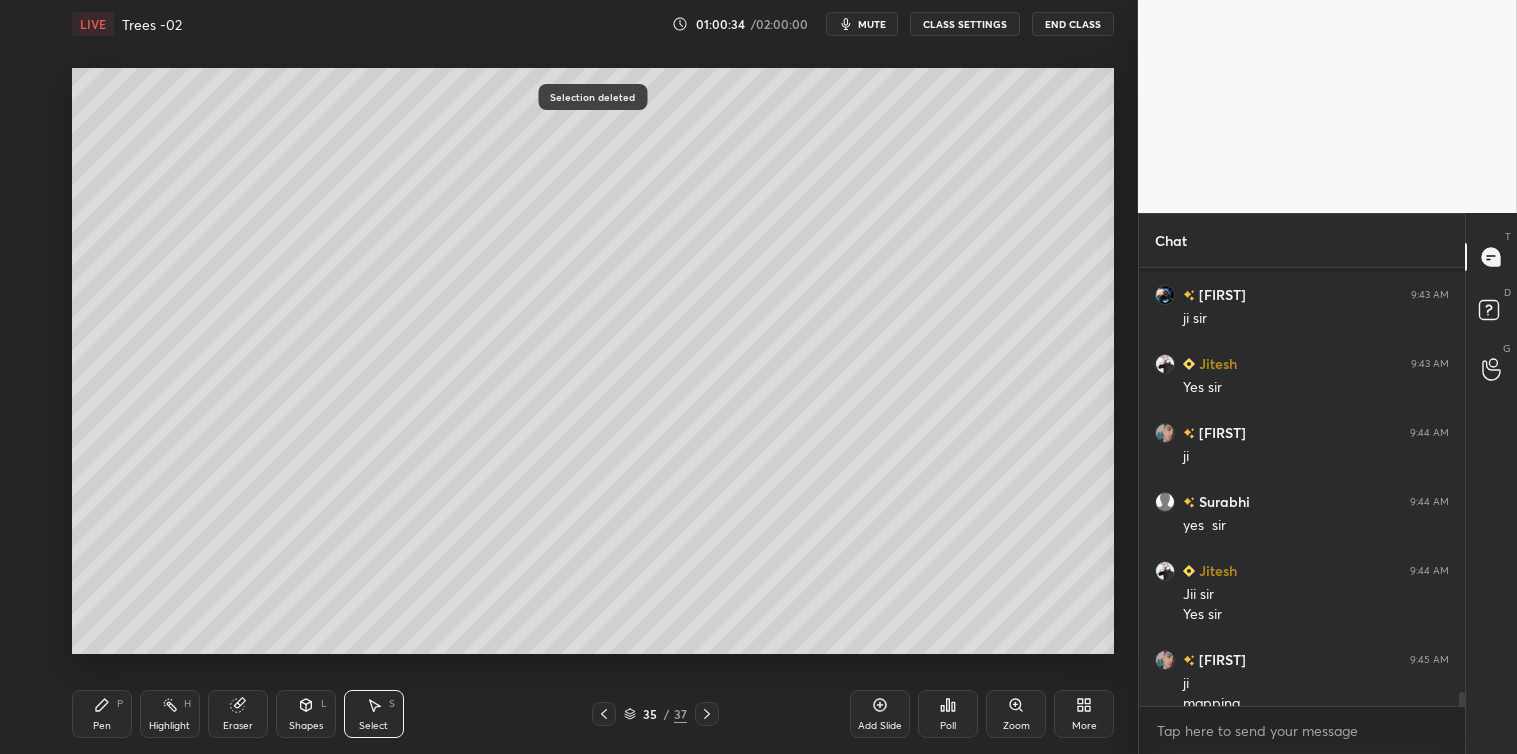 scroll, scrollTop: 13595, scrollLeft: 0, axis: vertical 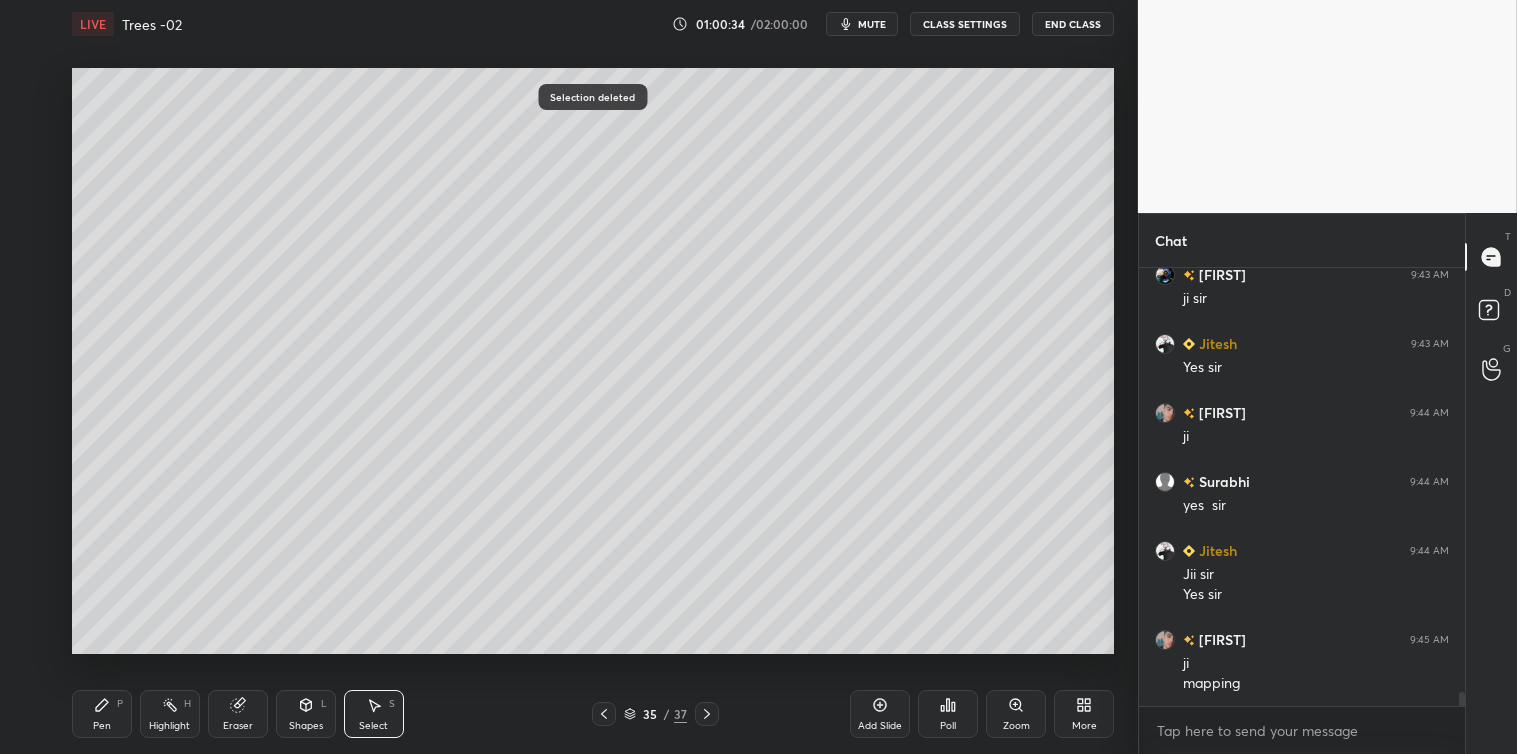 click on "Pen P" at bounding box center (102, 714) 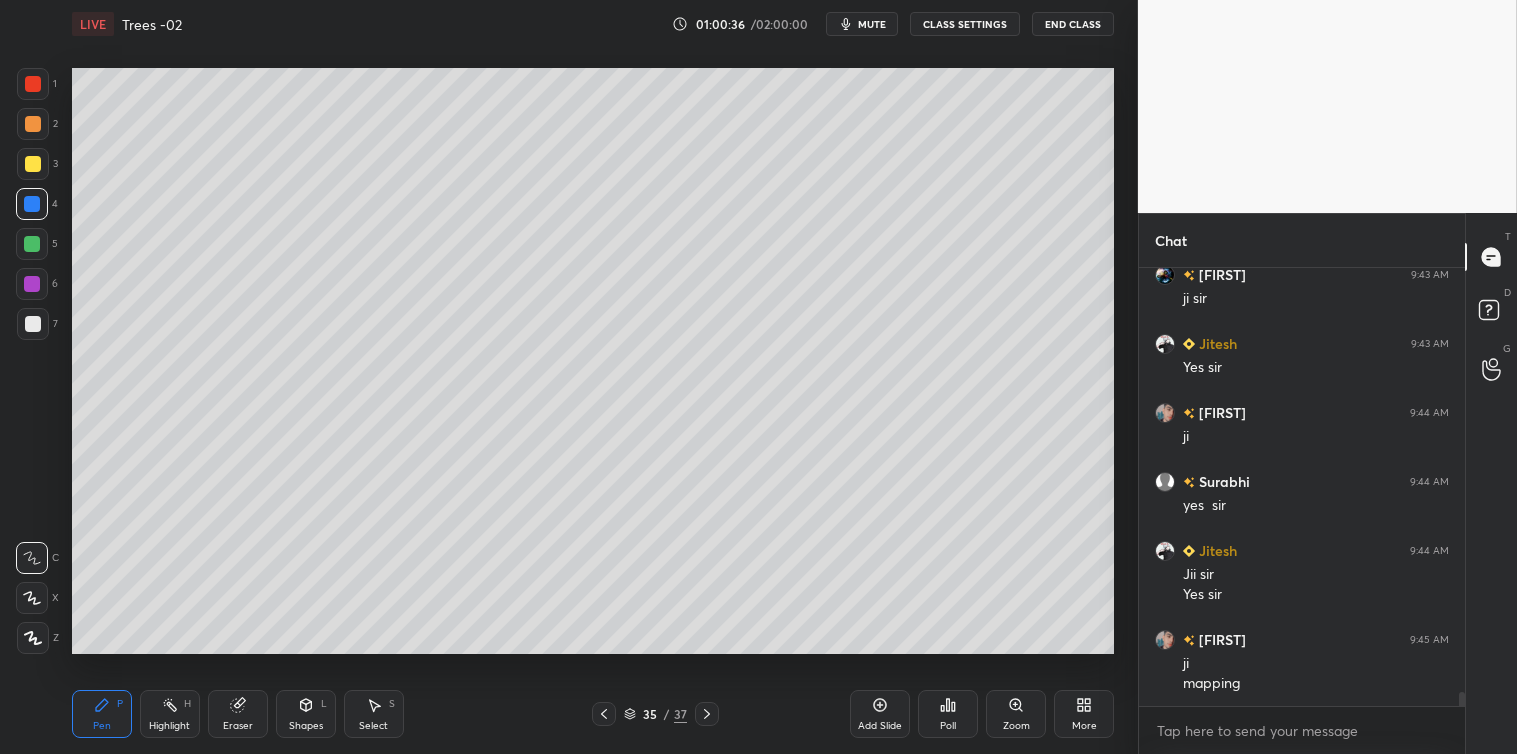scroll, scrollTop: 13664, scrollLeft: 0, axis: vertical 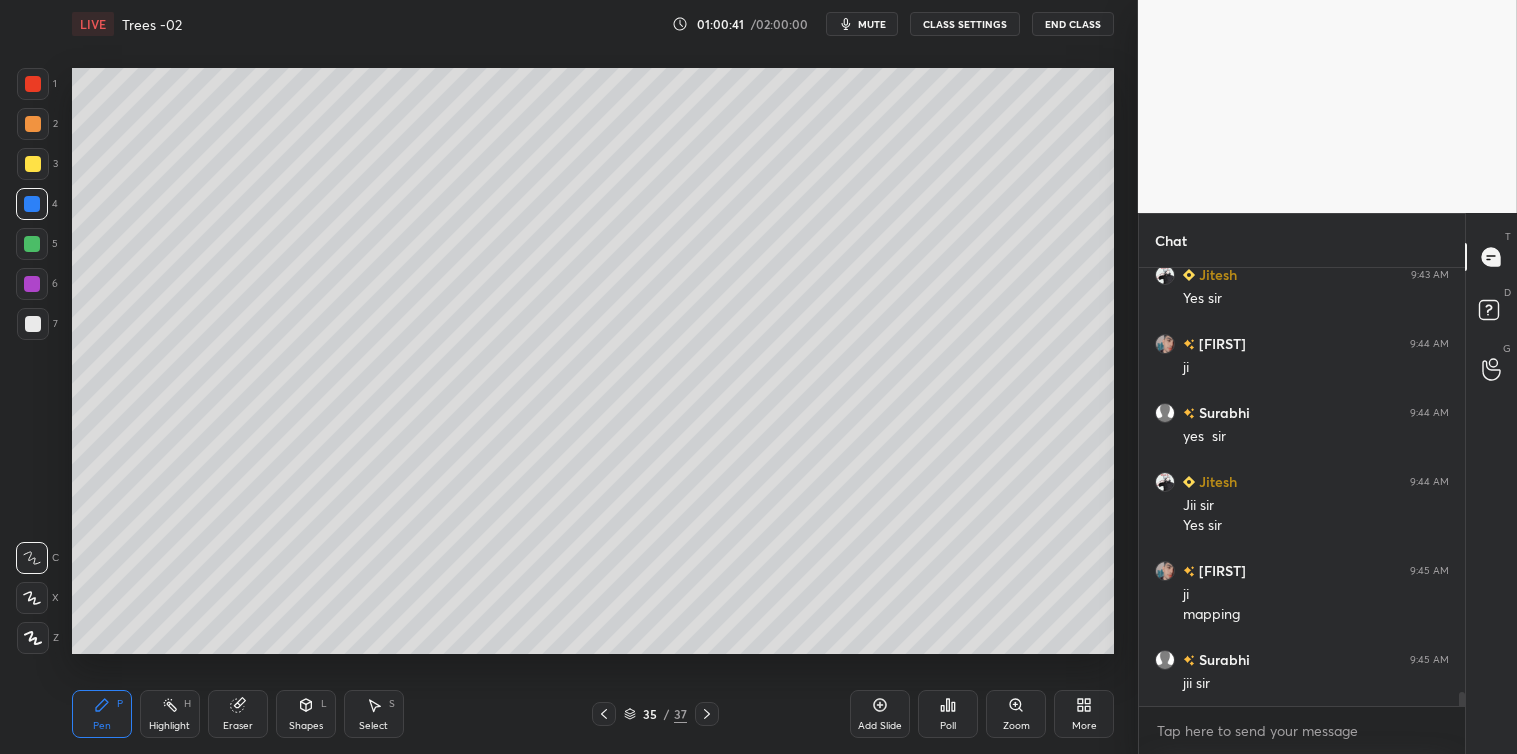 click at bounding box center [33, 164] 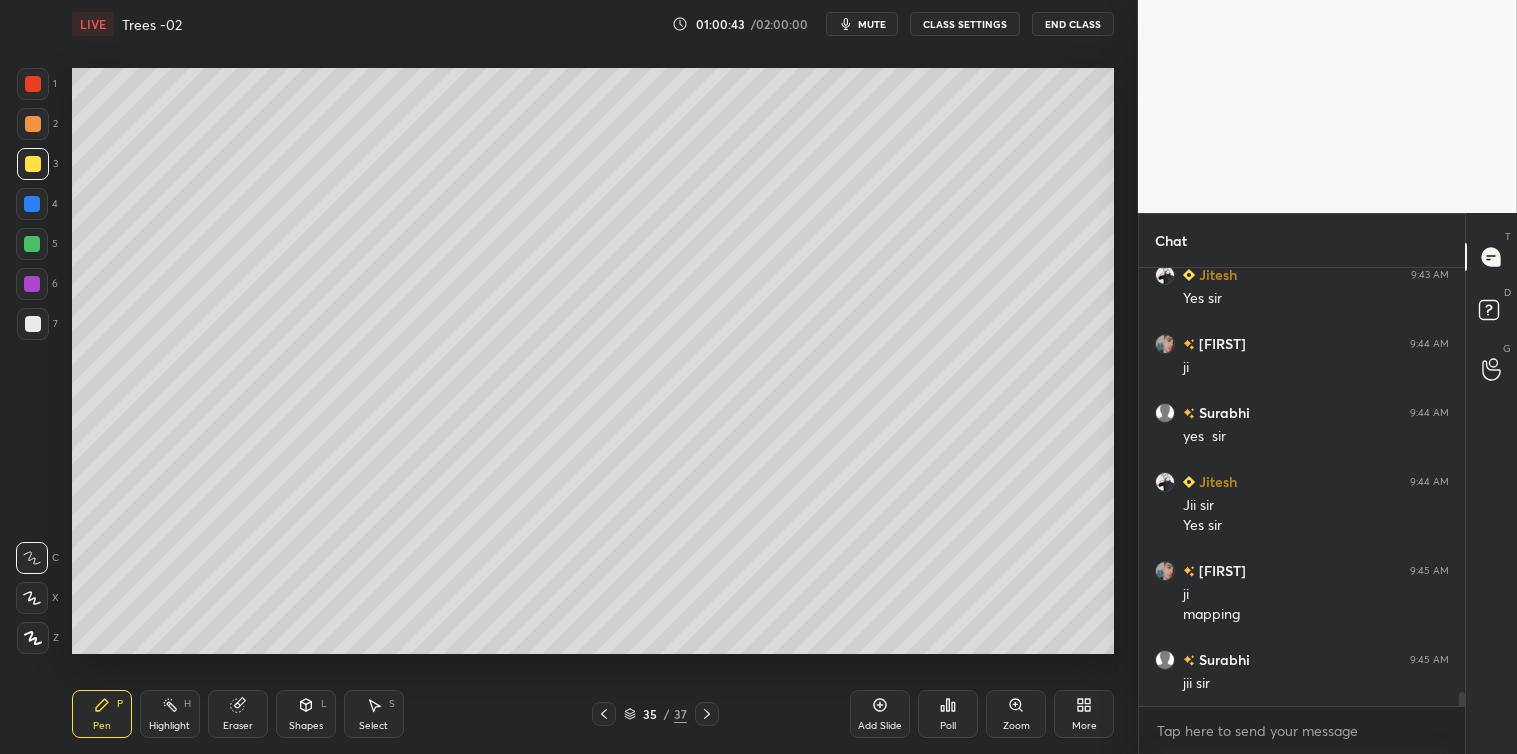 click at bounding box center [33, 84] 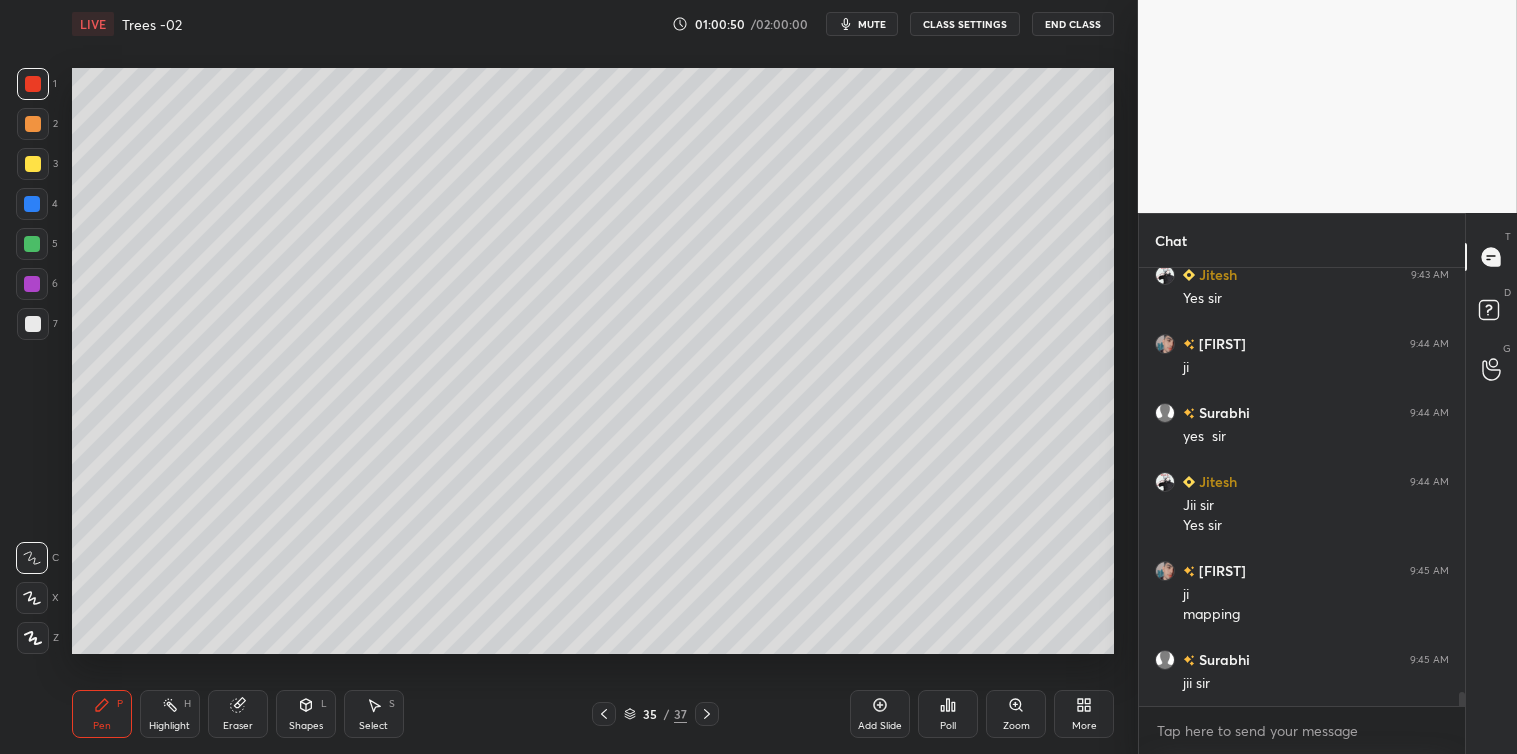 click on "Select S" at bounding box center [374, 714] 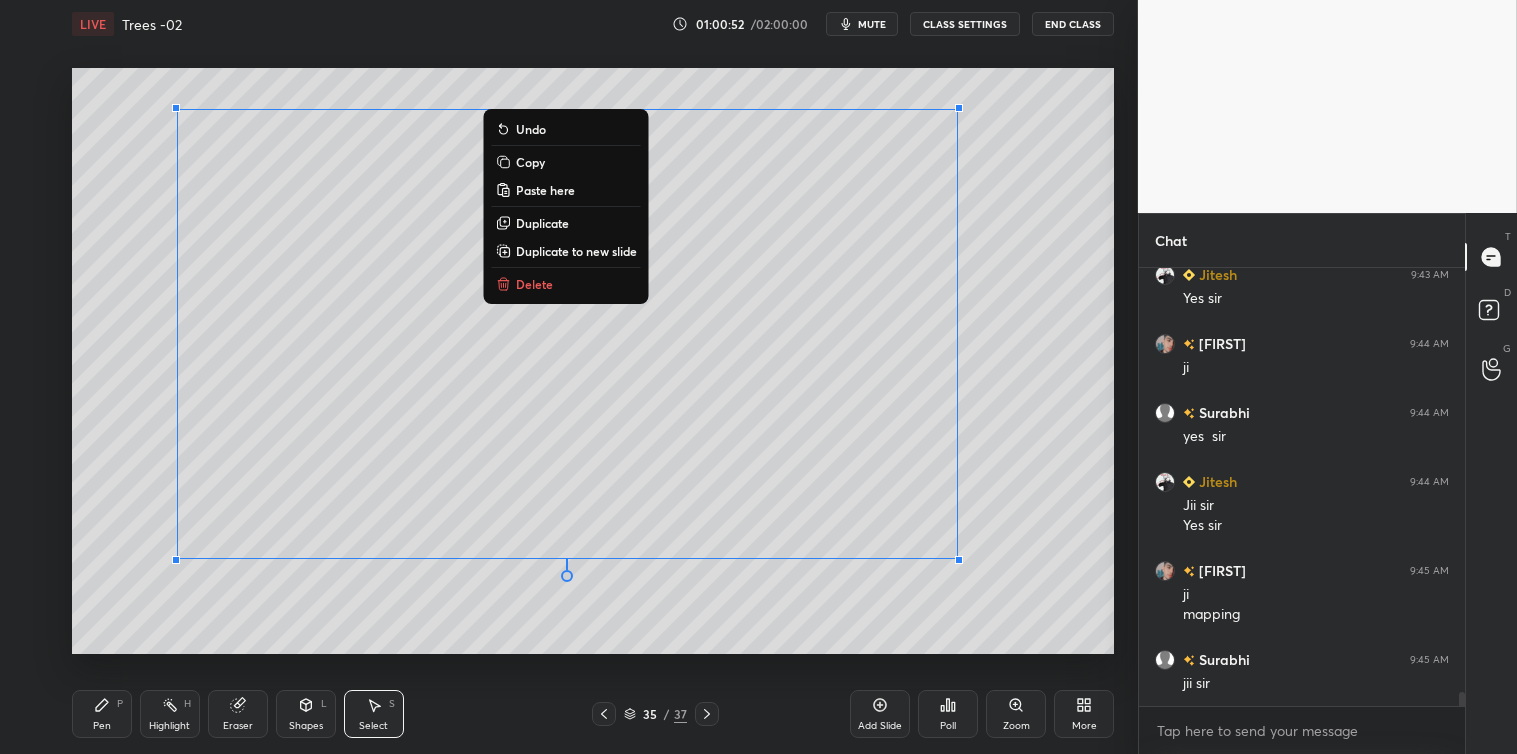 click on "Copy" at bounding box center (566, 162) 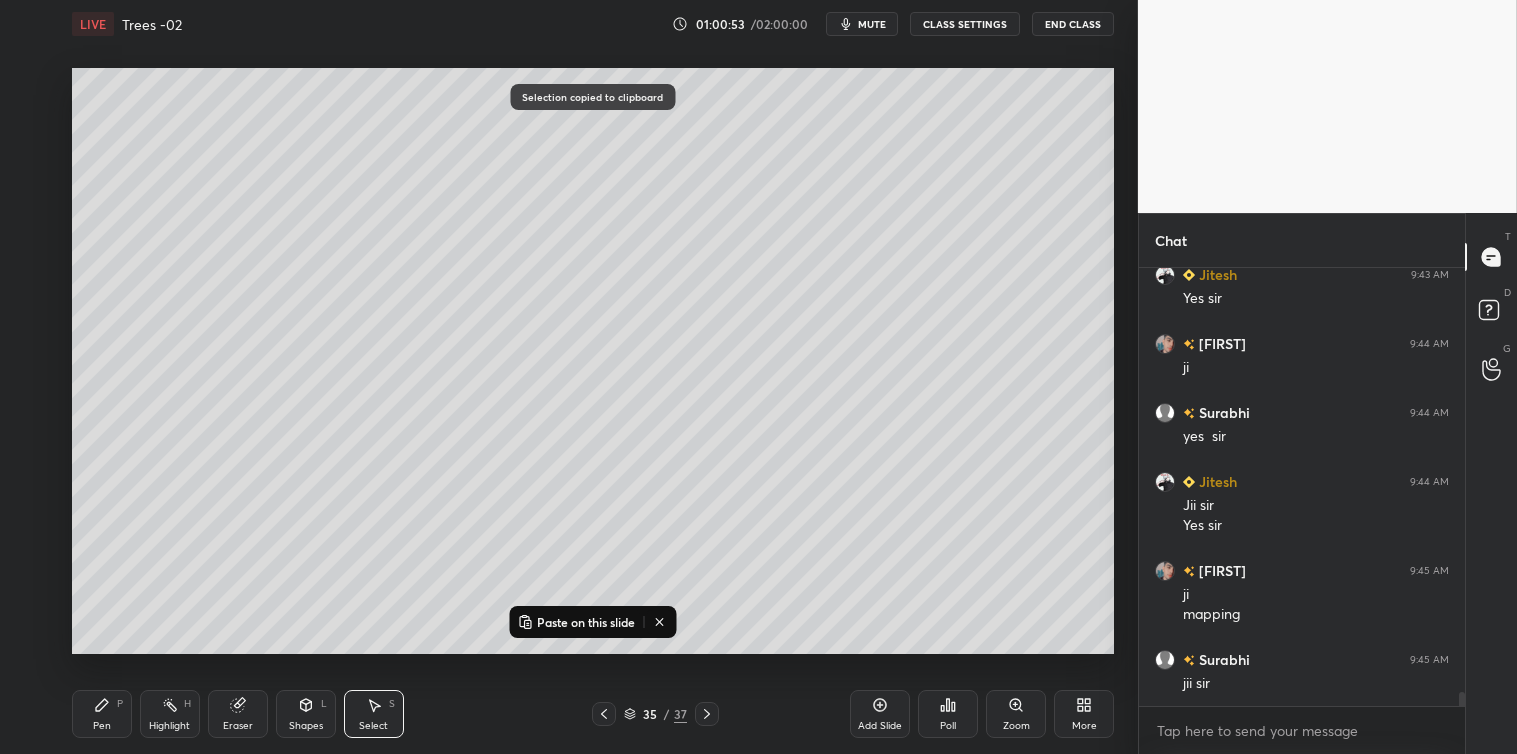 click 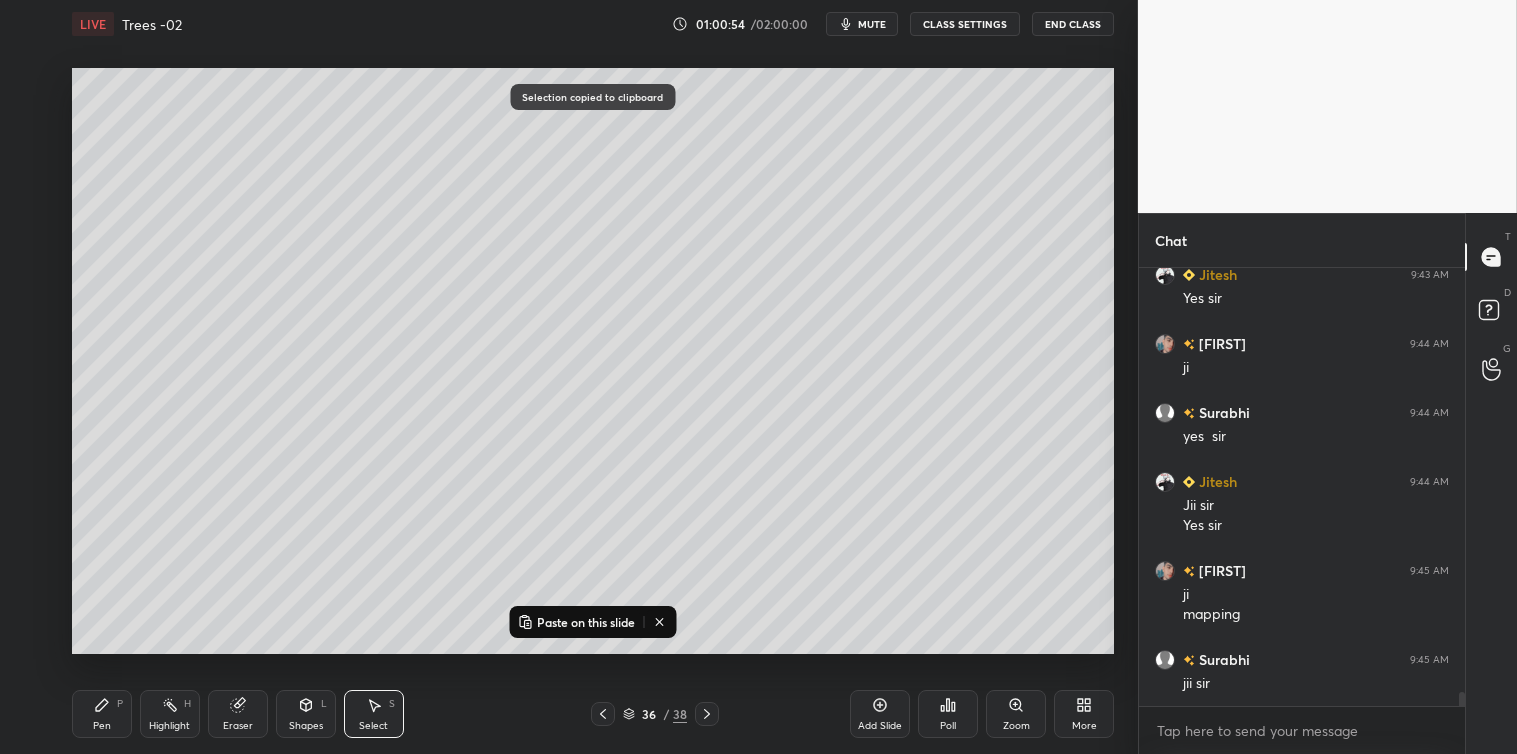 scroll, scrollTop: 13733, scrollLeft: 0, axis: vertical 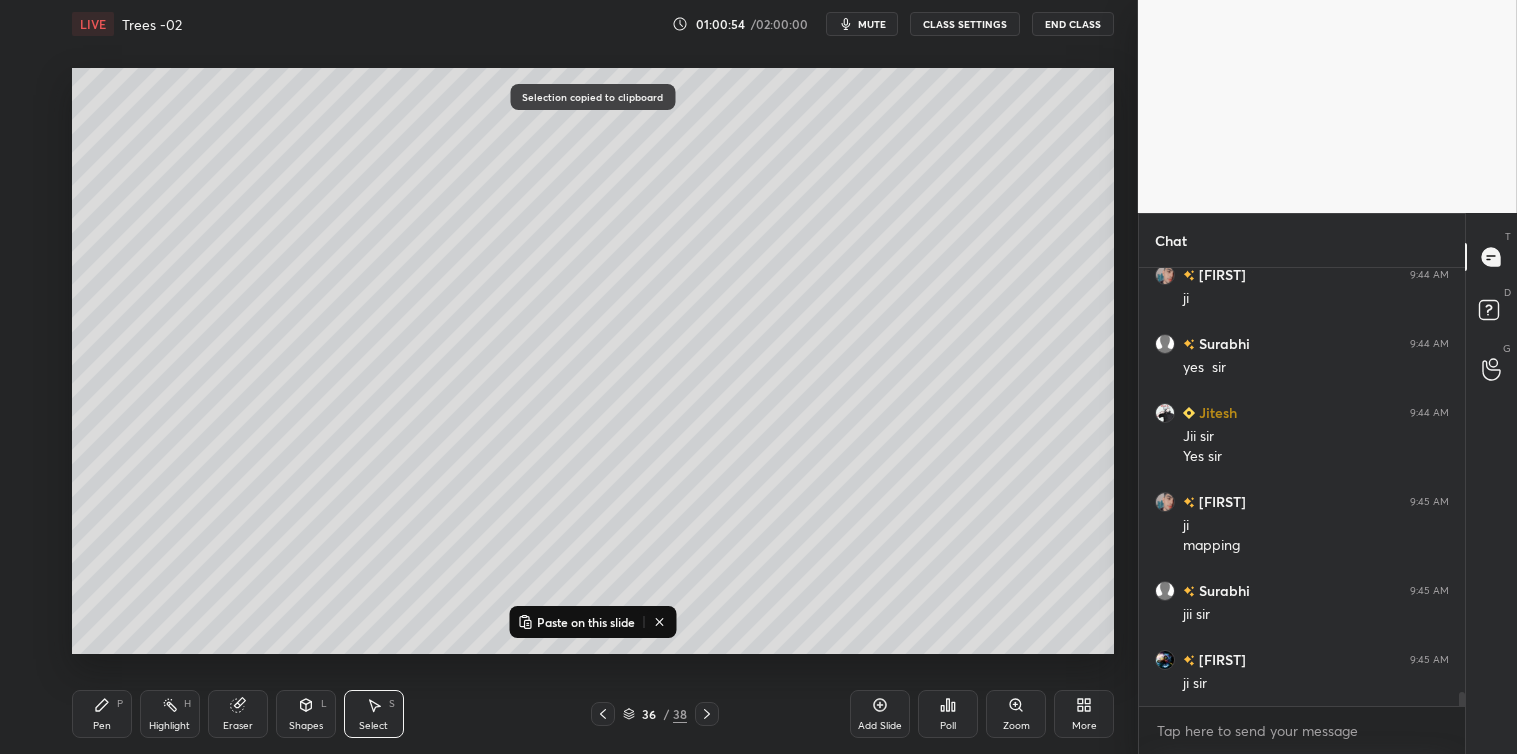 click on "Paste on this slide" at bounding box center [592, 622] 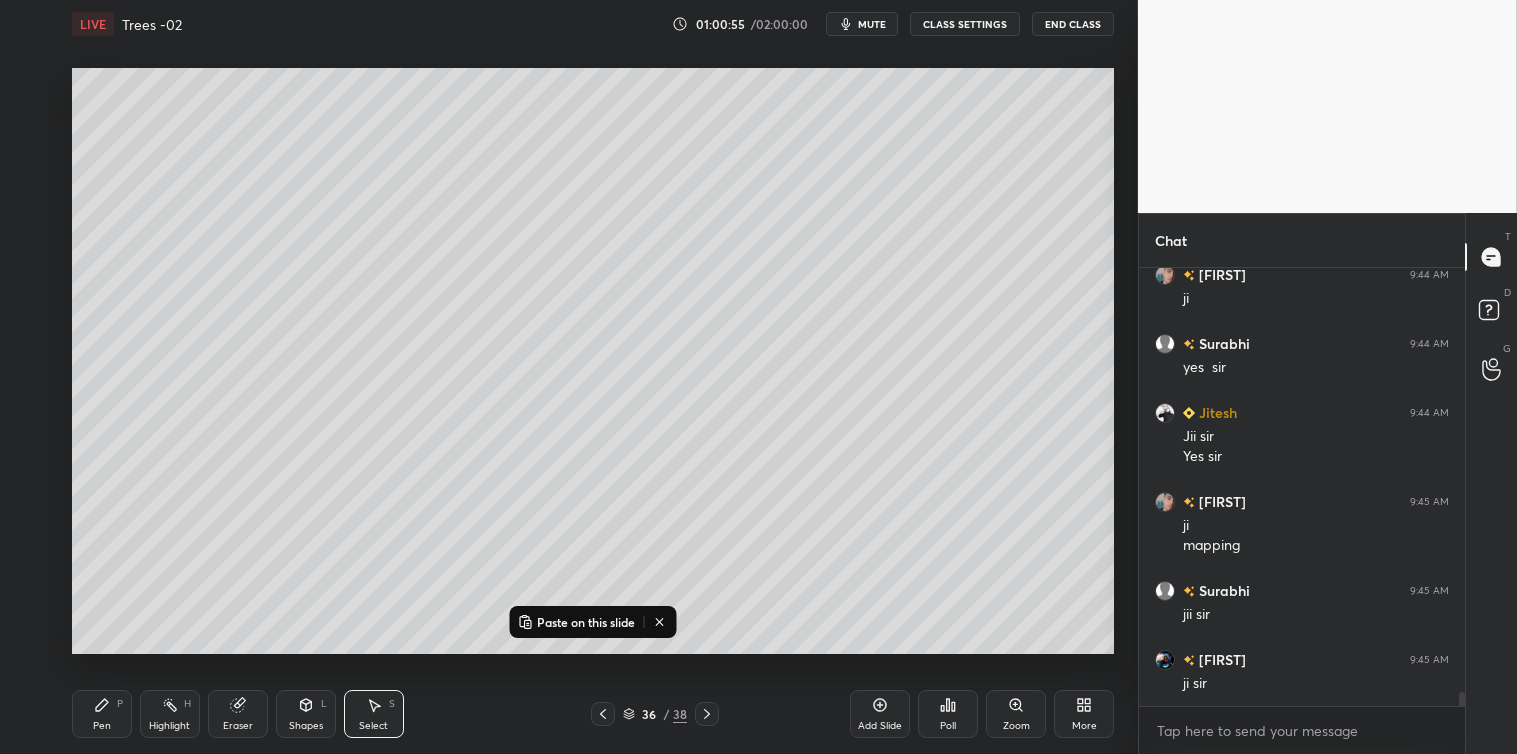 click on "Paste on this slide" at bounding box center [586, 622] 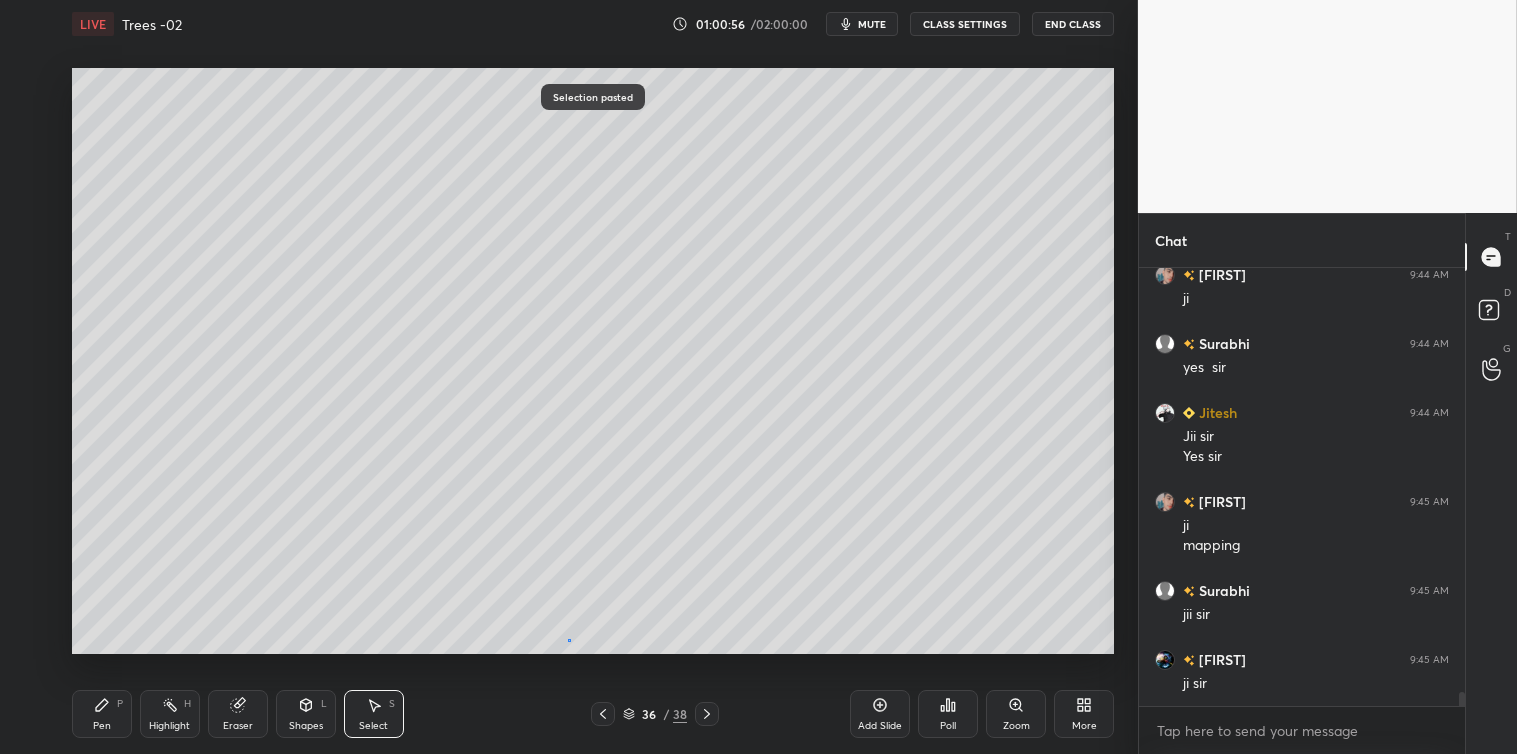 click on "0 ° Undo Copy Paste here Duplicate Duplicate to new slide Delete" at bounding box center (593, 361) 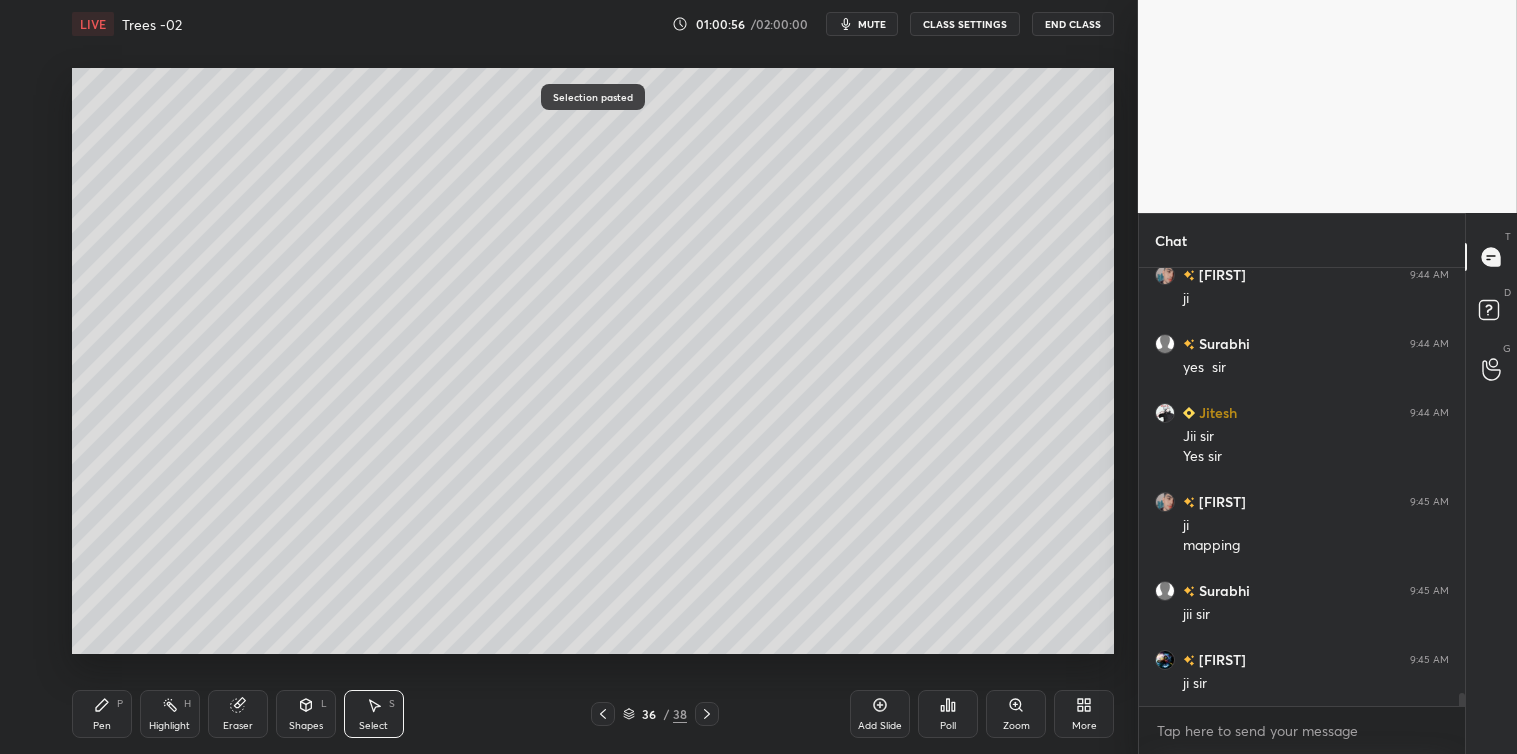 scroll, scrollTop: 13802, scrollLeft: 0, axis: vertical 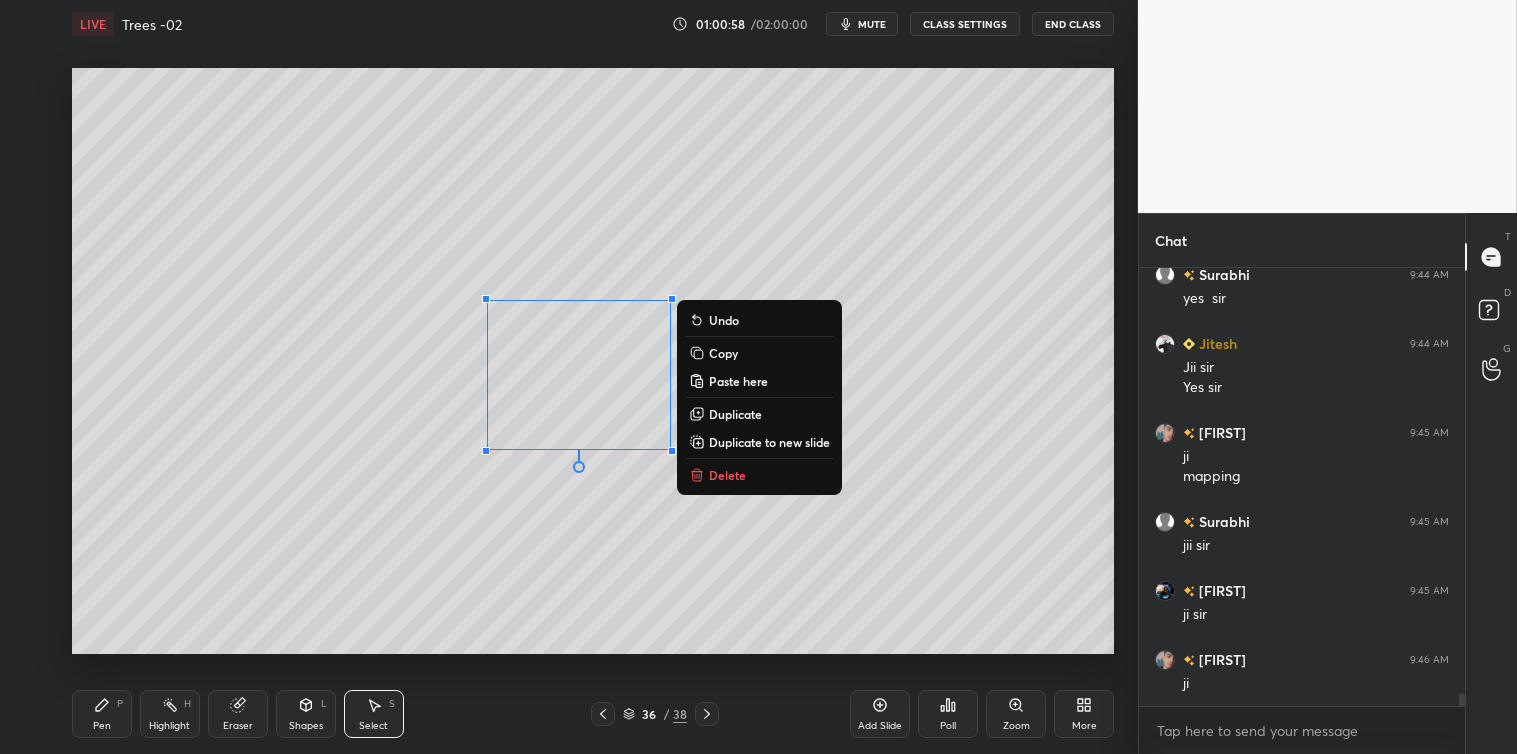 click on "Delete" at bounding box center (727, 475) 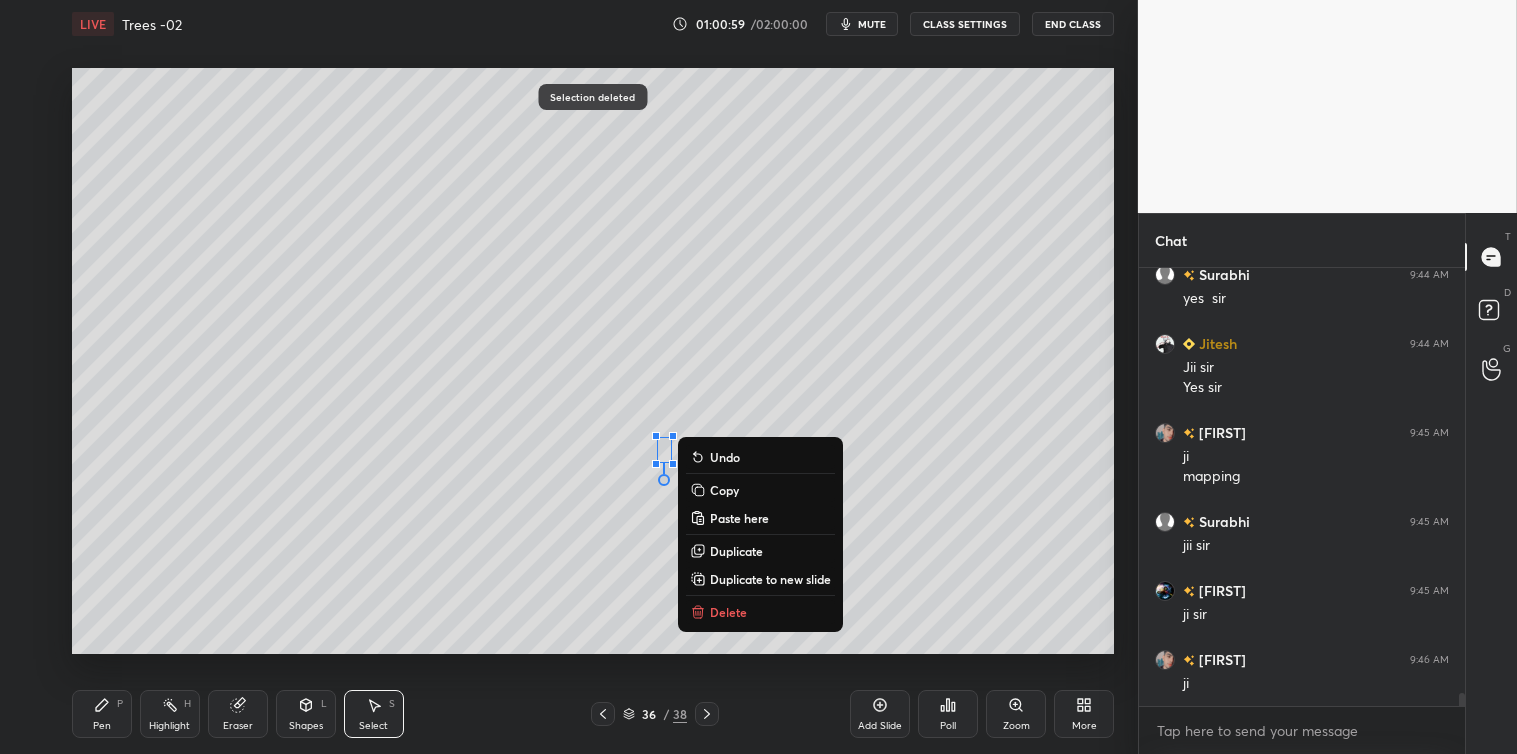 scroll, scrollTop: 13871, scrollLeft: 0, axis: vertical 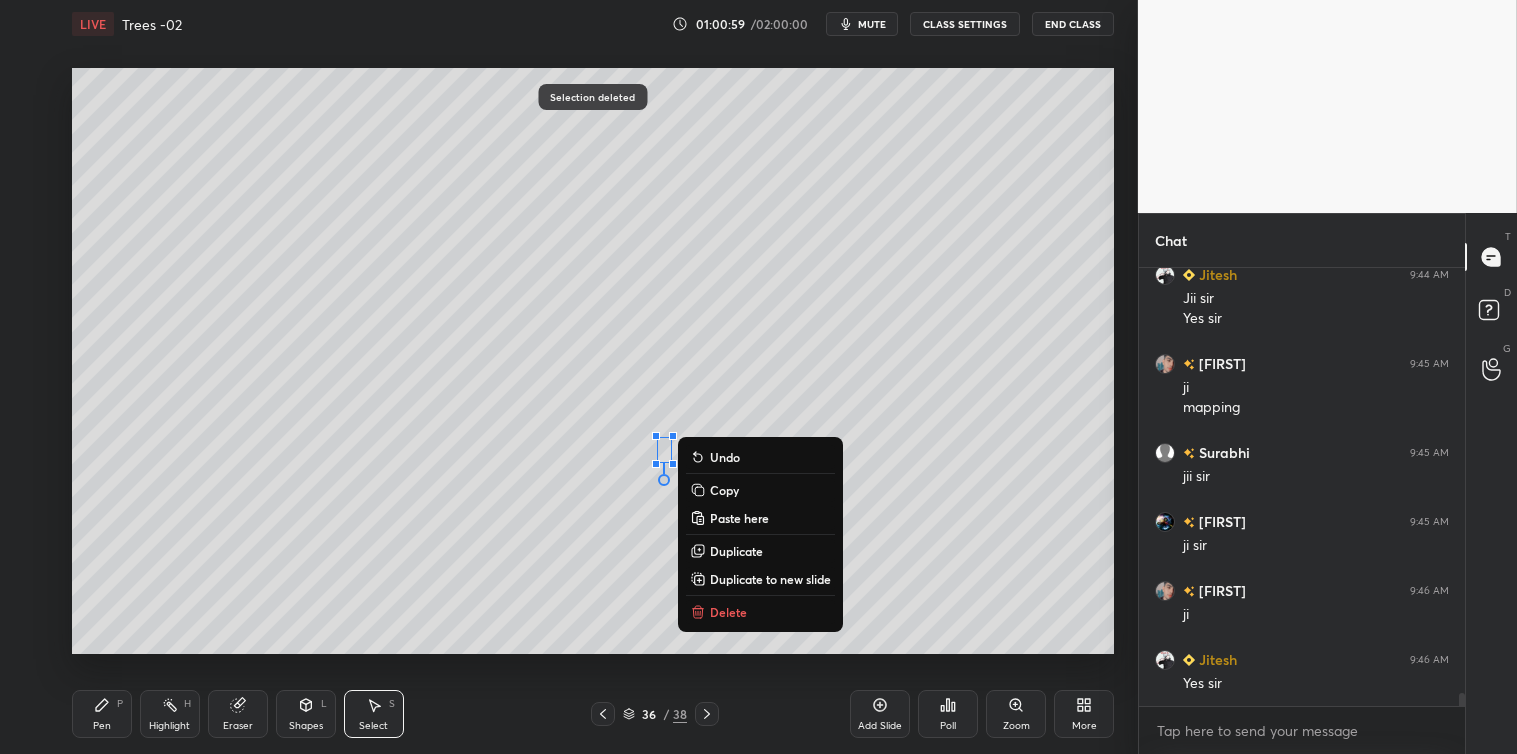 click on "Delete" at bounding box center (728, 612) 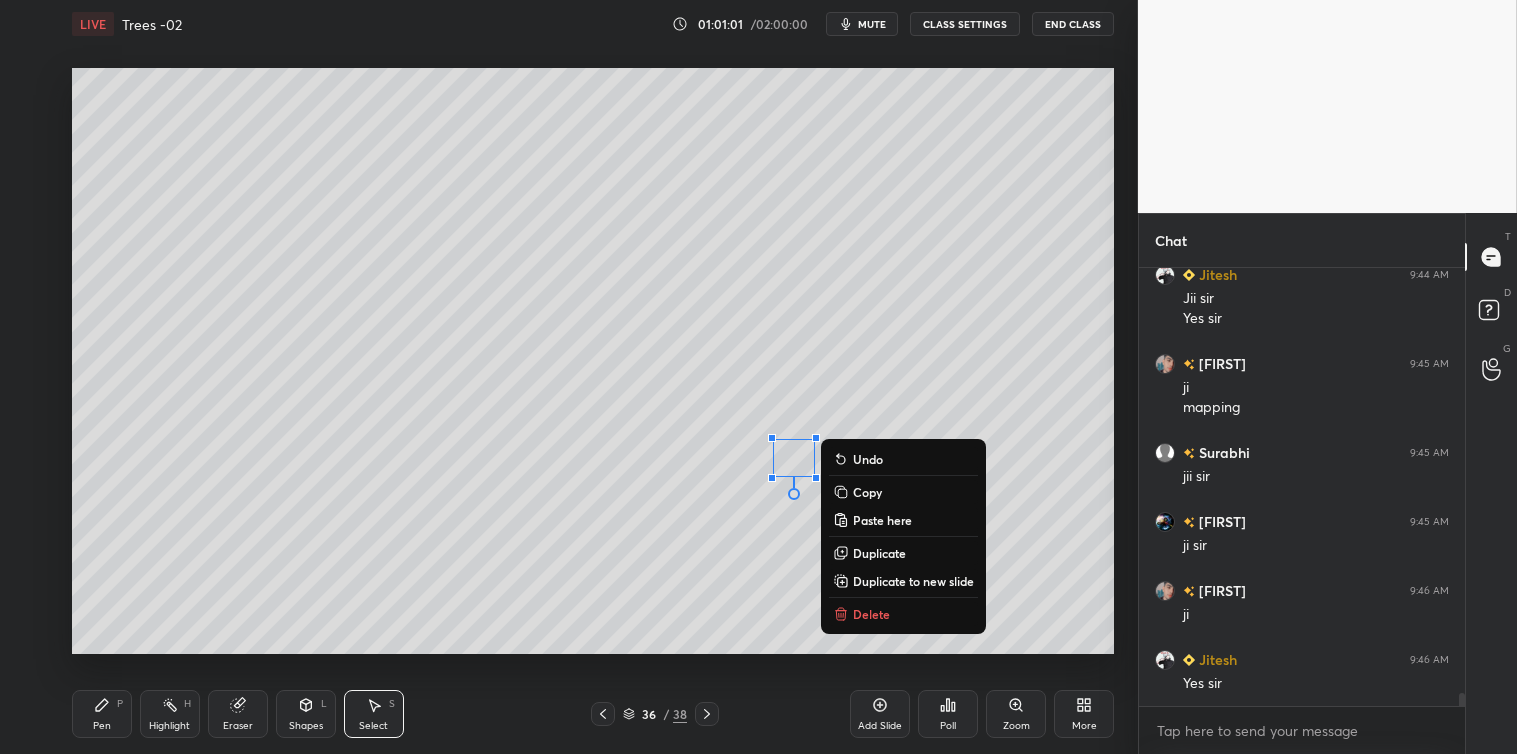 click on "Delete" at bounding box center [871, 614] 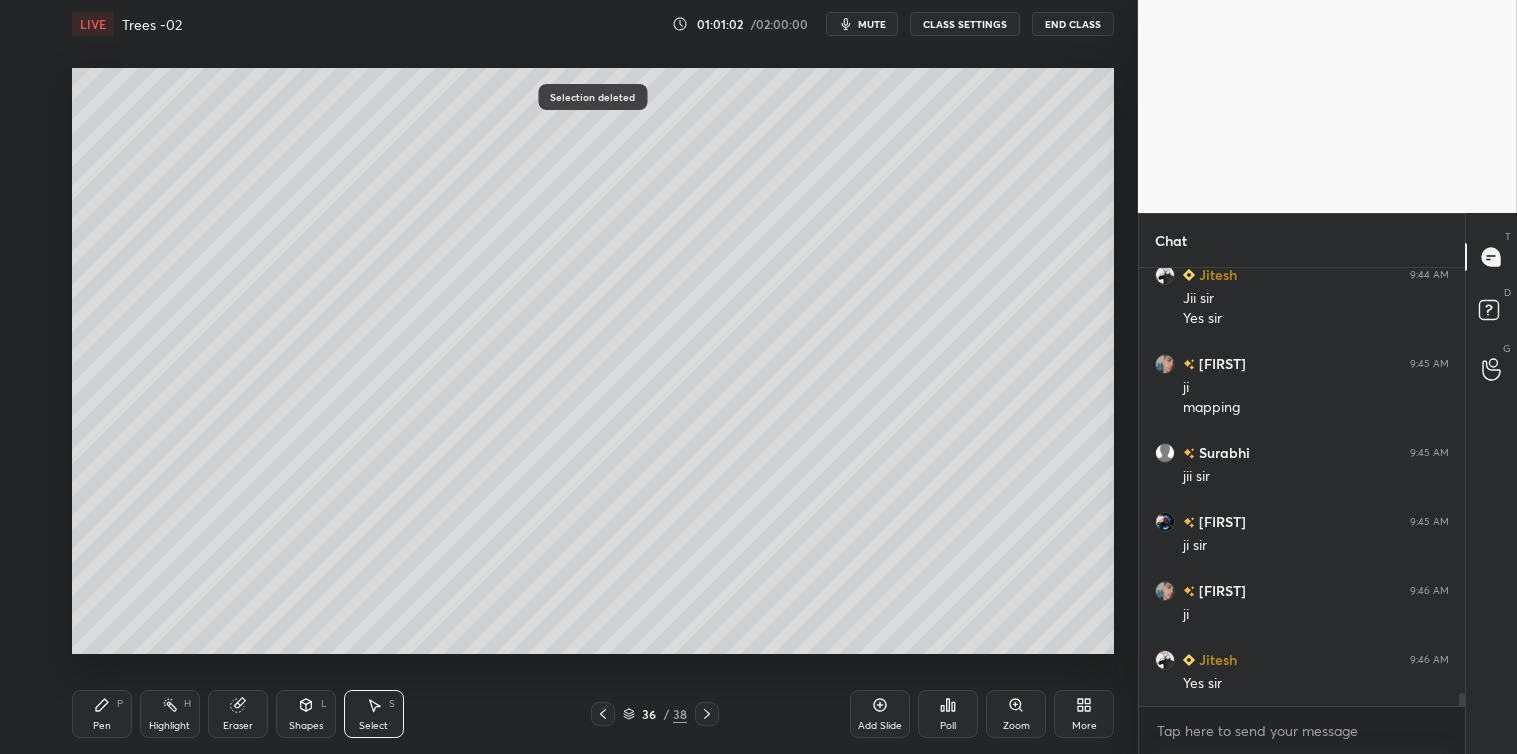scroll, scrollTop: 13940, scrollLeft: 0, axis: vertical 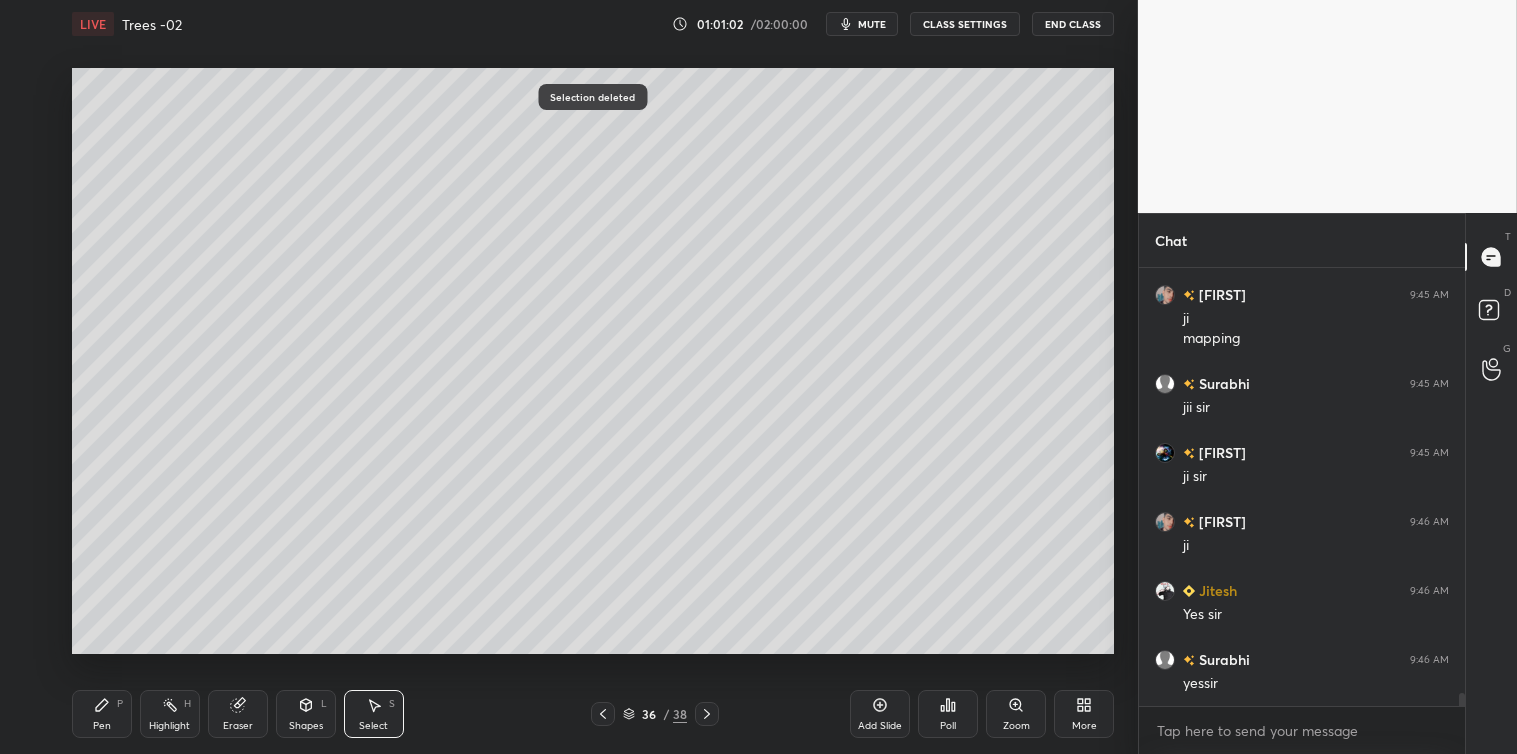 click 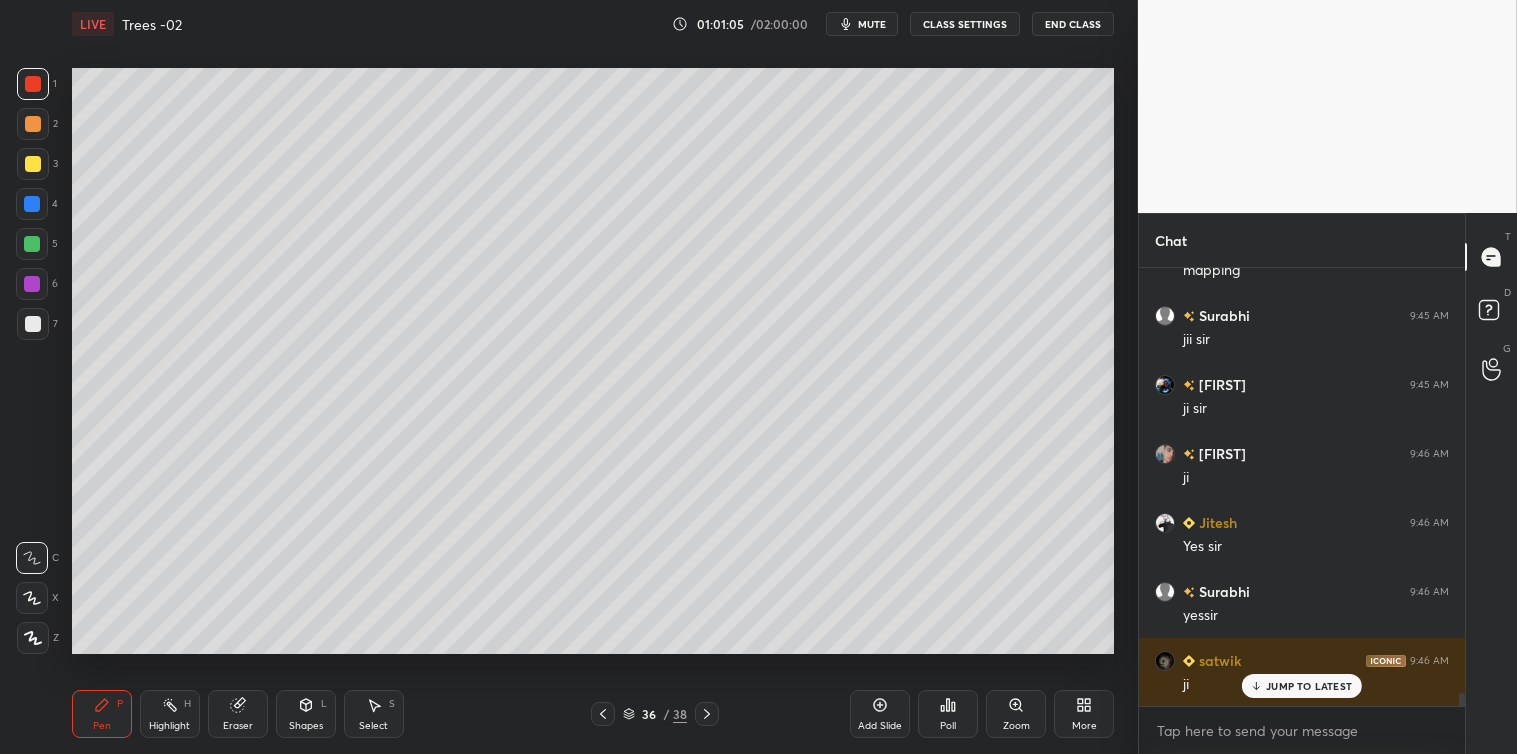 scroll, scrollTop: 14077, scrollLeft: 0, axis: vertical 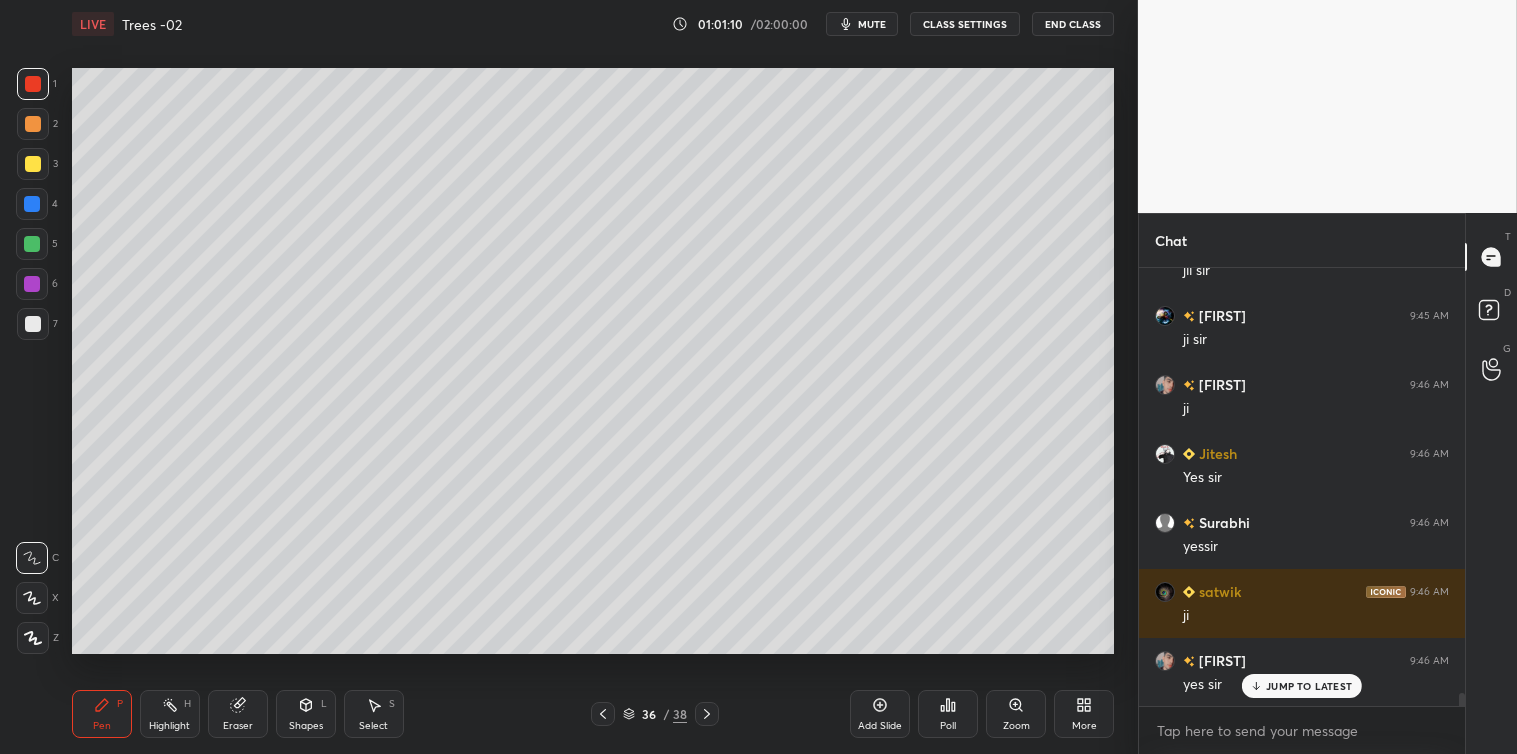 click at bounding box center [33, 324] 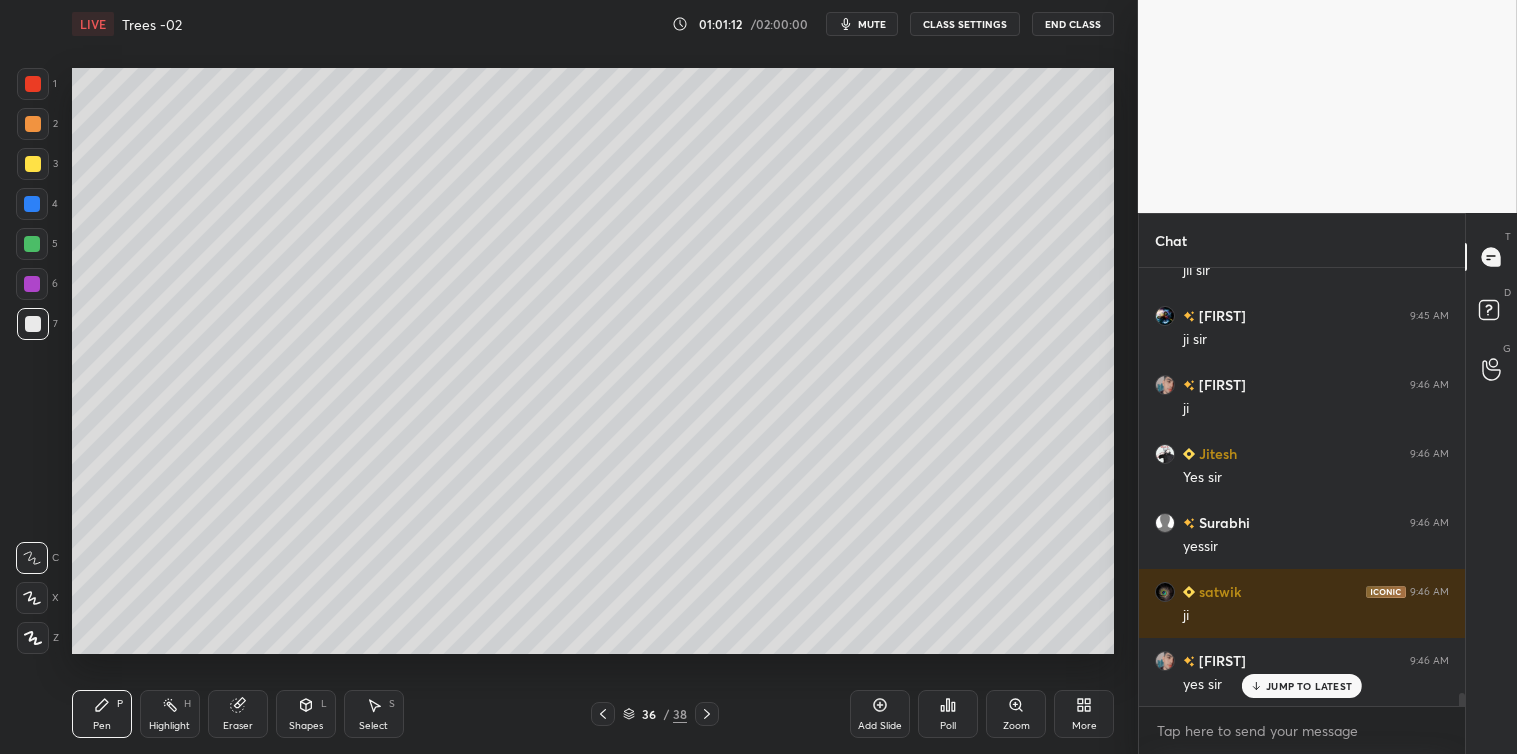 click 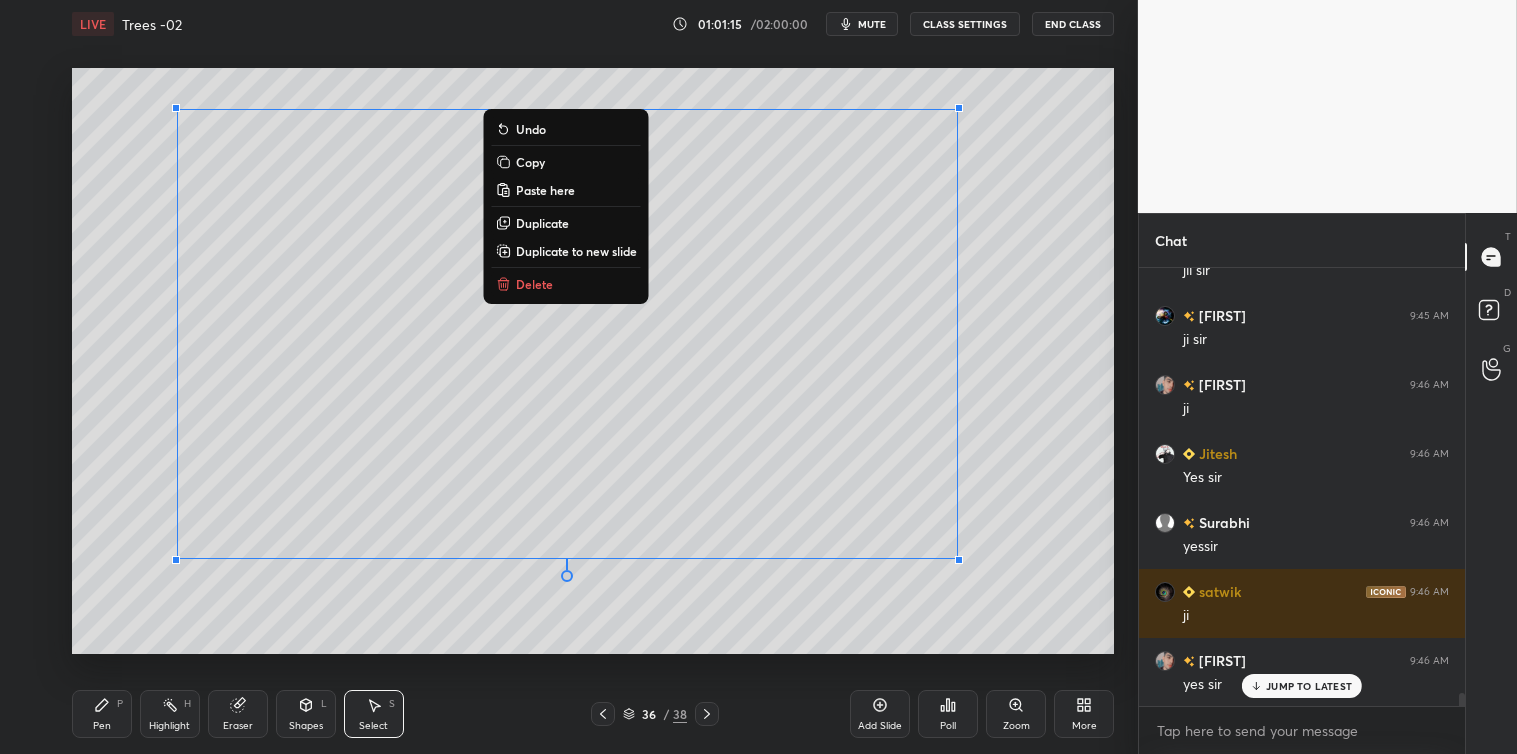 click on "Copy" at bounding box center [530, 162] 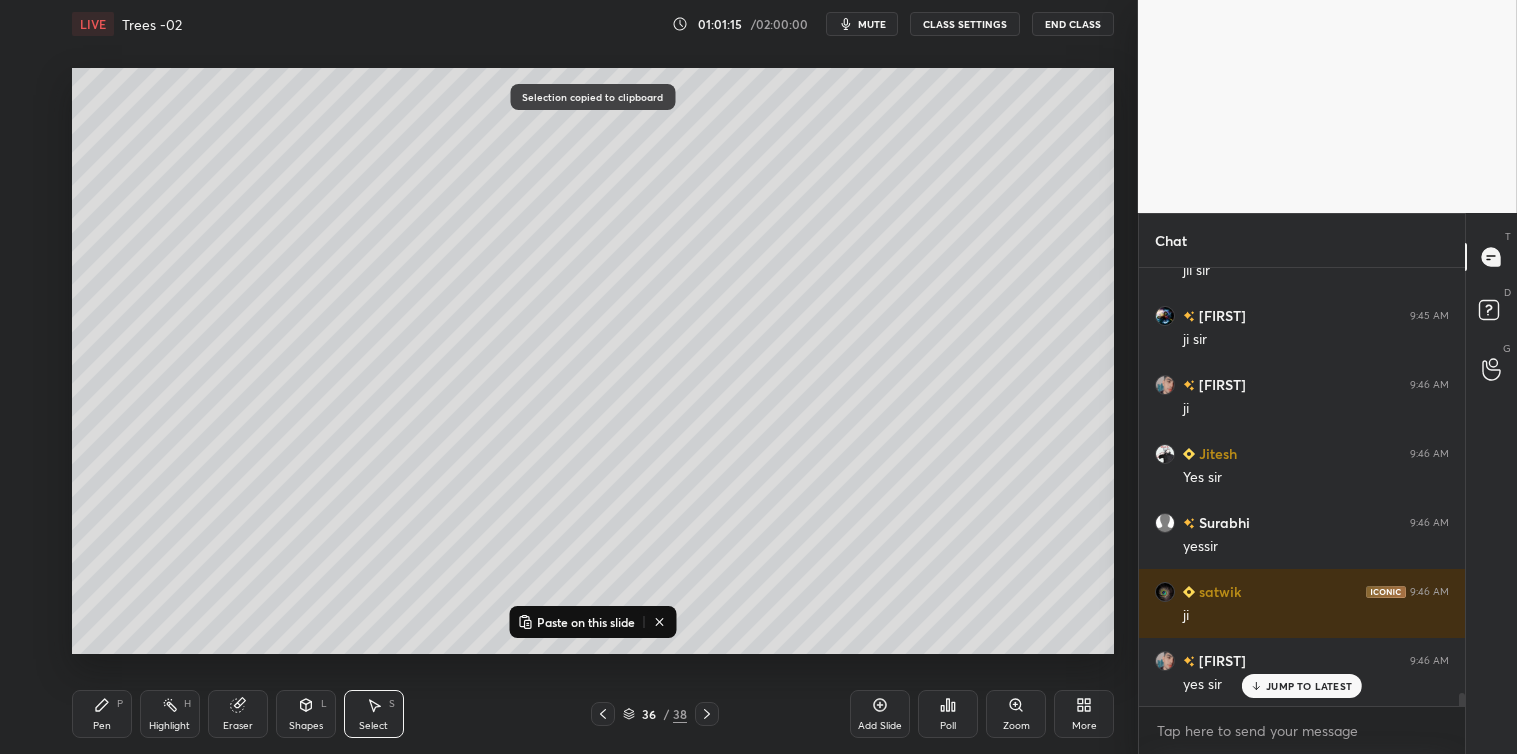 click 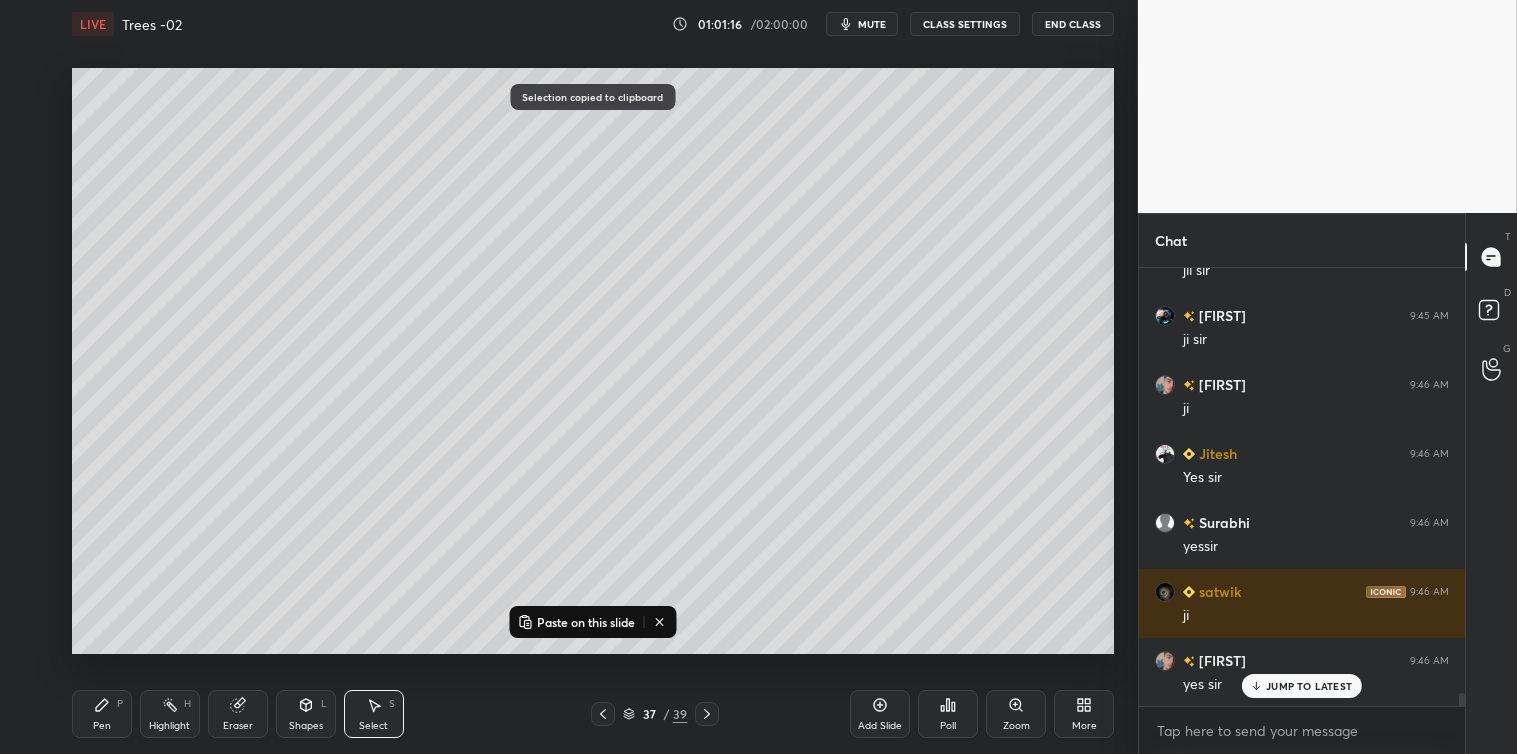 click on "Paste on this slide" at bounding box center [586, 622] 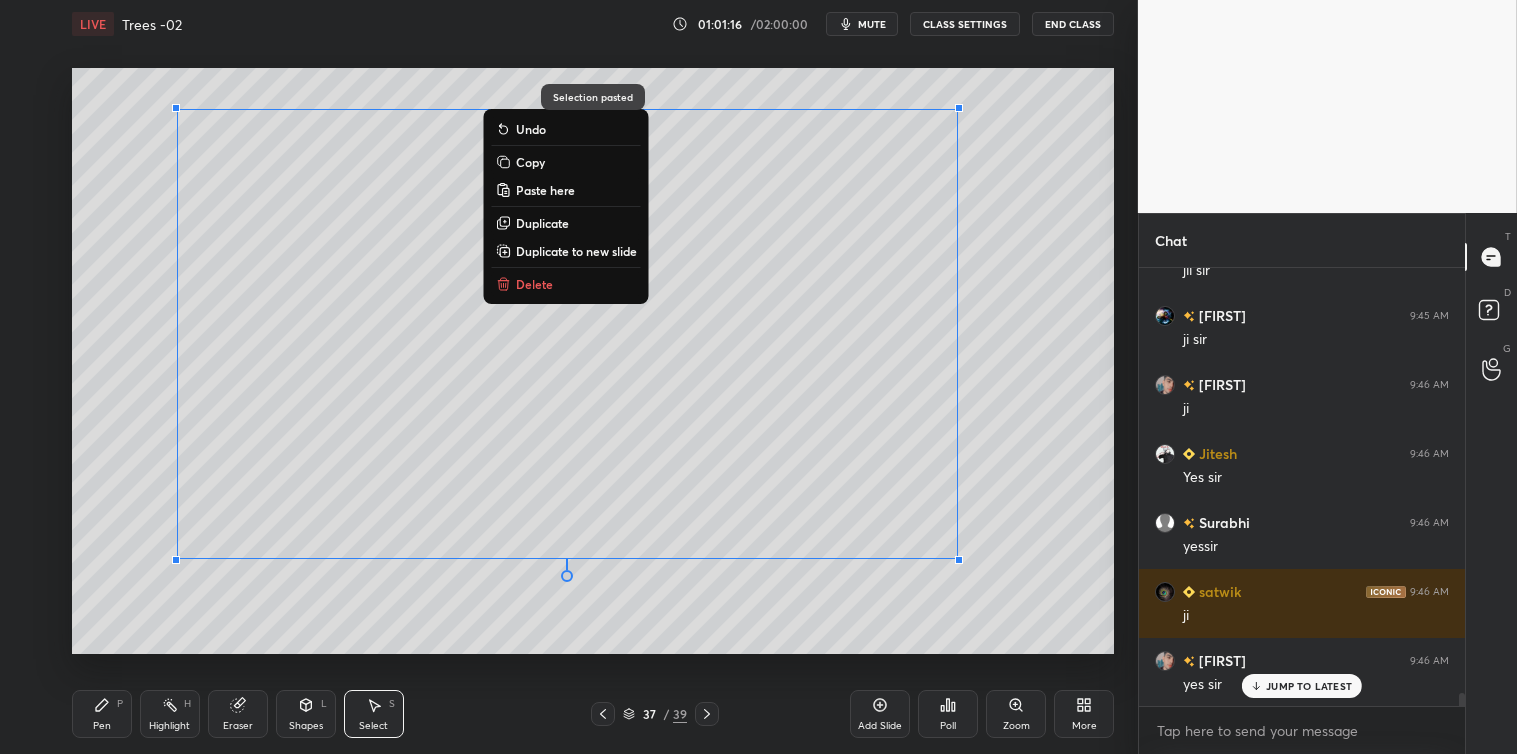 click on "0 ° Undo Copy Paste here Duplicate Duplicate to new slide Delete Selection pasted Setting up your live class Poll for   secs No correct answer Start poll" at bounding box center (593, 361) 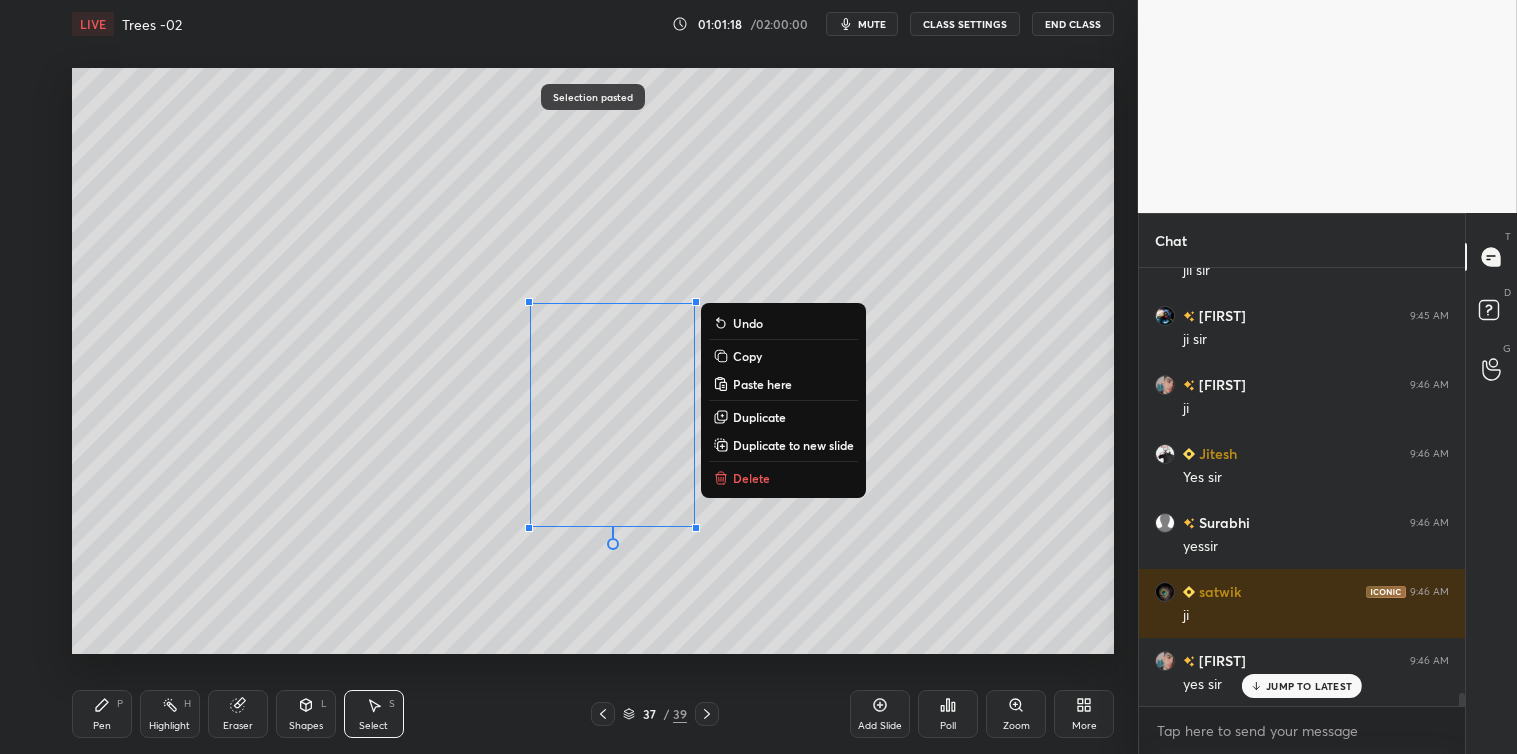 click on "Delete" at bounding box center (751, 478) 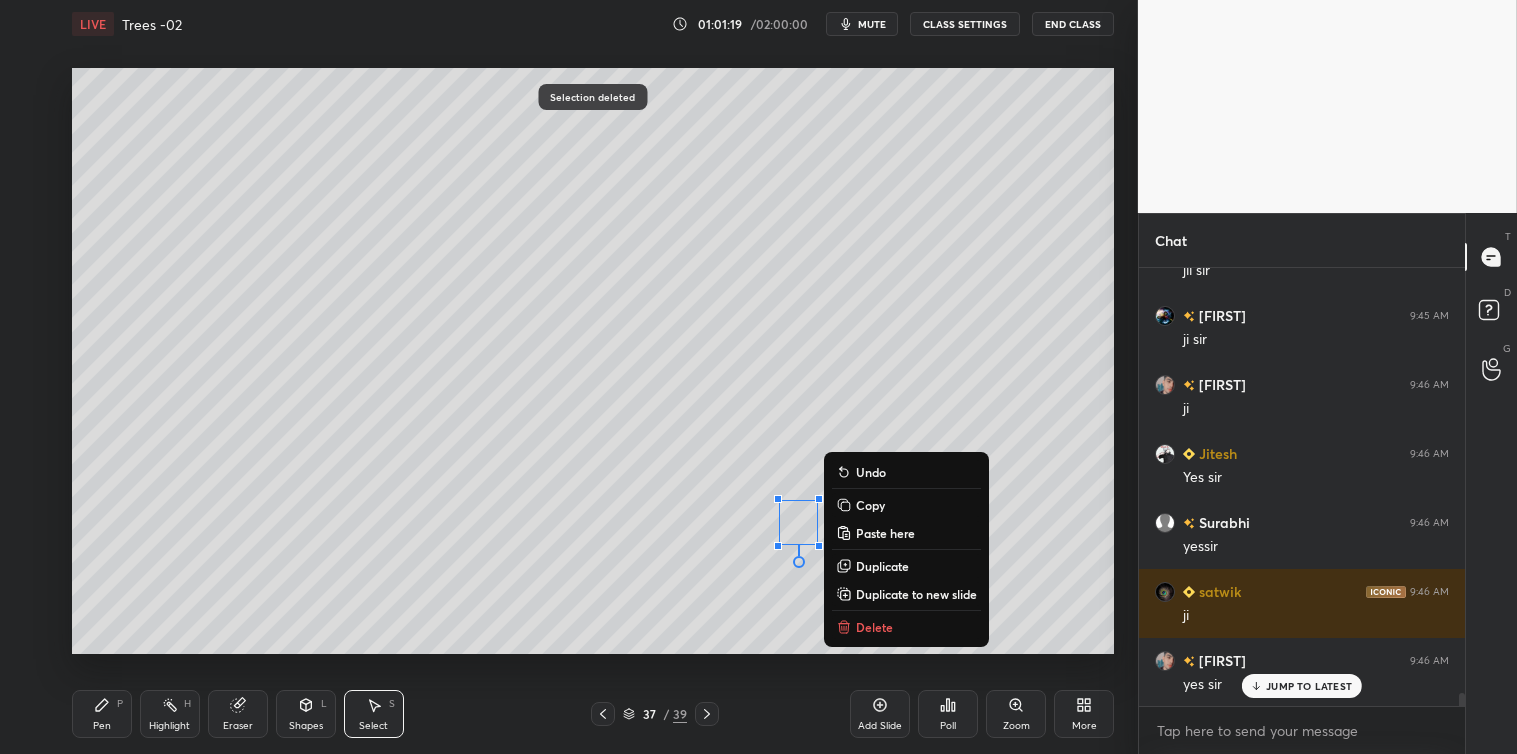 click on "Delete" at bounding box center (874, 627) 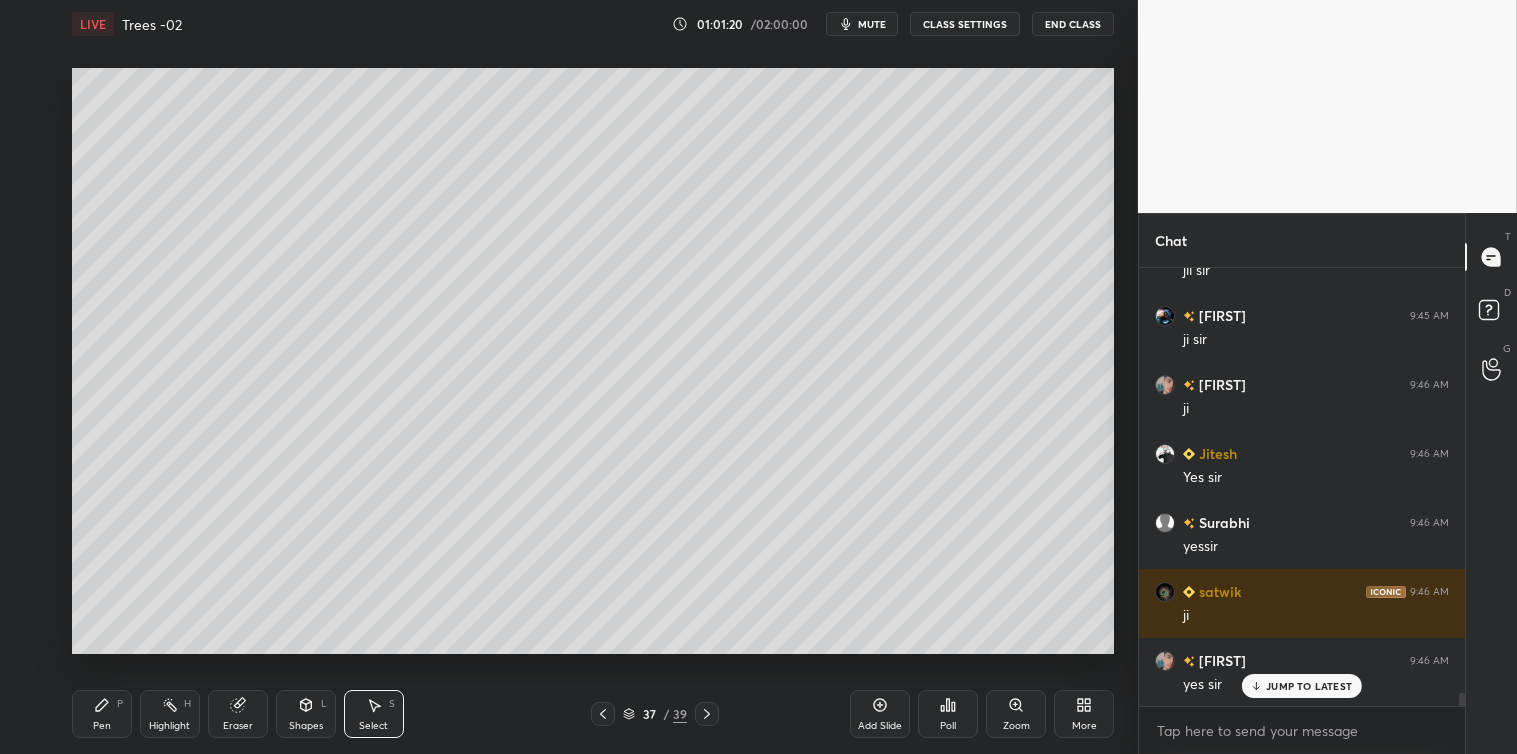 click on "Pen P" at bounding box center (102, 714) 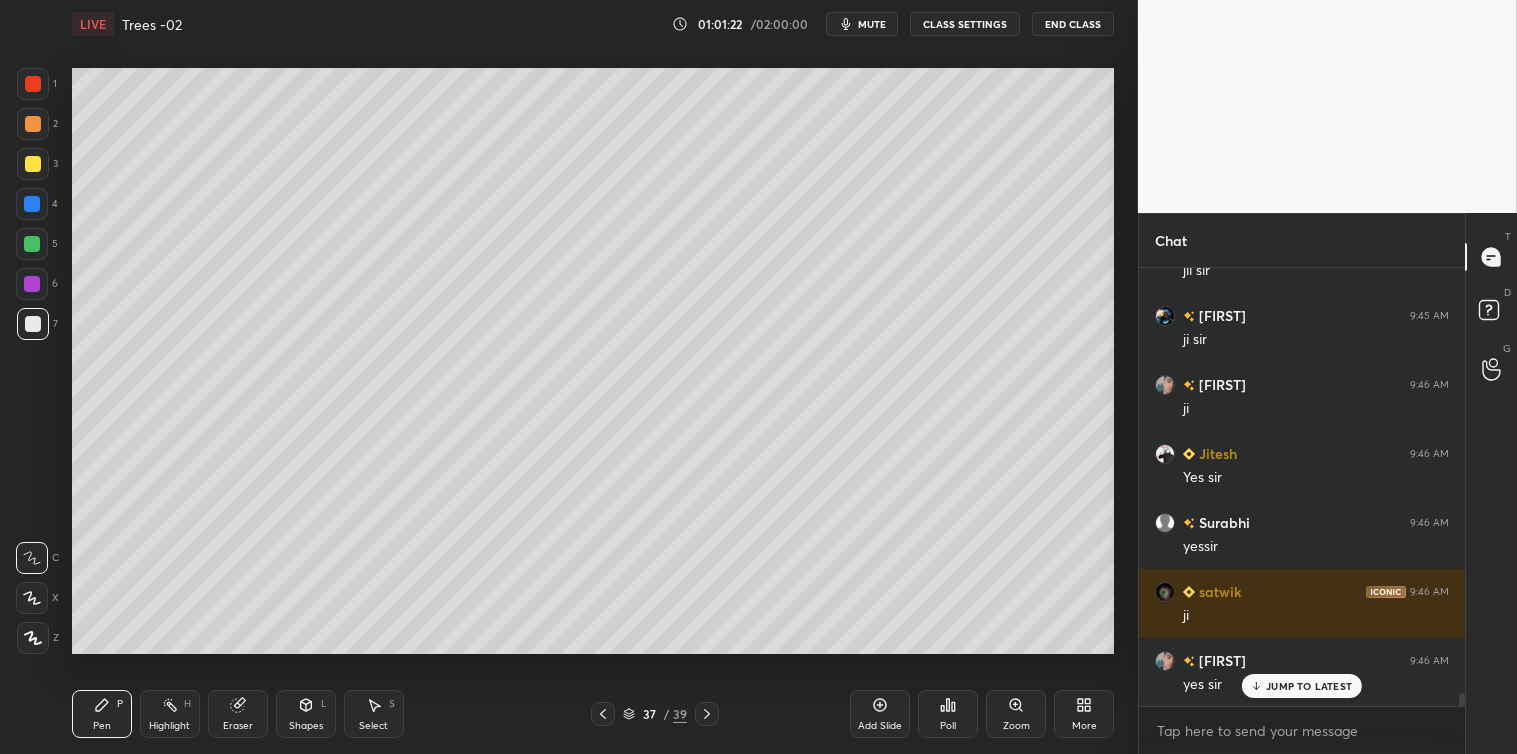 click at bounding box center [32, 204] 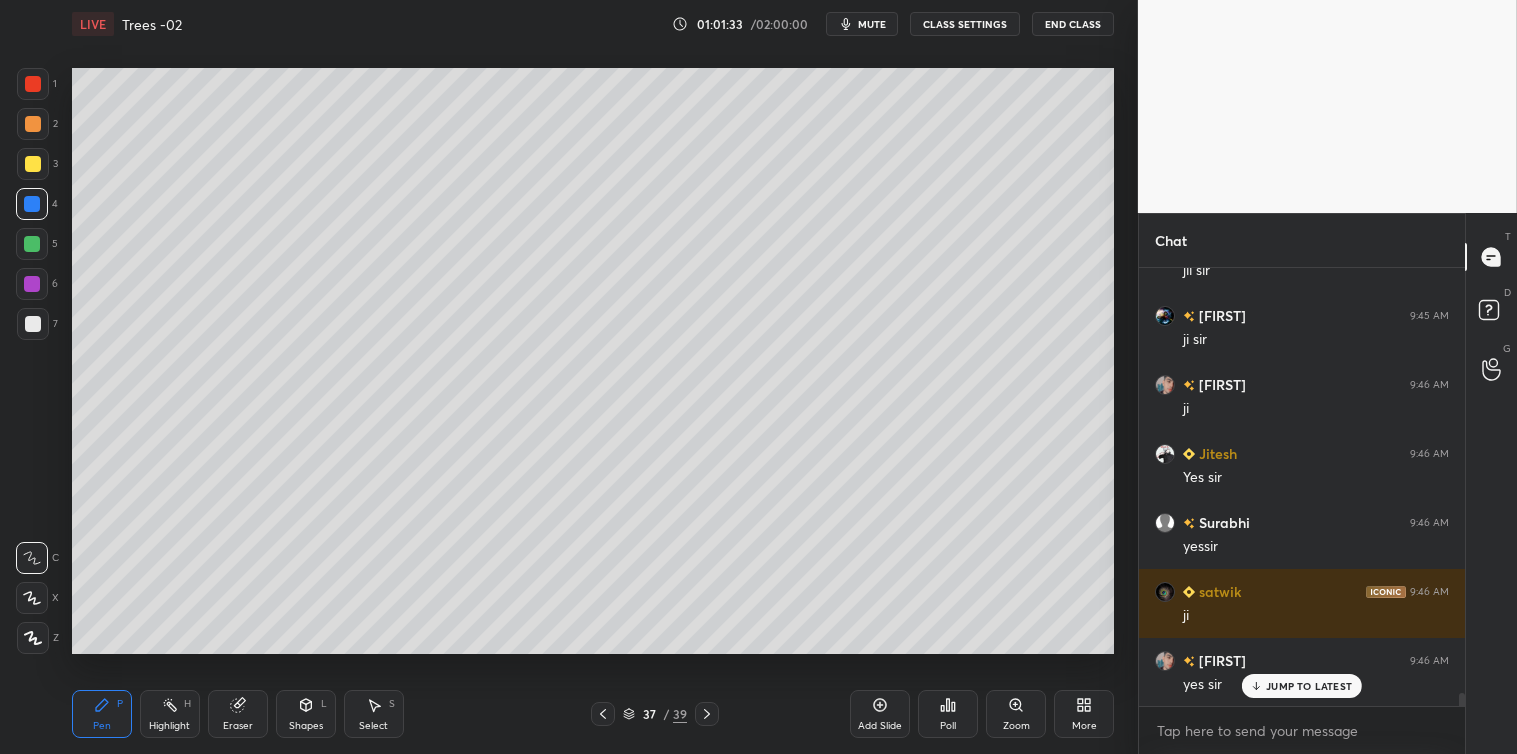 click 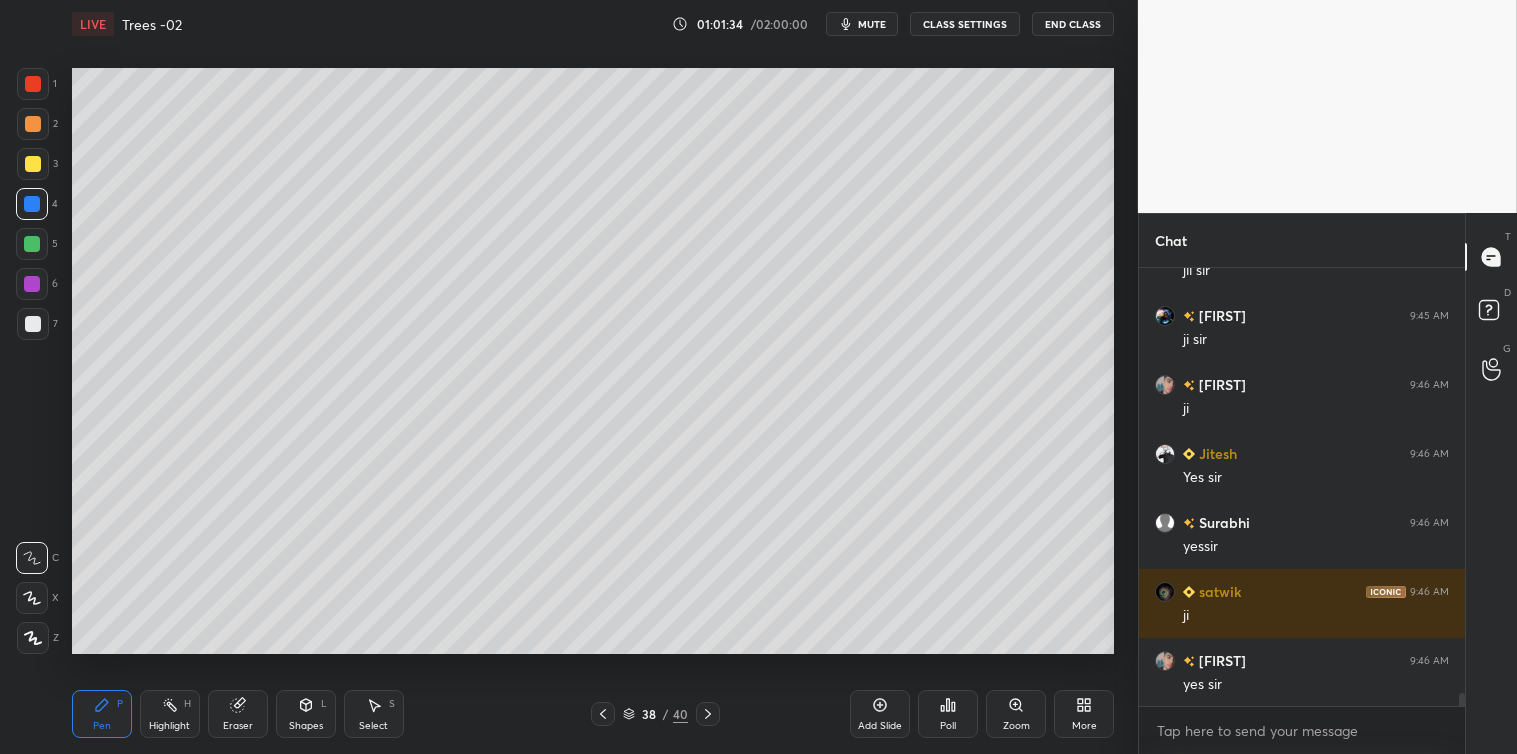 scroll, scrollTop: 14146, scrollLeft: 0, axis: vertical 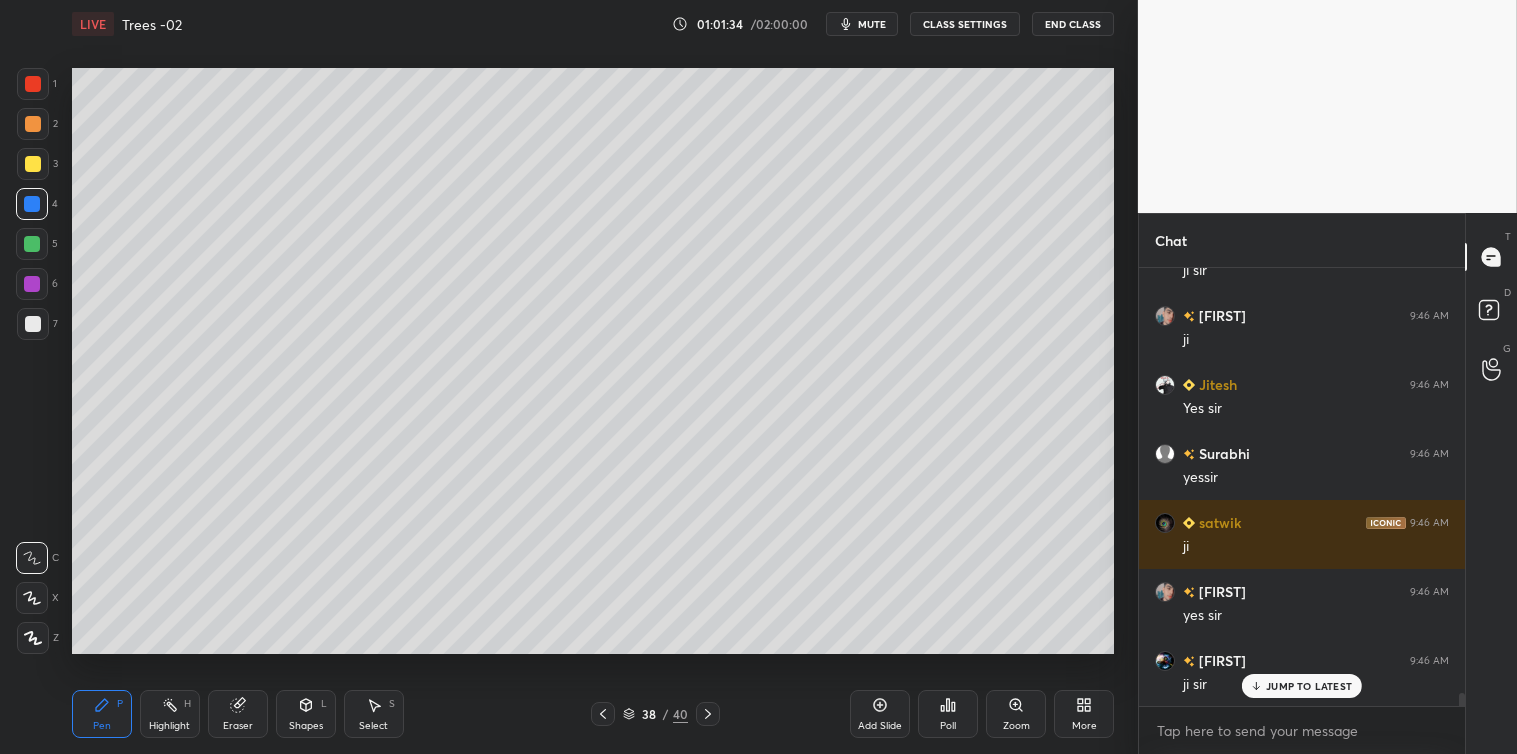 click at bounding box center (33, 324) 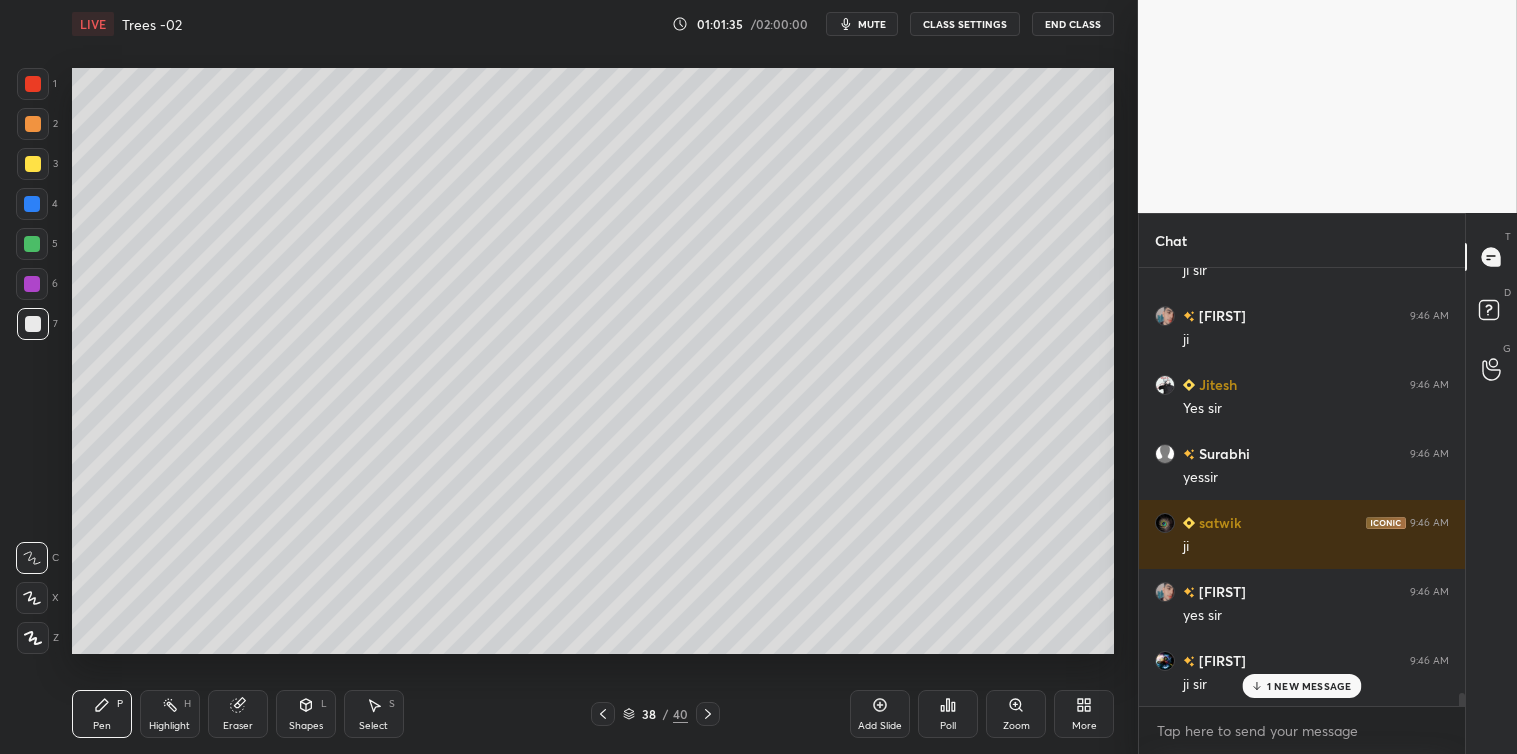 scroll, scrollTop: 14215, scrollLeft: 0, axis: vertical 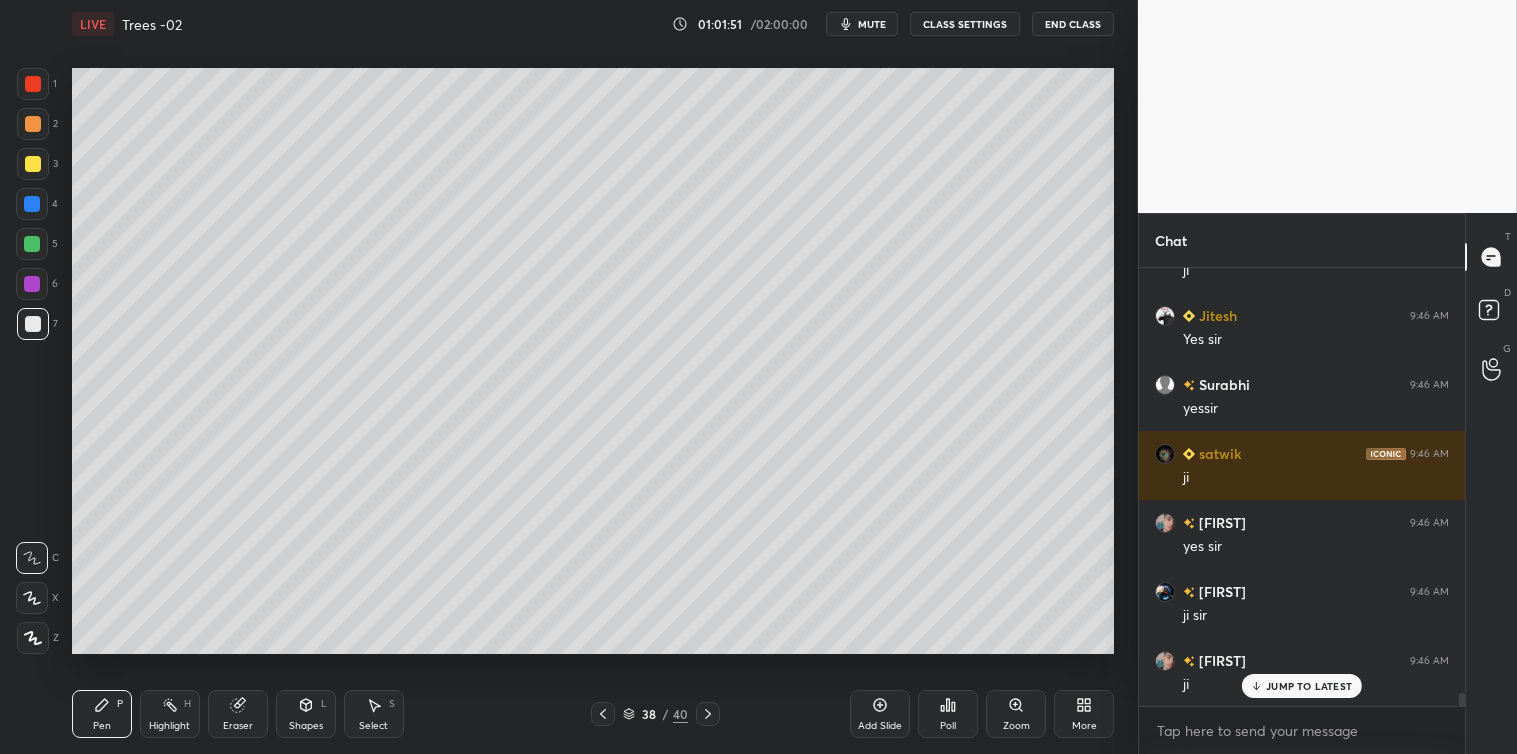 click 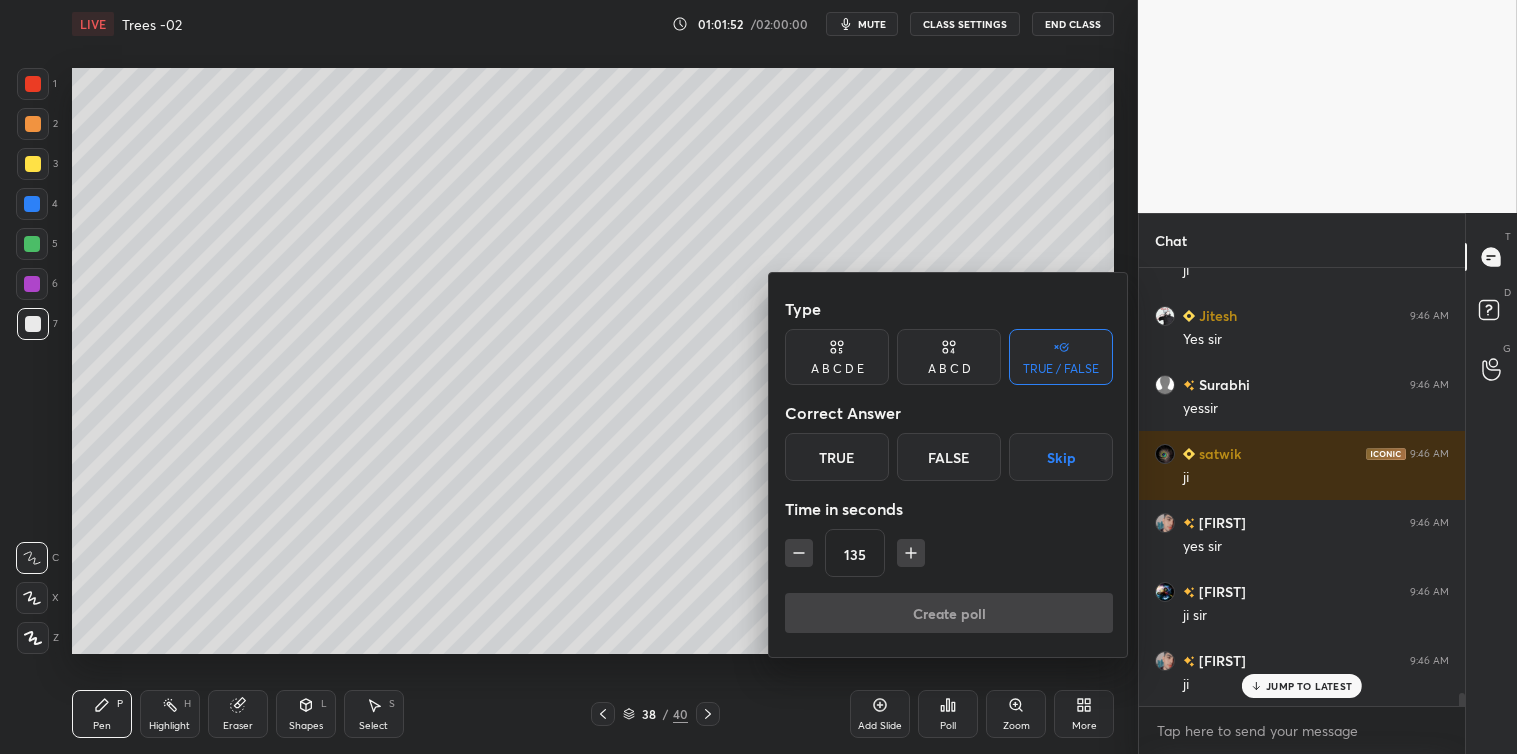 click at bounding box center (758, 377) 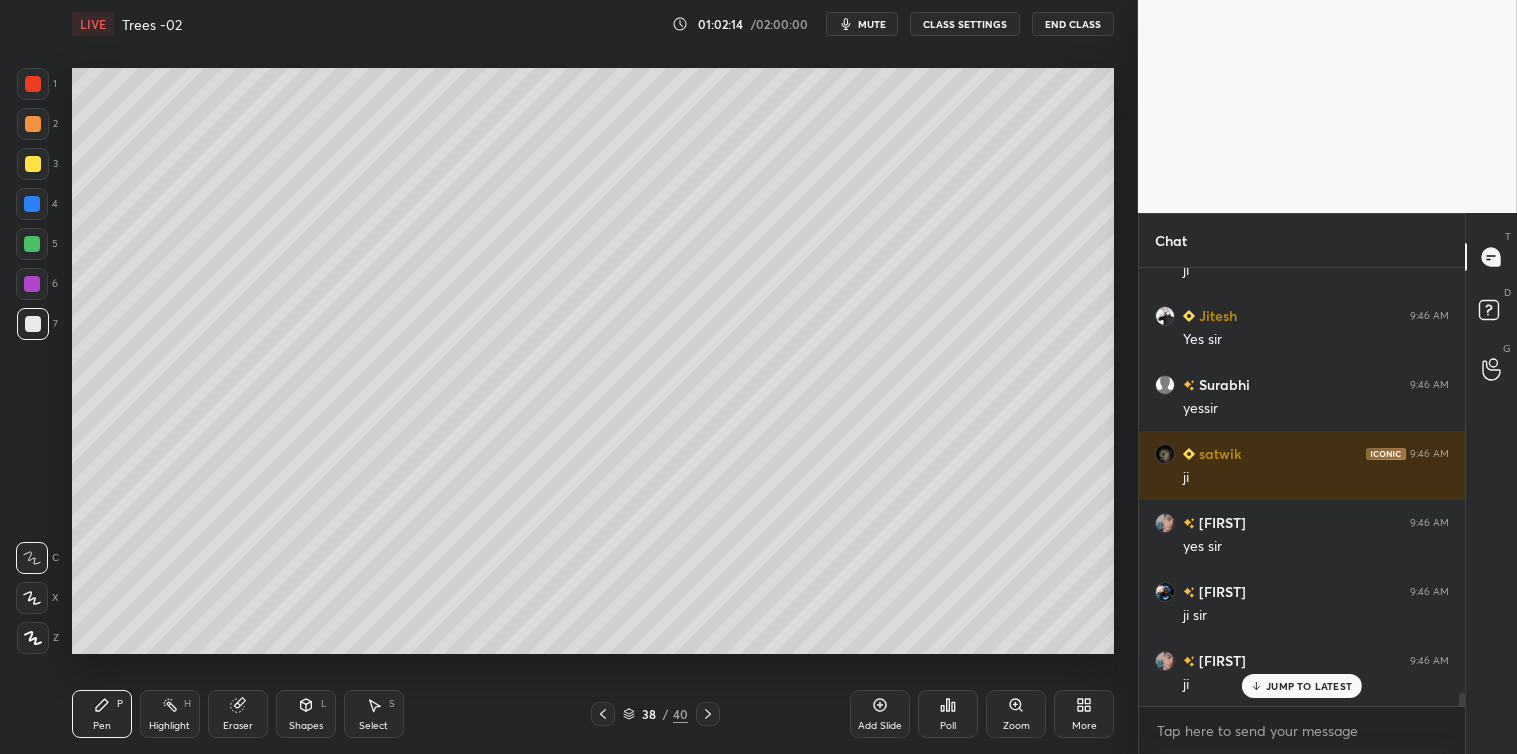 click 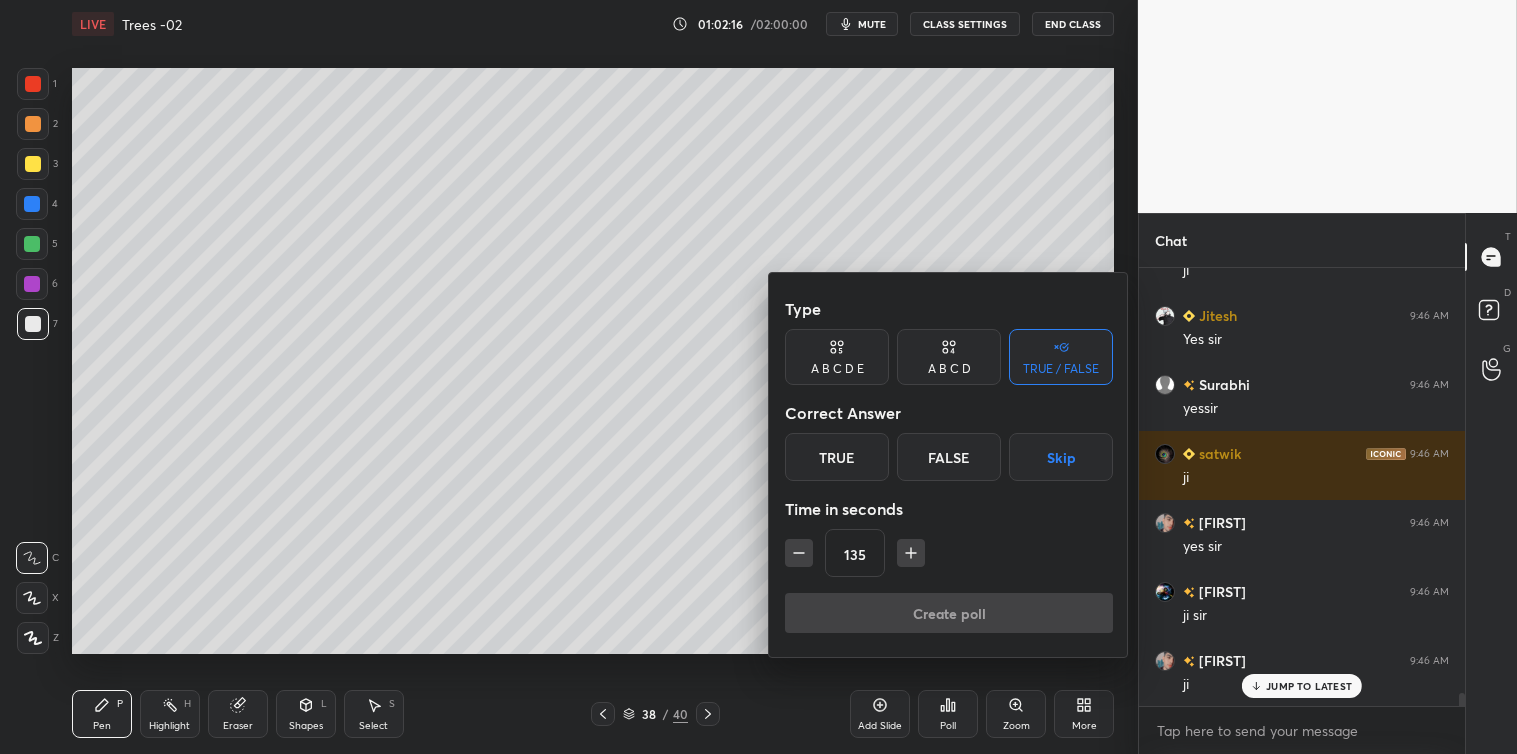 click 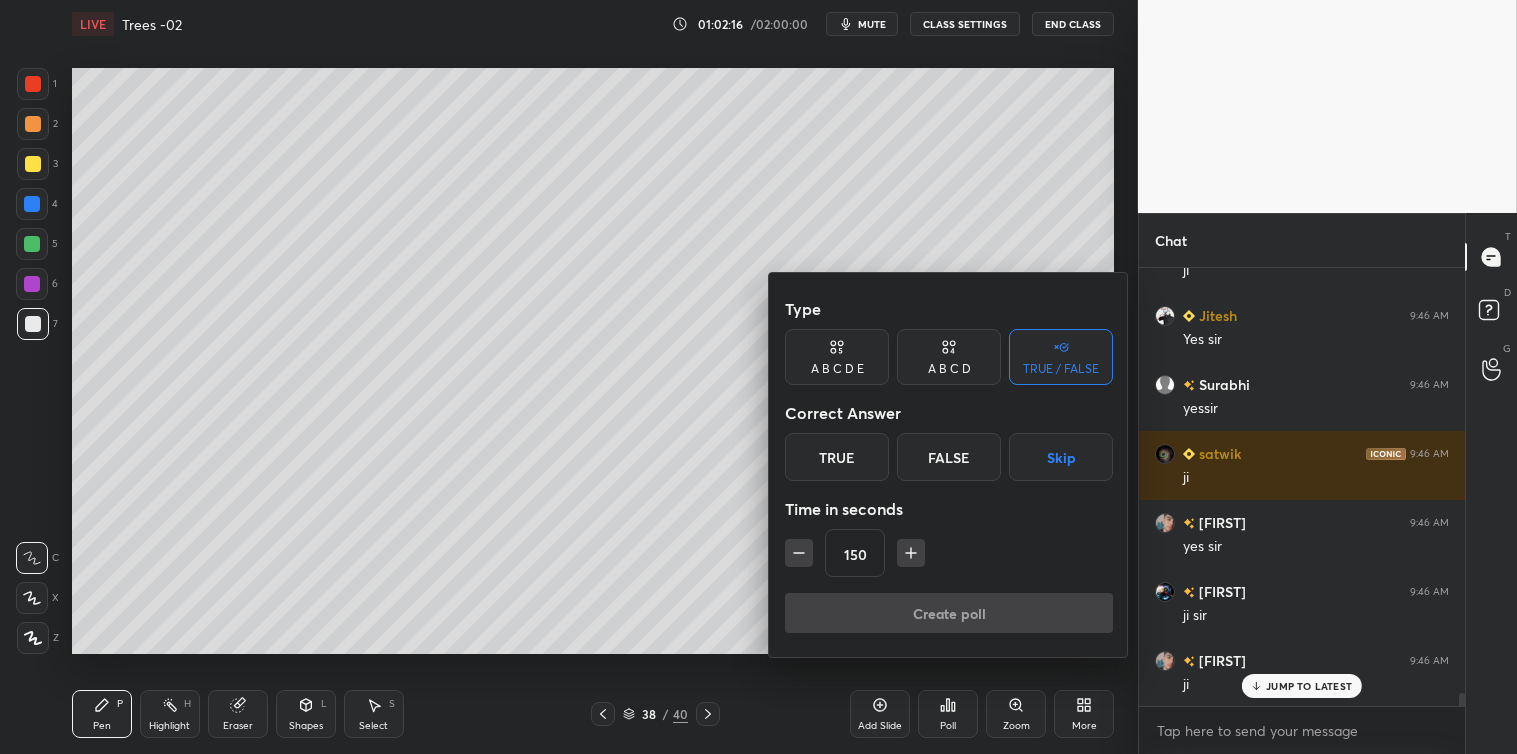 click 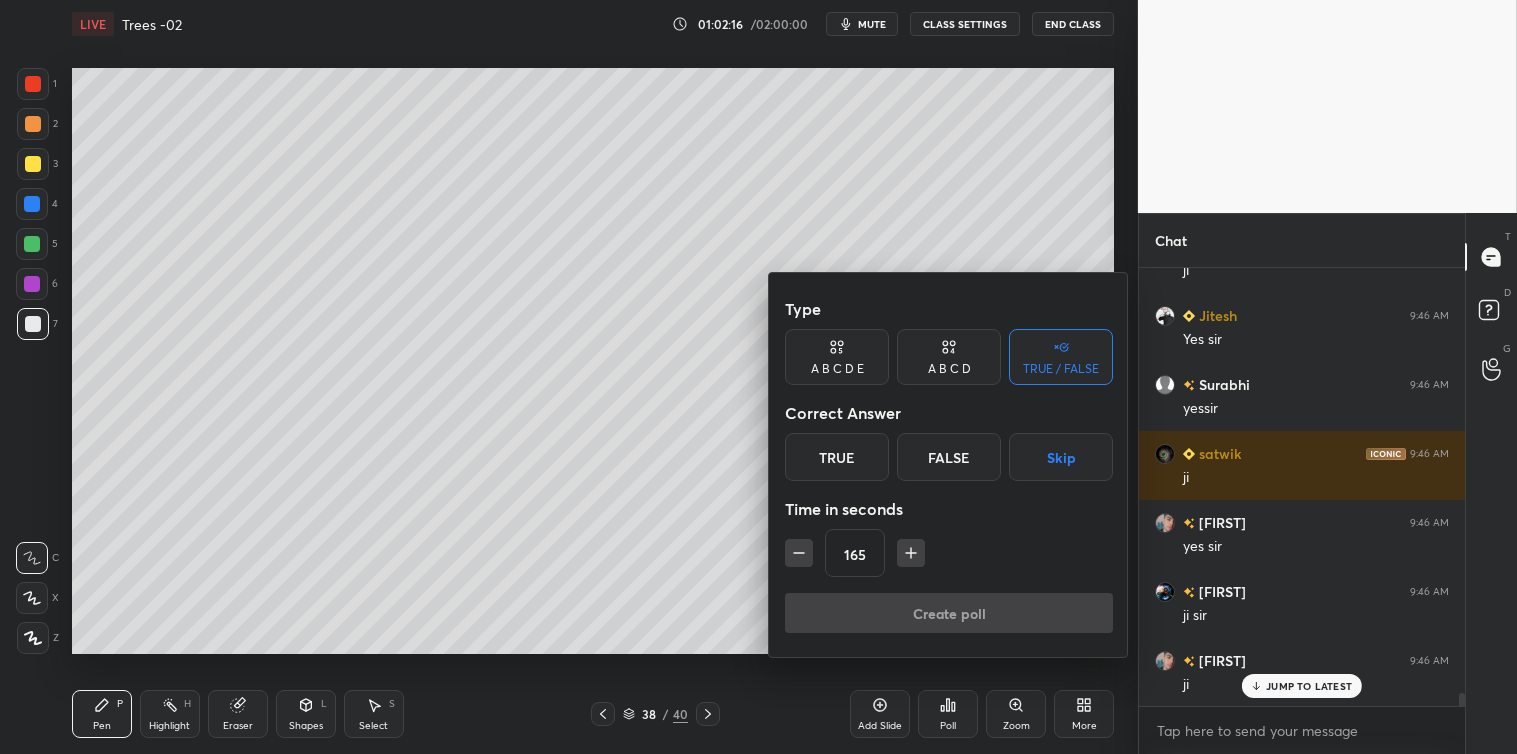 click 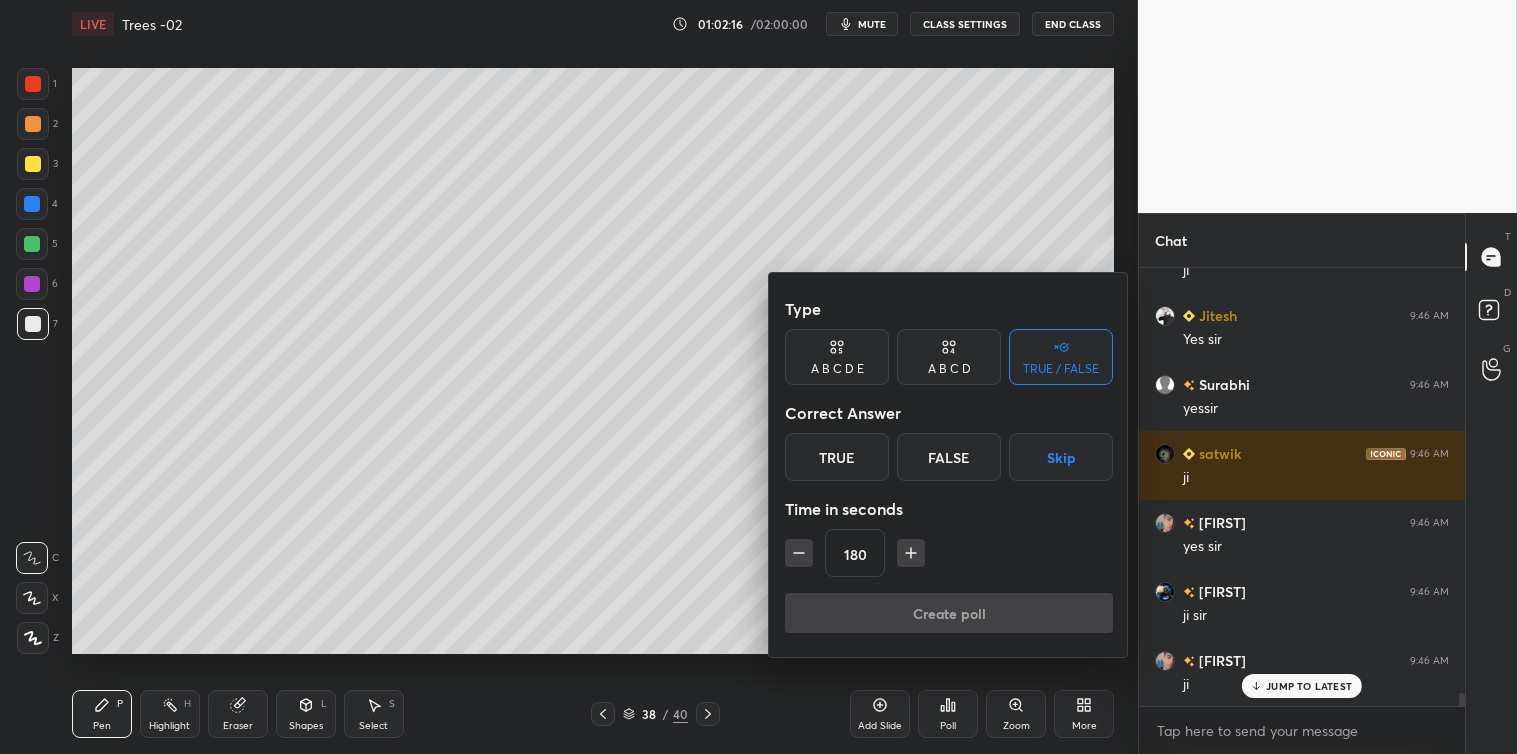 click 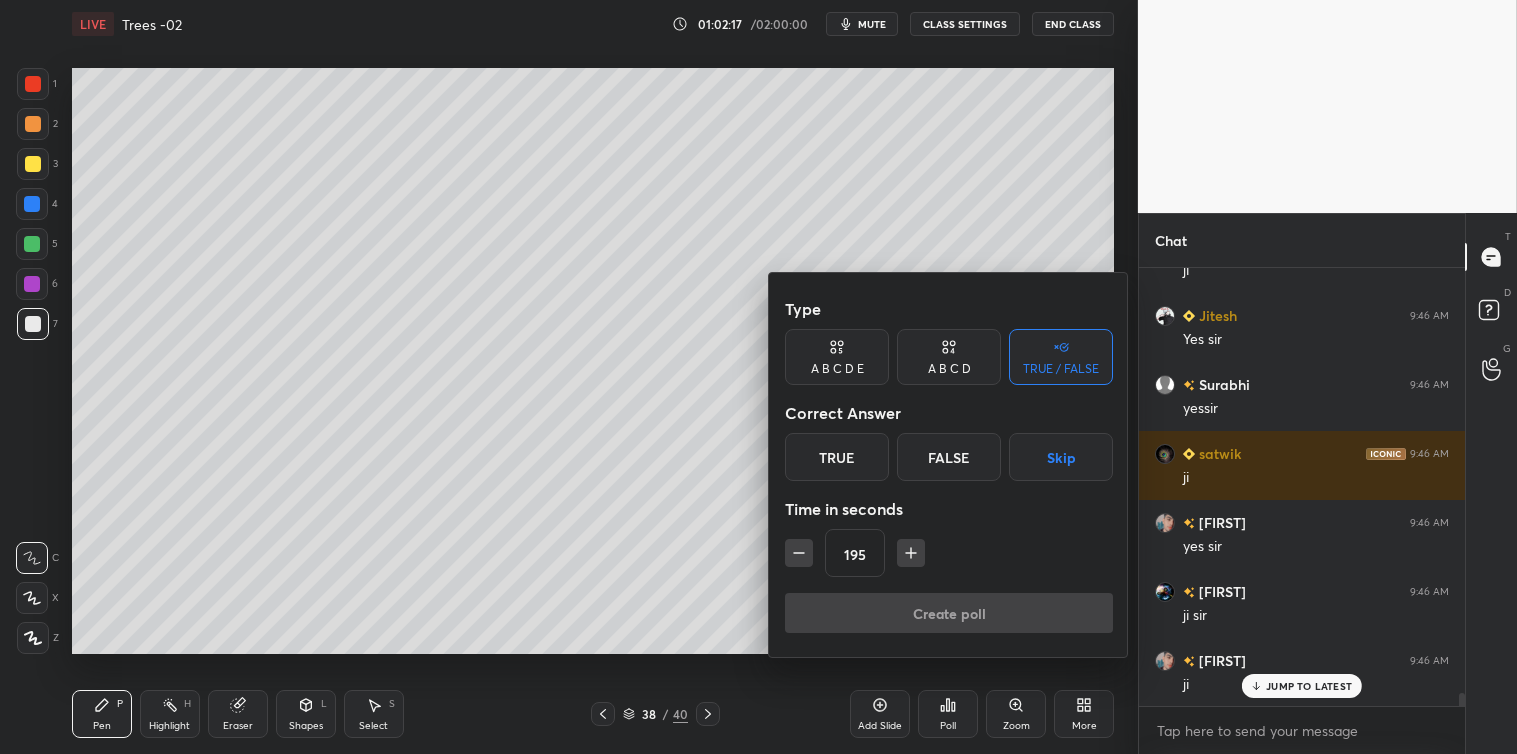 click 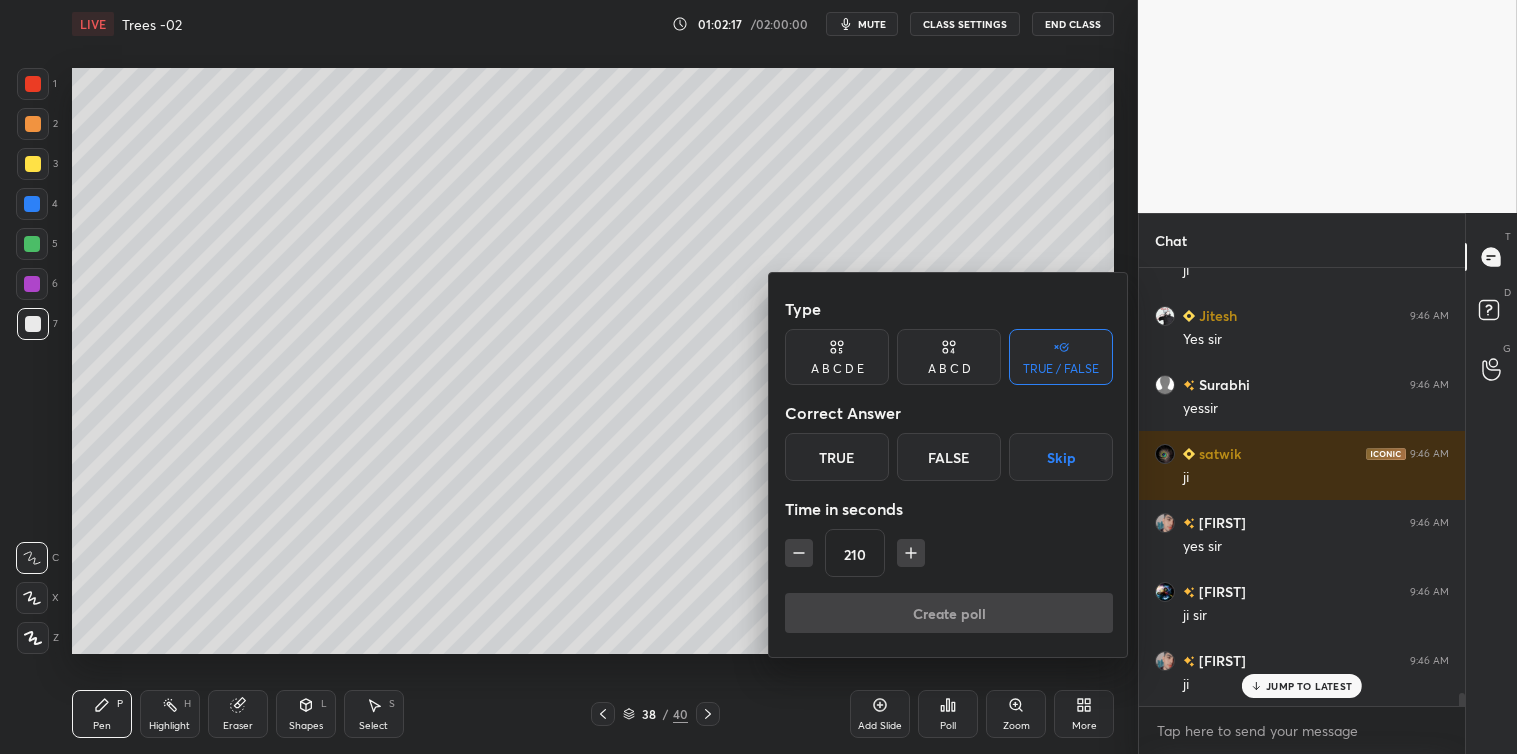 click 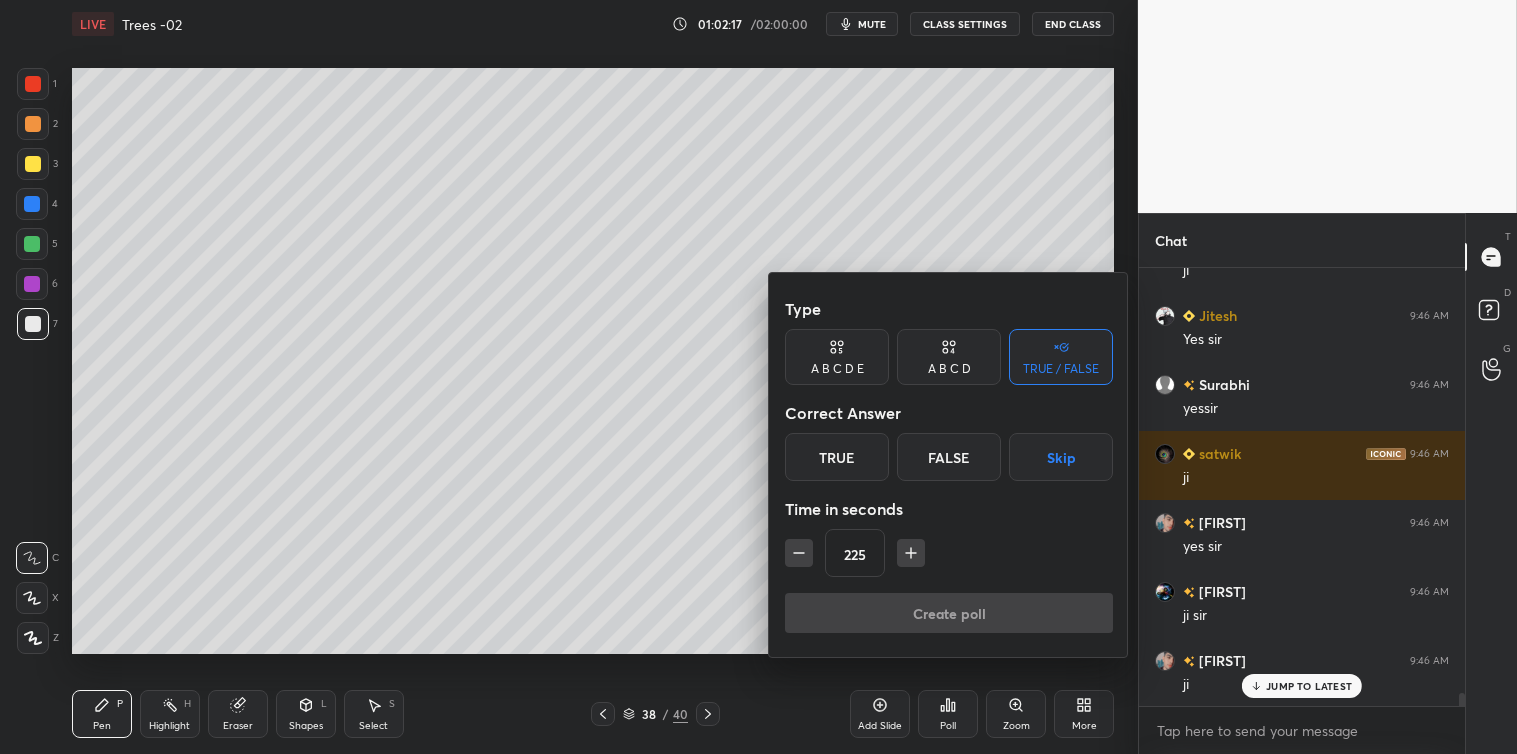 click 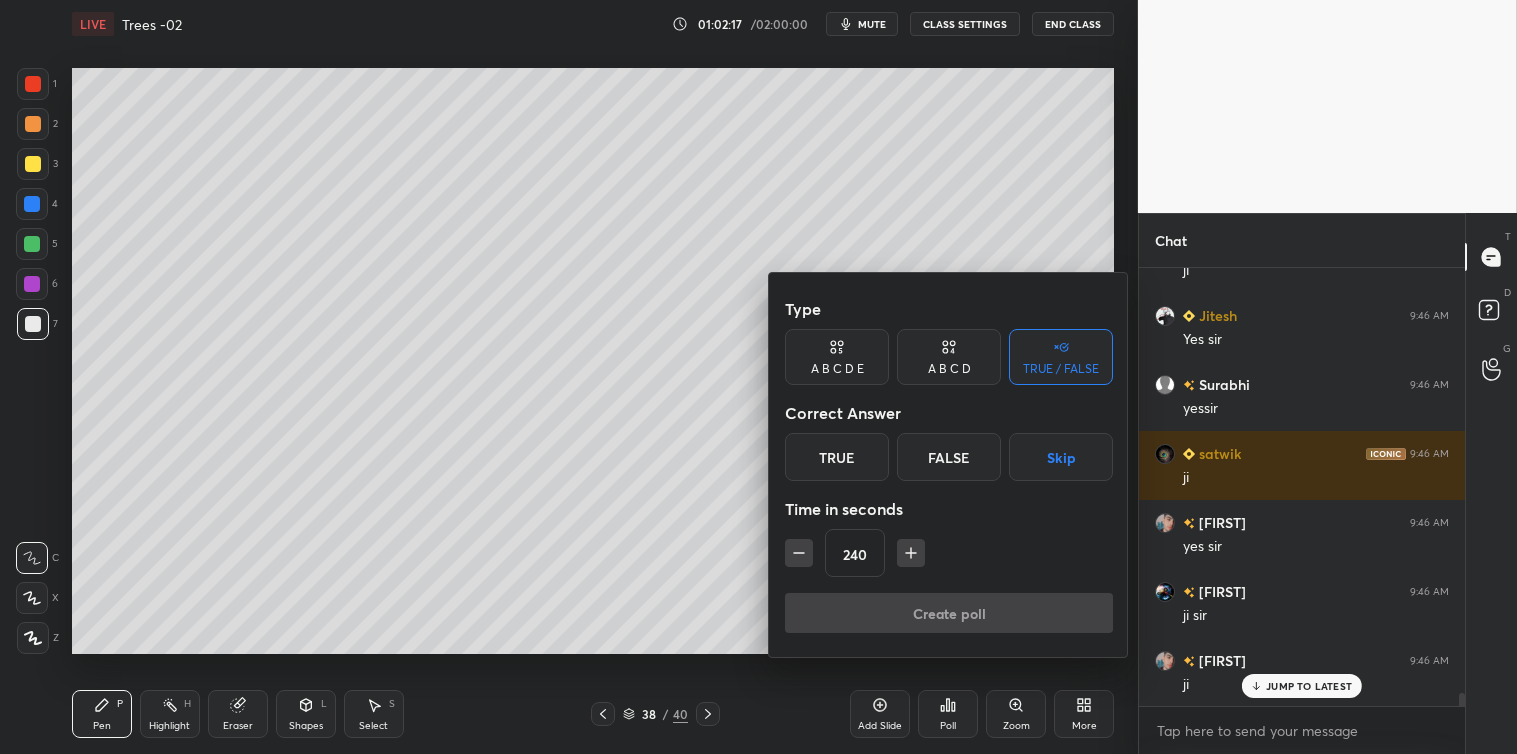 click 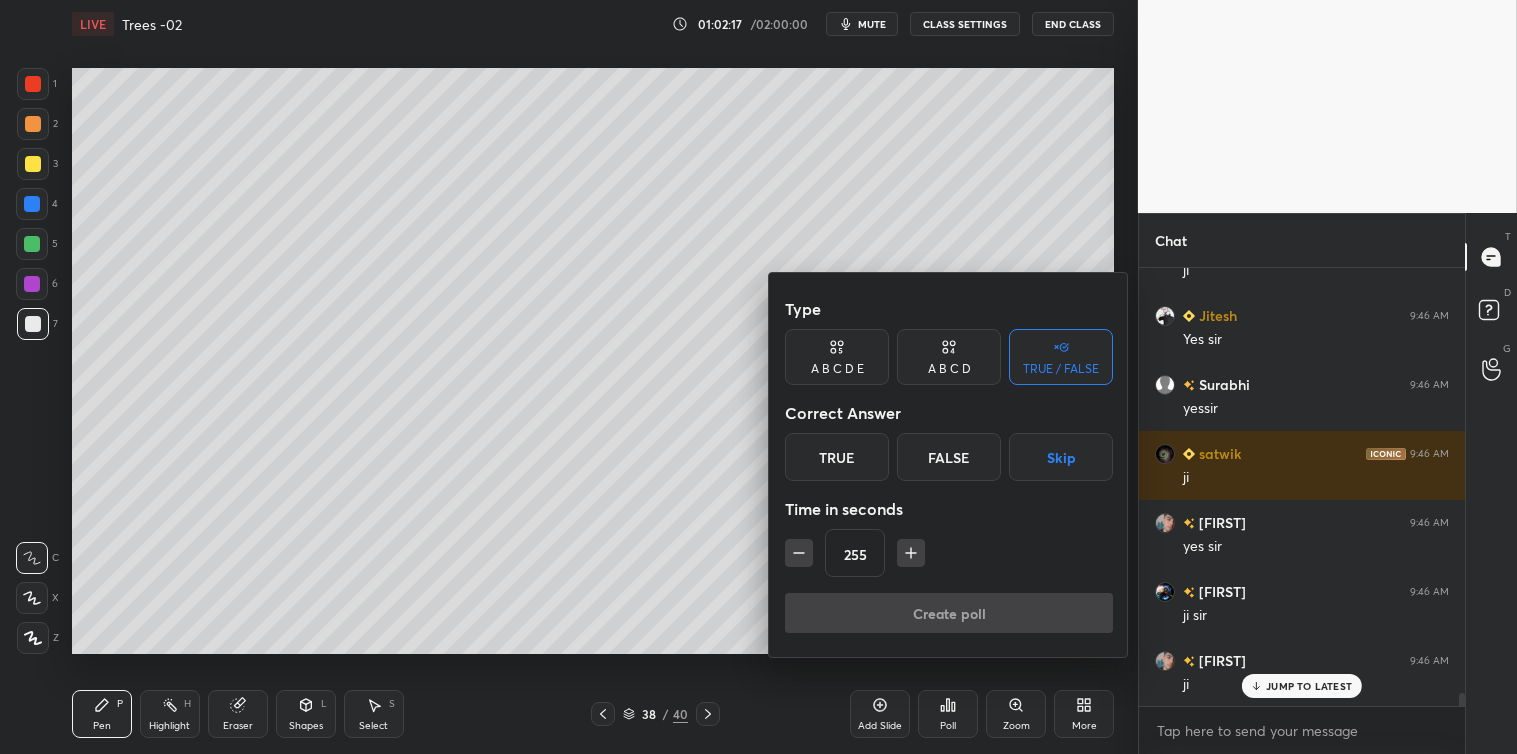 click 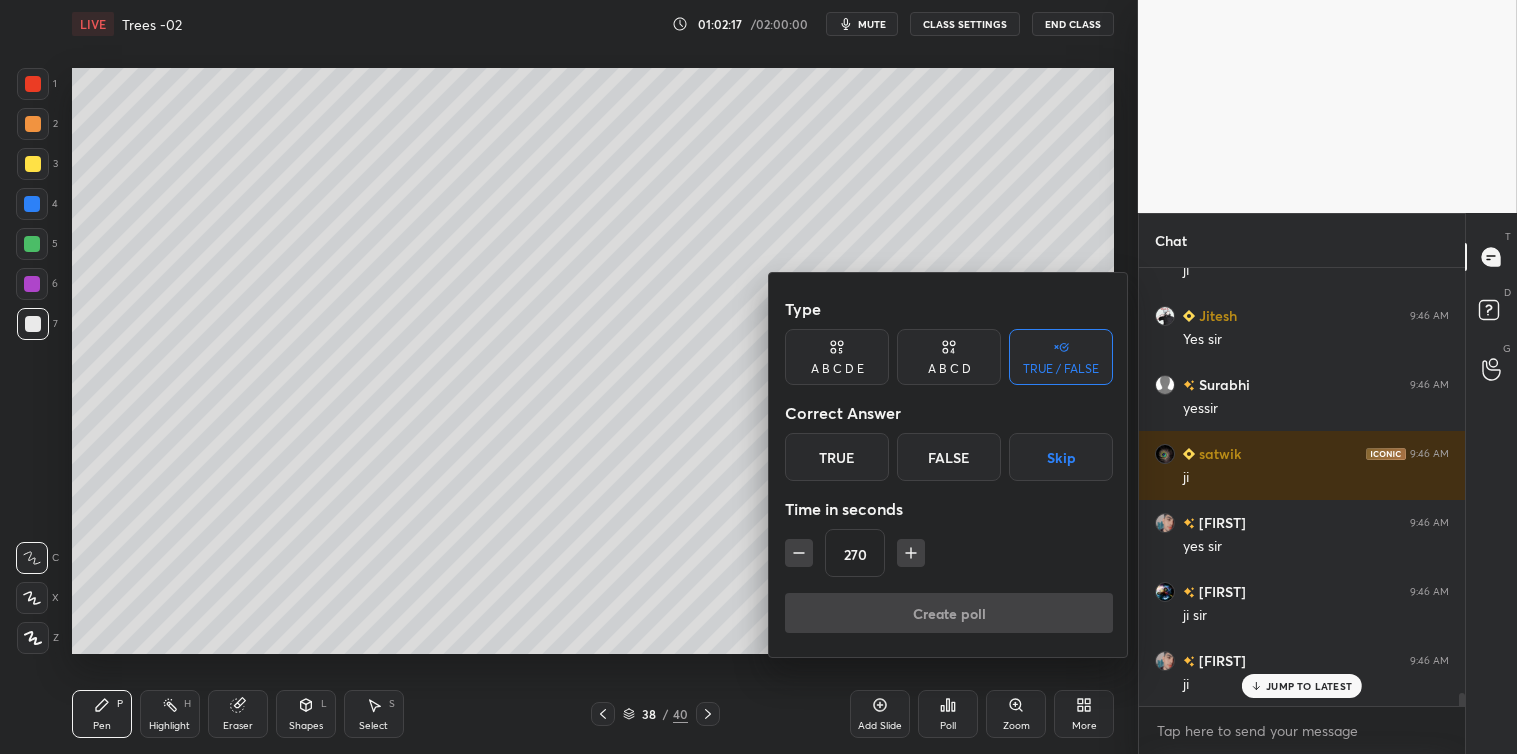 click 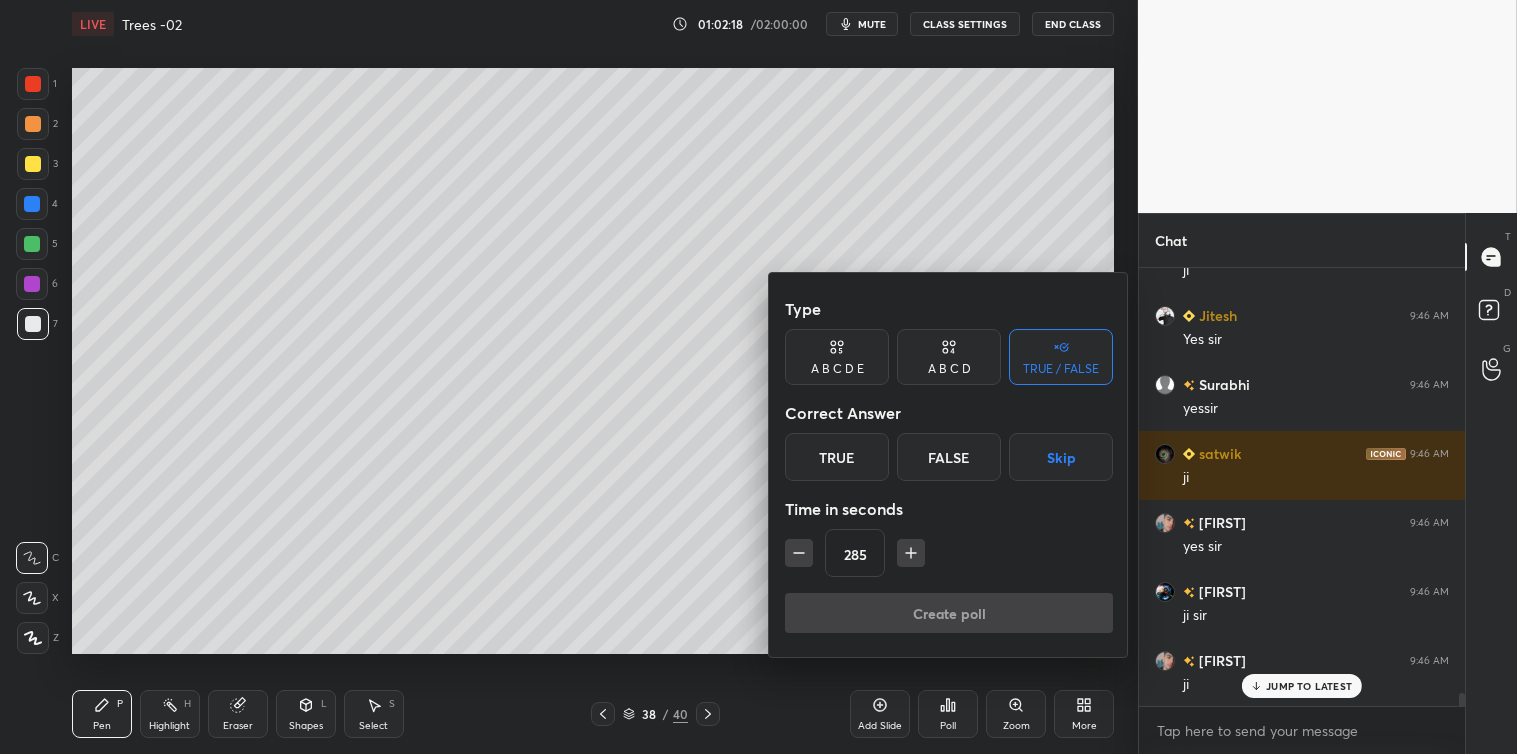 click 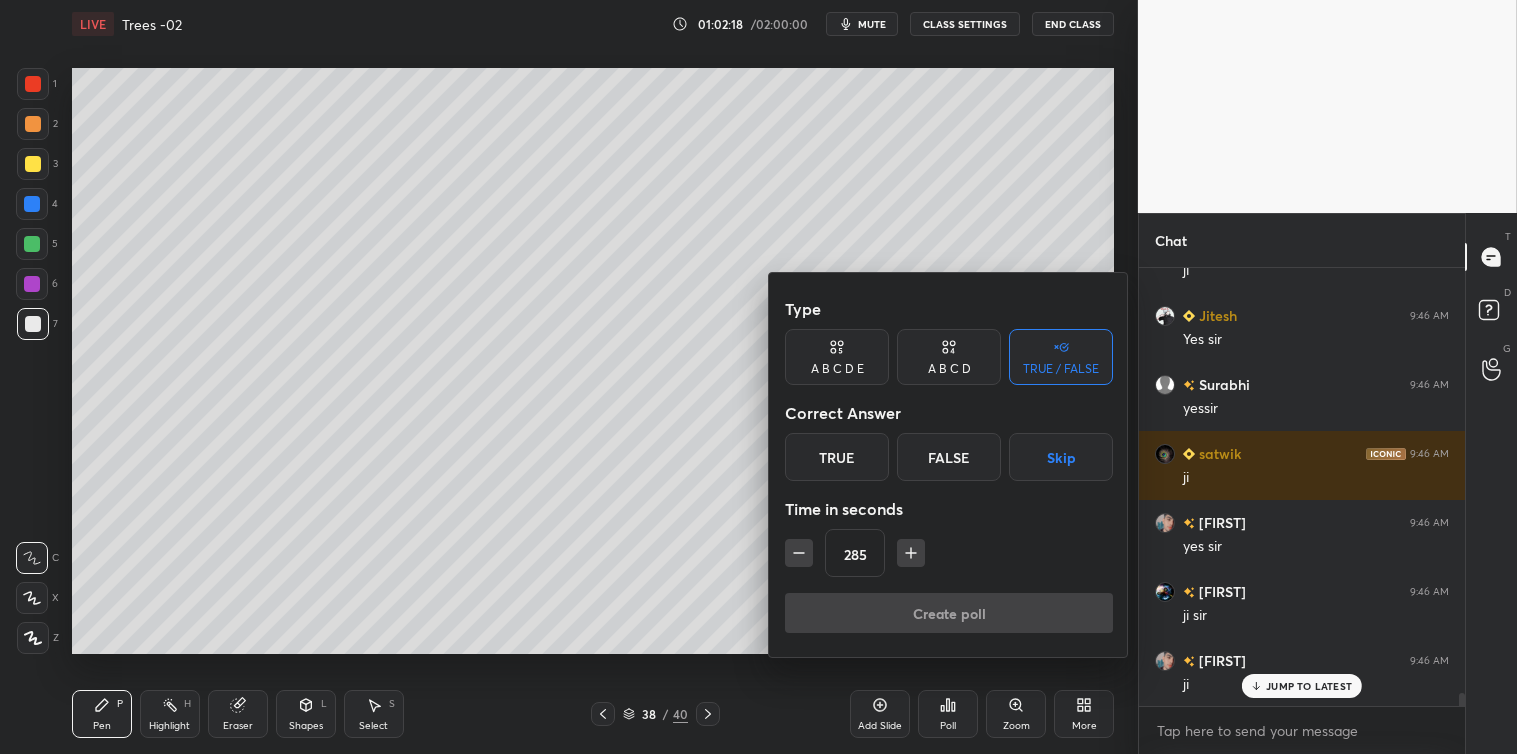 type on "300" 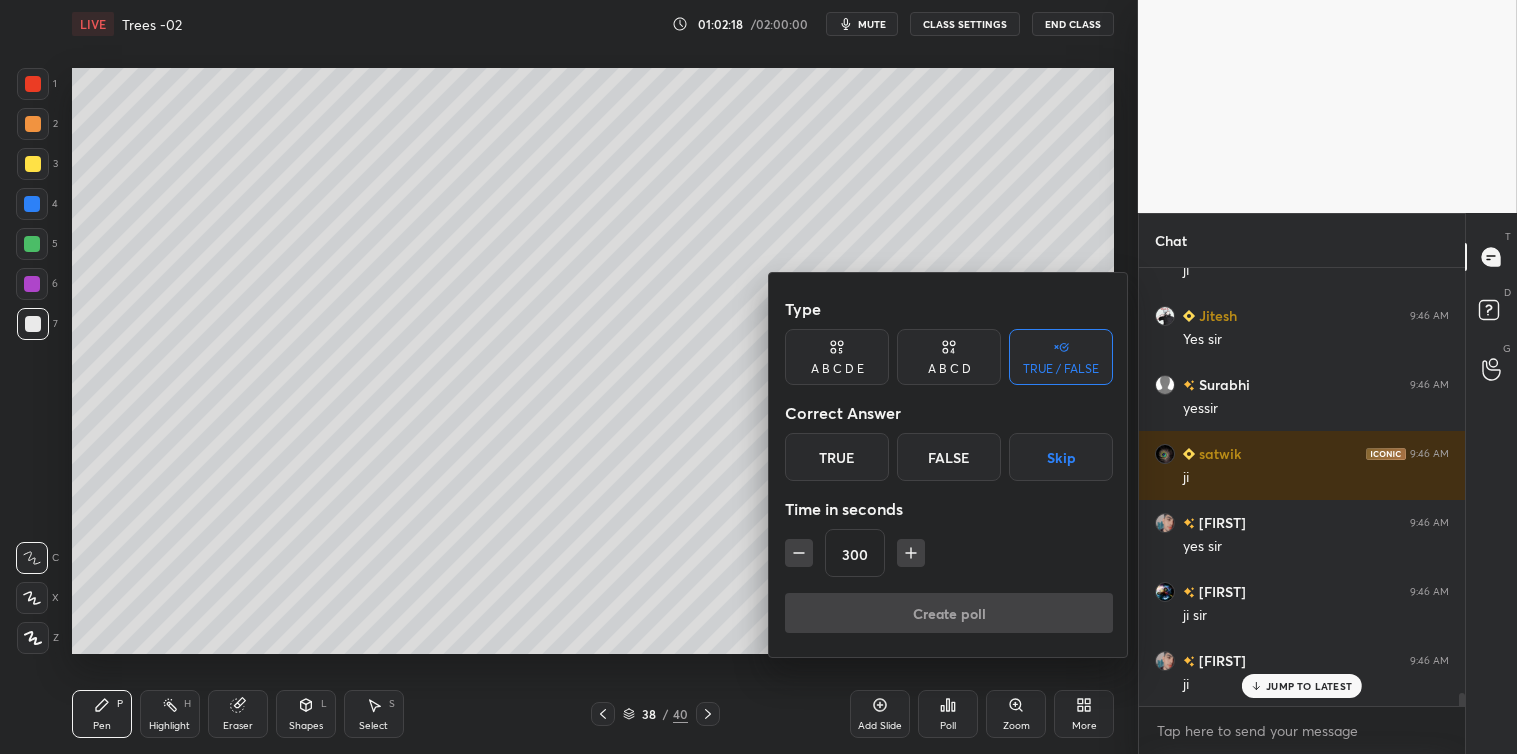 click on "Skip" at bounding box center [1061, 457] 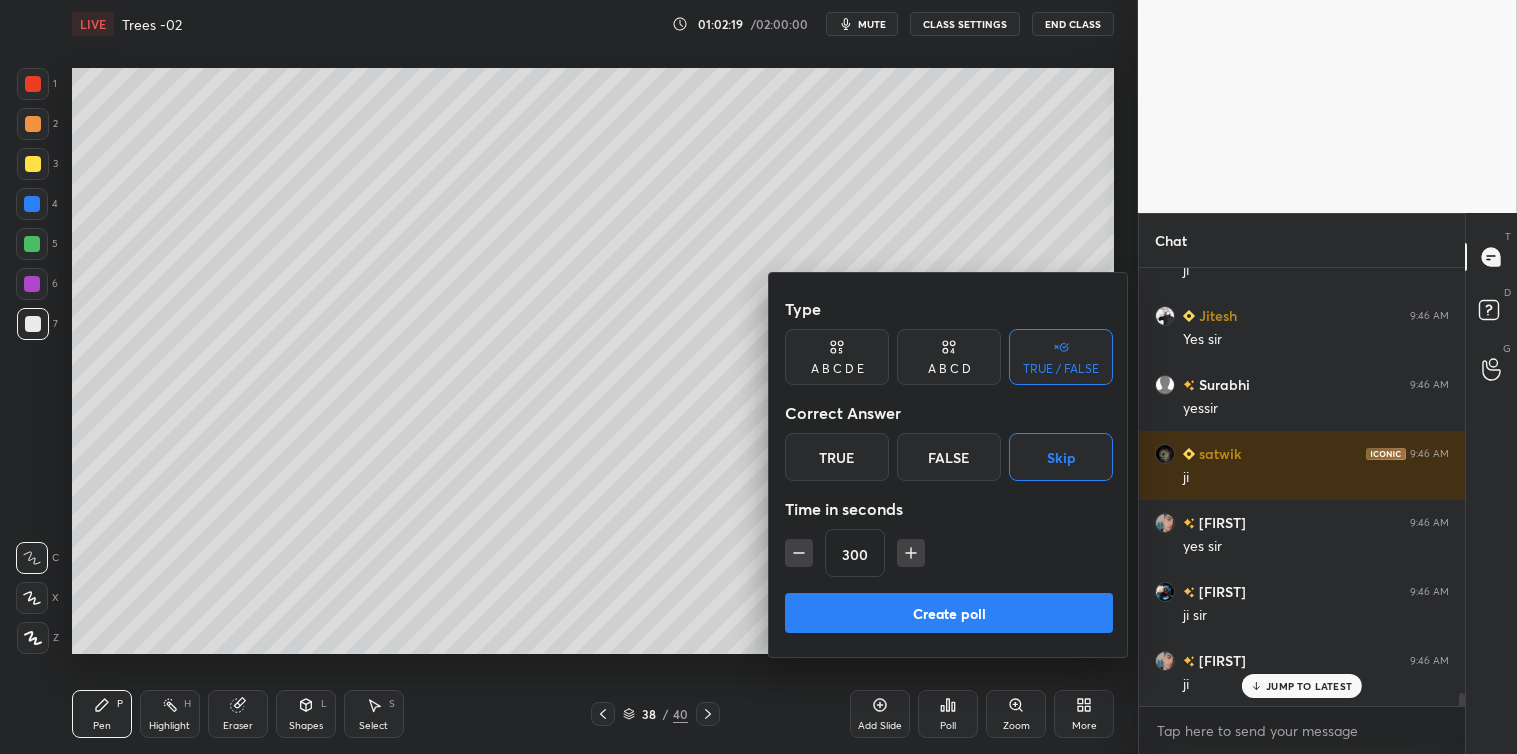 click on "Create poll" at bounding box center (949, 613) 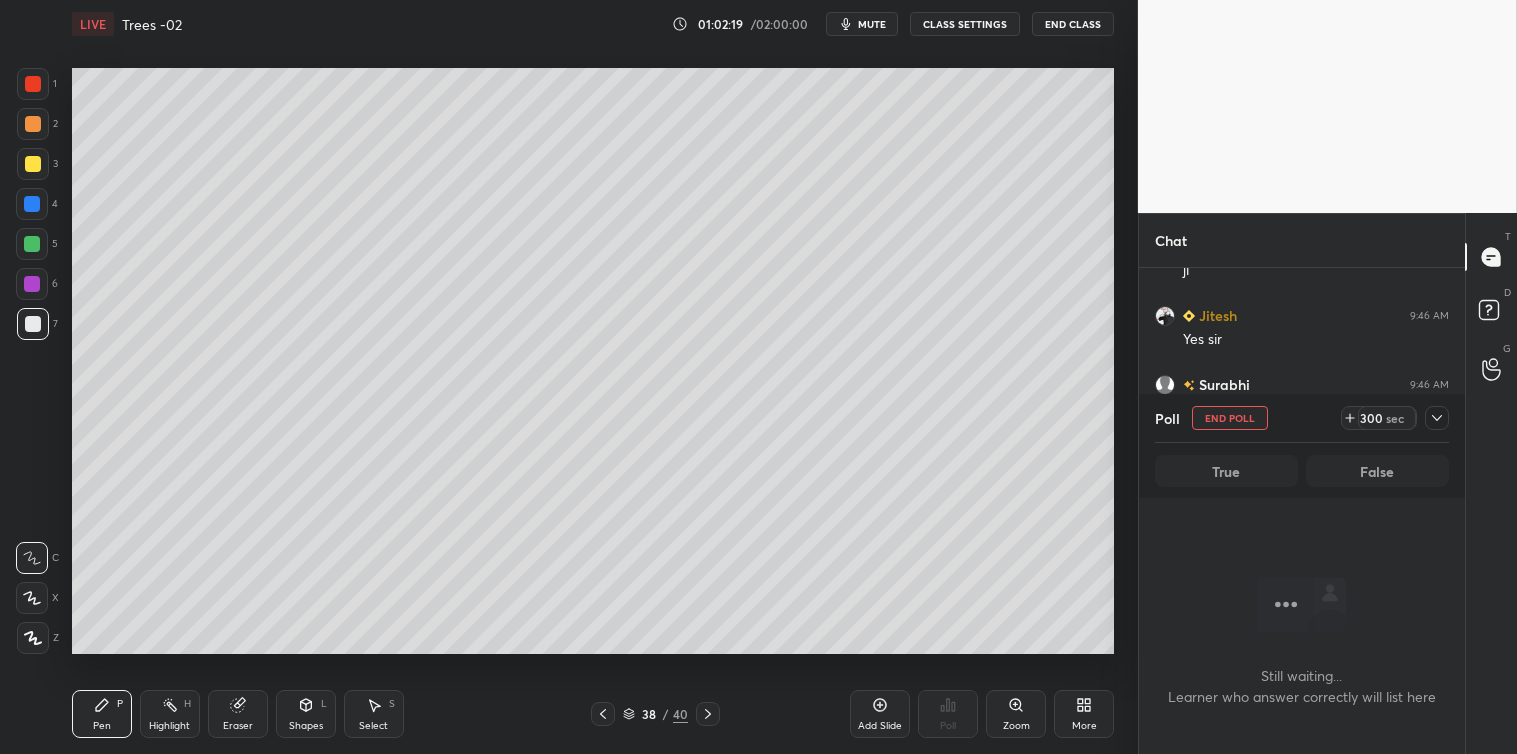 scroll, scrollTop: 338, scrollLeft: 320, axis: both 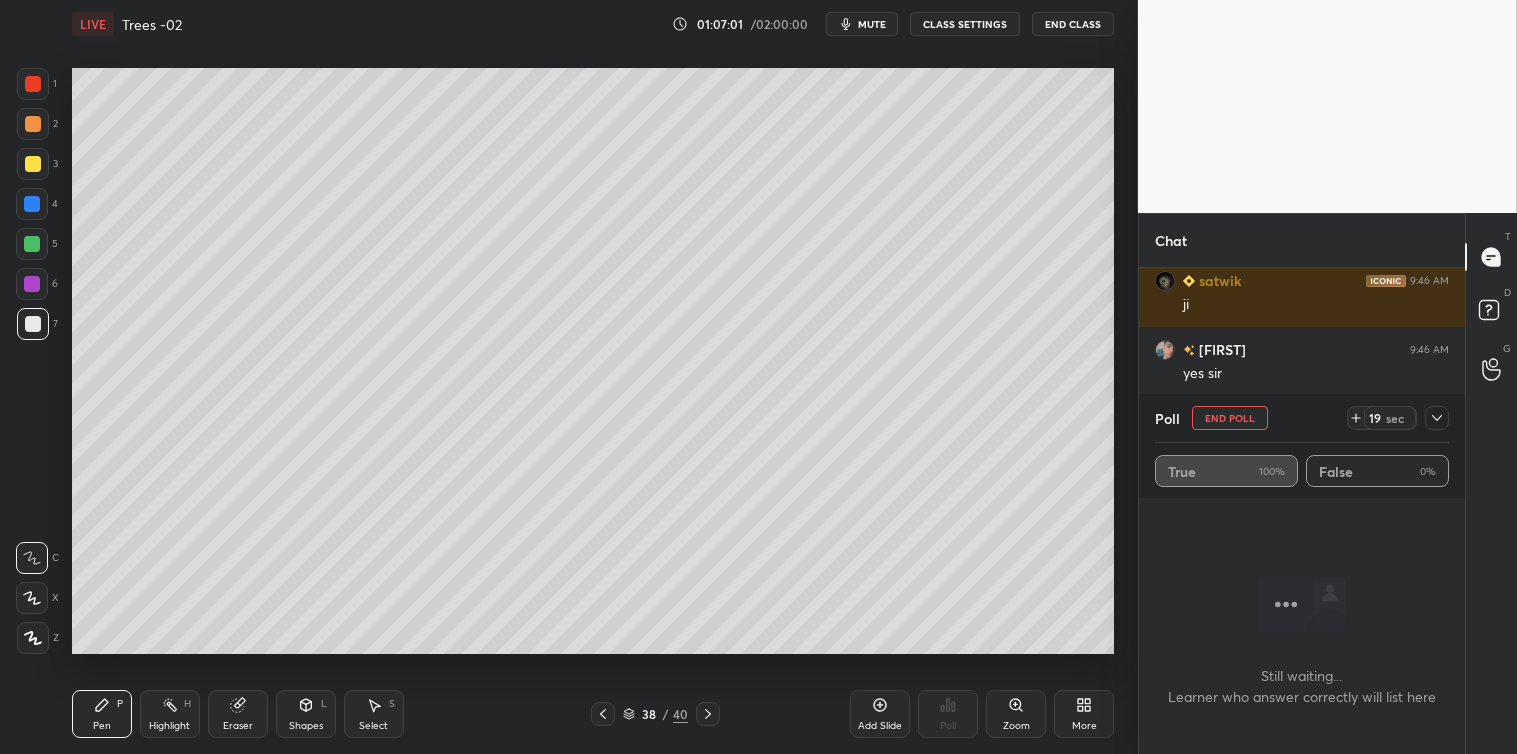 click 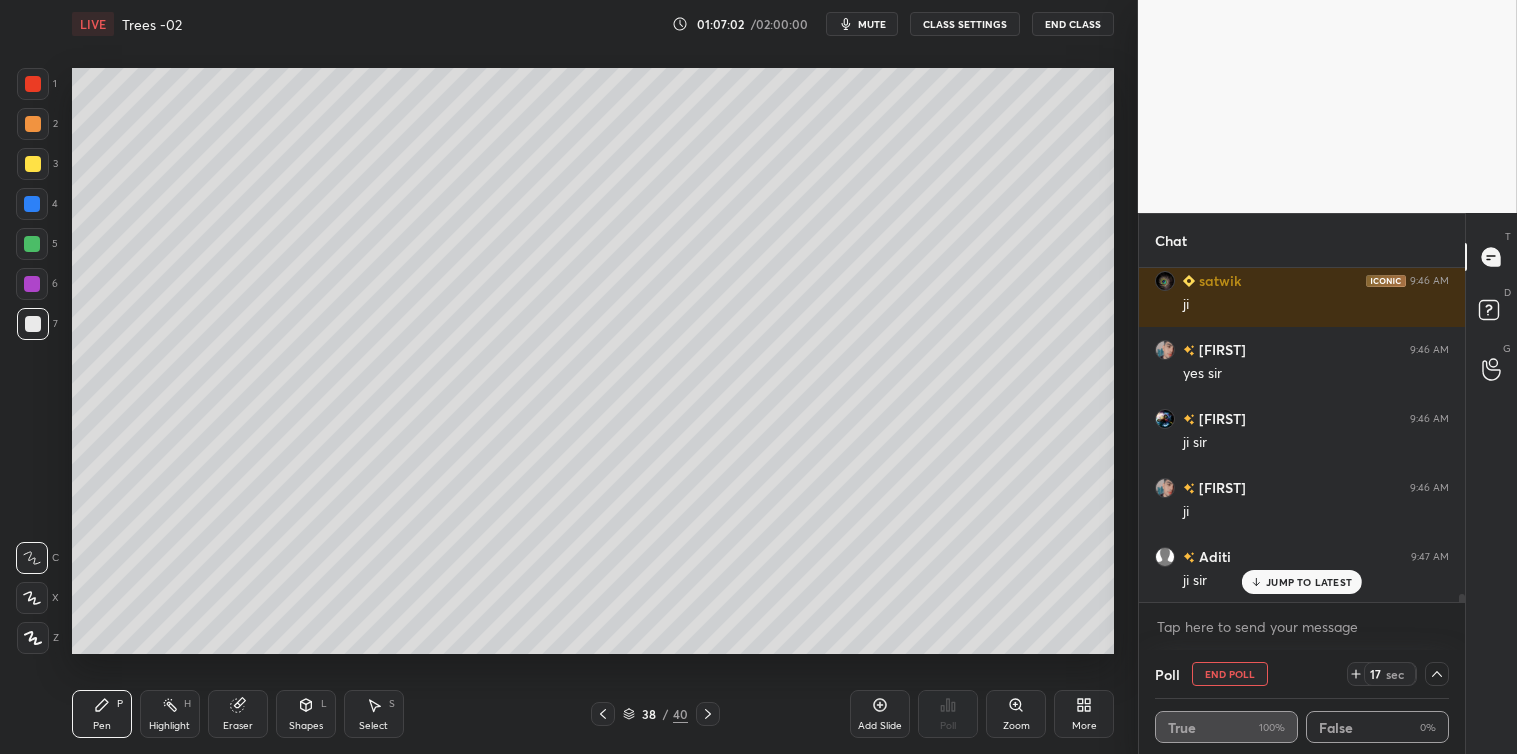 click on "JUMP TO LATEST" at bounding box center (1309, 582) 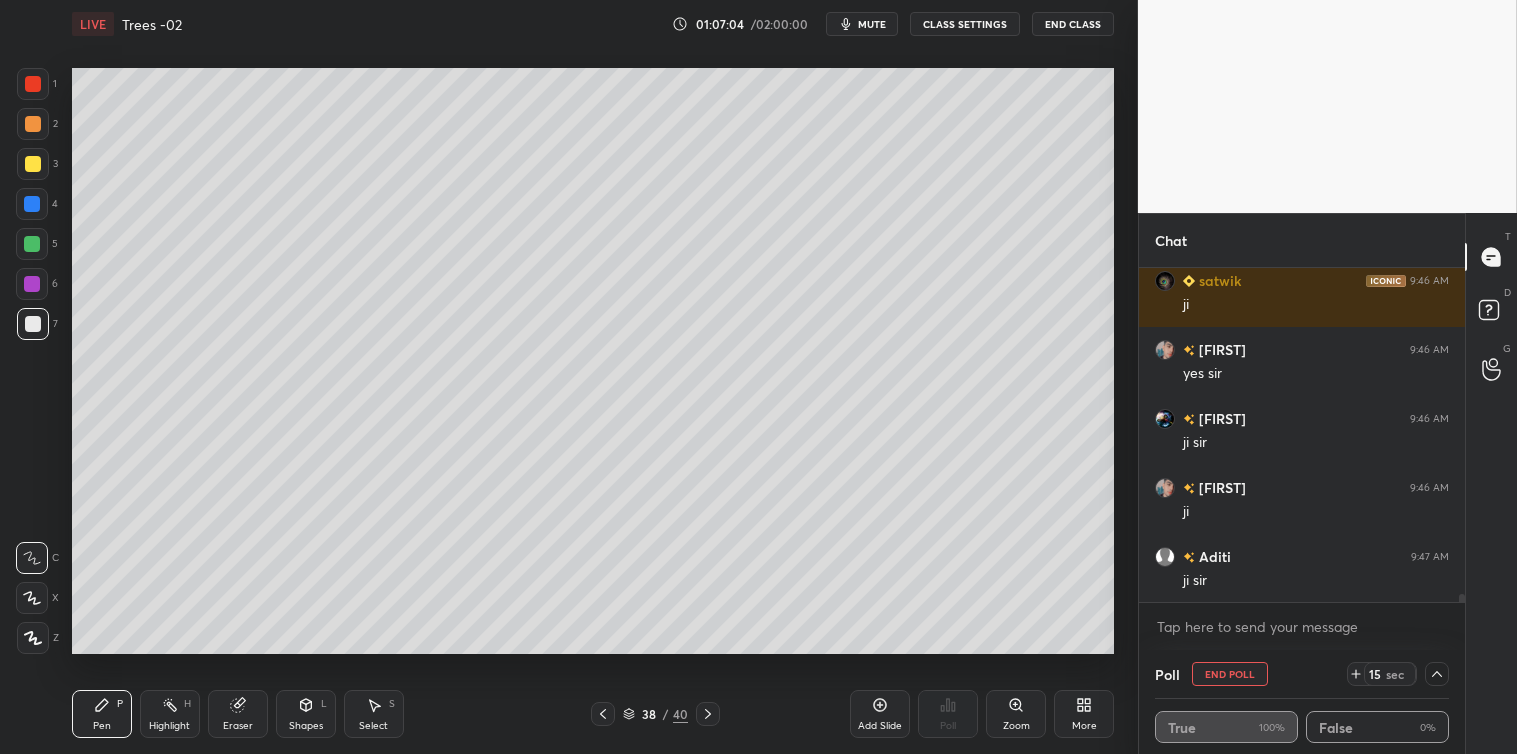 click 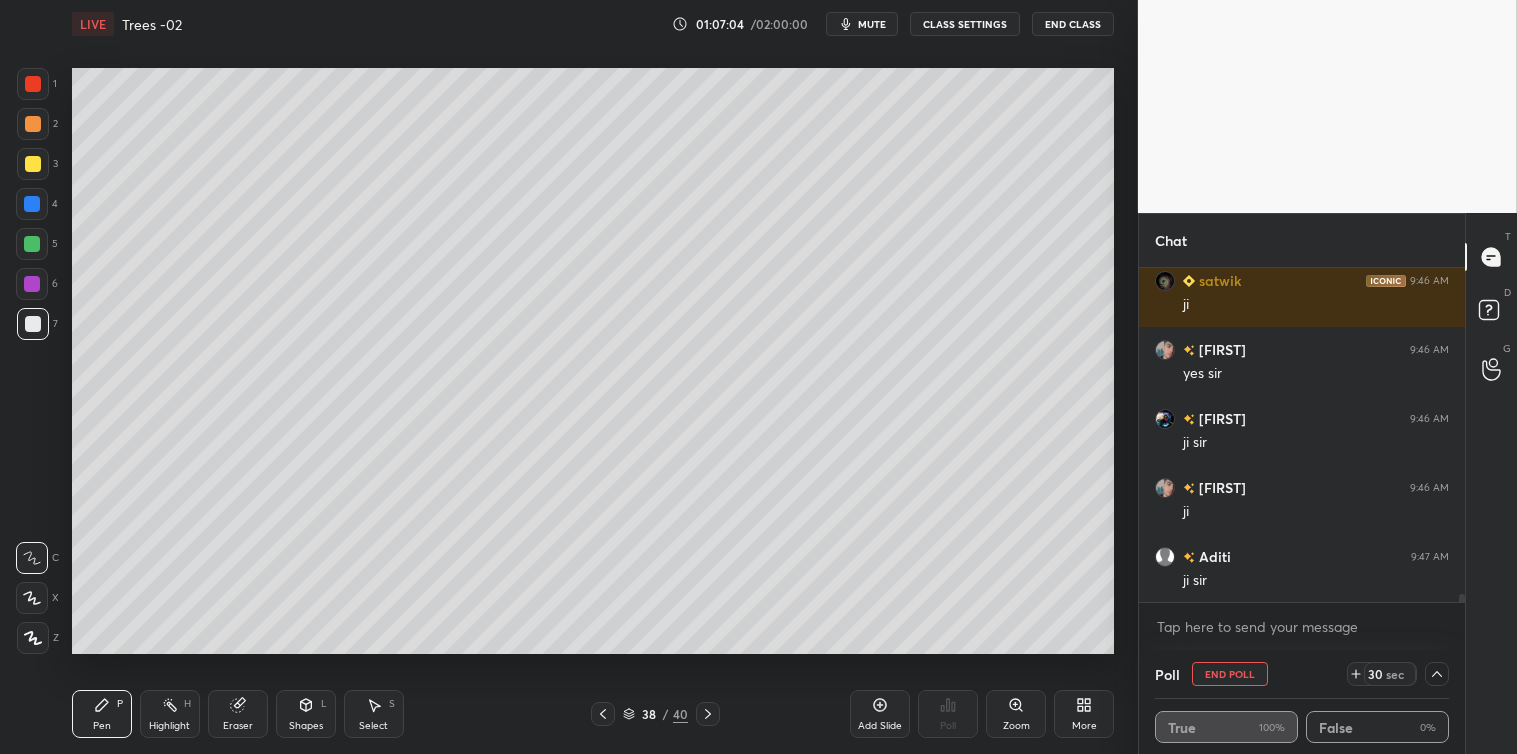 click 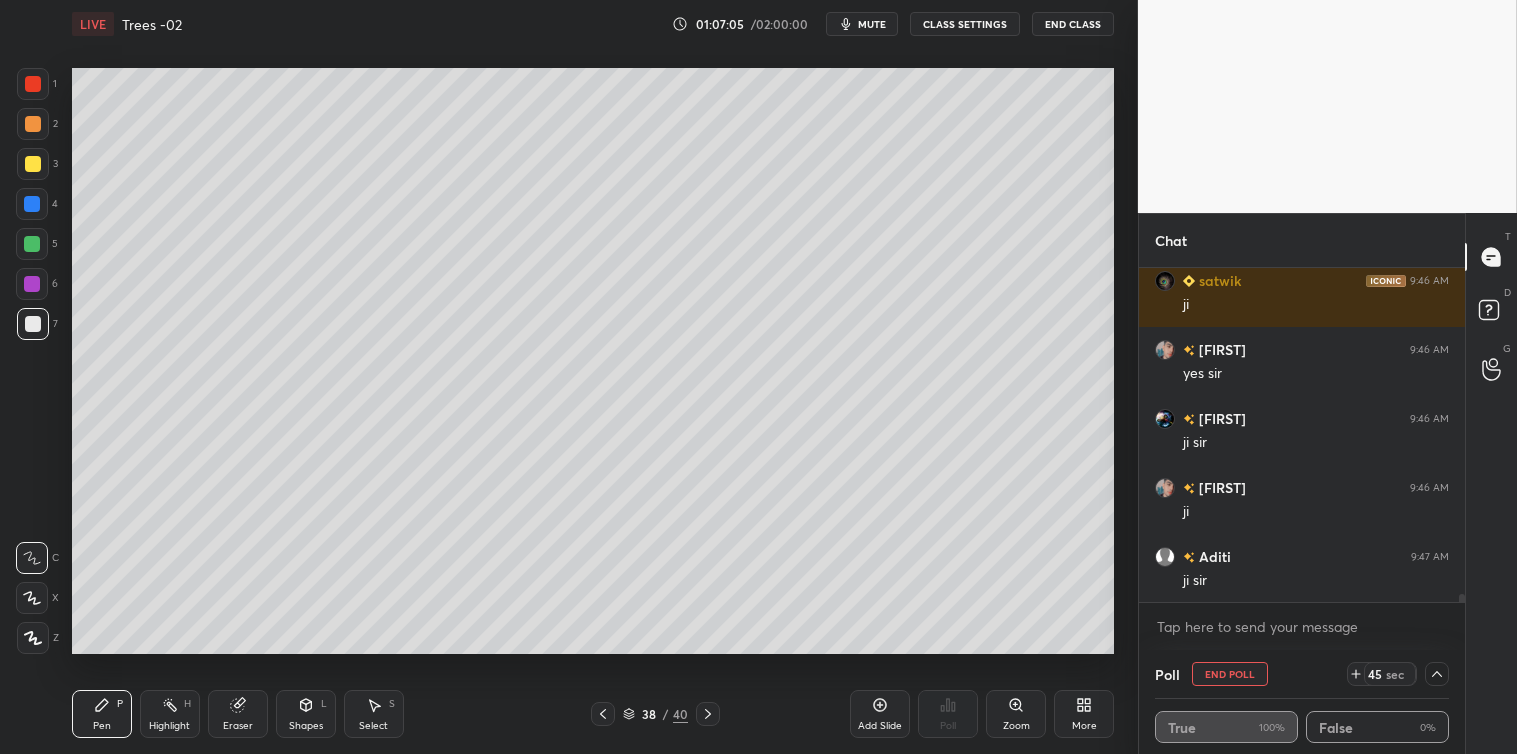 click 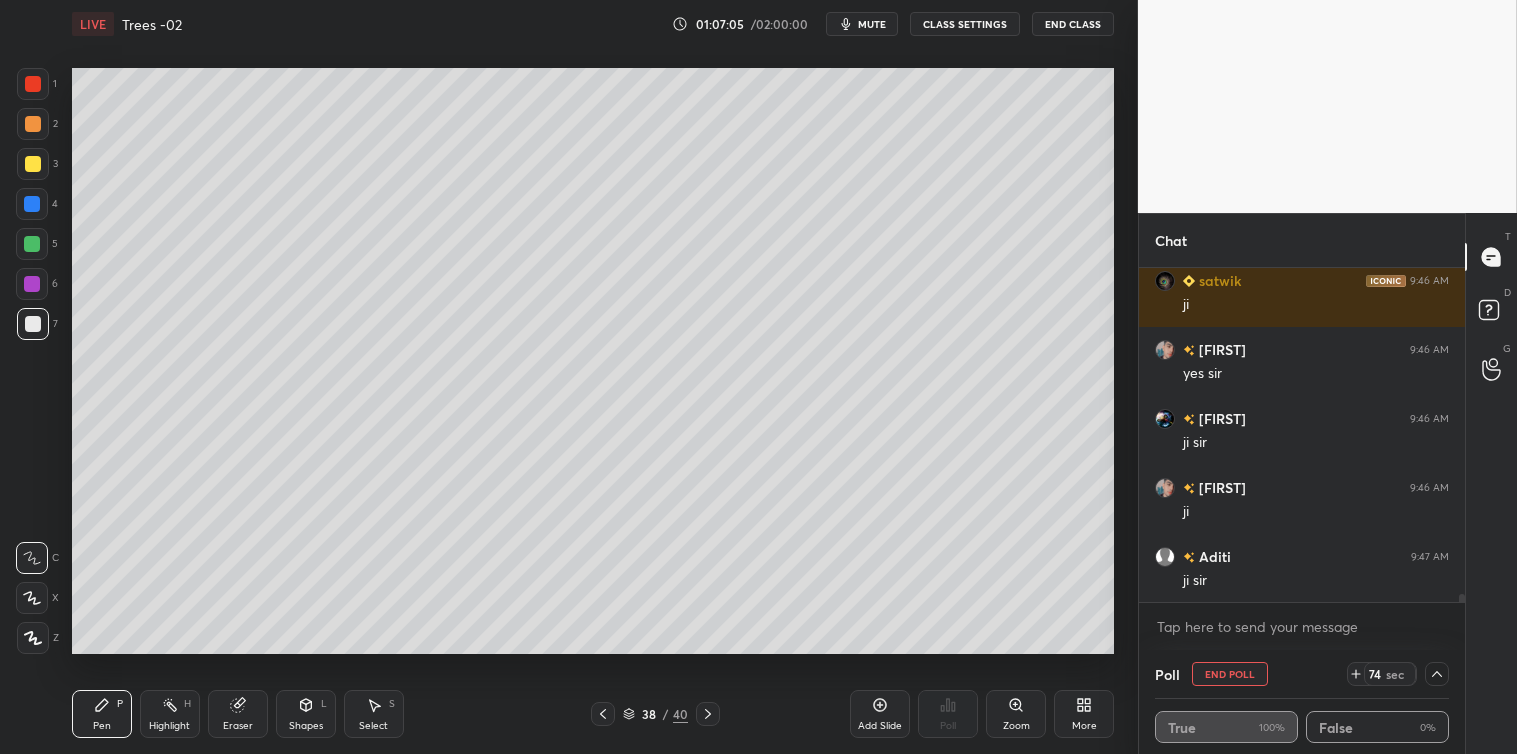 click 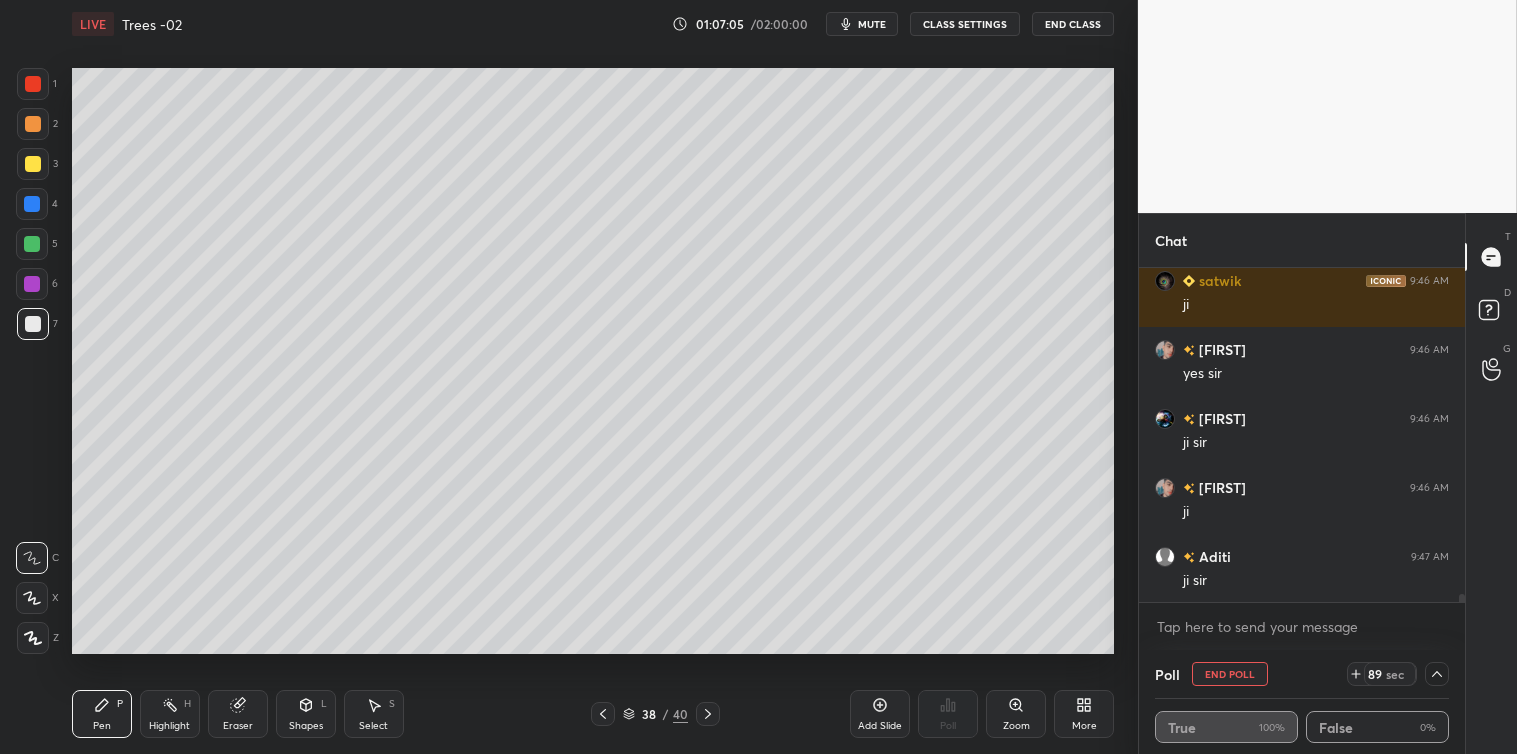 click 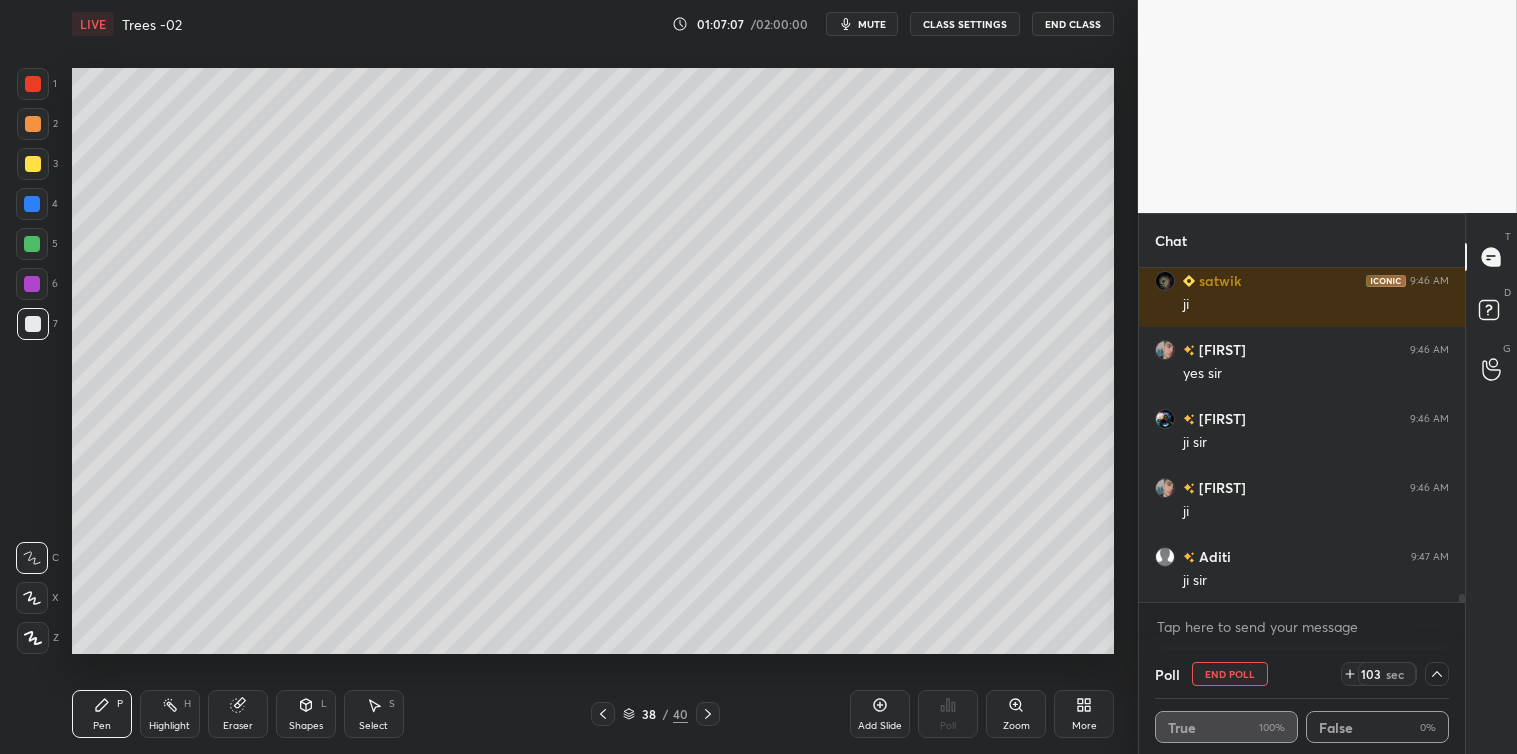 click 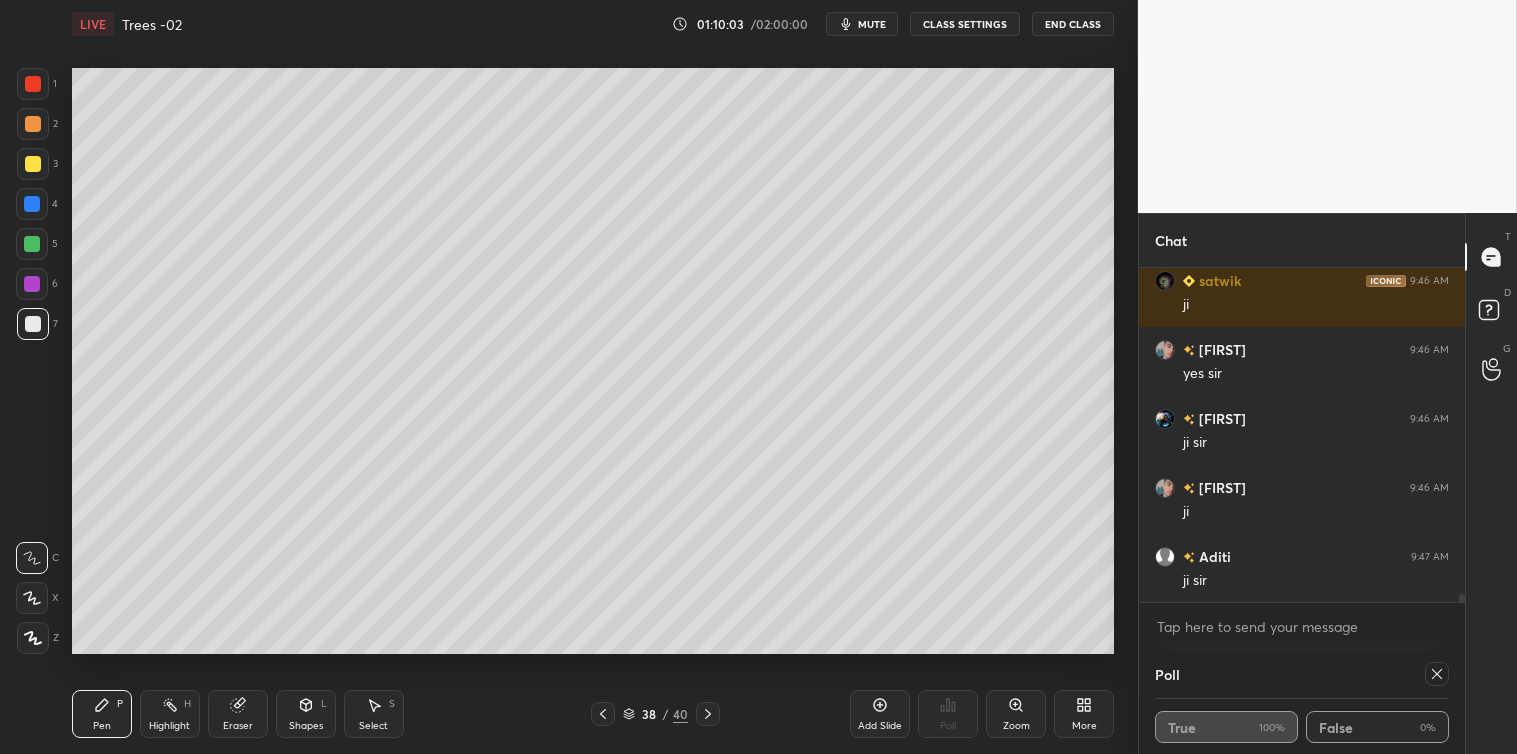 click 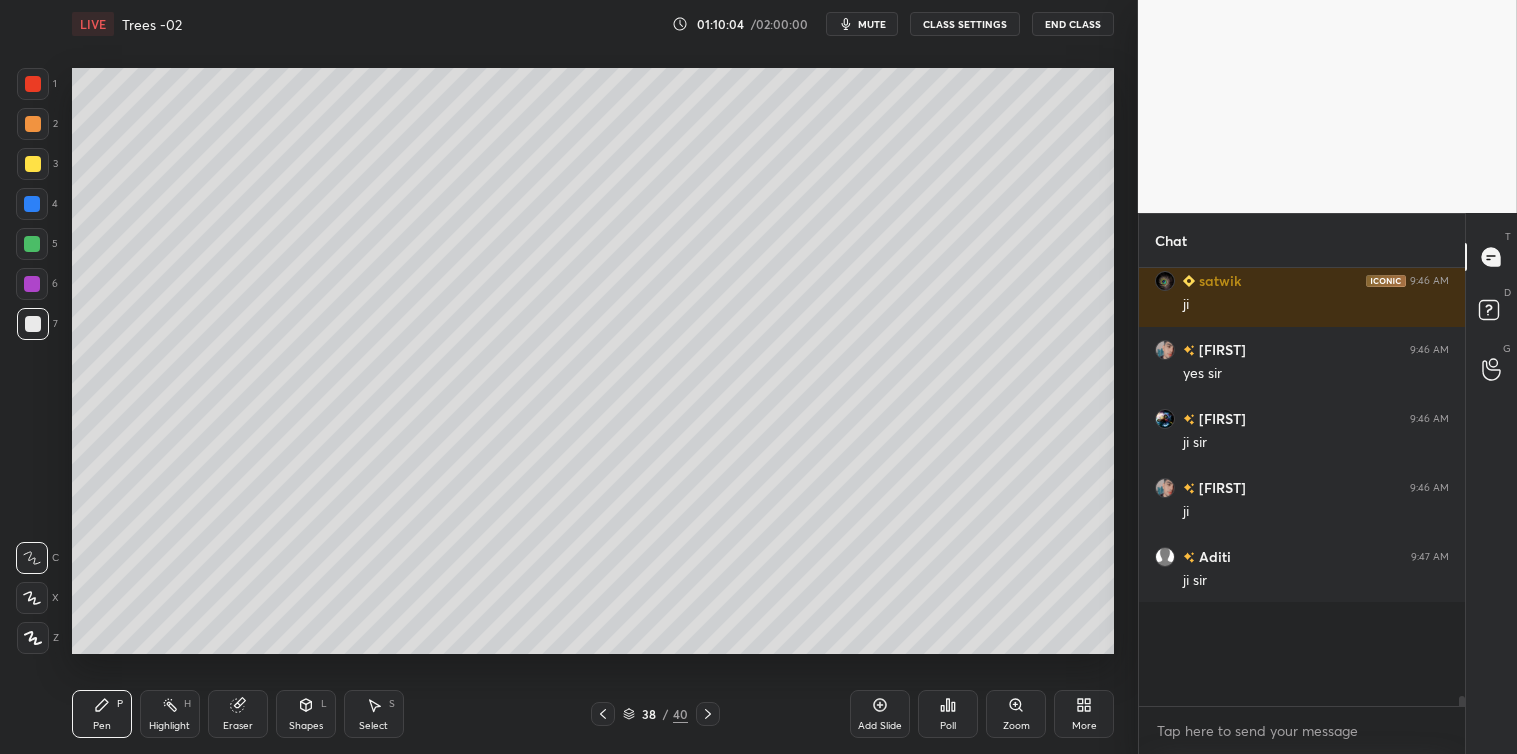 scroll, scrollTop: 421, scrollLeft: 320, axis: both 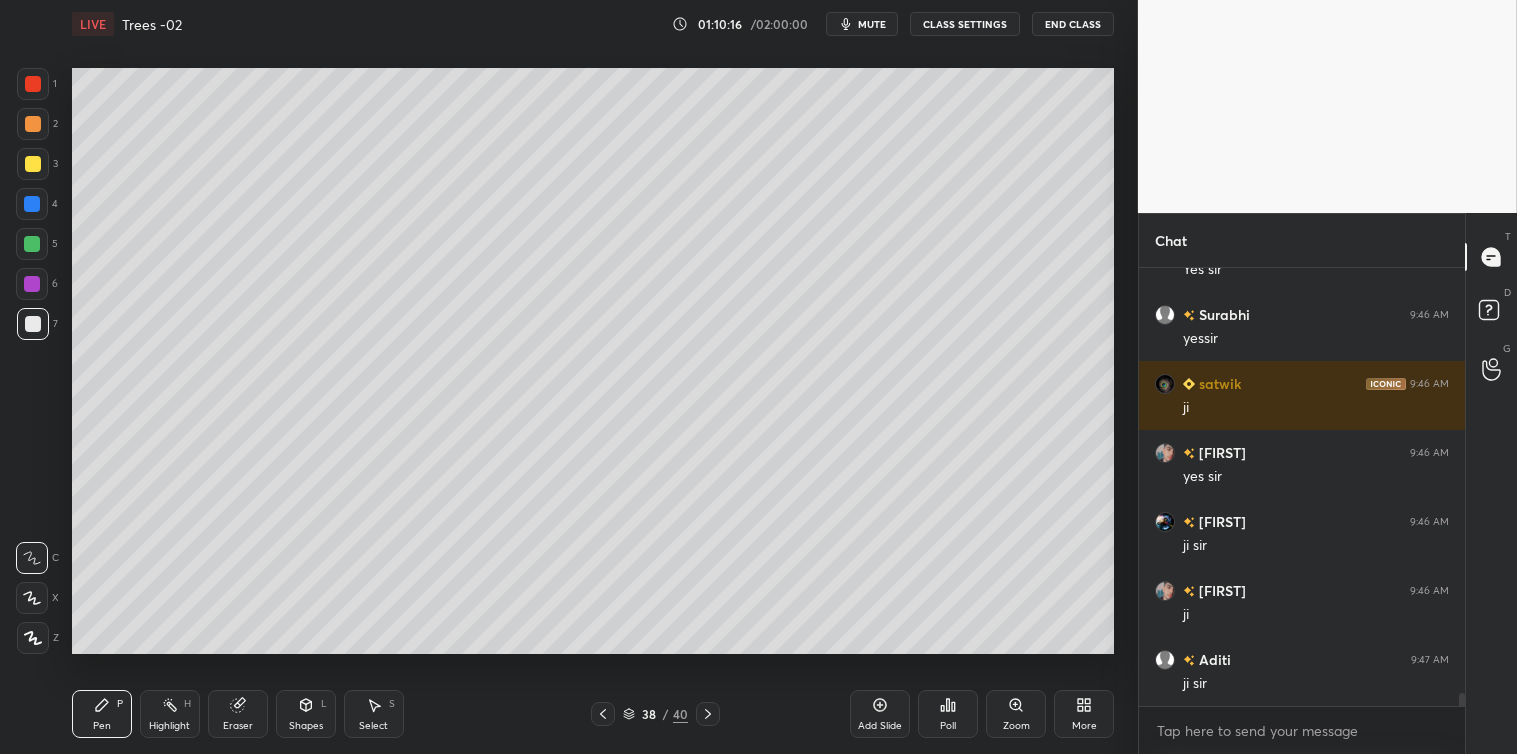 click on "Add Slide" at bounding box center (880, 714) 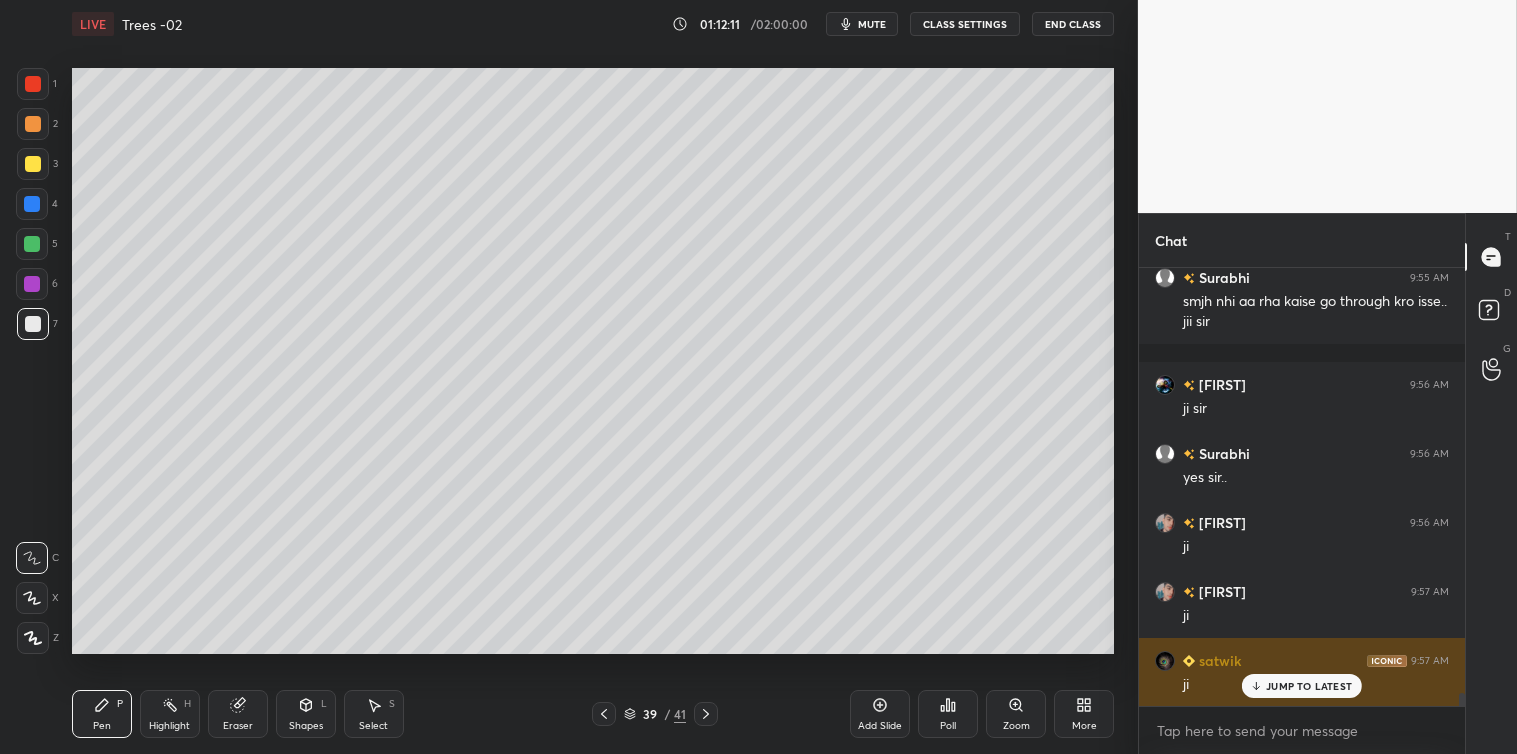 scroll, scrollTop: 14756, scrollLeft: 0, axis: vertical 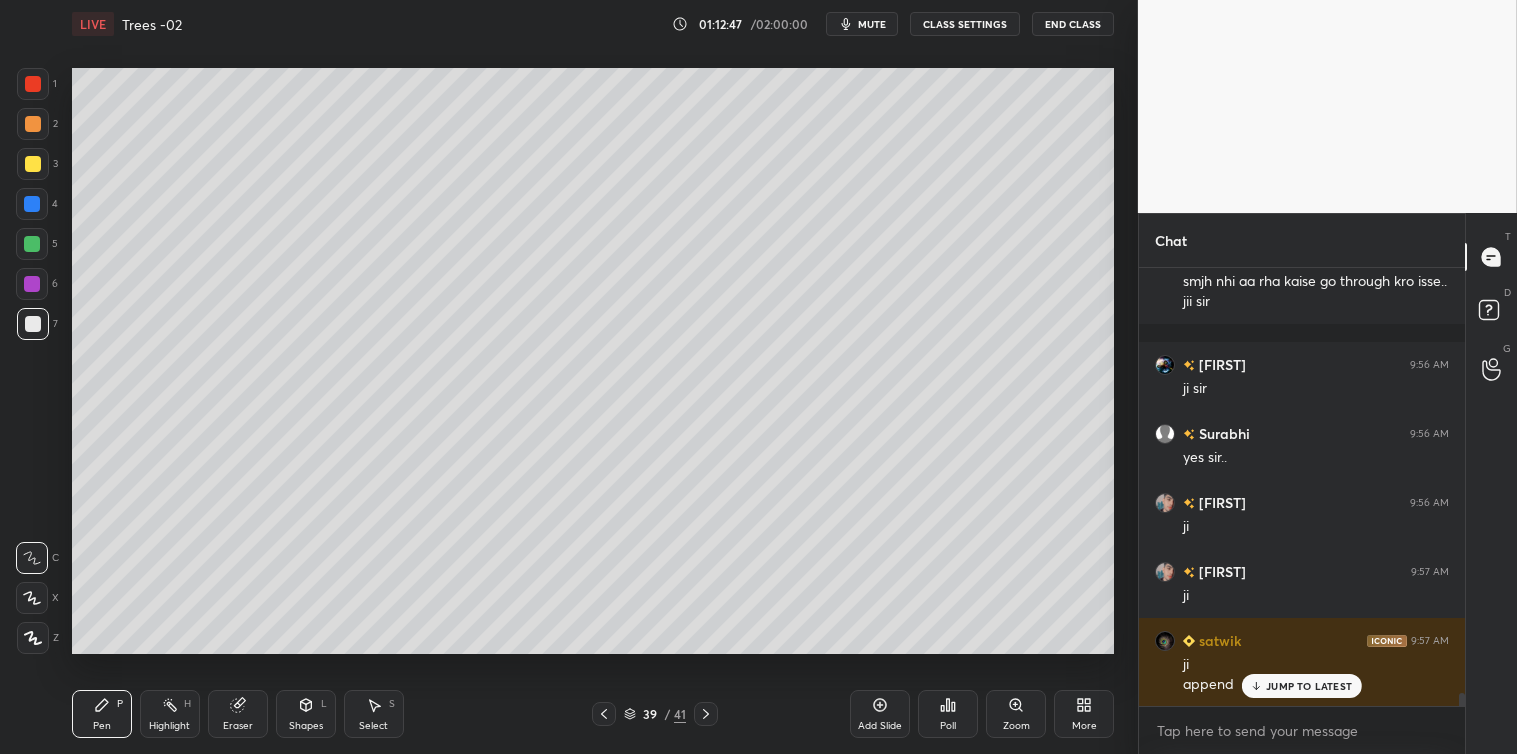 click 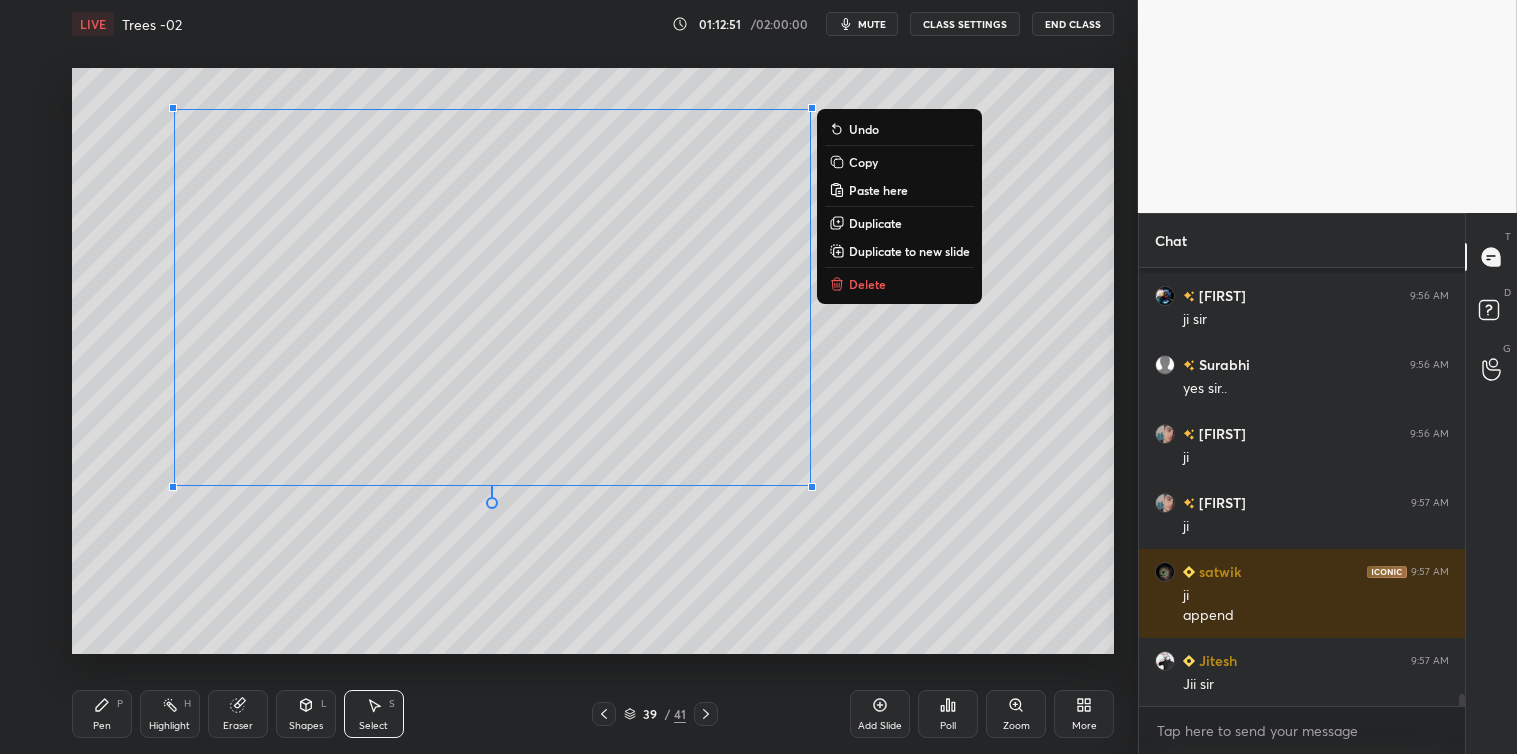 scroll, scrollTop: 14895, scrollLeft: 0, axis: vertical 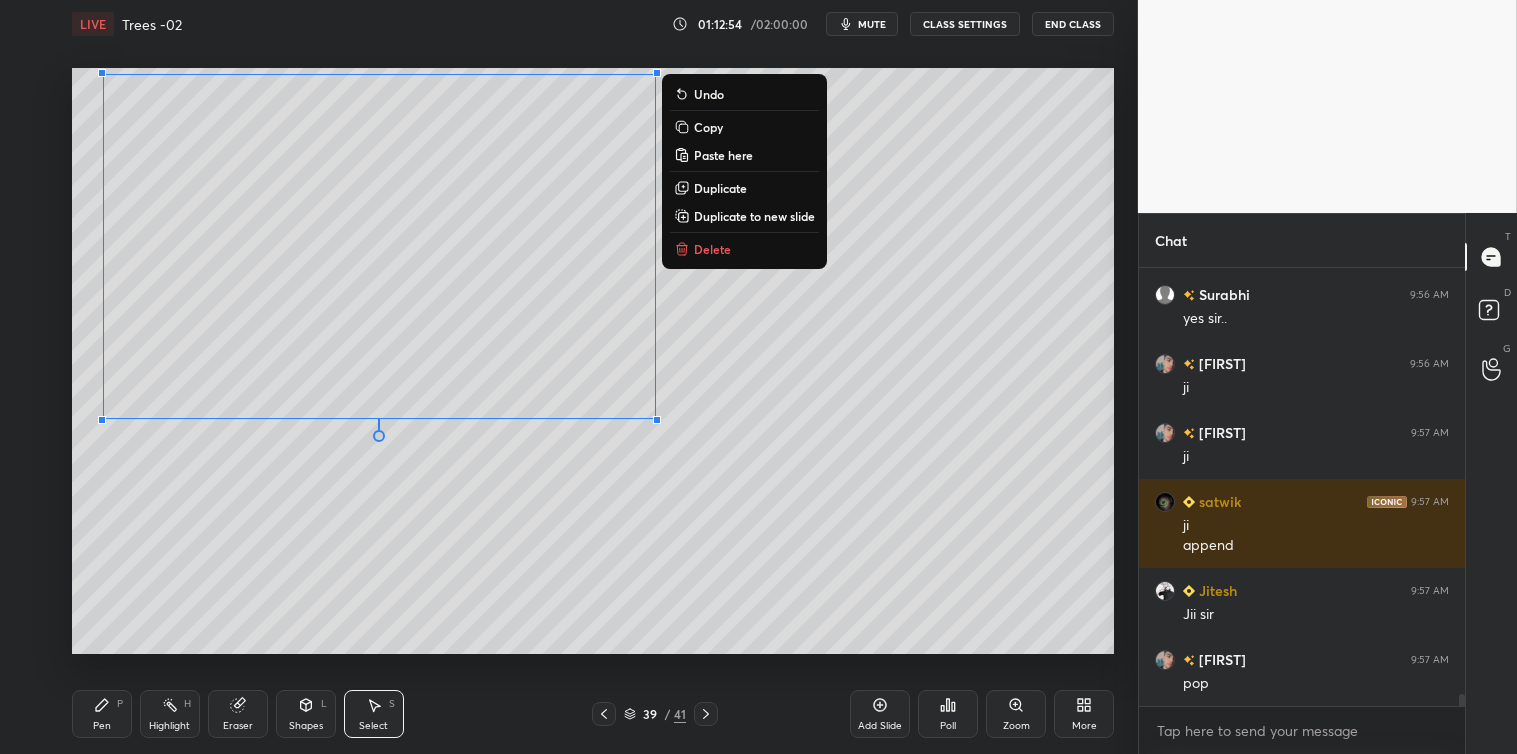 click on "0 ° Undo Copy Paste here Duplicate Duplicate to new slide Delete" at bounding box center (593, 361) 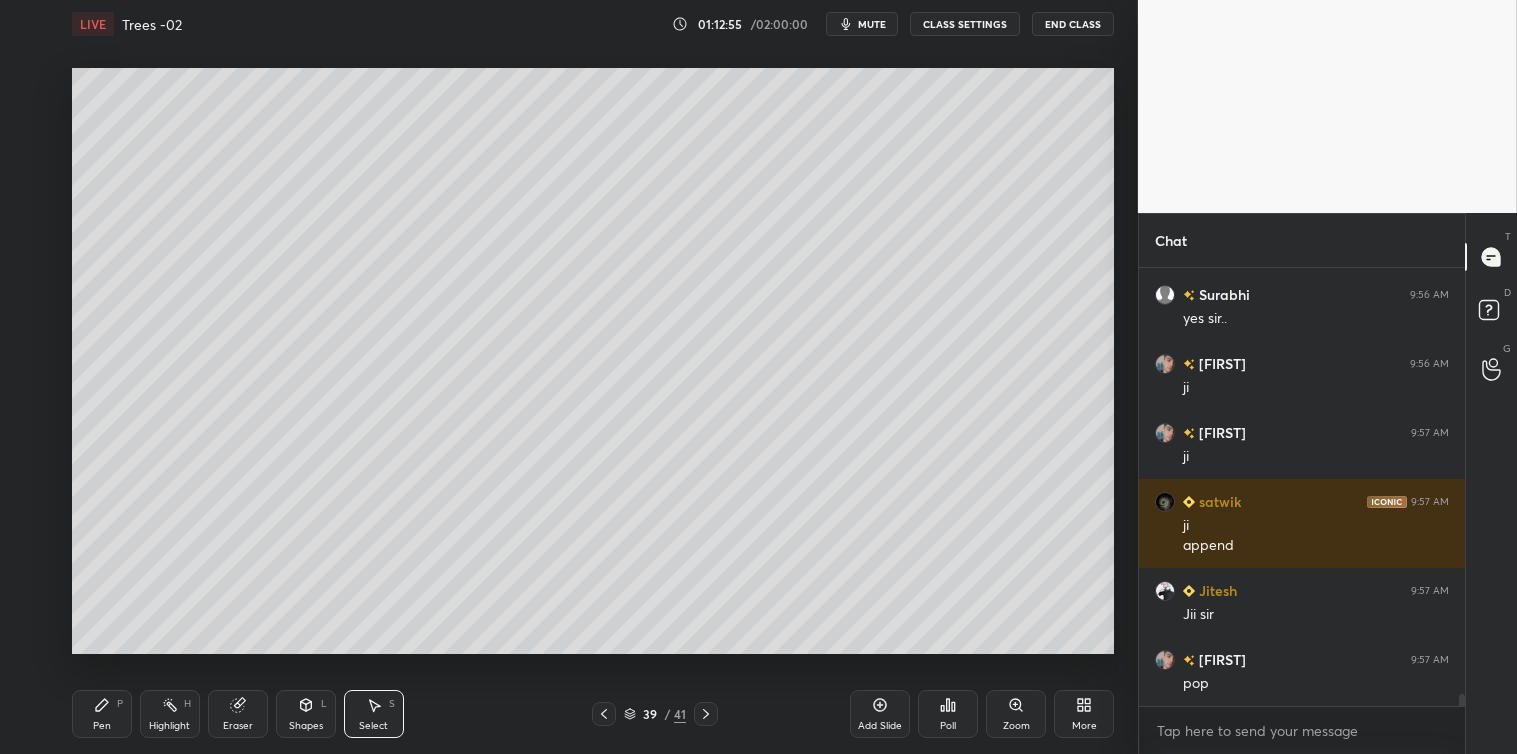 click on "Pen P" at bounding box center [102, 714] 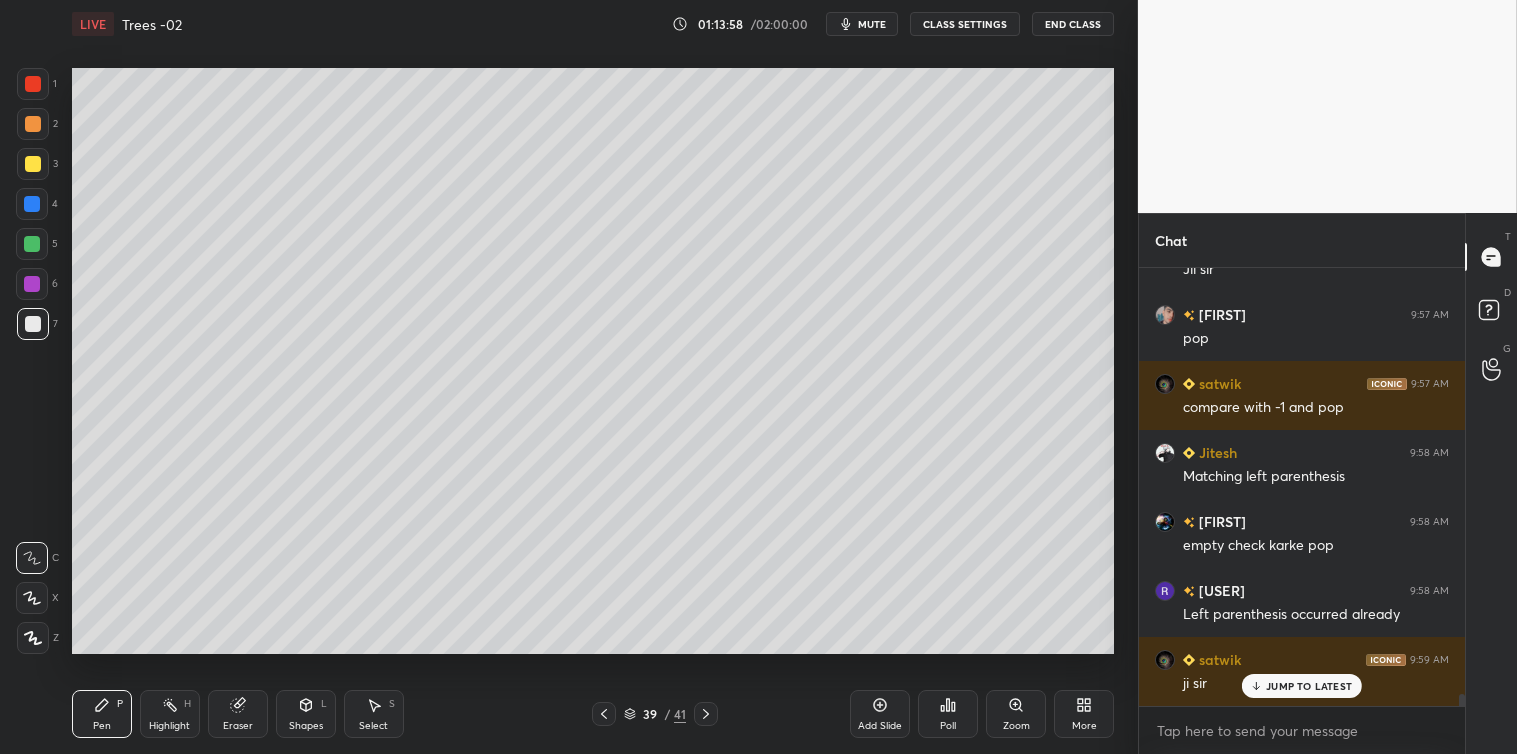 scroll, scrollTop: 15308, scrollLeft: 0, axis: vertical 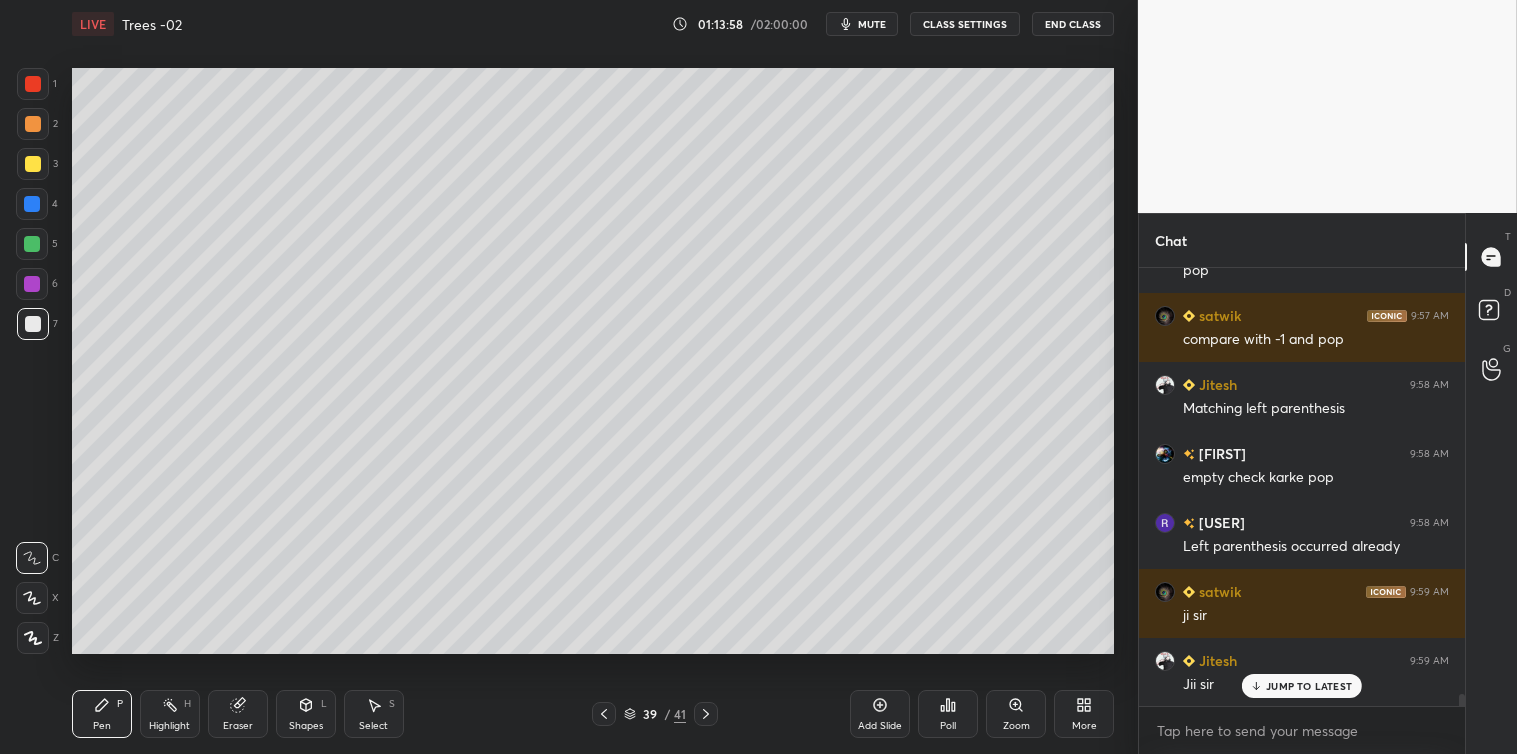 click 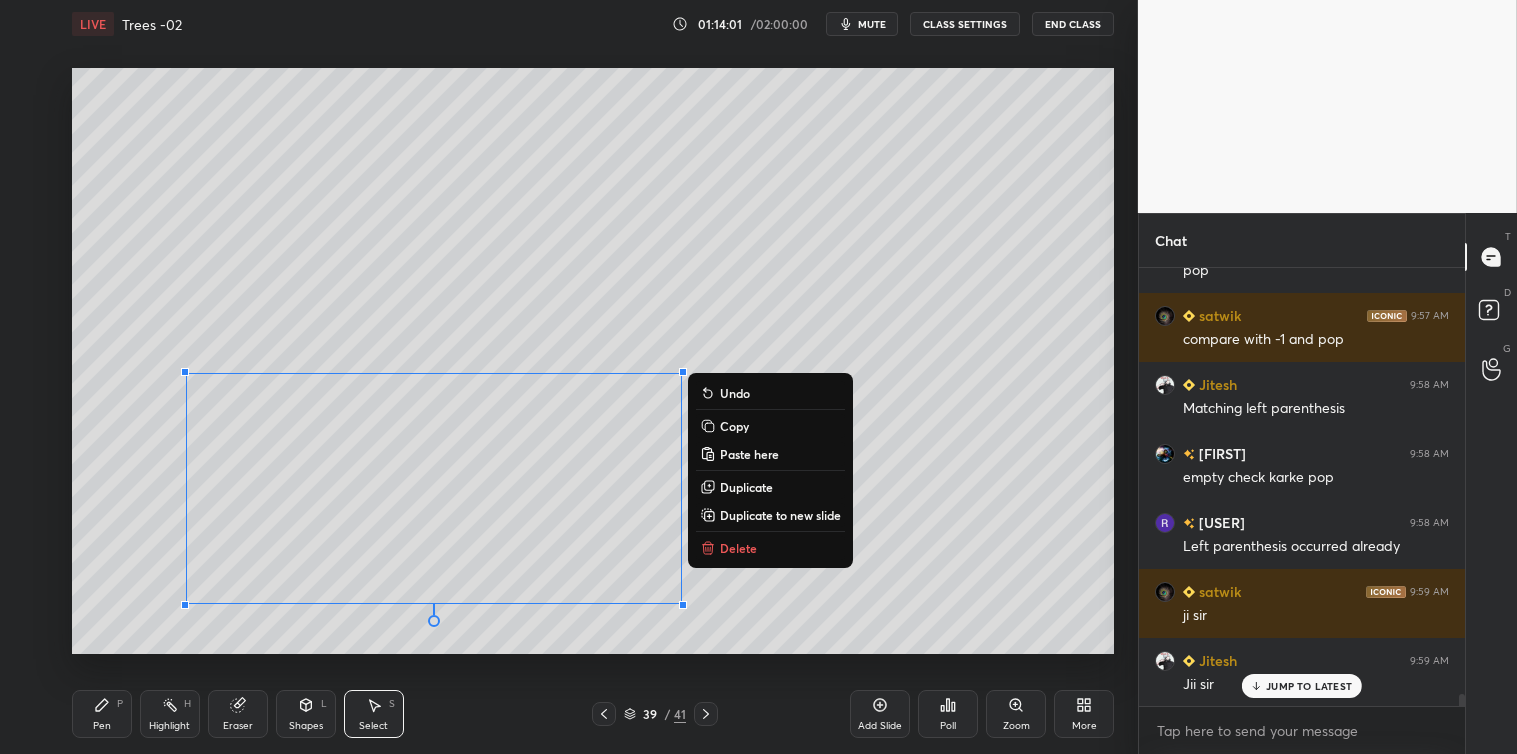 click on "Copy" at bounding box center [734, 426] 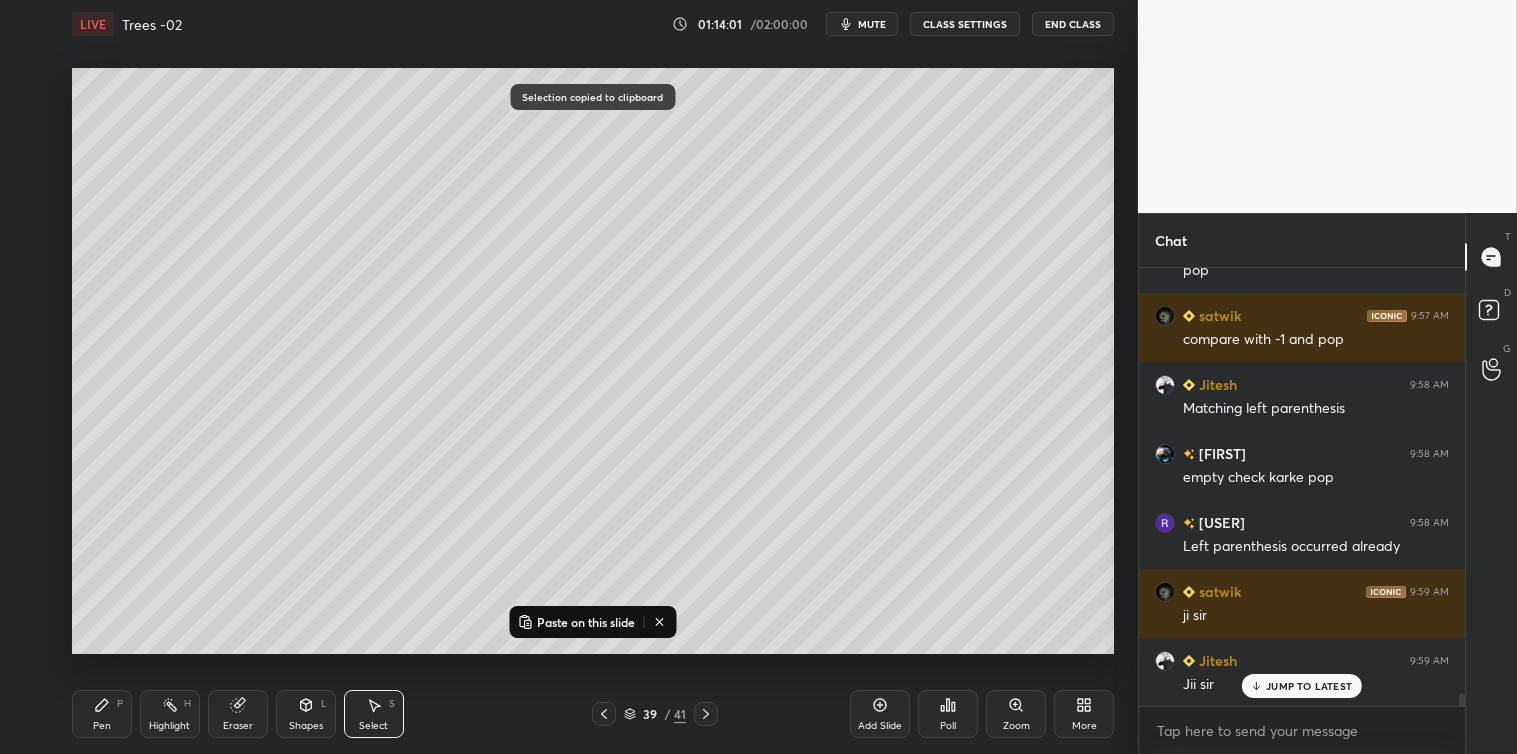 scroll, scrollTop: 15377, scrollLeft: 0, axis: vertical 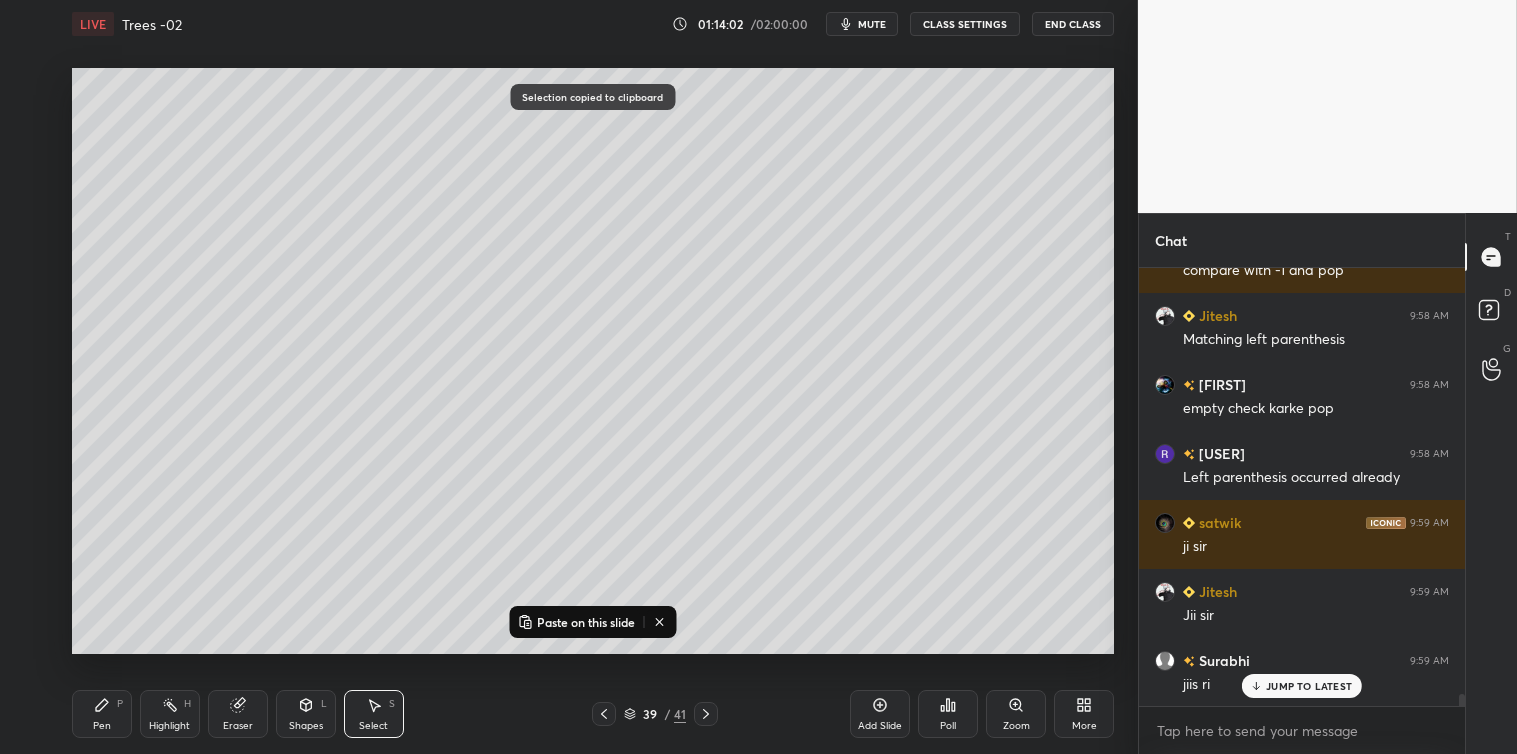 click on "Paste on this slide" at bounding box center (586, 622) 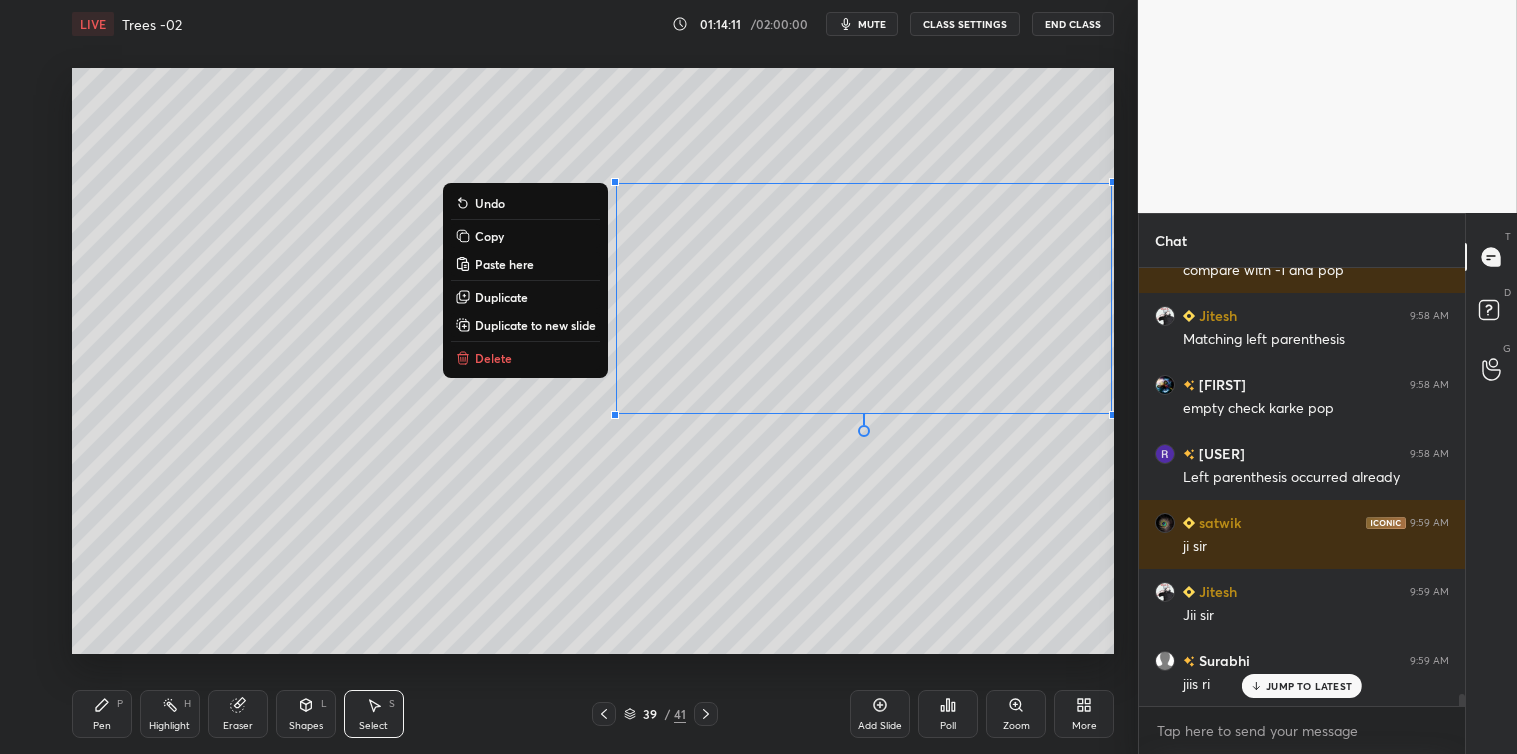 click on "0 ° Undo Copy Paste here Duplicate Duplicate to new slide Delete" at bounding box center (593, 361) 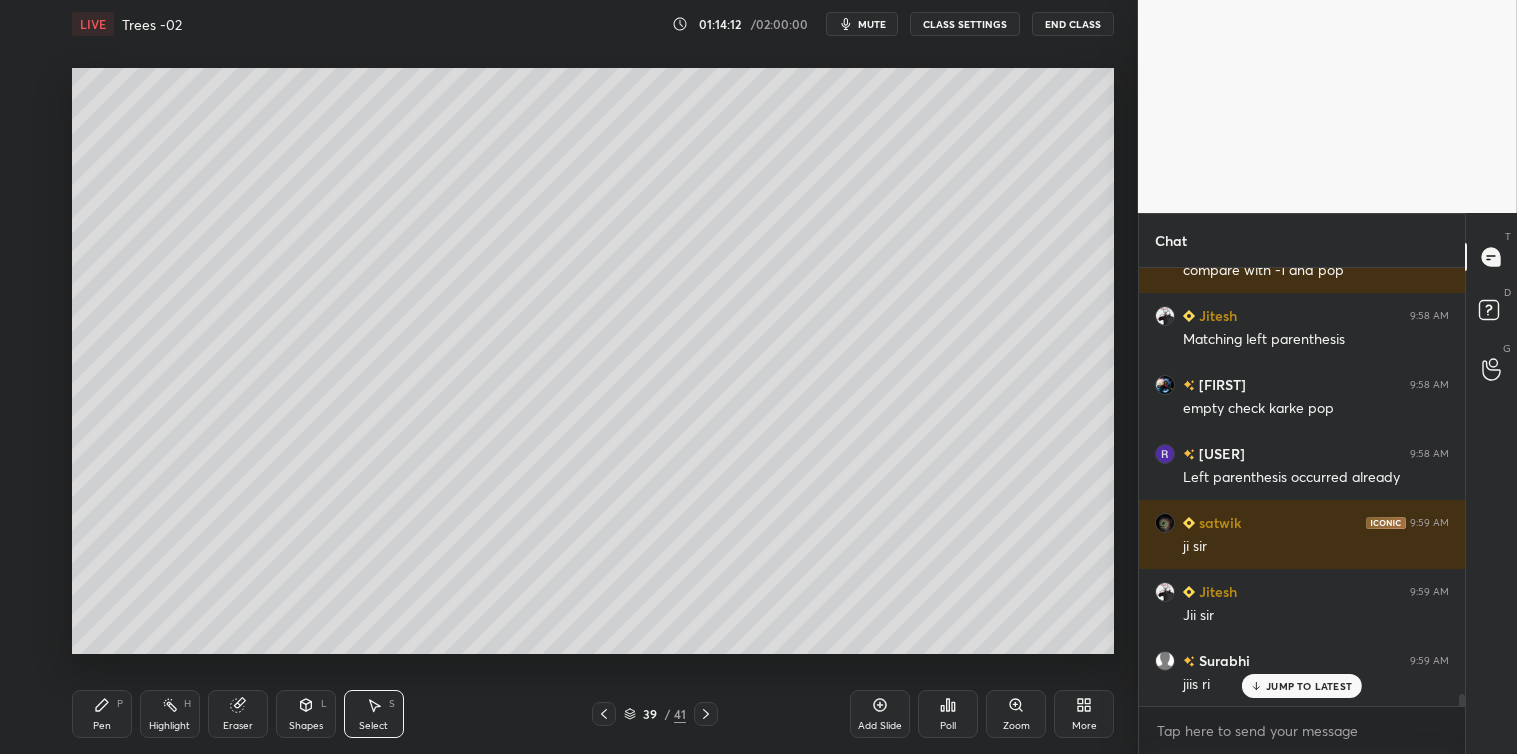 click on "Pen P" at bounding box center [102, 714] 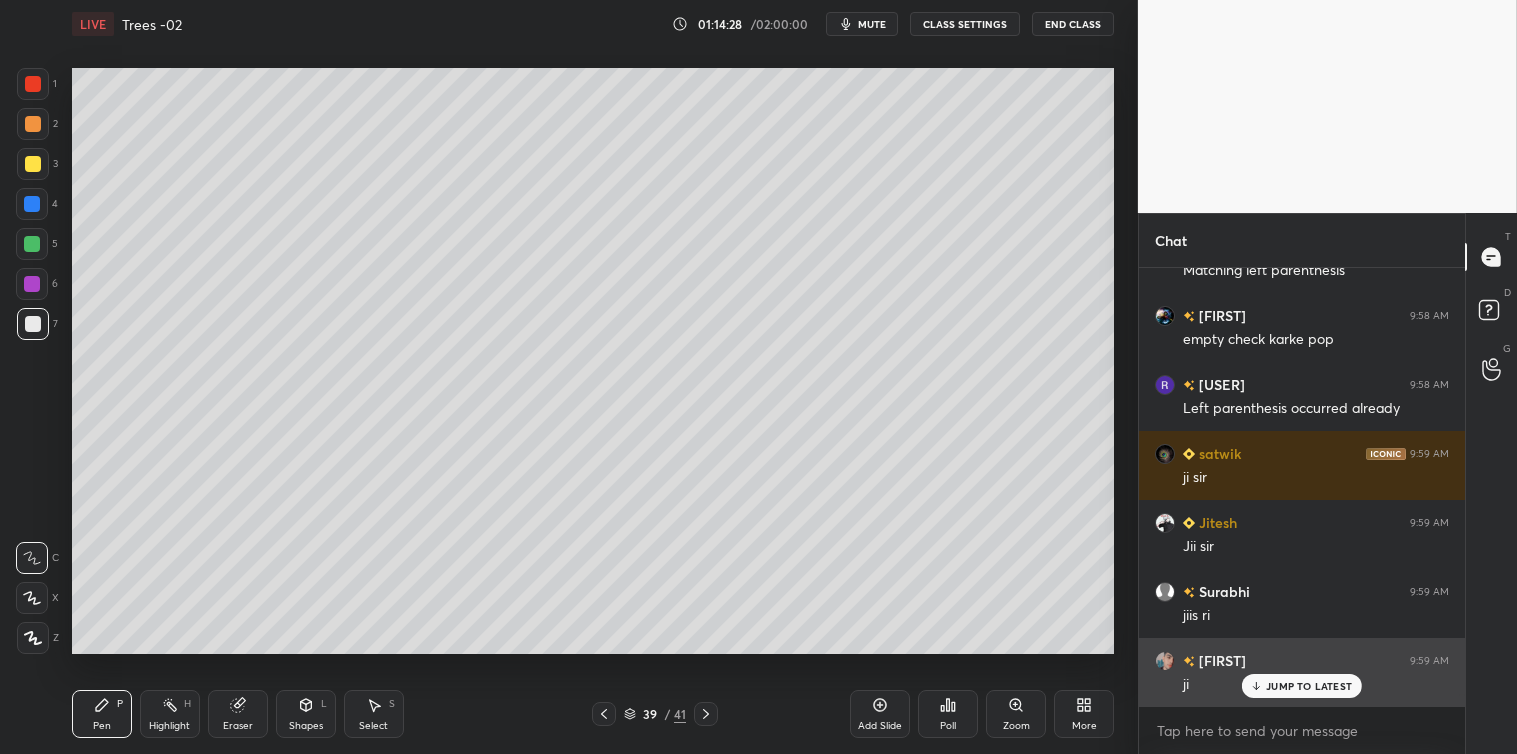 scroll, scrollTop: 15515, scrollLeft: 0, axis: vertical 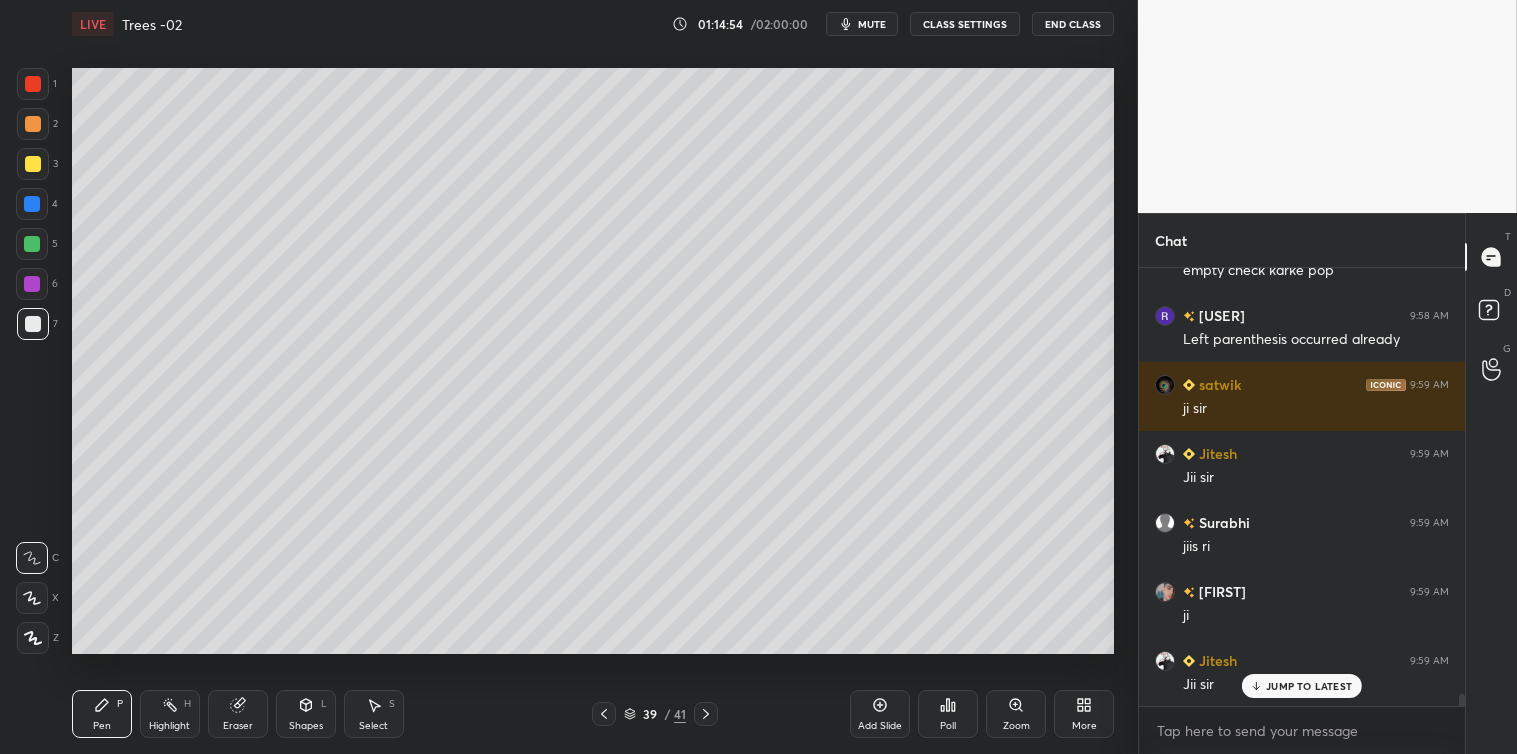click on "Setting up your live class Poll for   secs No correct answer Start poll" at bounding box center (593, 361) 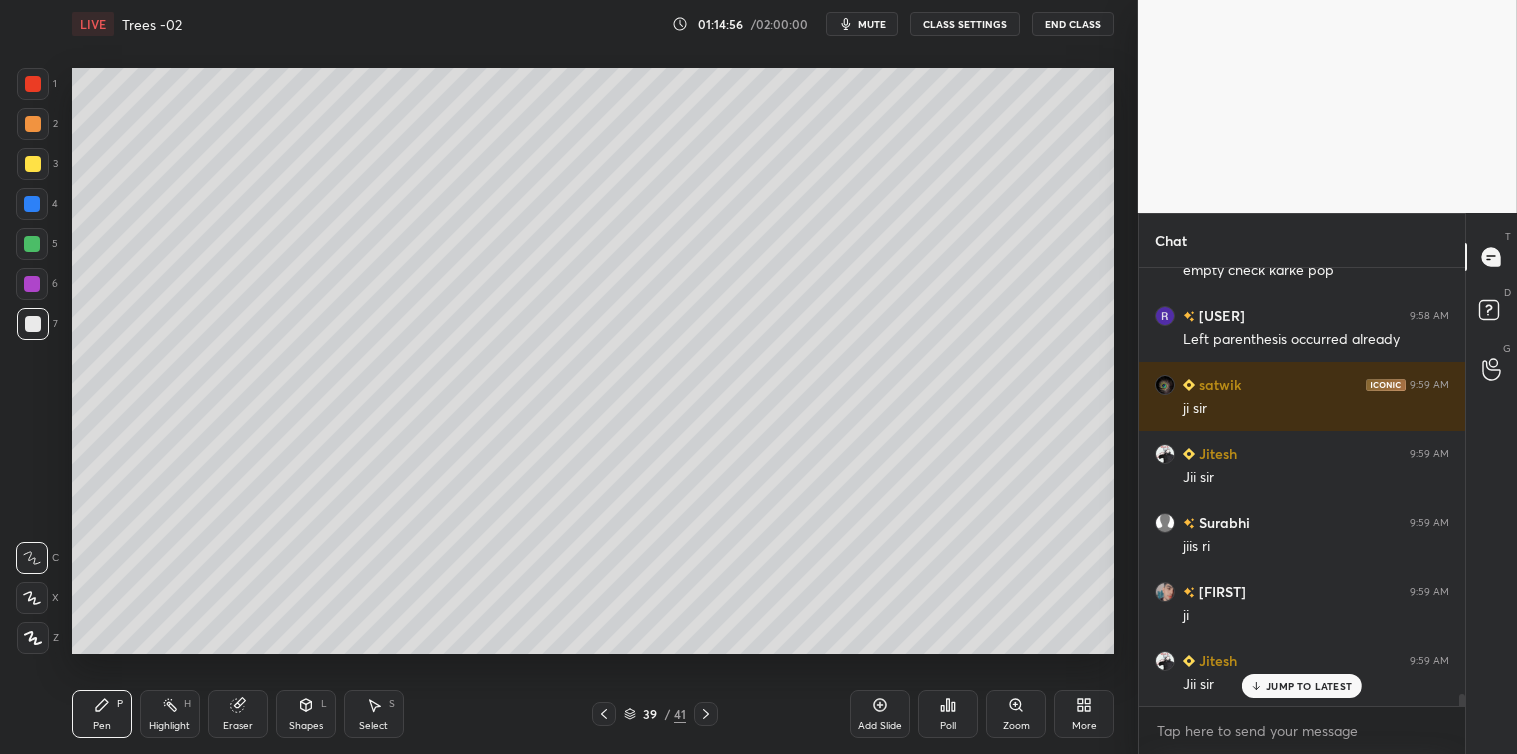 click on "1 2 3 4 5 6 7 C X Z C X Z E E Erase all   H H LIVE Trees -02 01:14:56 /  02:00:00 mute CLASS SETTINGS End Class Setting up your live class Poll for   secs No correct answer Start poll Back Trees -02 • L12 of Course on Data structure in Python Pankaj Sharma Pen P Highlight H Eraser Shapes L Select S 39 / 41 Add Slide Poll Zoom More" at bounding box center [569, 377] 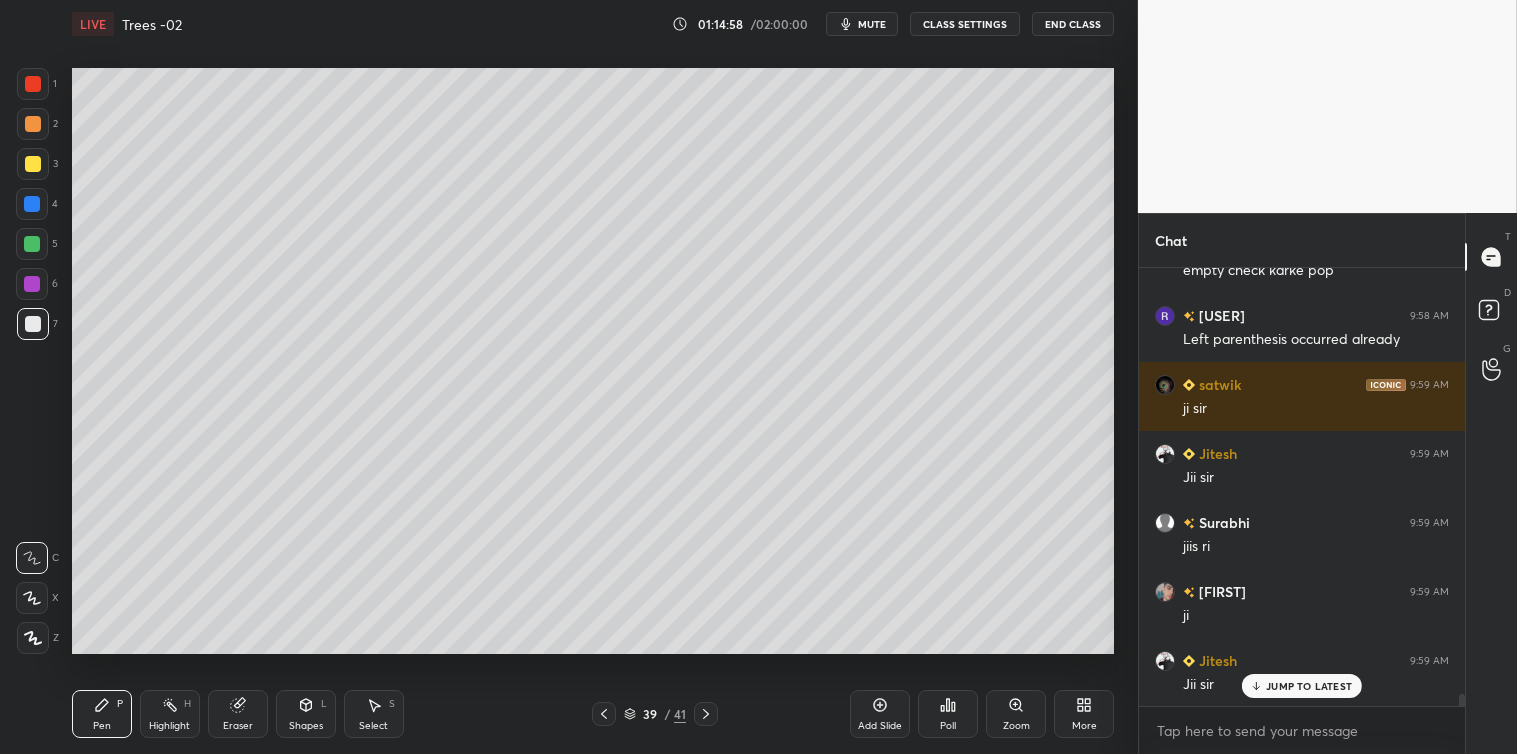 click on "Select" at bounding box center (373, 726) 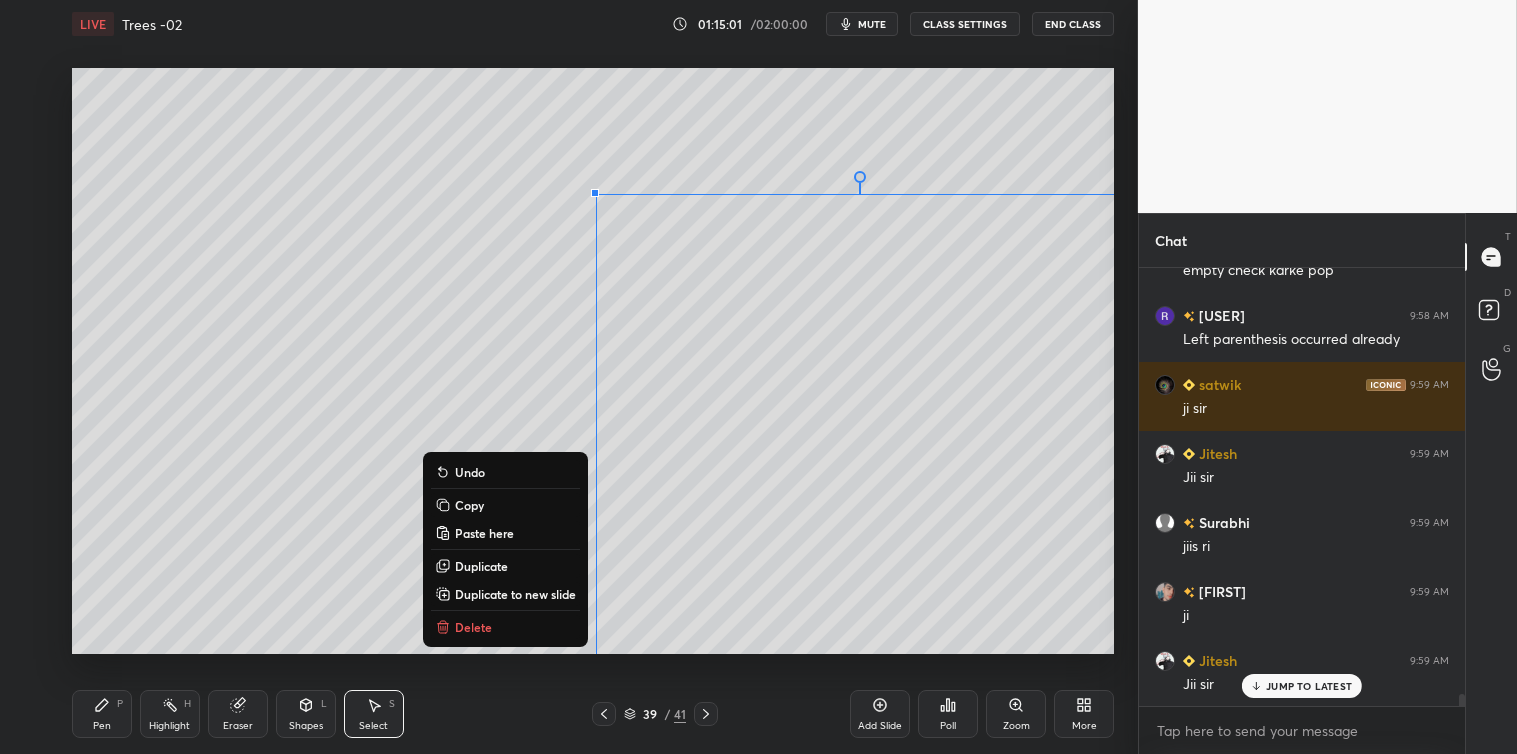 click on "0 ° Undo Copy Paste here Duplicate Duplicate to new slide Delete" at bounding box center [593, 361] 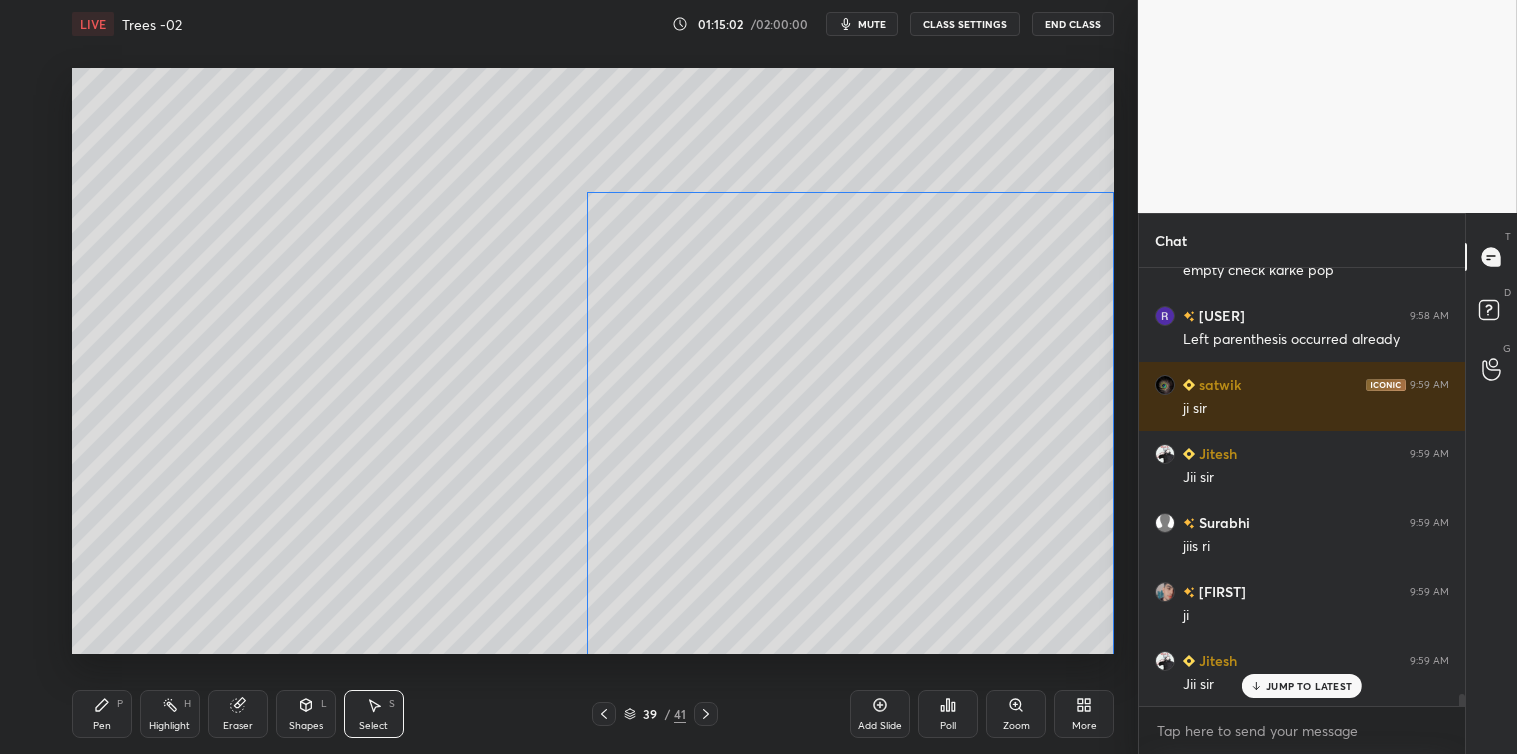 click on "0 ° Undo Copy Paste here Duplicate Duplicate to new slide Delete" at bounding box center [593, 361] 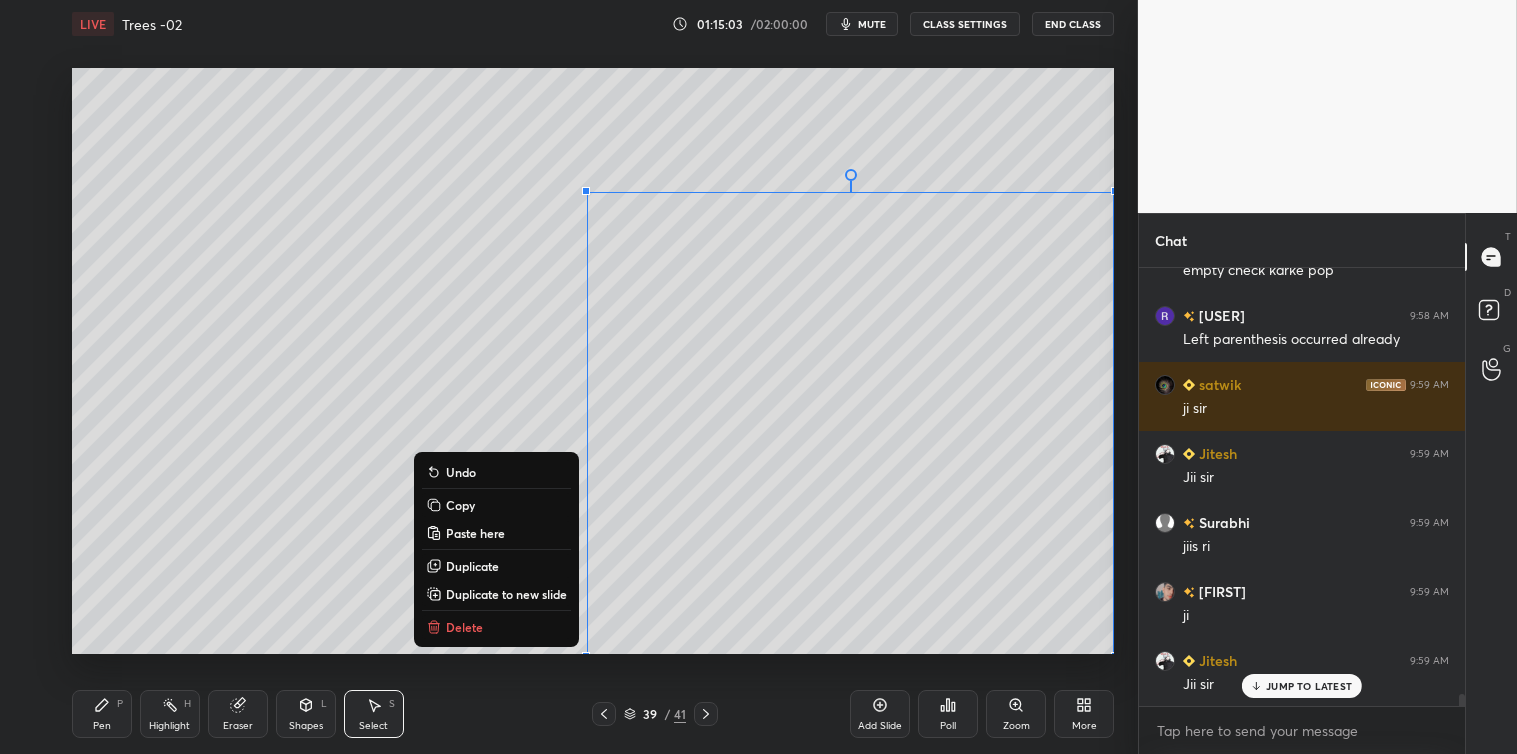 click 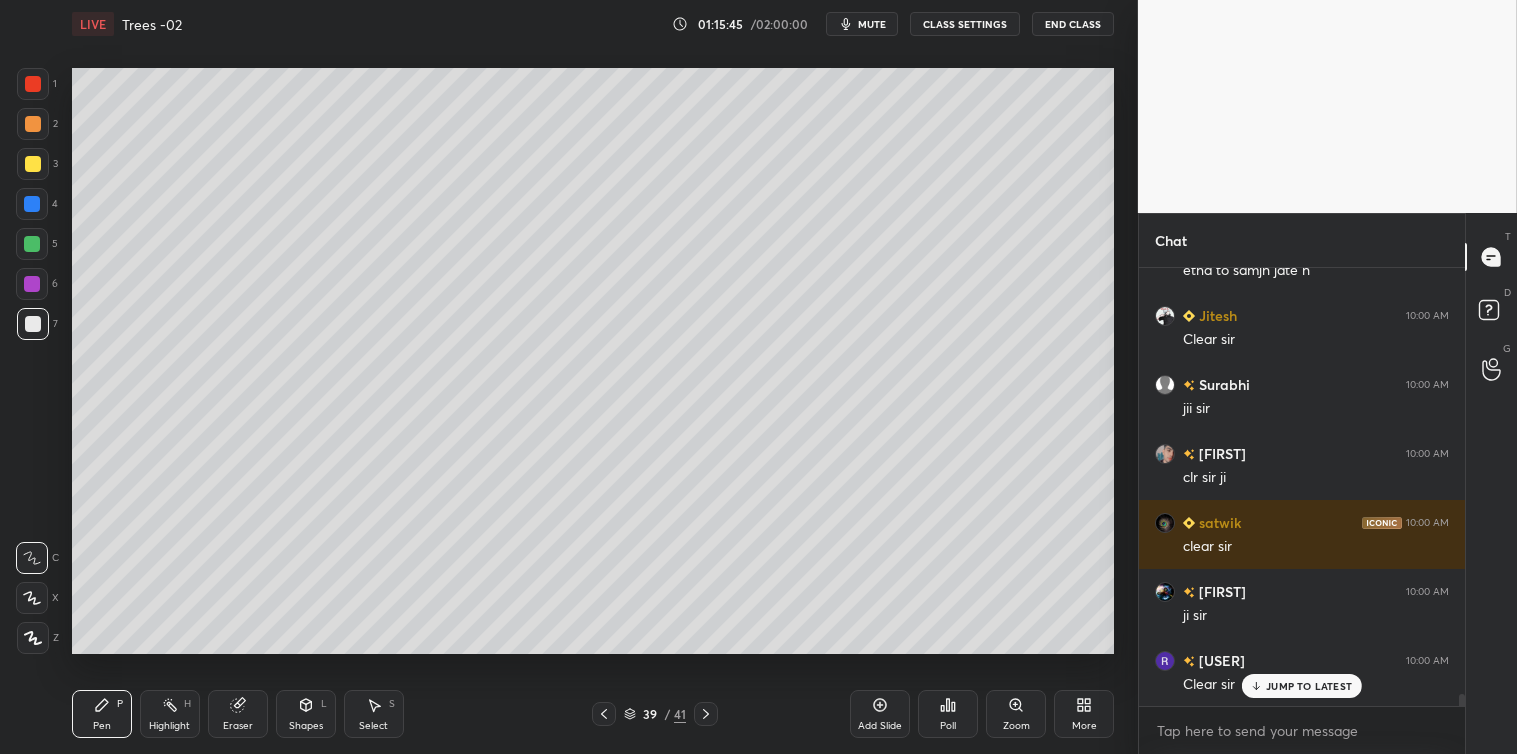 scroll, scrollTop: 16067, scrollLeft: 0, axis: vertical 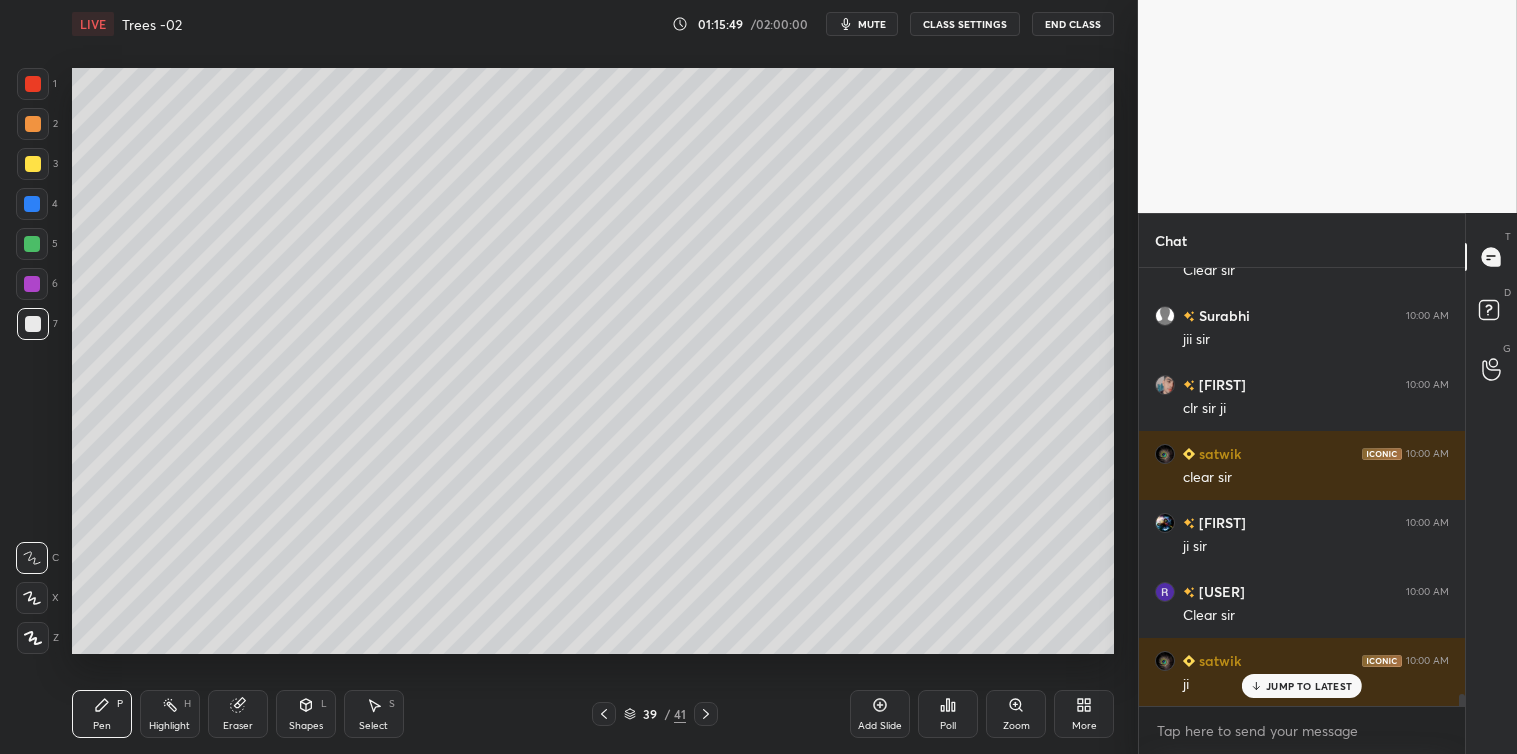 click 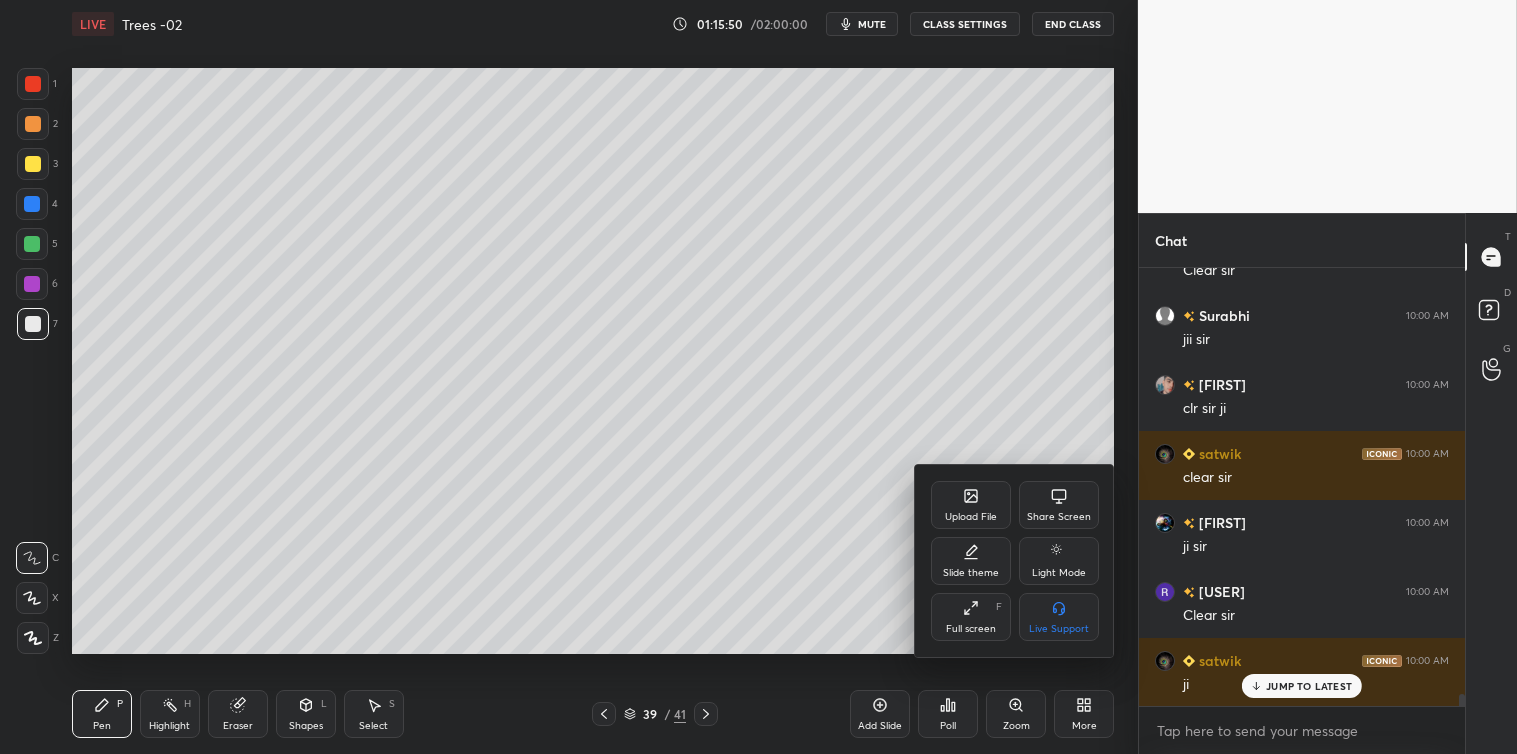 scroll, scrollTop: 16136, scrollLeft: 0, axis: vertical 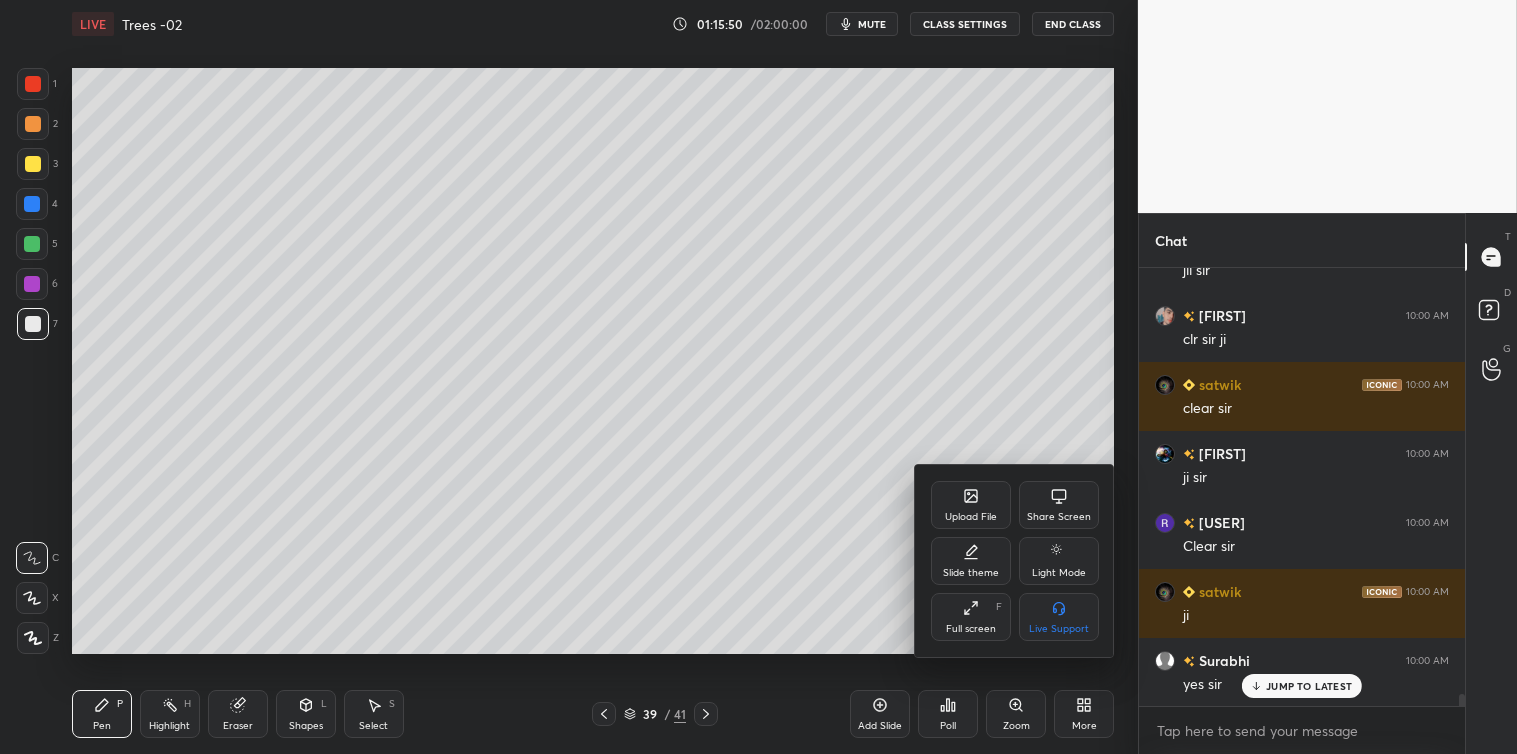 click on "Share Screen" at bounding box center [1059, 505] 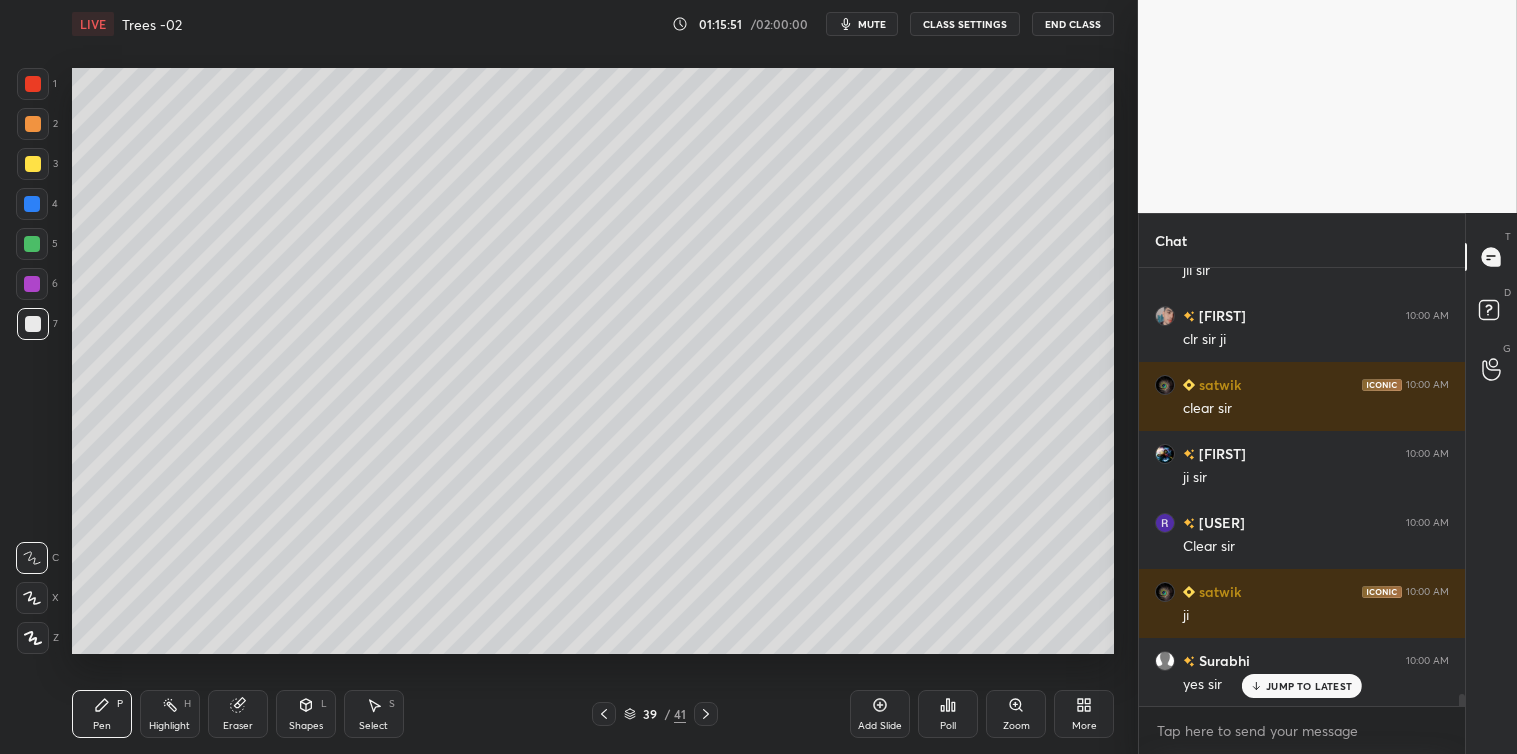 scroll, scrollTop: 16205, scrollLeft: 0, axis: vertical 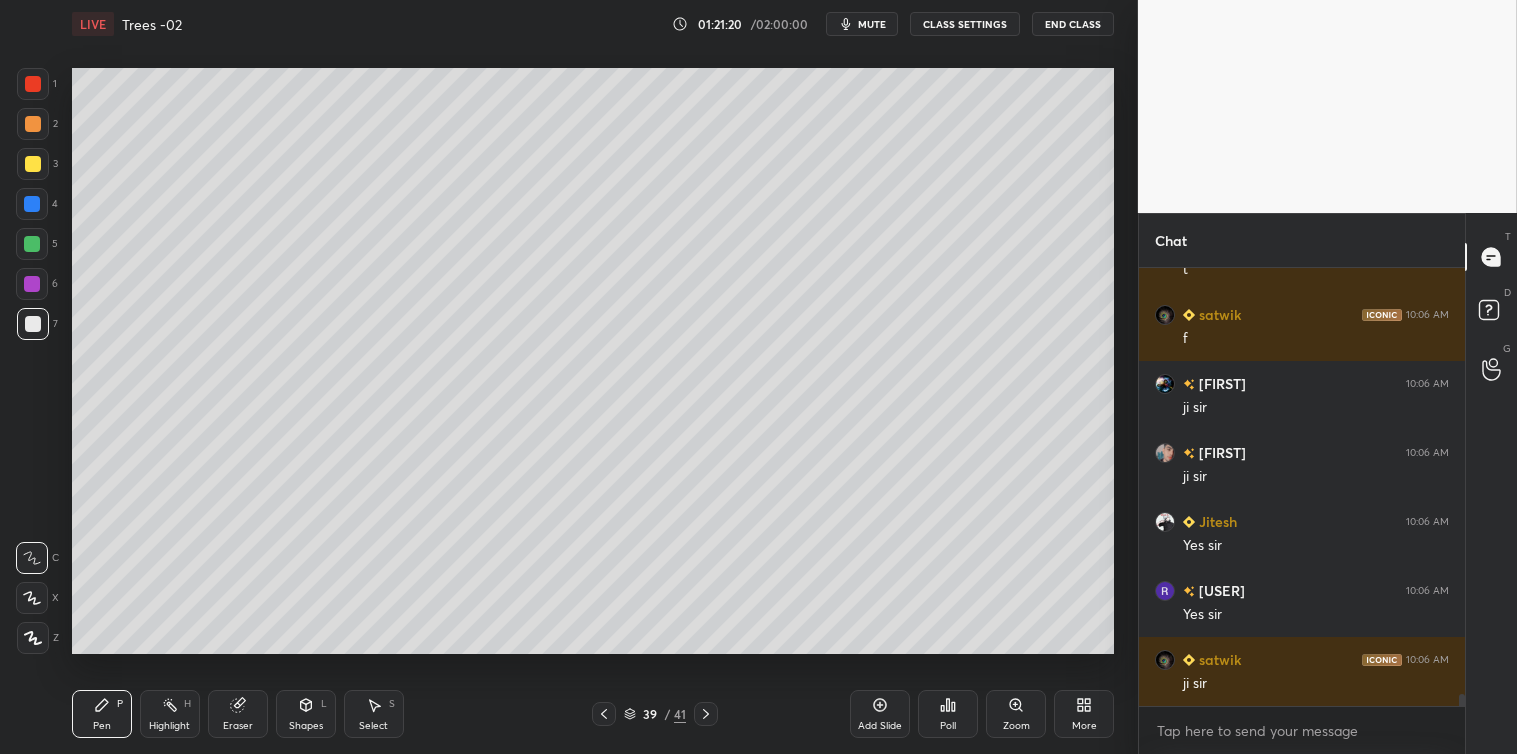click 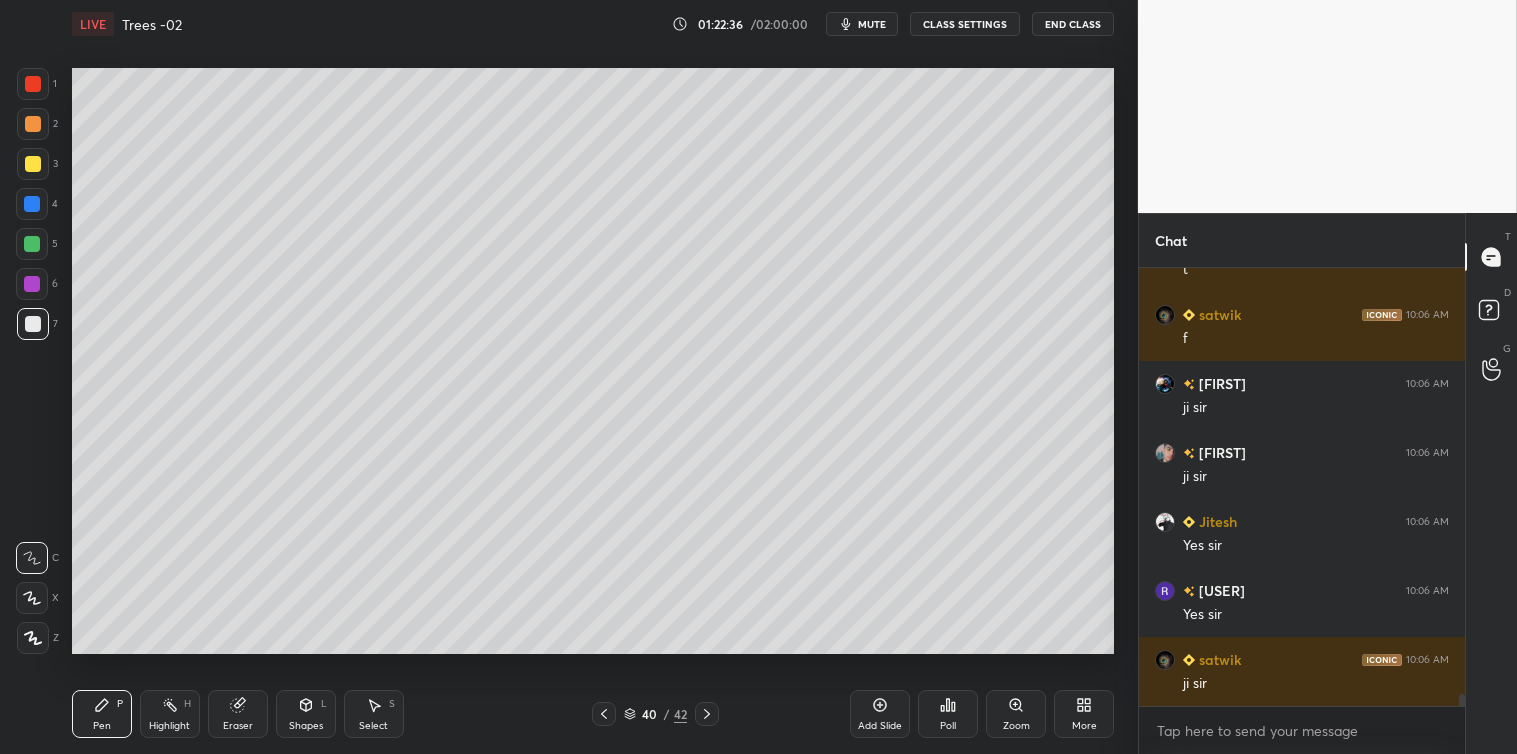 scroll, scrollTop: 16023, scrollLeft: 0, axis: vertical 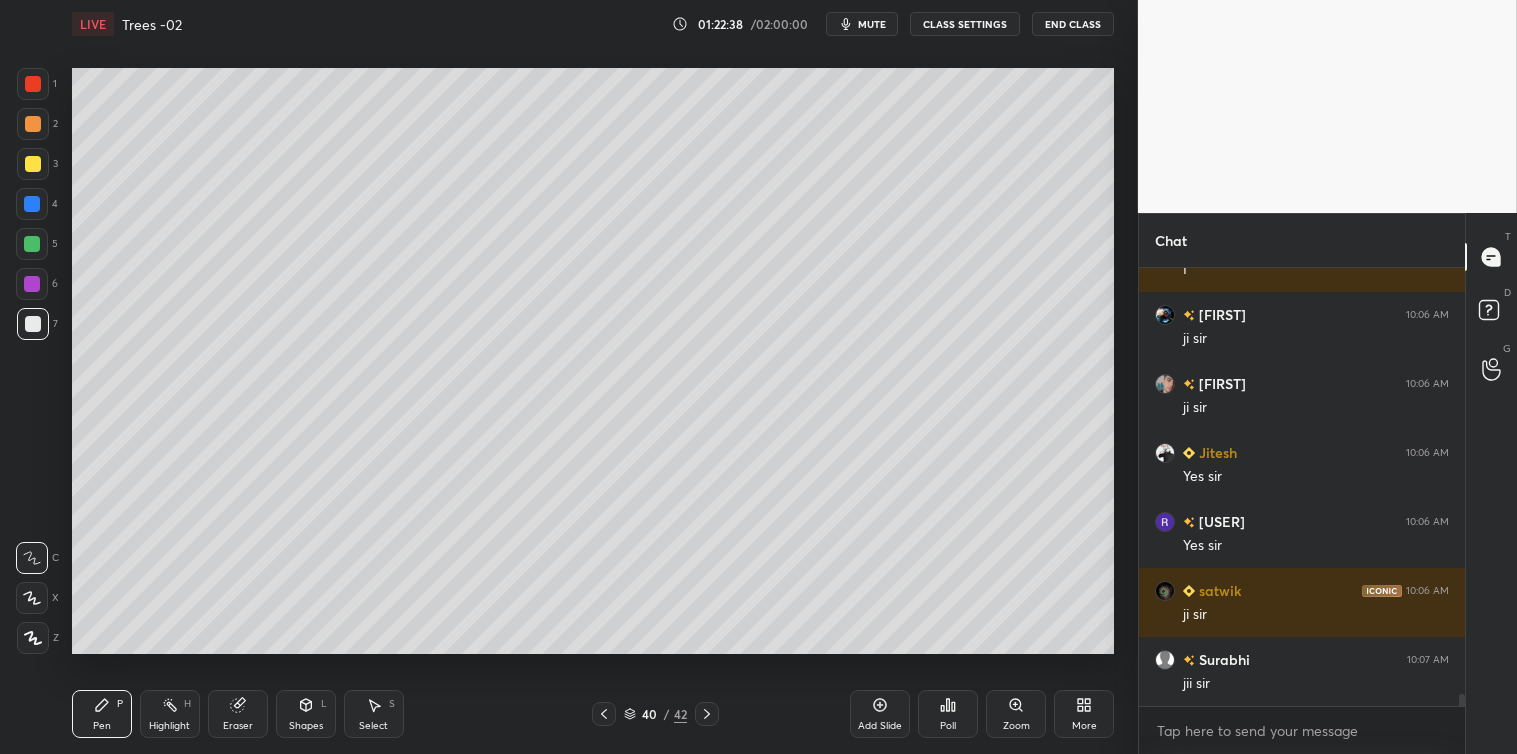 click on "Poll" at bounding box center (948, 726) 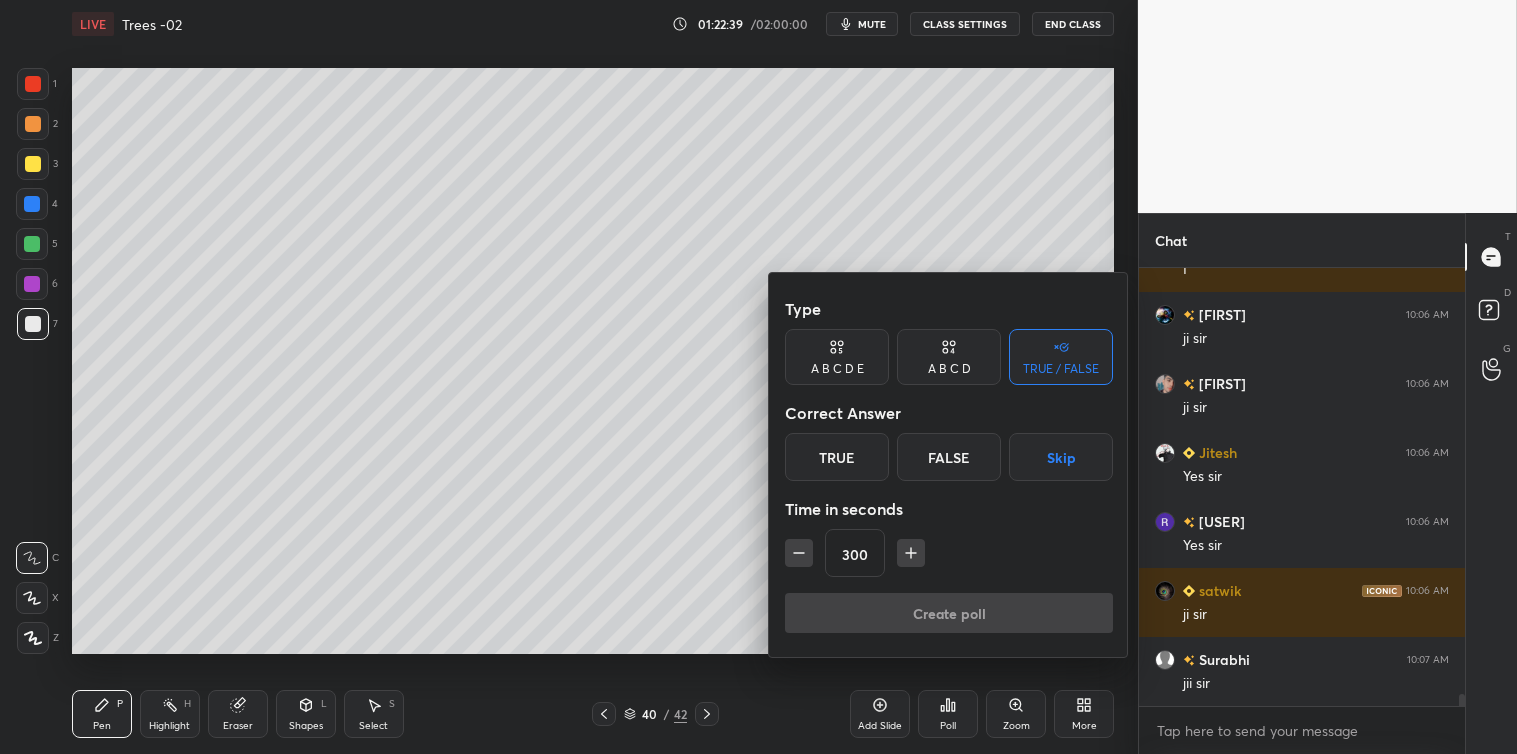 click 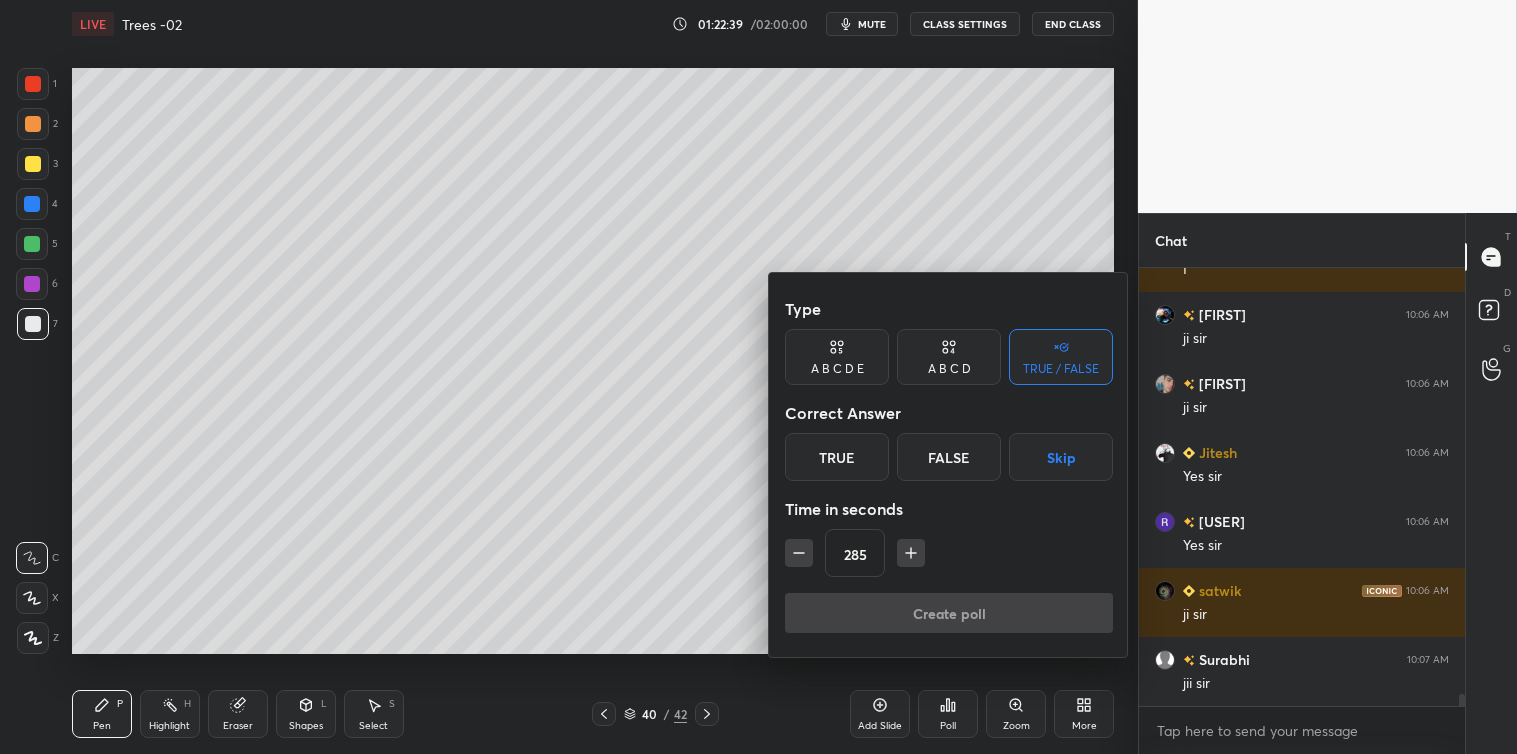 click 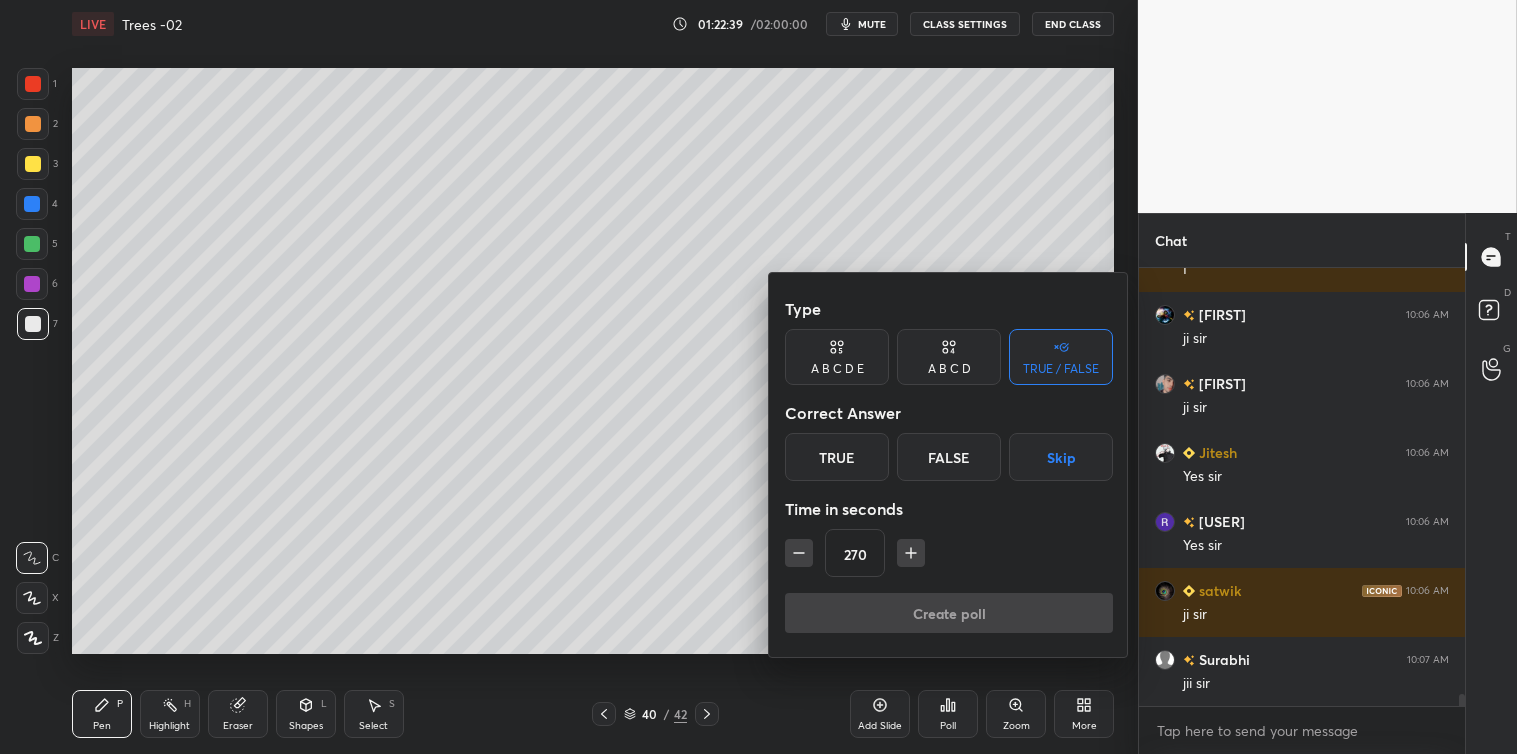 click 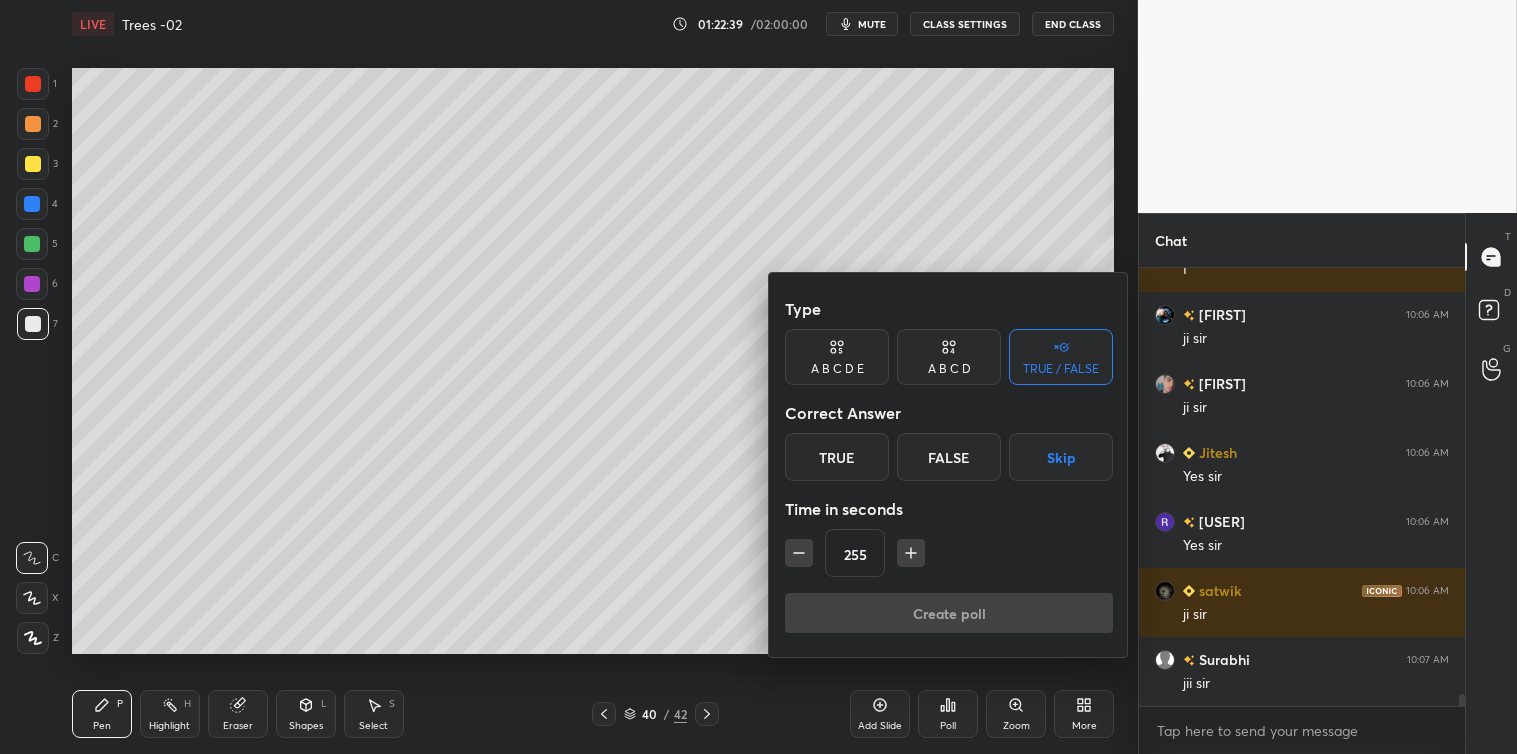 click 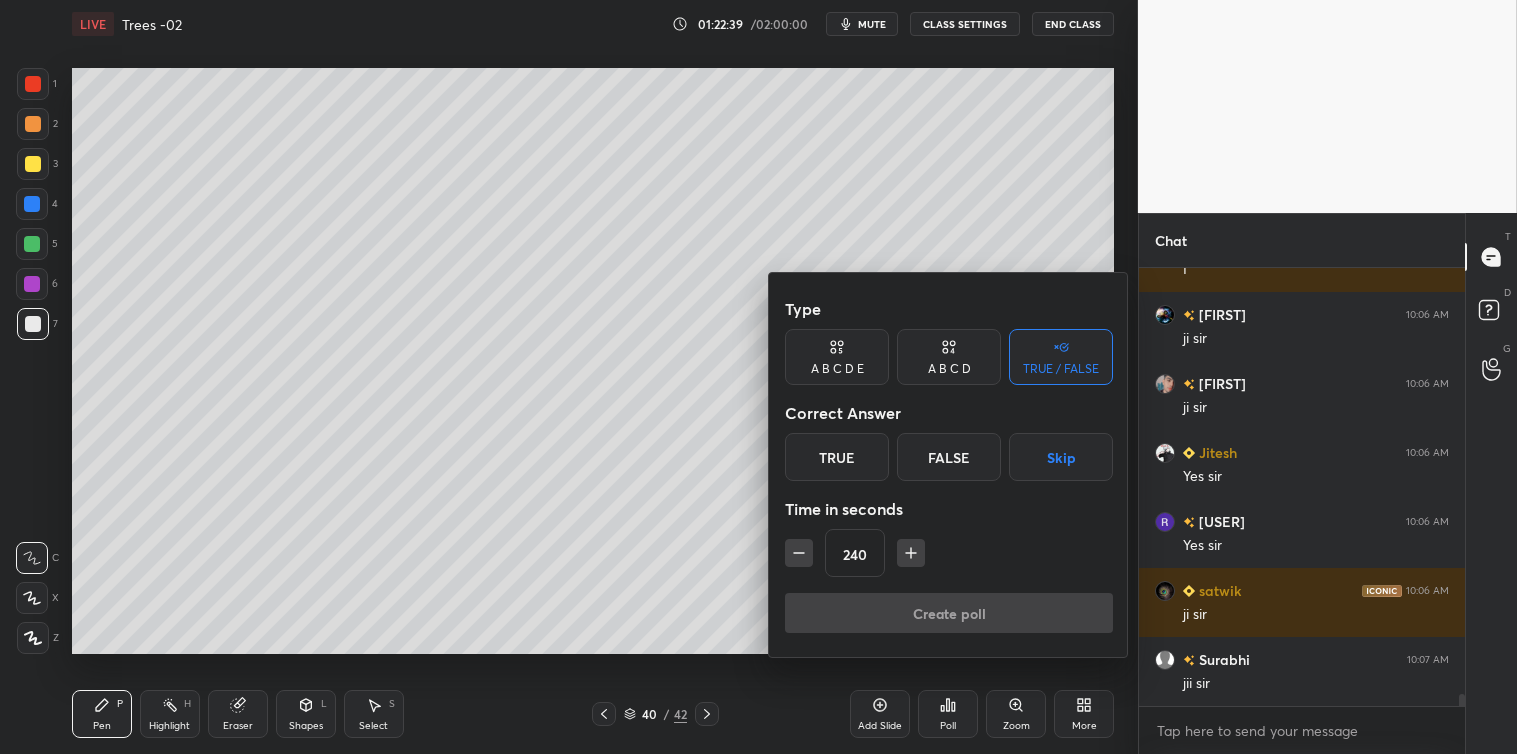 click 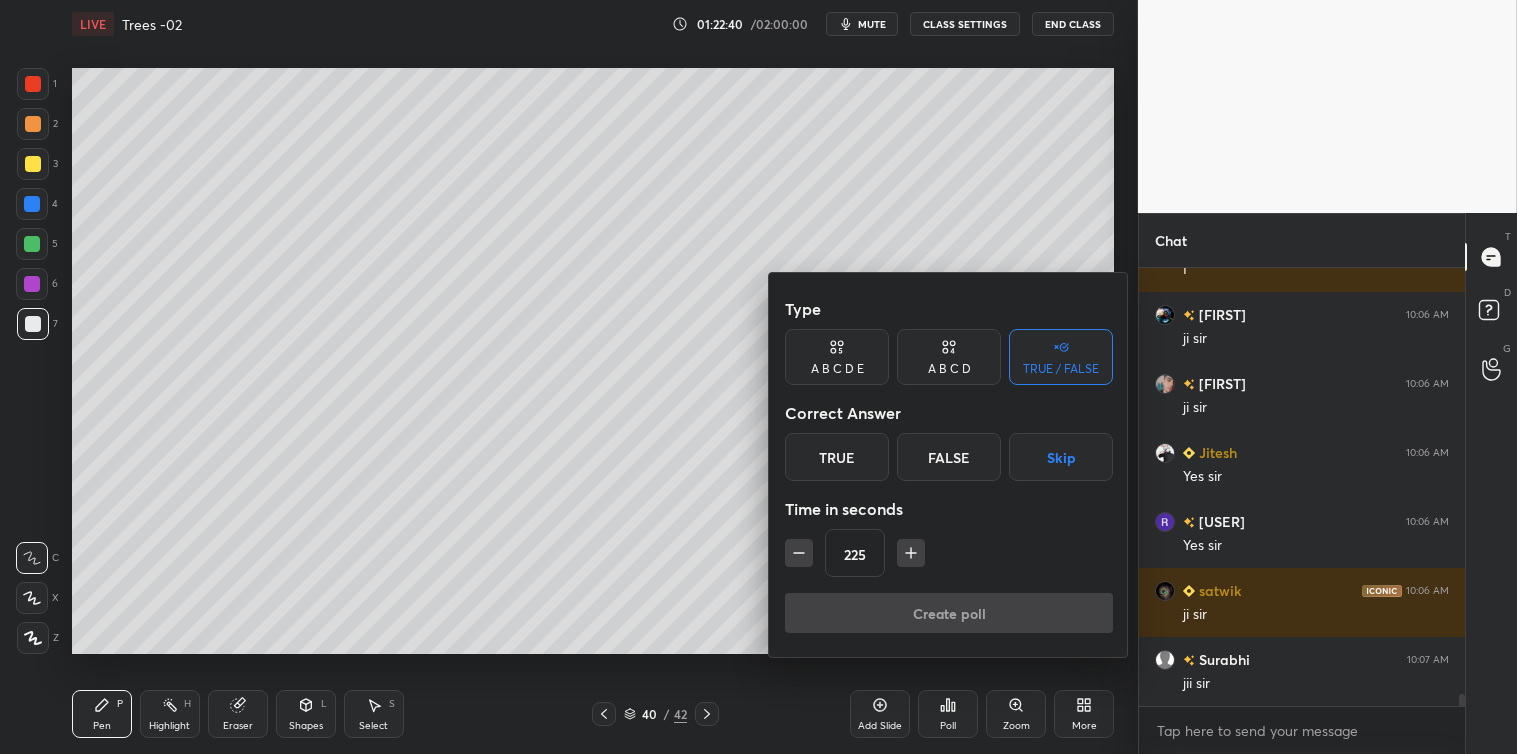 click 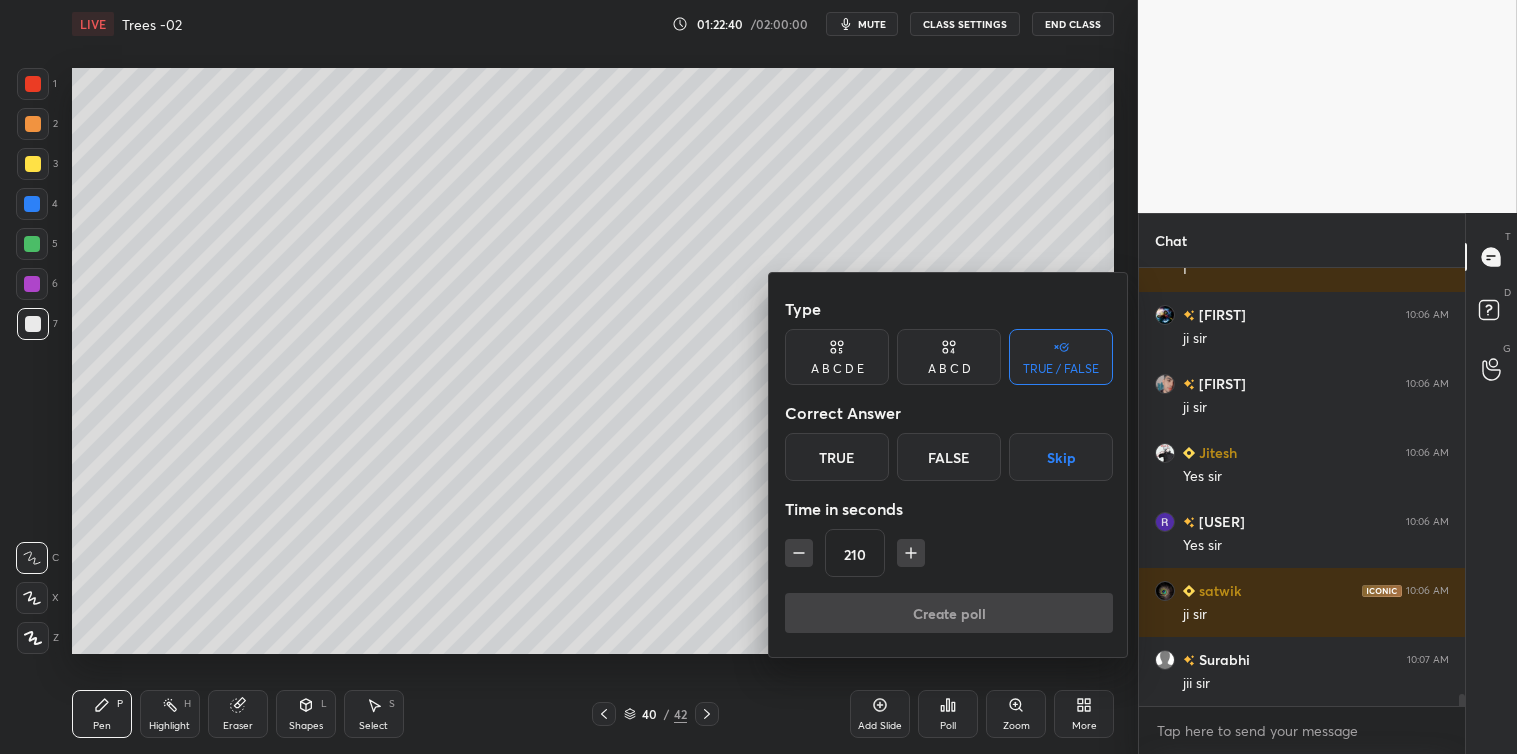 click 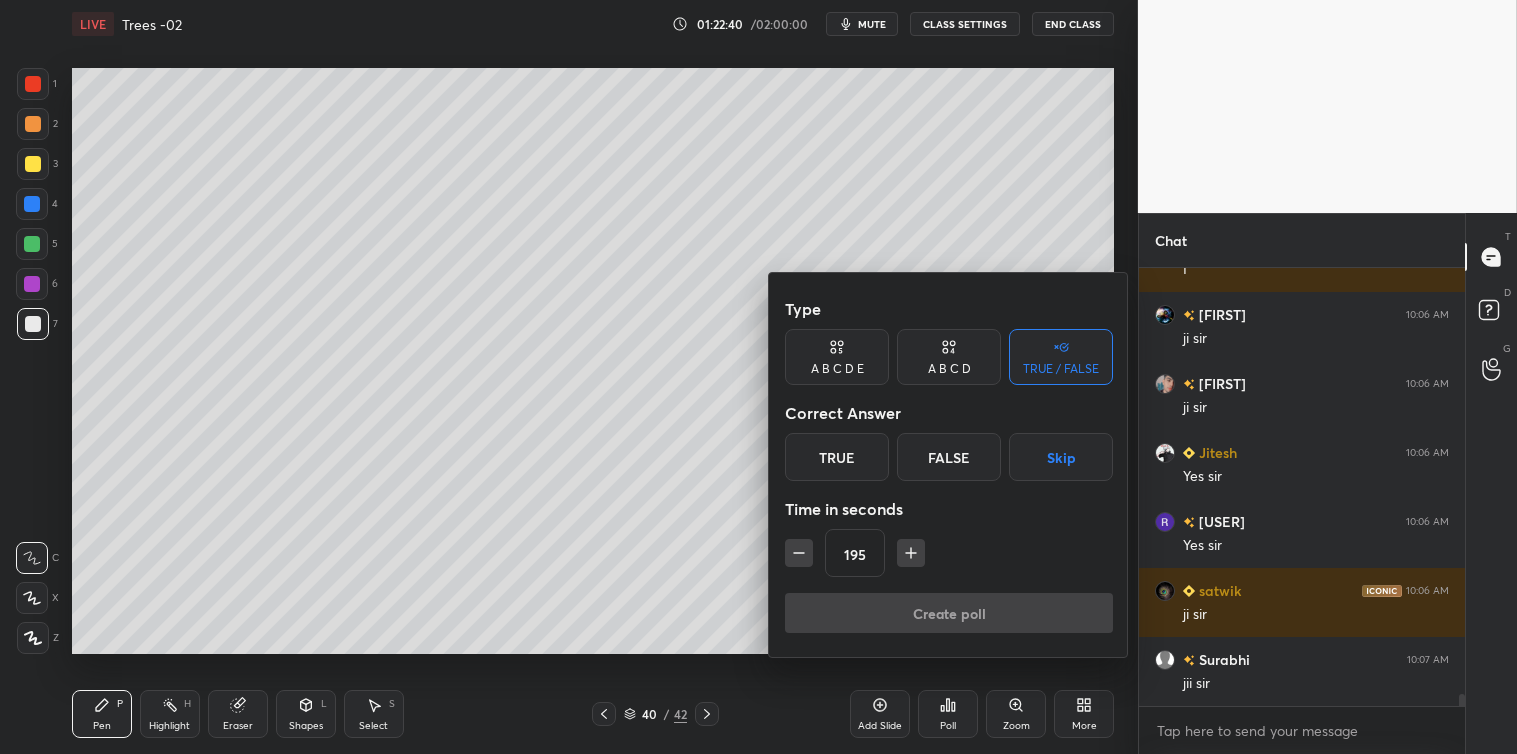 click 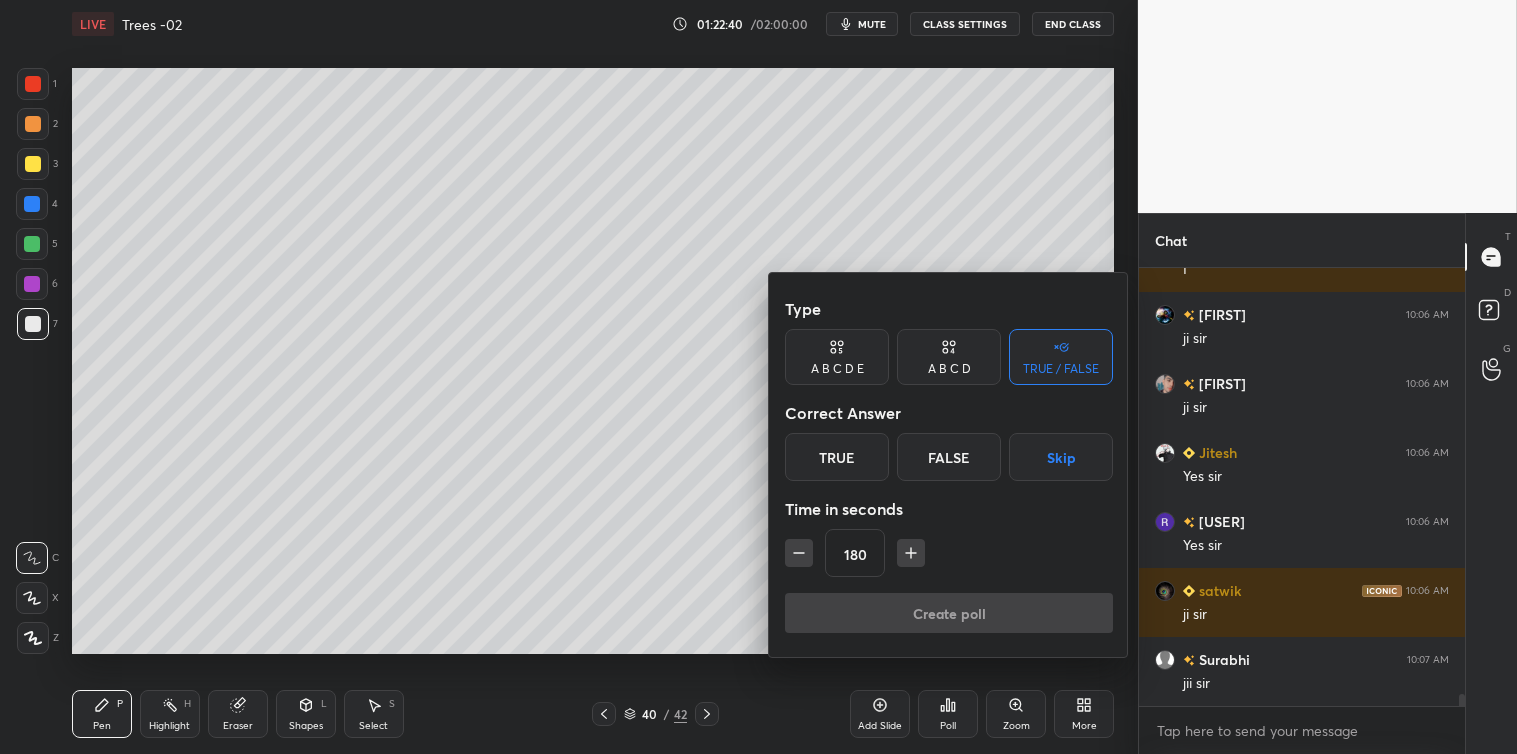 click 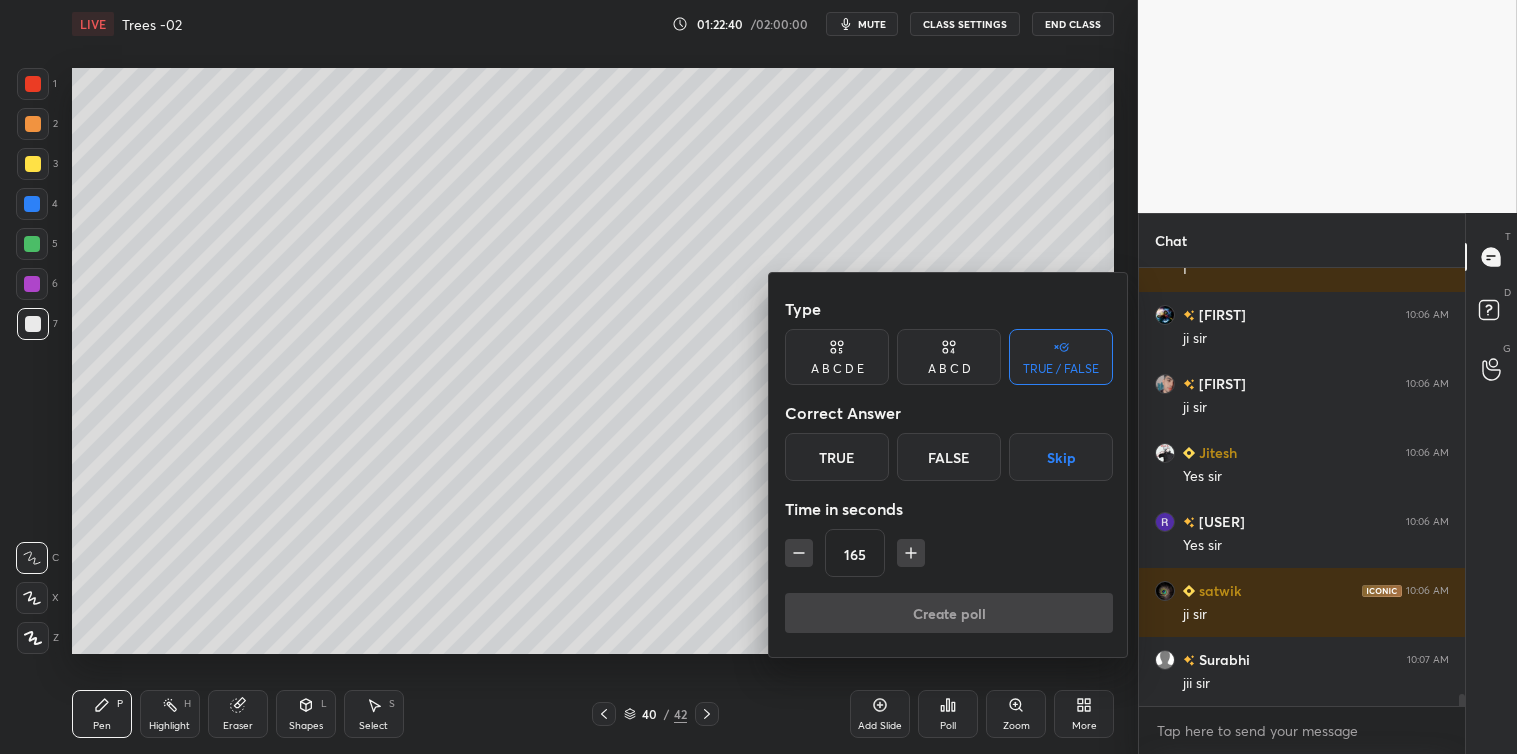 click 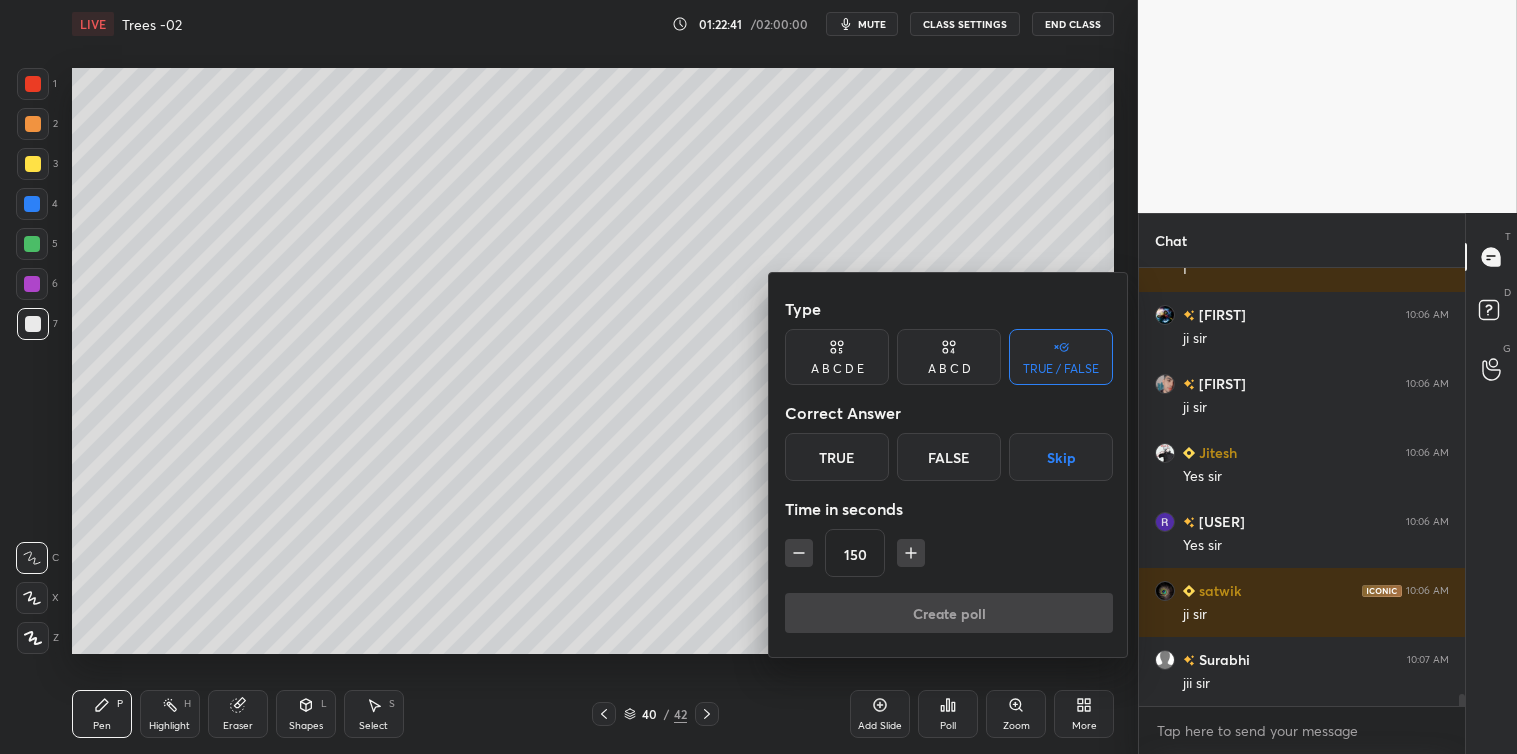 click 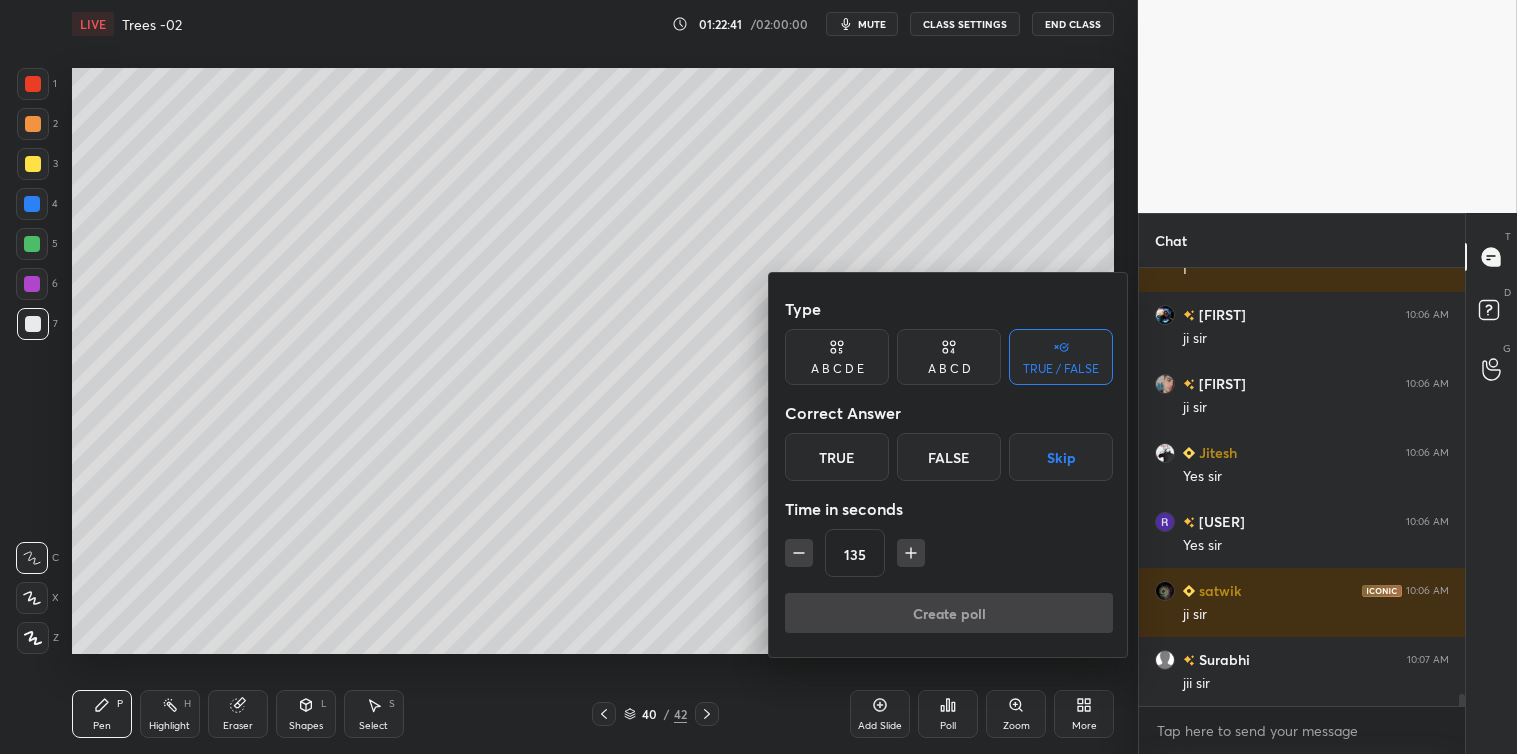 click 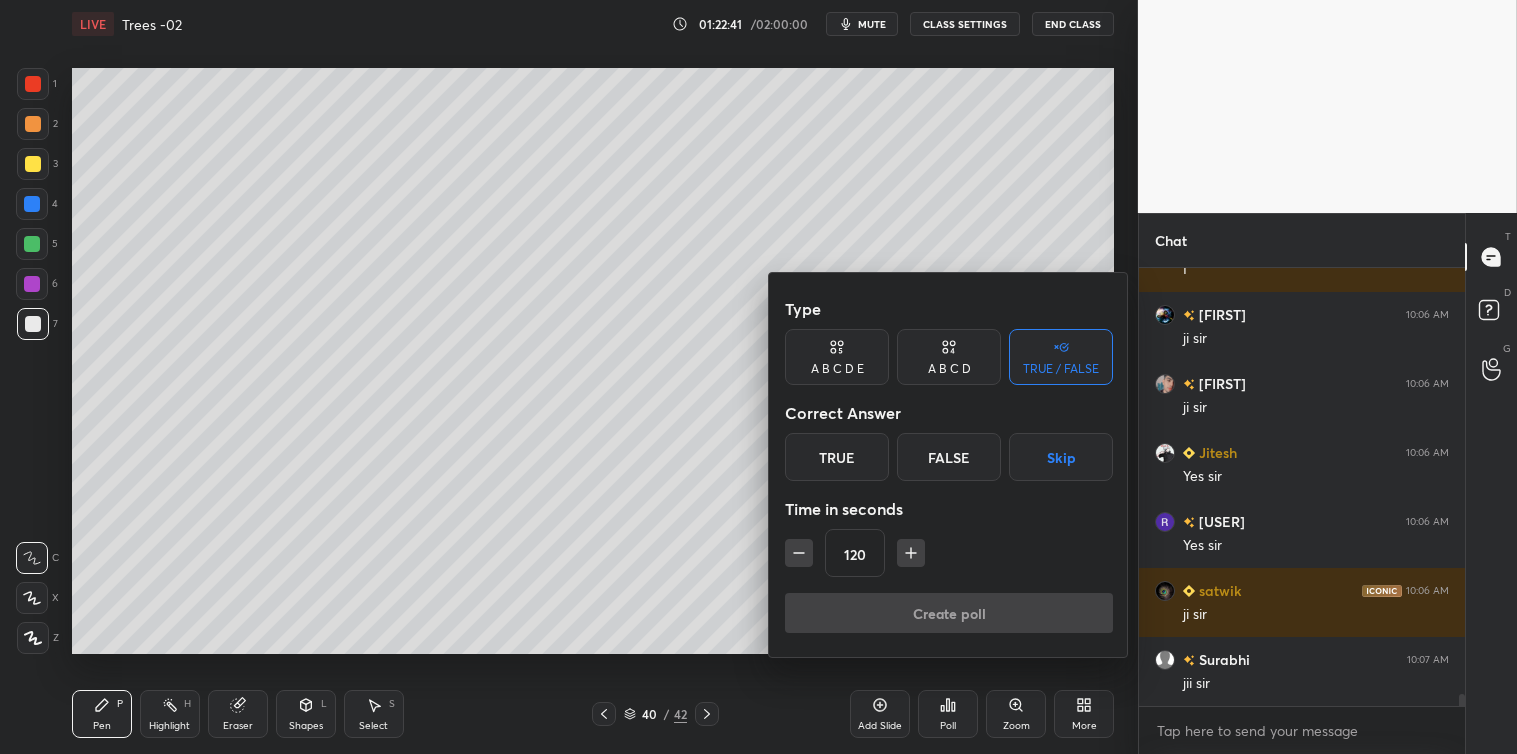 scroll, scrollTop: 16092, scrollLeft: 0, axis: vertical 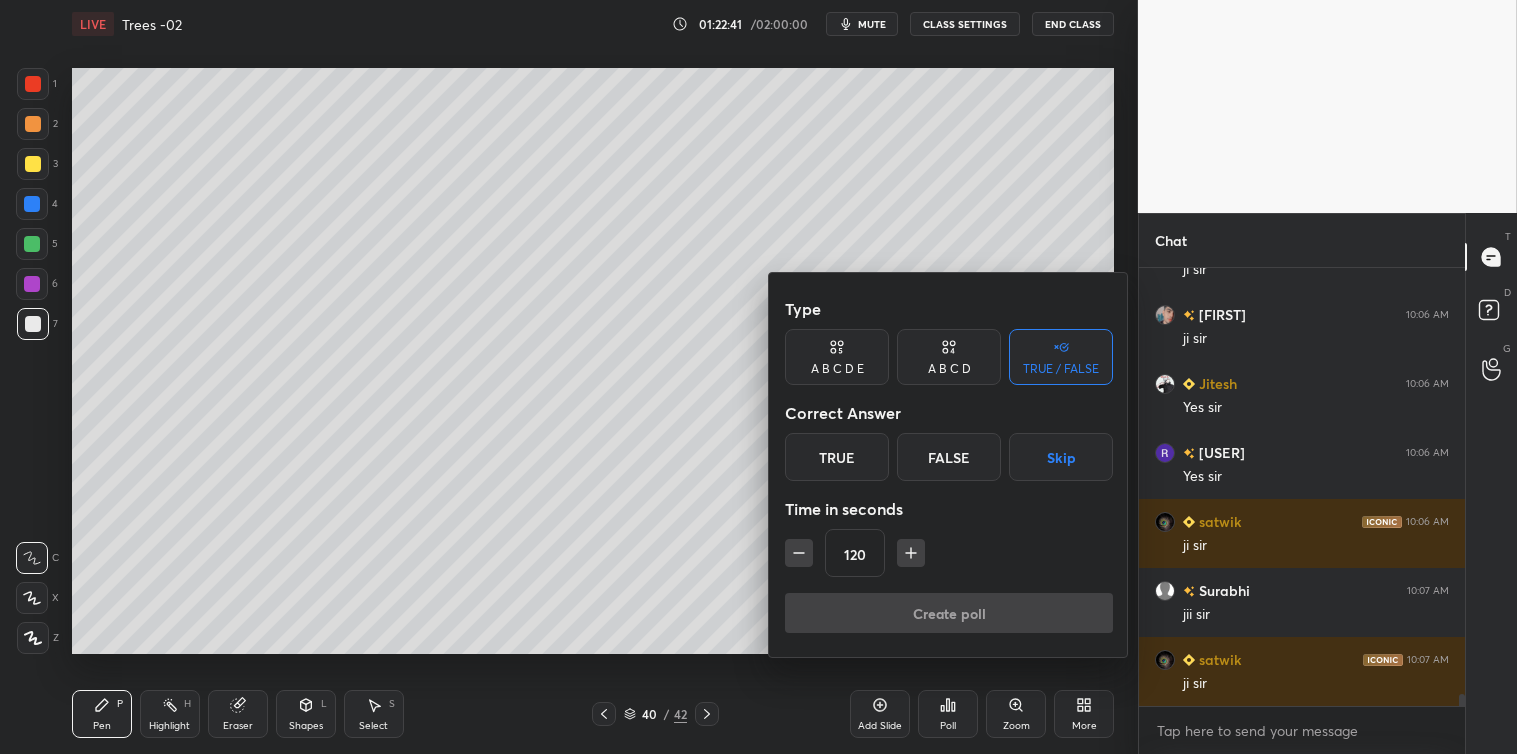 click 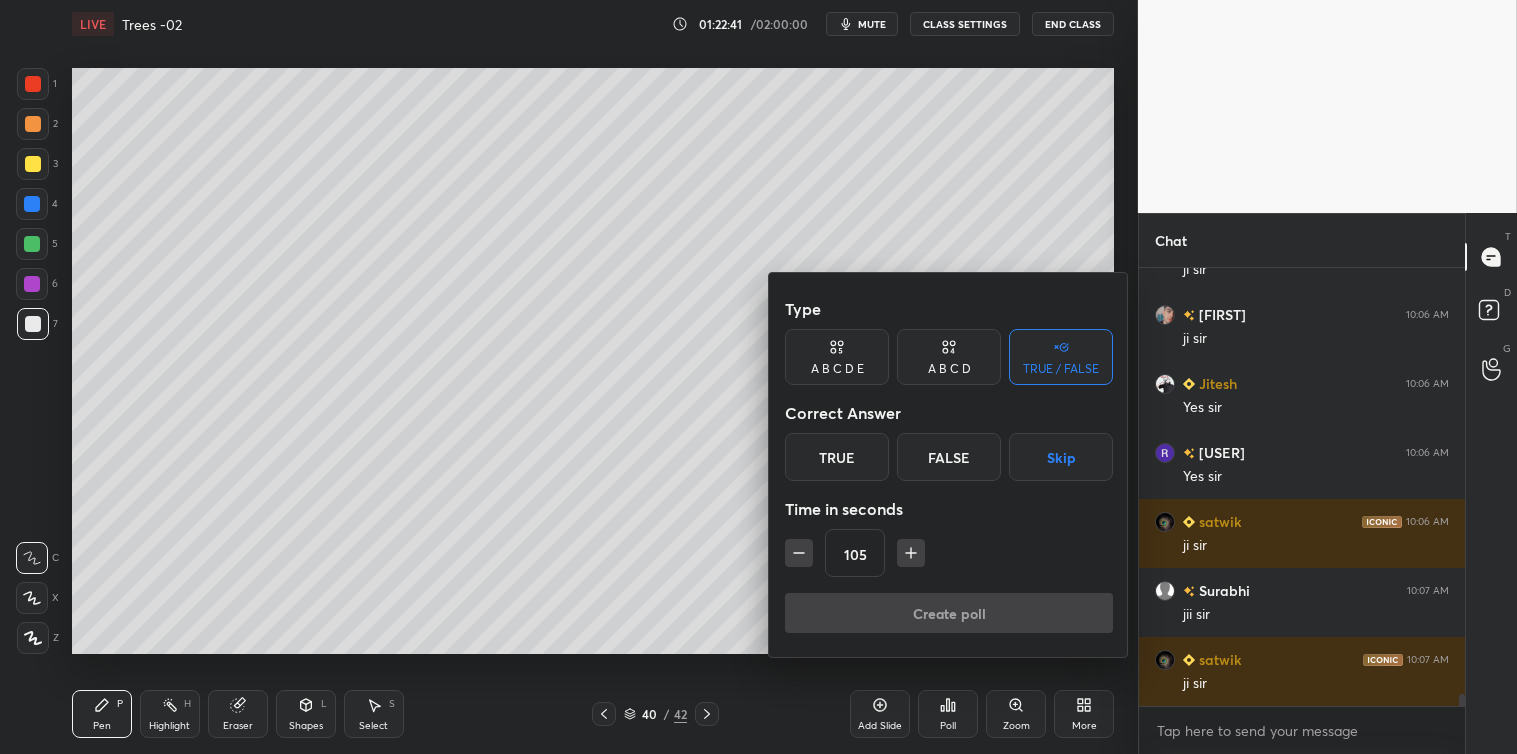 click 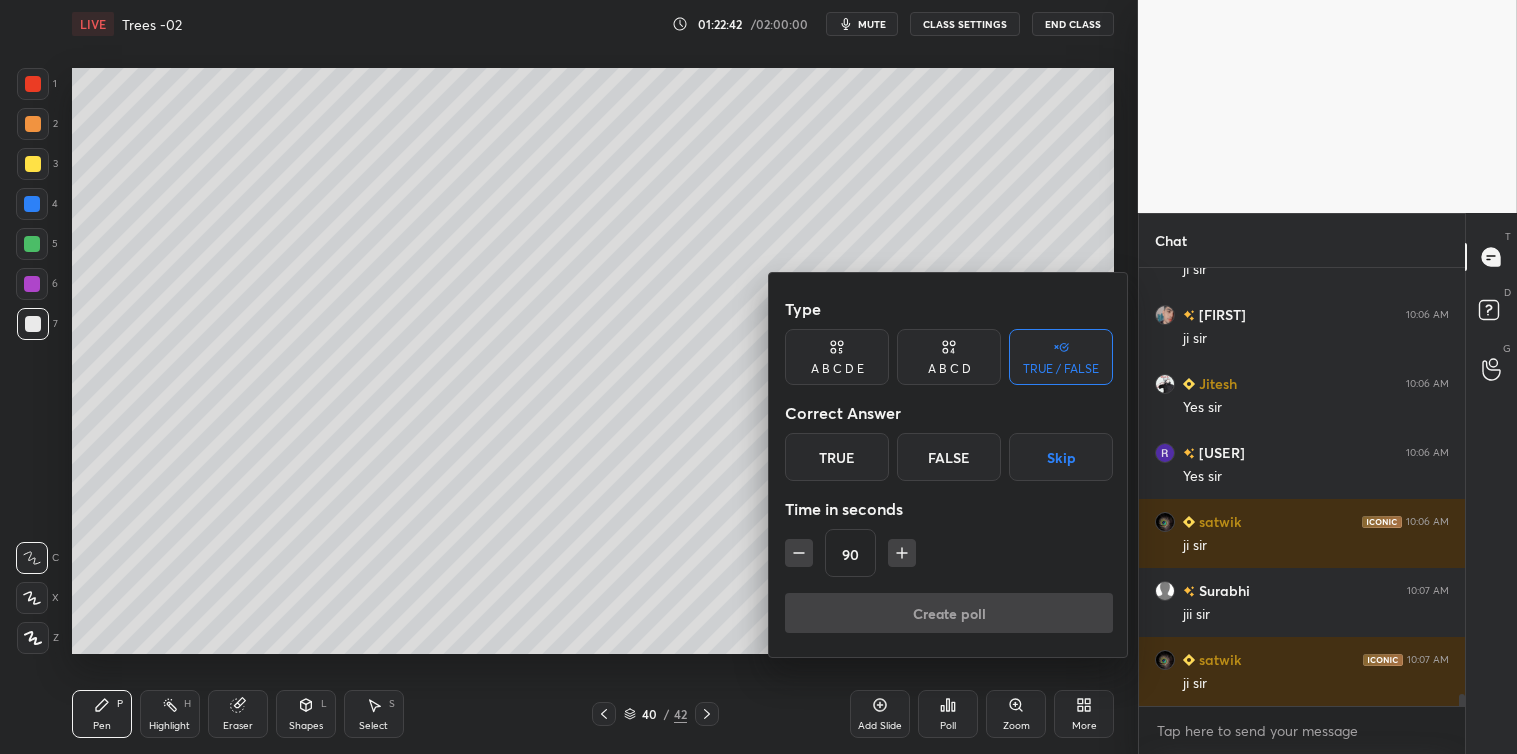 click 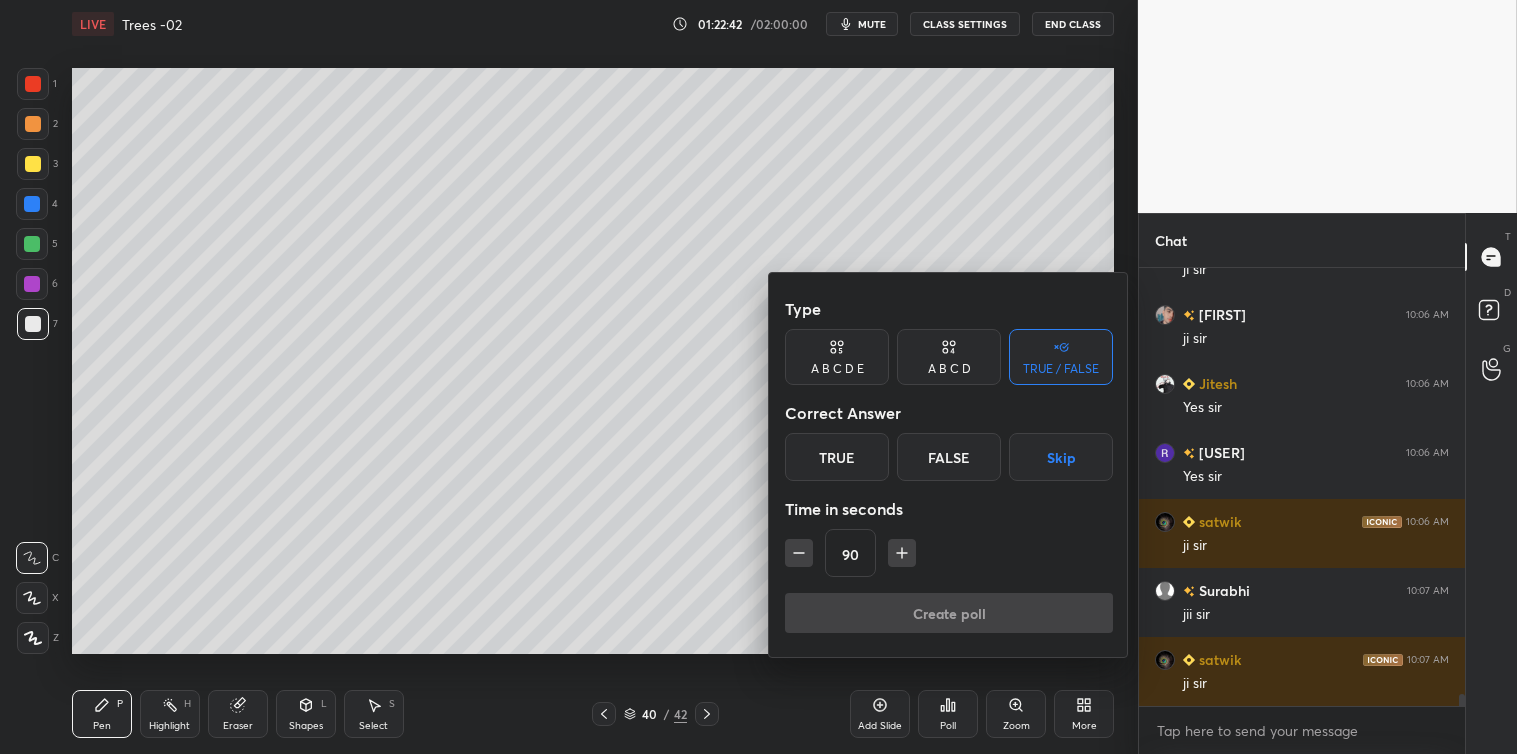 type on "75" 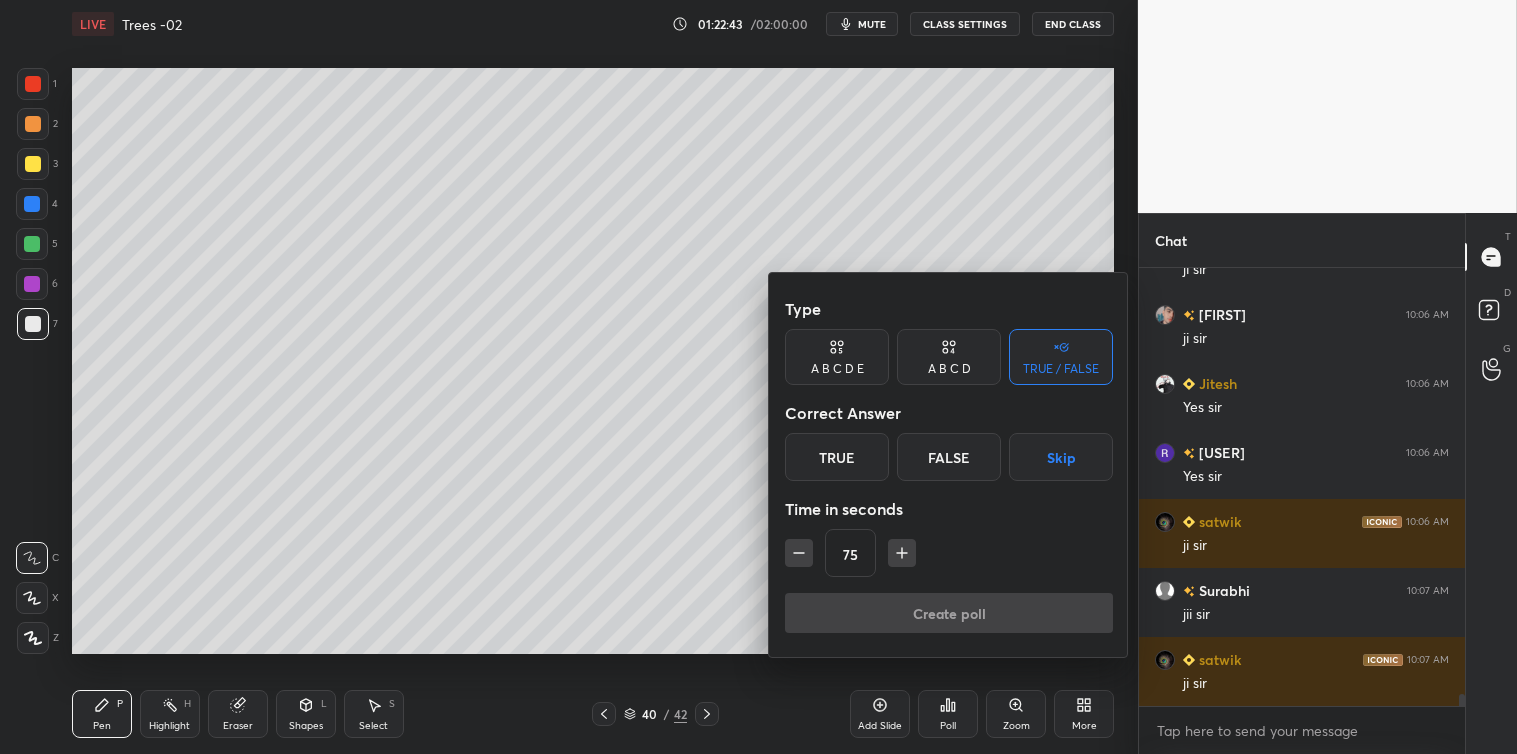 click on "True" at bounding box center (837, 457) 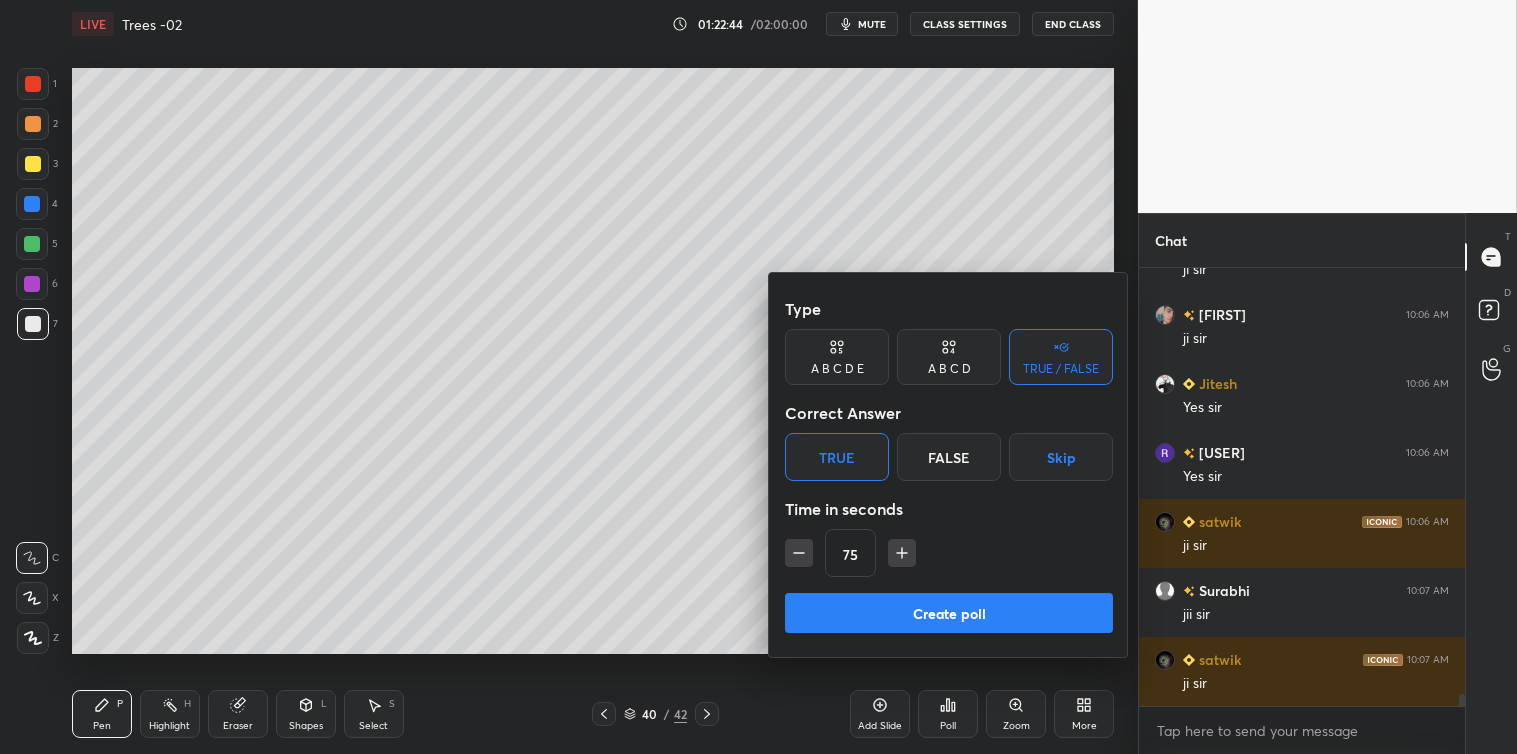 click on "Create poll" at bounding box center [949, 613] 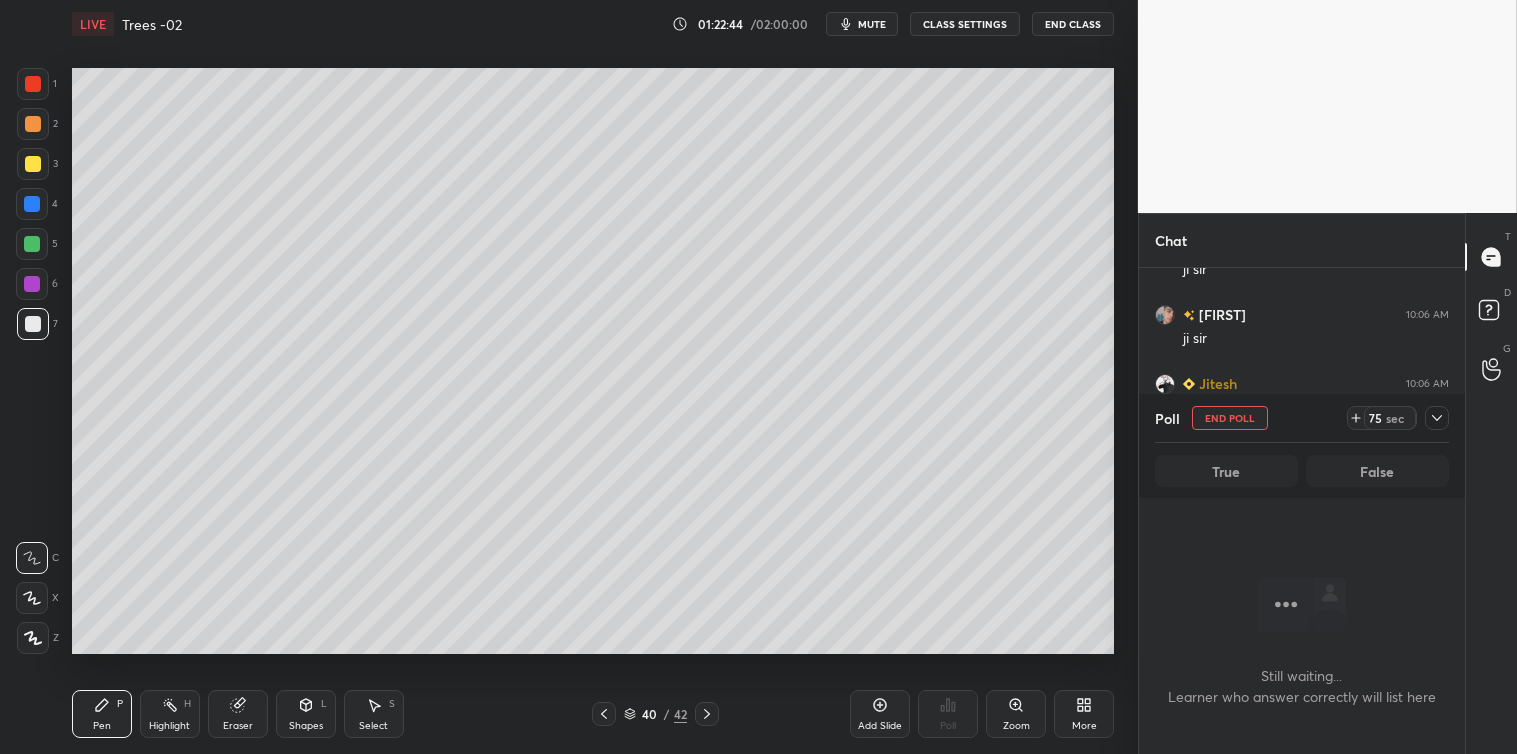 scroll, scrollTop: 398, scrollLeft: 320, axis: both 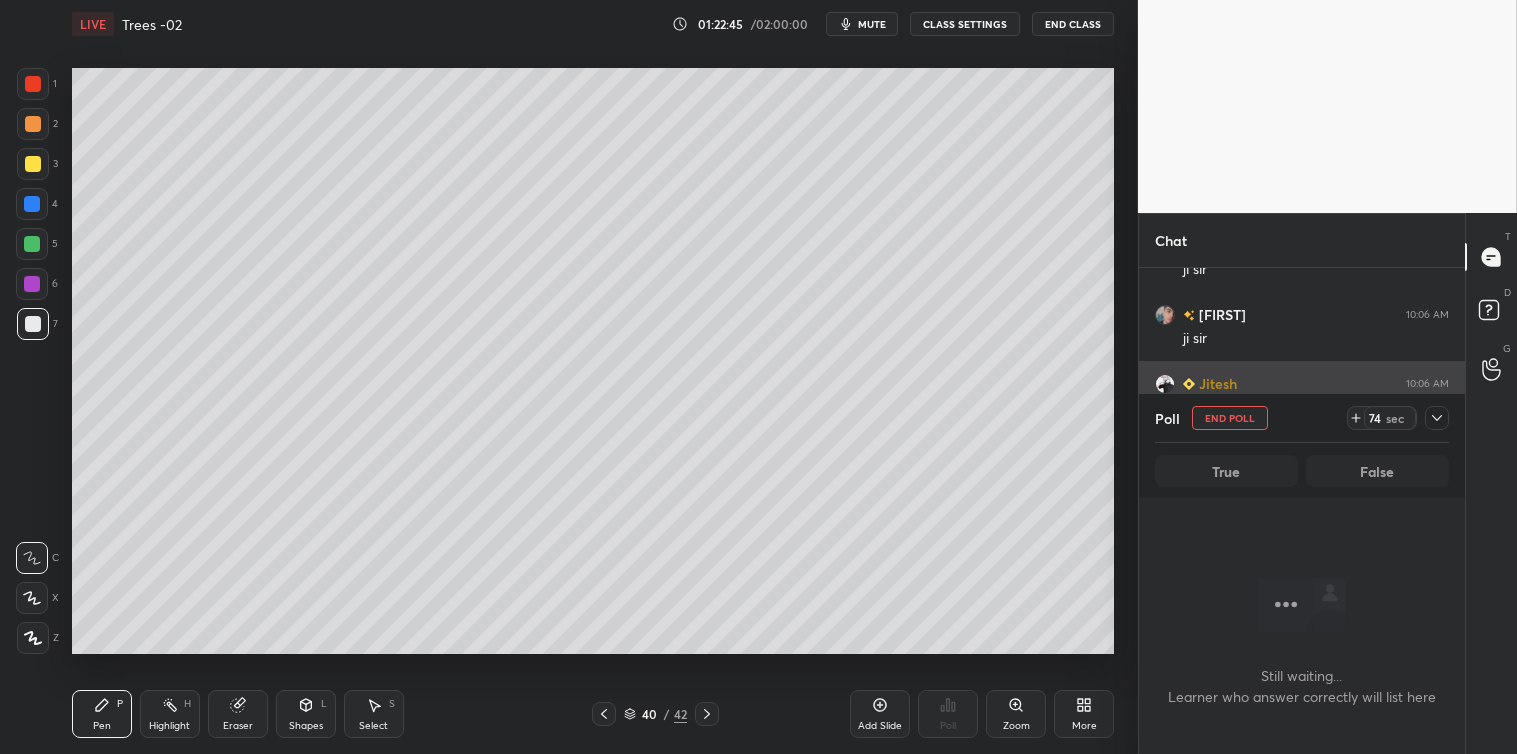 click 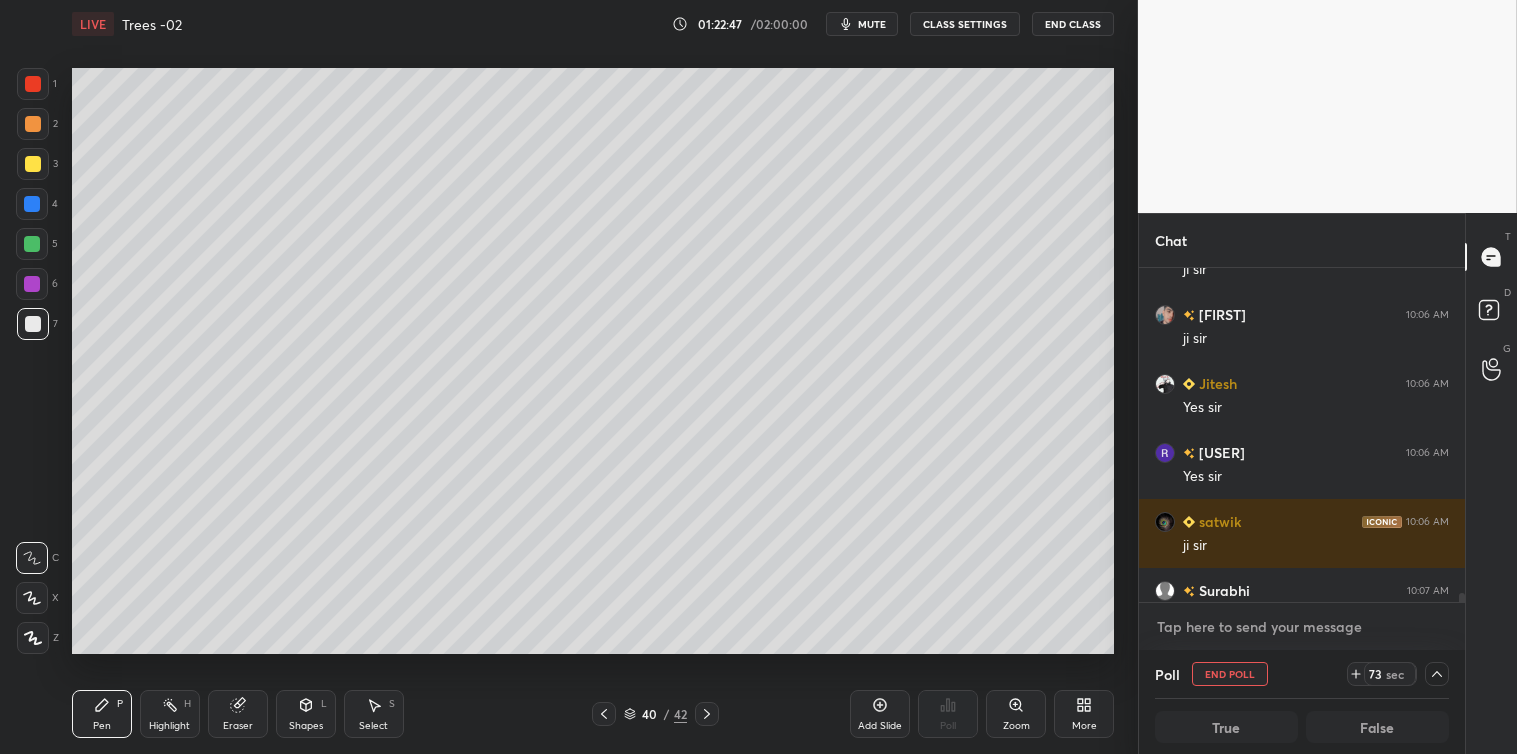 click at bounding box center (1302, 627) 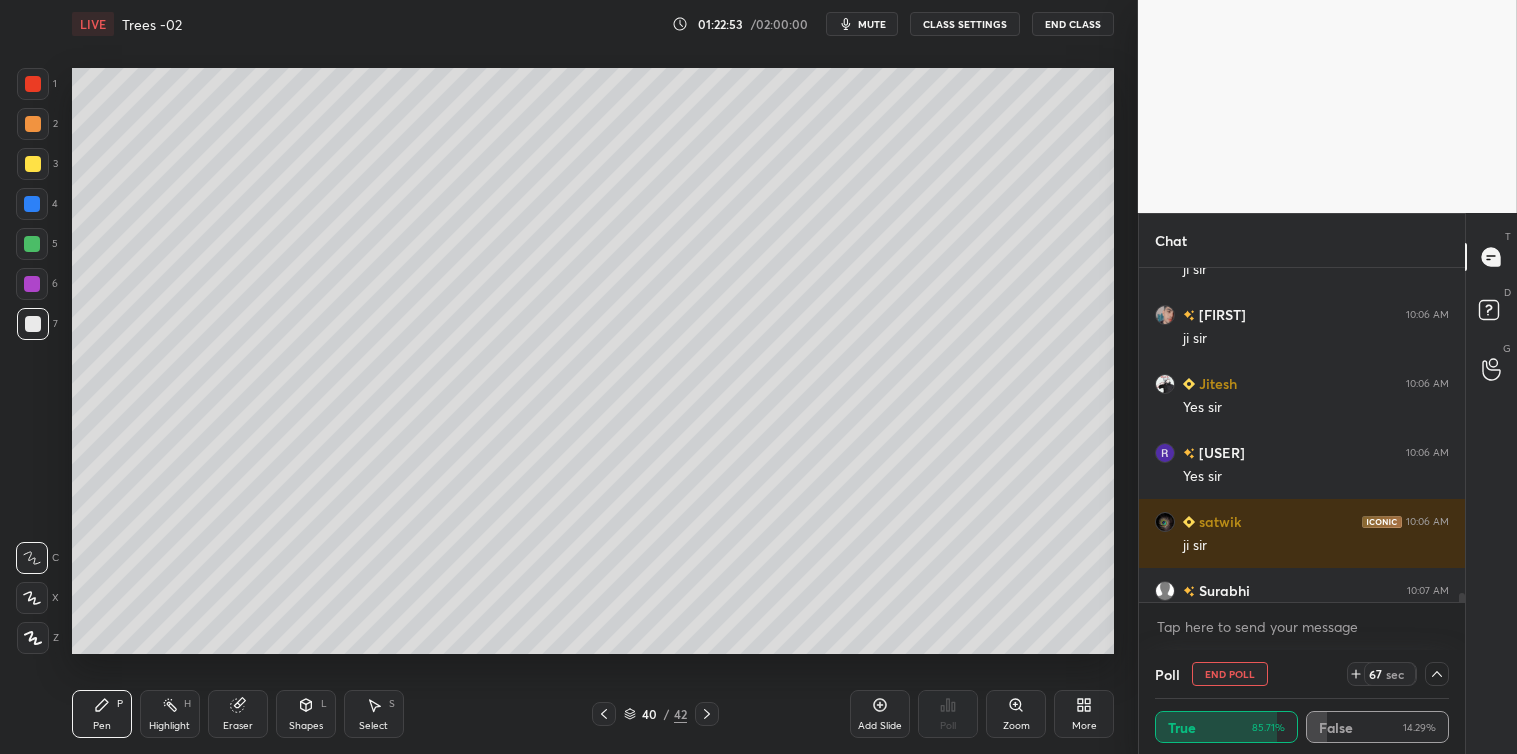 click at bounding box center [1437, 674] 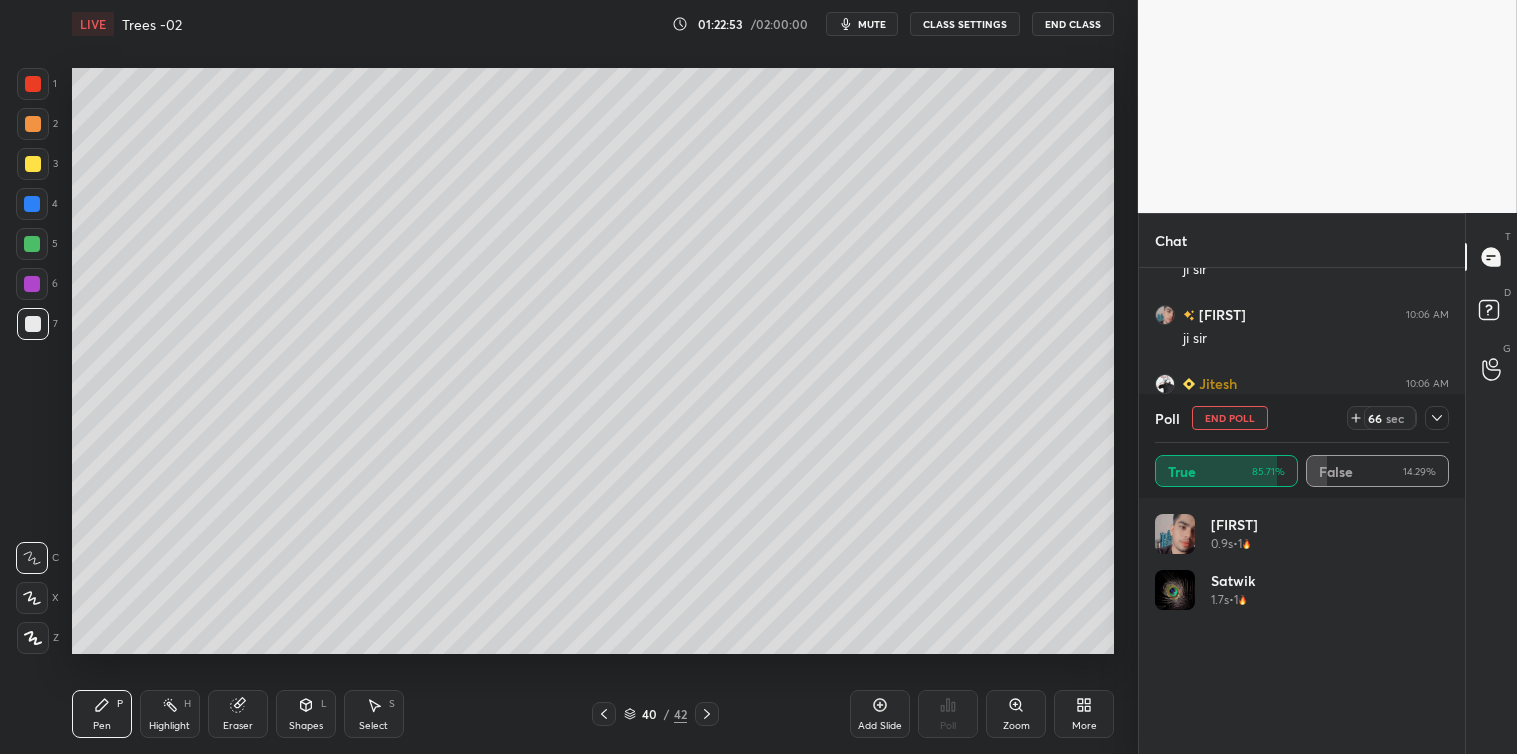 scroll, scrollTop: 5, scrollLeft: 6, axis: both 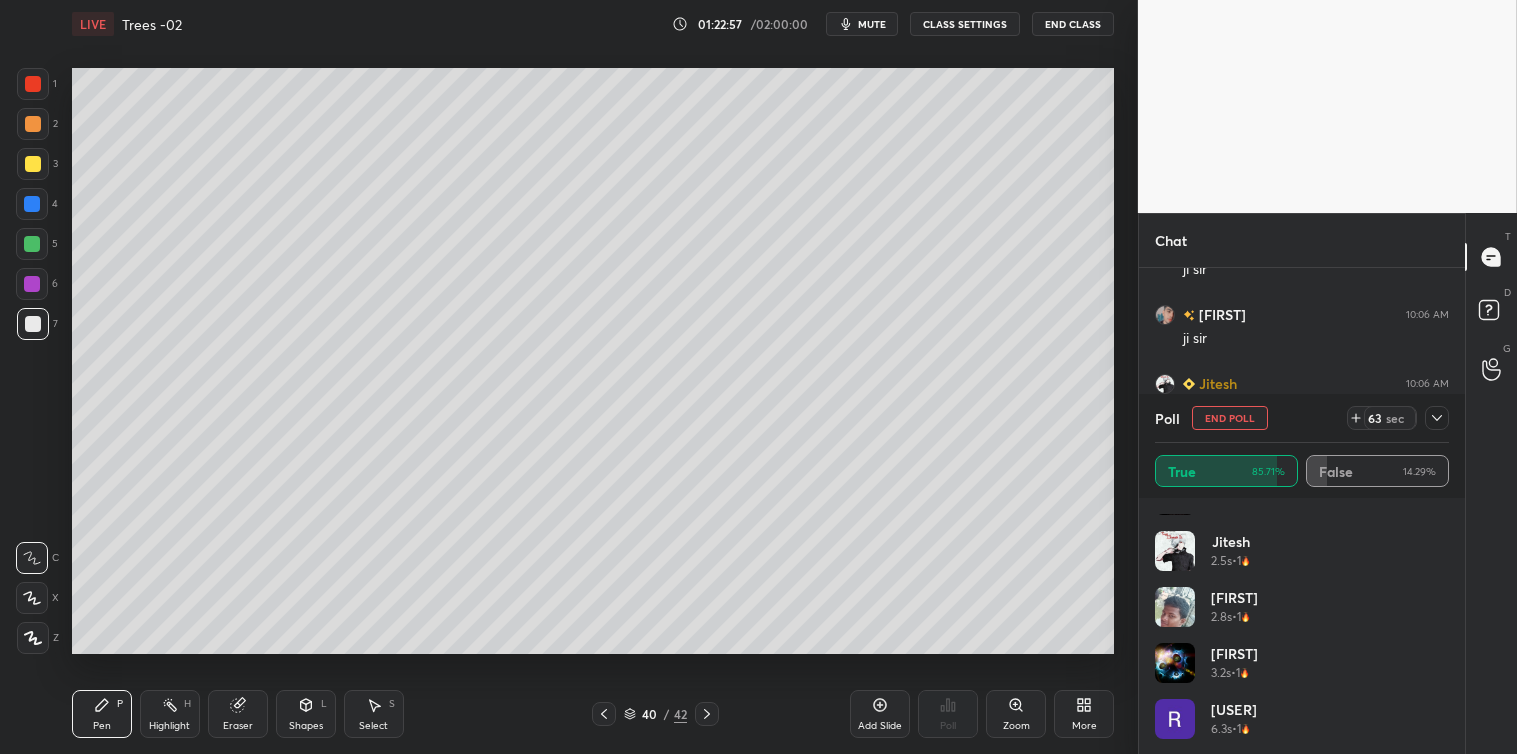 click on "[FIRST] 0.9s  •  1 [FIRST] 1.7s  •  1 [FIRST] 2.5s  •  1 [FIRST] 2.8s  •  1 [FIRST] 3.2s  •  1 [FIRST] 6.3s  •  1" at bounding box center [1302, 626] 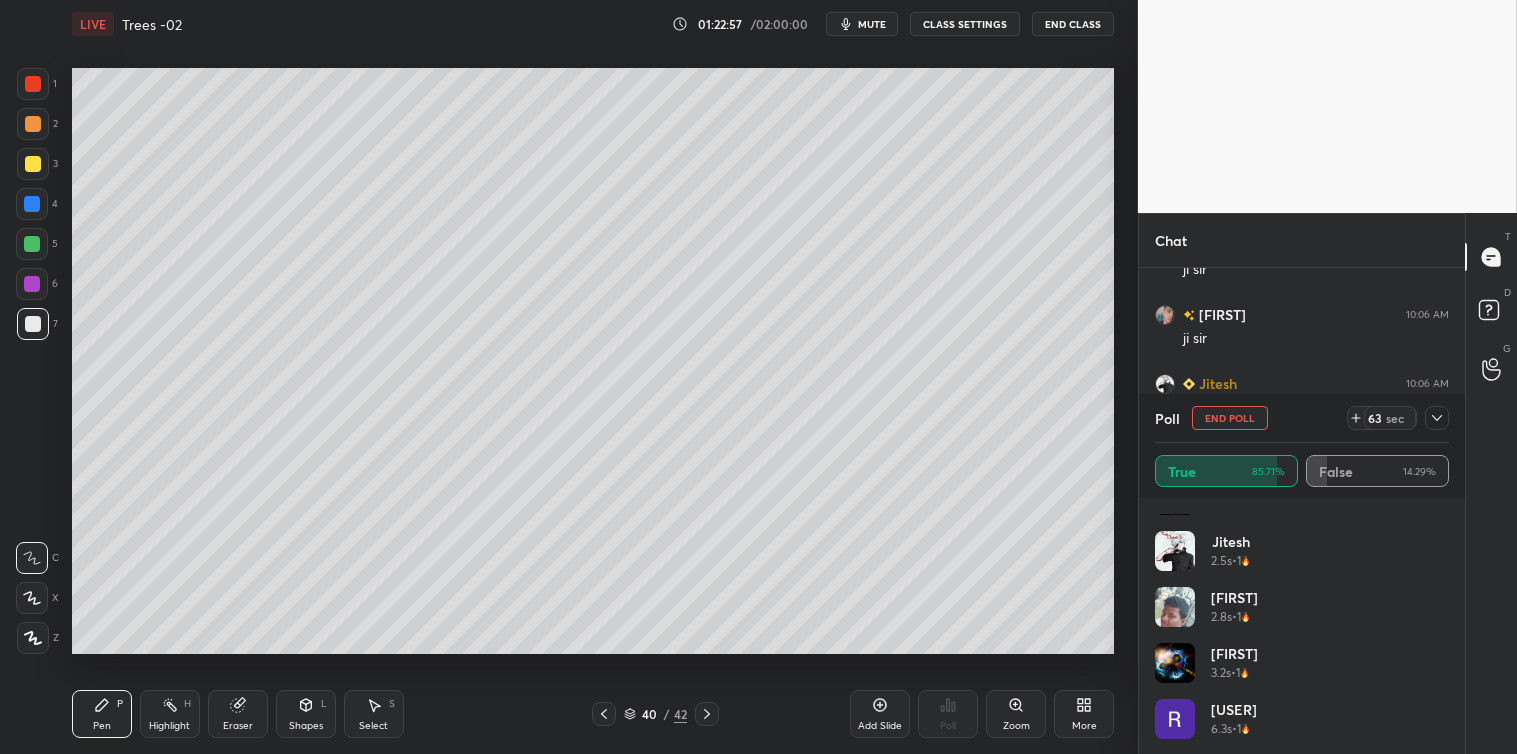 click on "[FIRST] 0.9s  •  1 [FIRST] 1.7s  •  1 [FIRST] 2.5s  •  1 [FIRST] 2.8s  •  1 [FIRST] 3.2s  •  1 [FIRST] 6.3s  •  1" at bounding box center (1302, 626) 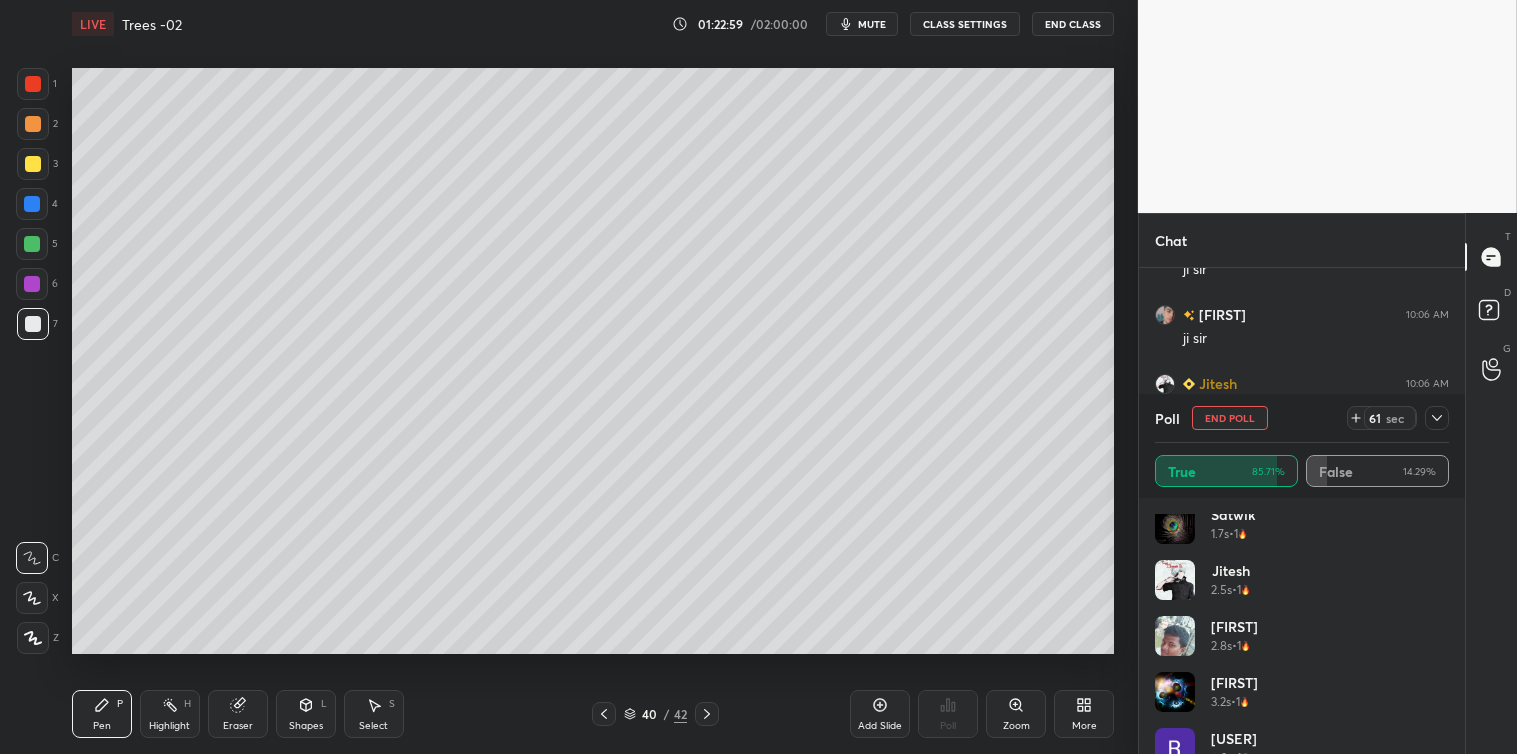scroll, scrollTop: 87, scrollLeft: 0, axis: vertical 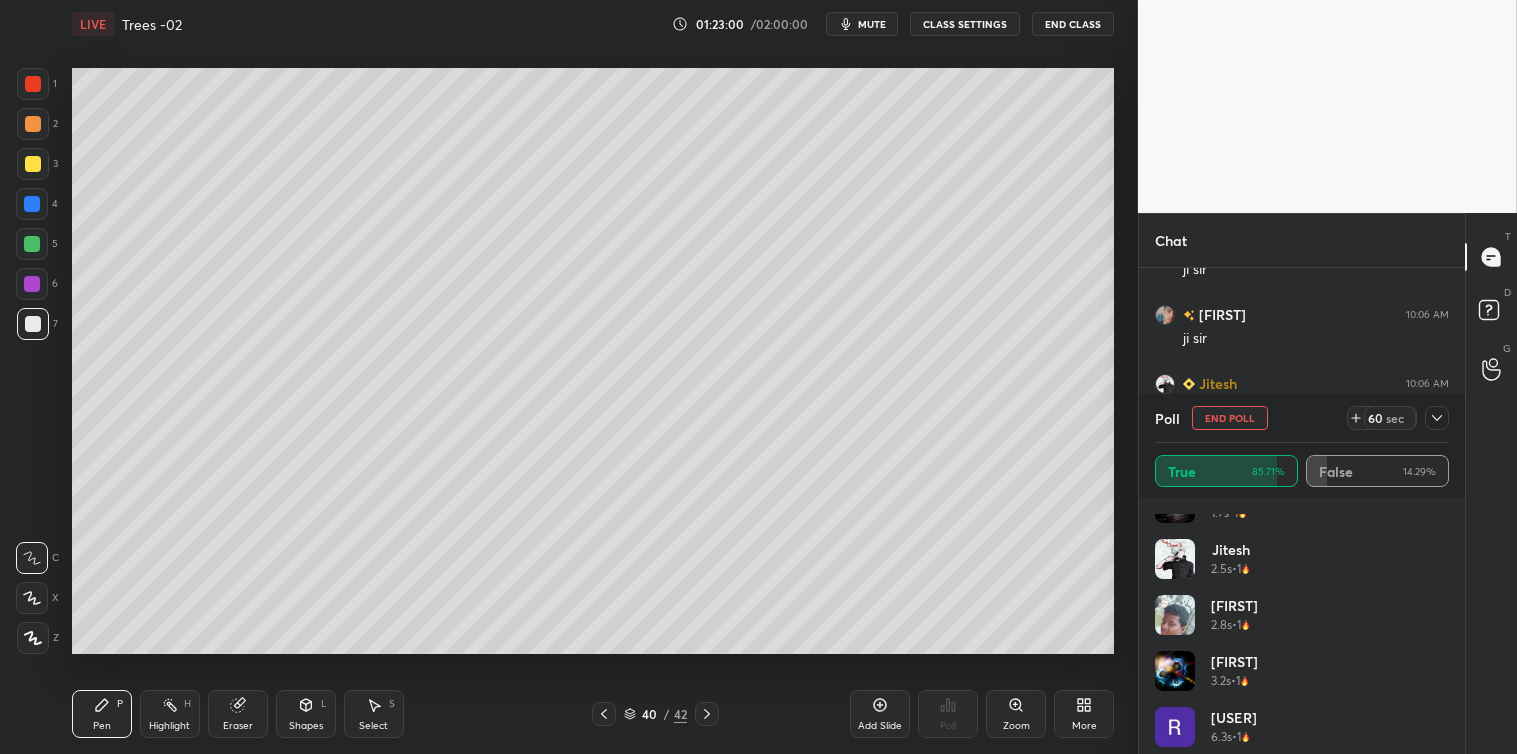 click 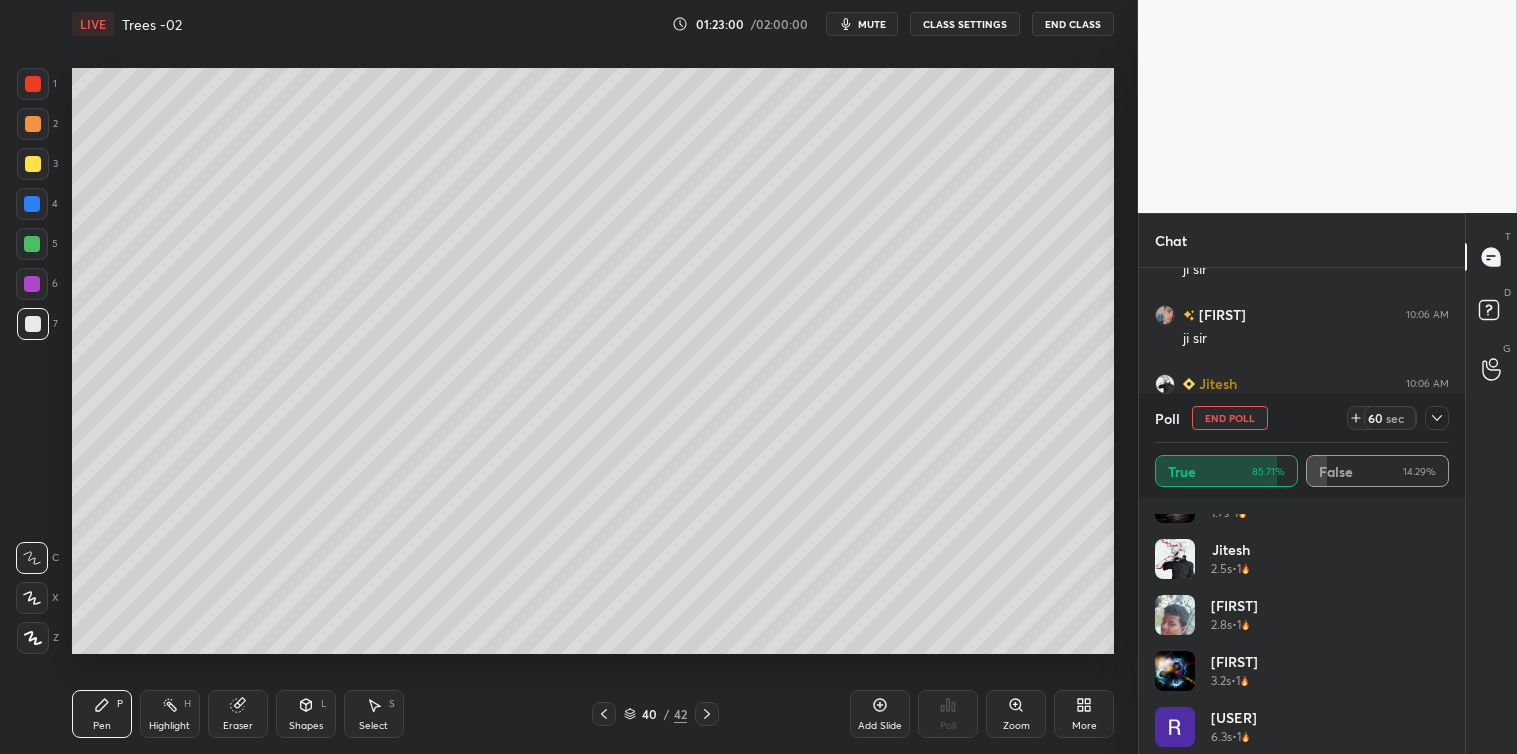 scroll, scrollTop: 131, scrollLeft: 288, axis: both 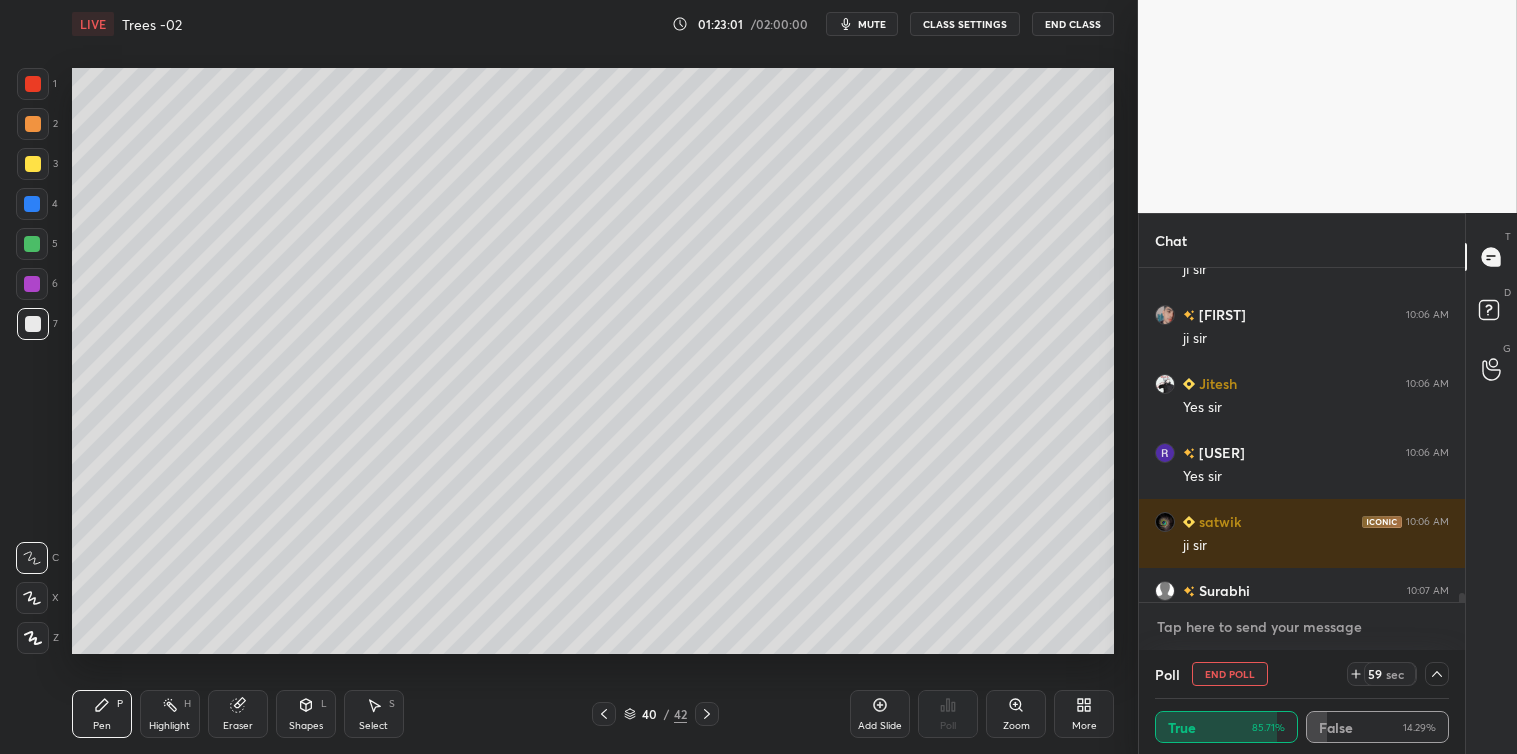 click at bounding box center (1302, 627) 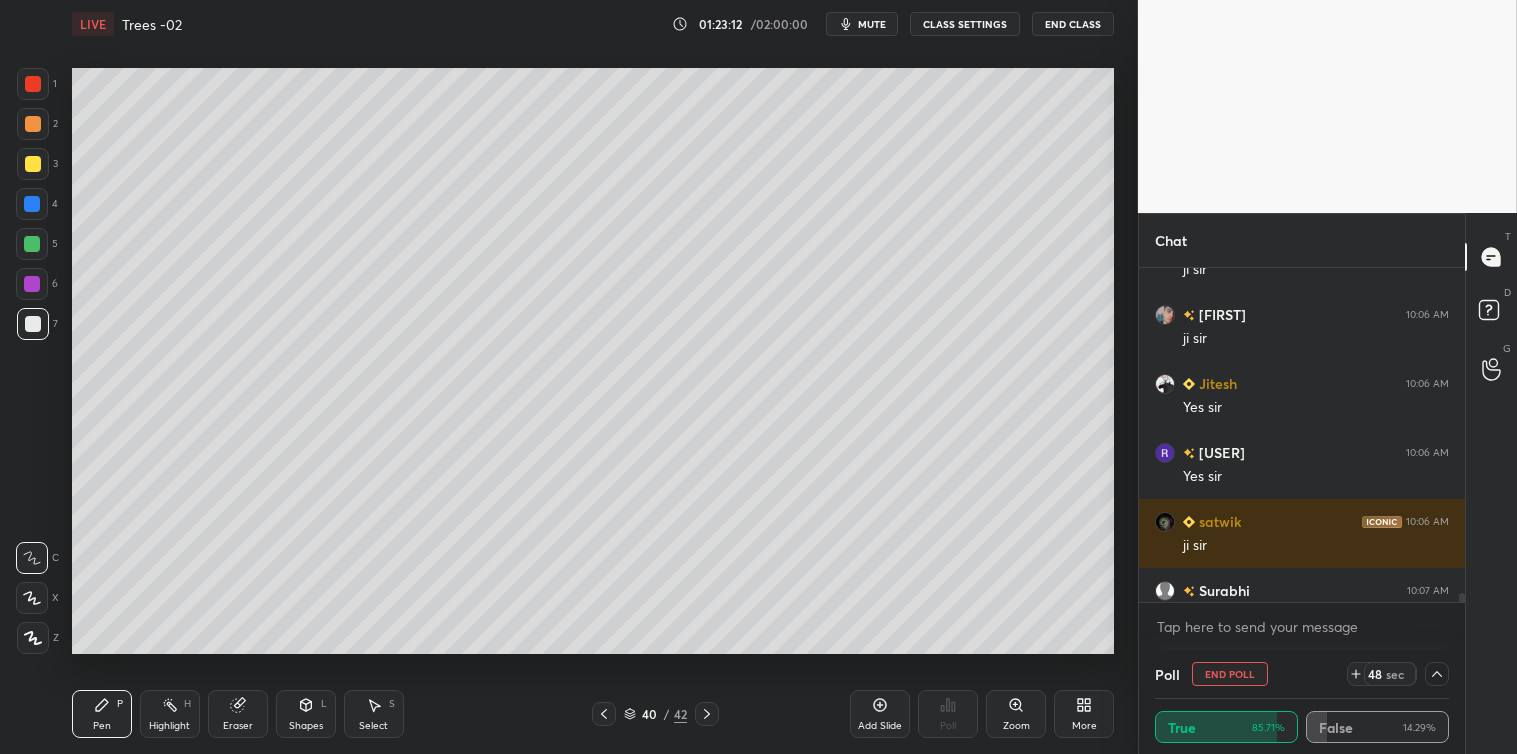 click on "x" at bounding box center (1302, 626) 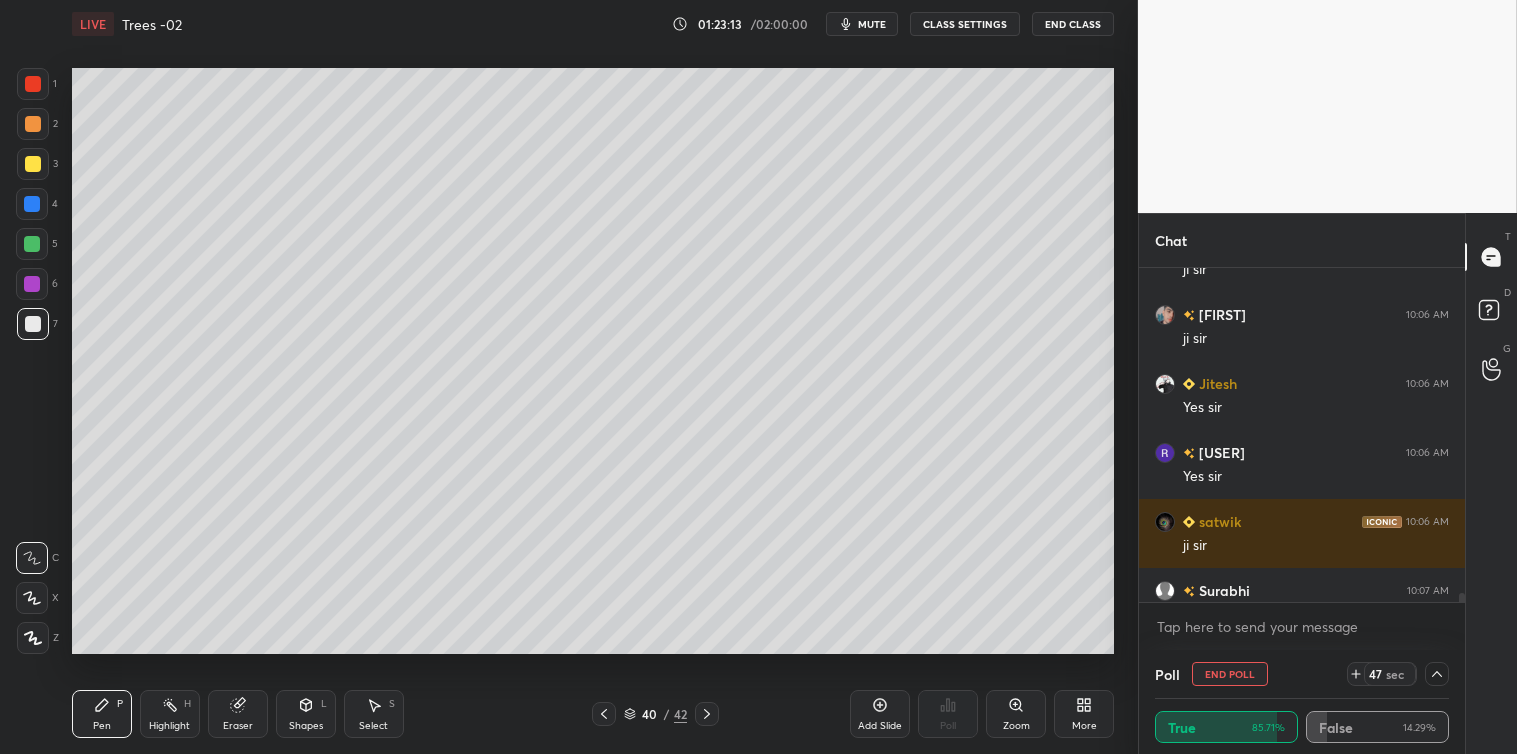 click on "x" at bounding box center (1302, 626) 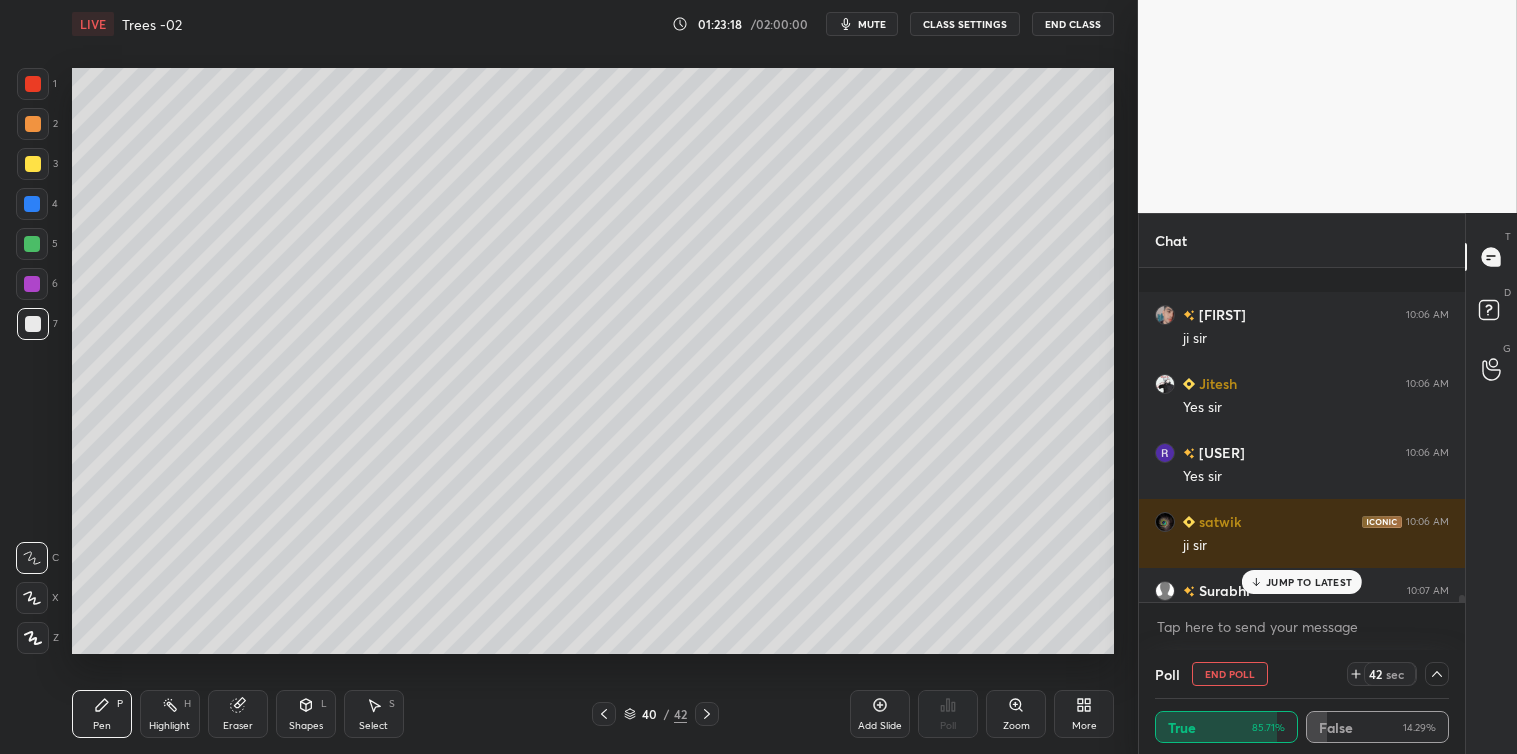 scroll, scrollTop: 16195, scrollLeft: 0, axis: vertical 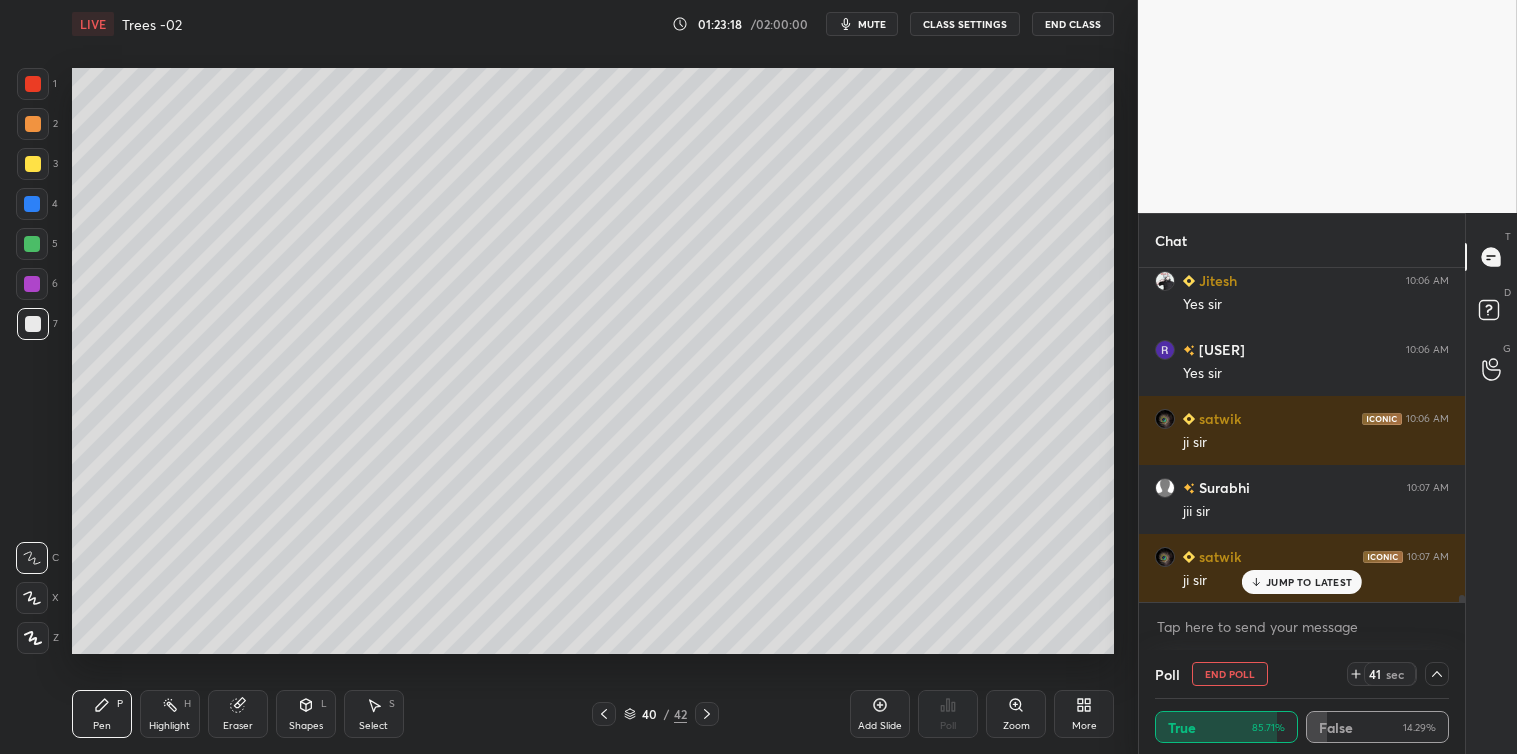 drag, startPoint x: 1464, startPoint y: 595, endPoint x: 1463, endPoint y: 615, distance: 20.024984 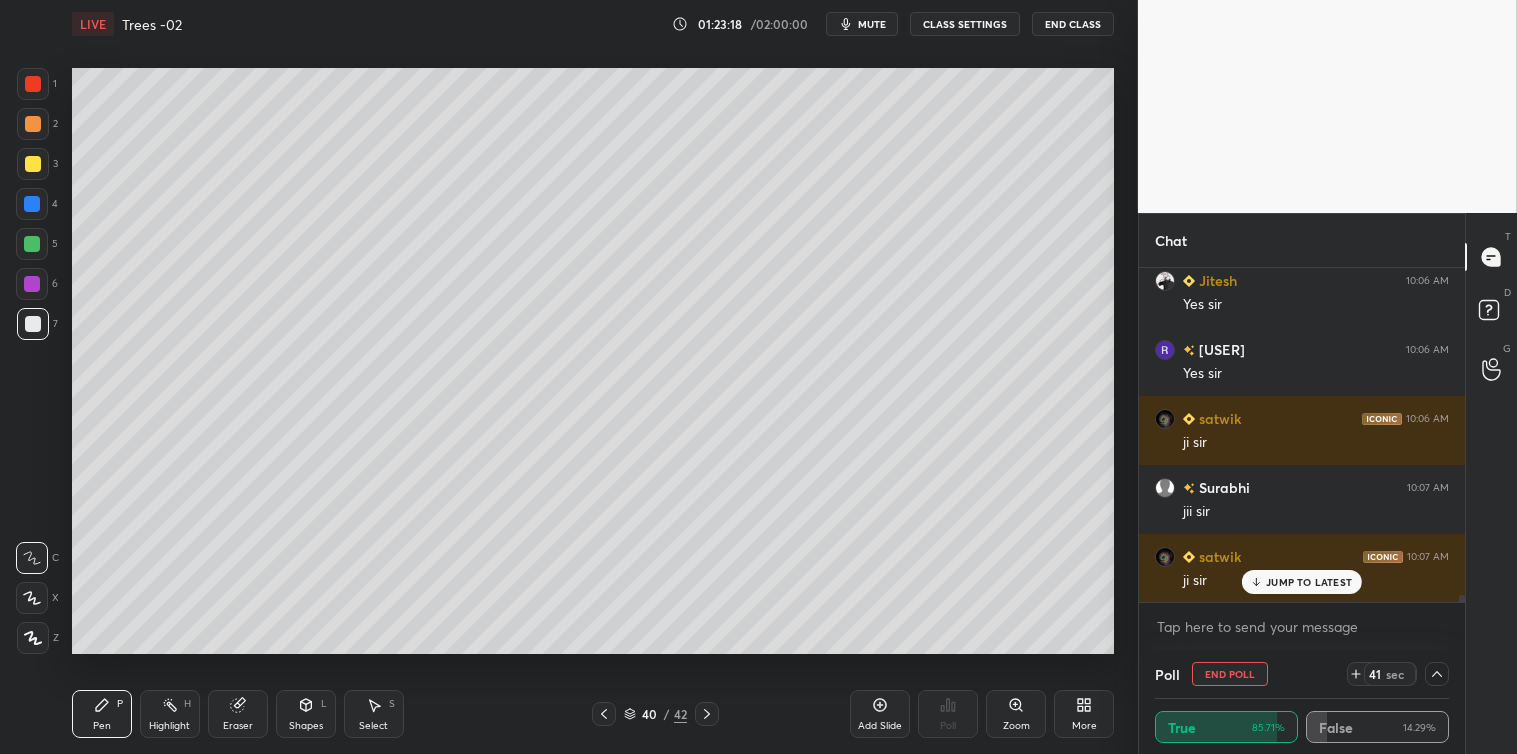 click on "AASHISH sir Jitesh sir KUMAR sir satwik sir Surabhi sir satwik sir" at bounding box center [1302, 459] 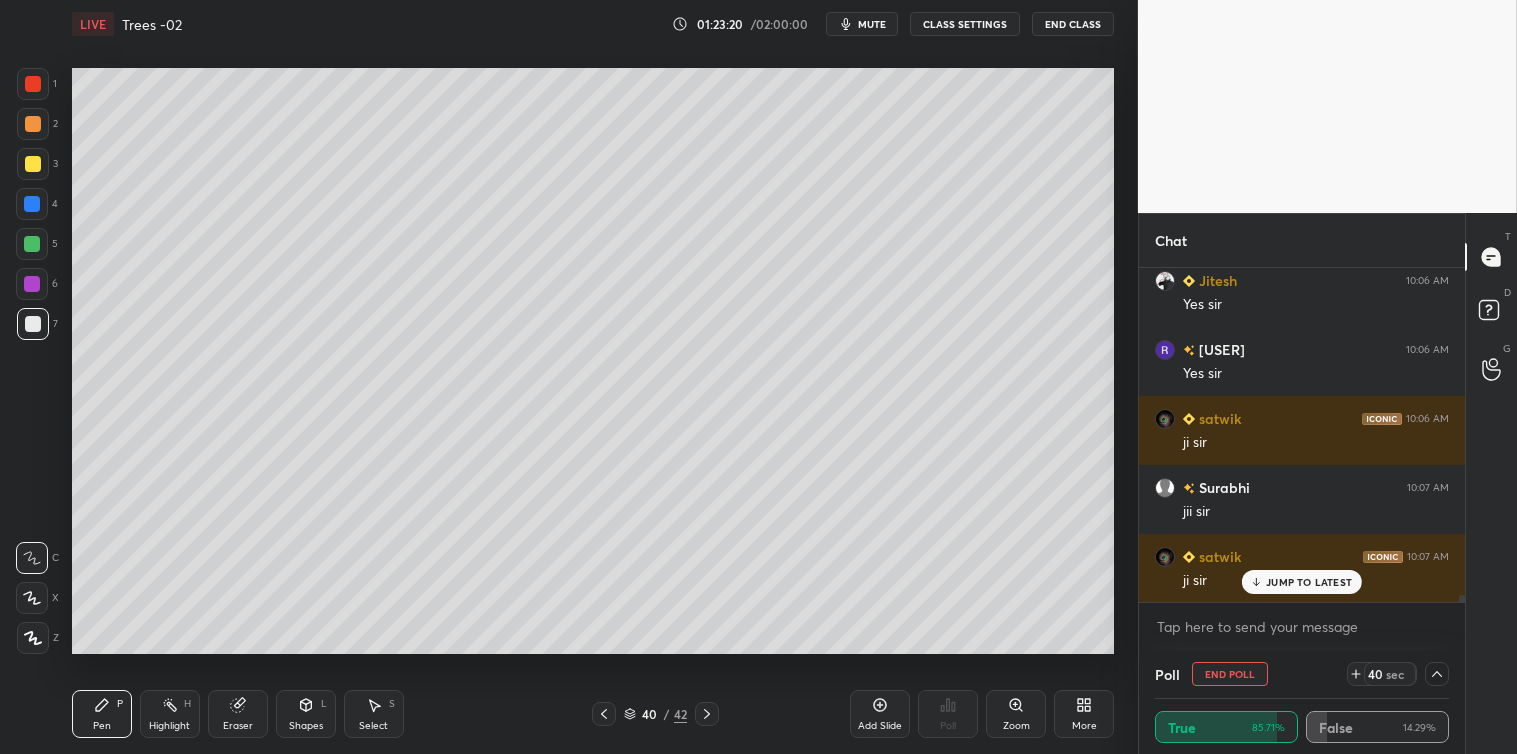 click on "JUMP TO LATEST" at bounding box center [1302, 582] 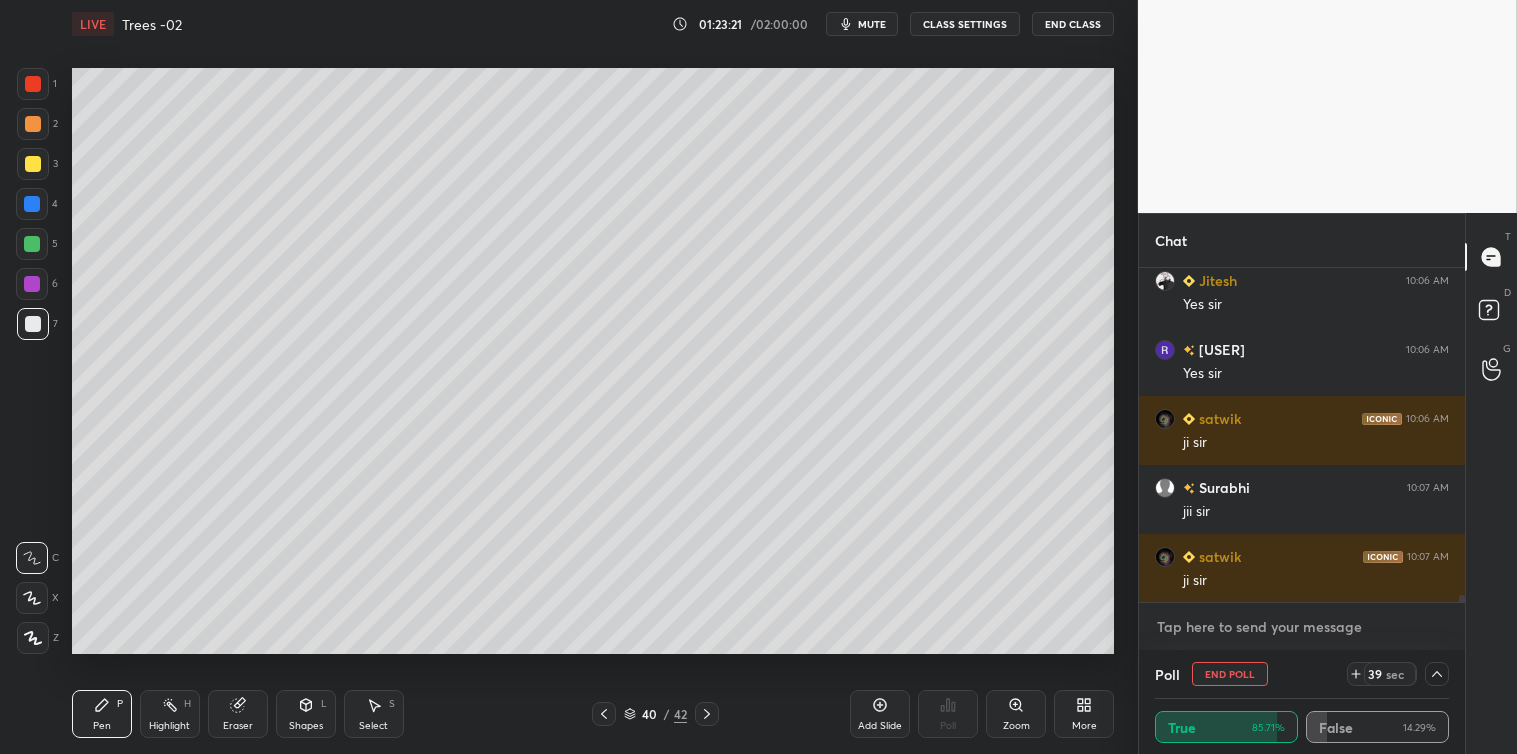 click at bounding box center (1302, 627) 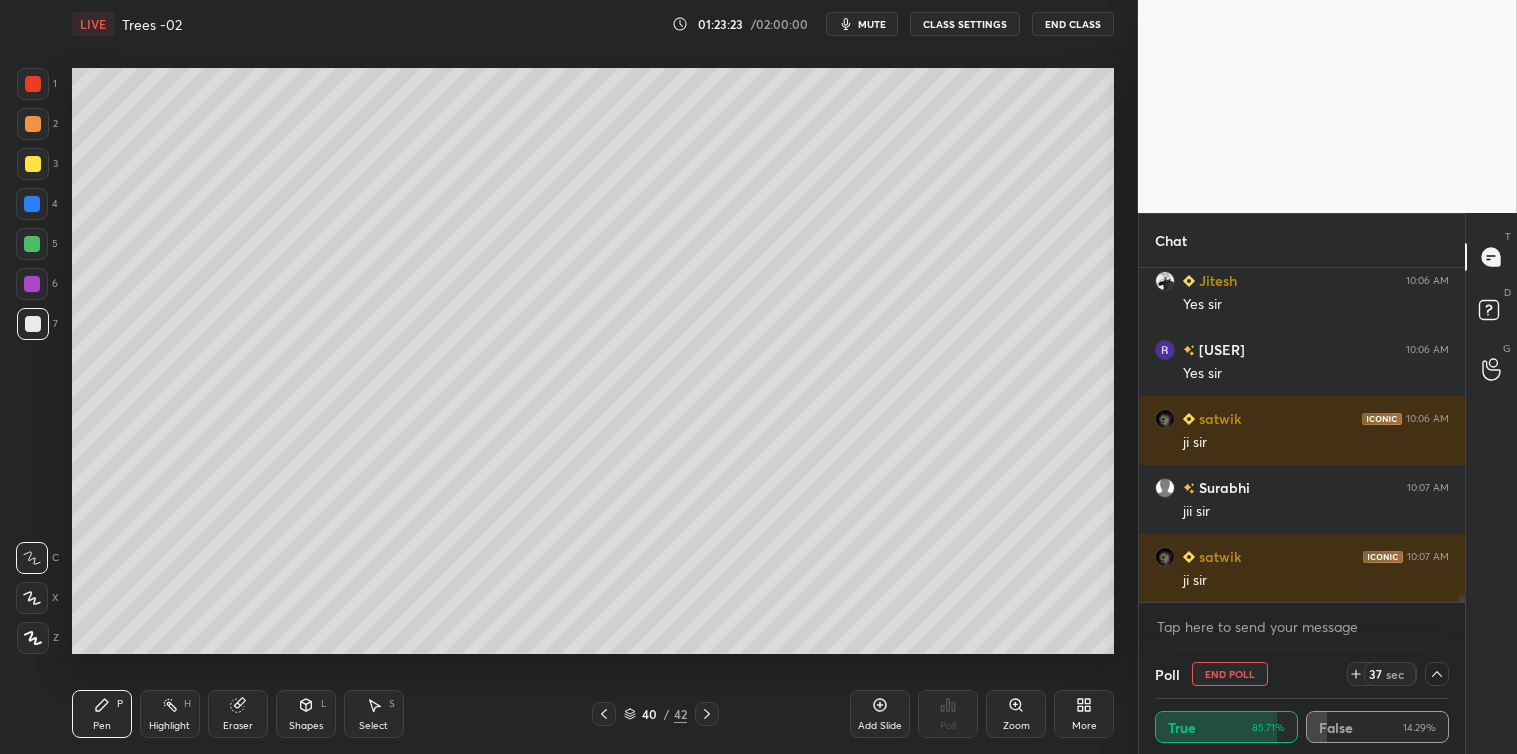 click 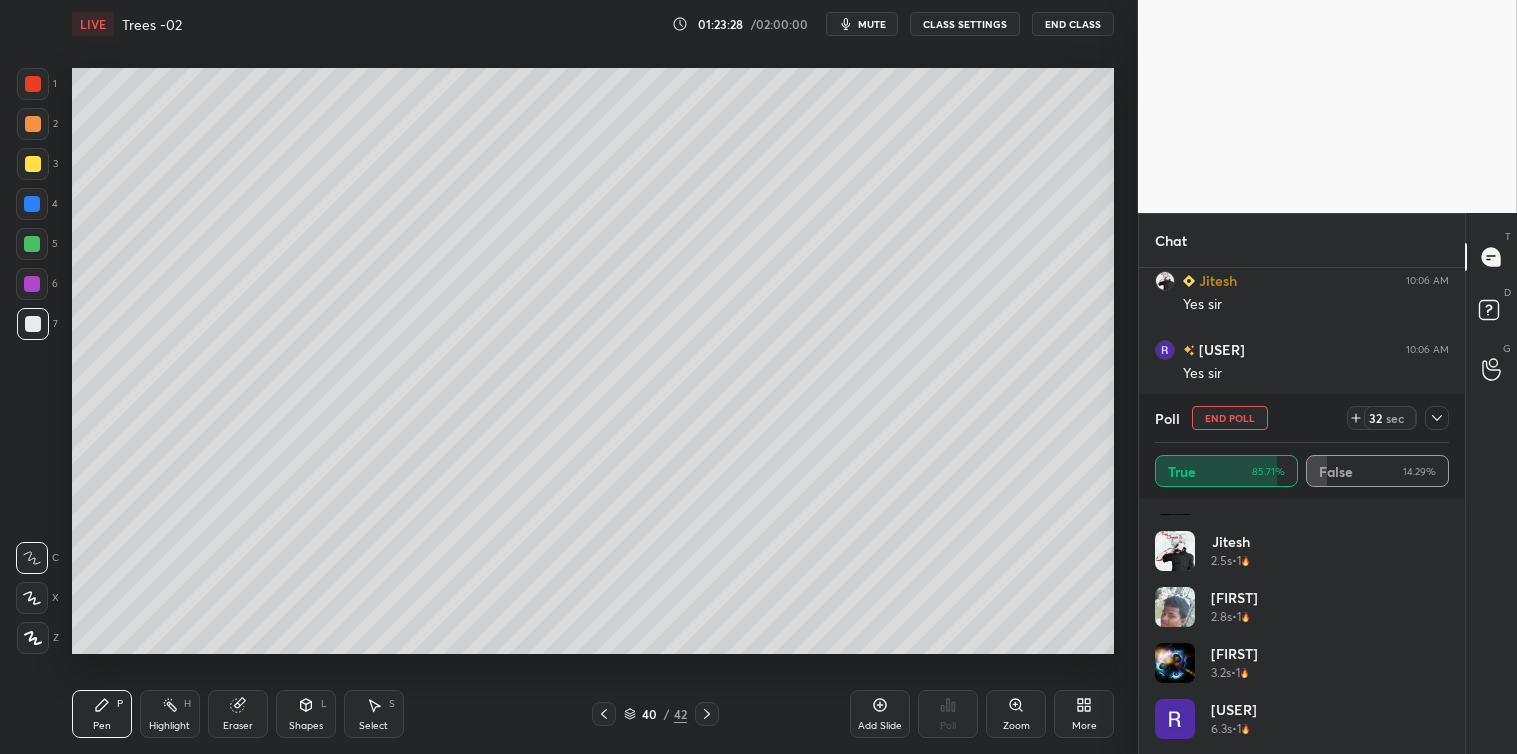 click 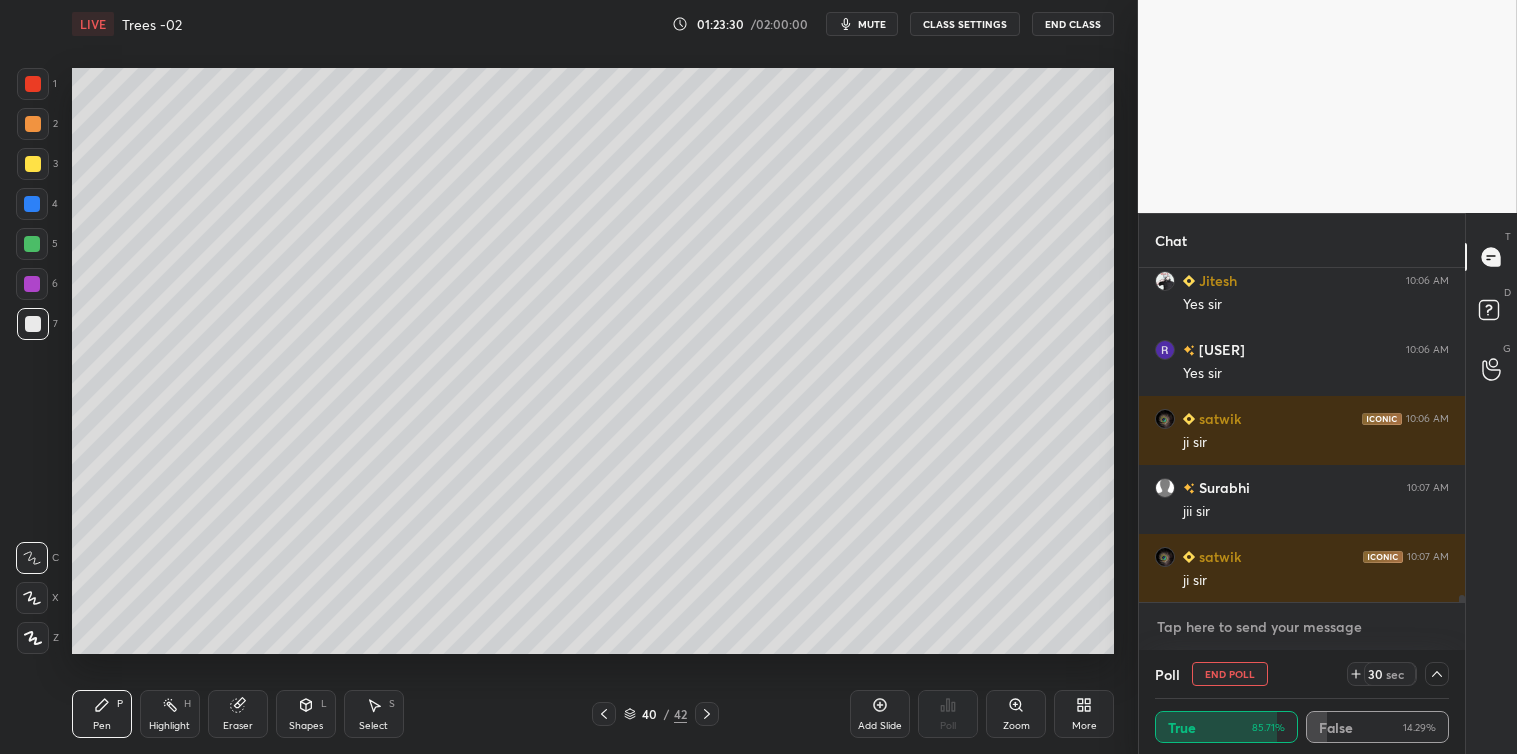 click at bounding box center (1302, 627) 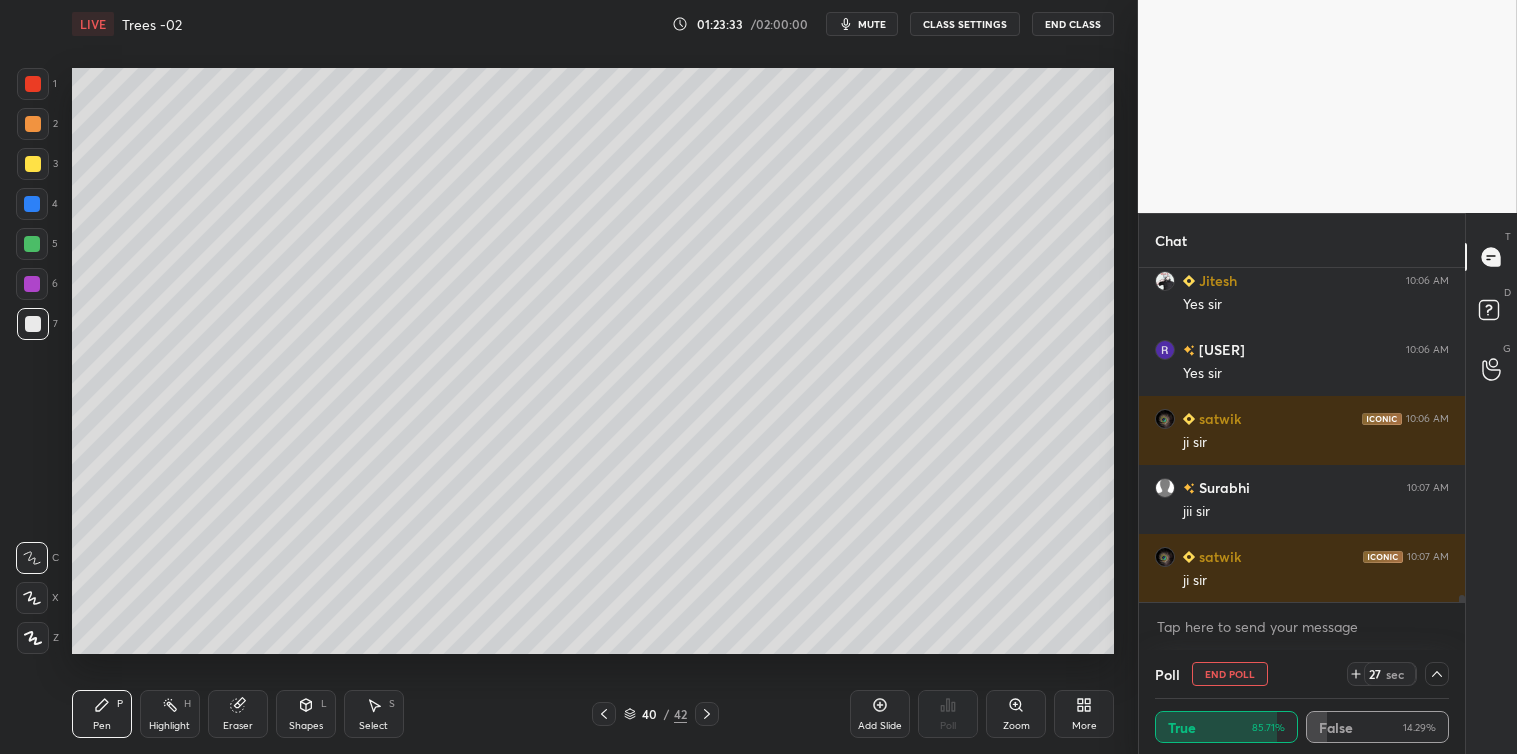 click 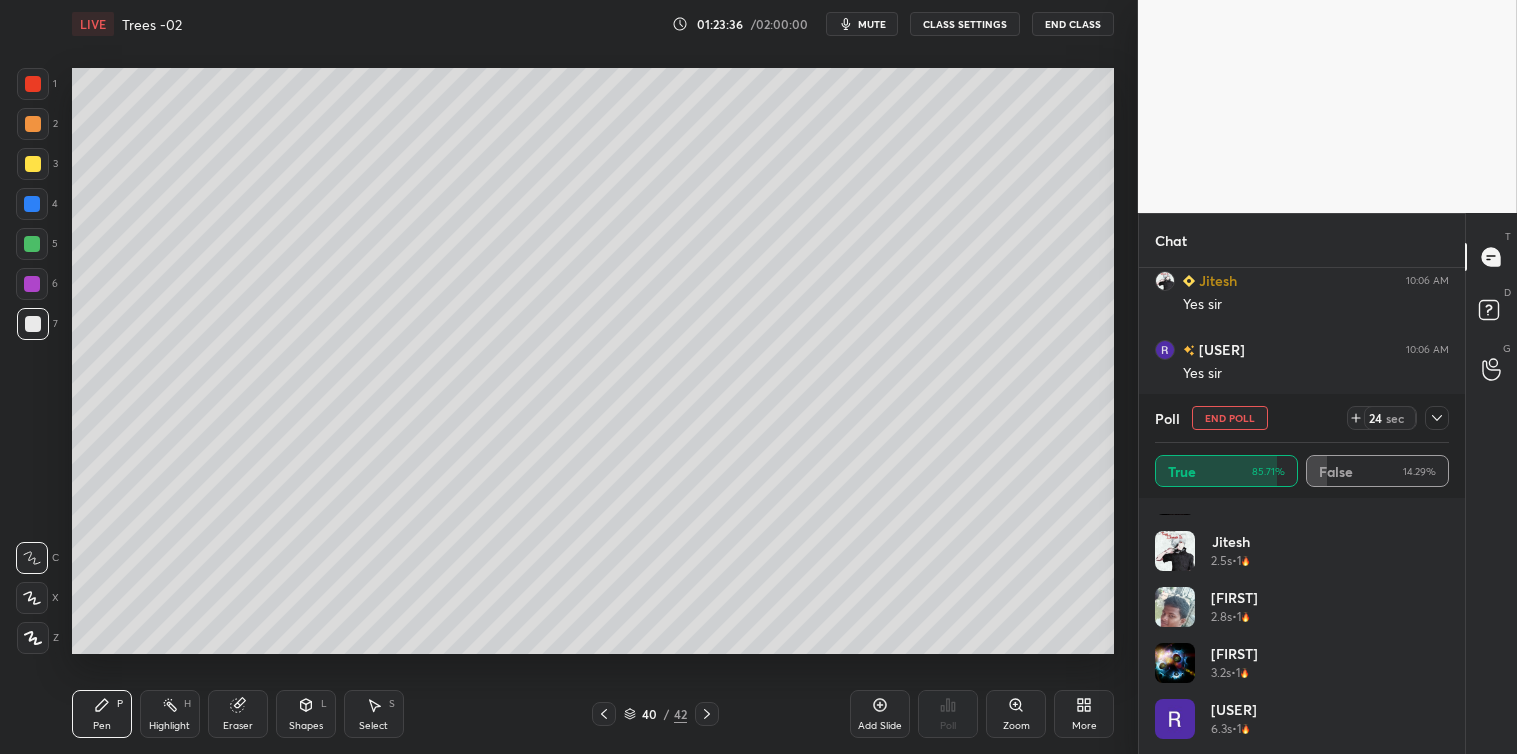 click 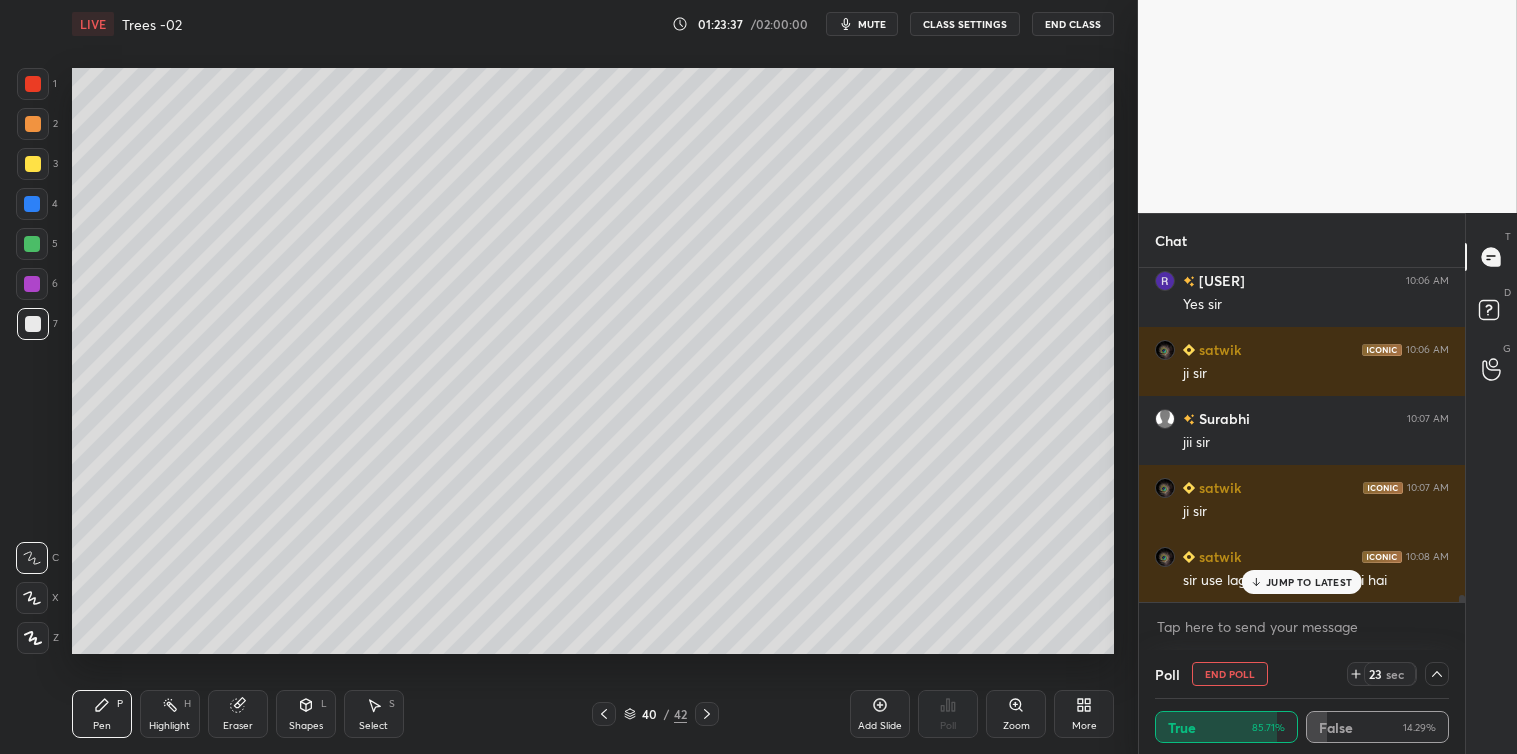 click on "JUMP TO LATEST" at bounding box center (1309, 582) 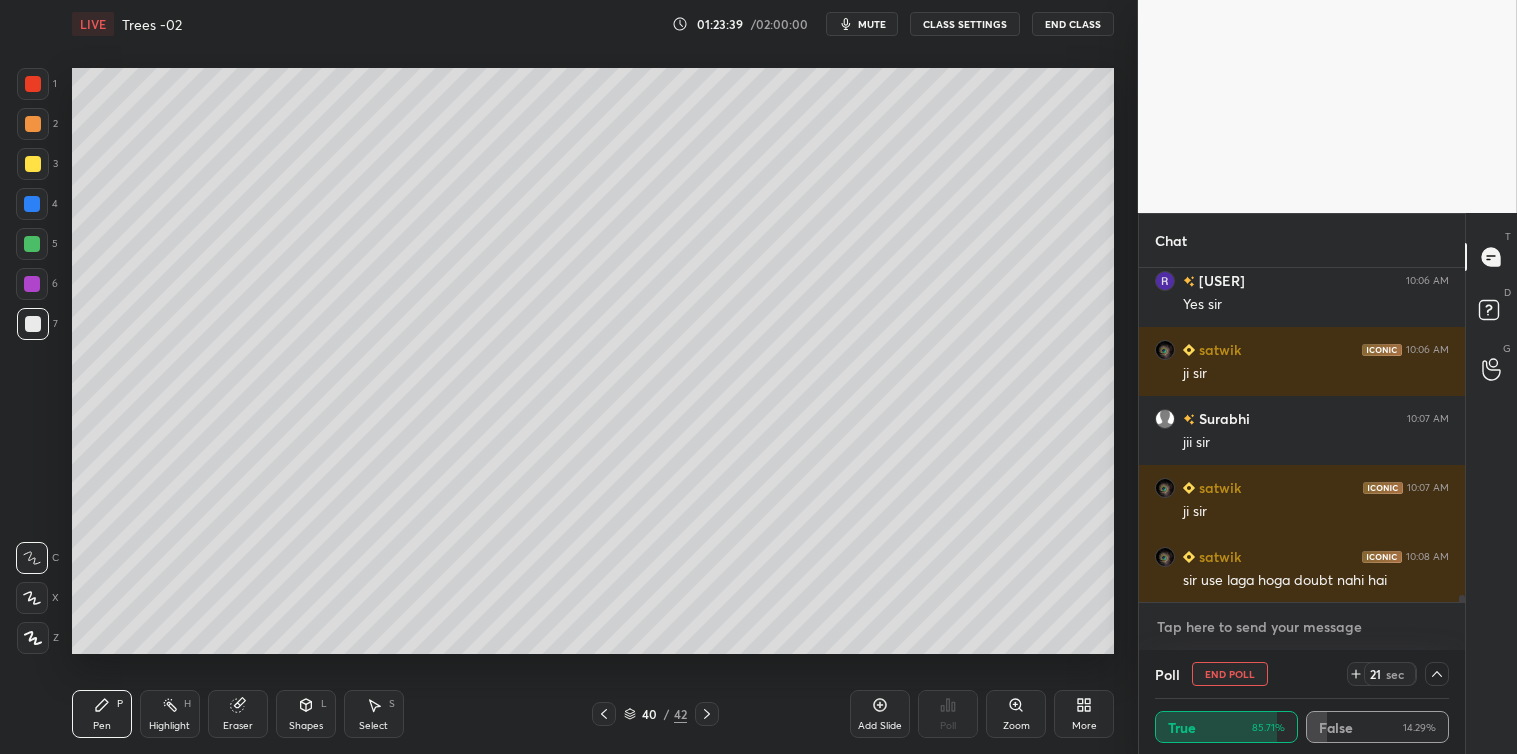 click at bounding box center [1302, 627] 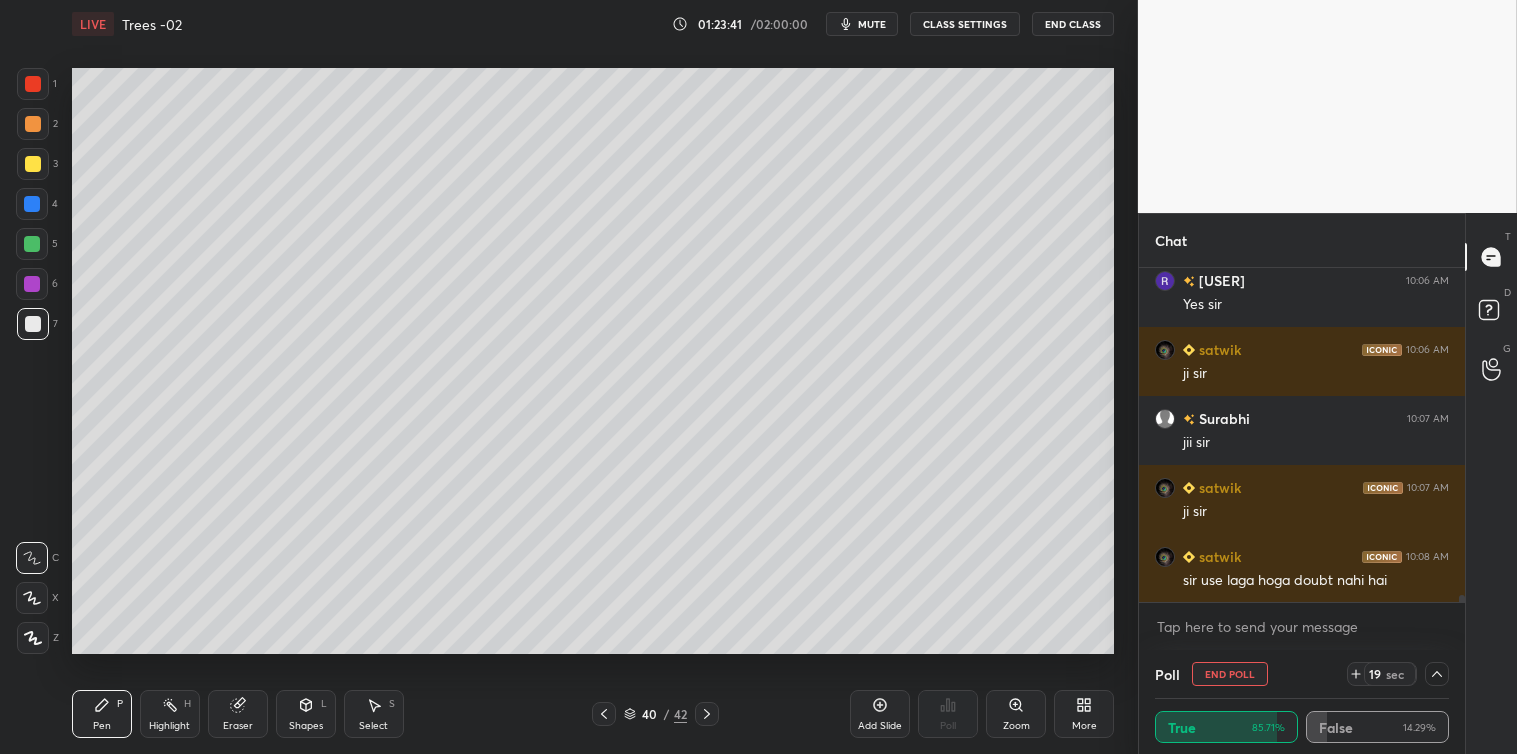 click 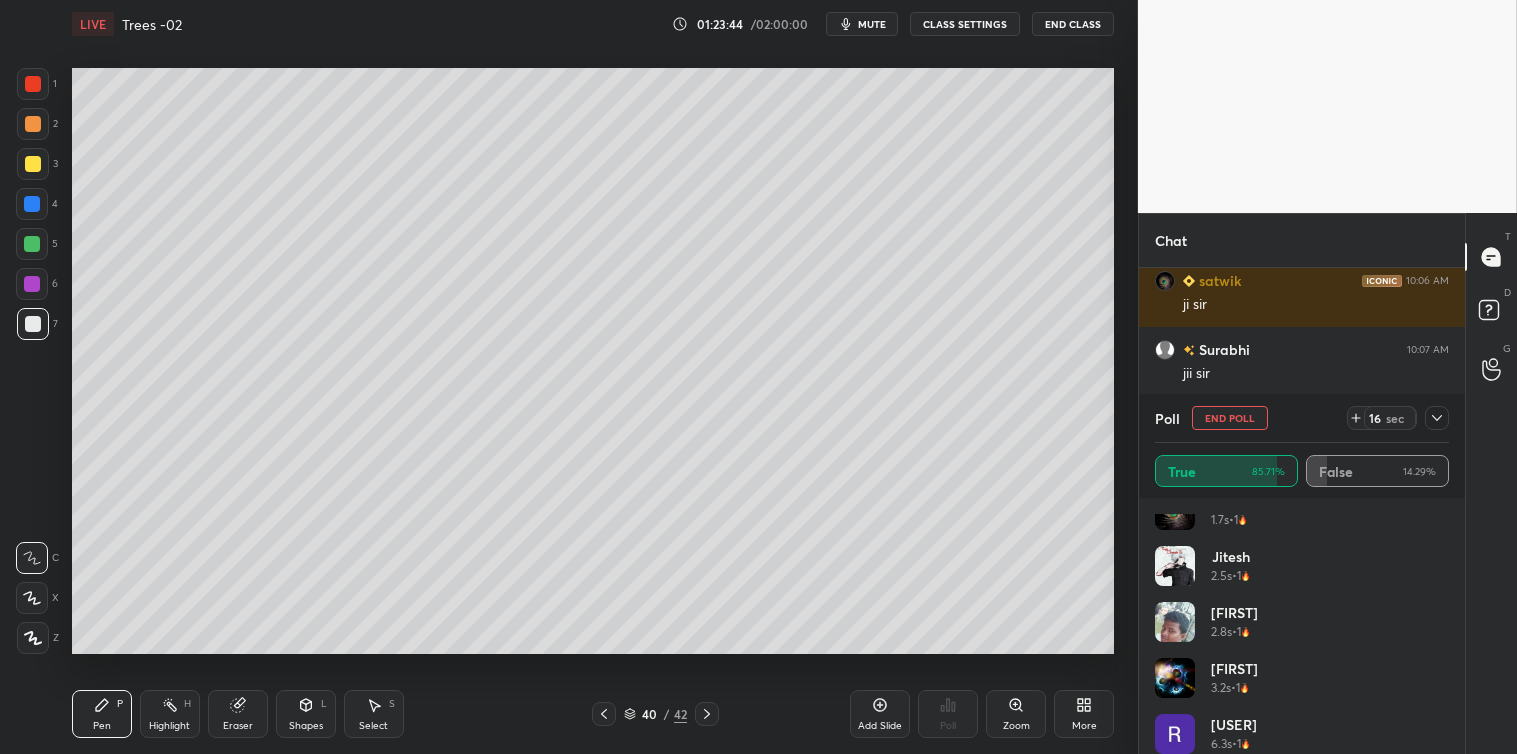 click 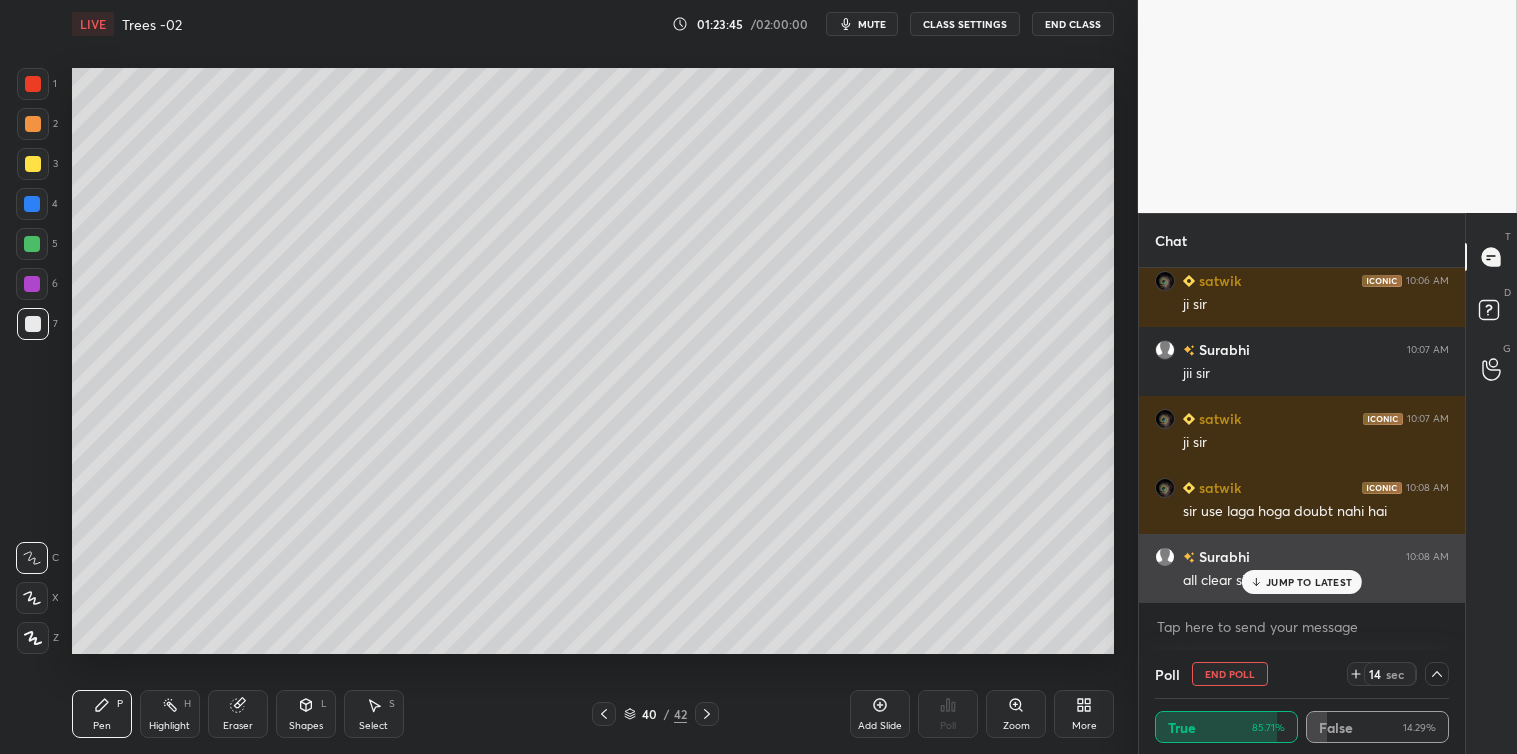 click on "JUMP TO LATEST" at bounding box center (1309, 582) 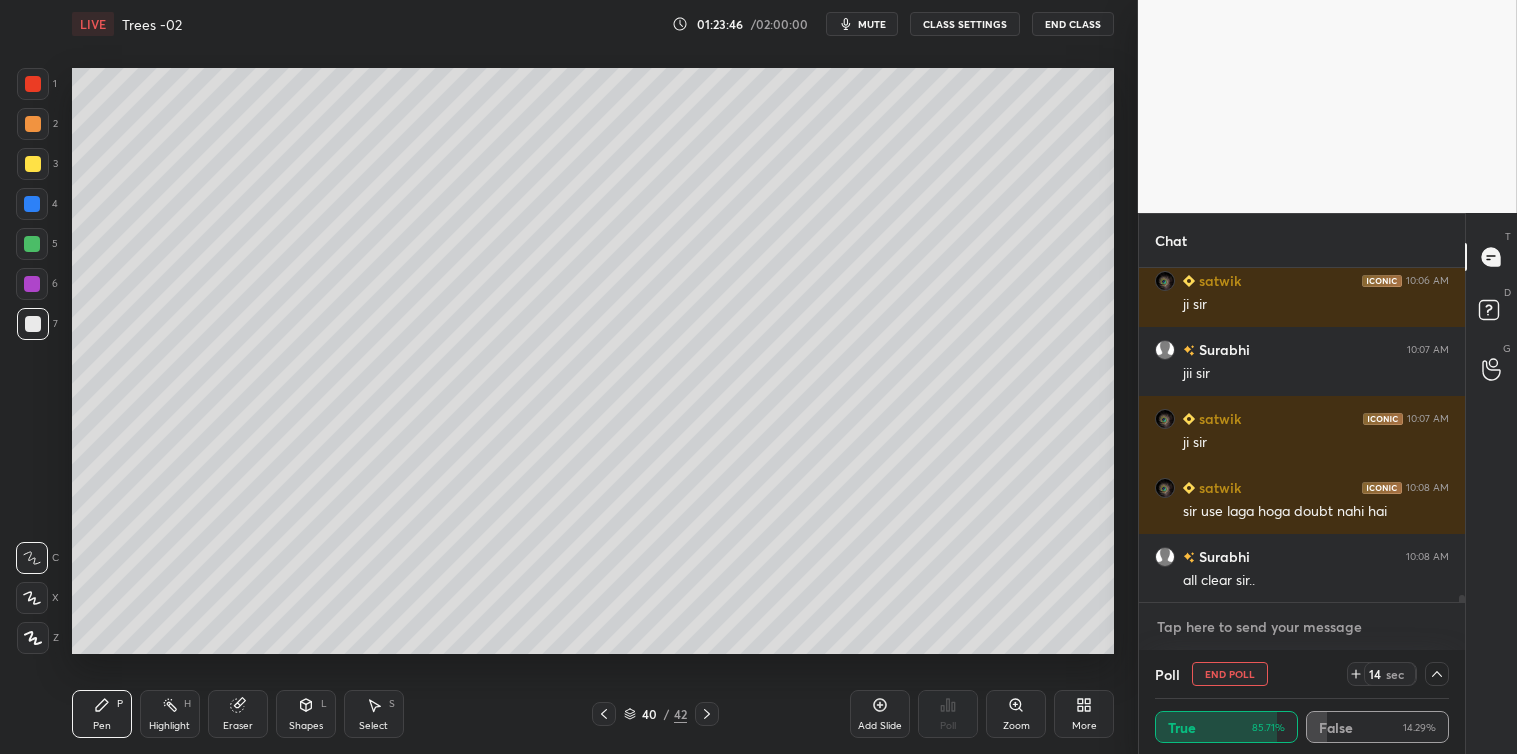 click at bounding box center [1302, 627] 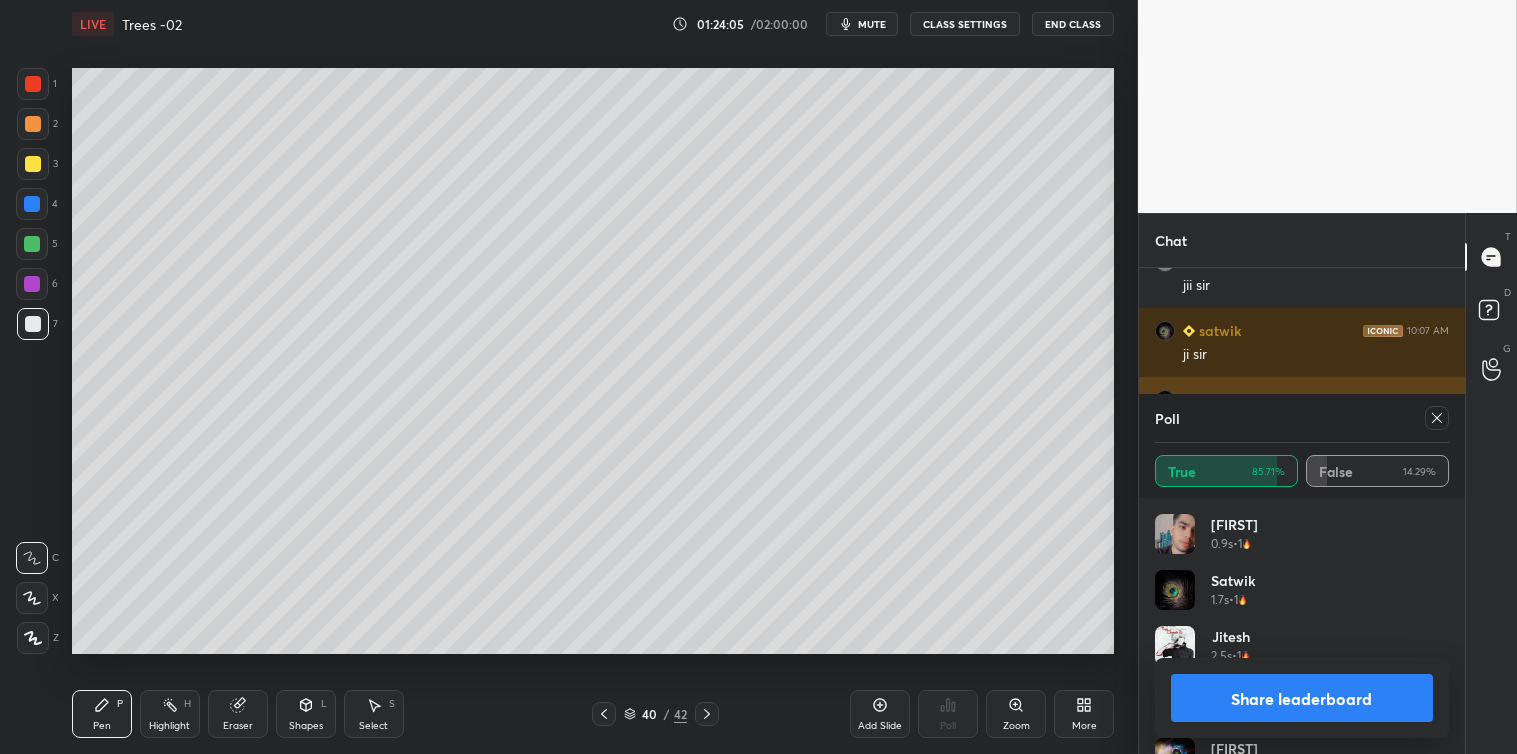 click 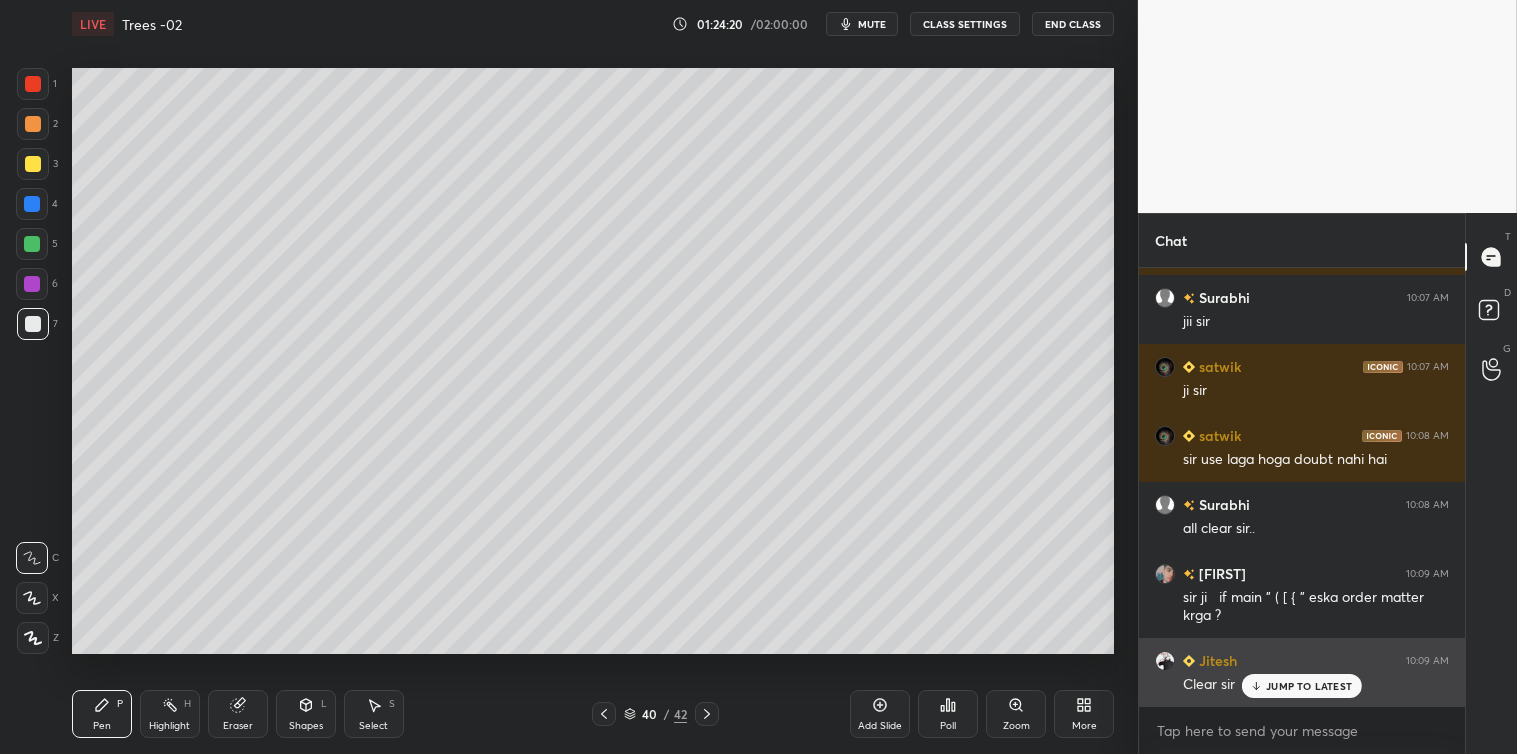 click on "JUMP TO LATEST" at bounding box center [1309, 686] 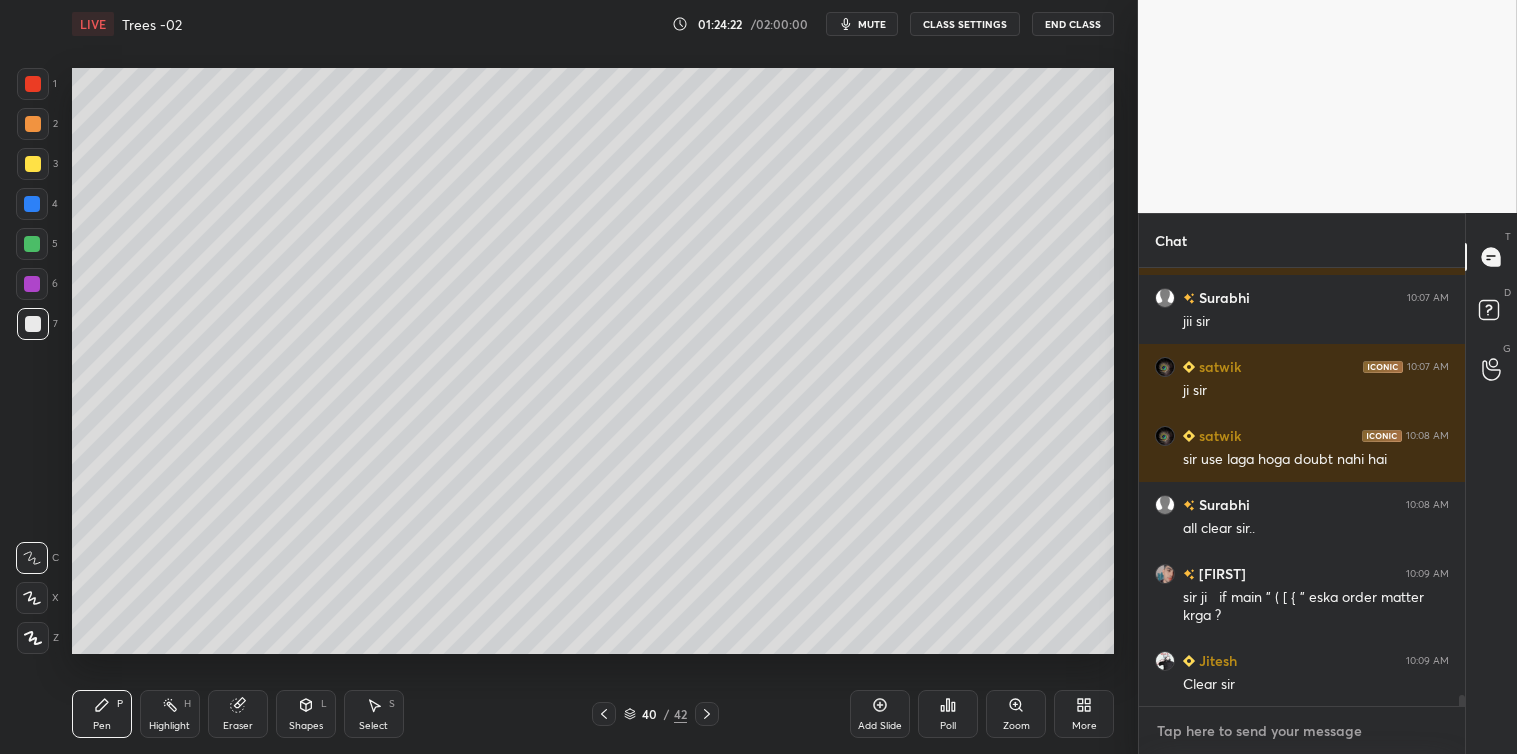 click at bounding box center (1302, 731) 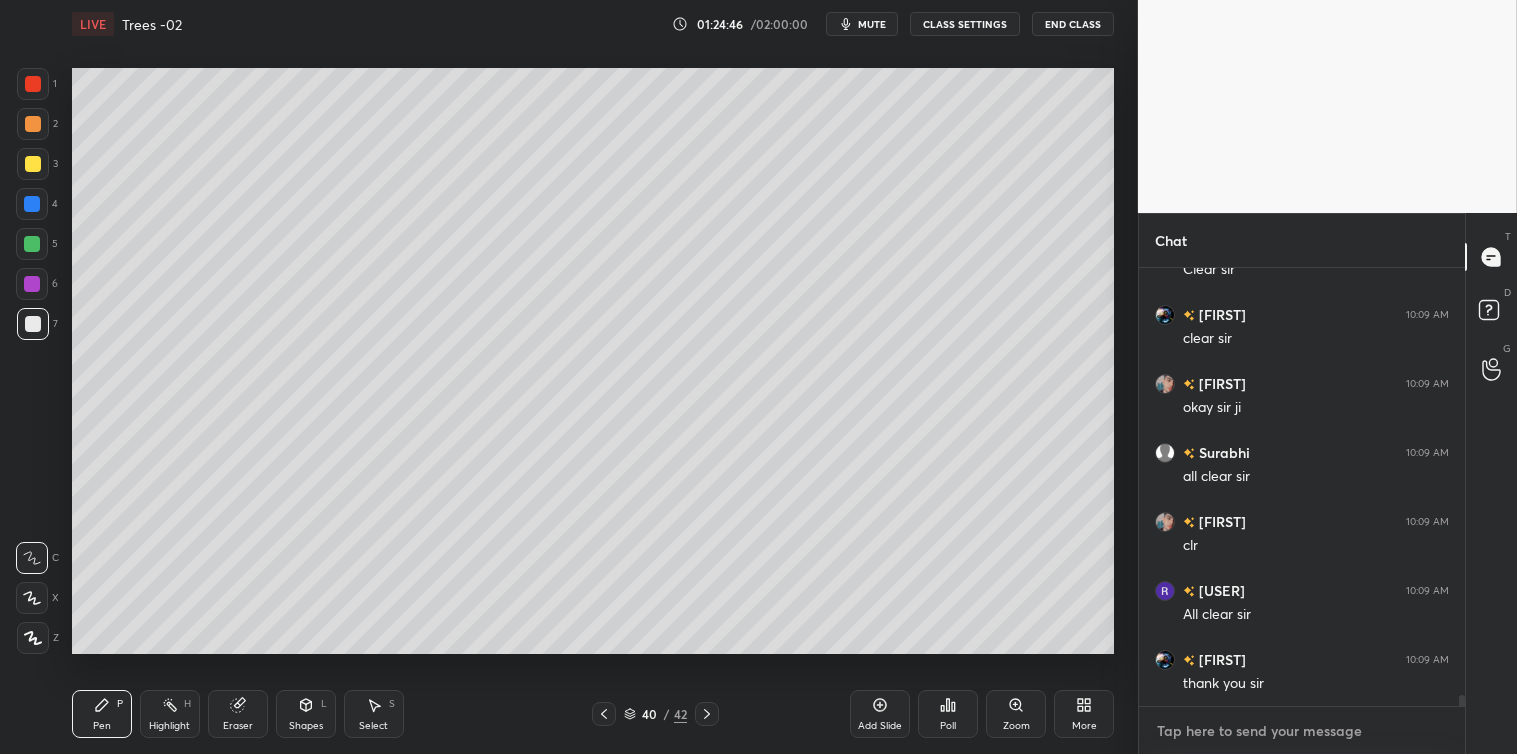 scroll, scrollTop: 16868, scrollLeft: 0, axis: vertical 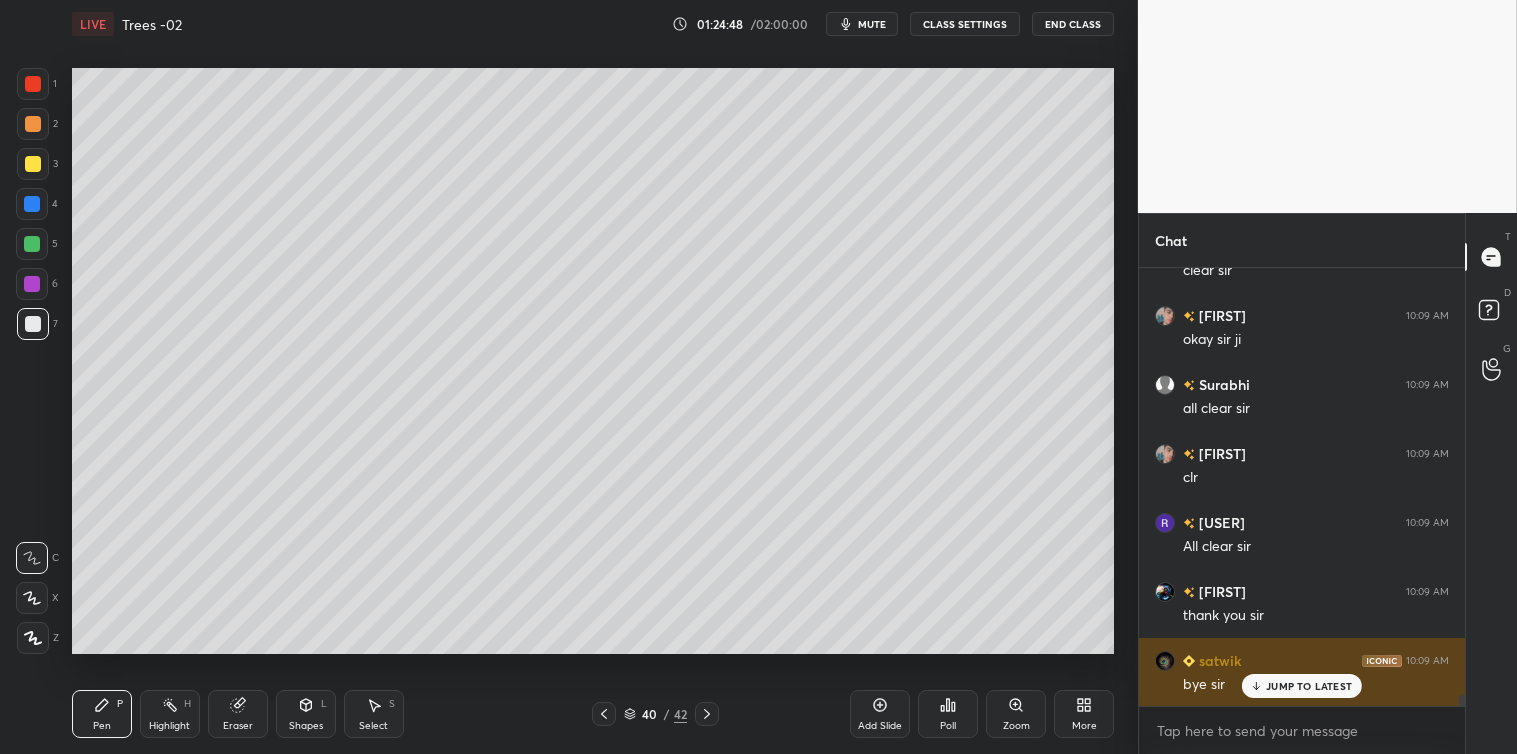 click on "JUMP TO LATEST" at bounding box center [1309, 686] 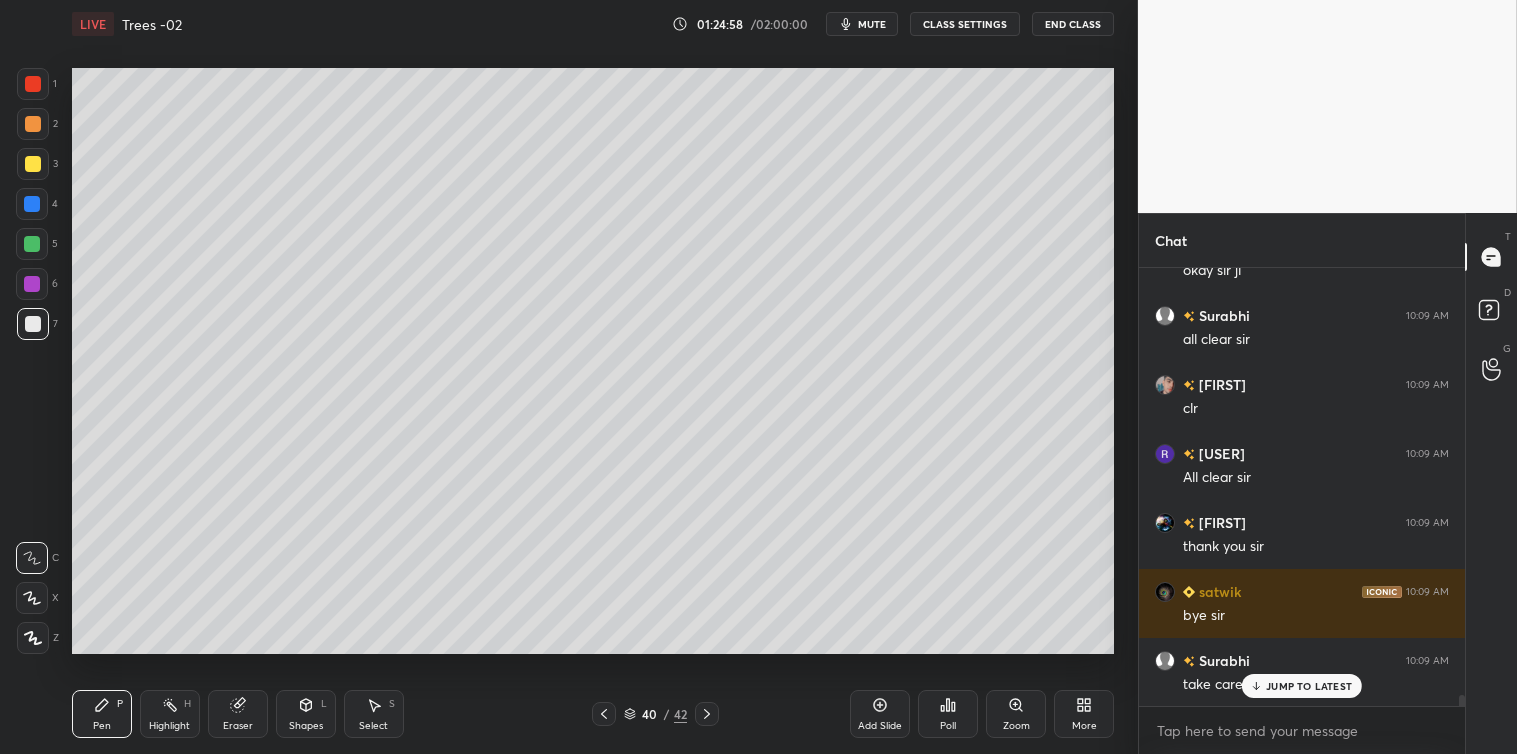 scroll, scrollTop: 17006, scrollLeft: 0, axis: vertical 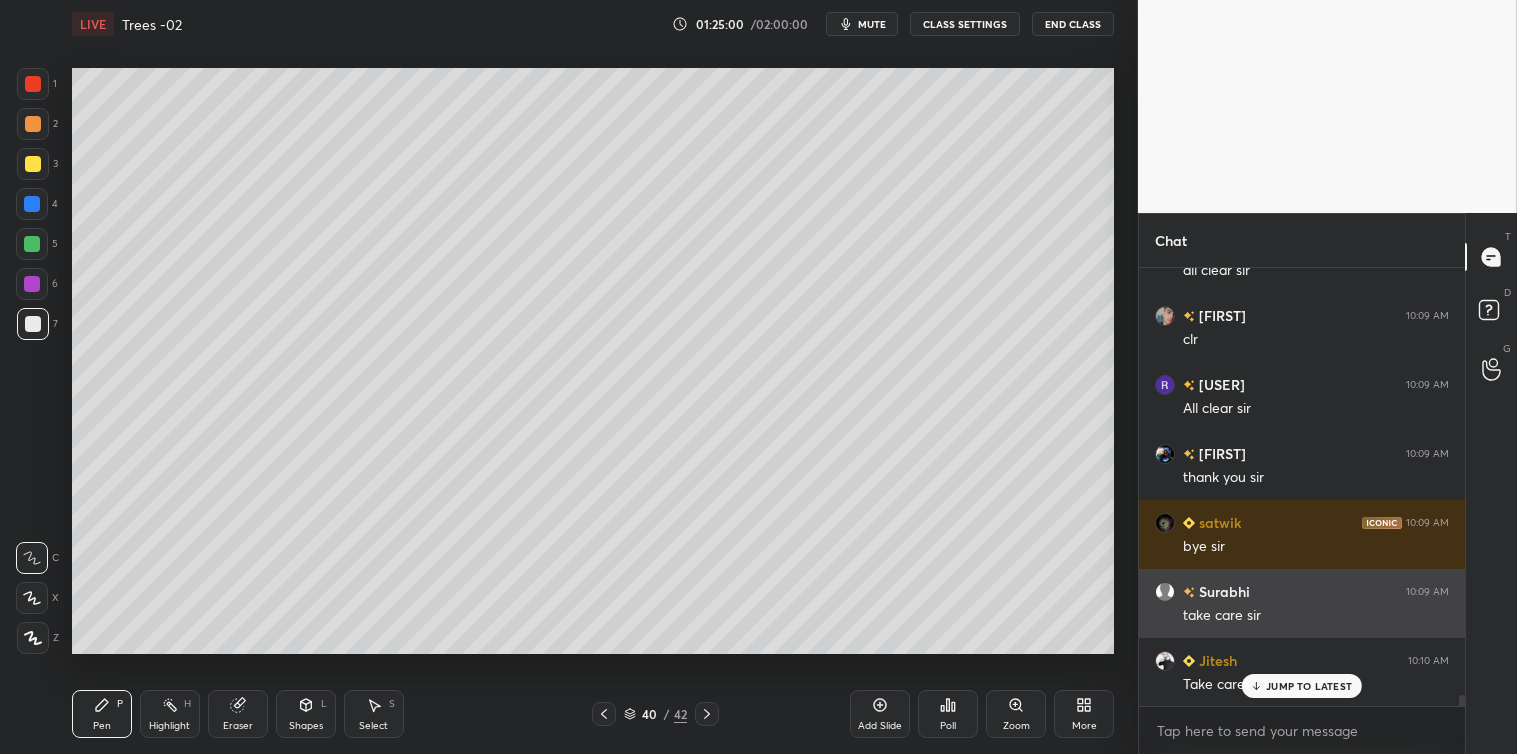 click on "End Class" at bounding box center [1073, 24] 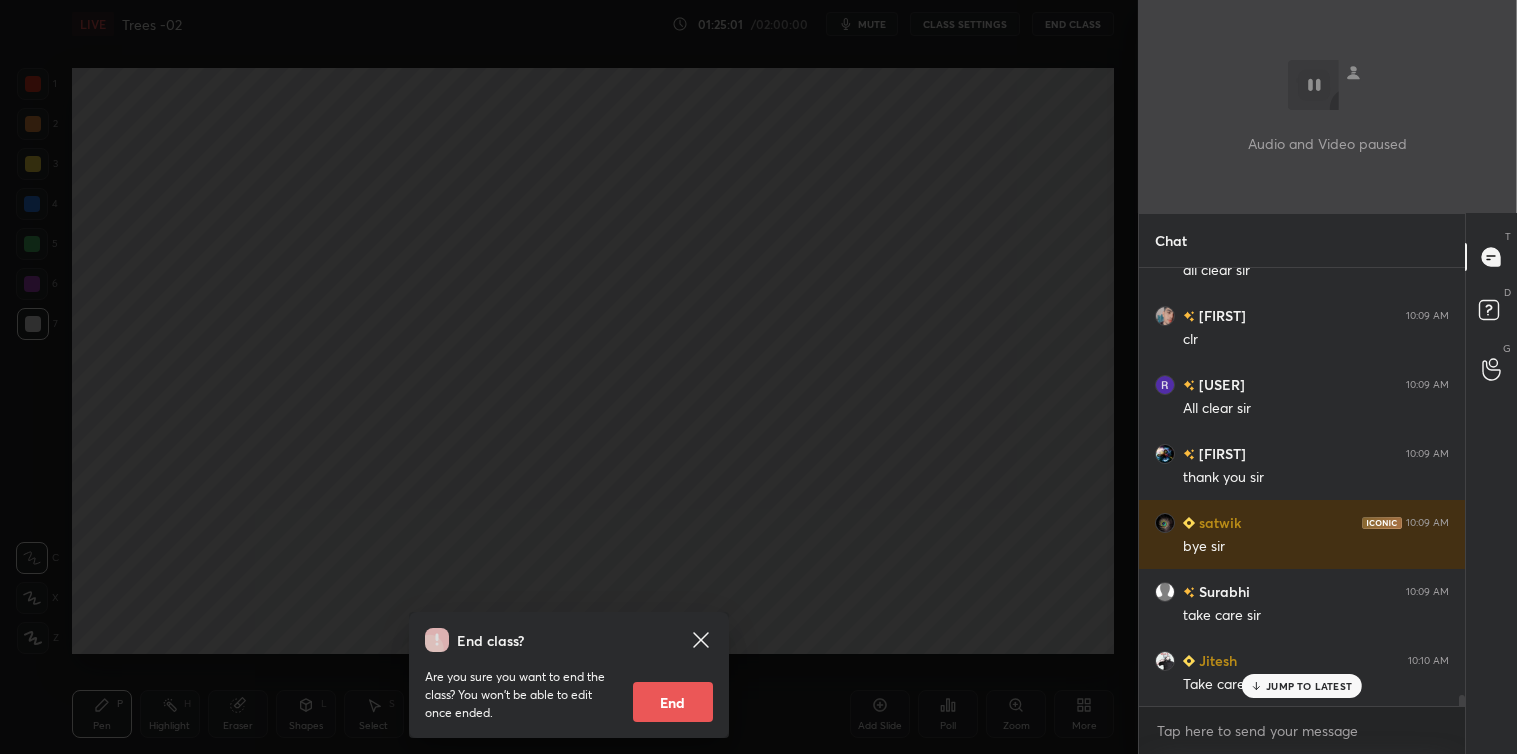 scroll, scrollTop: 17075, scrollLeft: 0, axis: vertical 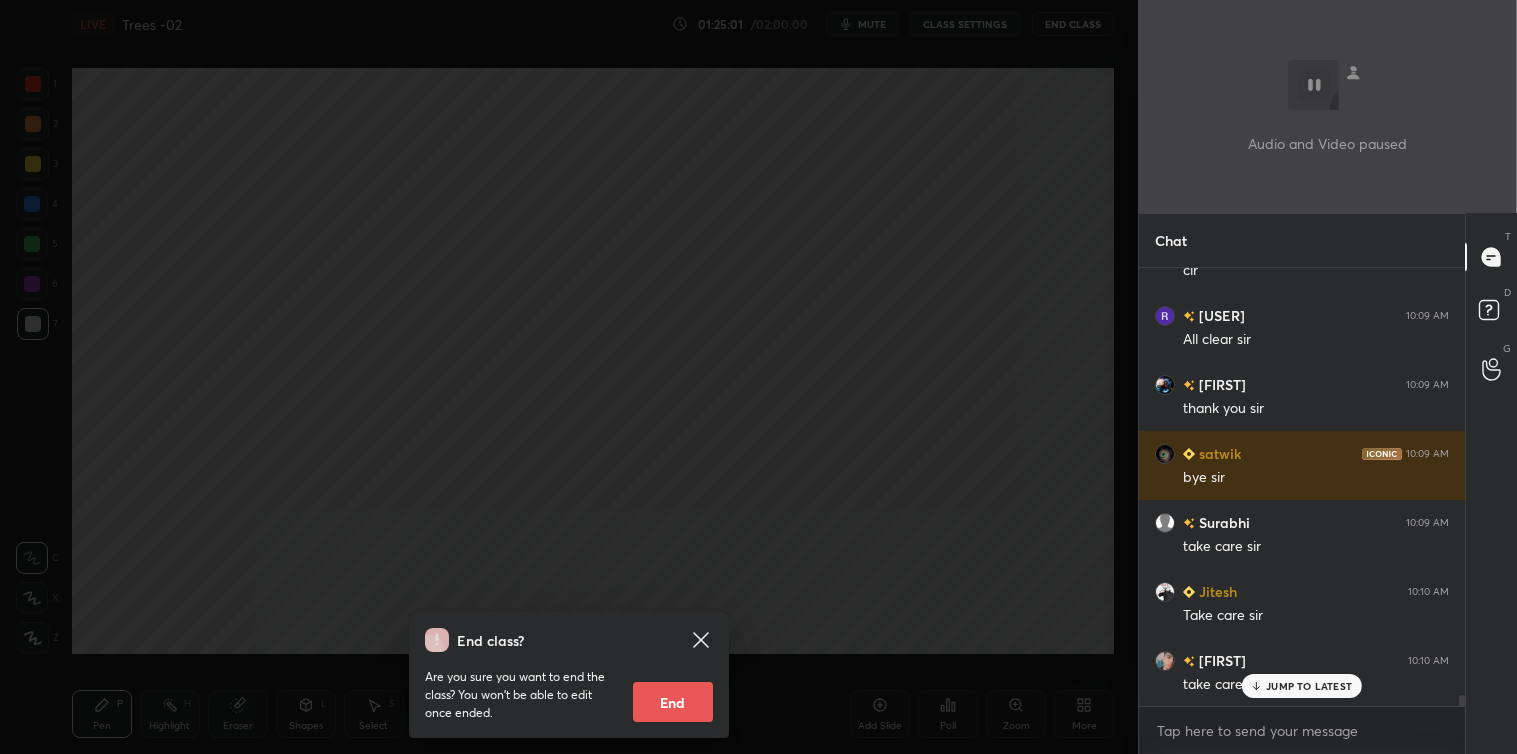 click on "End" at bounding box center (673, 702) 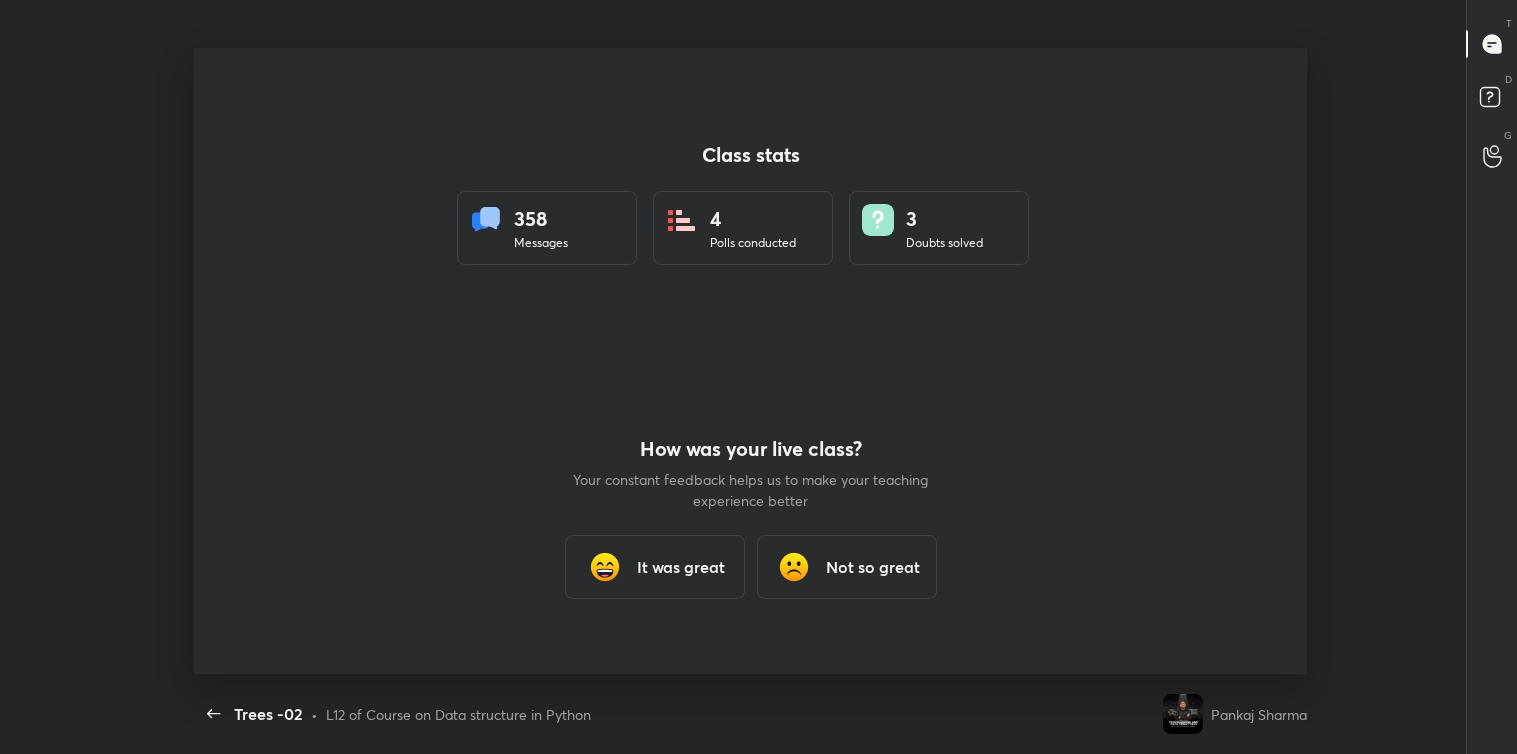 scroll, scrollTop: 99373, scrollLeft: 98541, axis: both 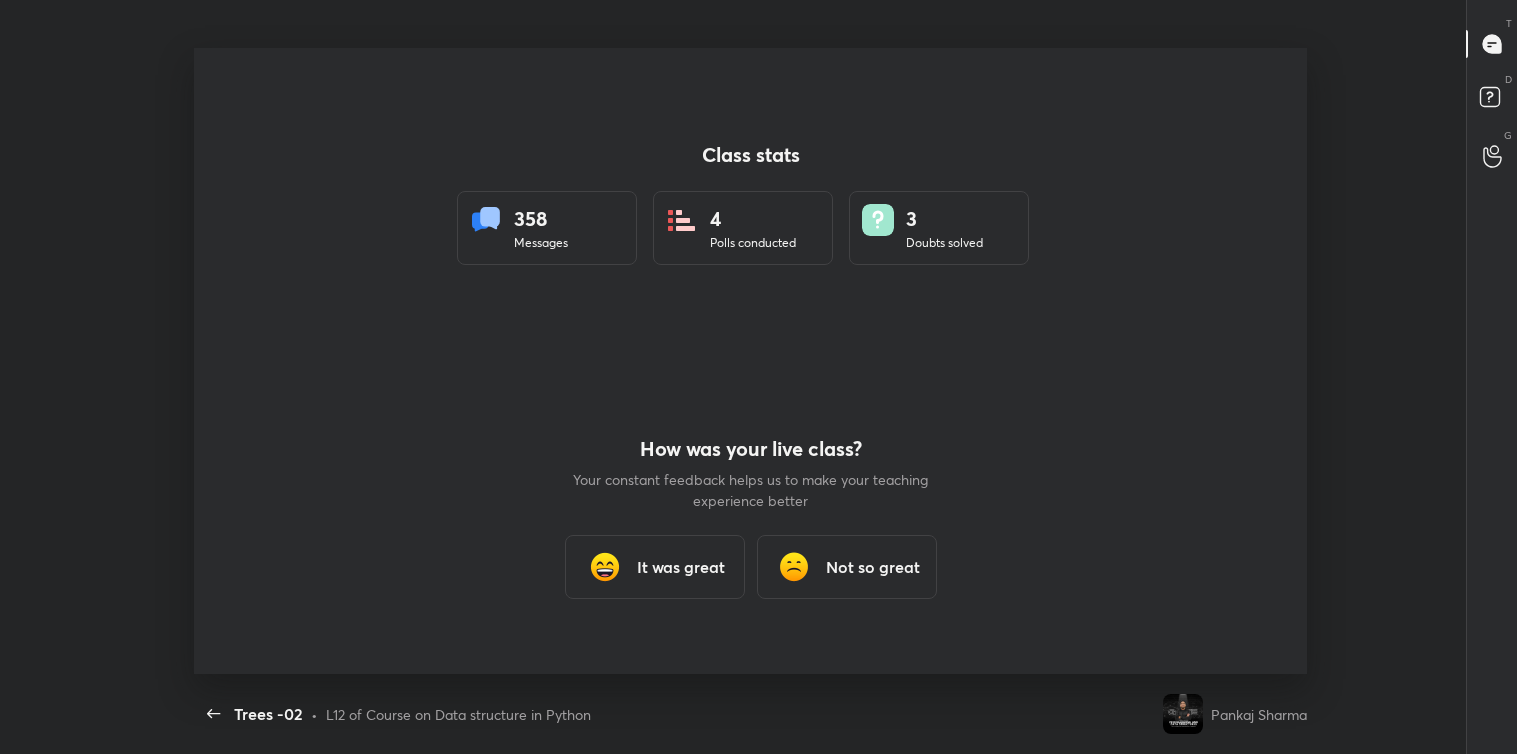 click on "It was great" at bounding box center (681, 567) 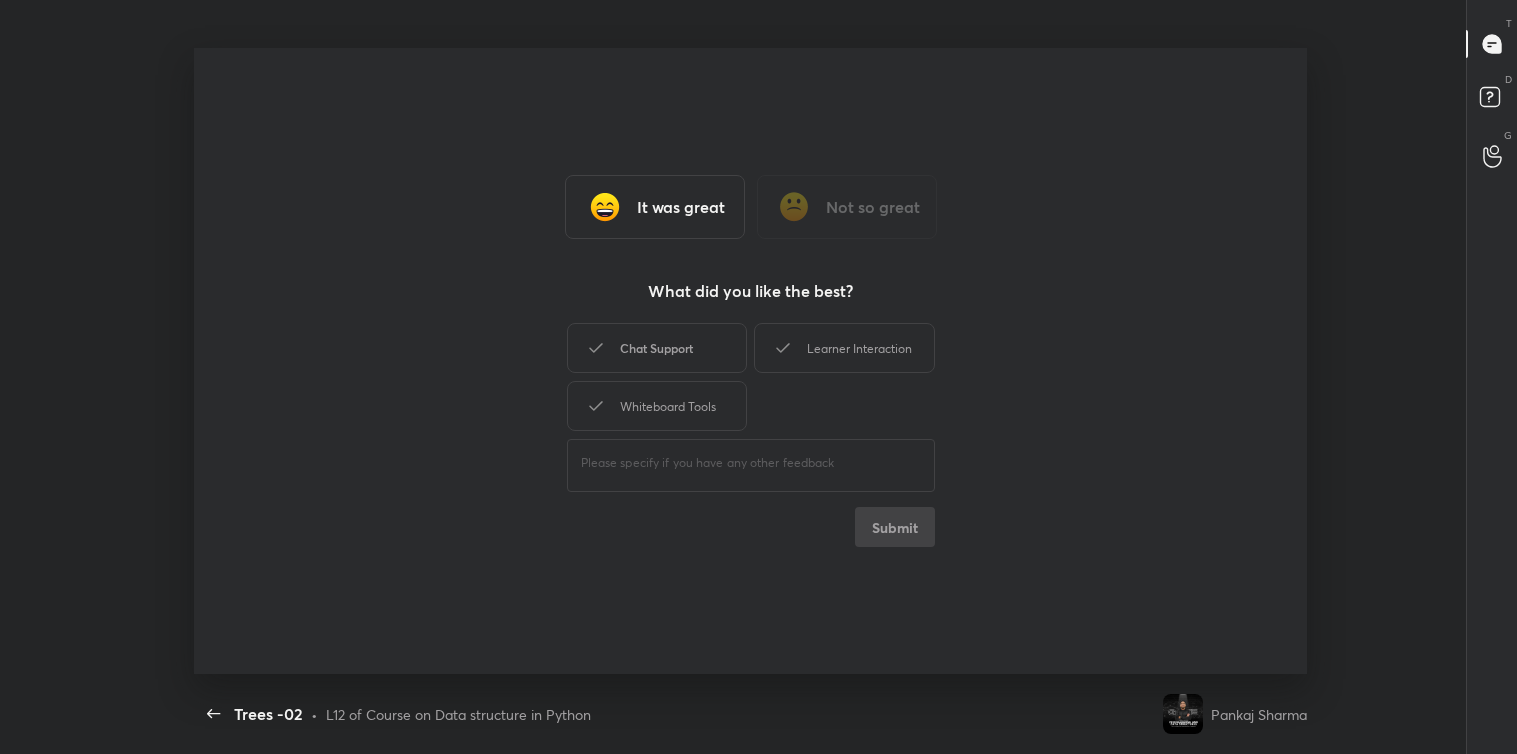 click on "Chat Support" at bounding box center [657, 348] 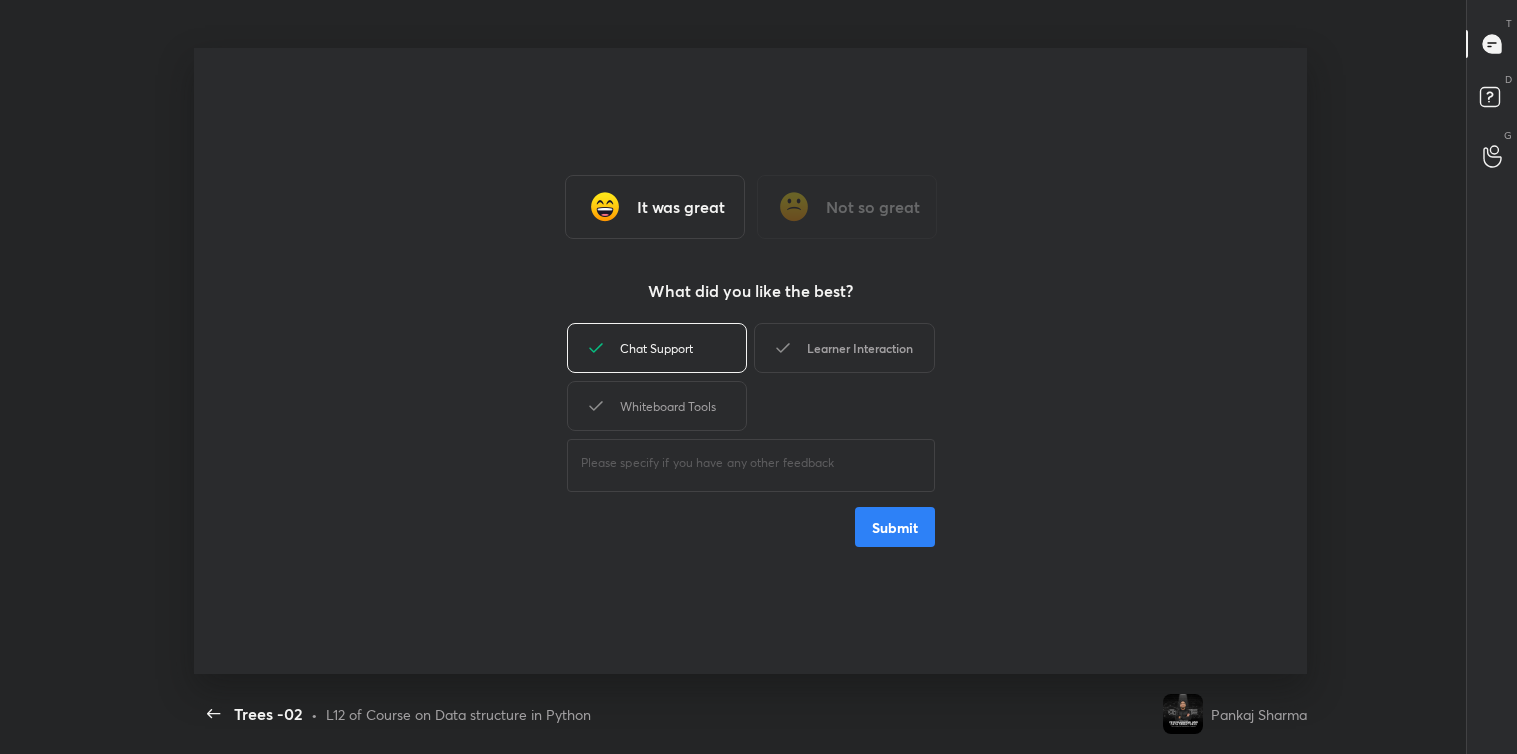 click on "Learner Interaction" at bounding box center (844, 348) 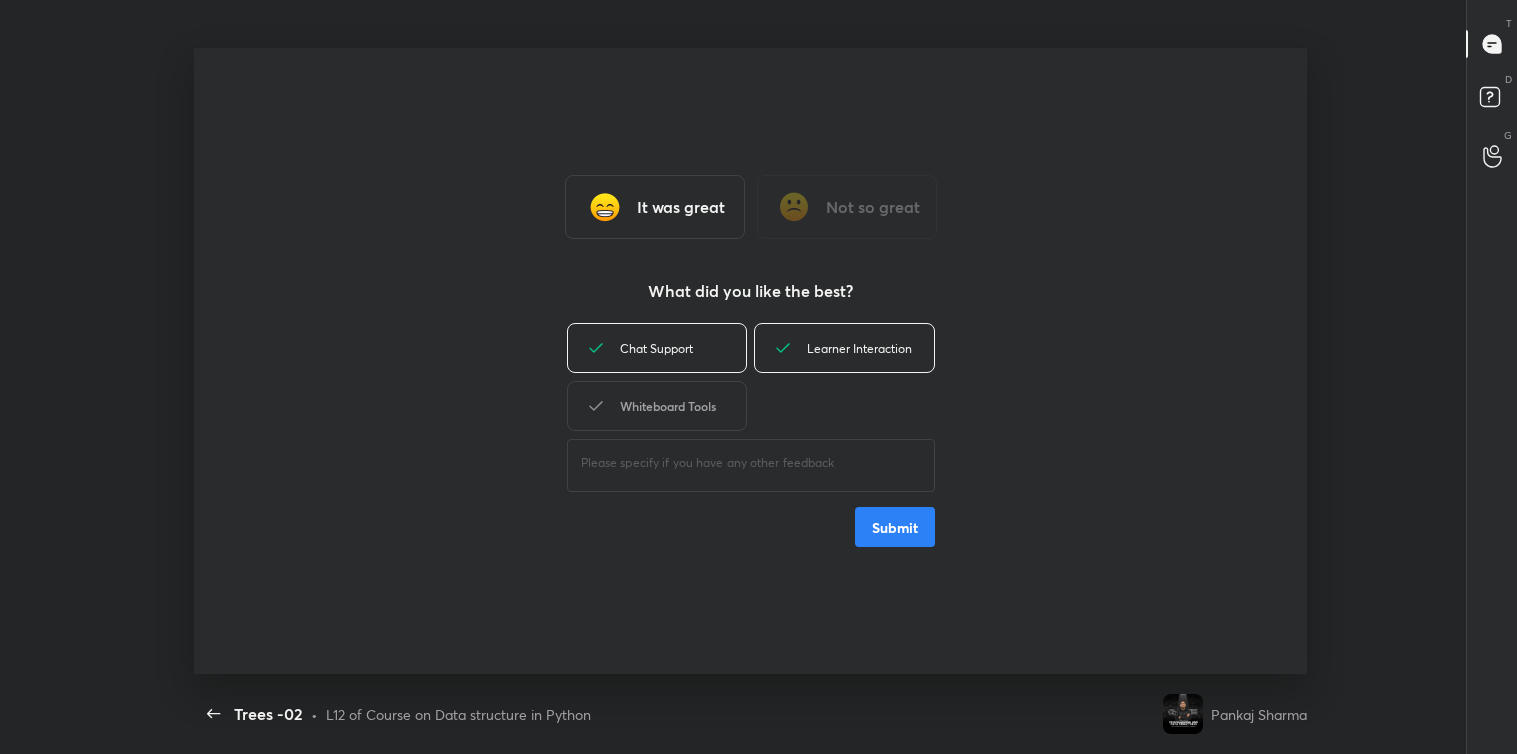 click on "Whiteboard Tools" at bounding box center [657, 406] 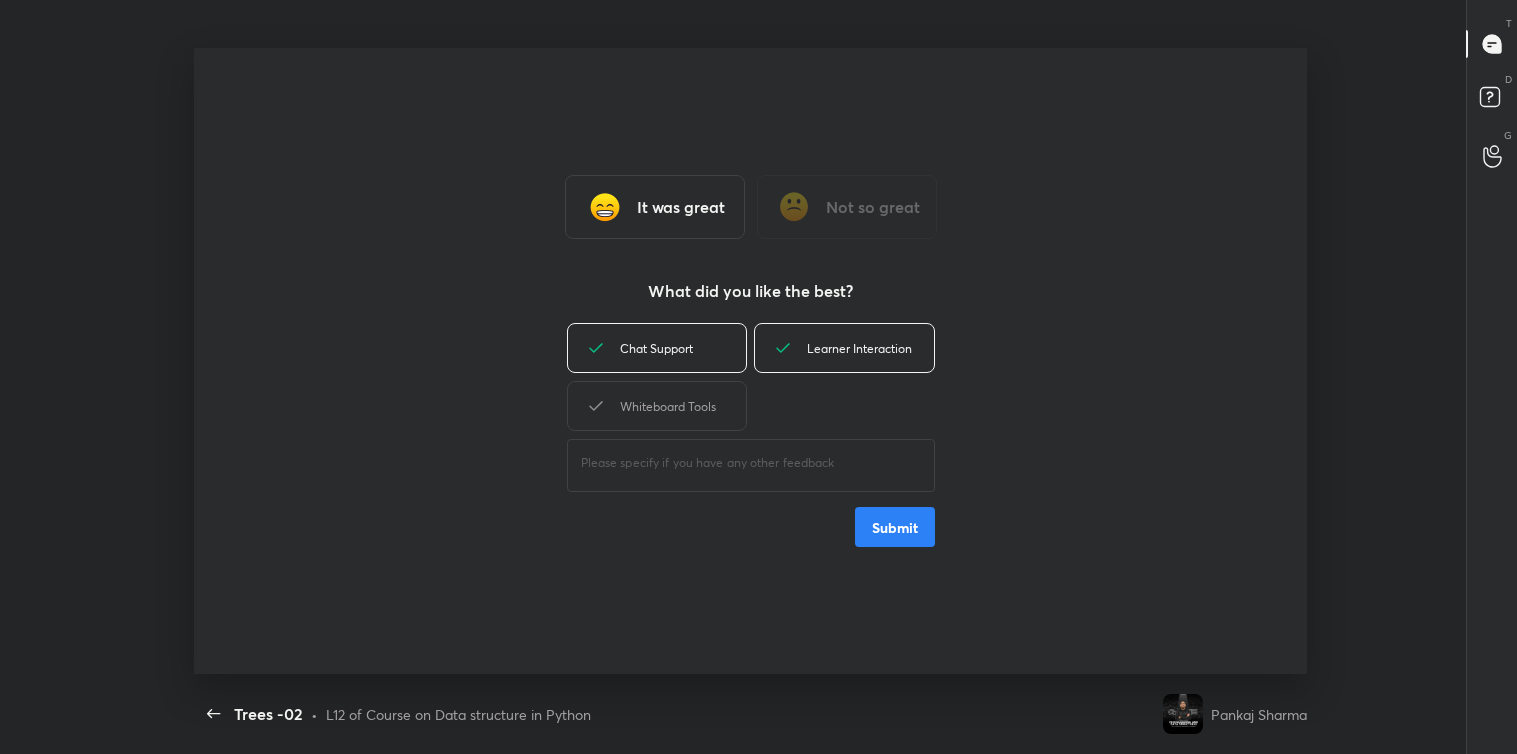 click at bounding box center (751, 463) 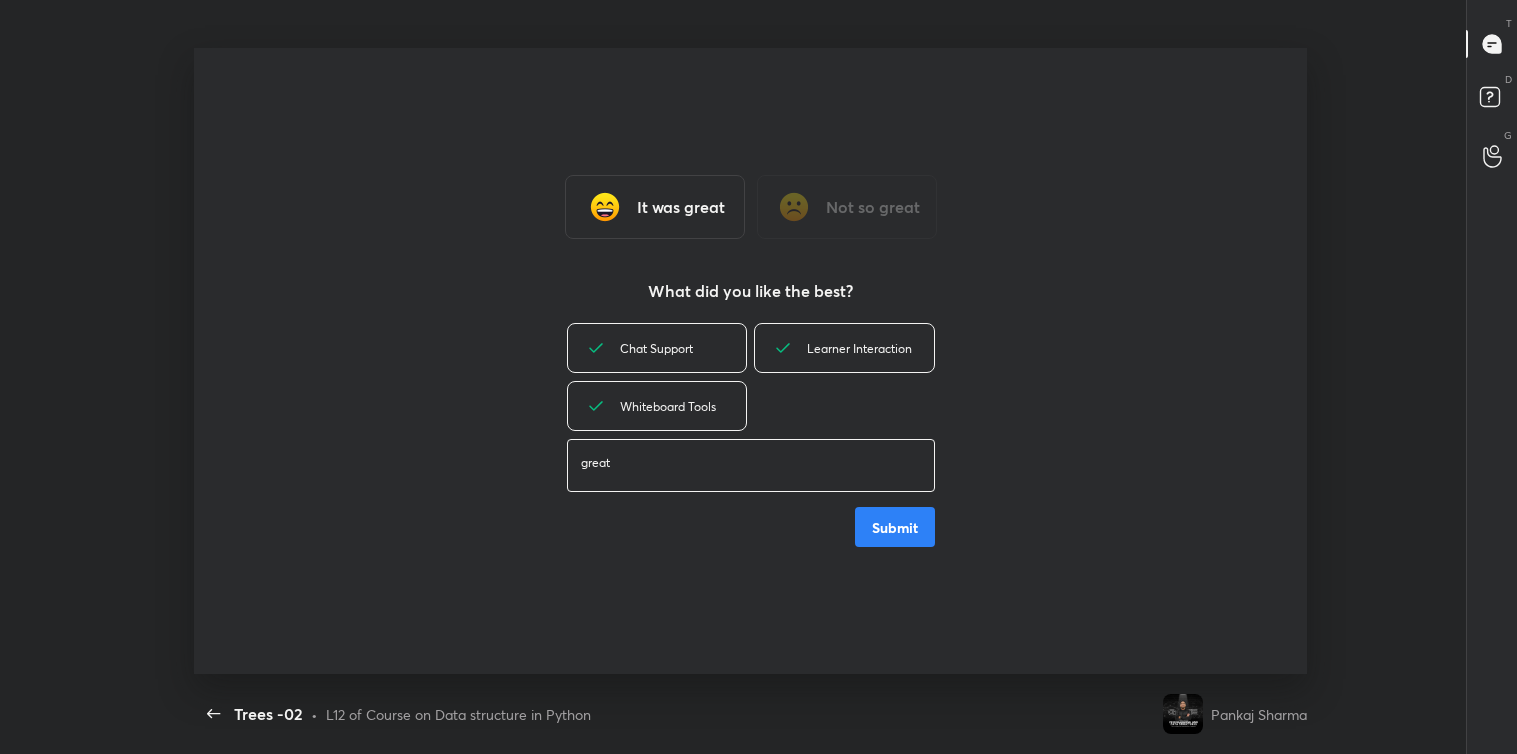 type on "great" 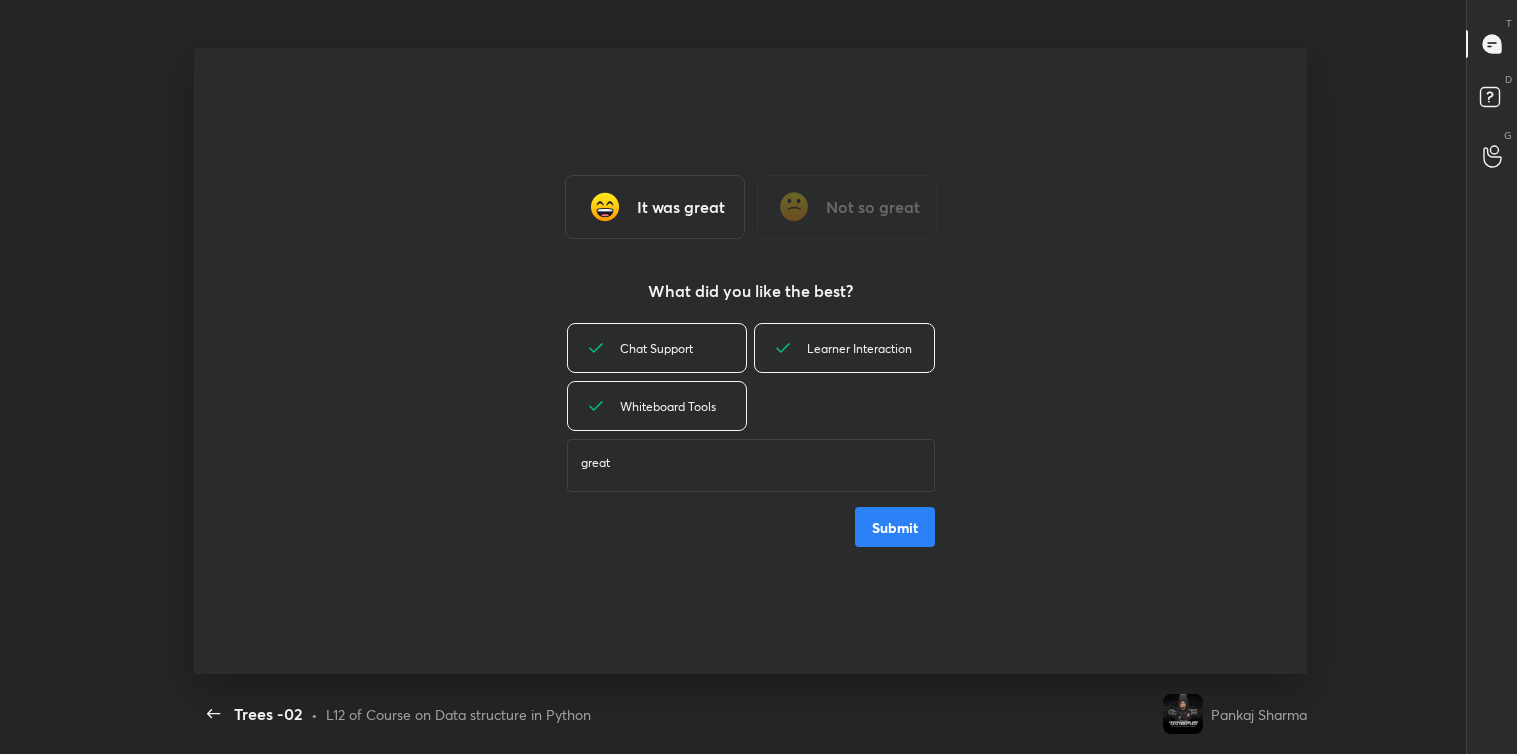 click on "Submit" at bounding box center (895, 527) 